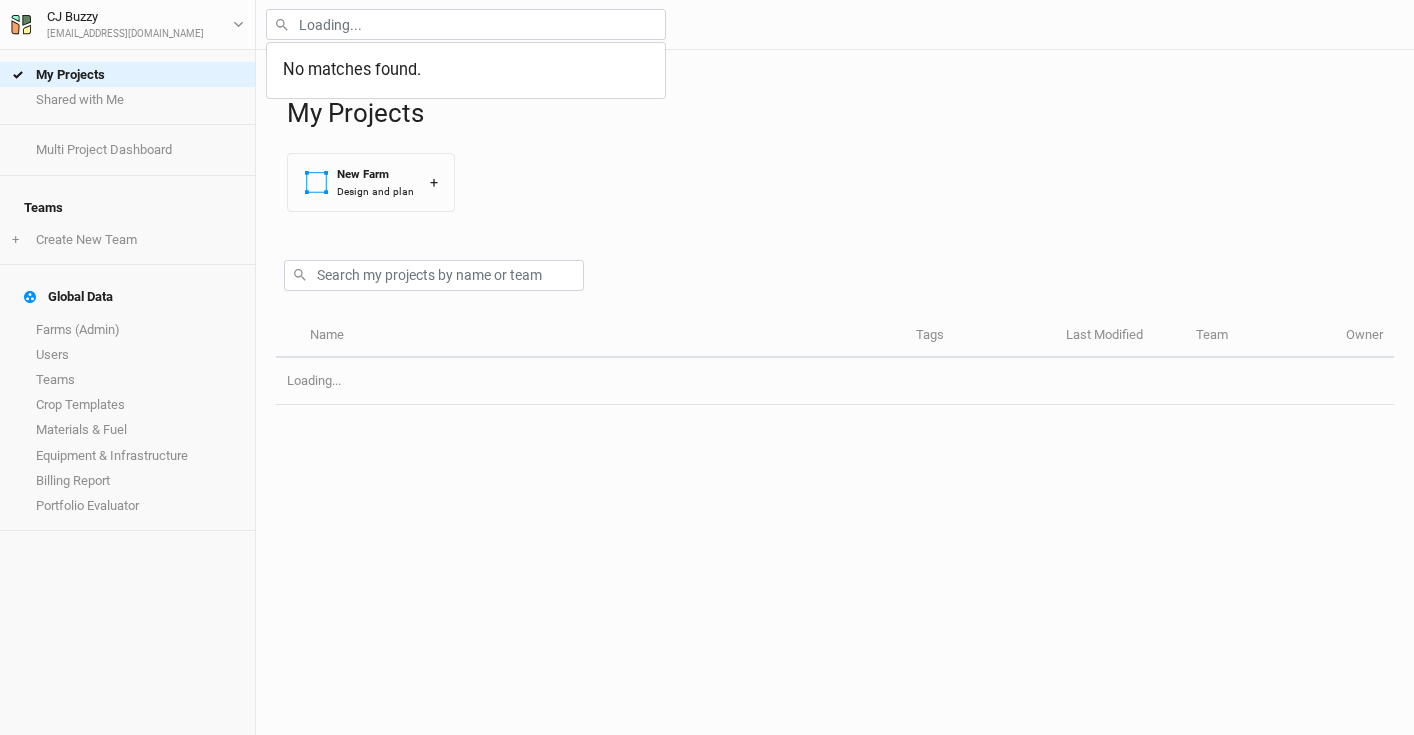 scroll, scrollTop: 0, scrollLeft: 0, axis: both 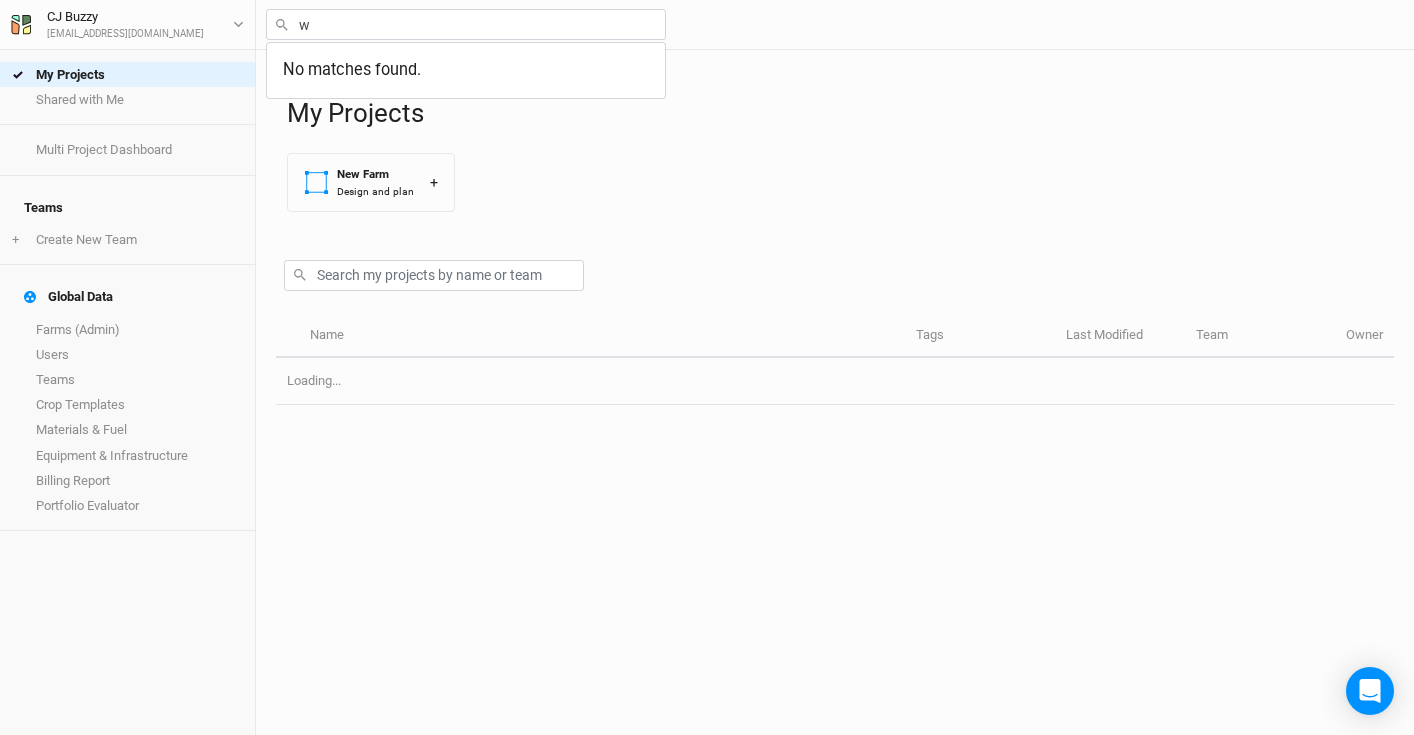 type on "wa" 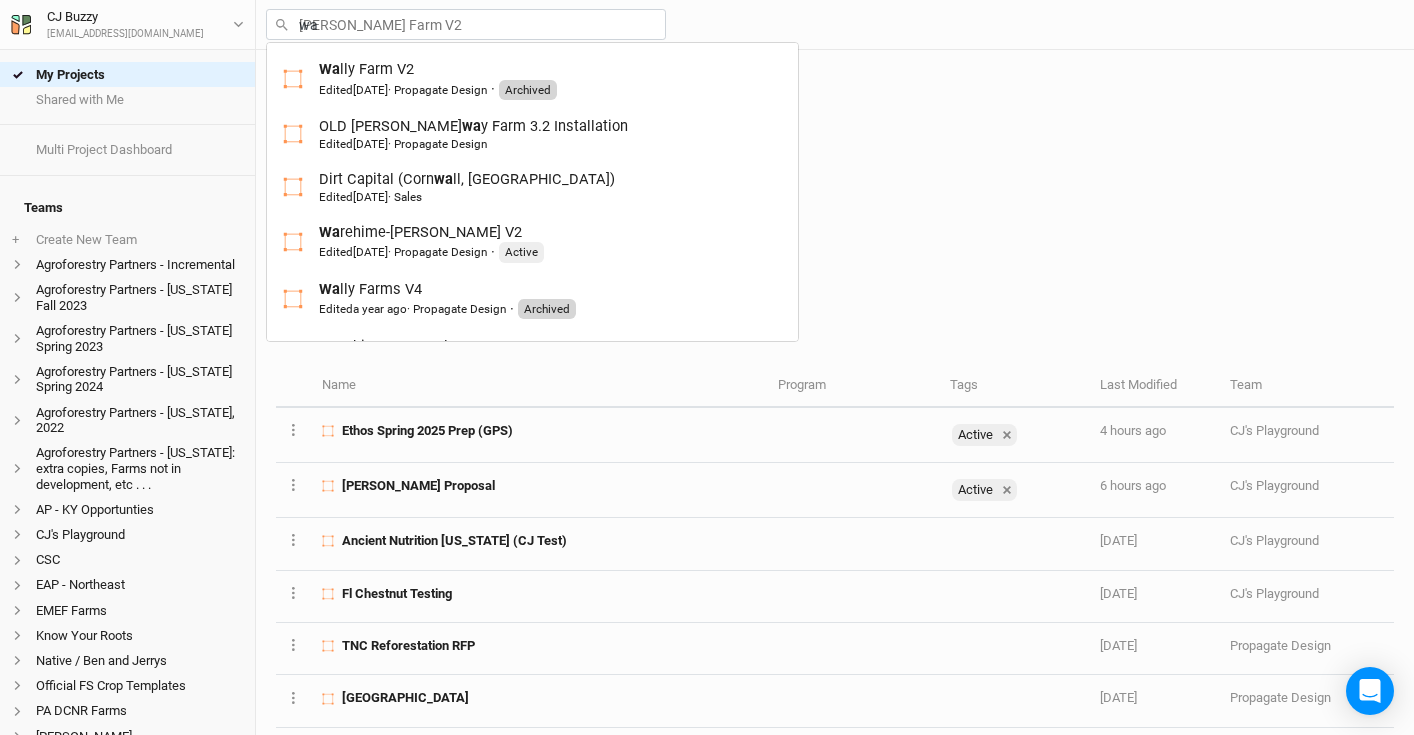 type on "[PERSON_NAME] Farm V2" 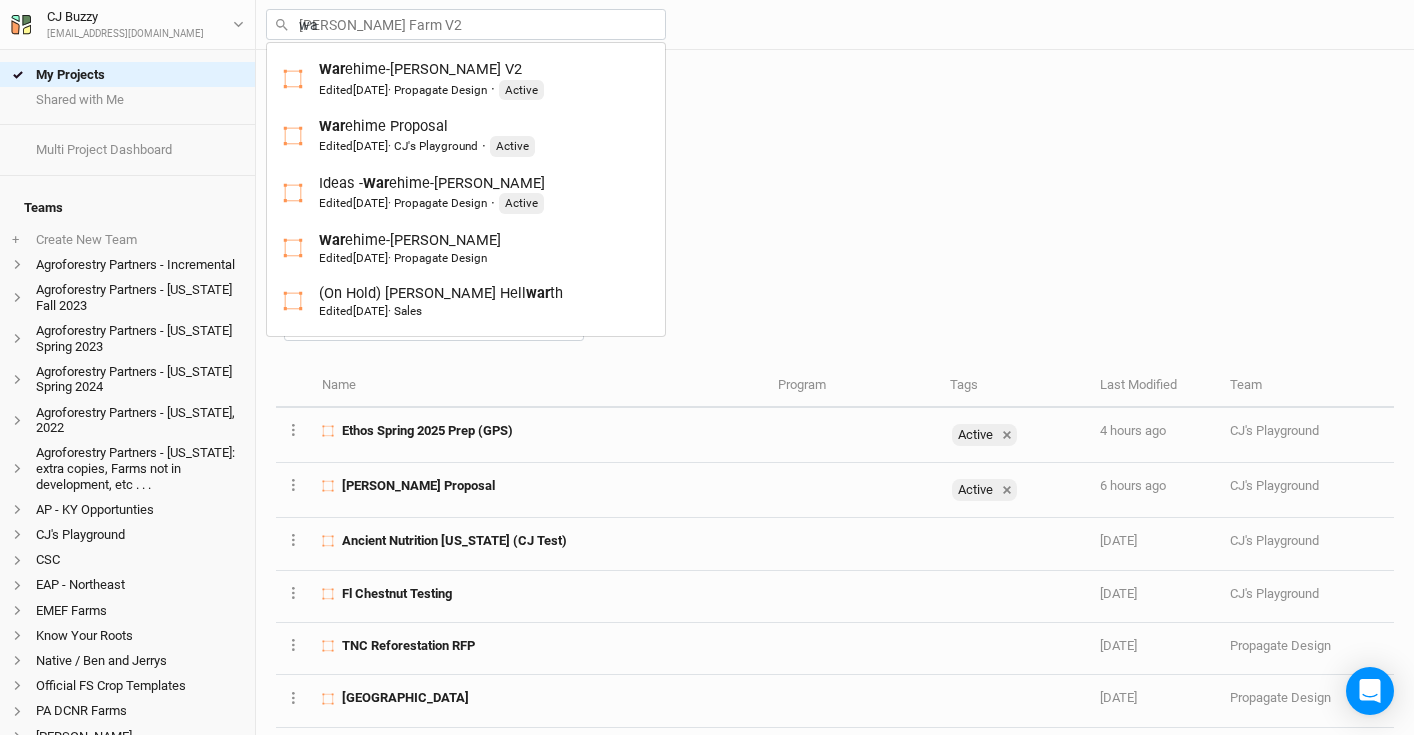 type on "war" 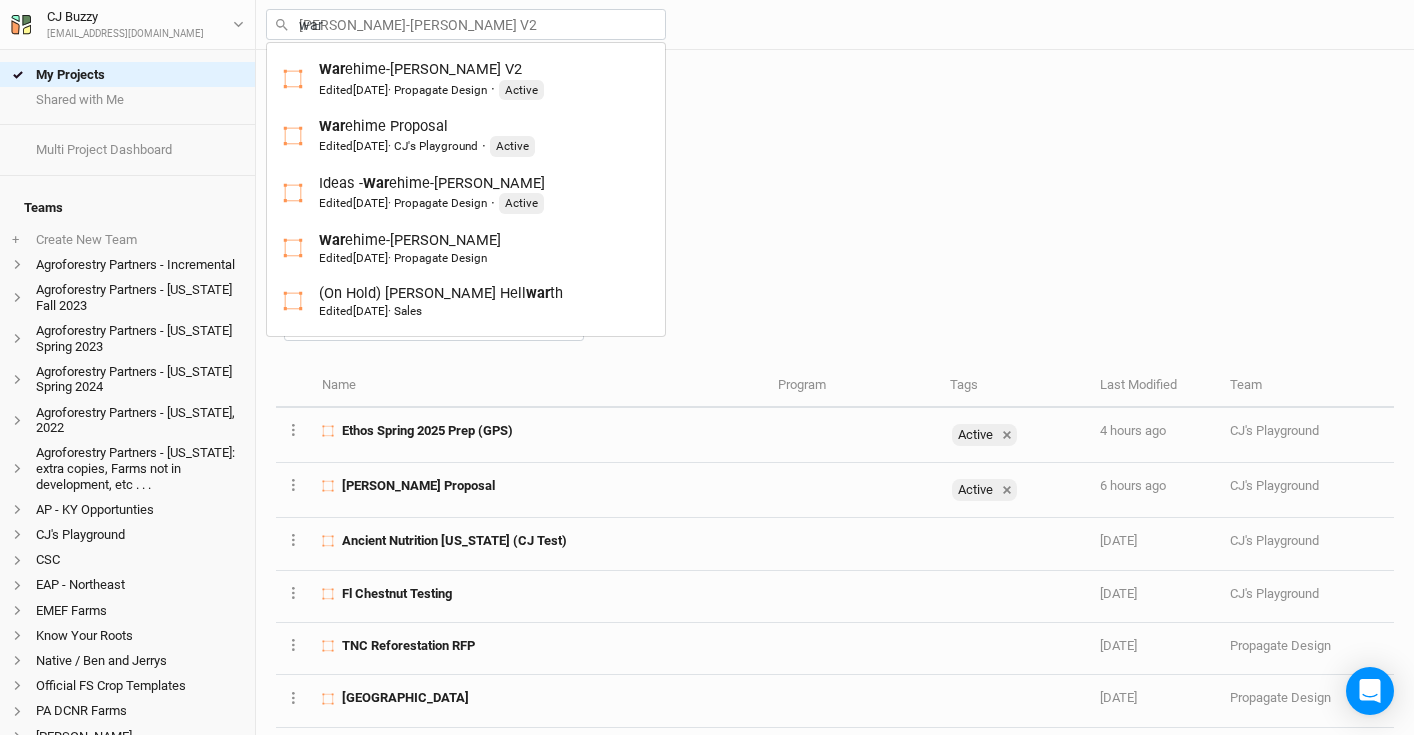type on "ware" 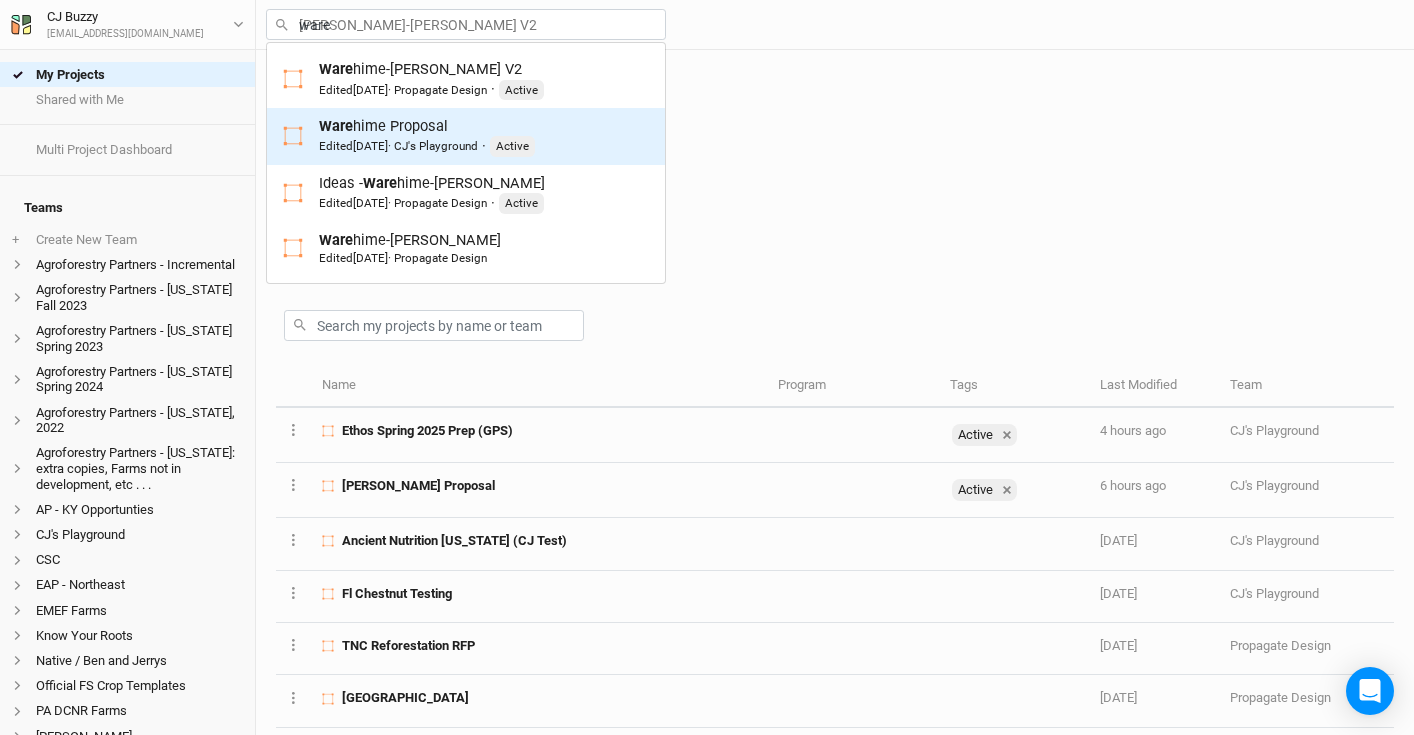 click on "Ware" at bounding box center (336, 126) 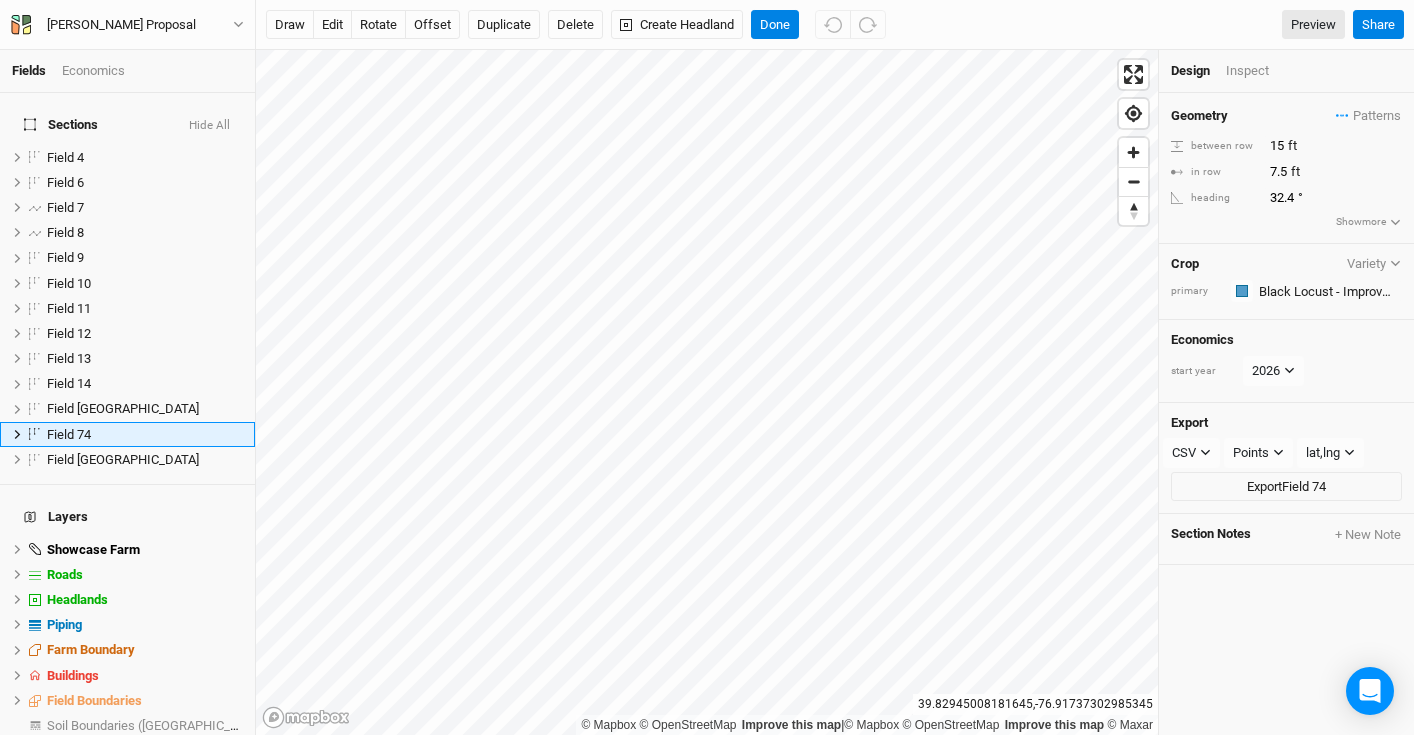 scroll, scrollTop: 8, scrollLeft: 0, axis: vertical 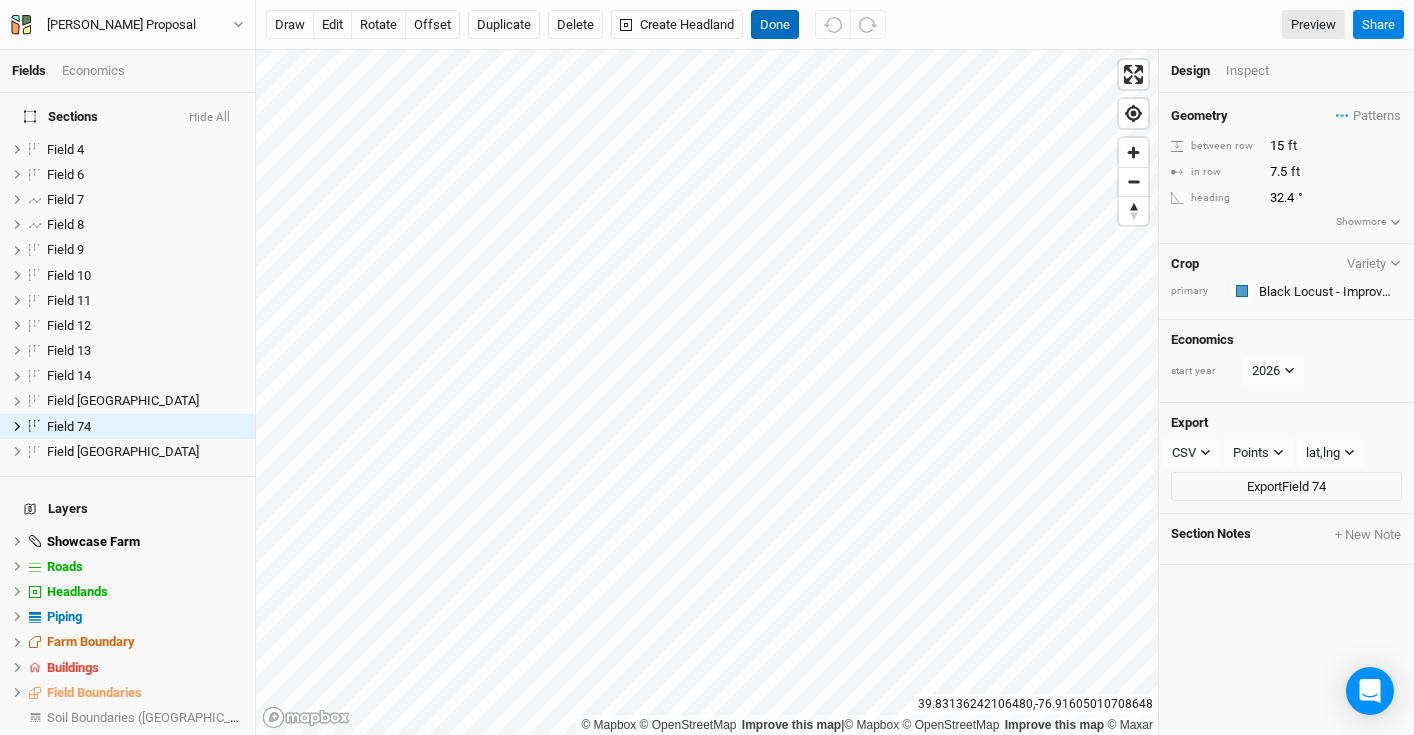 click on "Done" at bounding box center [775, 25] 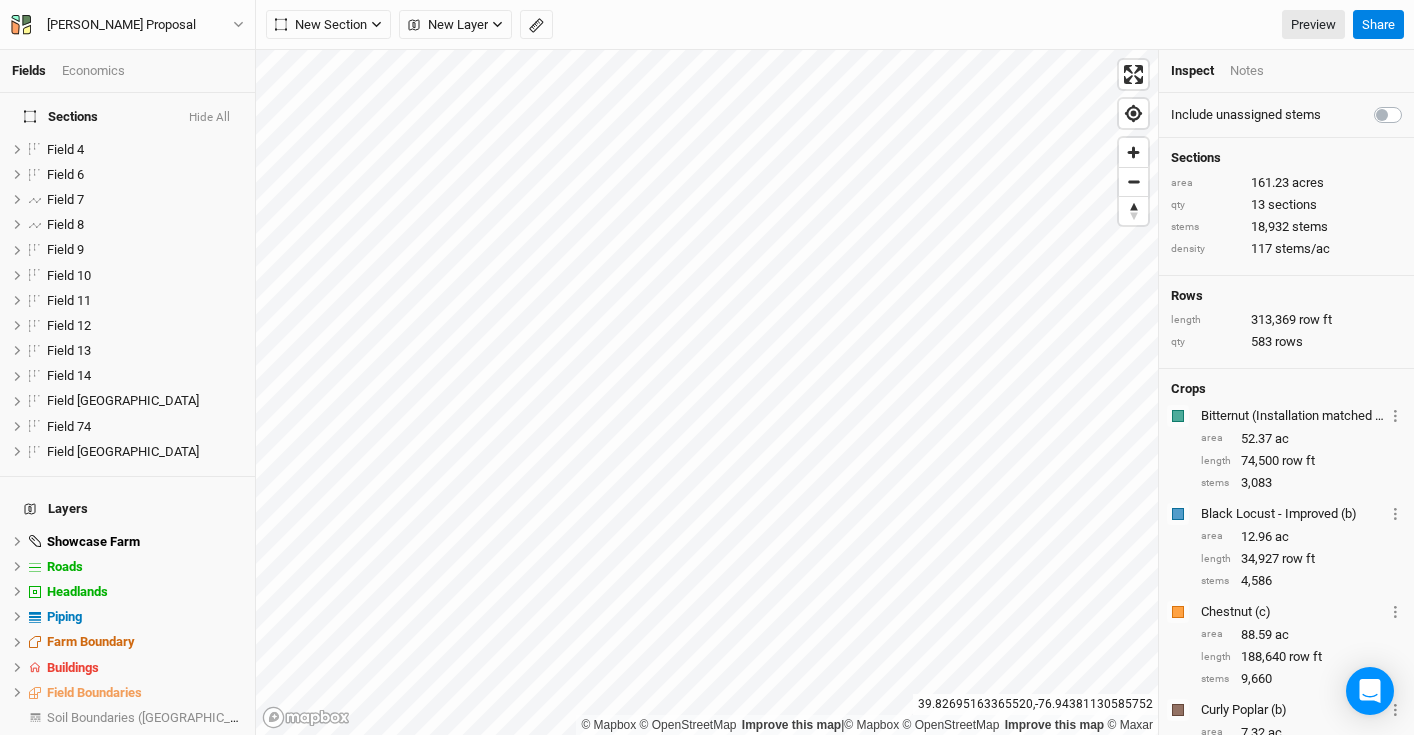 click on "Economics" at bounding box center (93, 71) 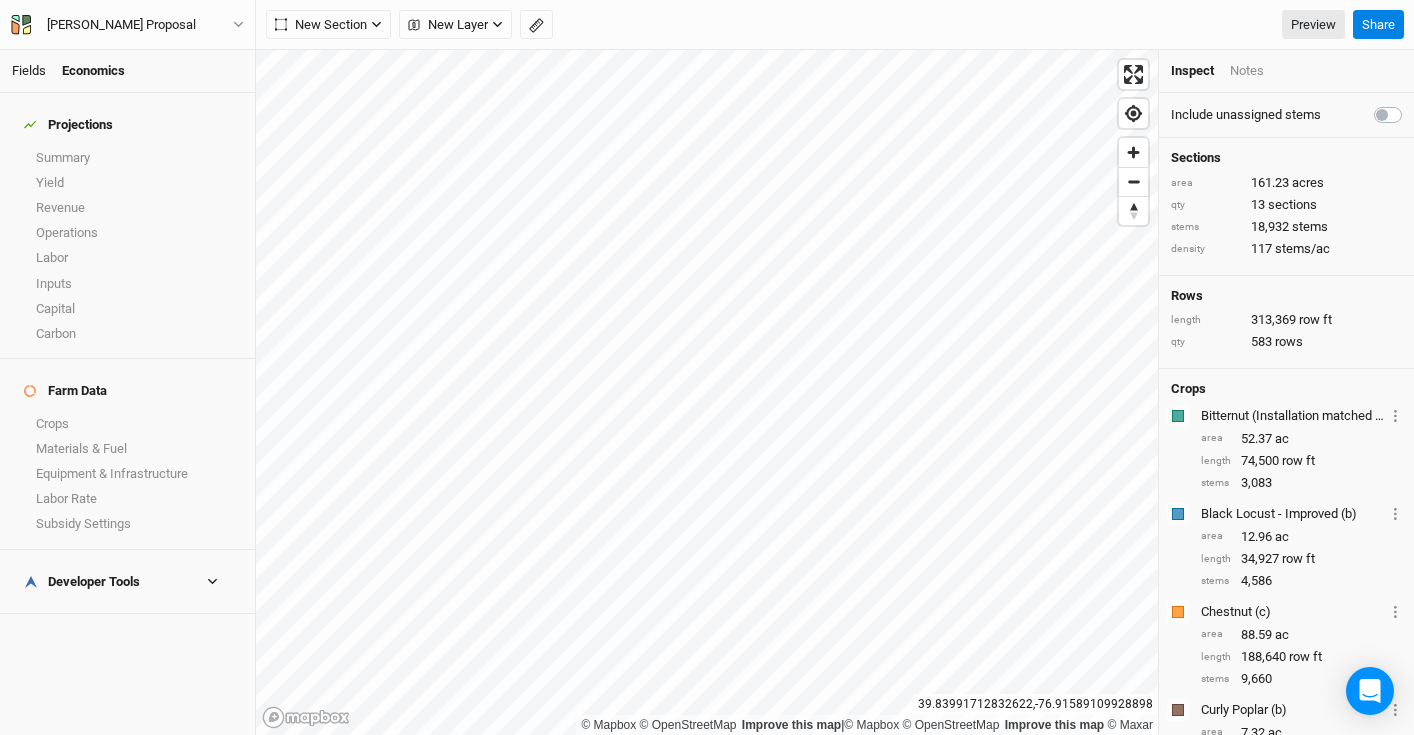 click on "Fields" at bounding box center (29, 70) 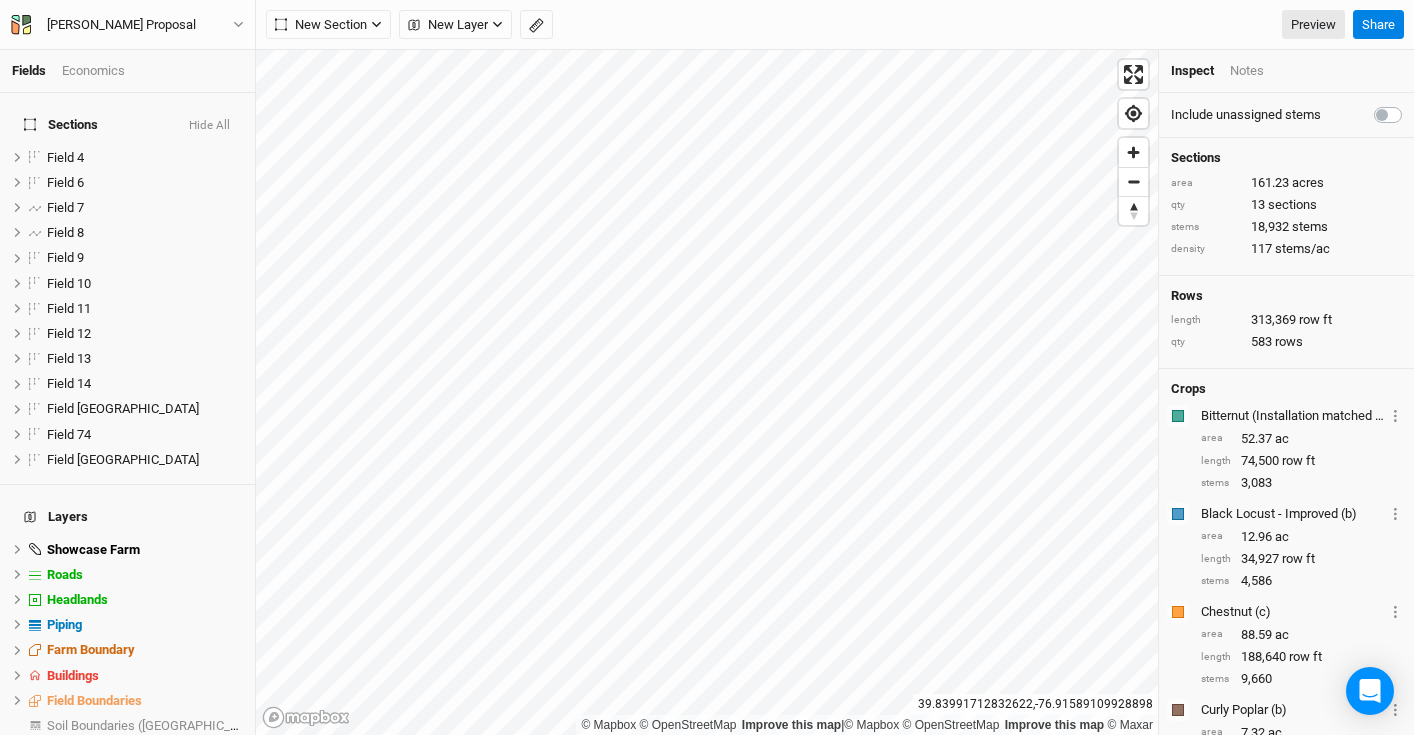 click on "Fields Economics" at bounding box center [127, 71] 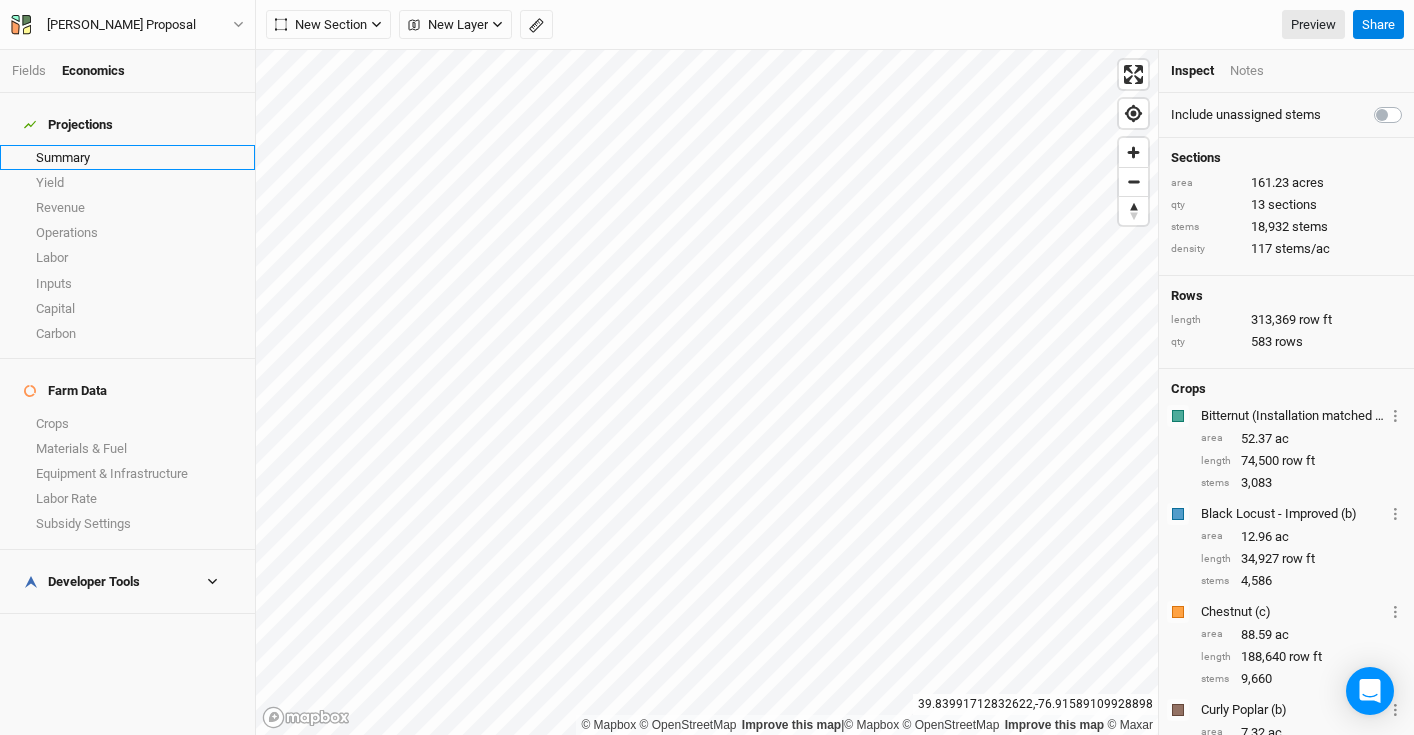 click on "Summary" at bounding box center [127, 157] 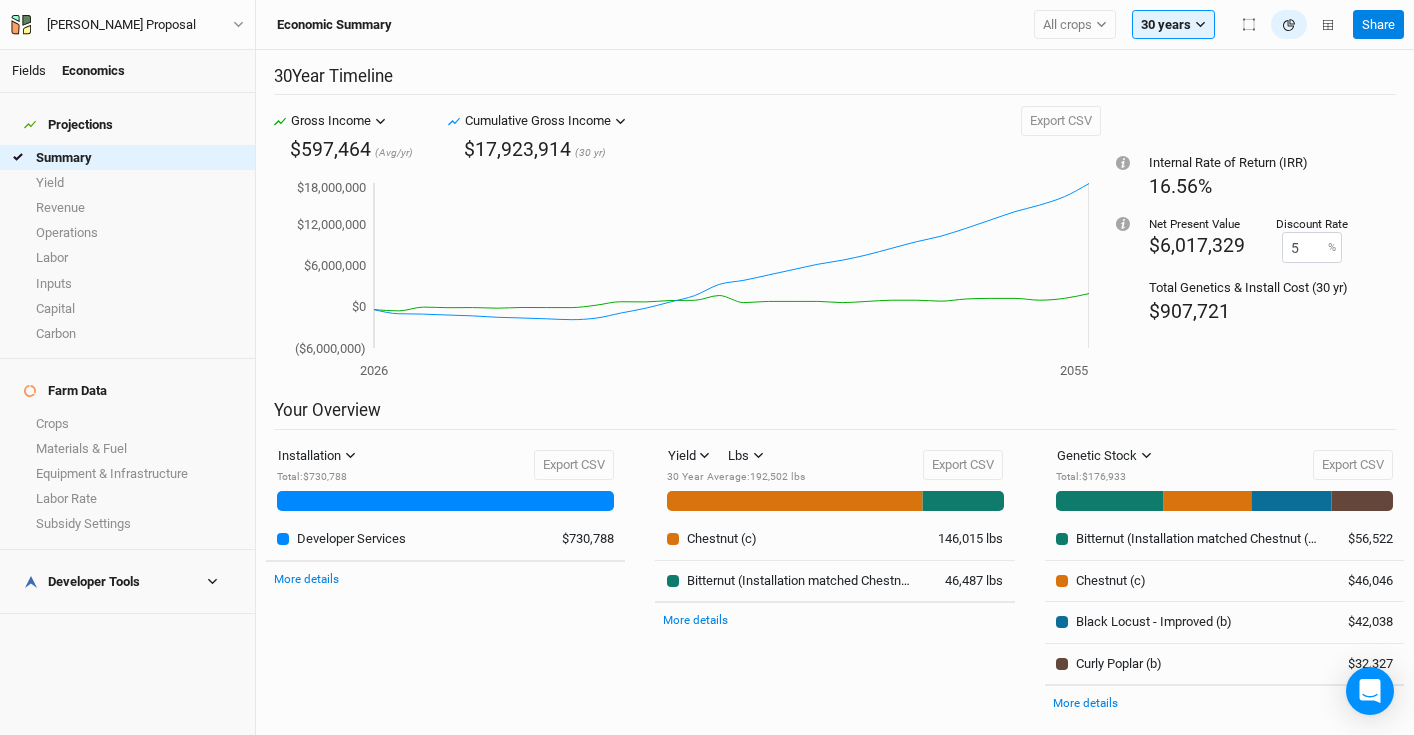 click on "Fields" at bounding box center [29, 70] 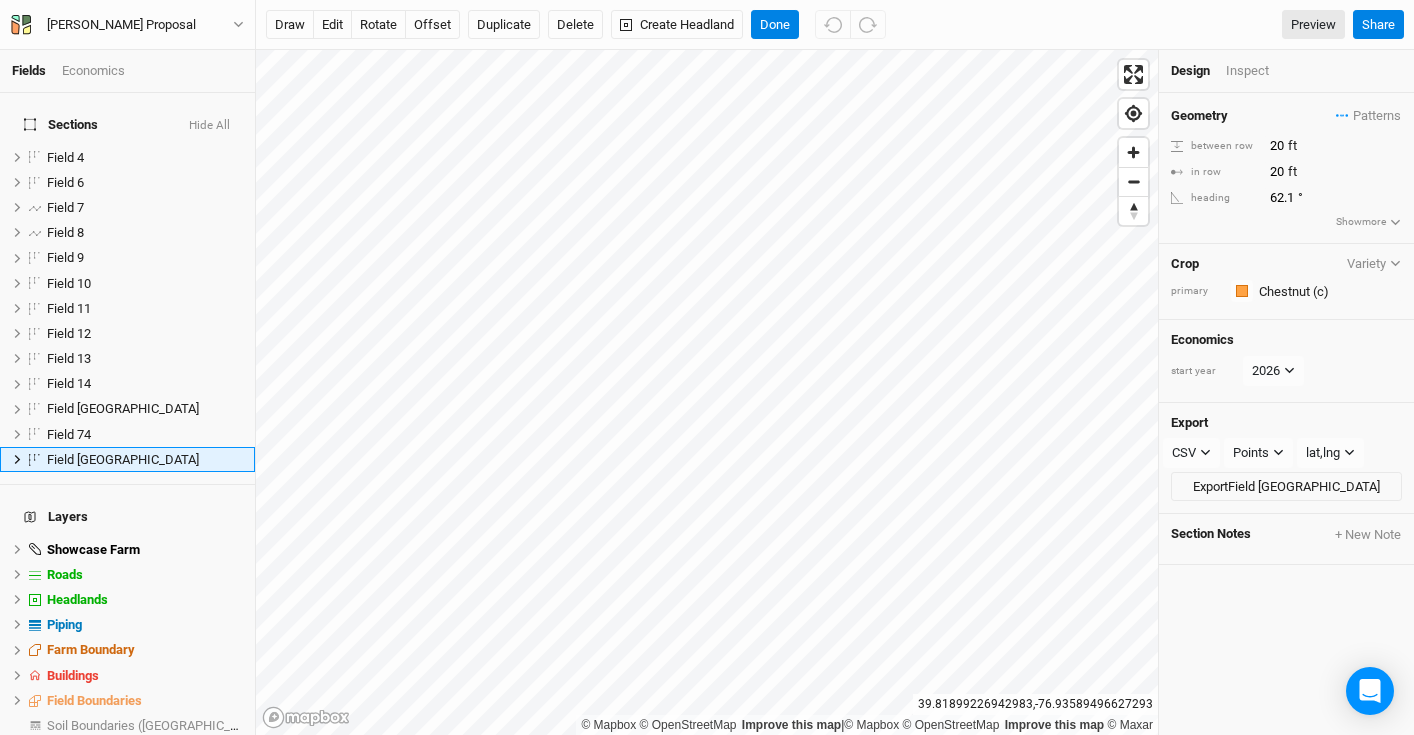 scroll, scrollTop: 33, scrollLeft: 0, axis: vertical 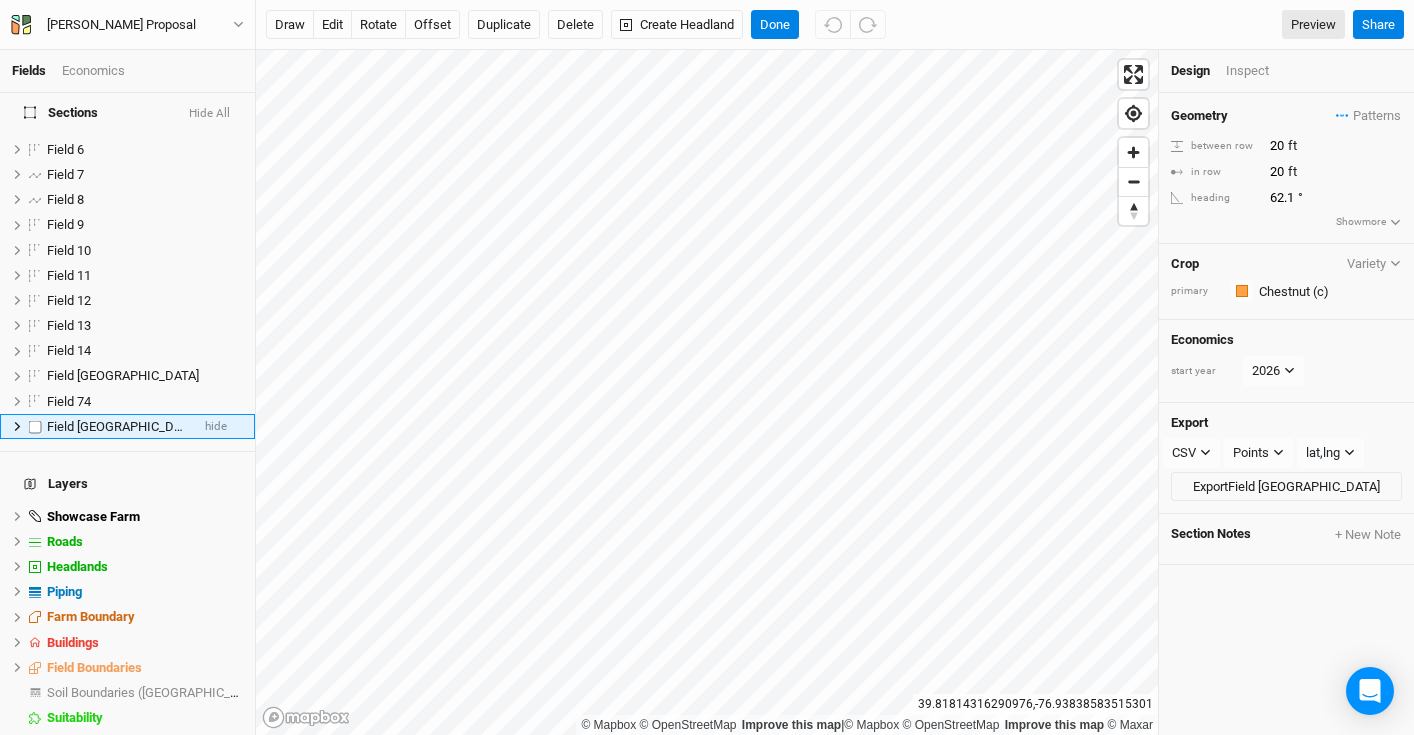 click 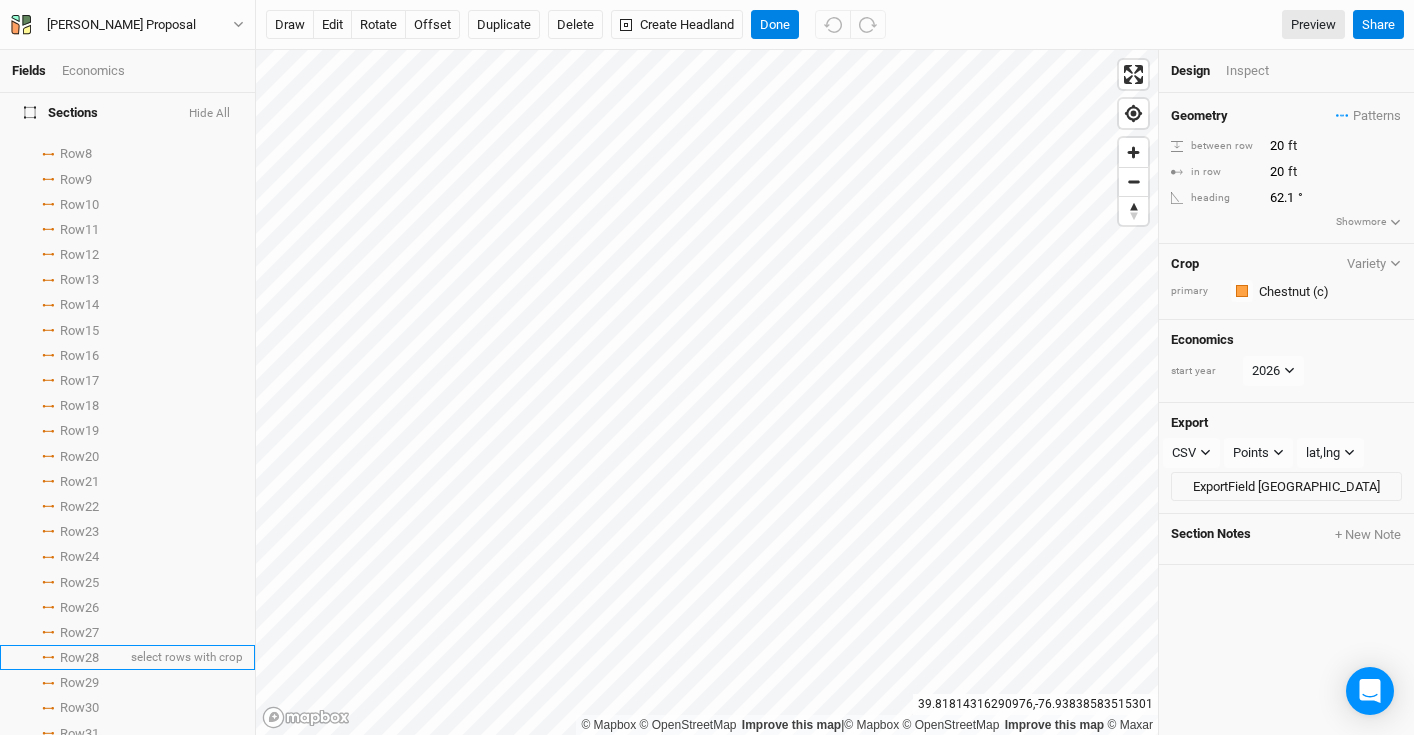 scroll, scrollTop: 511, scrollLeft: 0, axis: vertical 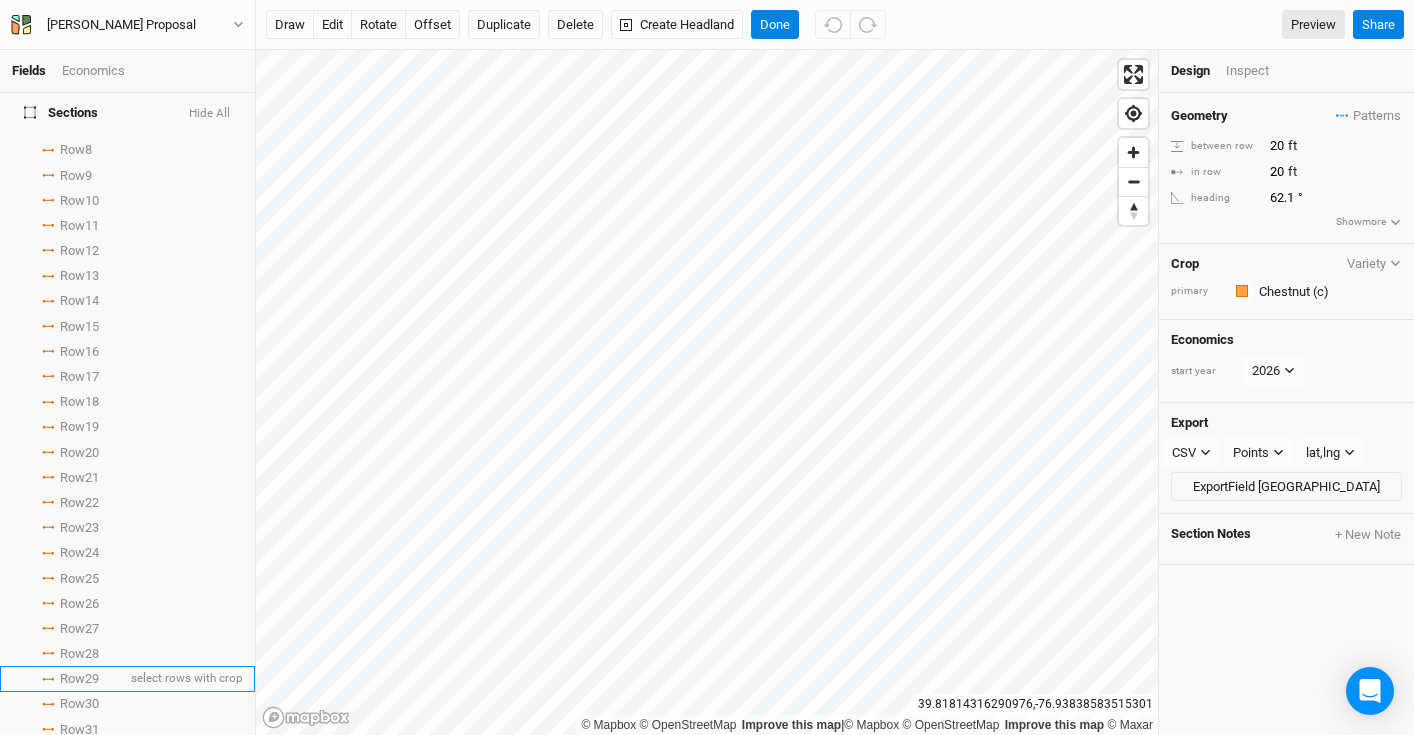 click on "Row  29 select rows with crop" at bounding box center [127, 678] 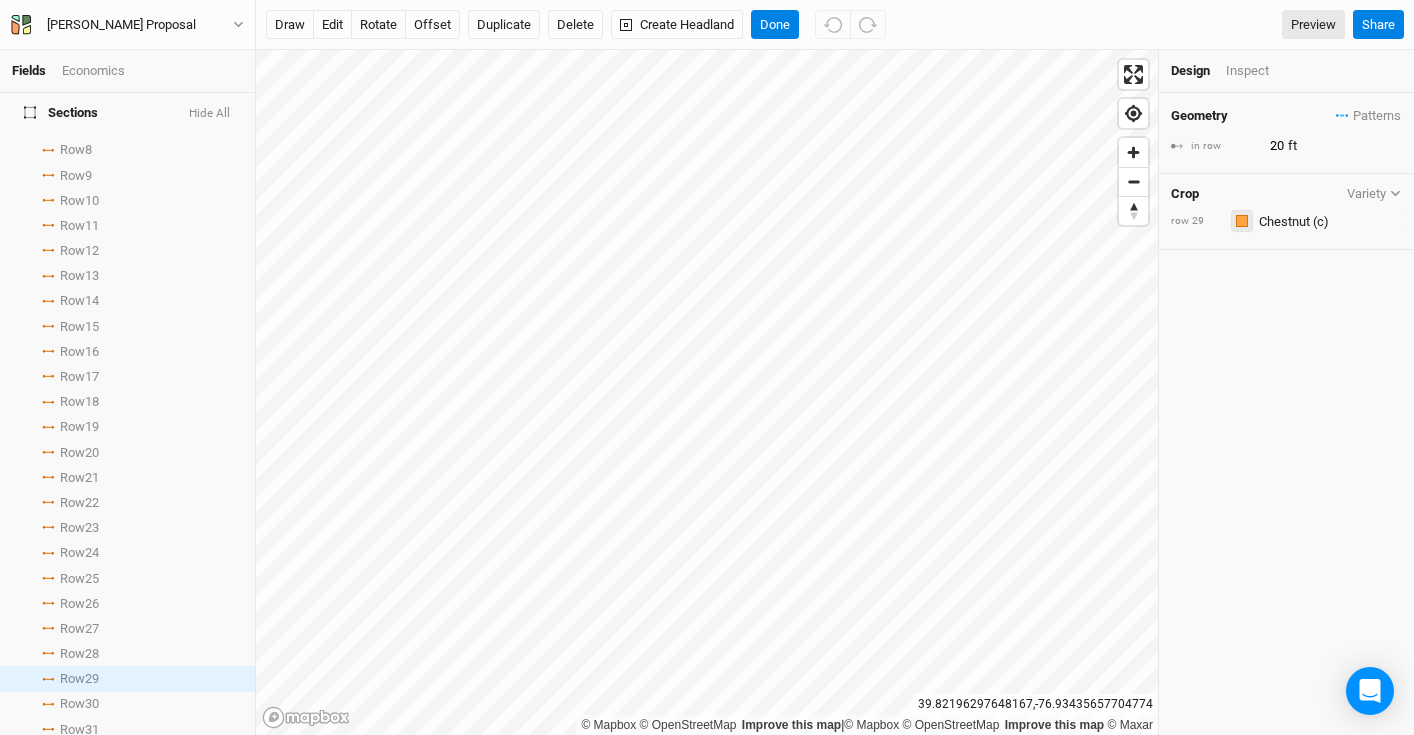 click at bounding box center (1242, 221) 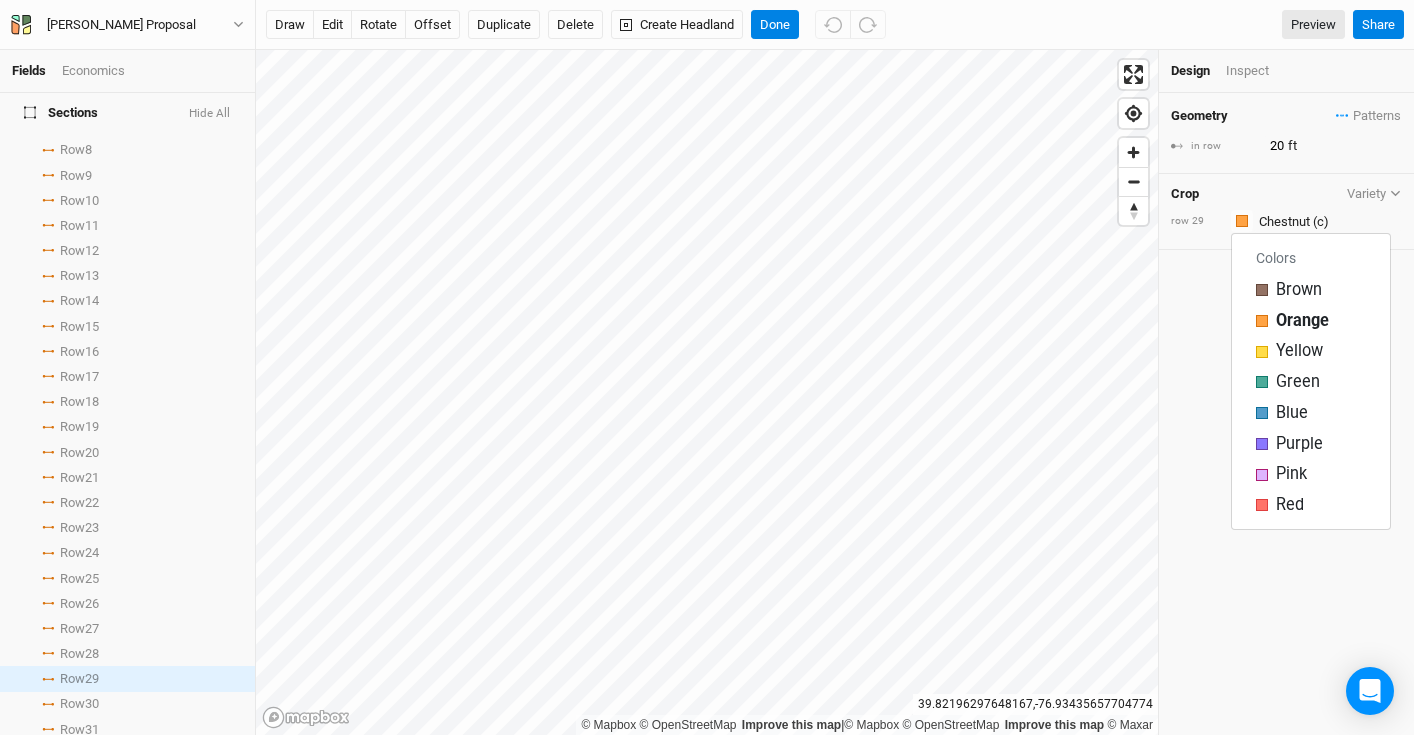 click on "Geometry  Patterns ＋ New in-row pattern in row 20 ft Crop Variety row 29" at bounding box center [1286, 414] 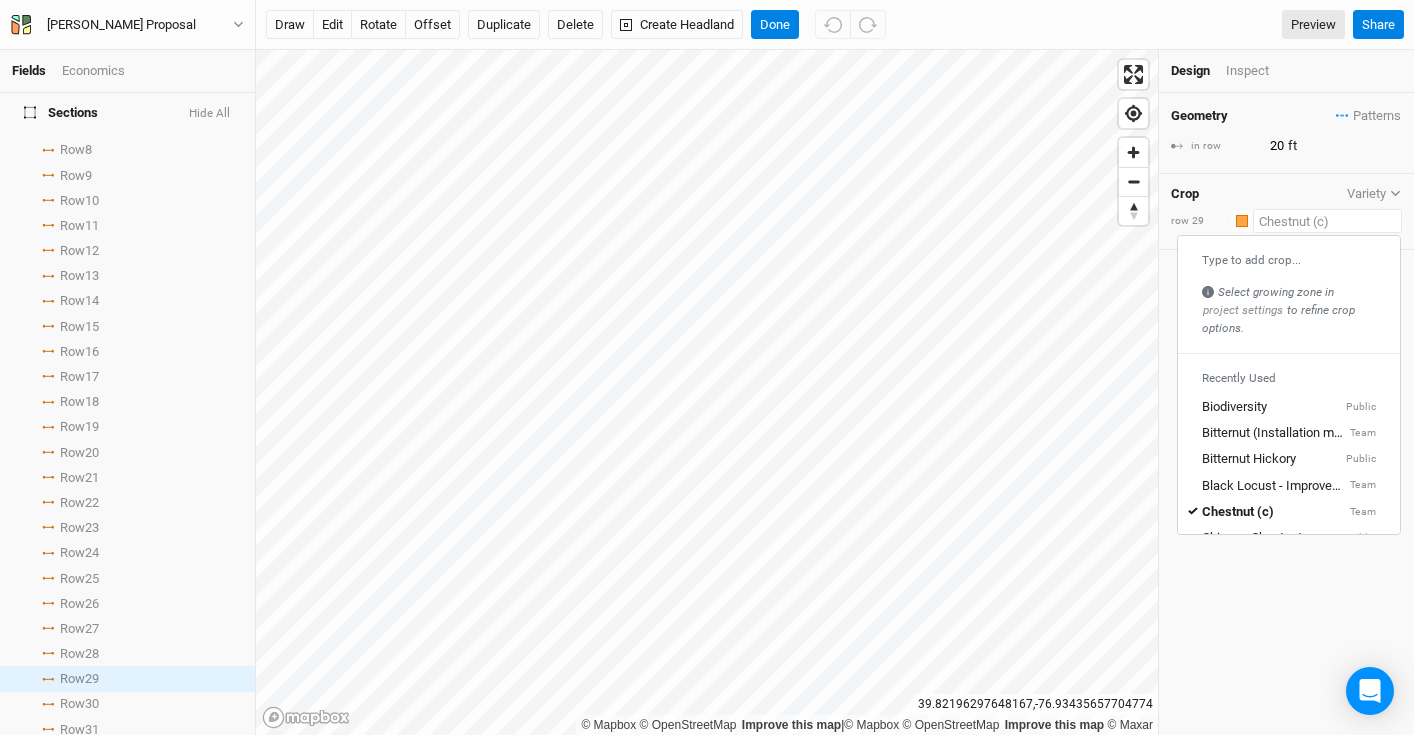 click at bounding box center (1327, 221) 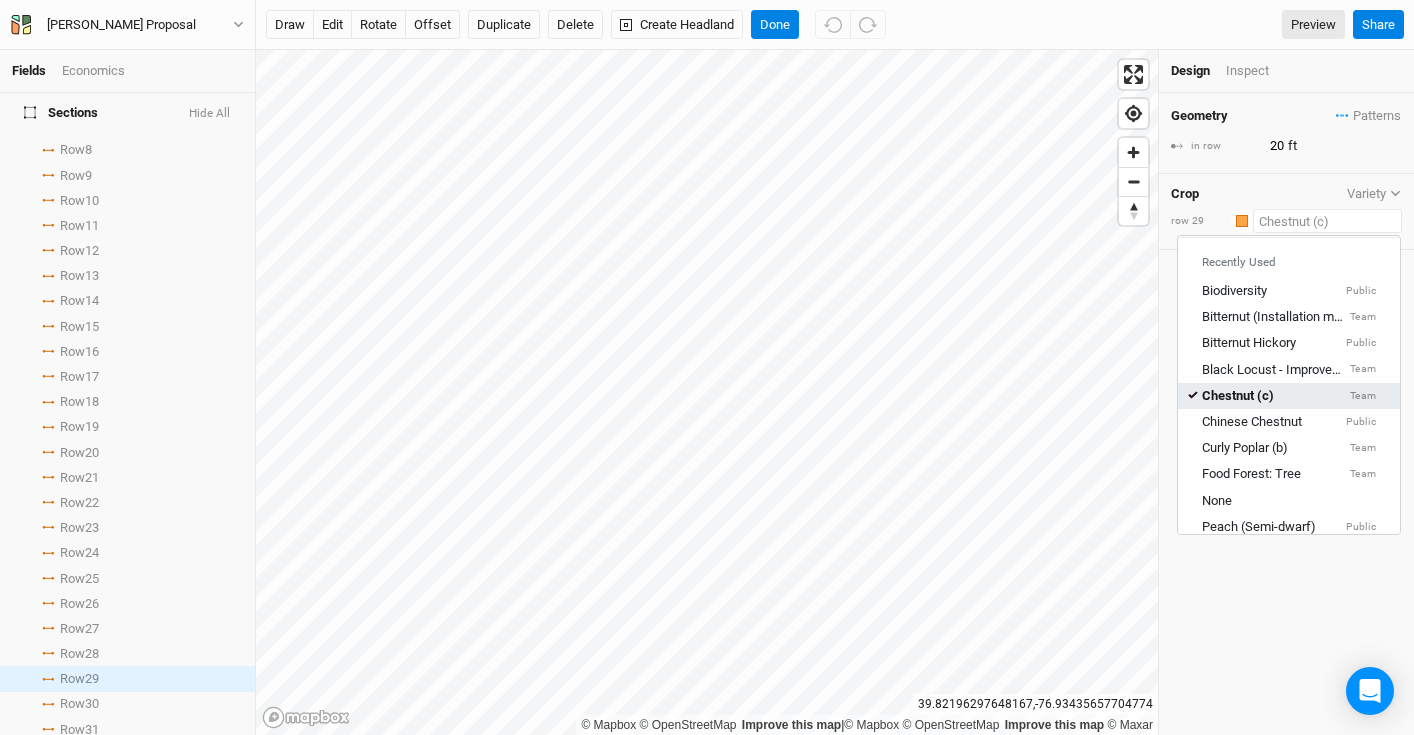scroll, scrollTop: 0, scrollLeft: 0, axis: both 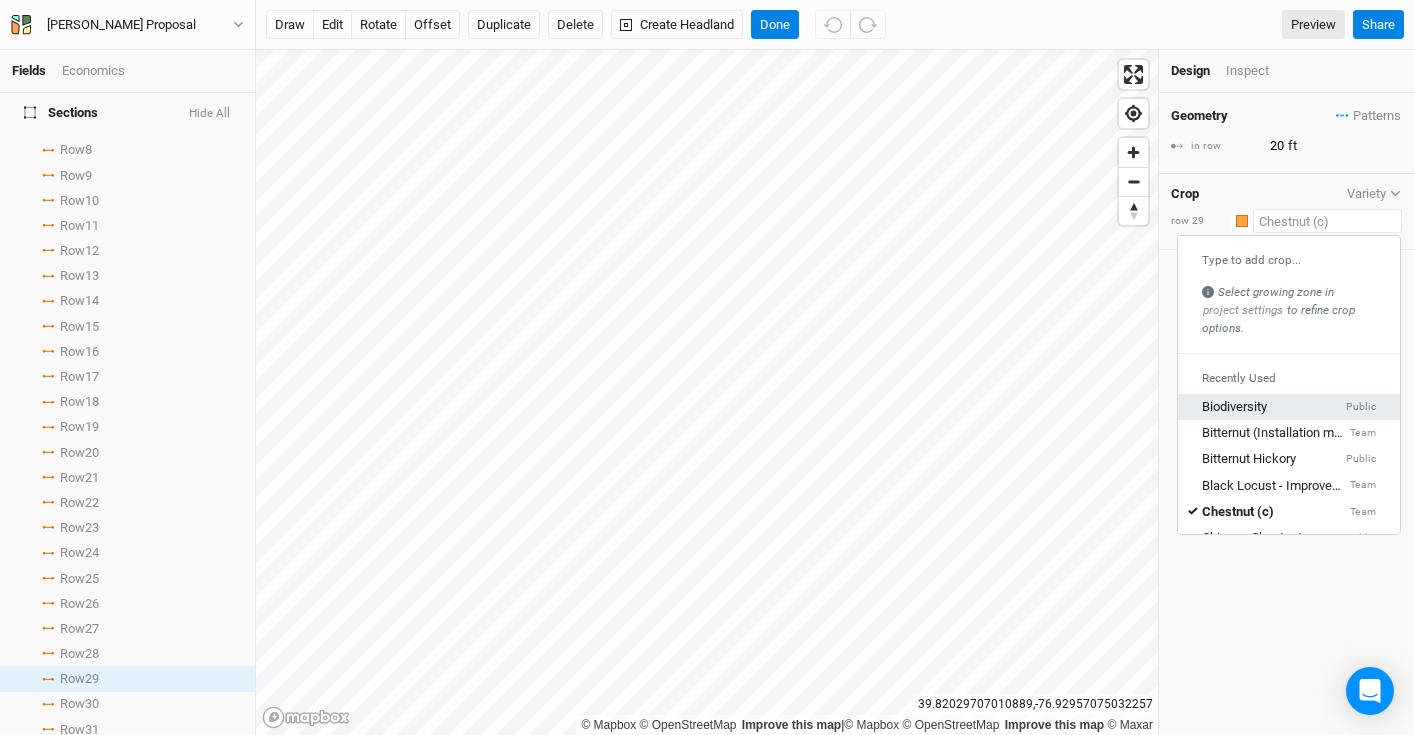 click on "Biodiversity Public" at bounding box center [1289, 408] 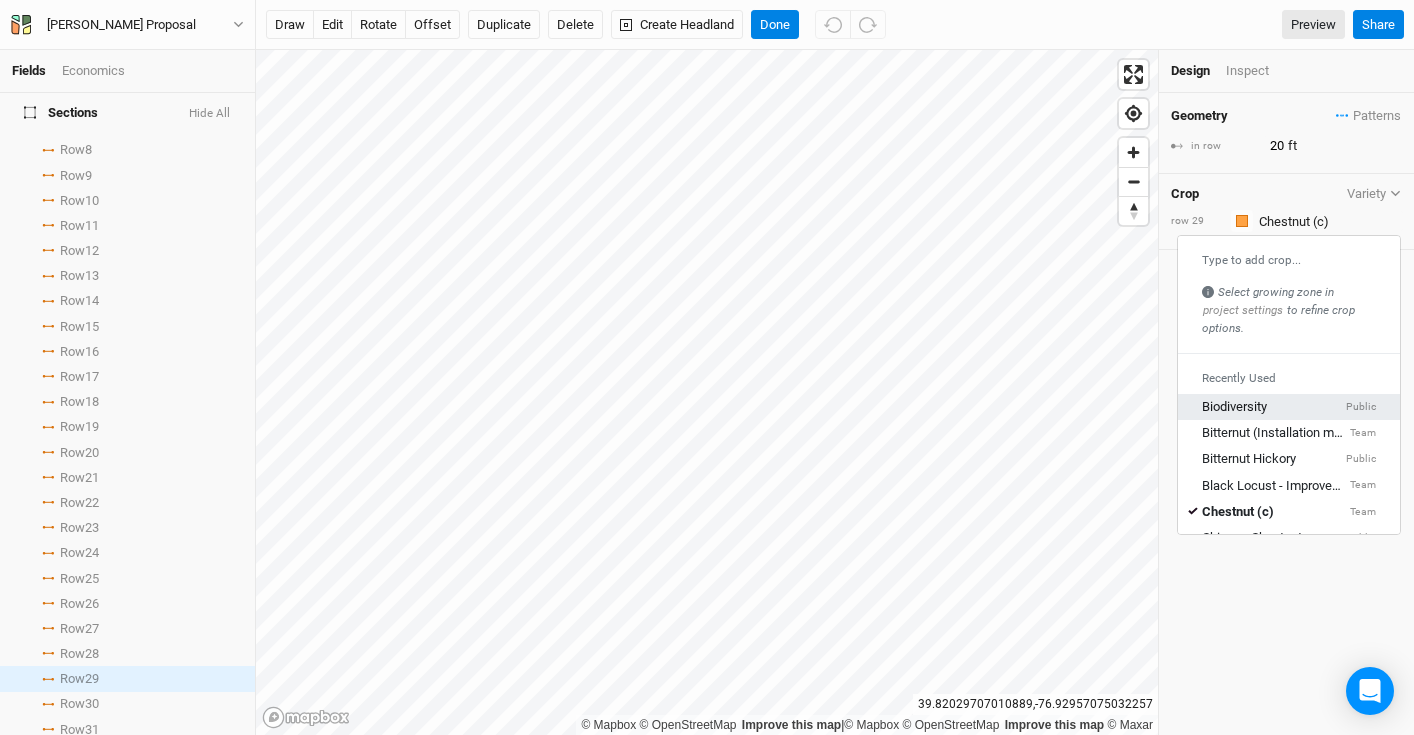 type 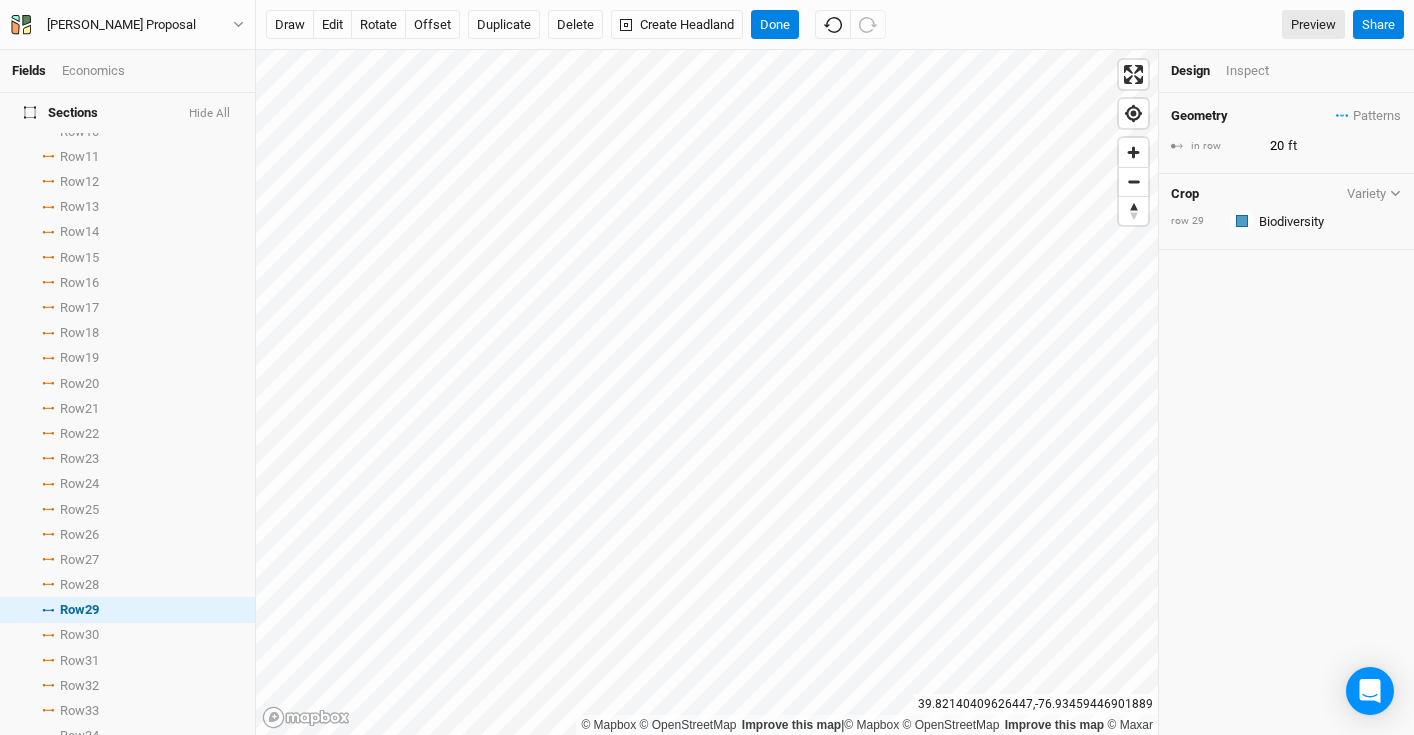 scroll, scrollTop: 579, scrollLeft: 0, axis: vertical 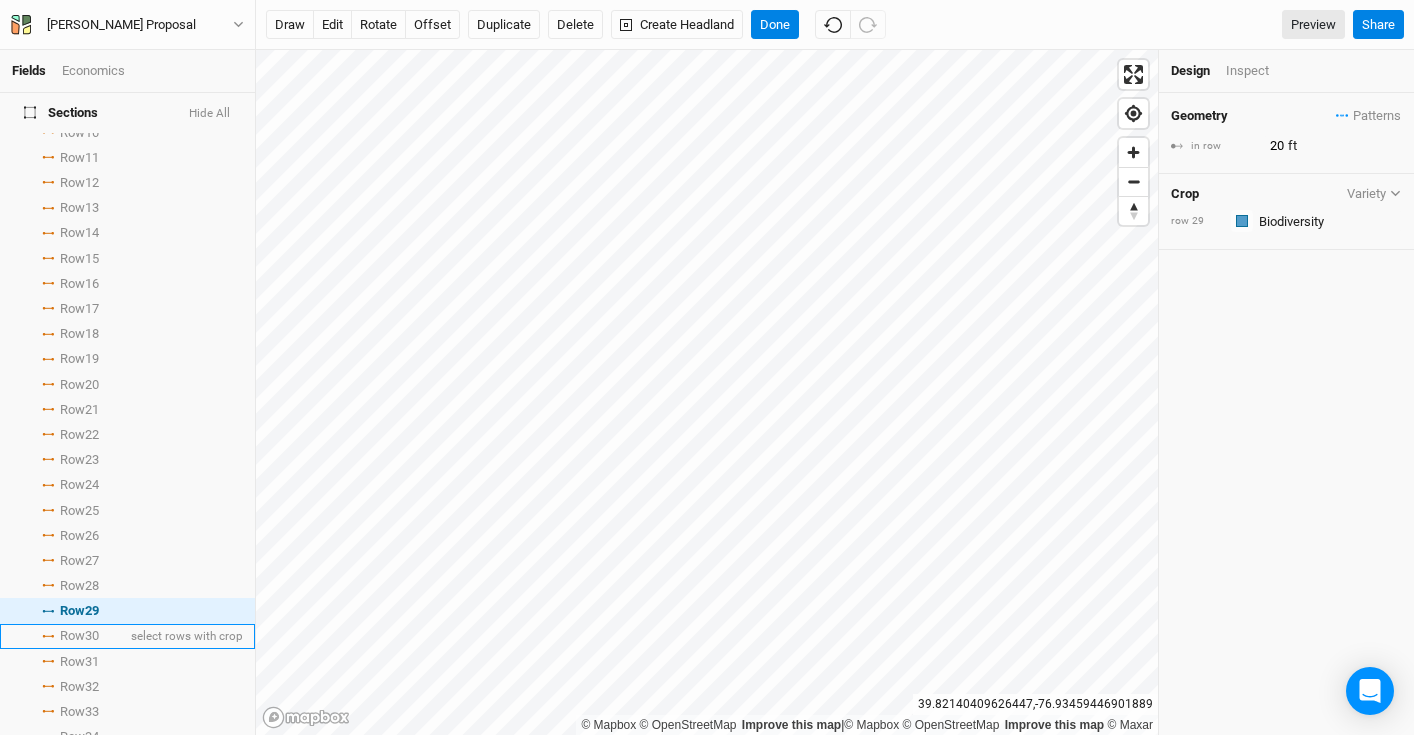 click on "Row  30" at bounding box center (79, 636) 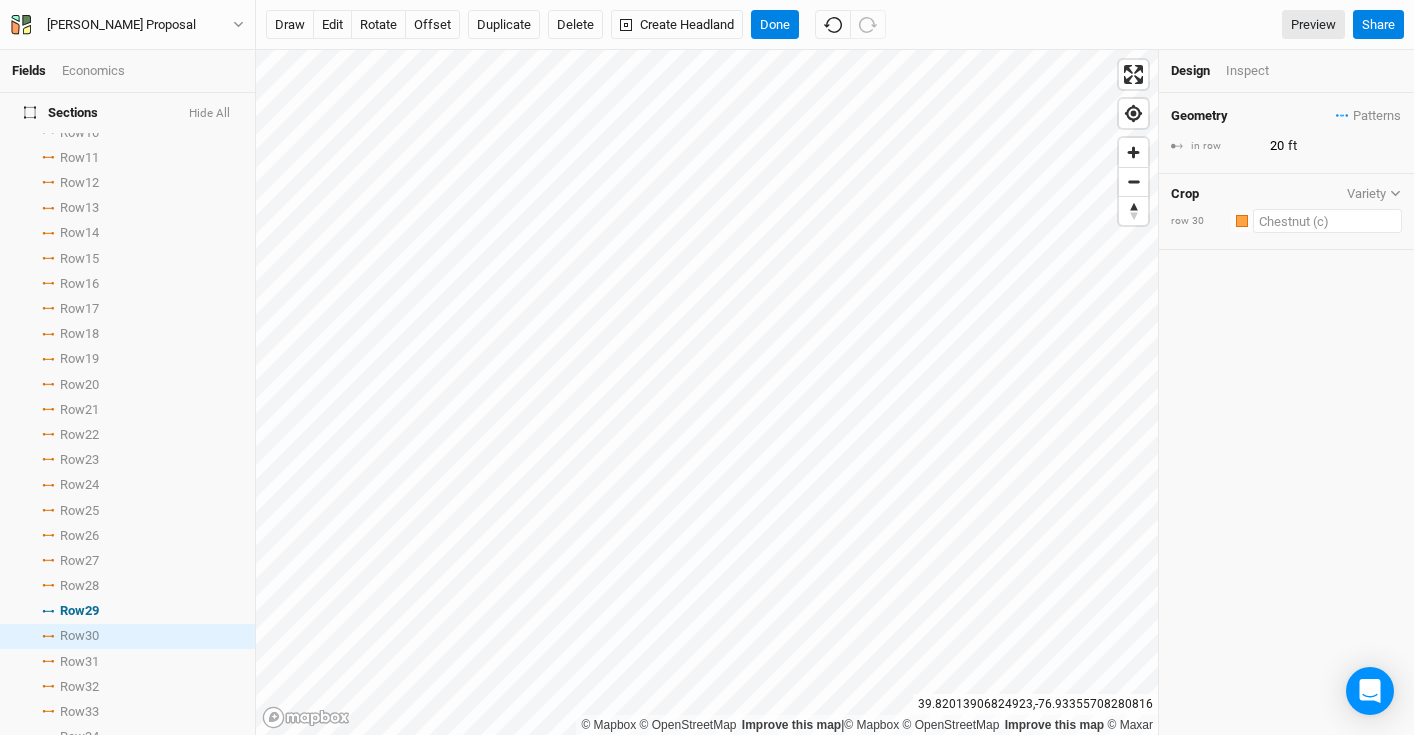 click at bounding box center (1327, 221) 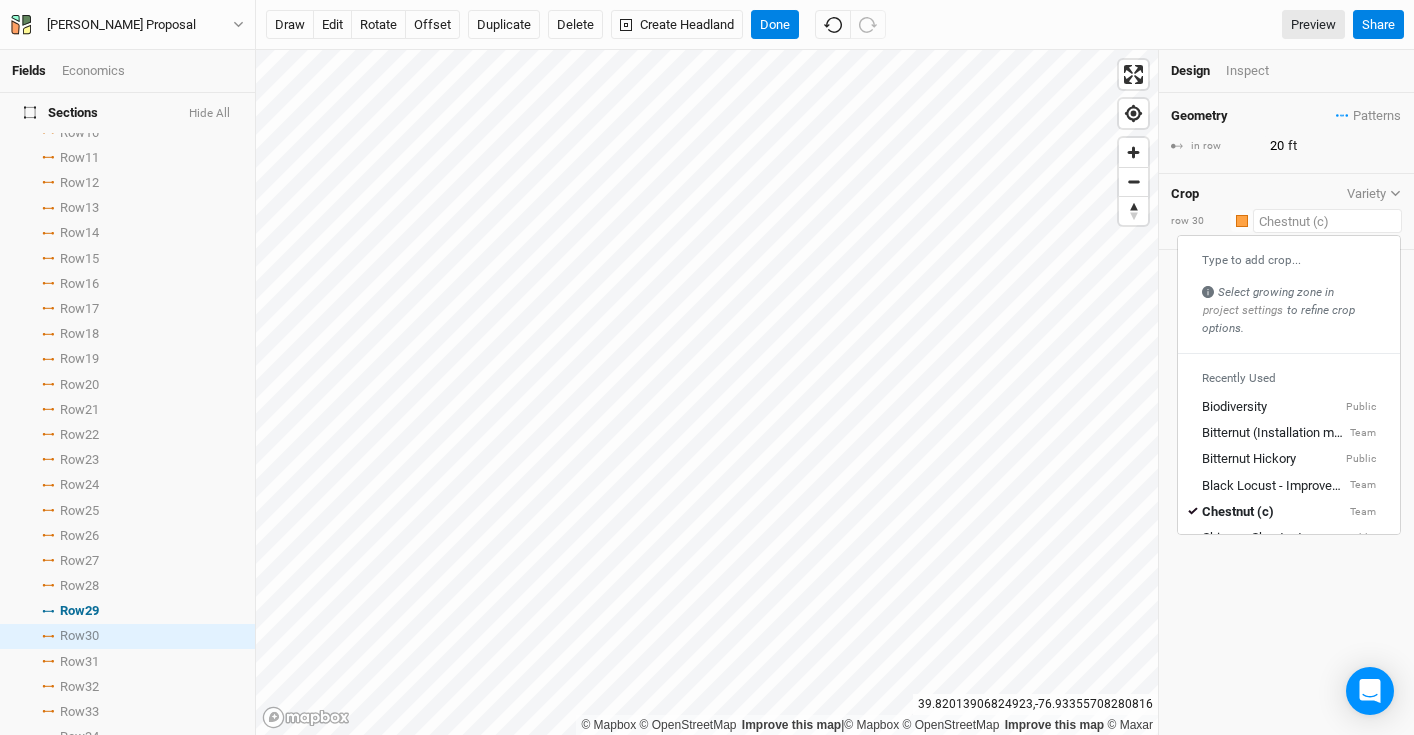 click at bounding box center [1327, 221] 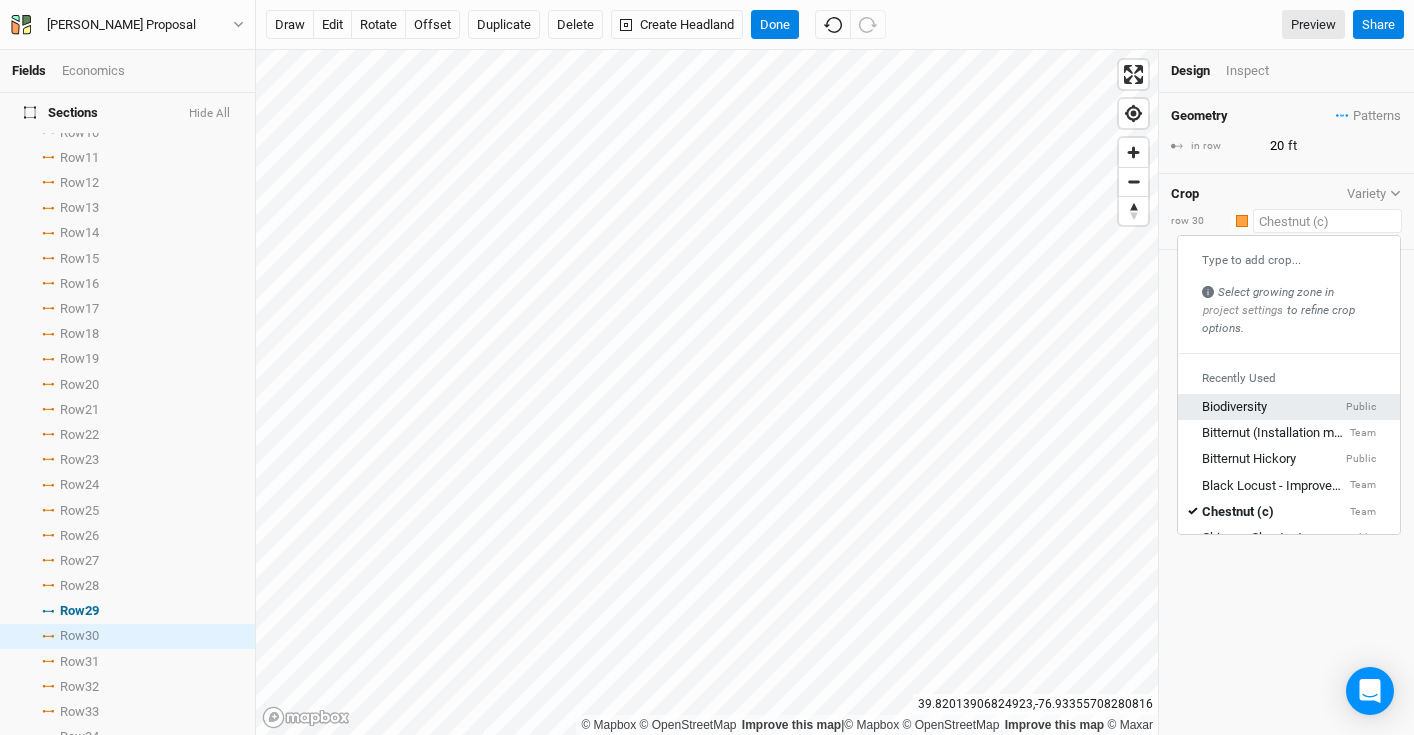 click on "Biodiversity Public" at bounding box center [1289, 408] 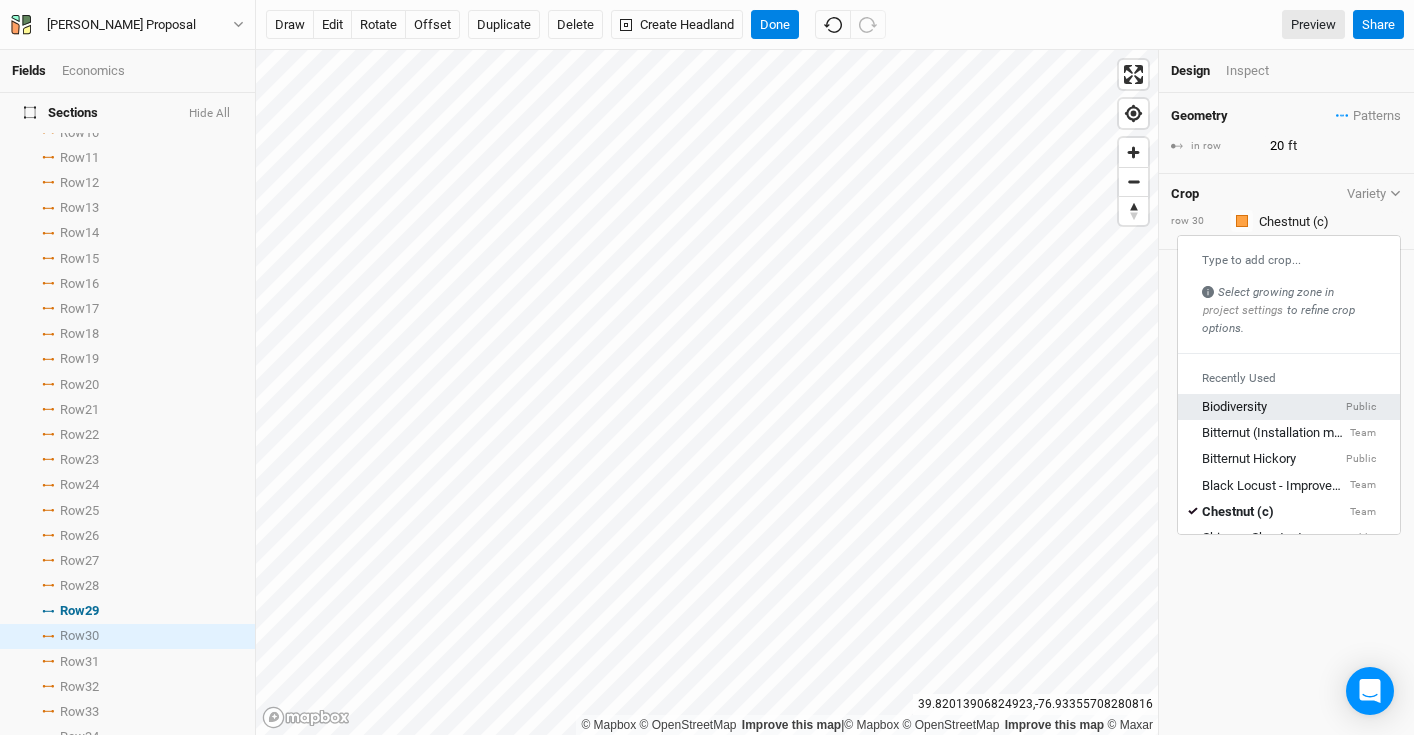 type 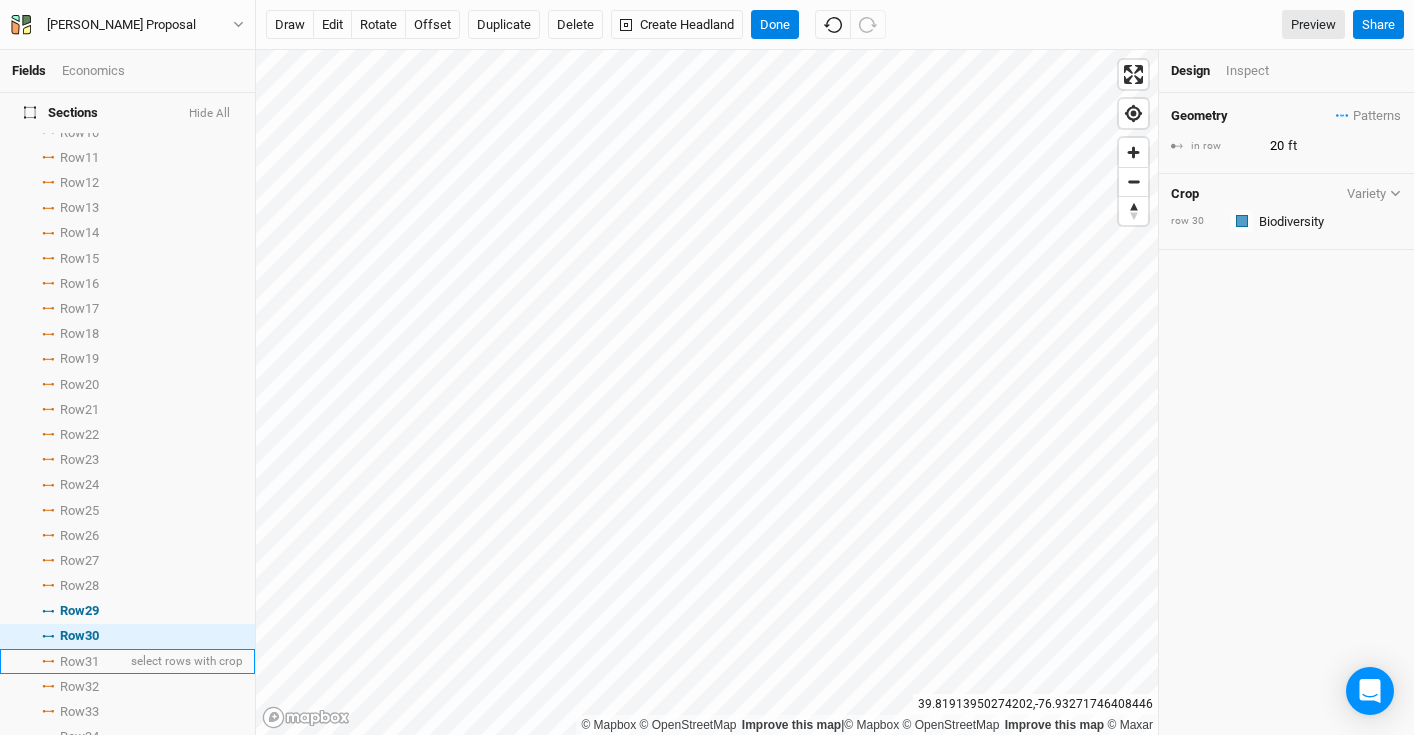 click on "Row  31" at bounding box center [79, 662] 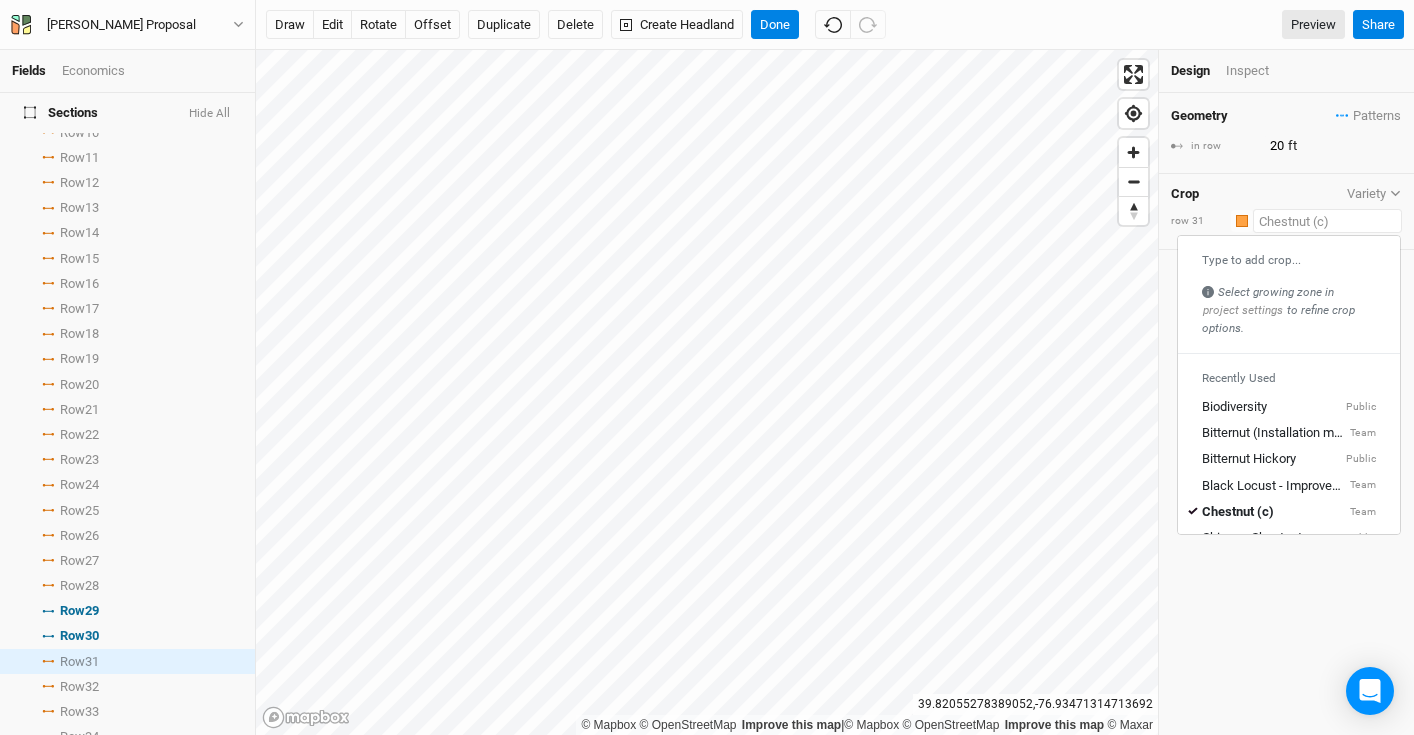 click at bounding box center [1327, 221] 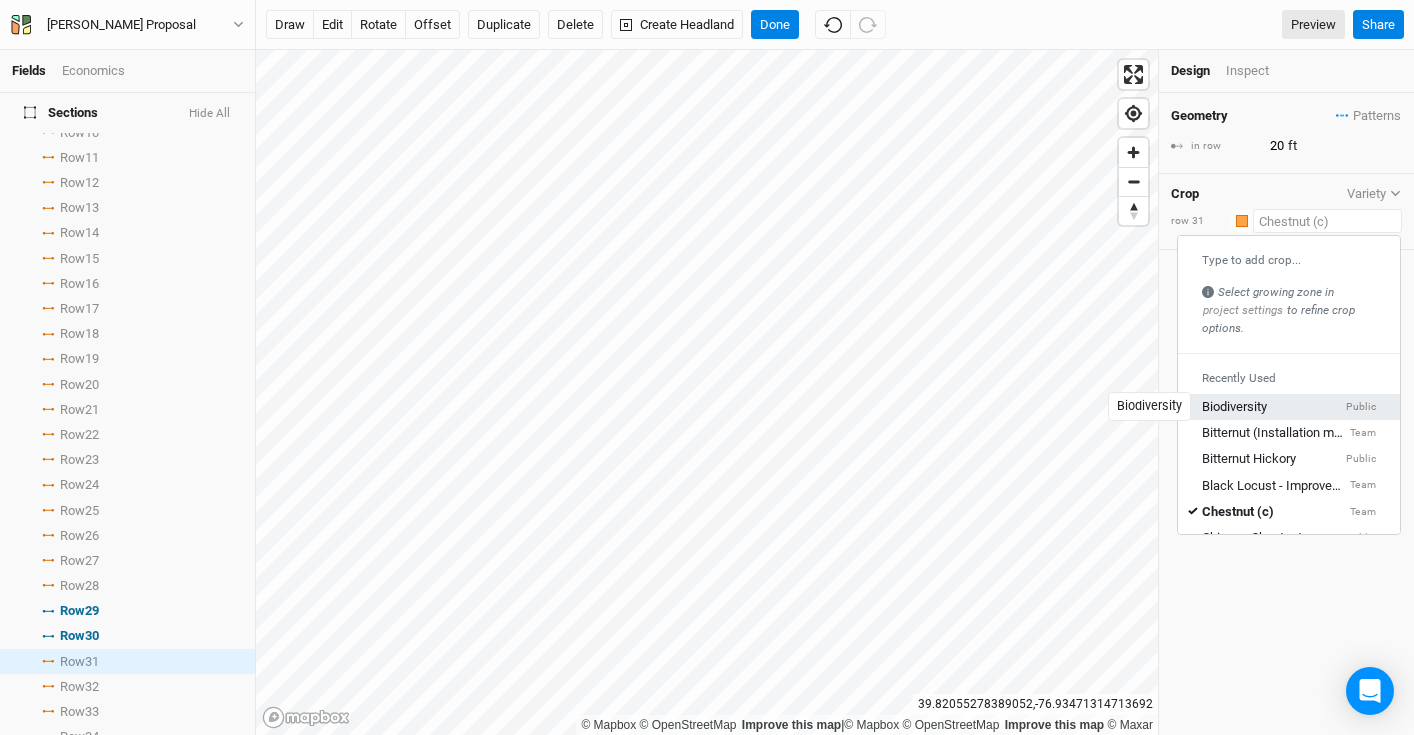 click on "Biodiversity" at bounding box center [1234, 408] 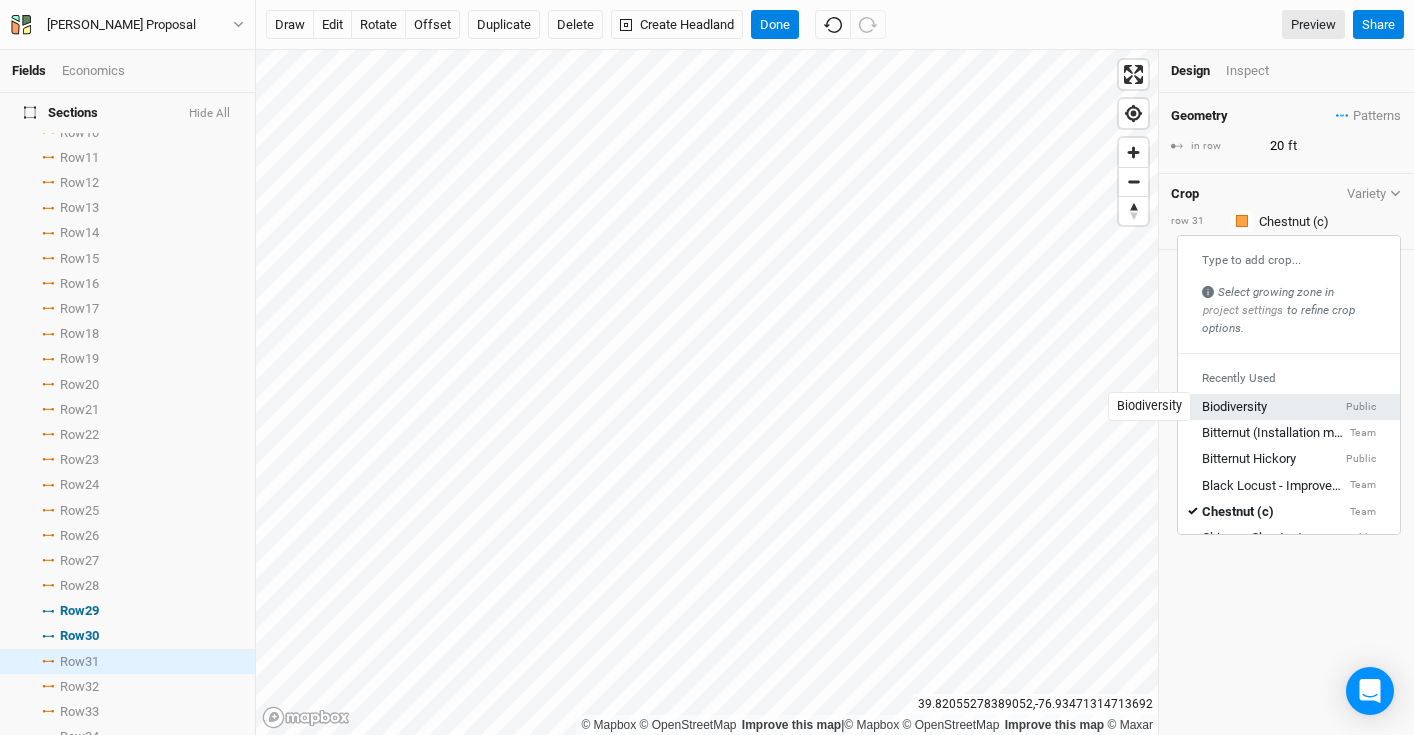 type 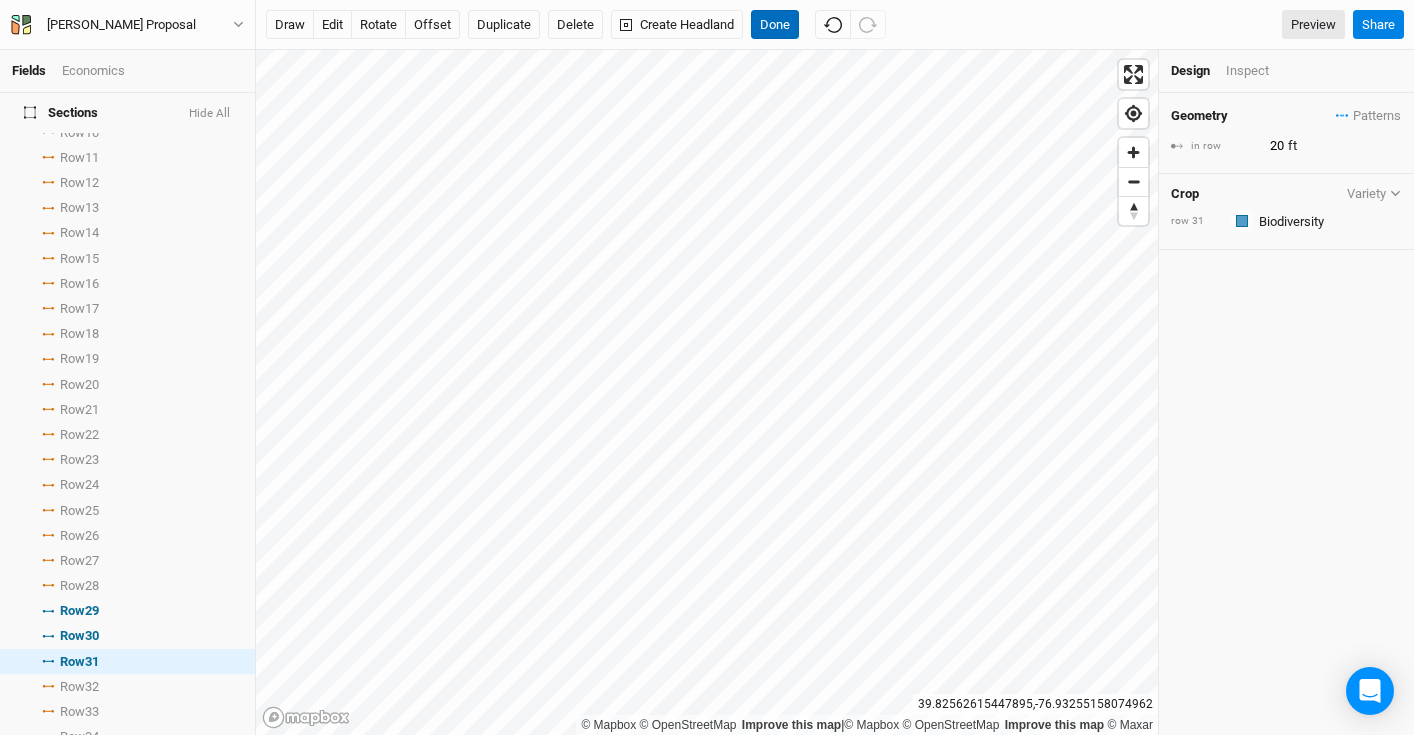 click on "Done" at bounding box center (775, 25) 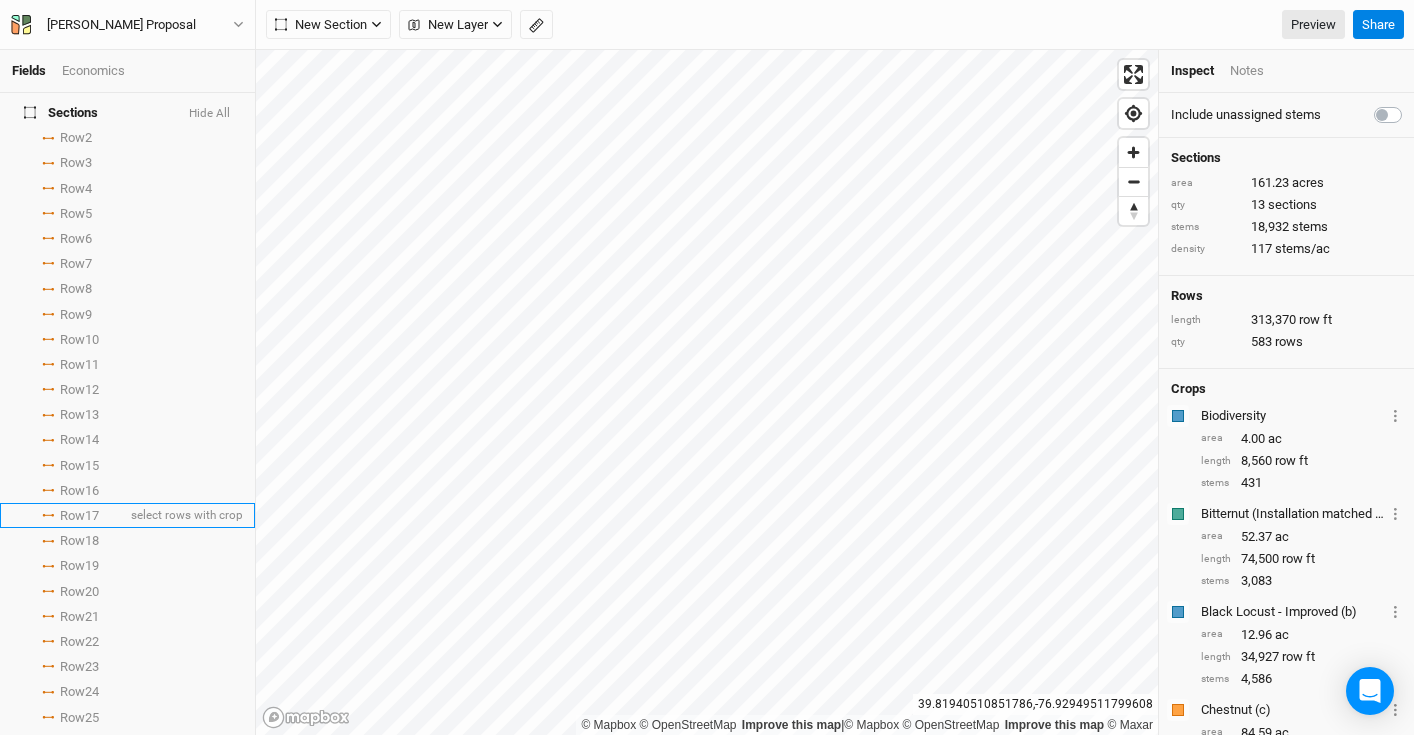 scroll, scrollTop: 0, scrollLeft: 0, axis: both 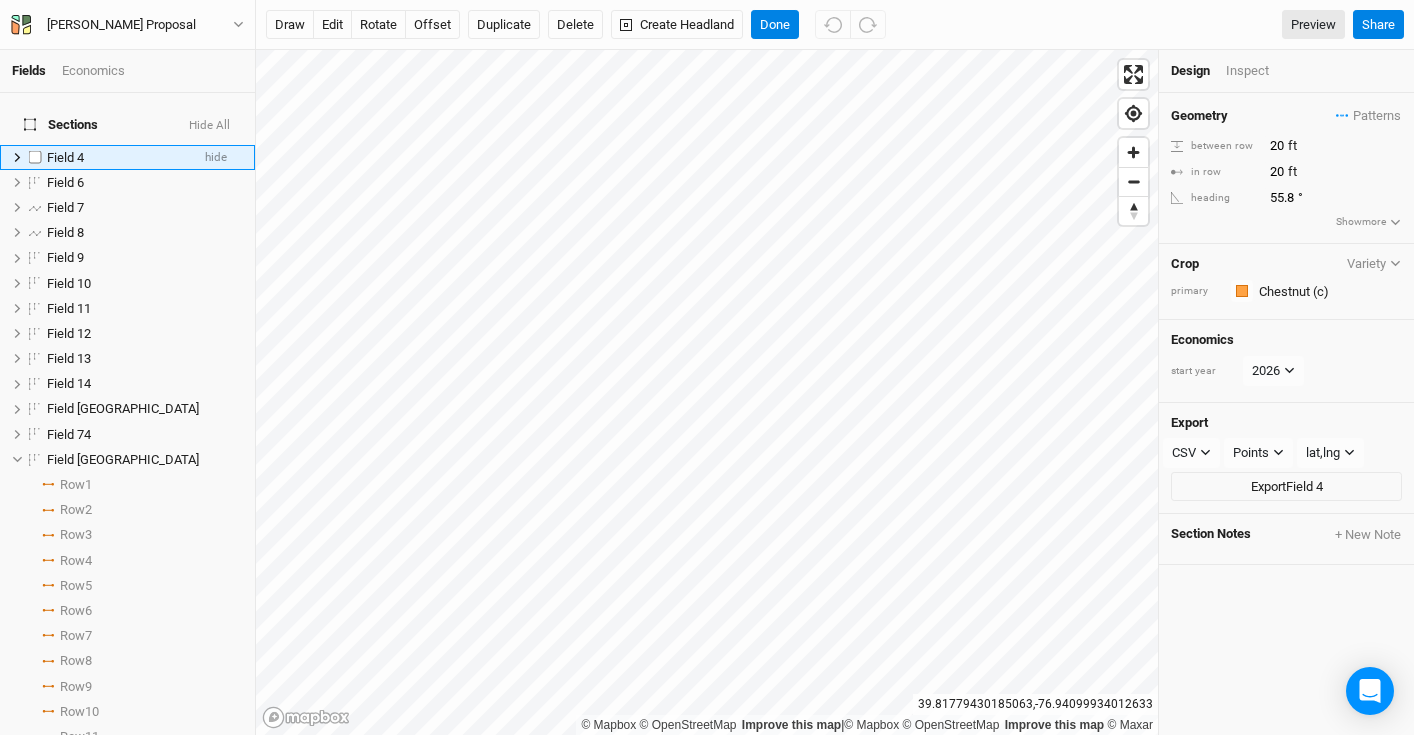 click on "Field 4" at bounding box center (65, 157) 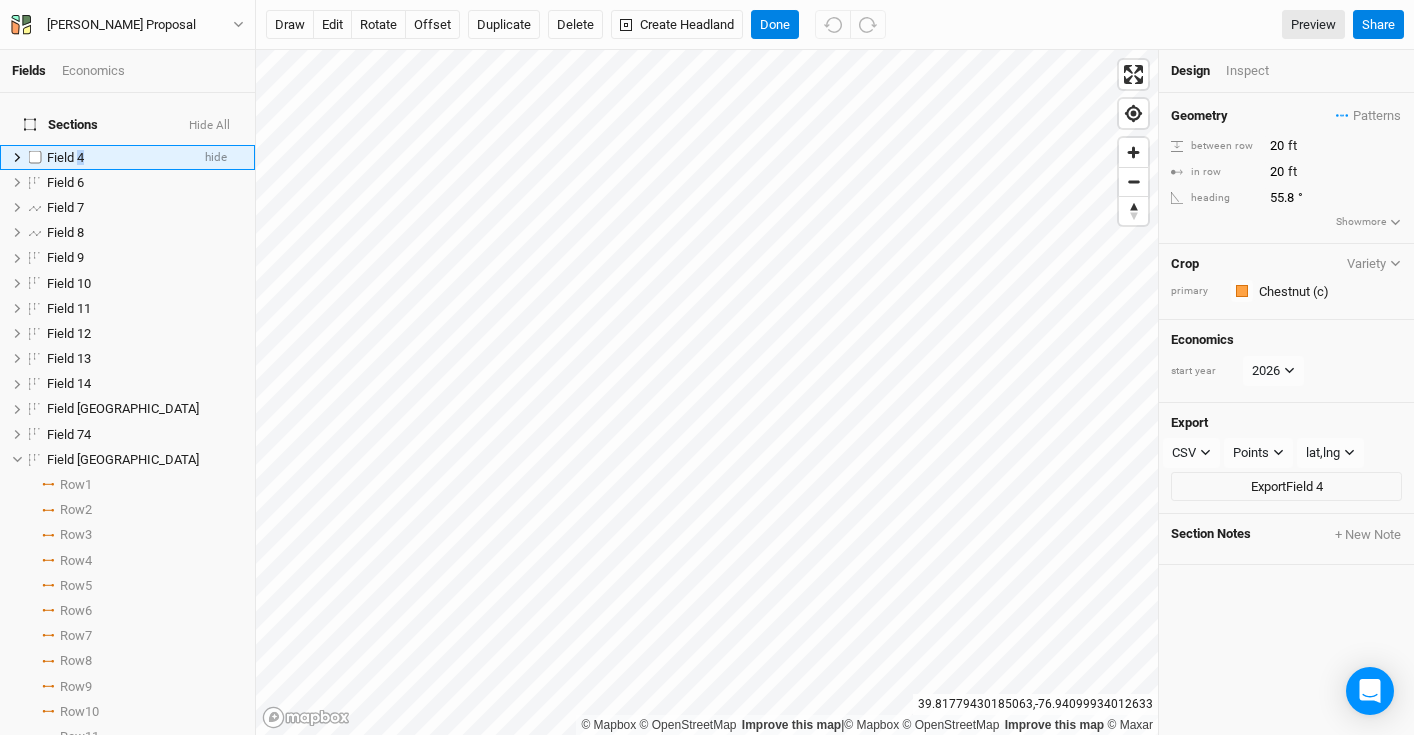 click on "Field 4" at bounding box center (65, 157) 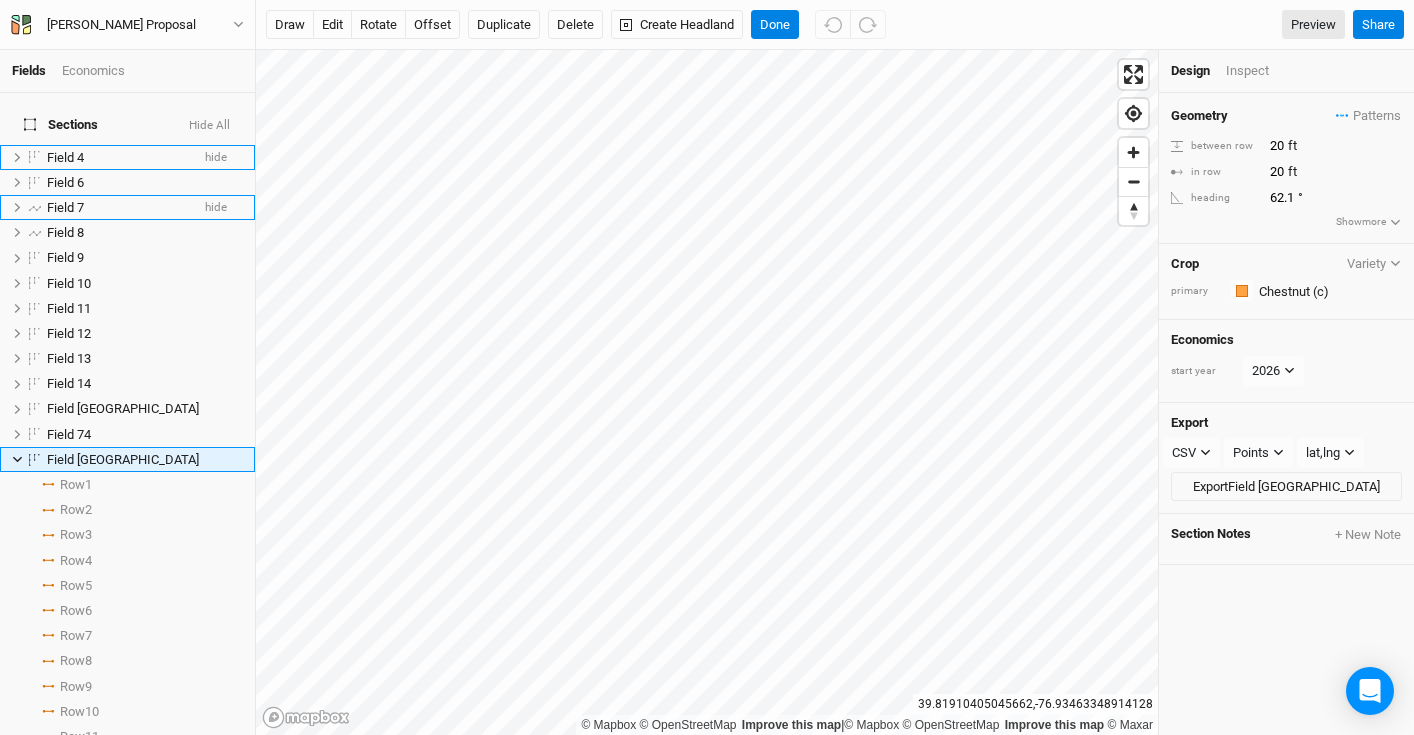 scroll, scrollTop: 33, scrollLeft: 0, axis: vertical 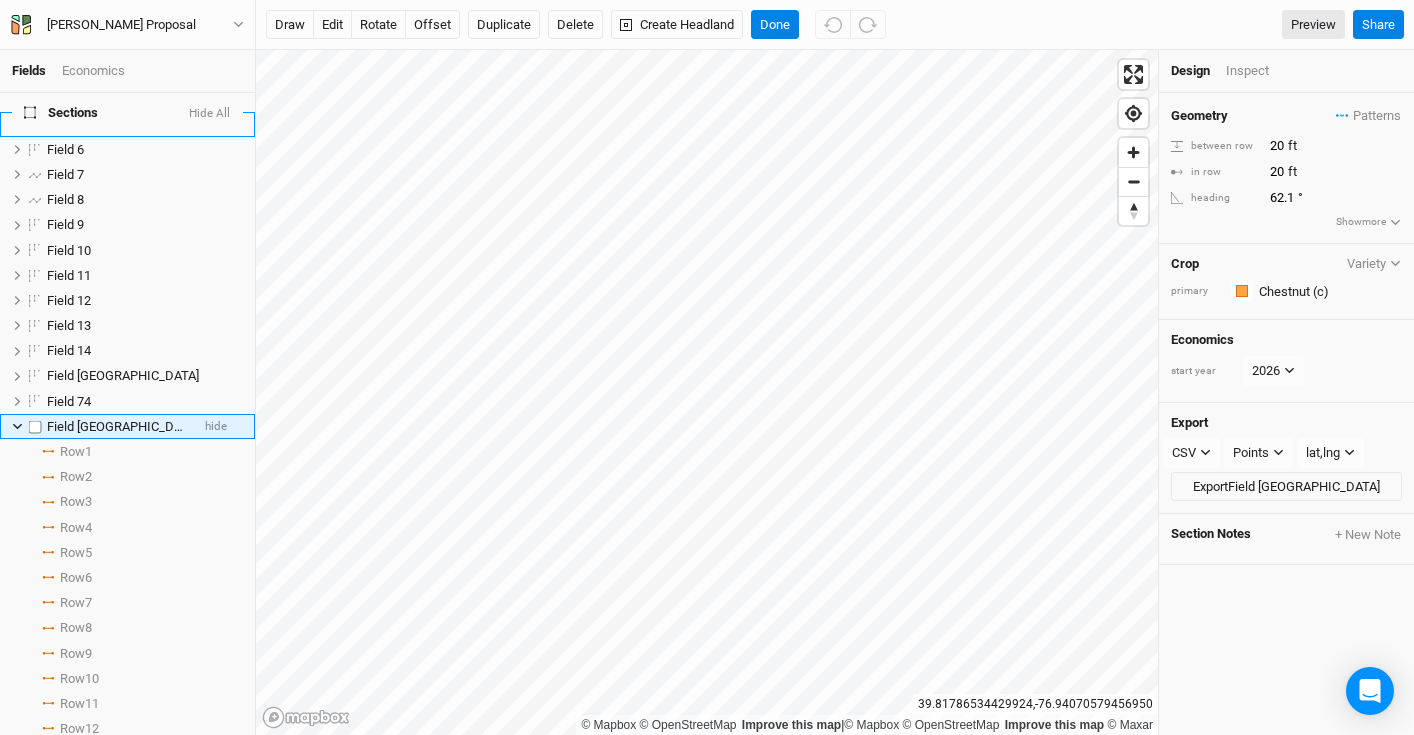 click on "Field 75 [GEOGRAPHIC_DATA] hide" at bounding box center [127, 426] 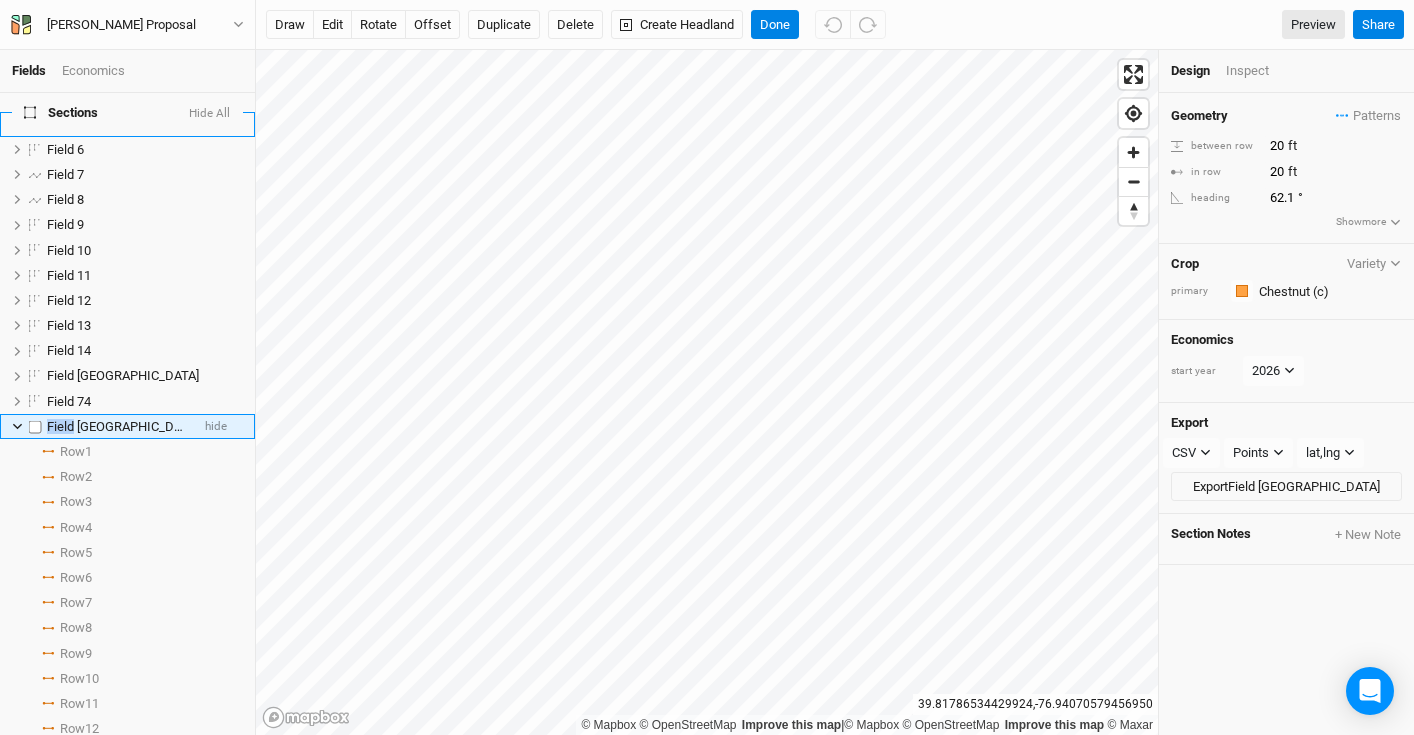 click on "Field 75 [GEOGRAPHIC_DATA] hide" at bounding box center [127, 426] 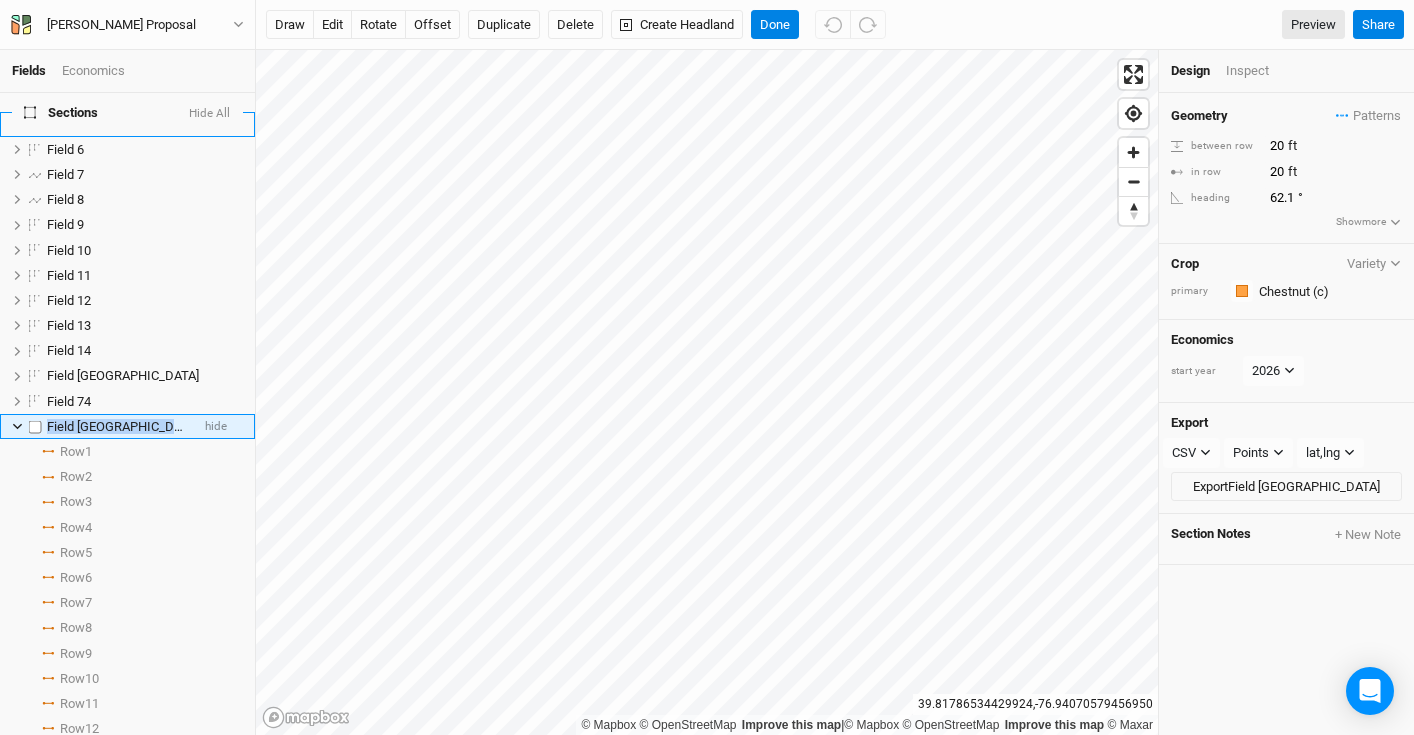 click on "Field 75 [GEOGRAPHIC_DATA] hide" at bounding box center [127, 426] 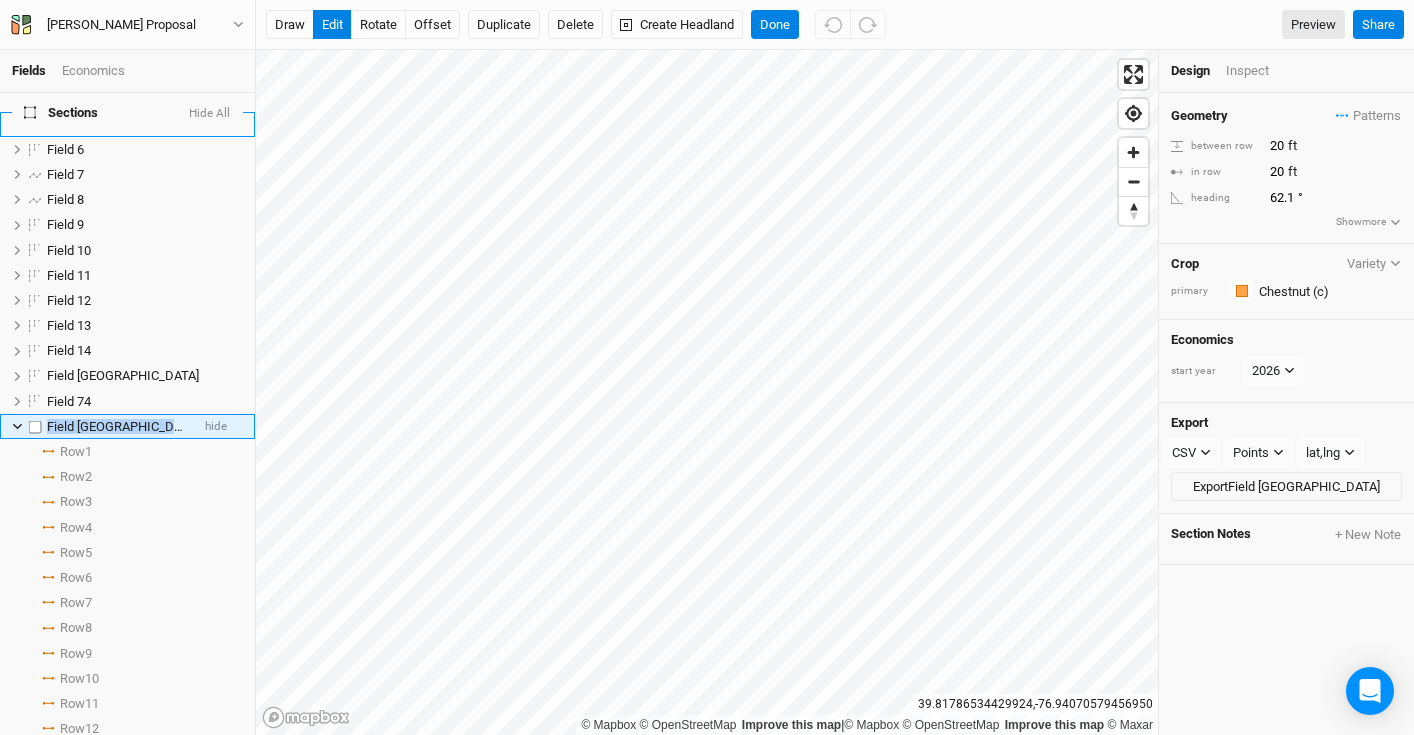 click on "Field [GEOGRAPHIC_DATA]" at bounding box center (123, 426) 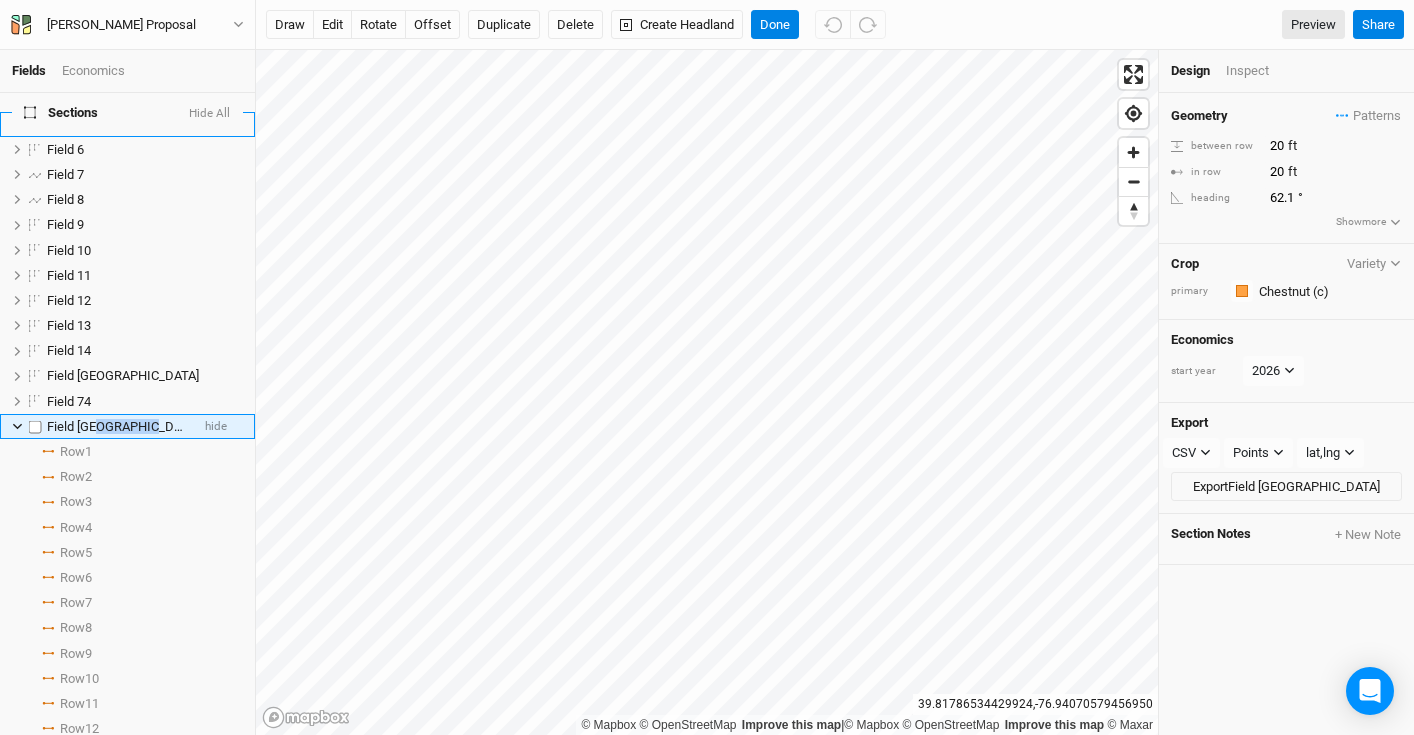 click on "Field [GEOGRAPHIC_DATA]" at bounding box center [123, 426] 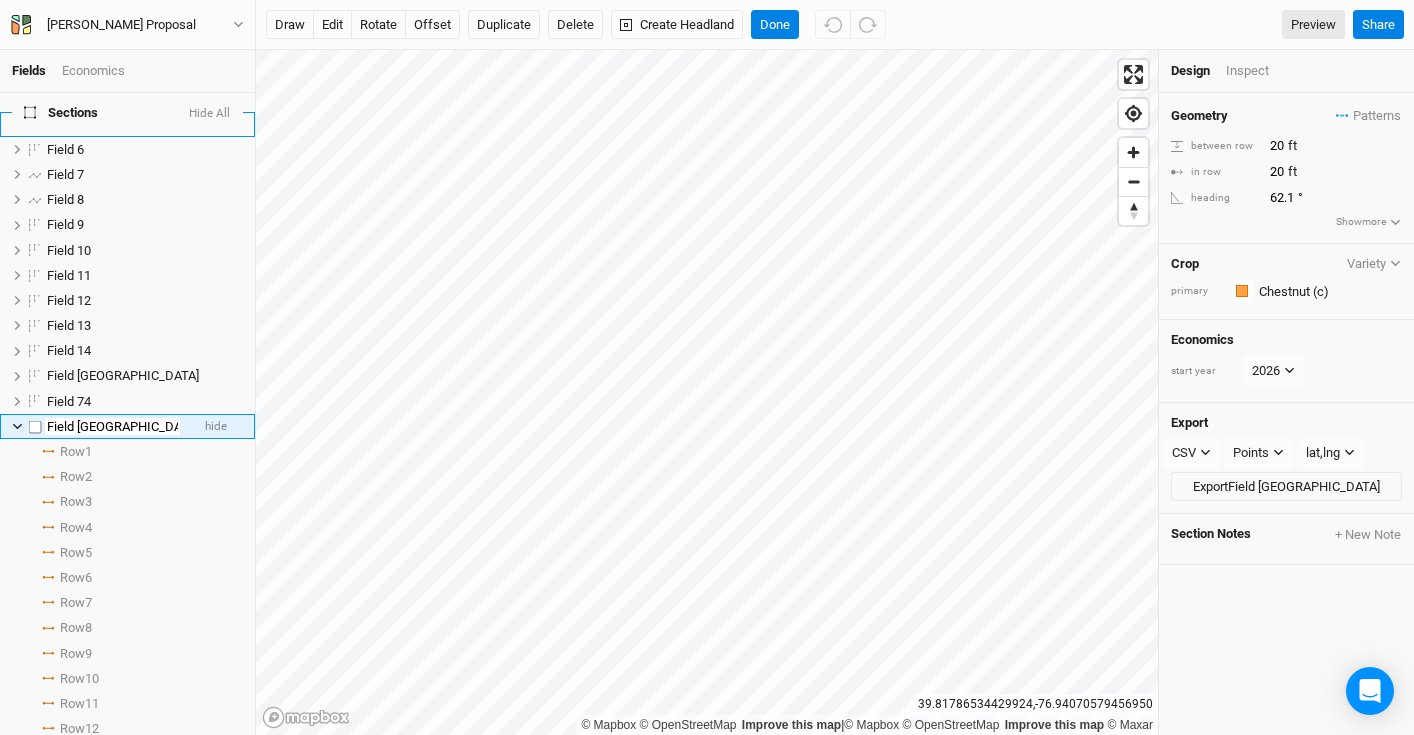 click on "Field [GEOGRAPHIC_DATA]" at bounding box center (112, 427) 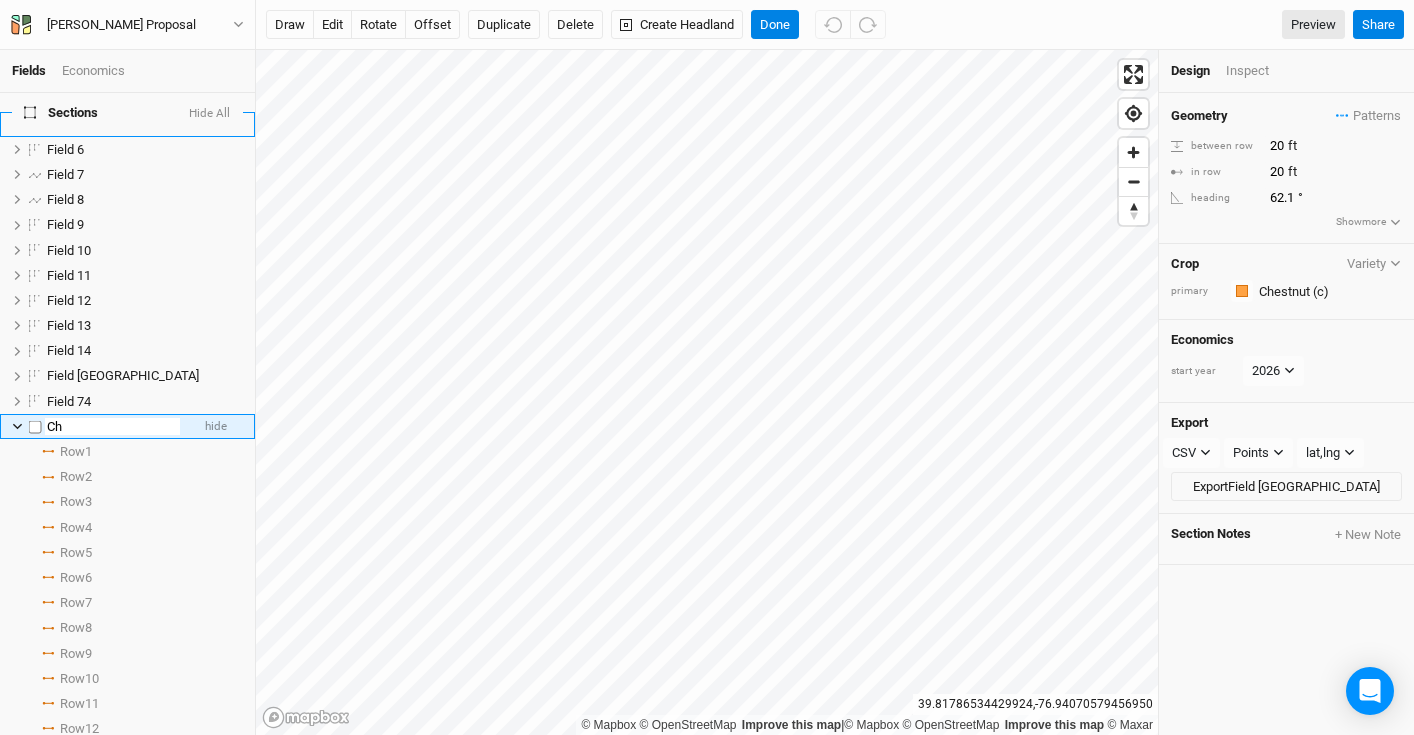 scroll, scrollTop: 0, scrollLeft: 0, axis: both 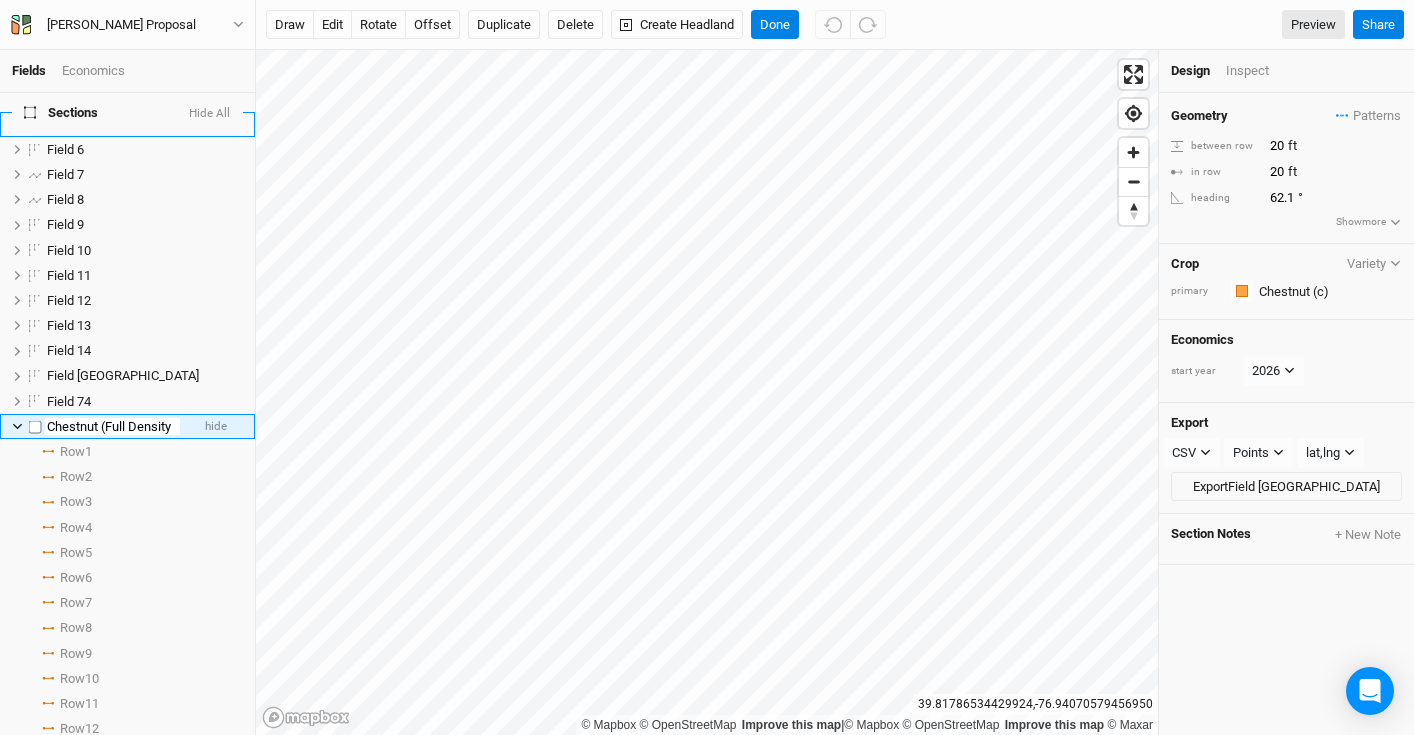 type on "Chestnut (Full Density)" 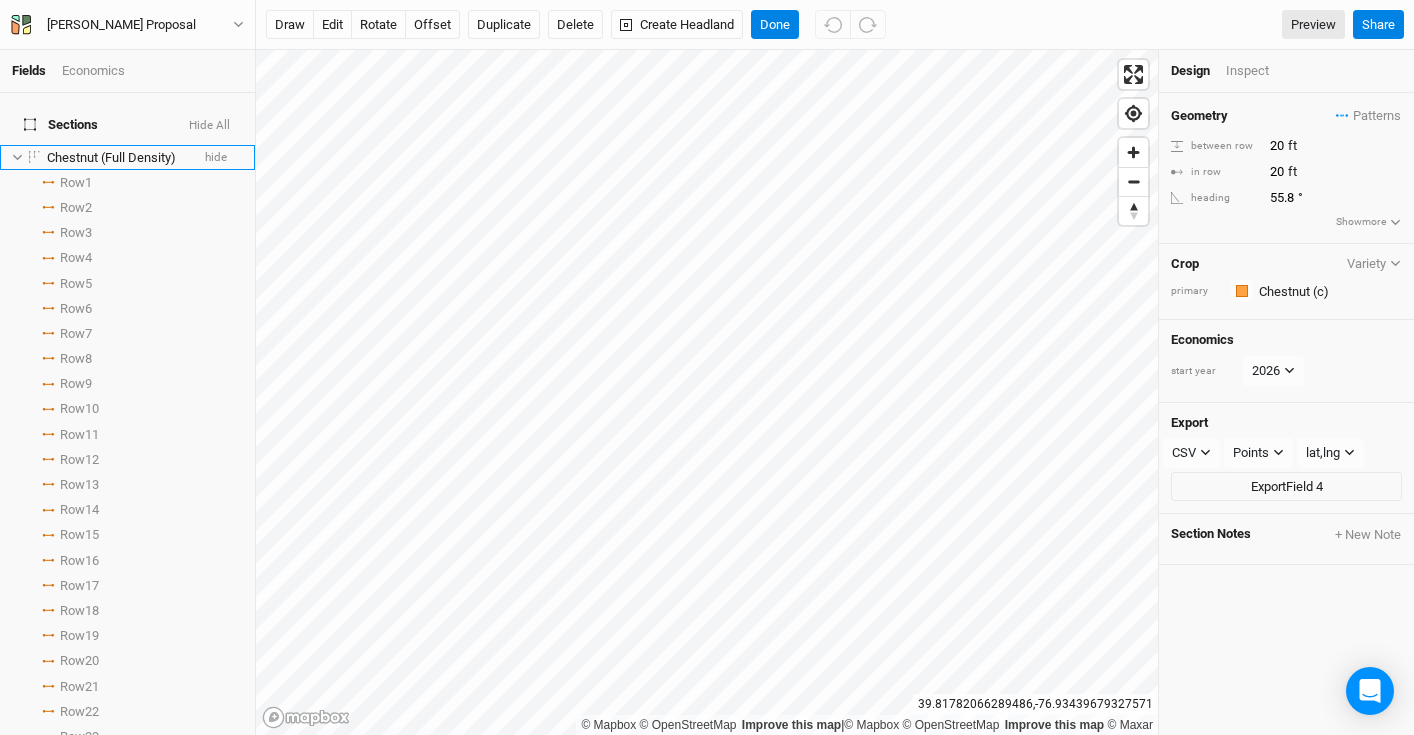 scroll, scrollTop: 2703, scrollLeft: 0, axis: vertical 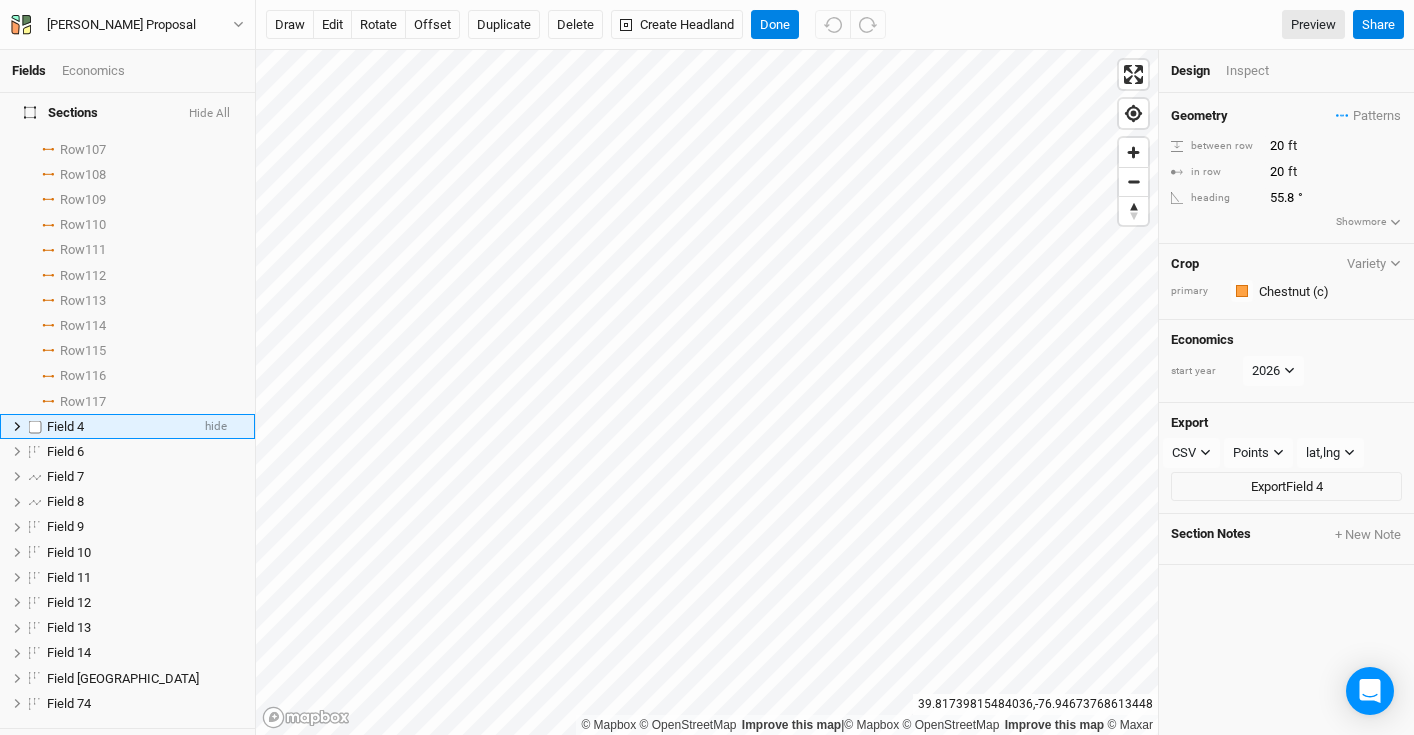 click on "Field 4" at bounding box center [118, 427] 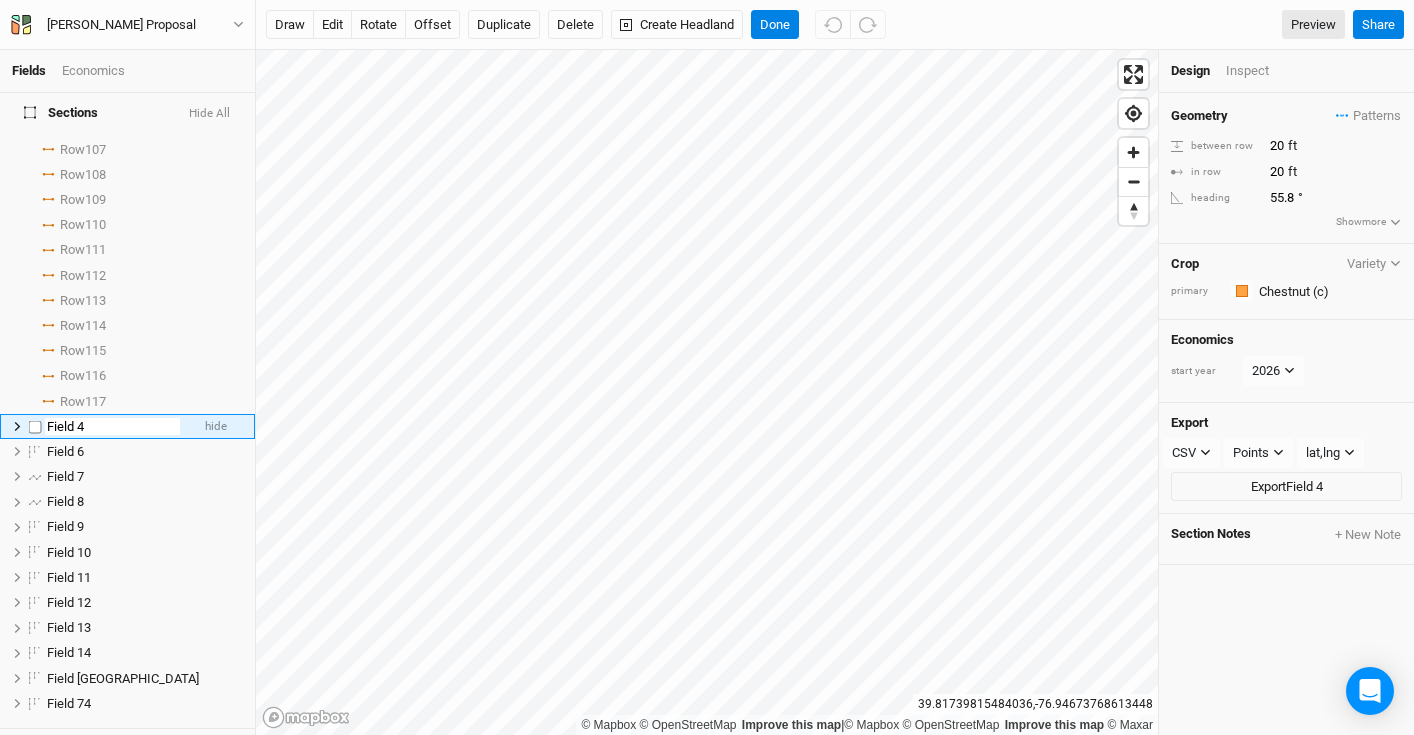 click on "Field 4" at bounding box center [112, 427] 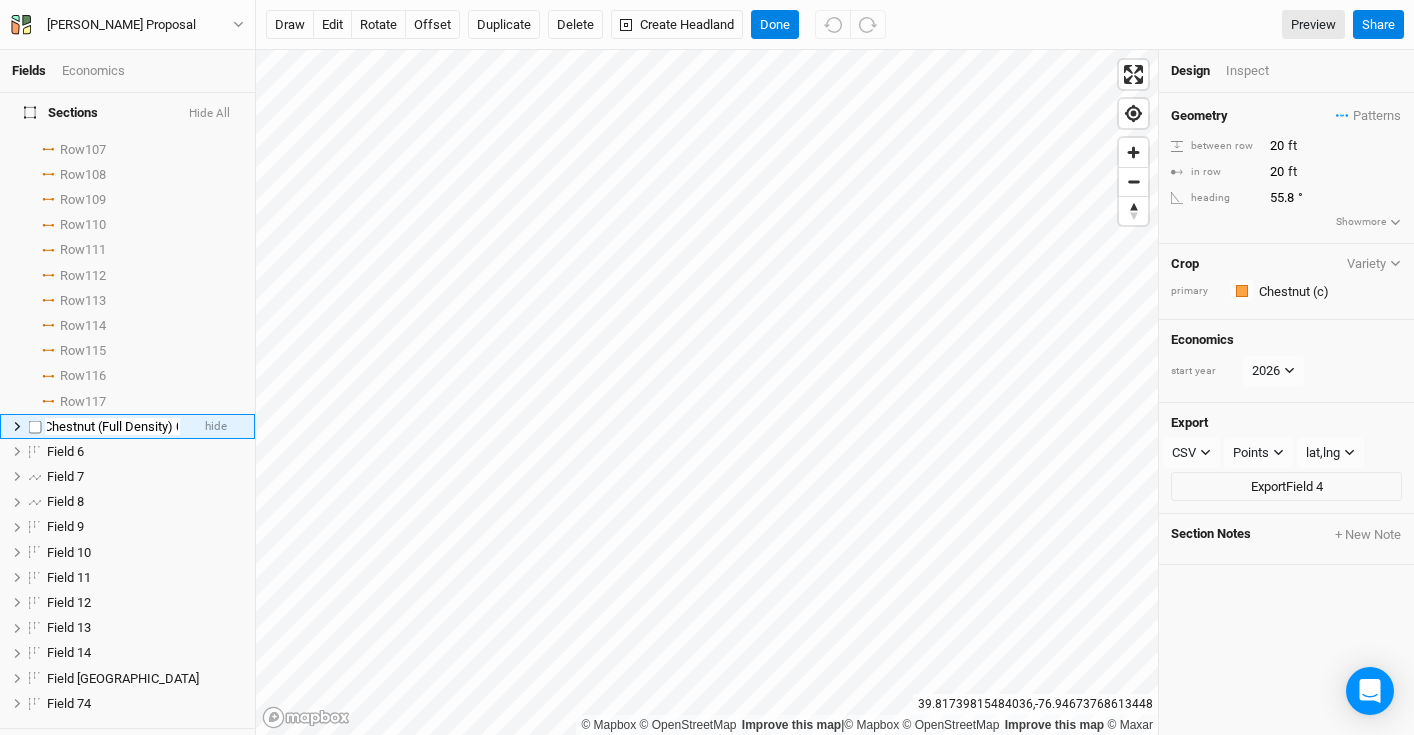 scroll, scrollTop: 0, scrollLeft: 17, axis: horizontal 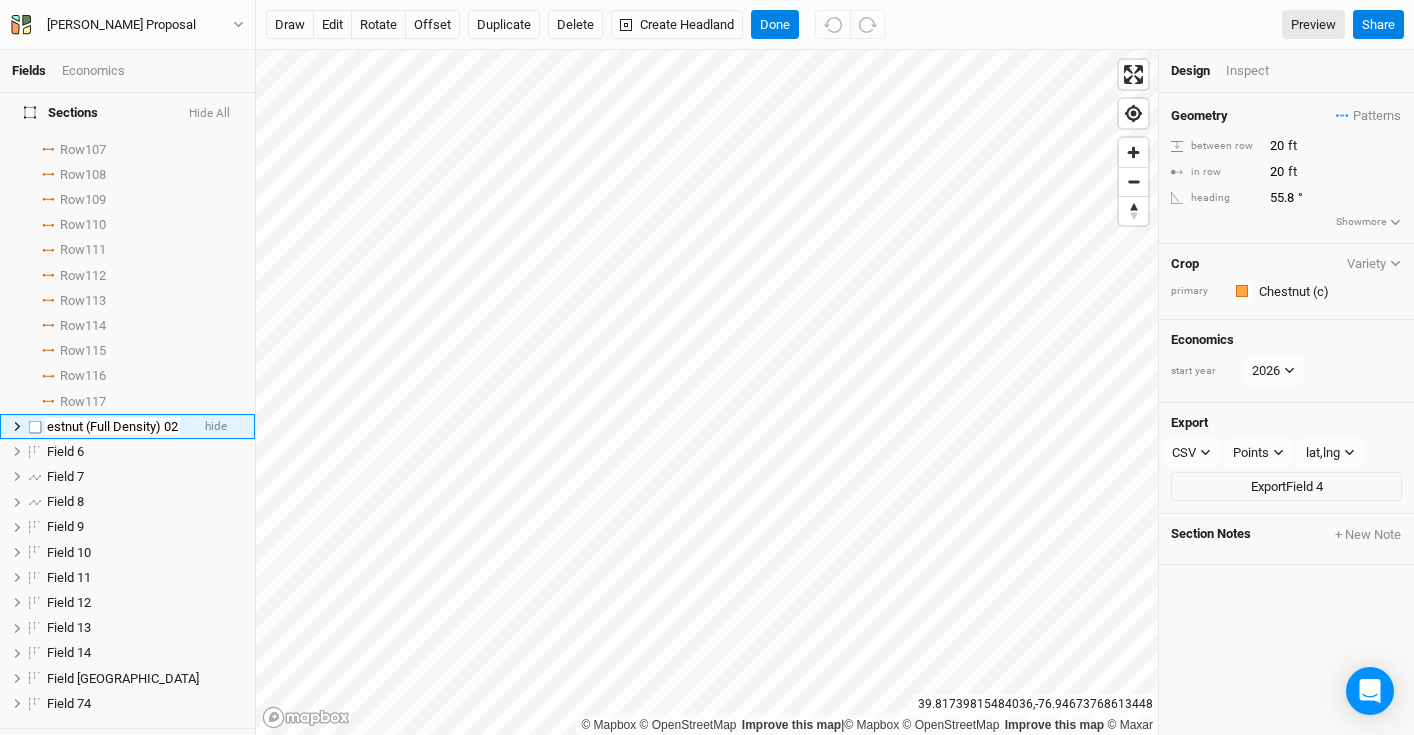 type on "Chestnut (Full Density) 02" 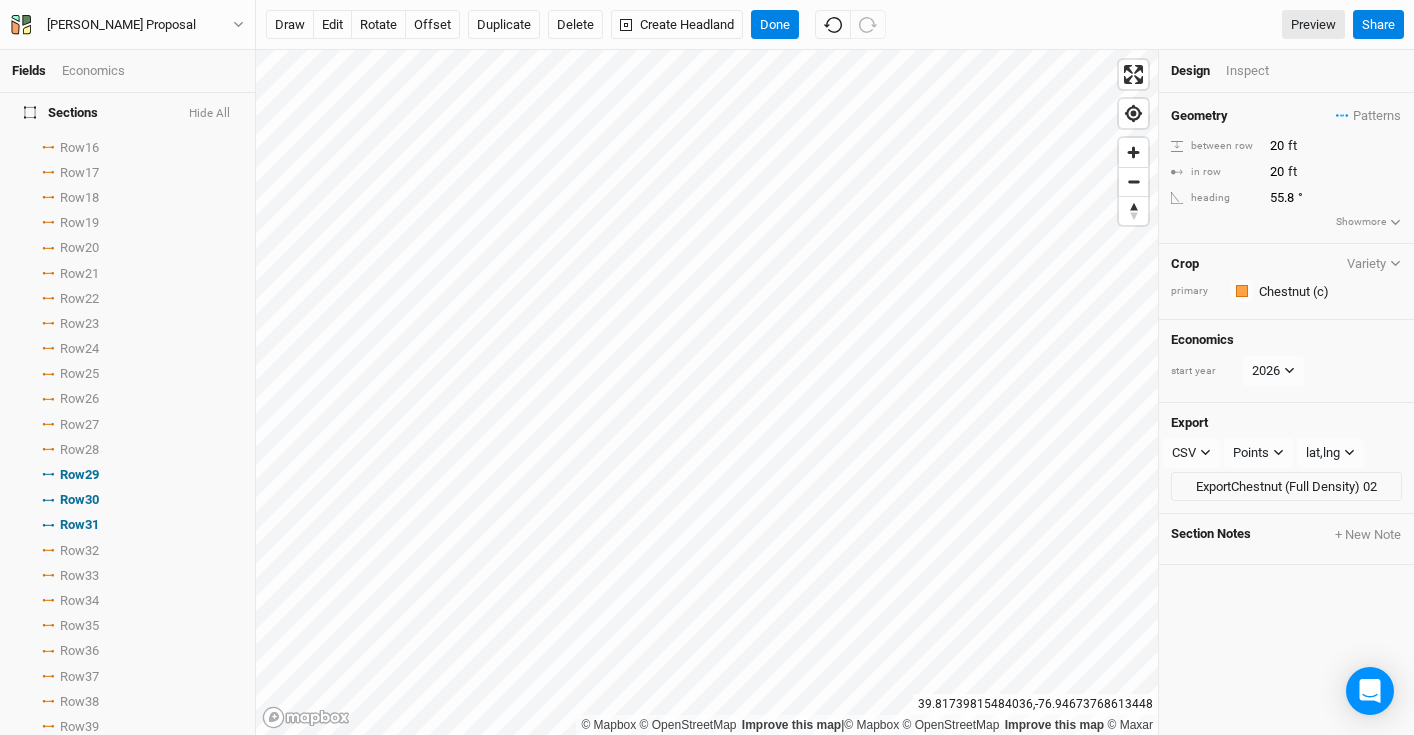 scroll, scrollTop: 0, scrollLeft: 0, axis: both 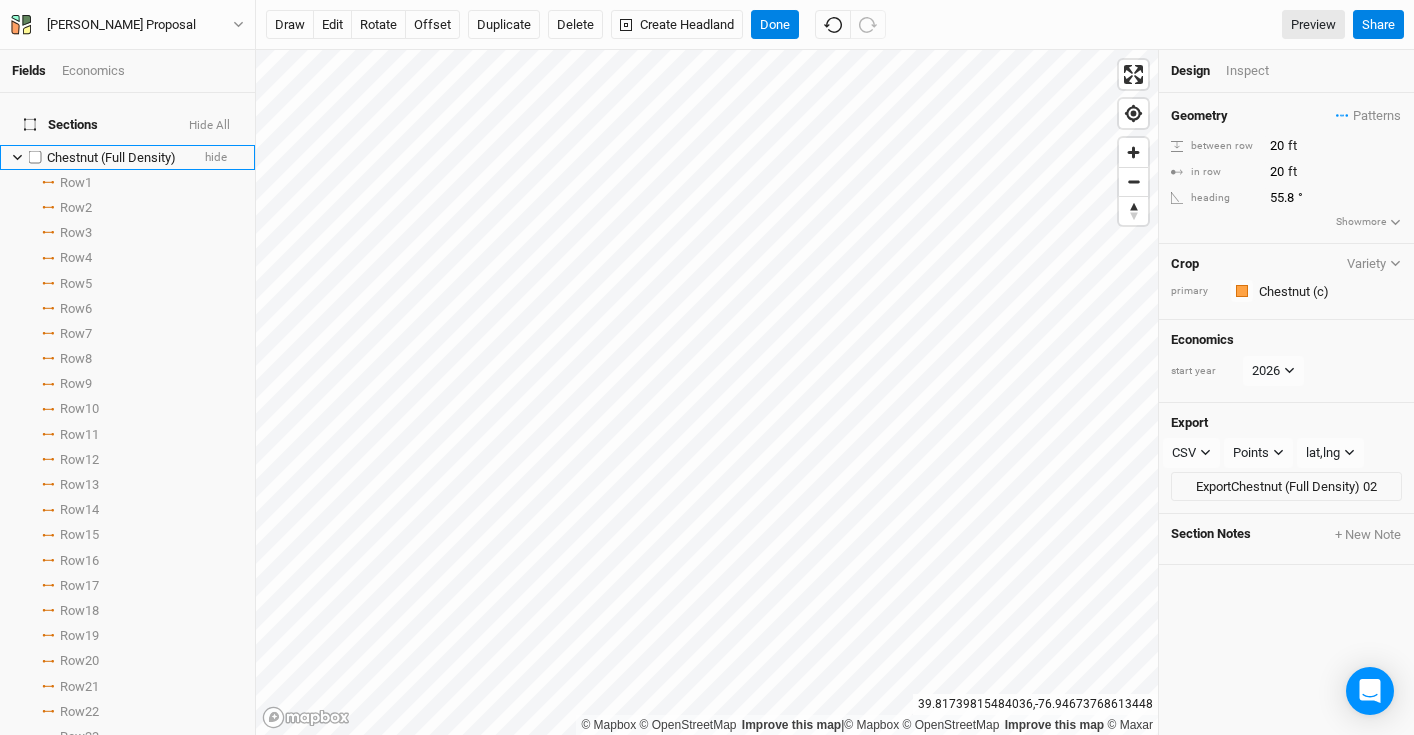 click on "Chestnut (Full Density)" at bounding box center [111, 157] 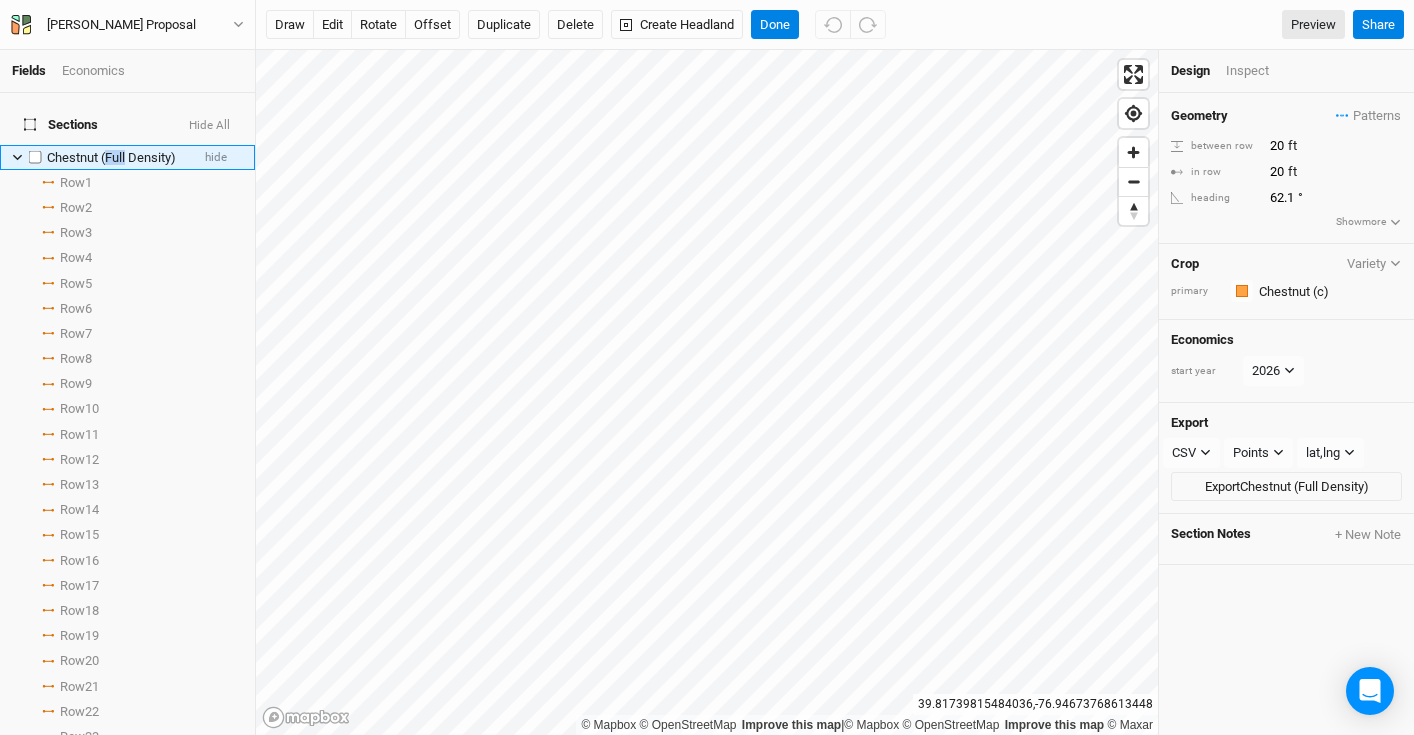 click on "Chestnut (Full Density)" at bounding box center (111, 157) 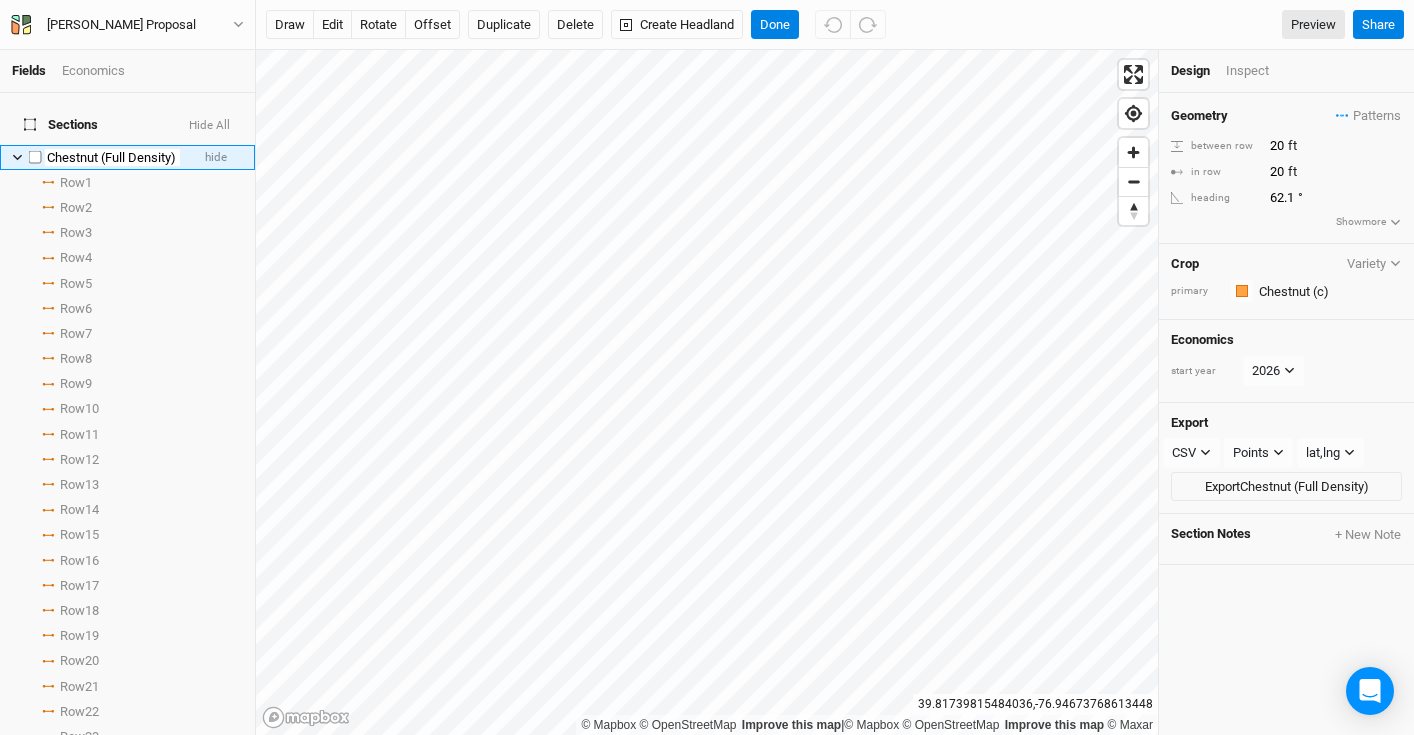 click on "Chestnut (Full Density)" at bounding box center [112, 158] 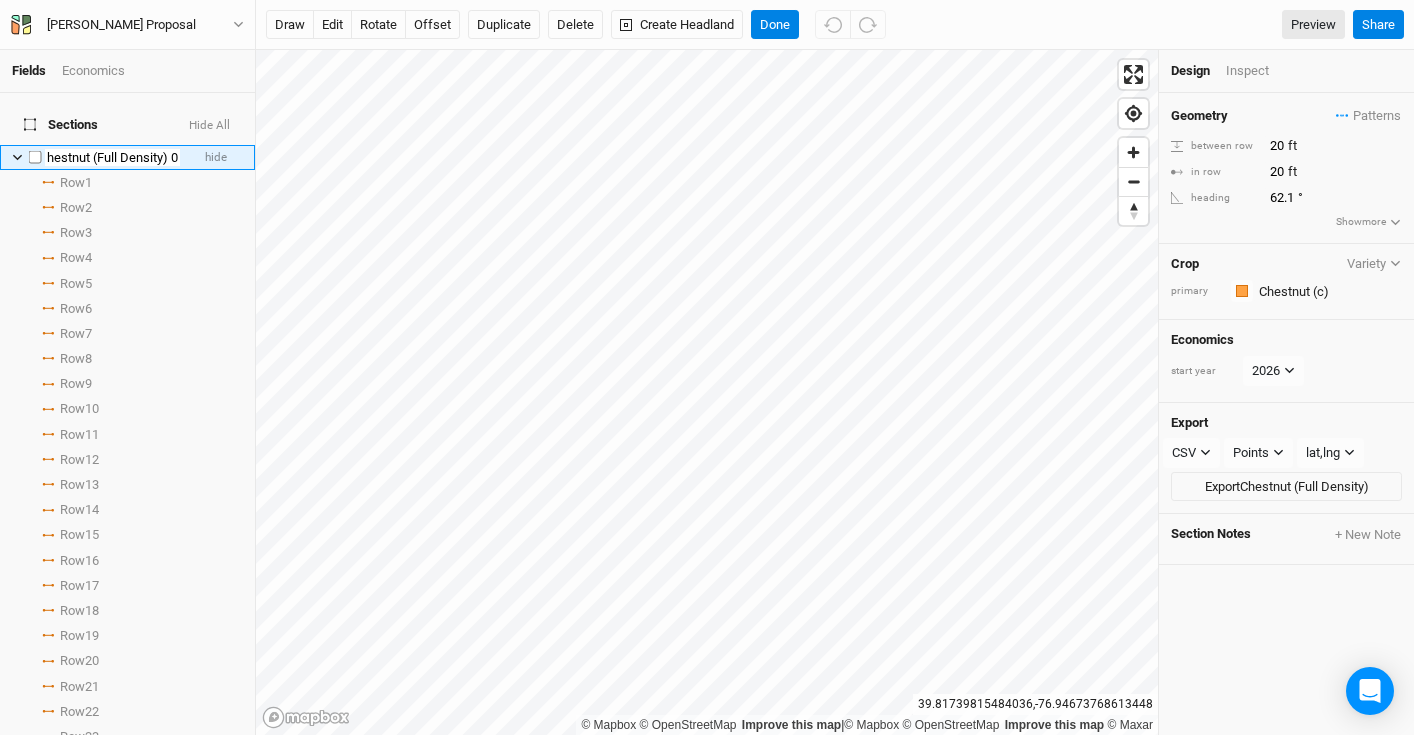 type on "Chestnut (Full Density) 01" 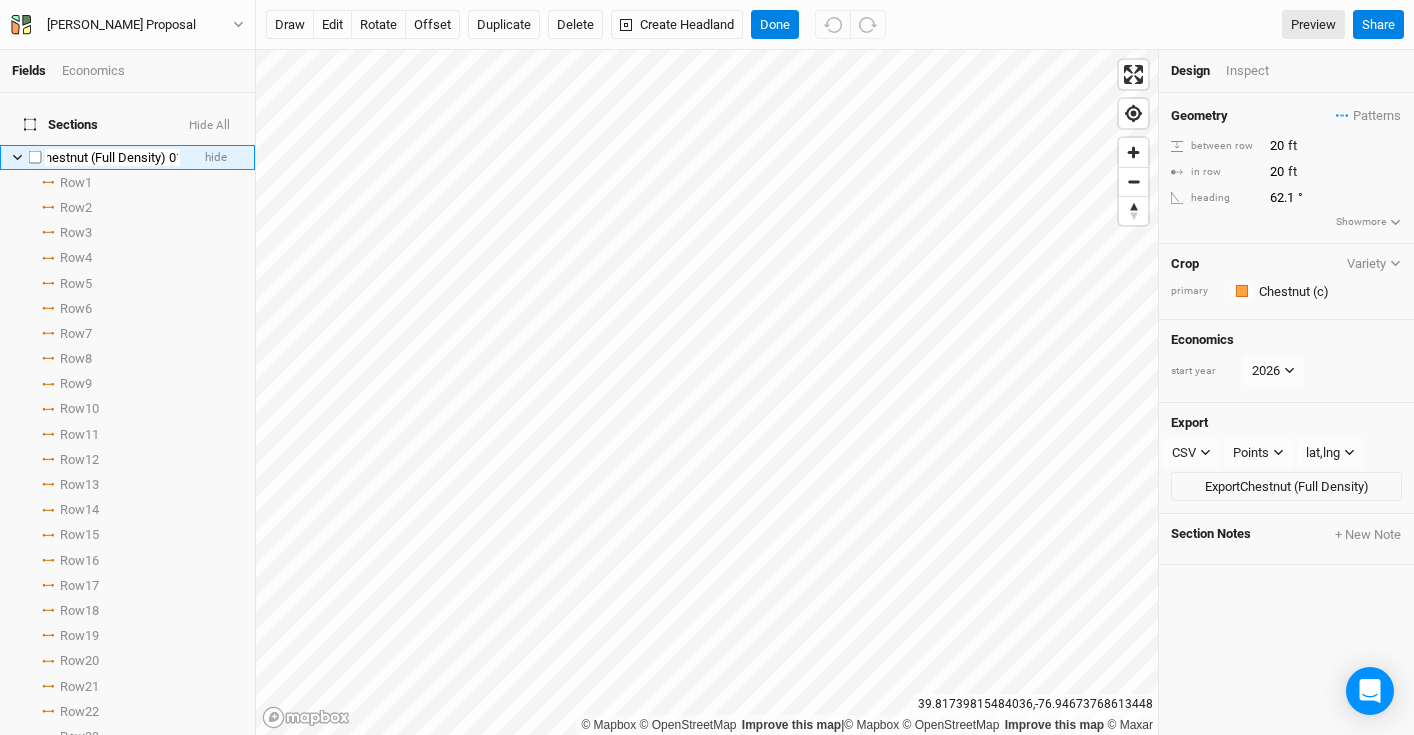 scroll, scrollTop: 0, scrollLeft: 17, axis: horizontal 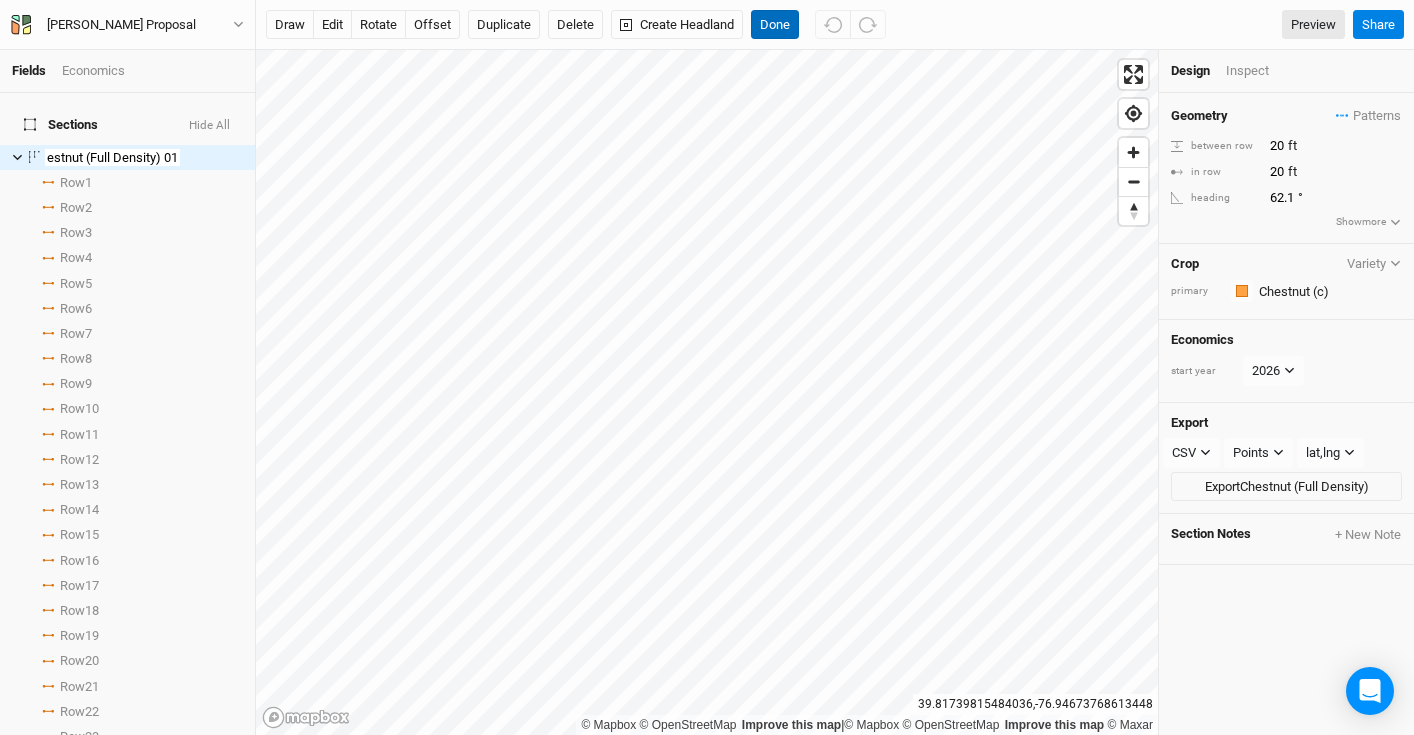 click on "Done" at bounding box center (775, 25) 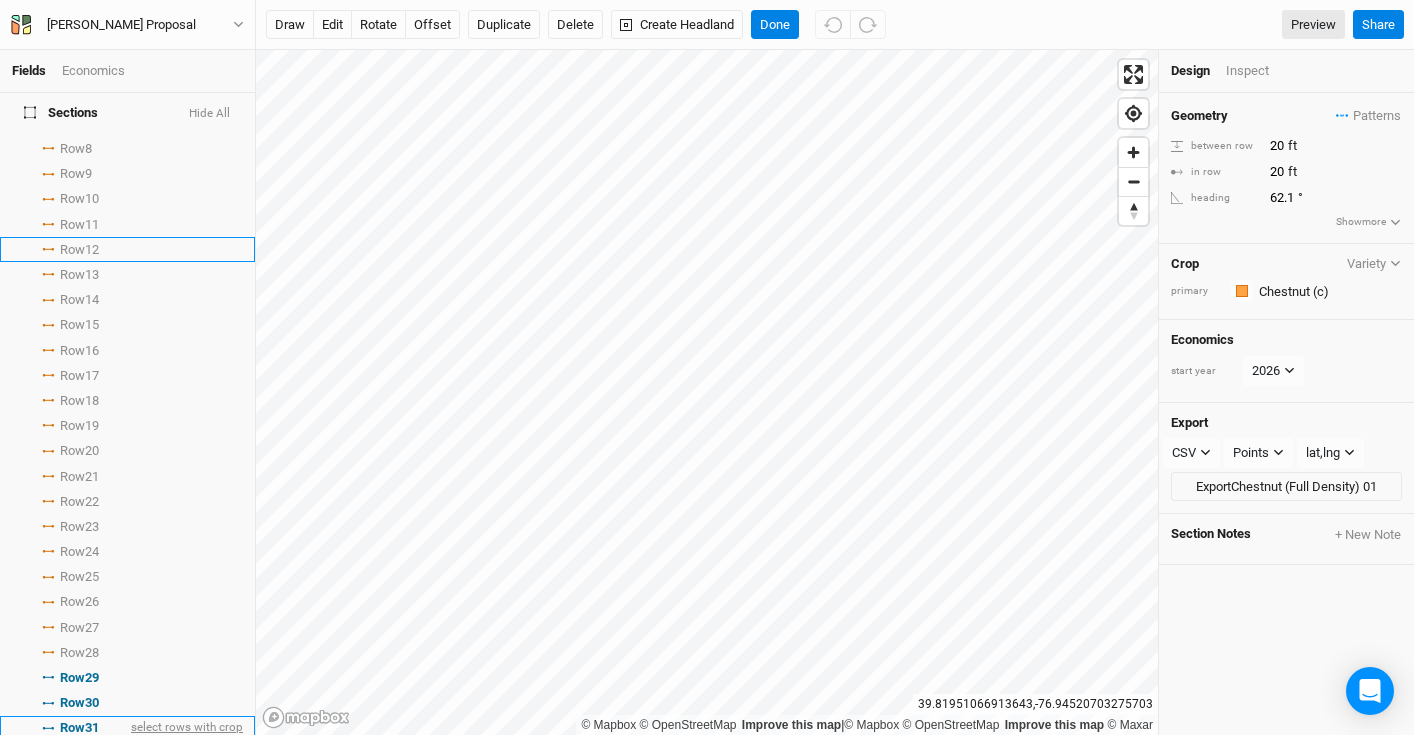 scroll, scrollTop: 489, scrollLeft: 0, axis: vertical 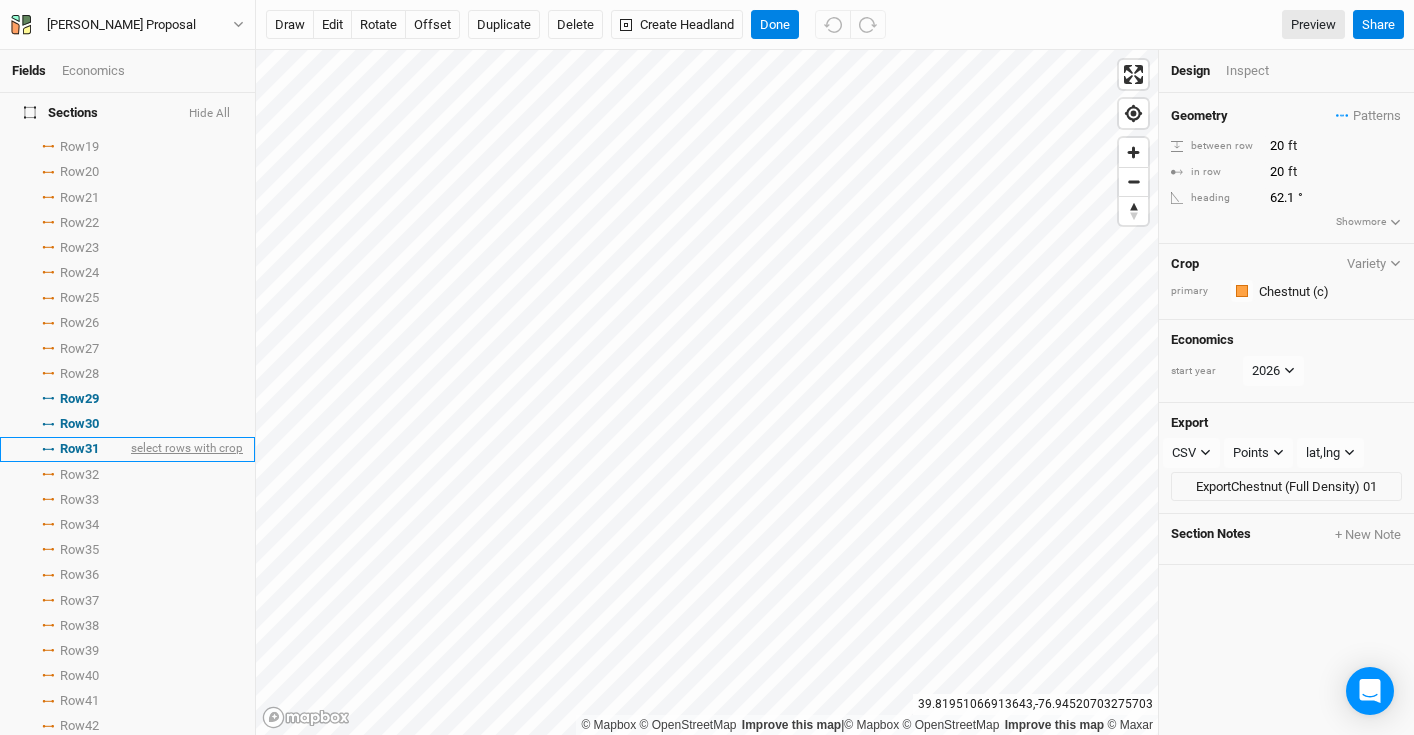 click on "select rows with crop" at bounding box center (185, 449) 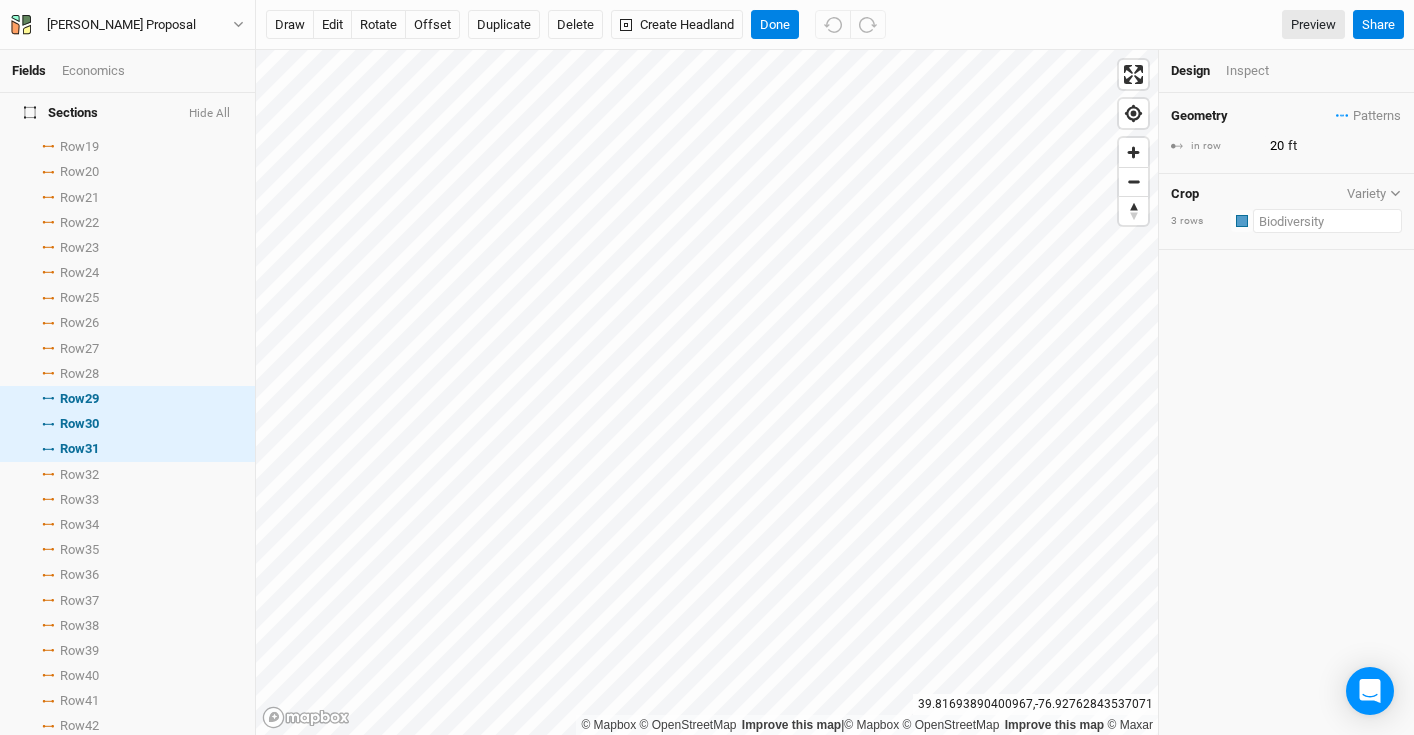 click at bounding box center (1327, 221) 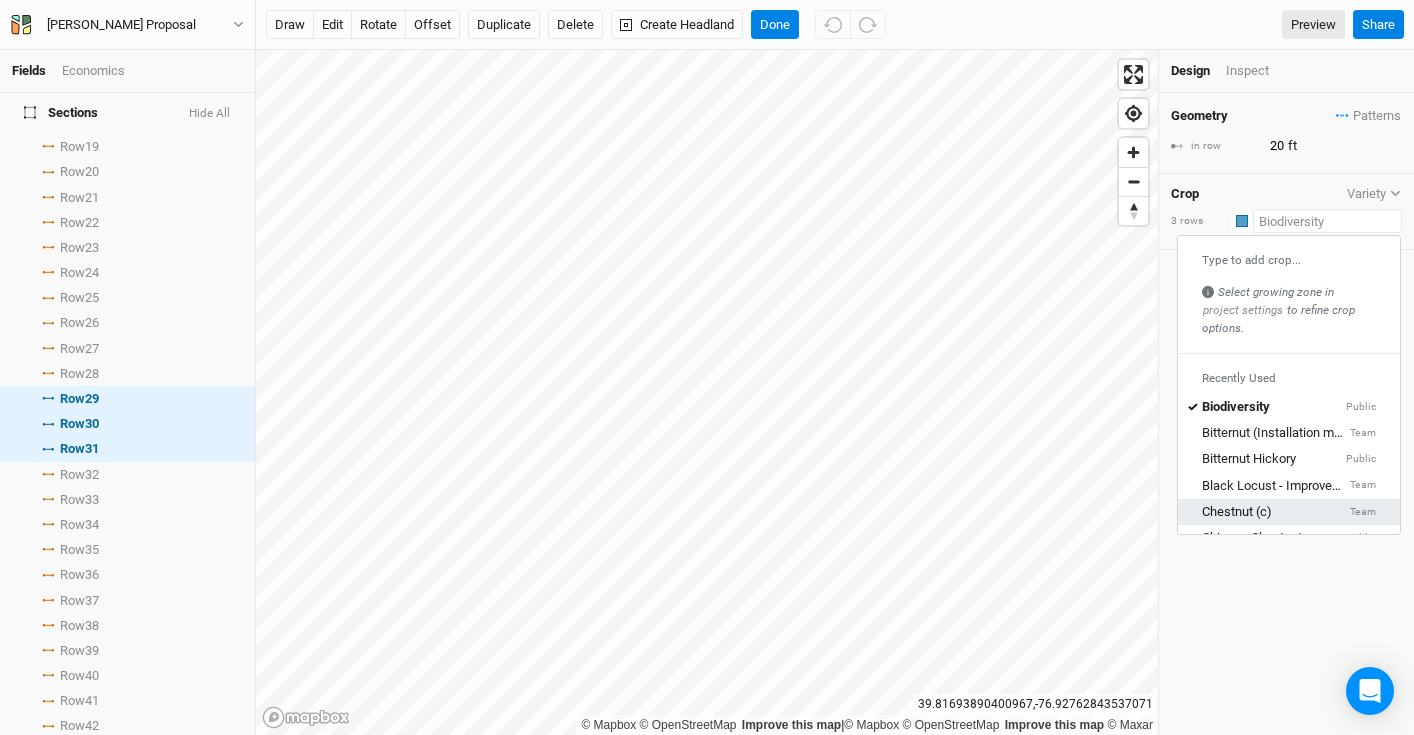 click on "Chestnut (c) Team" at bounding box center (1289, 512) 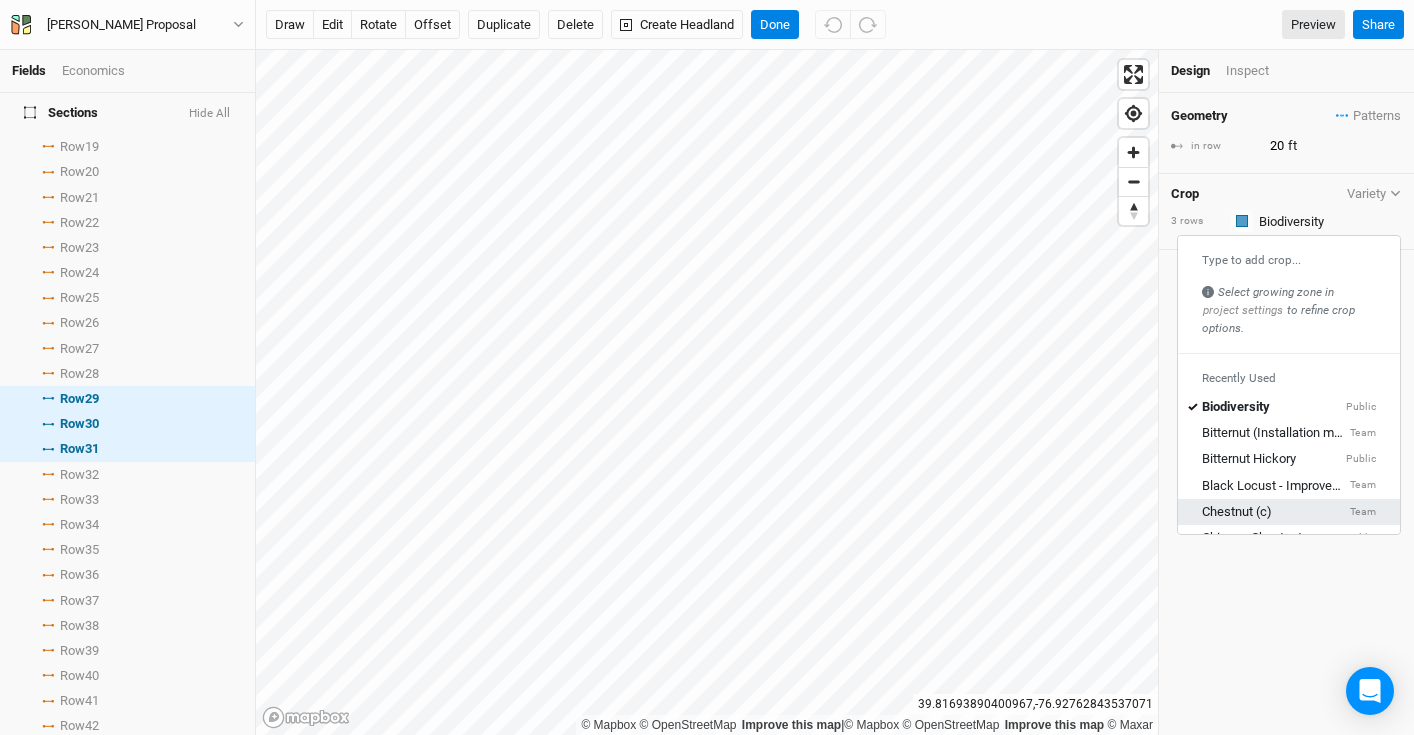 type 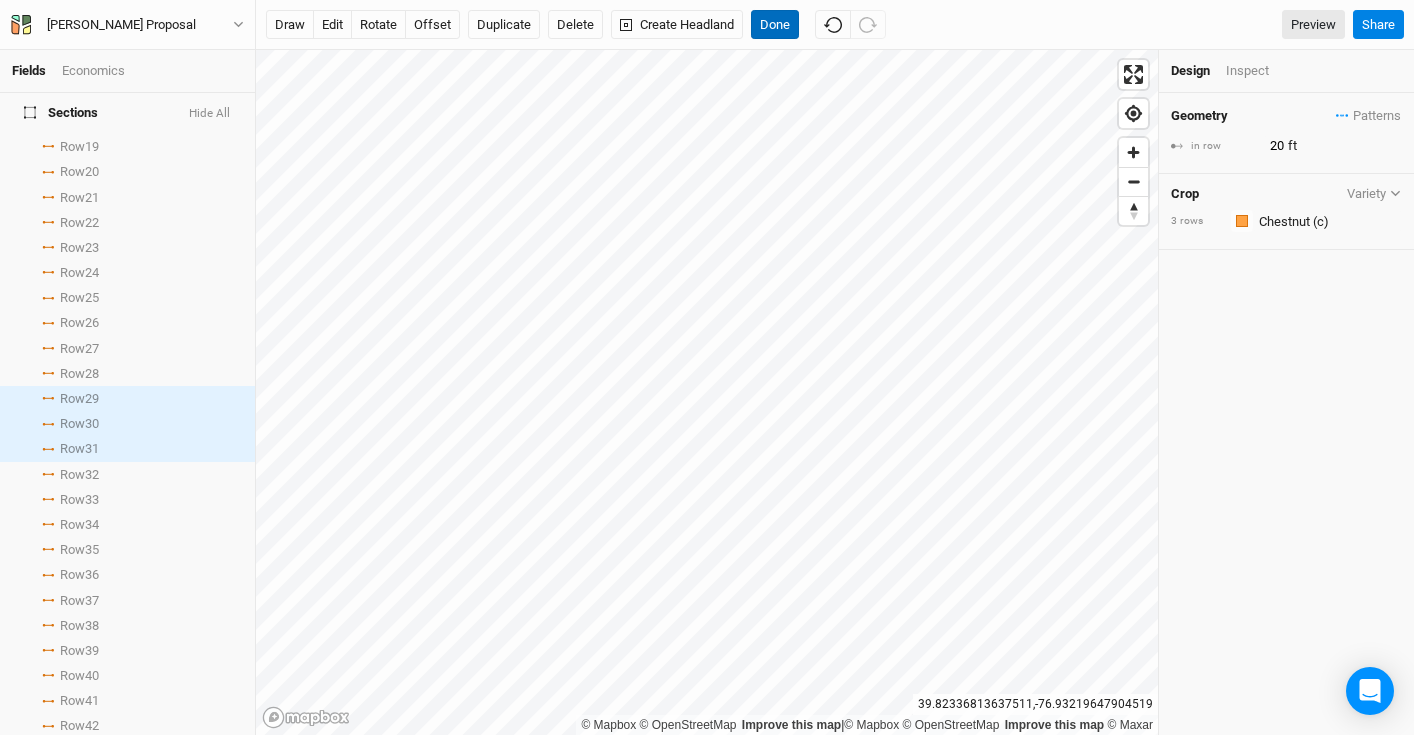 click on "Done" at bounding box center [775, 25] 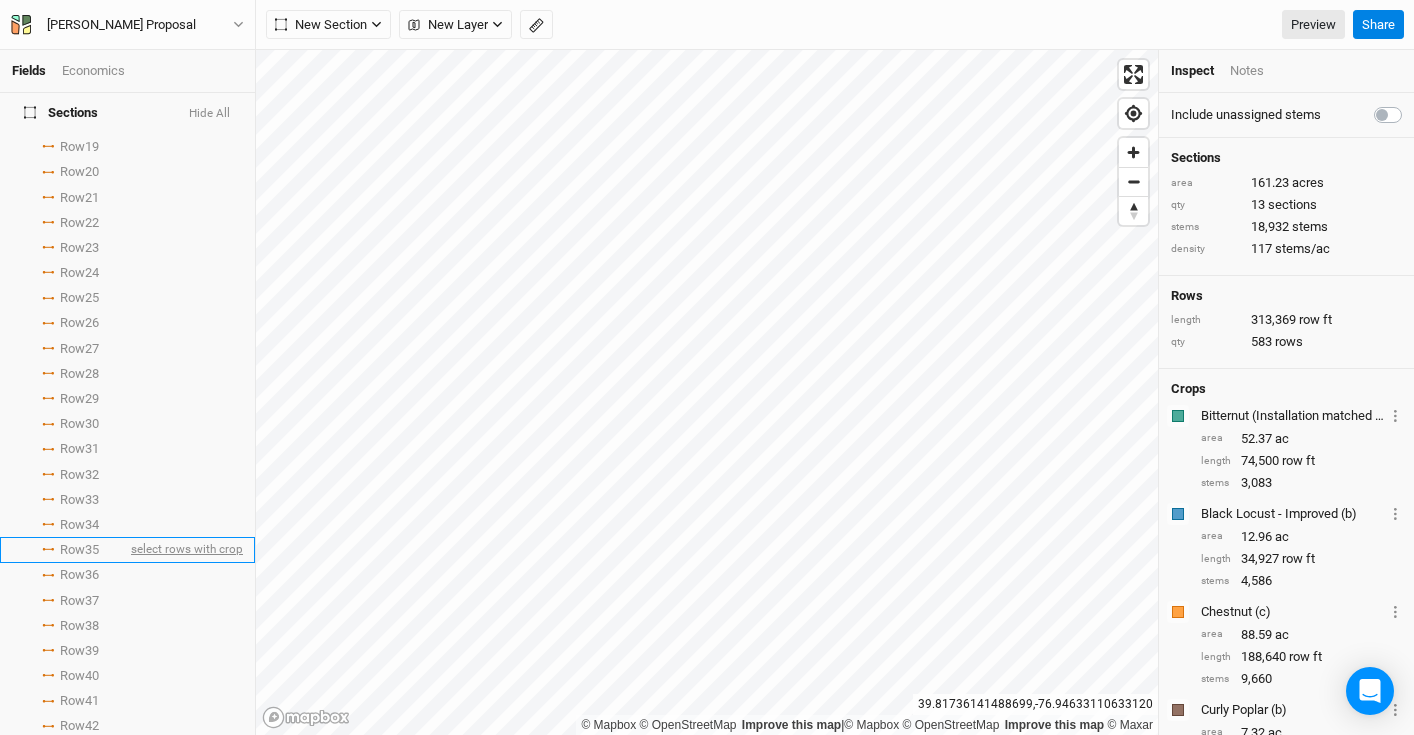 scroll, scrollTop: 0, scrollLeft: 0, axis: both 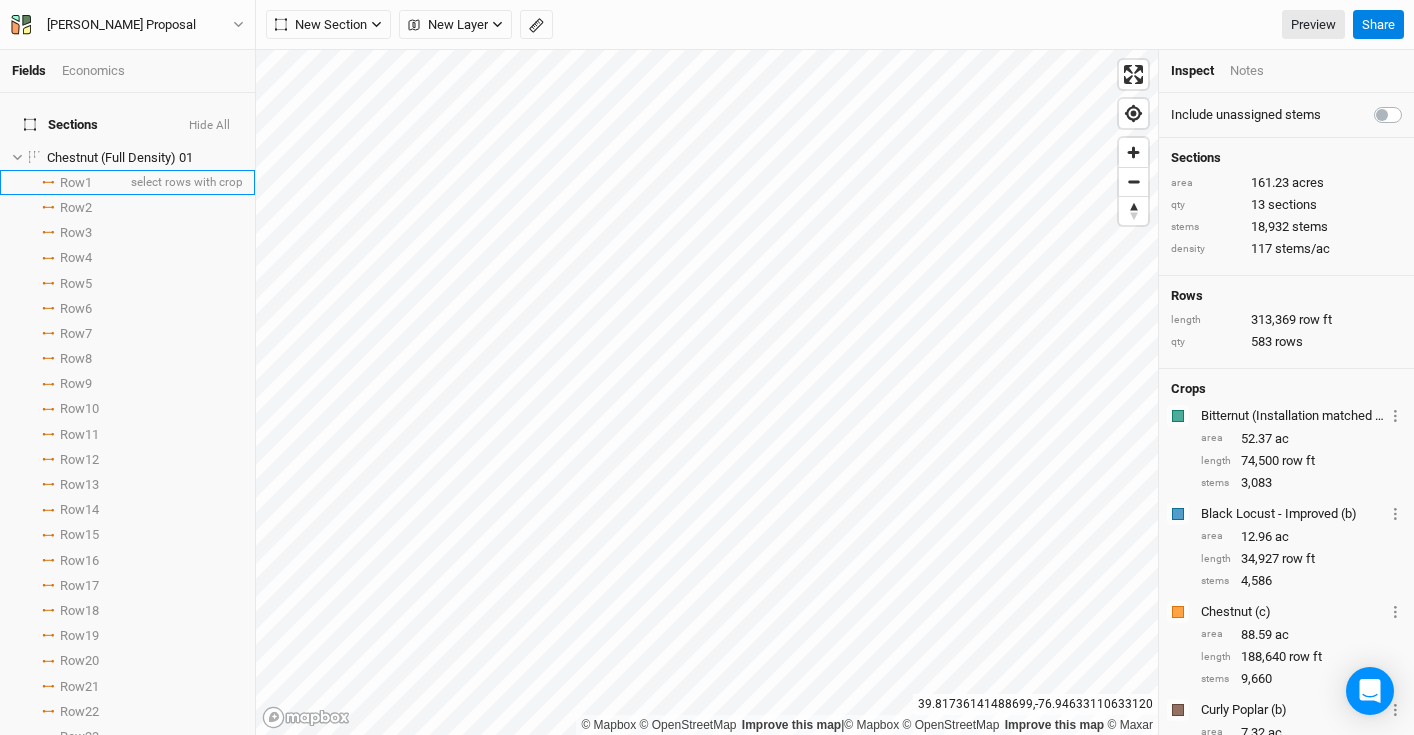 click on "Row  1" at bounding box center [76, 183] 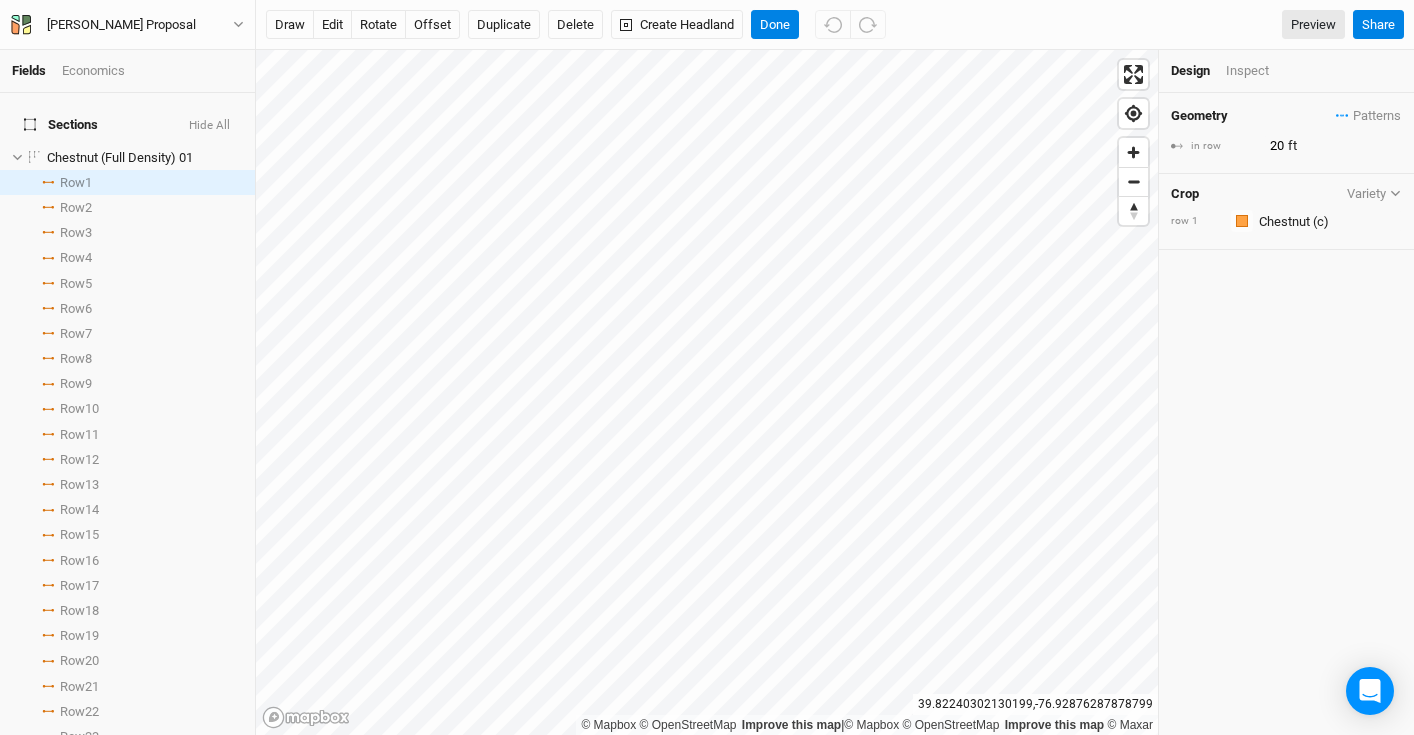 click on "Variety" at bounding box center (1374, 193) 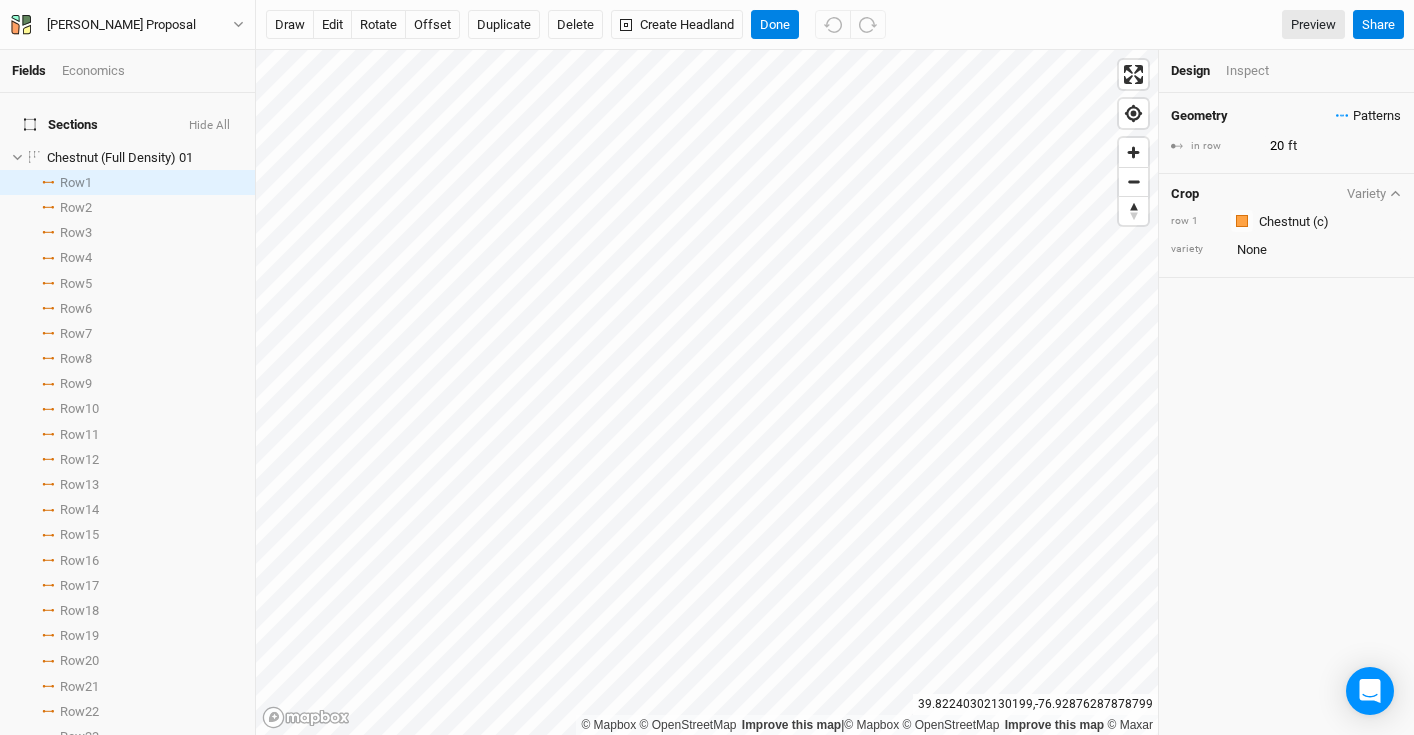 click on "Patterns" at bounding box center [1368, 116] 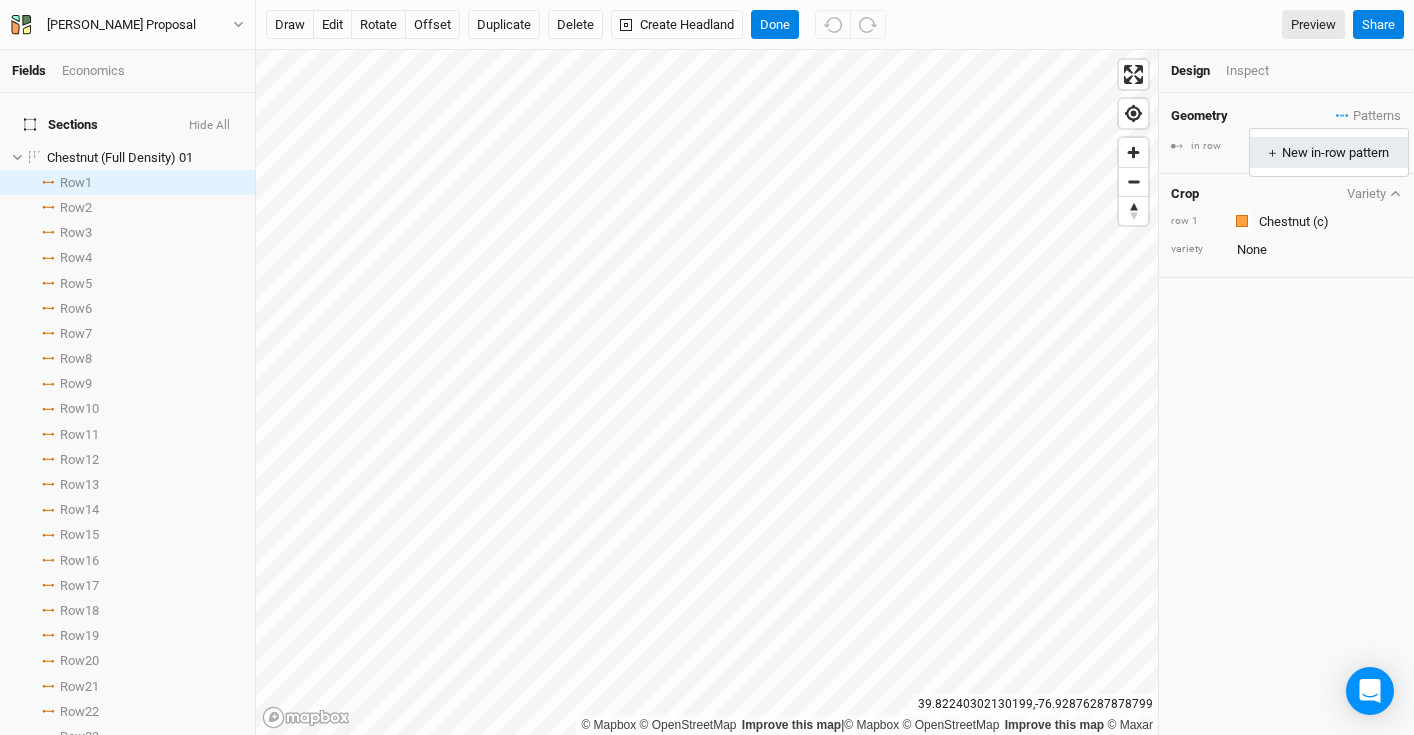 click on "＋ New in-row pattern" at bounding box center (1329, 153) 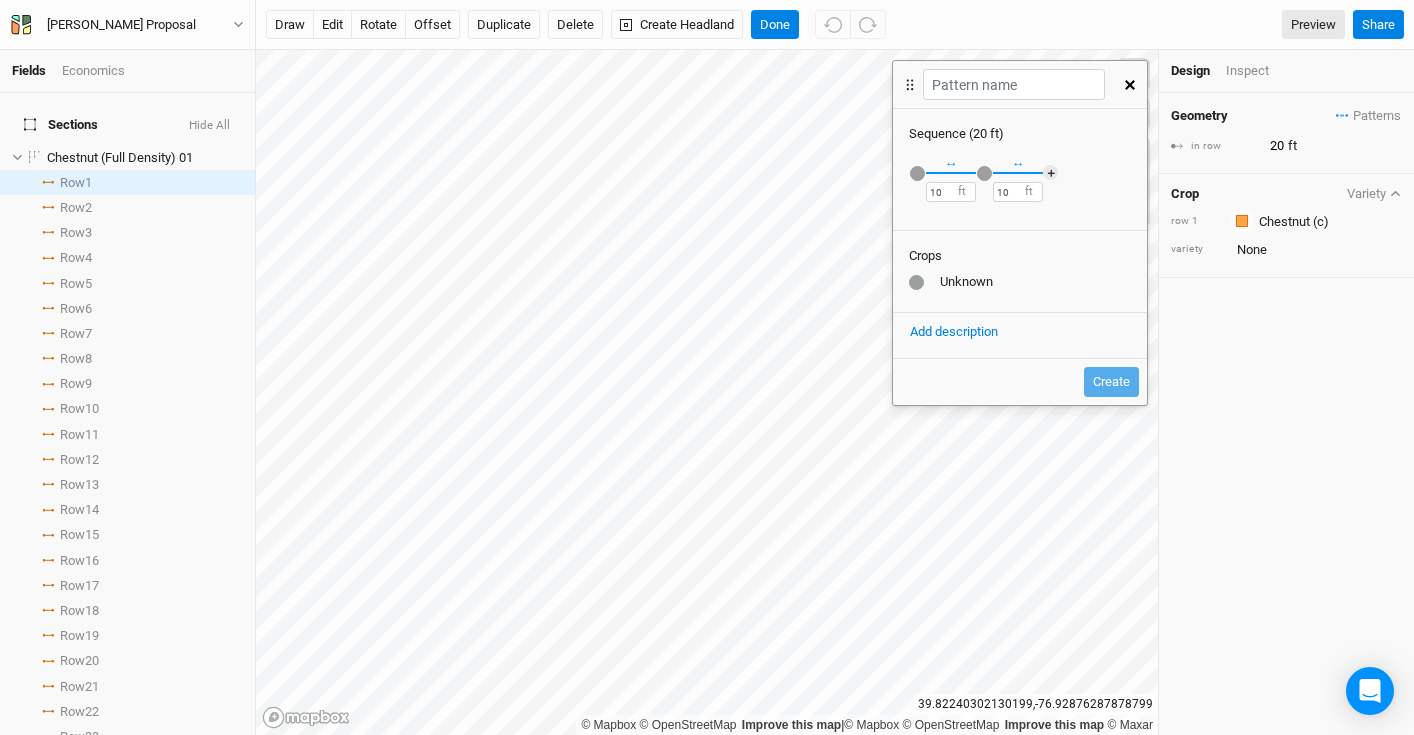 click at bounding box center [917, 173] 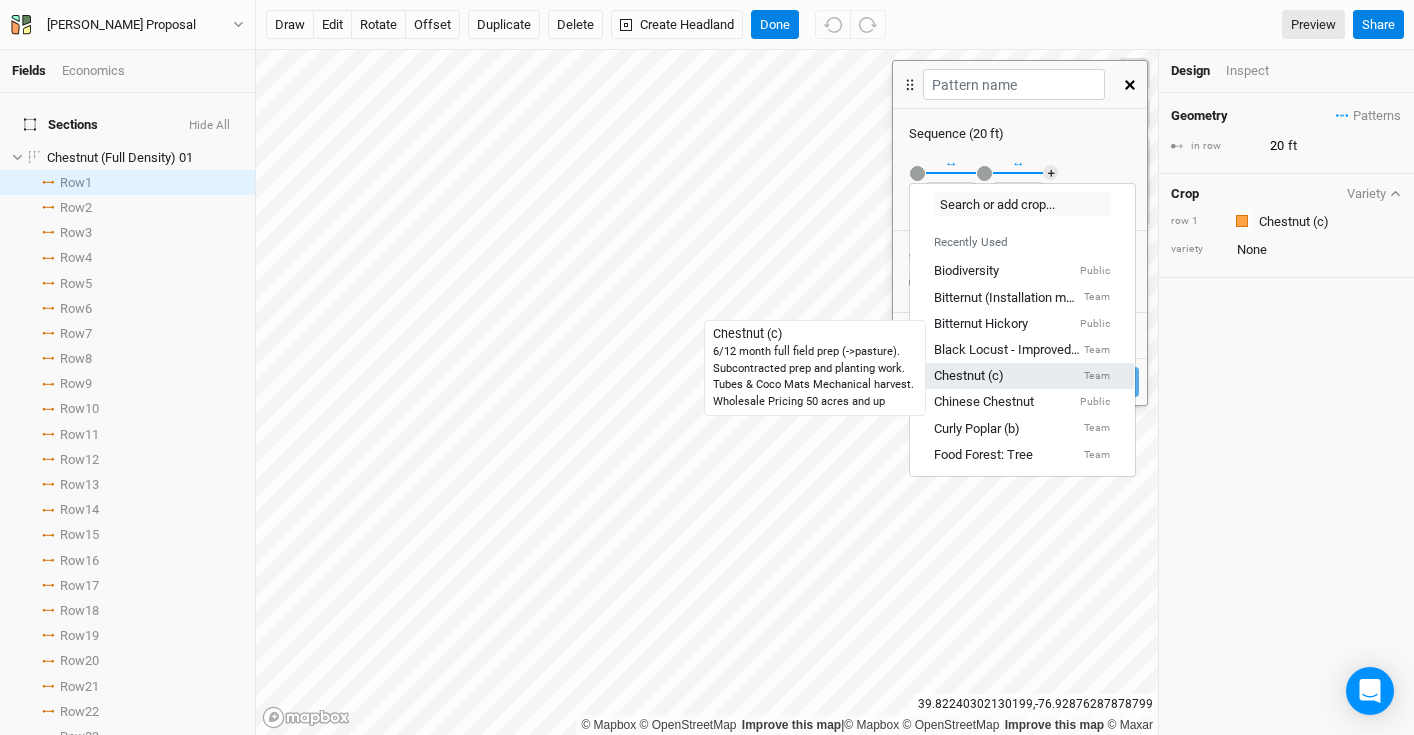 click on "Chestnut (c)" at bounding box center [969, 376] 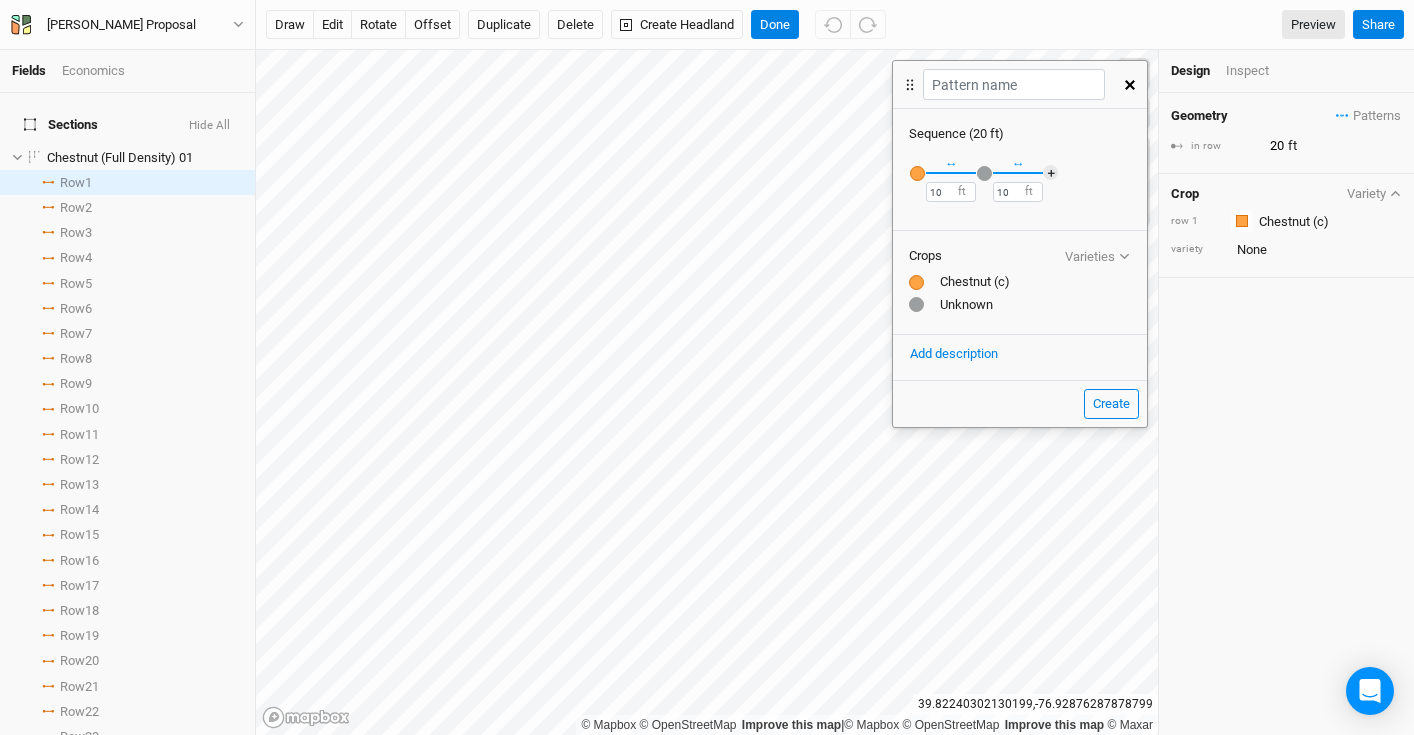 click at bounding box center (984, 173) 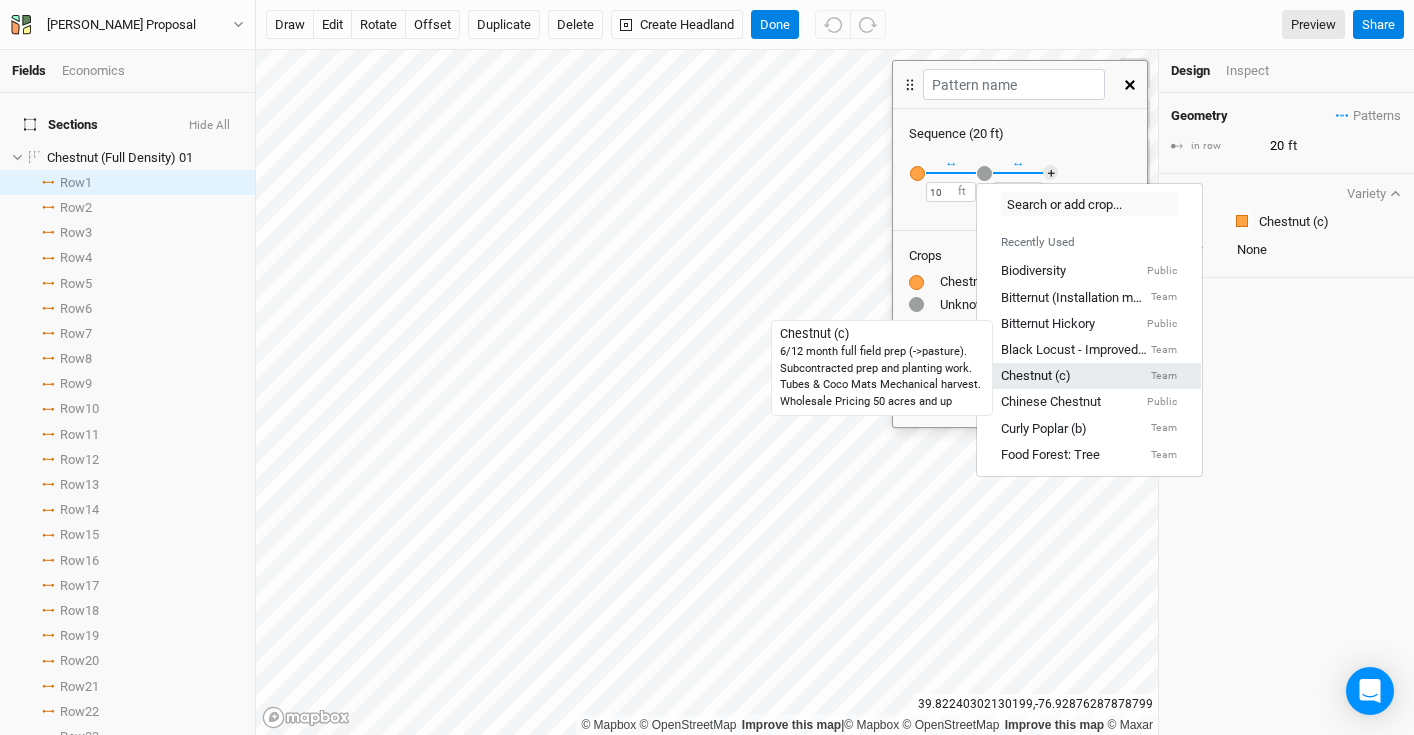 click on "Chestnut (c)" at bounding box center [1036, 376] 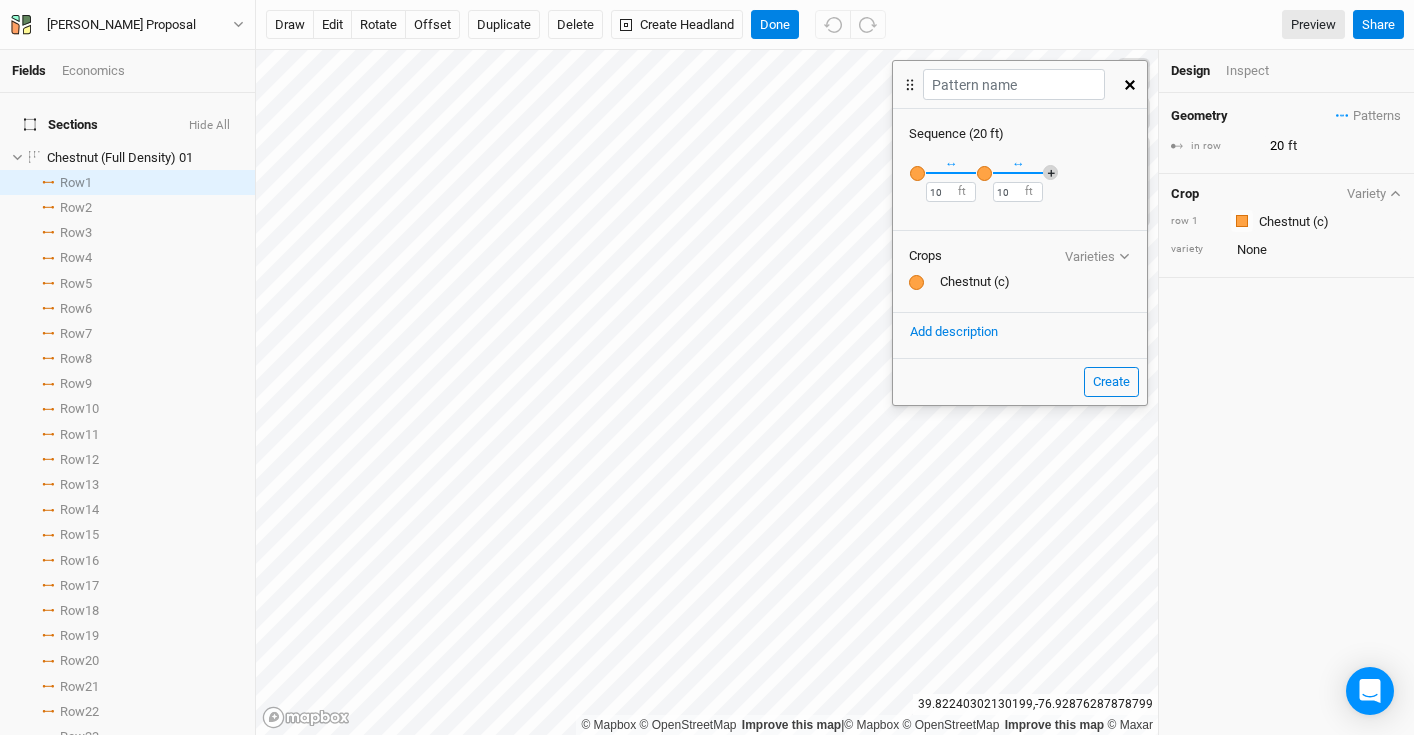 click on "＋" at bounding box center (1050, 172) 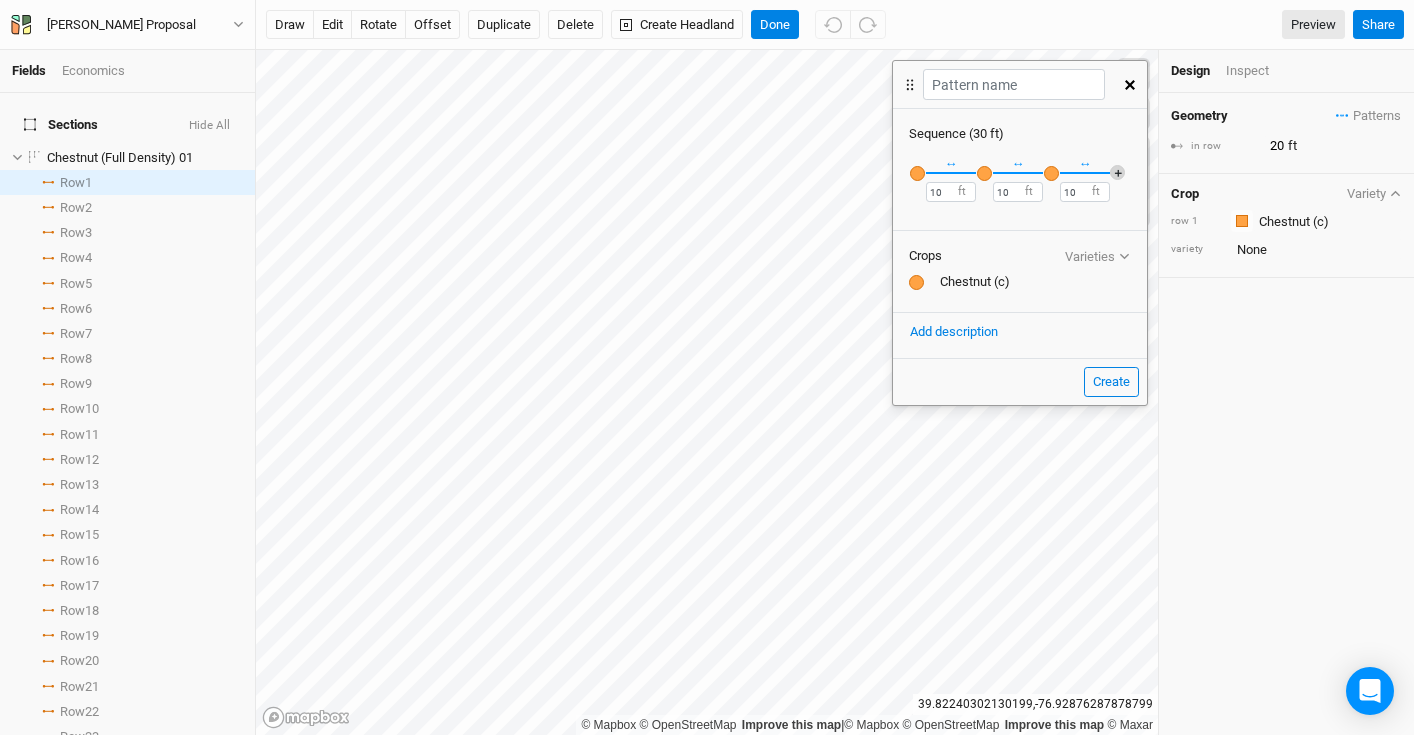 click on "＋" at bounding box center [1117, 172] 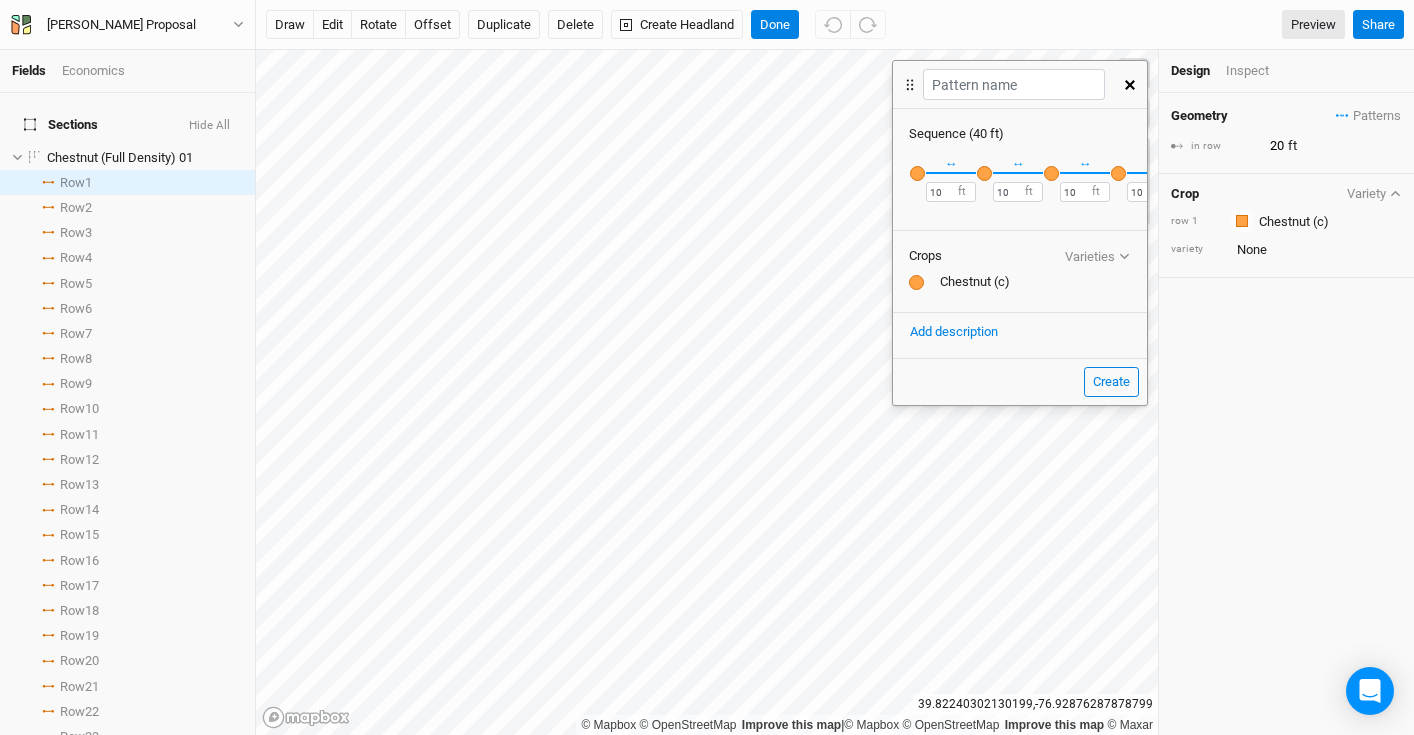 click at bounding box center [1118, 173] 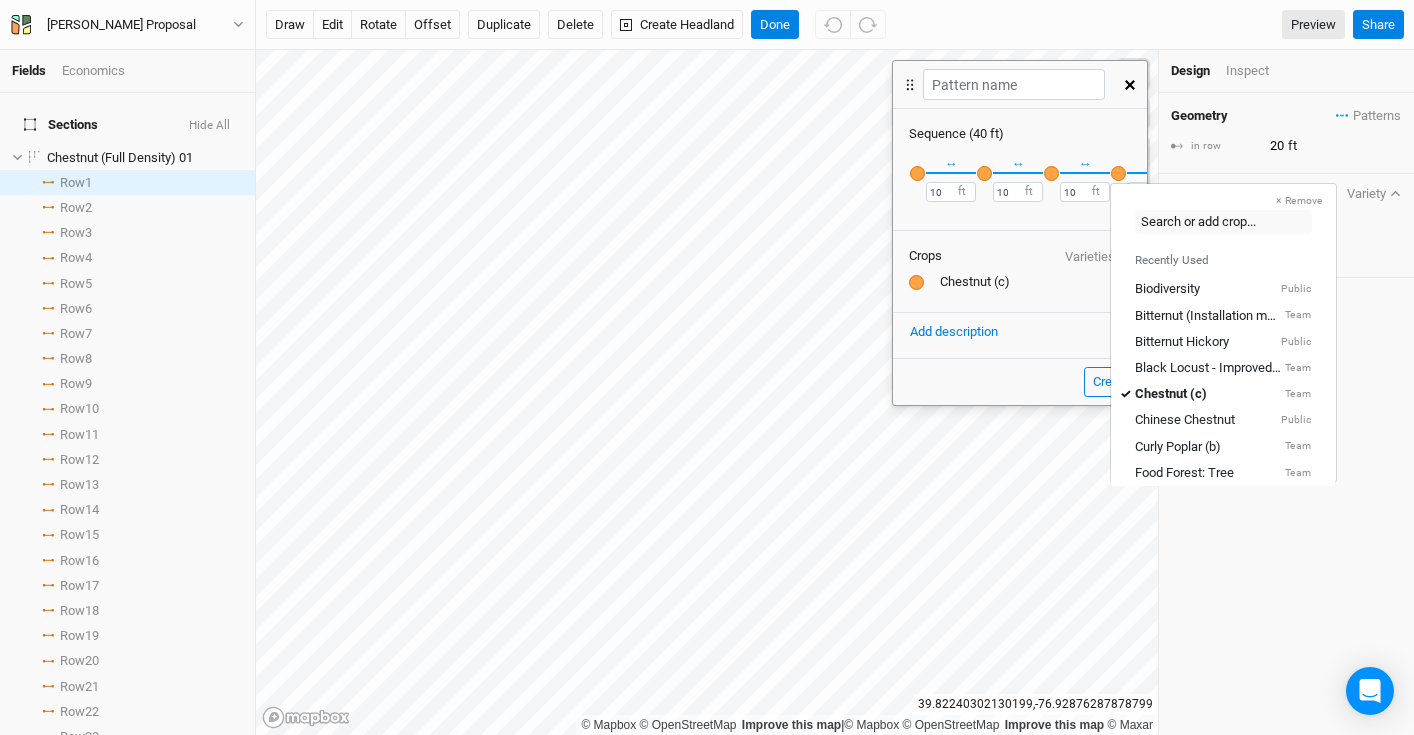 click on "Sequence ( 40   ft )" at bounding box center [1020, 134] 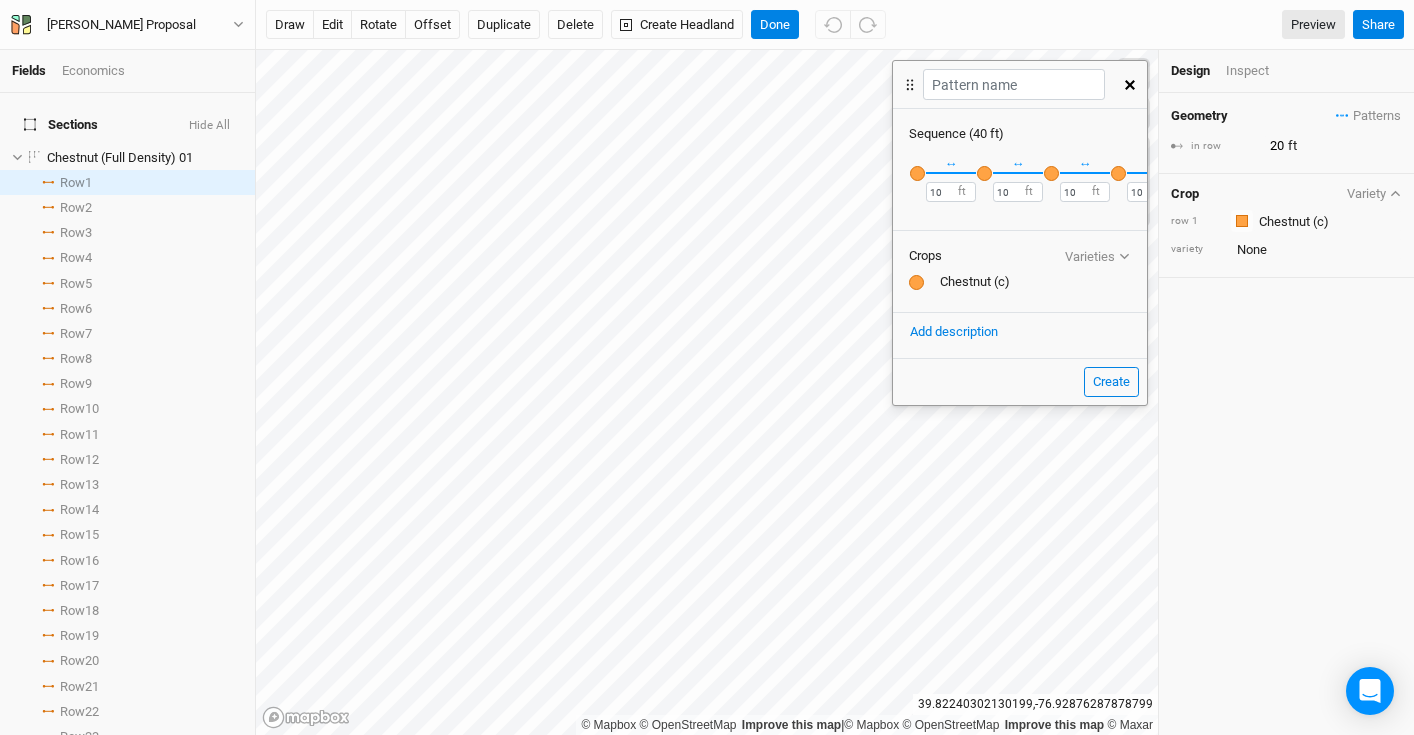 scroll, scrollTop: 0, scrollLeft: 60, axis: horizontal 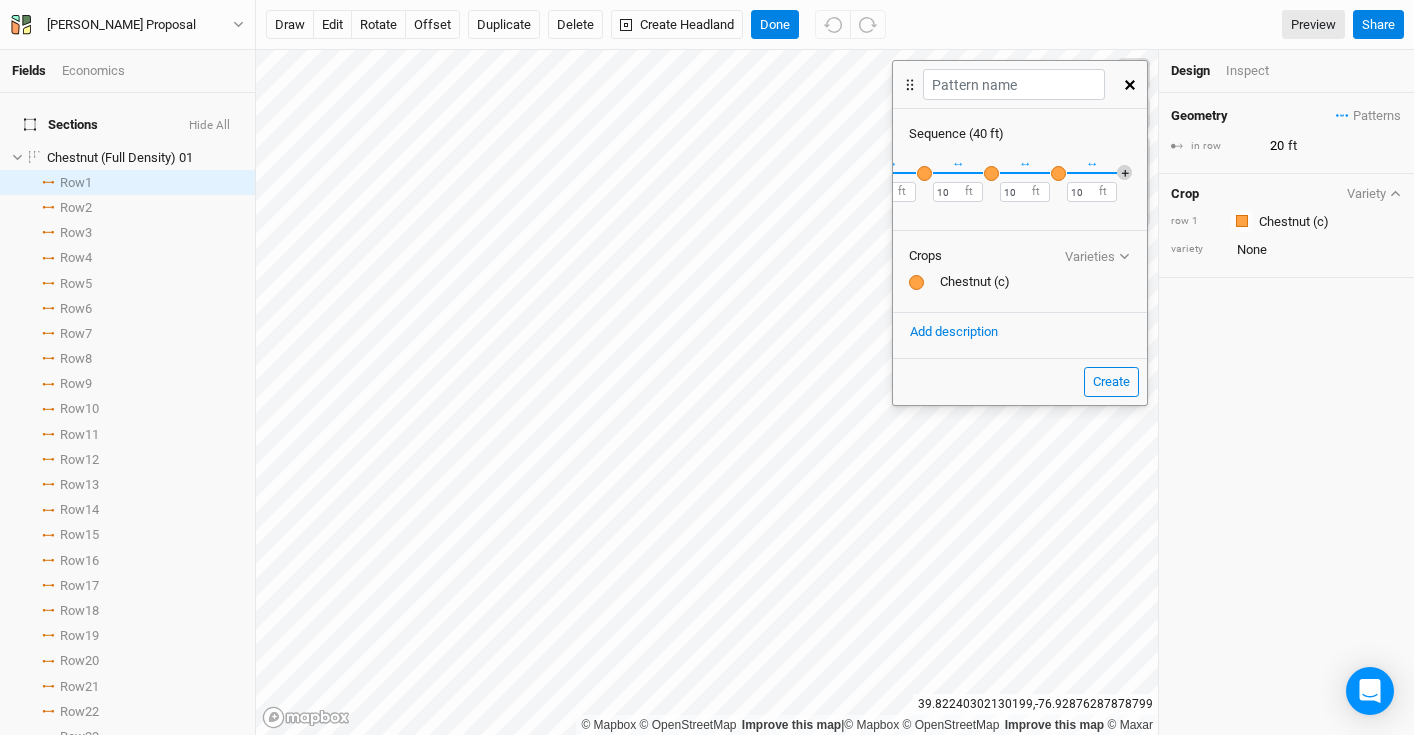click on "＋" at bounding box center [1124, 172] 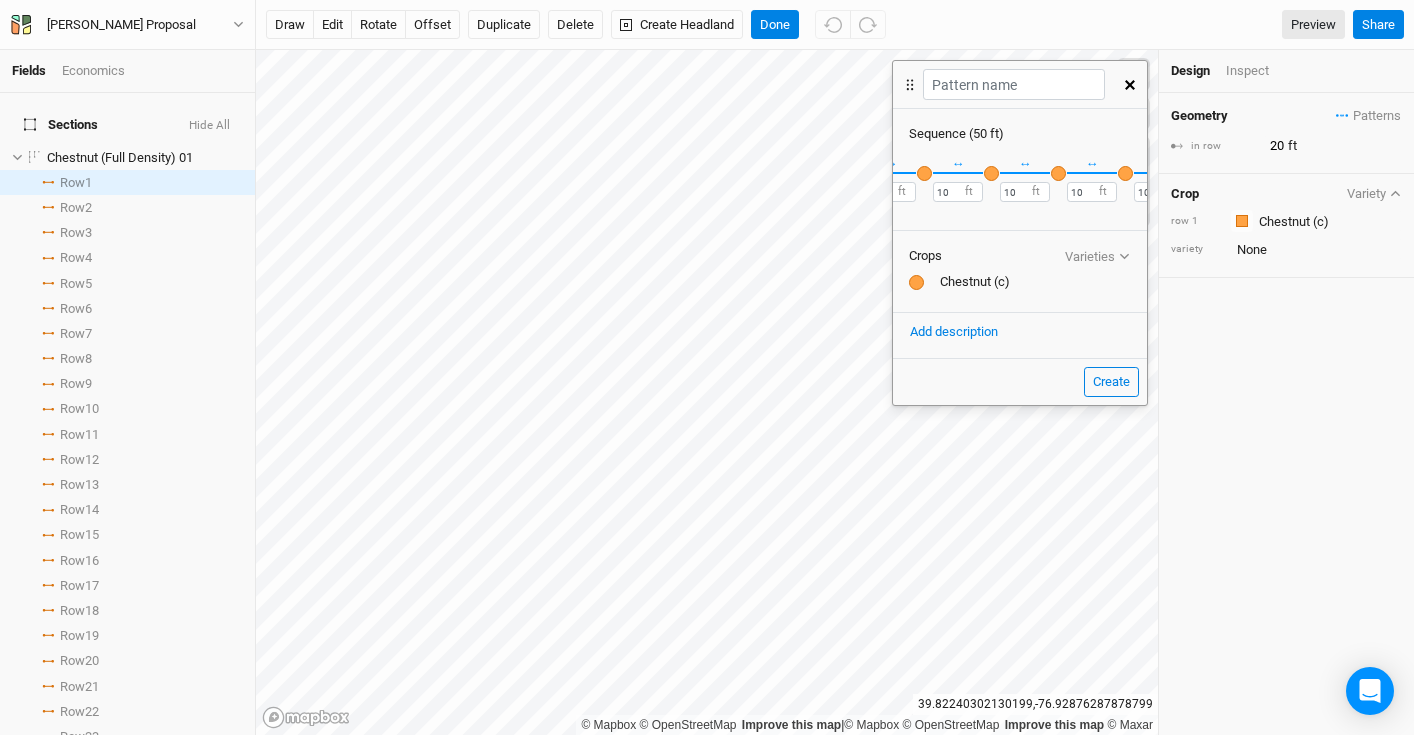 scroll, scrollTop: 0, scrollLeft: 127, axis: horizontal 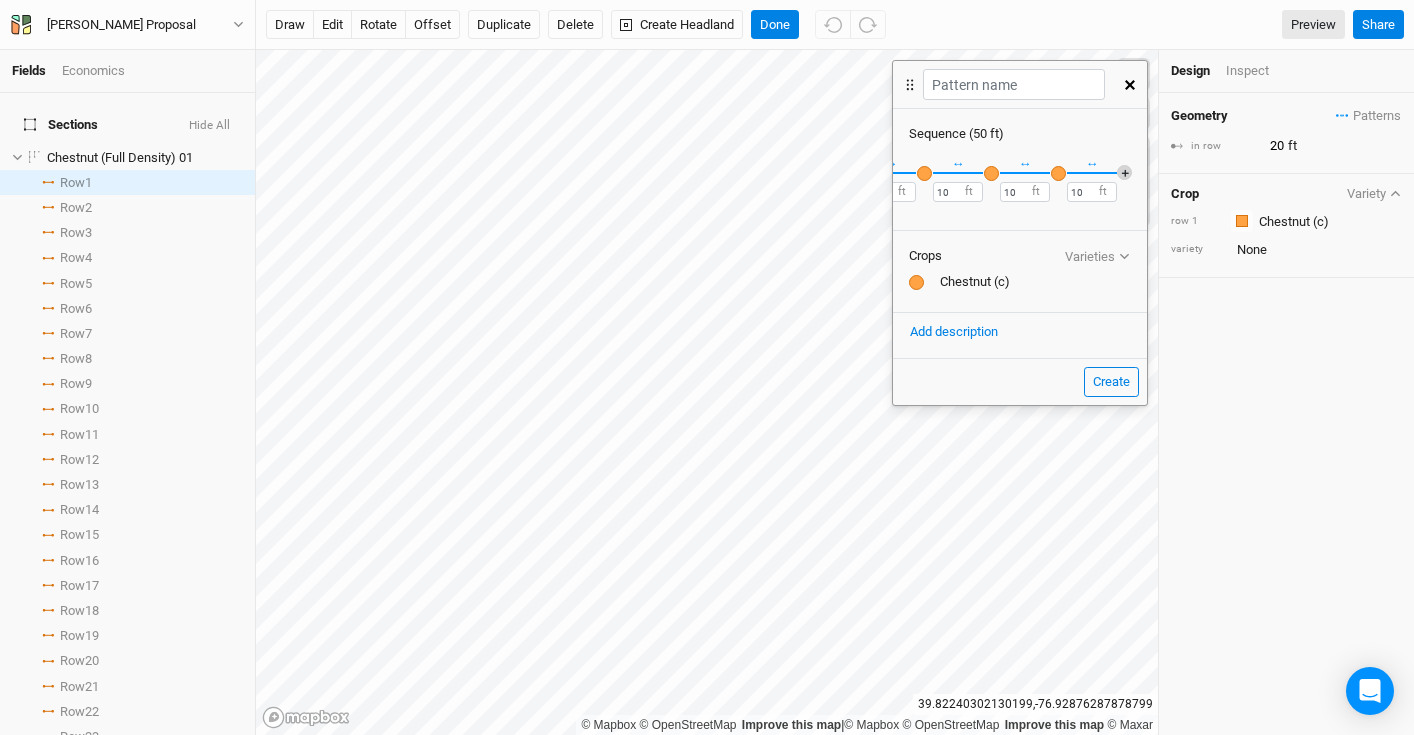 click on "＋" at bounding box center [1124, 172] 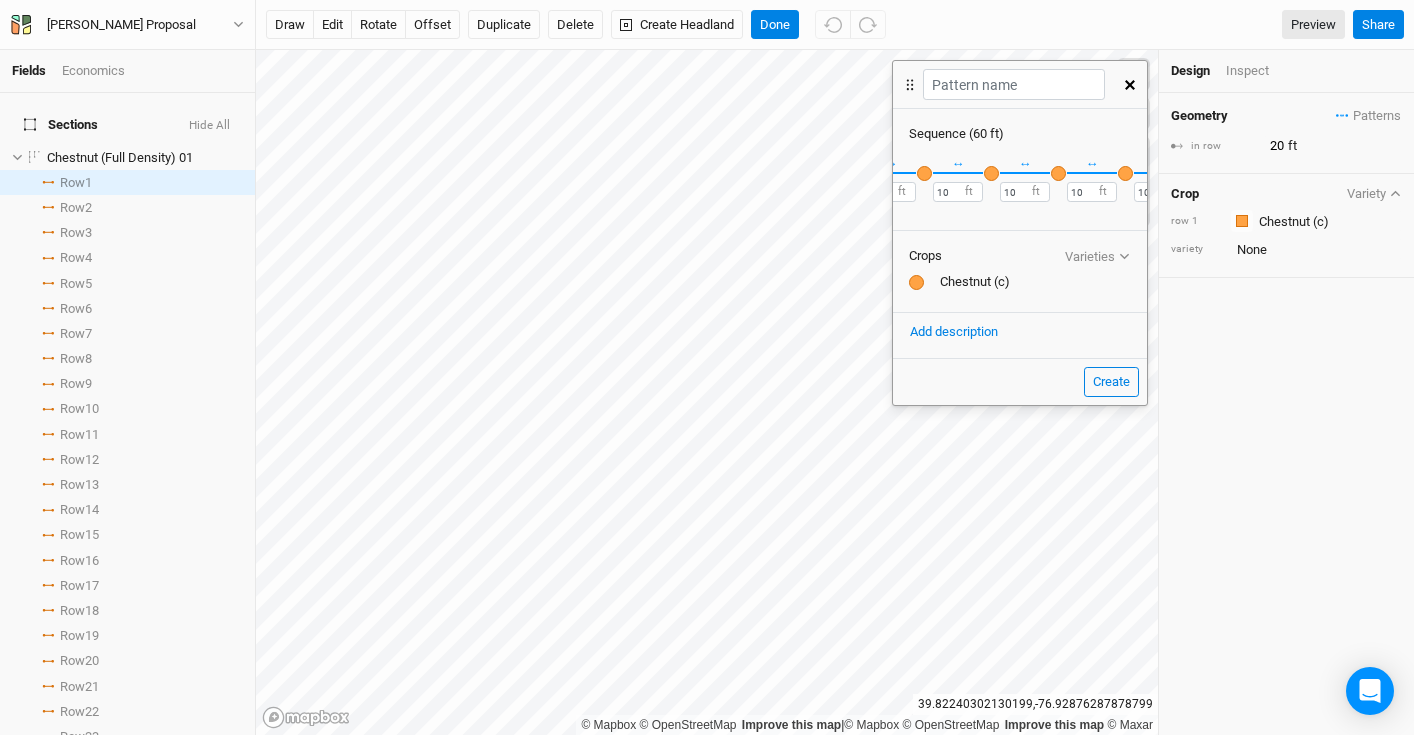 scroll, scrollTop: 0, scrollLeft: 194, axis: horizontal 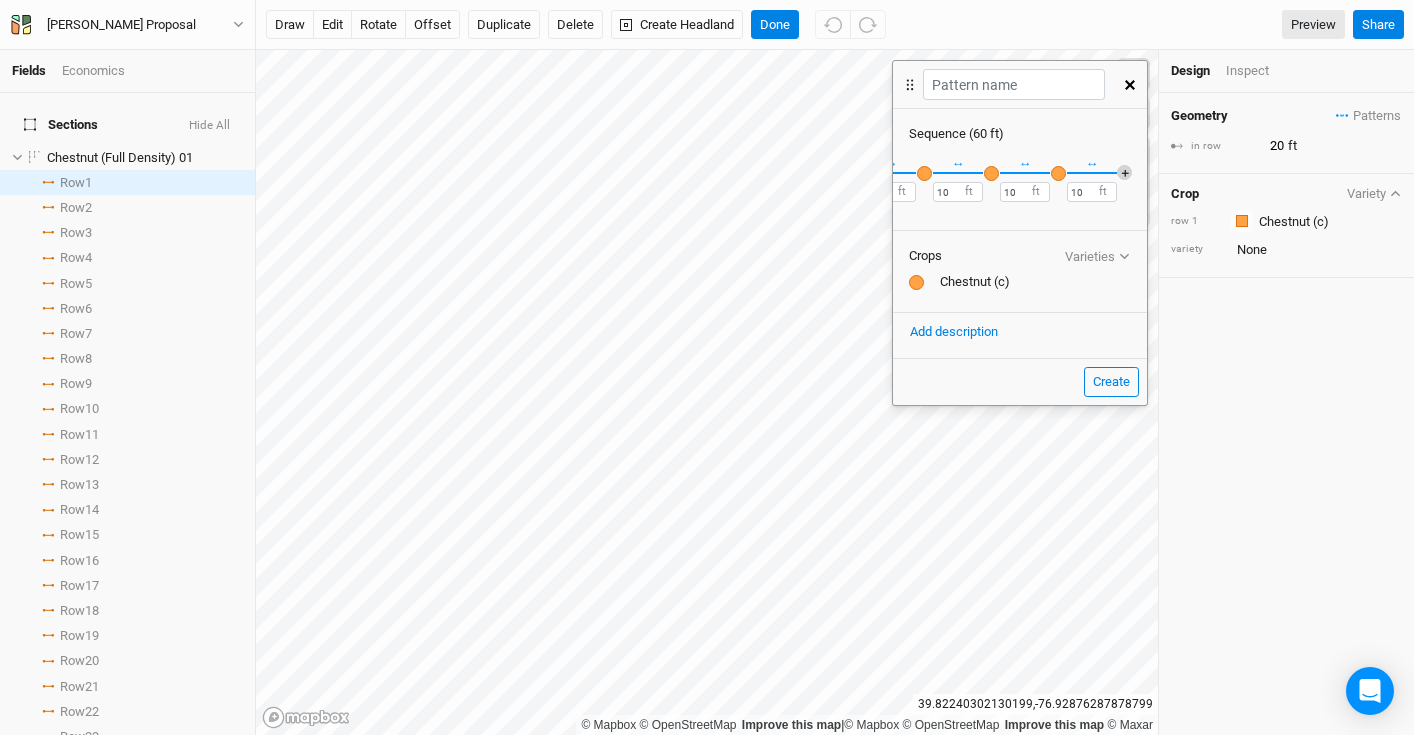 click on "＋" at bounding box center [1124, 172] 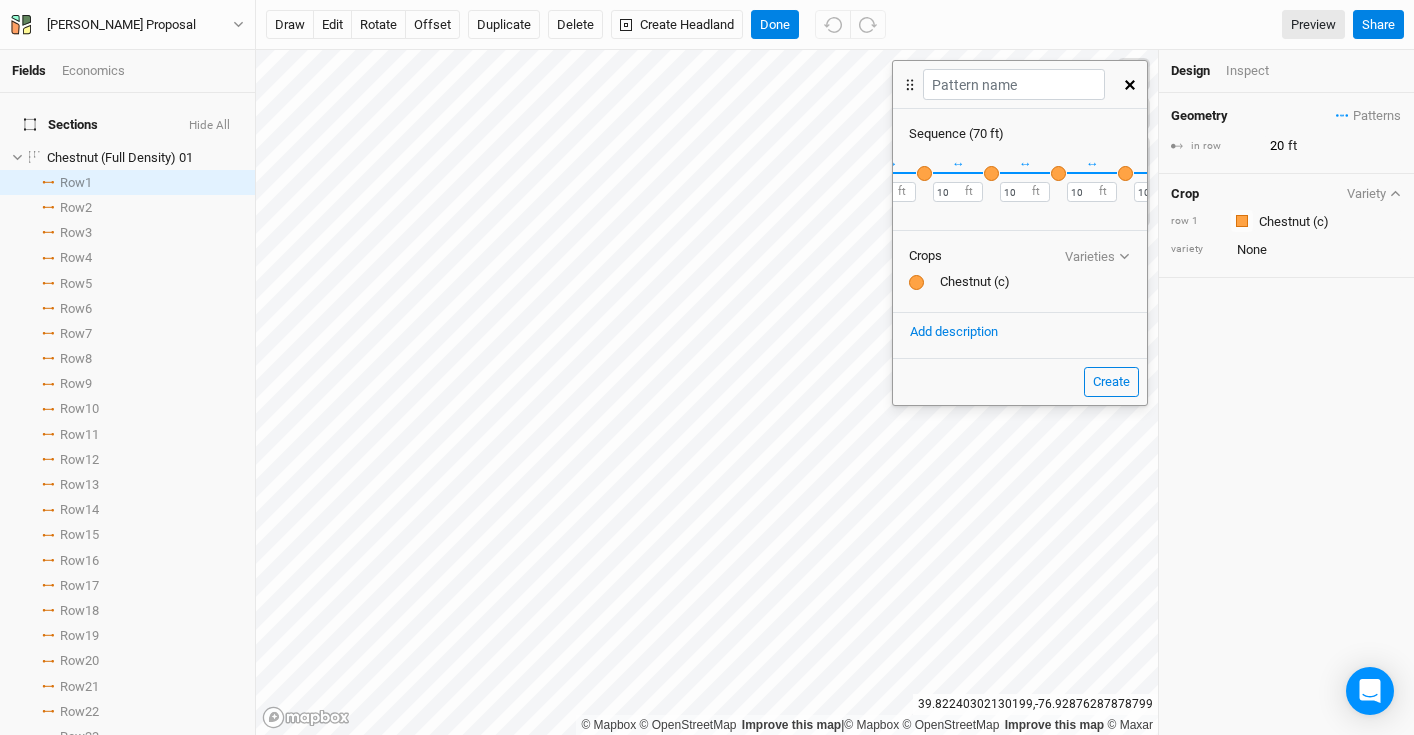scroll, scrollTop: 0, scrollLeft: 261, axis: horizontal 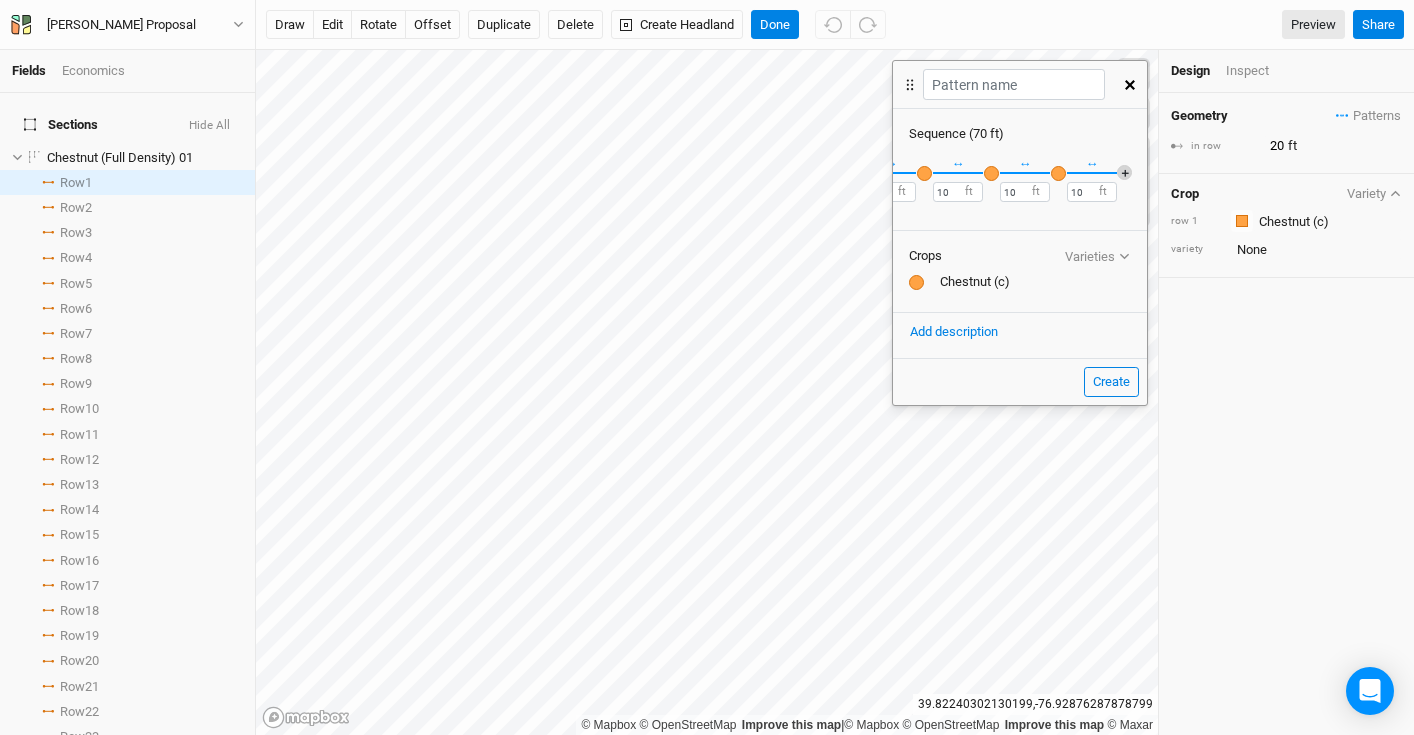 click on "＋" at bounding box center (1124, 172) 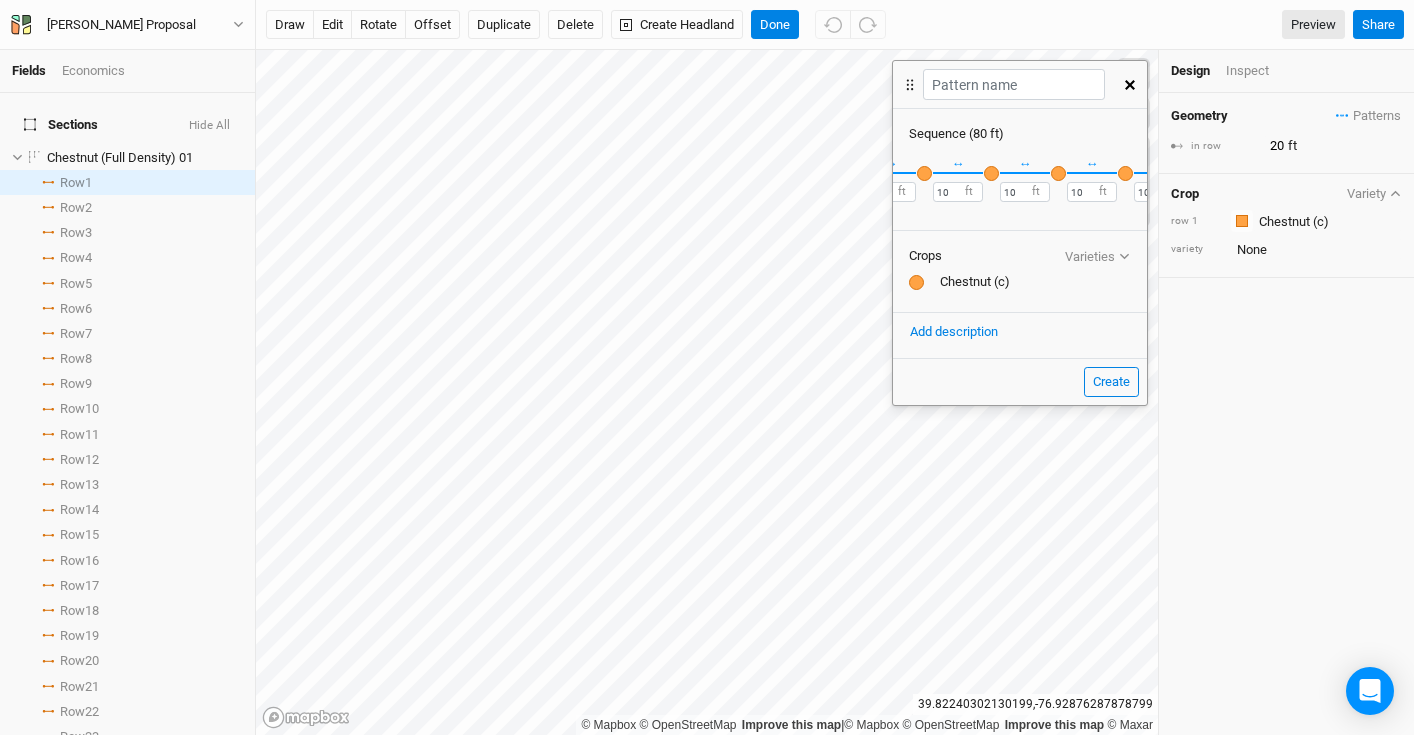 scroll, scrollTop: 0, scrollLeft: 328, axis: horizontal 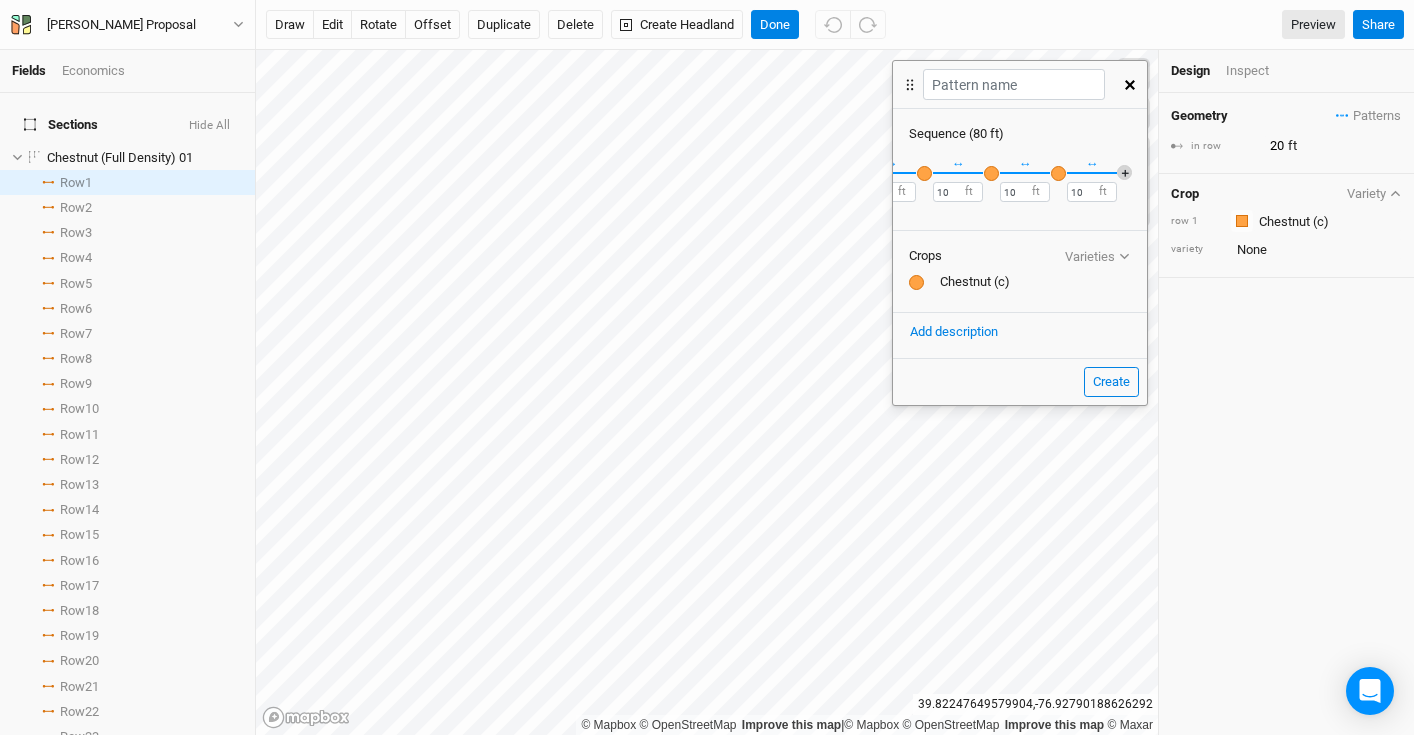 click on "＋" at bounding box center [1124, 172] 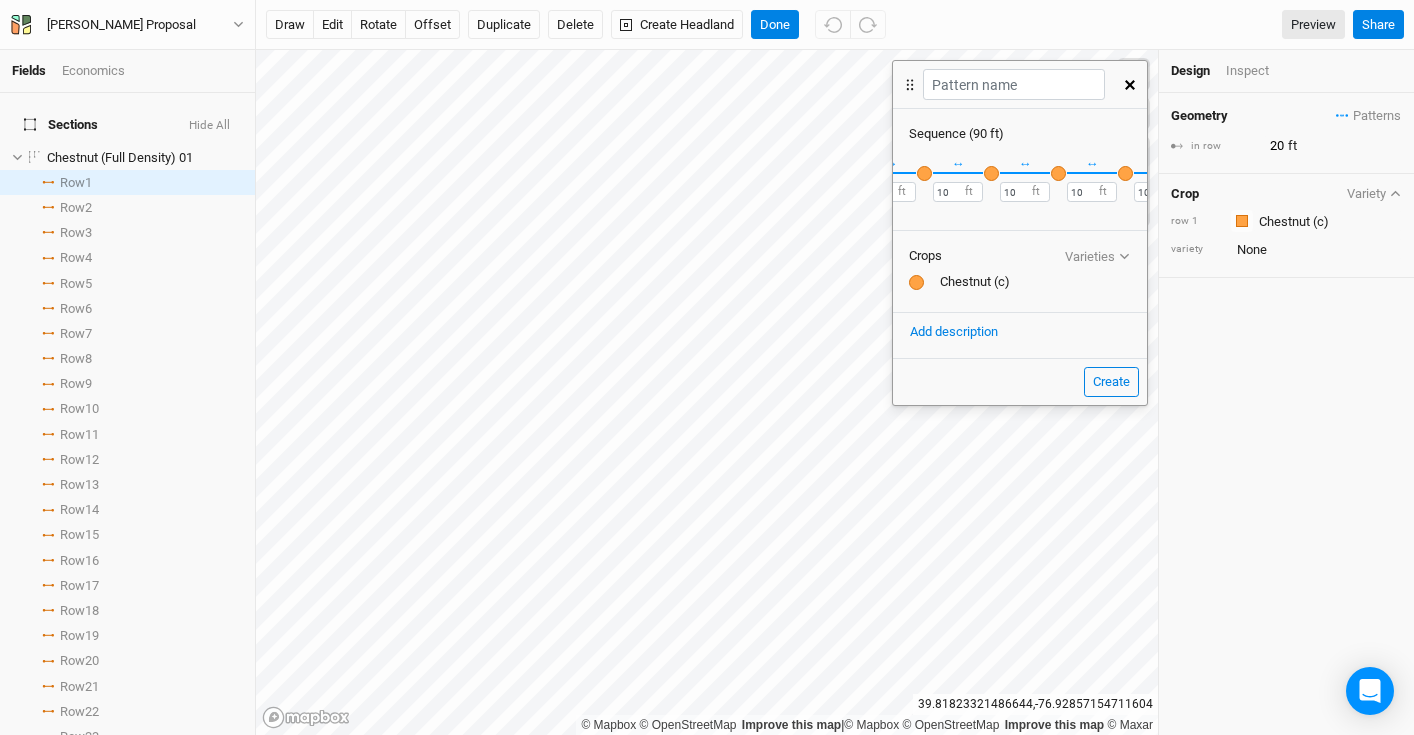click 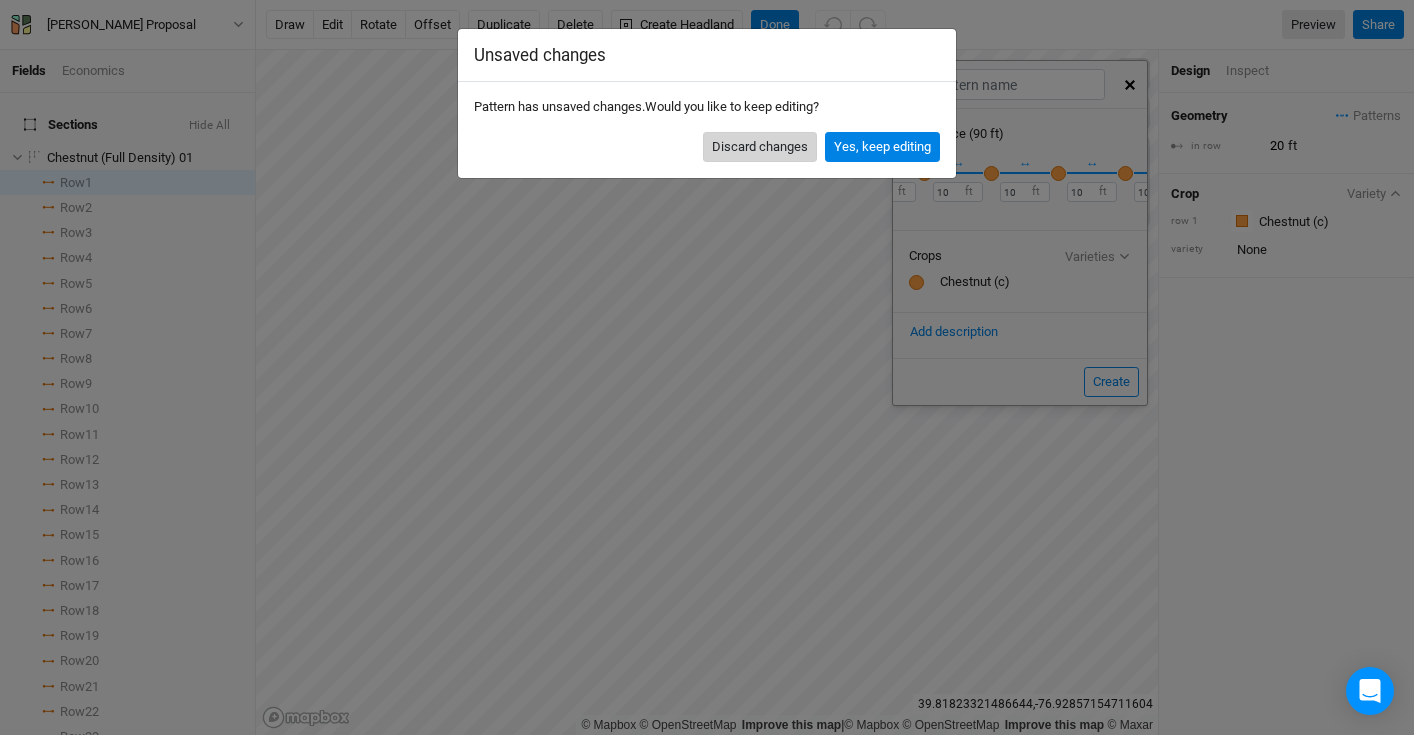 click on "Discard changes" at bounding box center [760, 147] 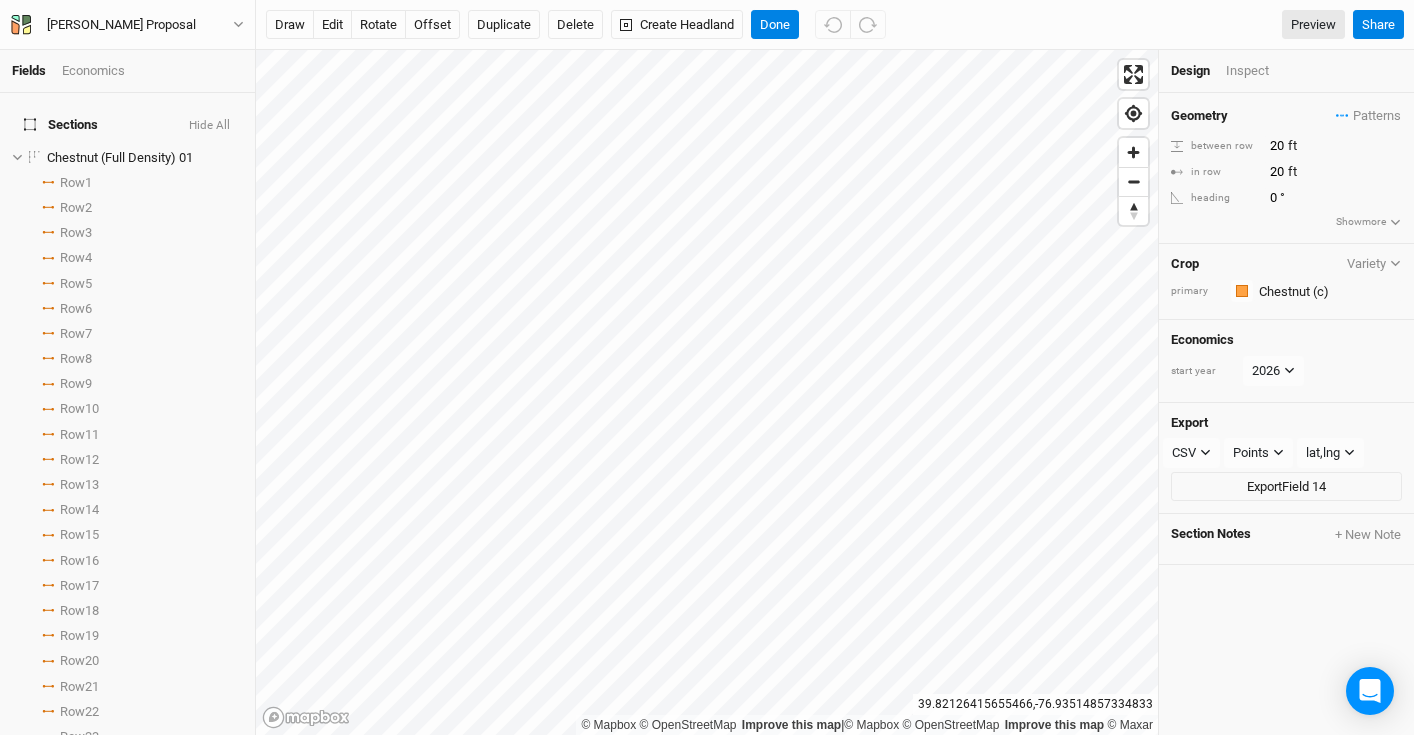 scroll, scrollTop: 2930, scrollLeft: 0, axis: vertical 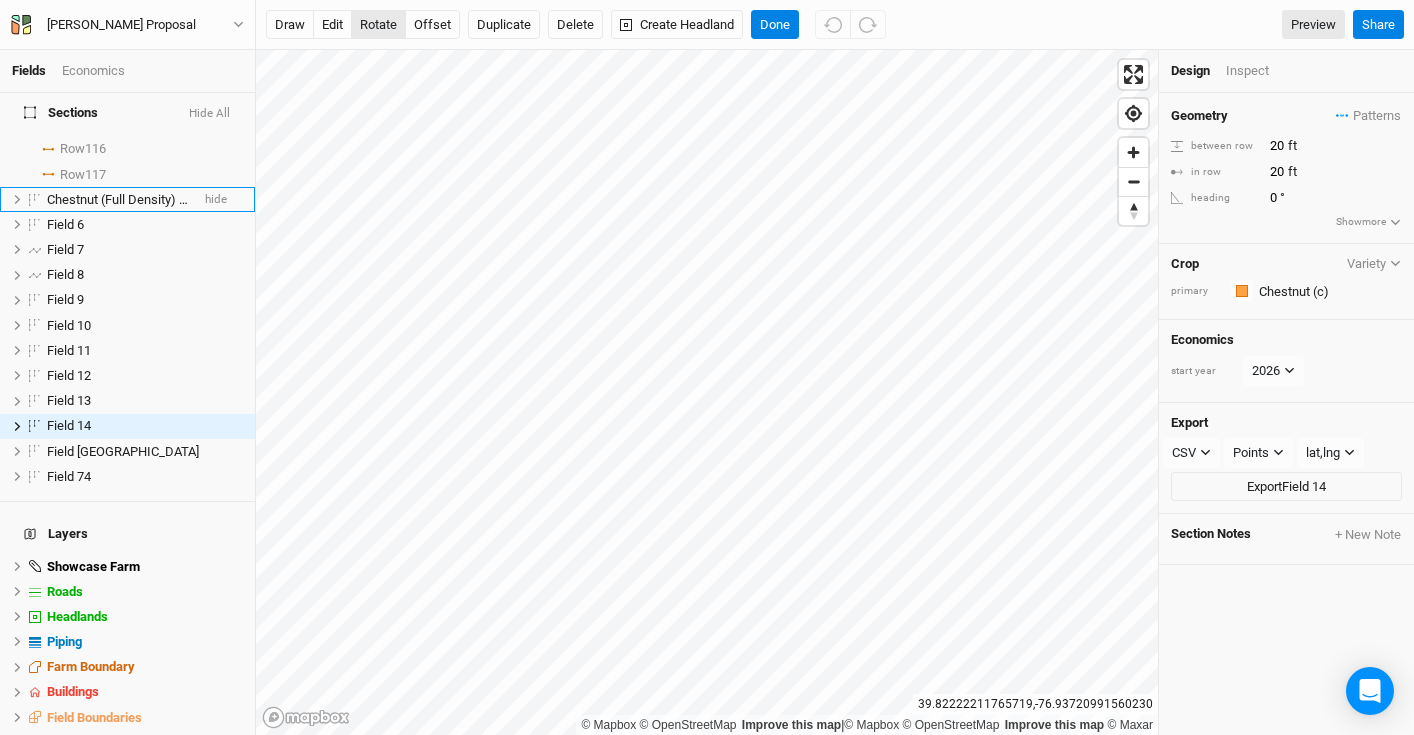 click on "rotate" at bounding box center [378, 25] 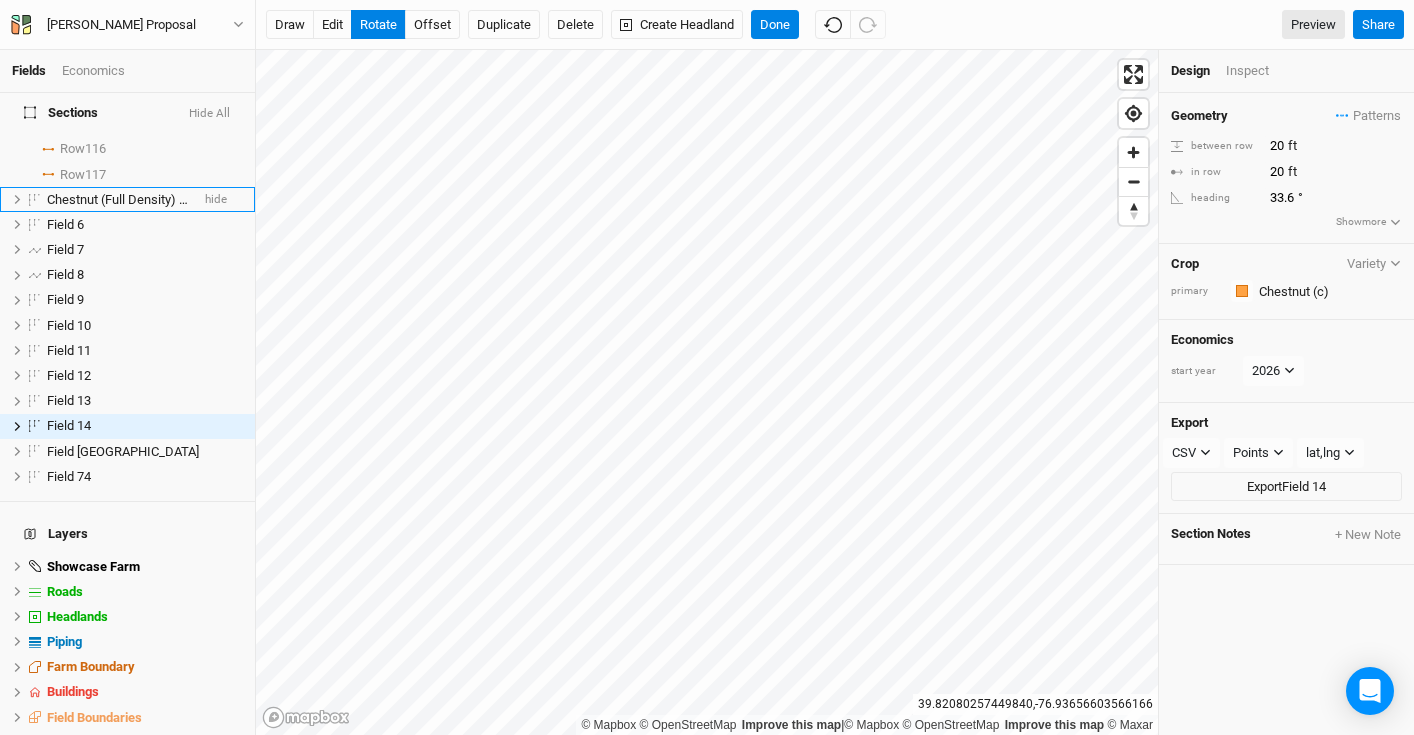 type on "33.5" 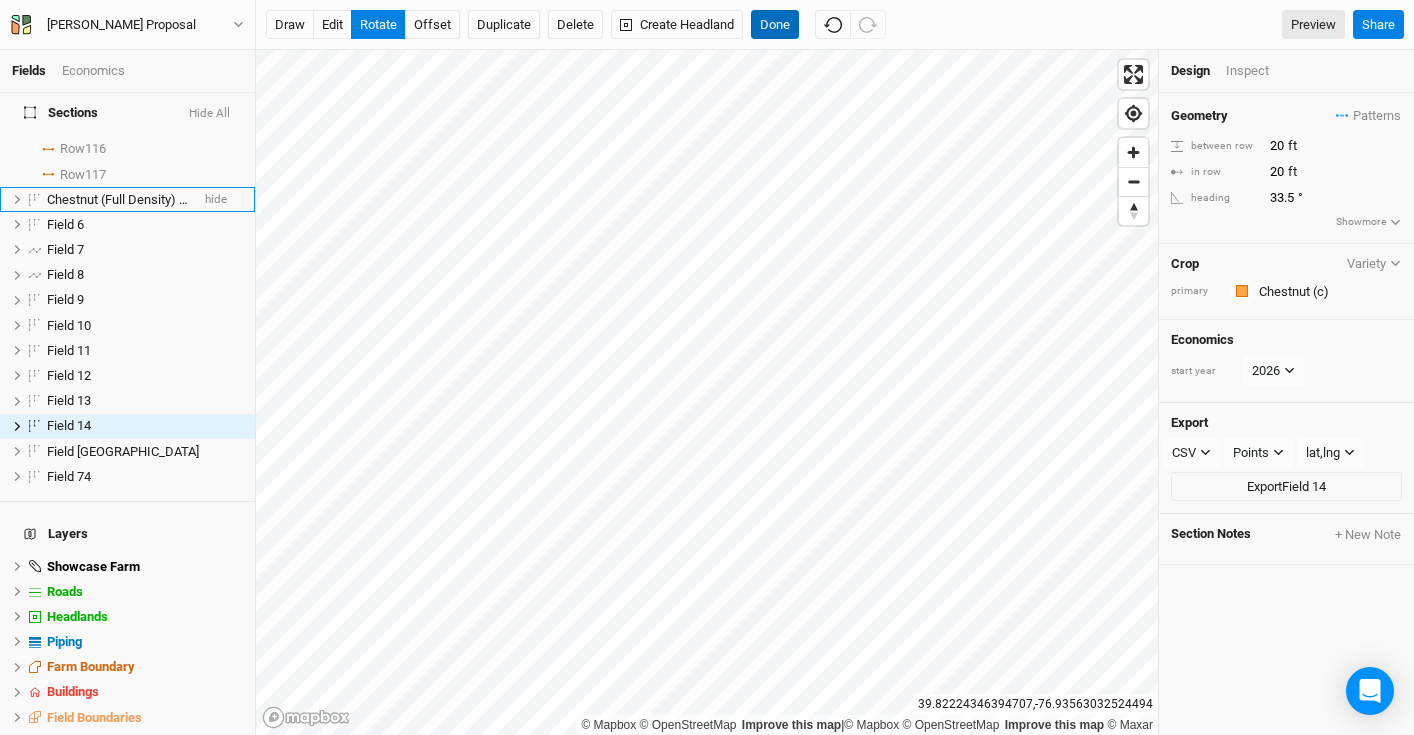 click on "Done" at bounding box center (775, 25) 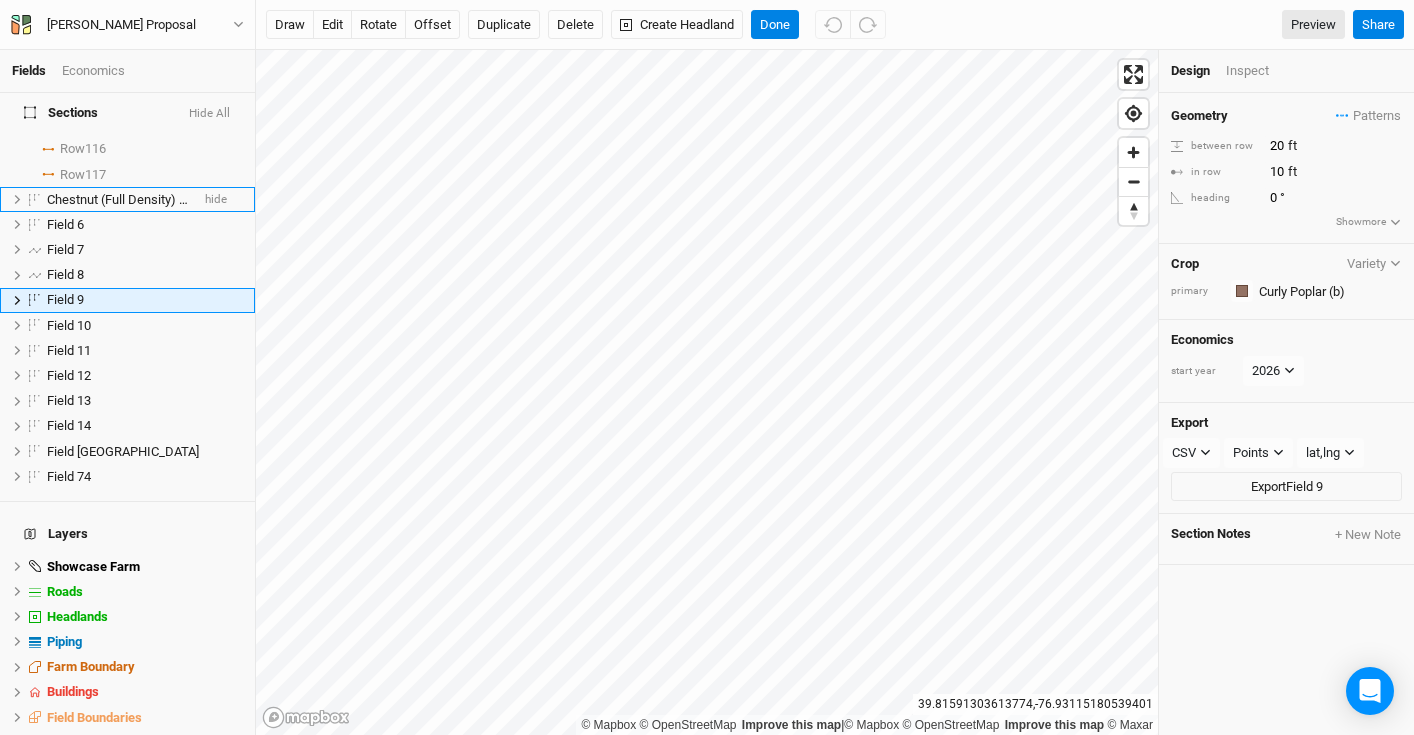 scroll, scrollTop: 2804, scrollLeft: 0, axis: vertical 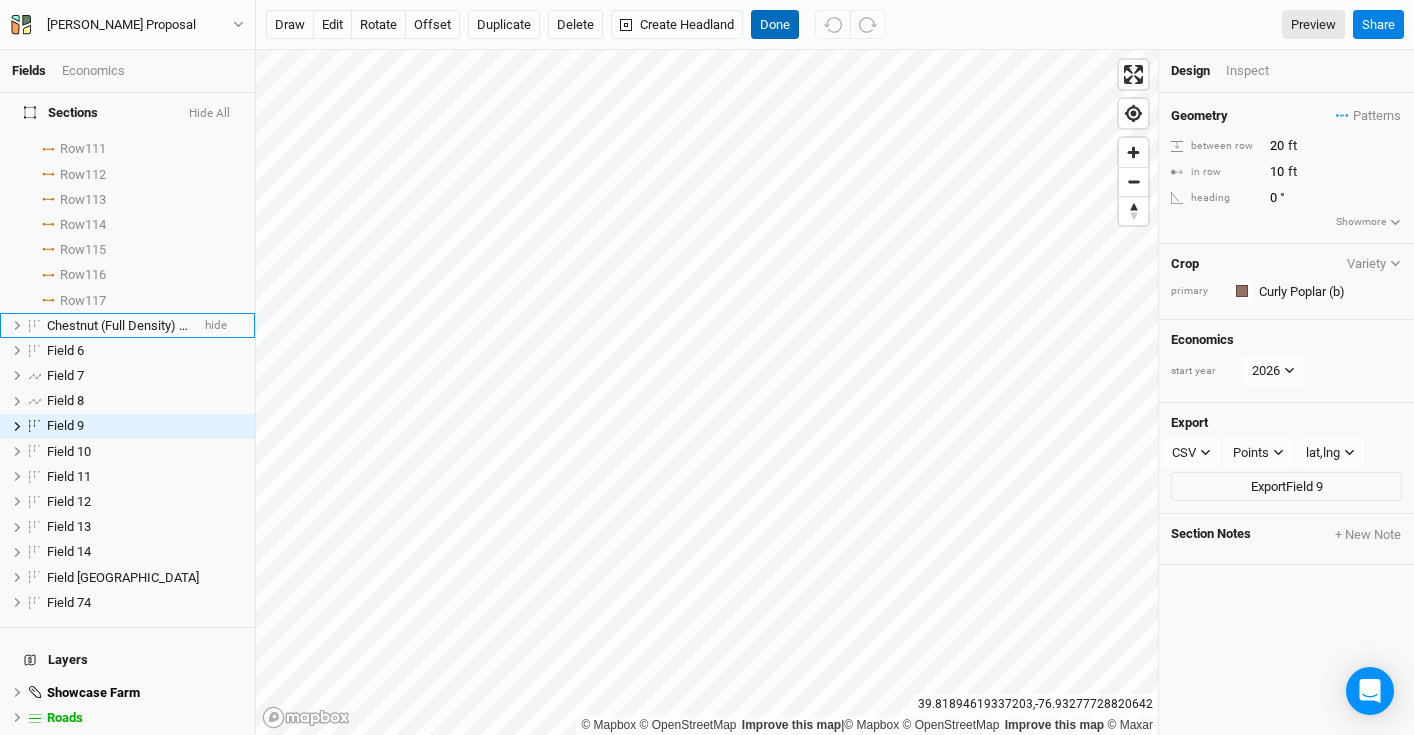 click on "Done" at bounding box center (775, 25) 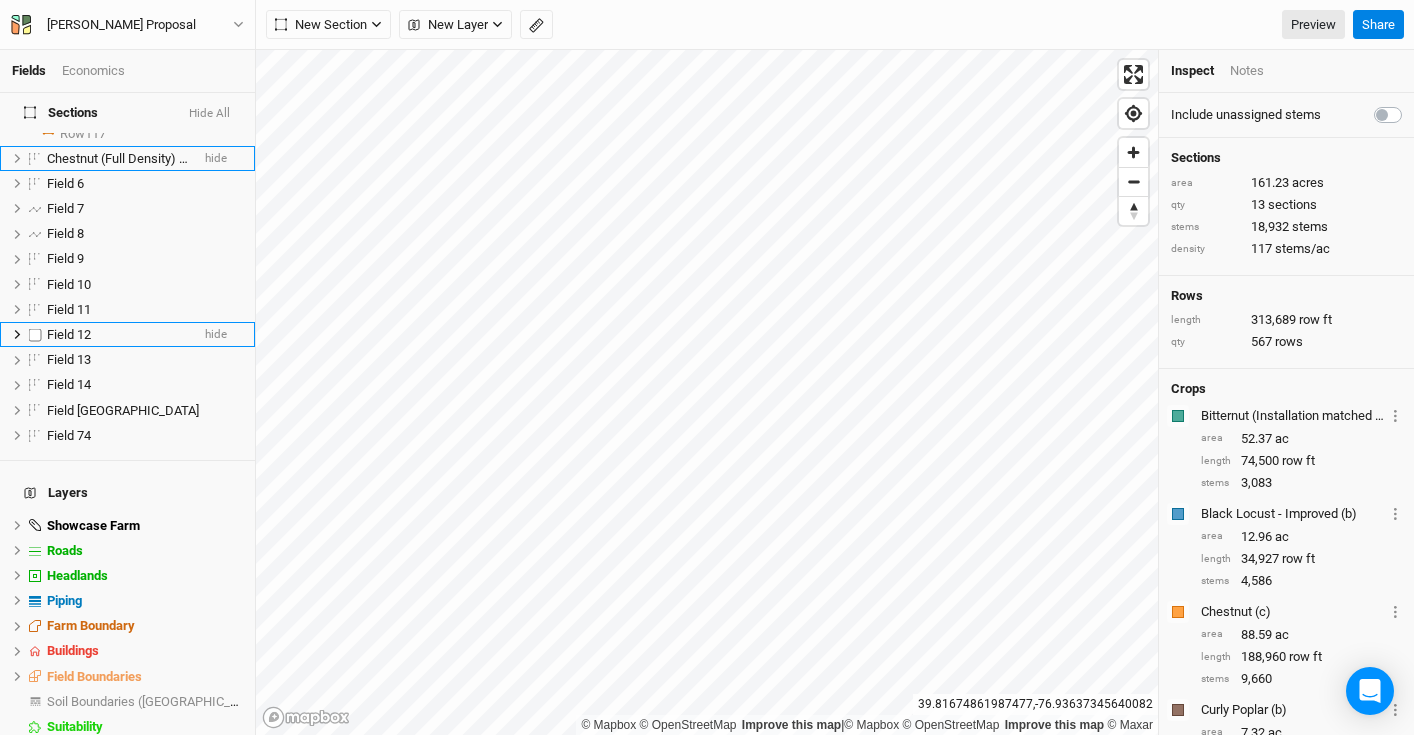 scroll, scrollTop: 2975, scrollLeft: 0, axis: vertical 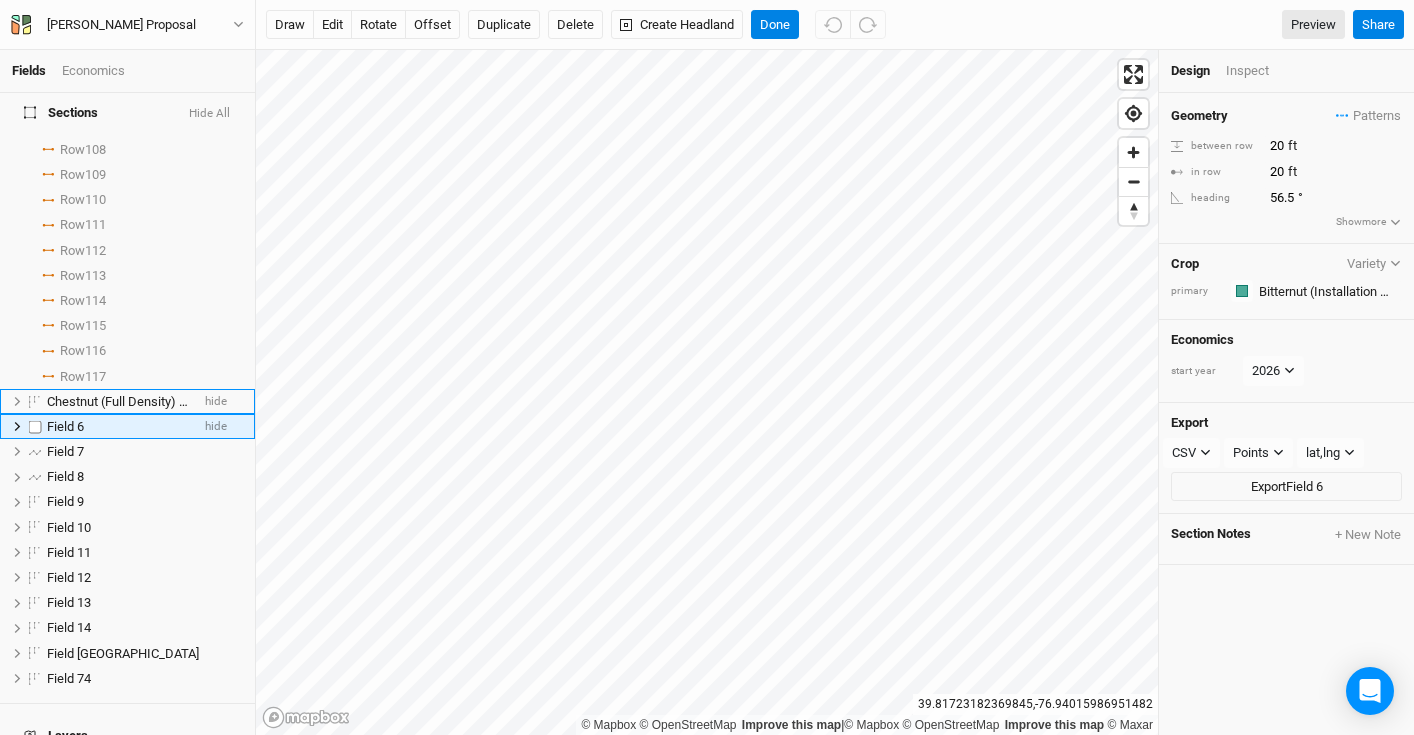 click on "Field 6" at bounding box center [118, 427] 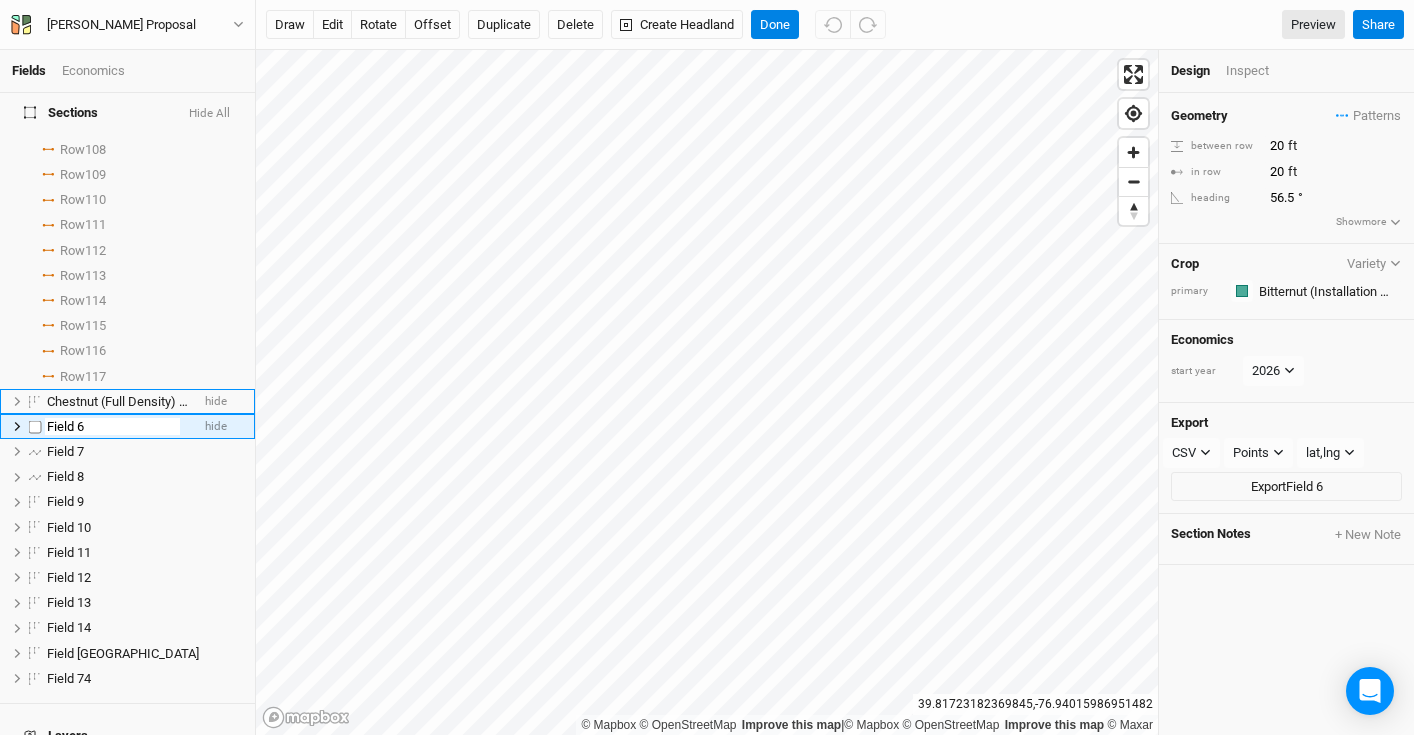 click on "Field 6" at bounding box center [112, 427] 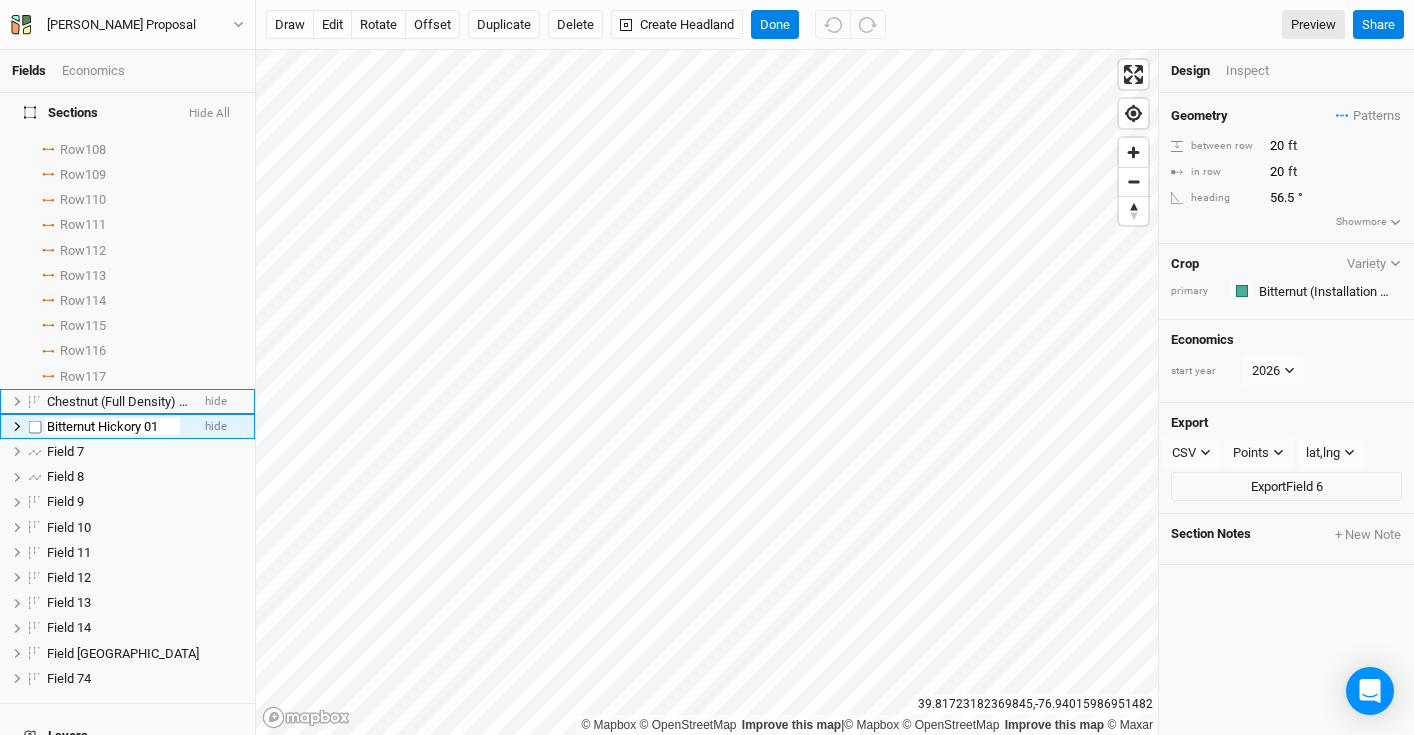 type on "Bitternut Hickory 01" 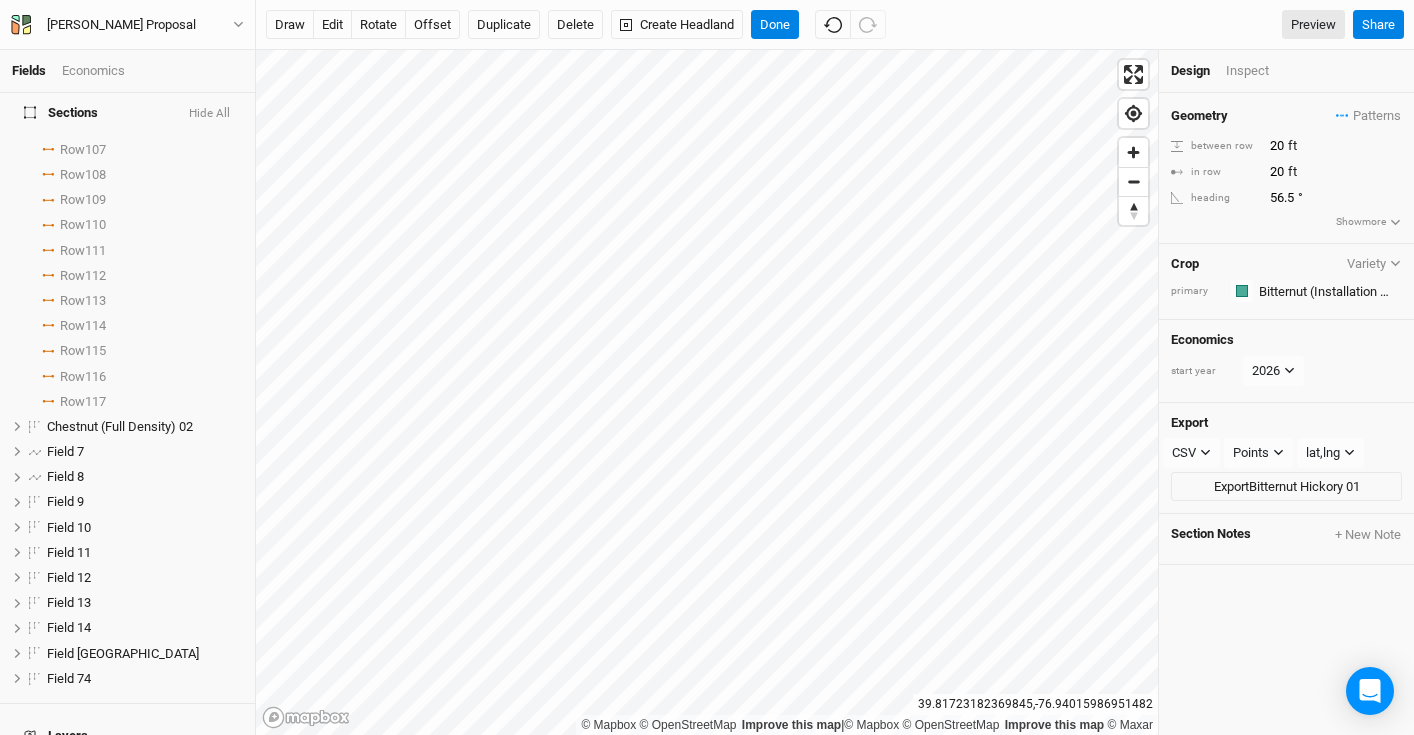 scroll, scrollTop: 0, scrollLeft: 0, axis: both 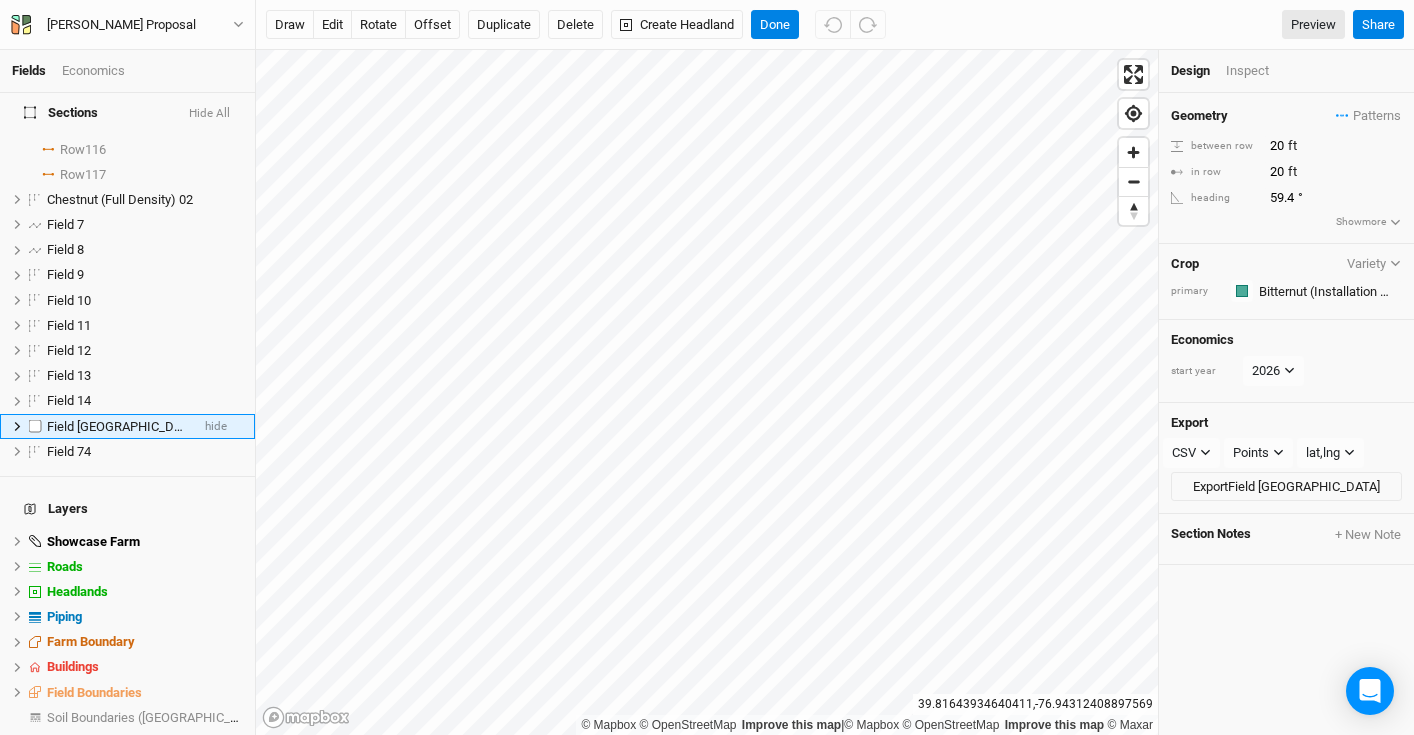 click on "Field [GEOGRAPHIC_DATA]" at bounding box center [123, 426] 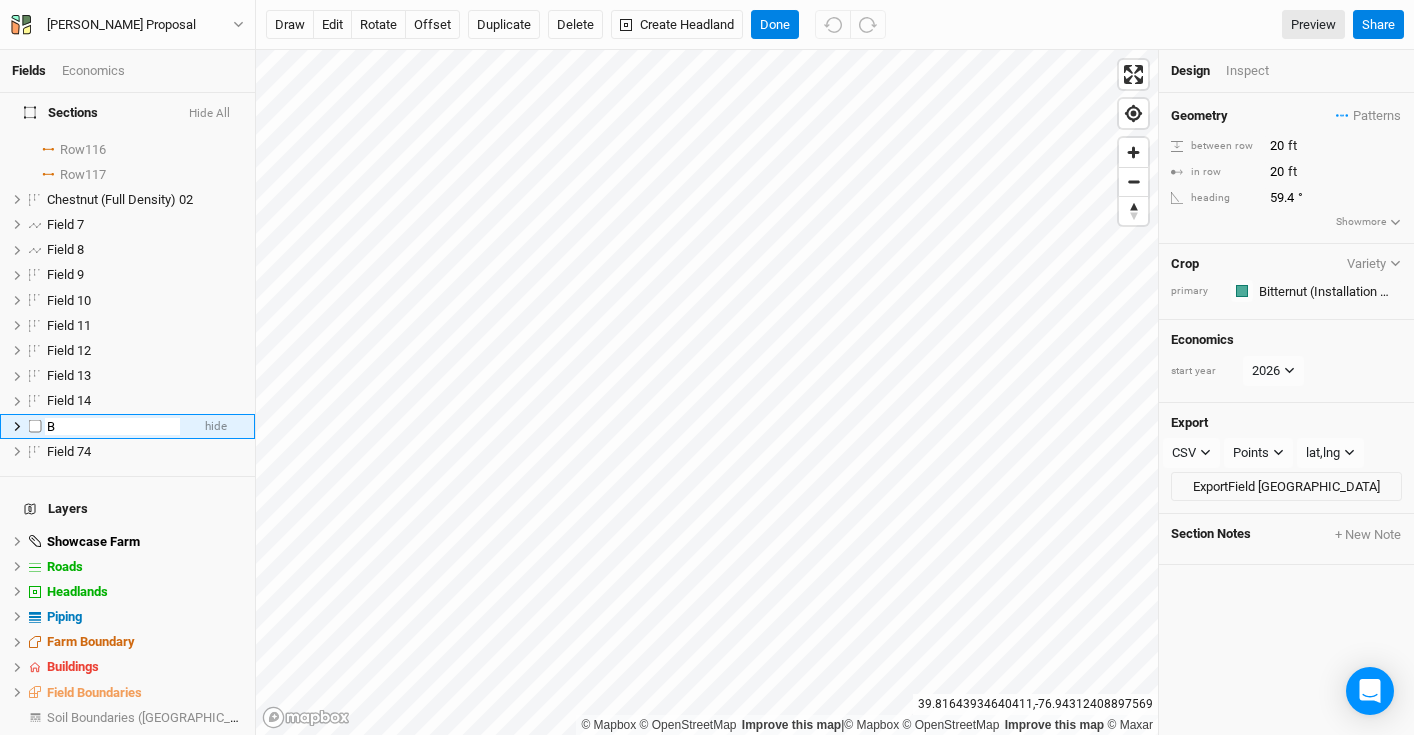 scroll, scrollTop: 0, scrollLeft: 0, axis: both 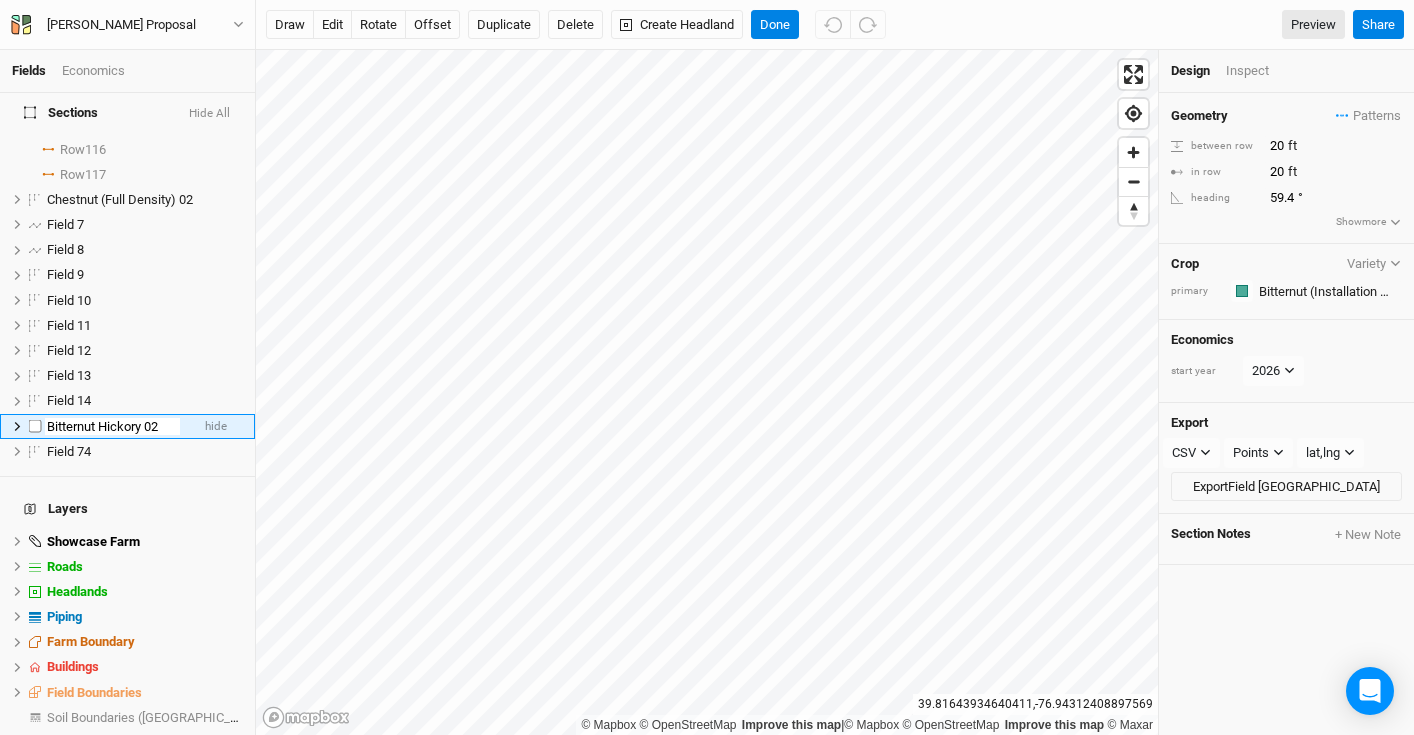 type on "Bitternut Hickory 02" 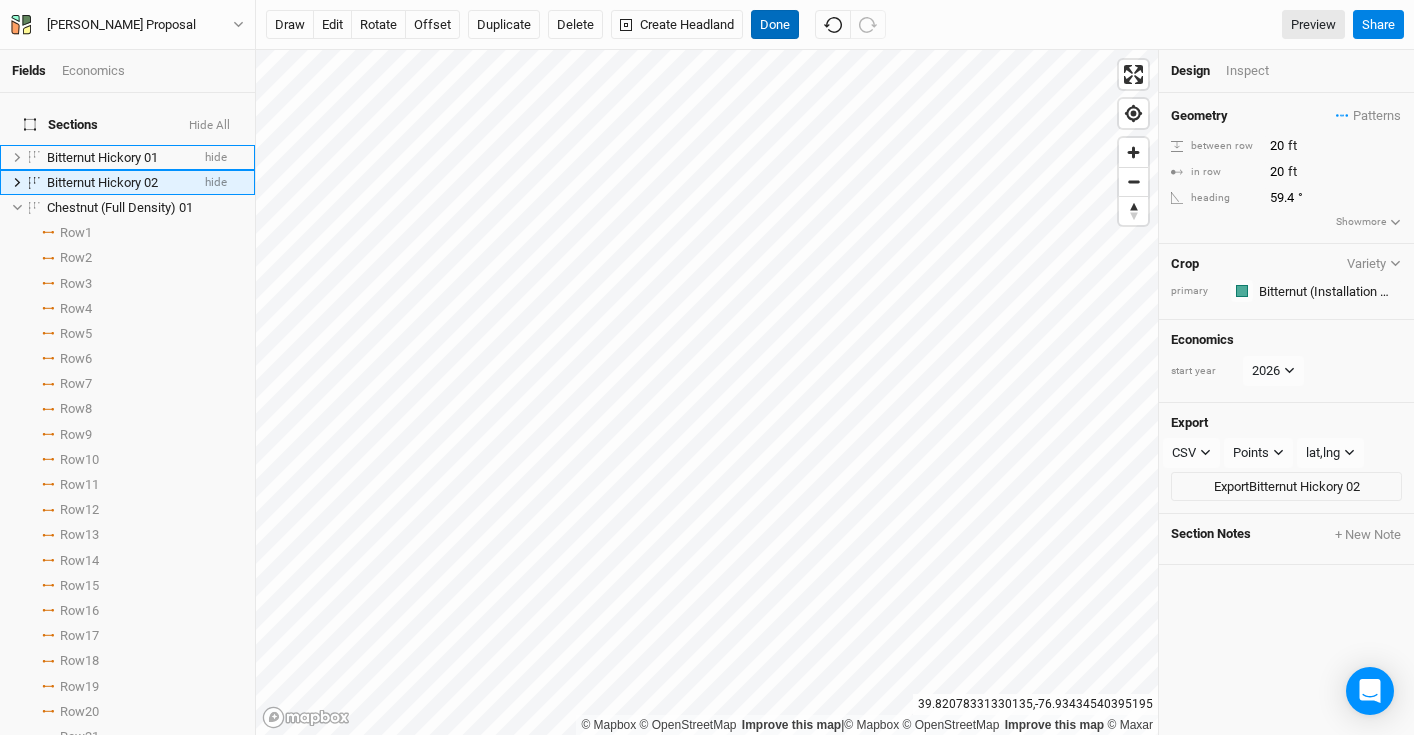 click on "Done" at bounding box center [775, 25] 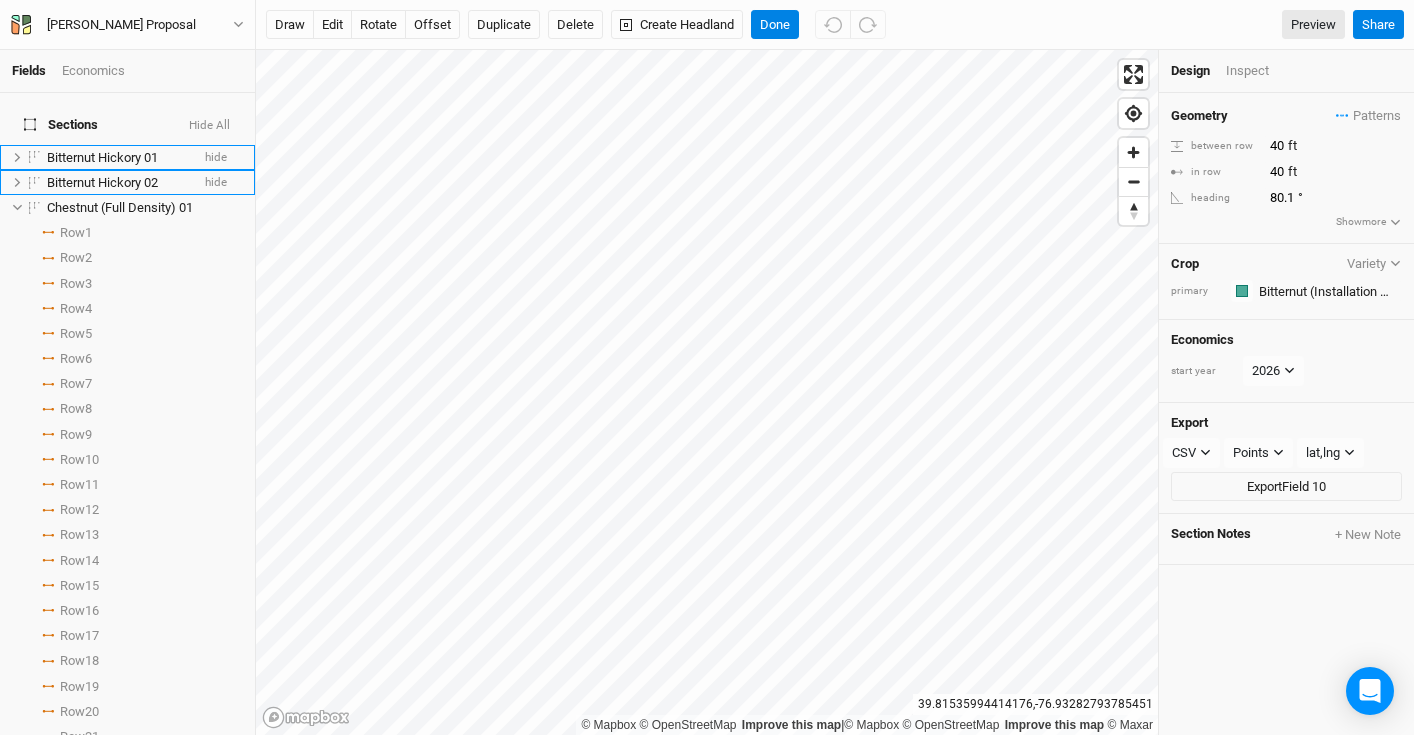 scroll, scrollTop: 2854, scrollLeft: 0, axis: vertical 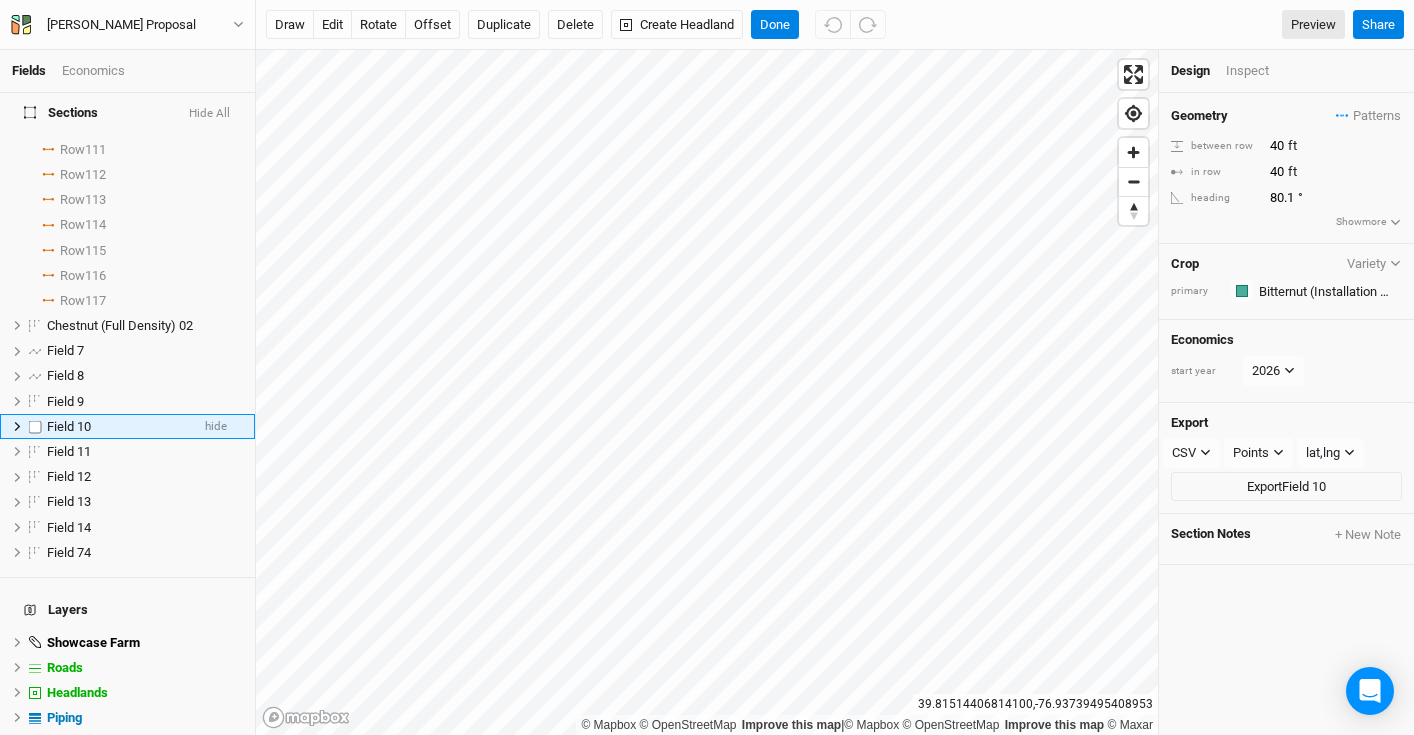 click on "Field 10" at bounding box center [118, 427] 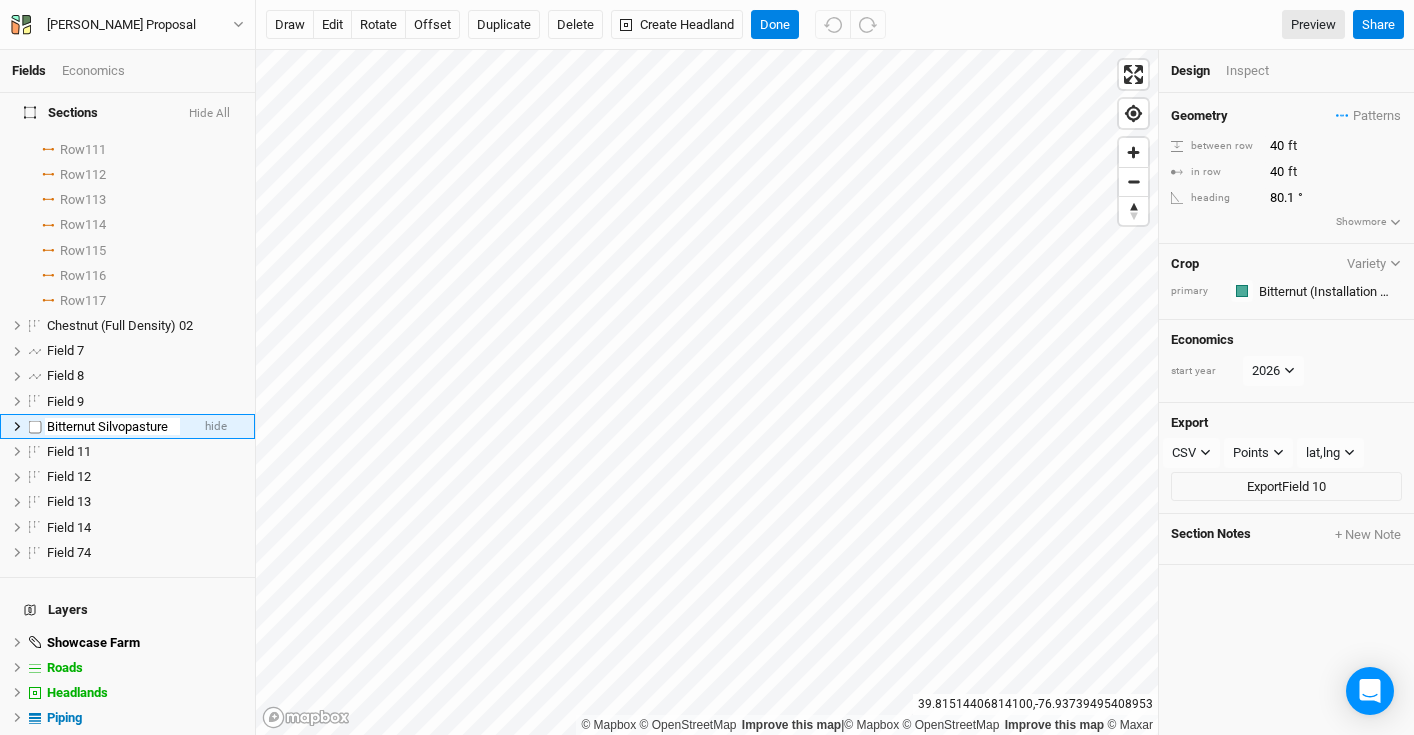 type on "Bitternut Silvopasture" 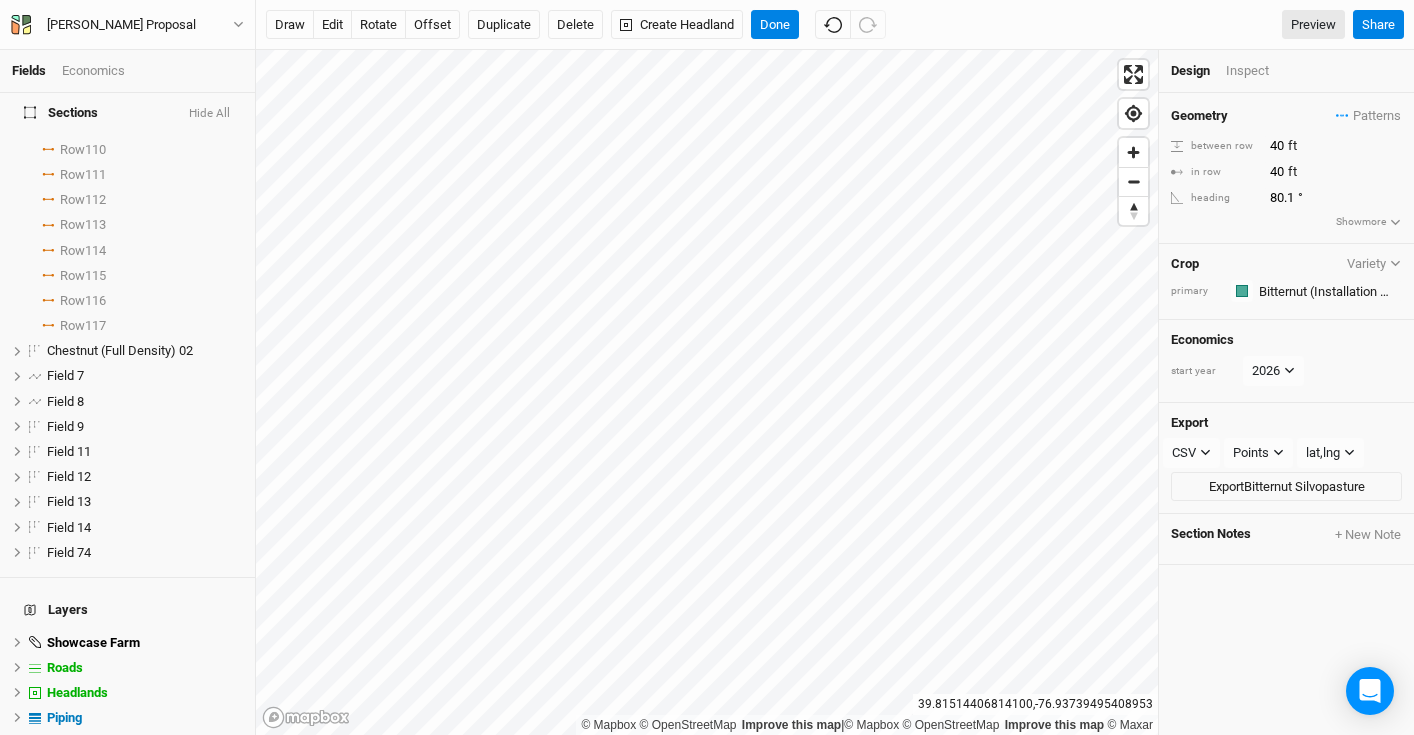 scroll, scrollTop: 0, scrollLeft: 0, axis: both 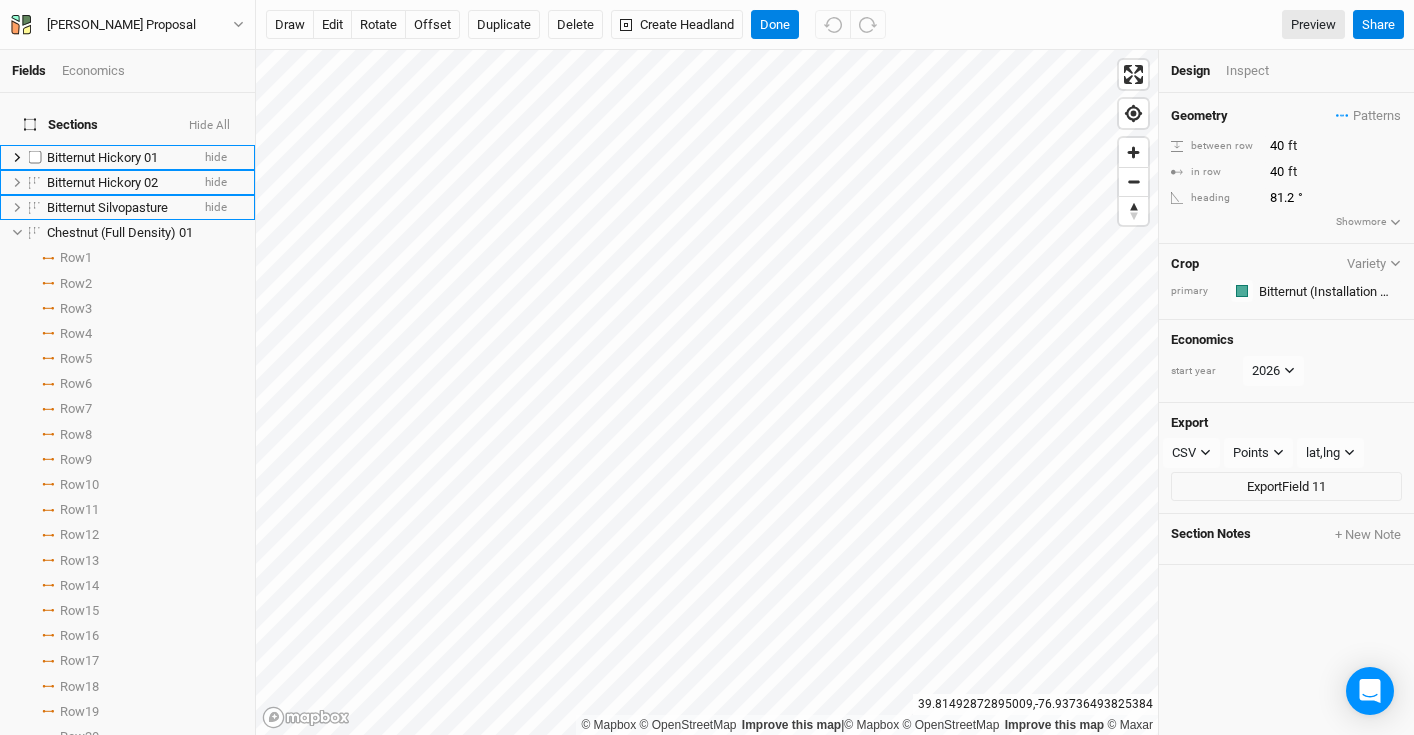 click on "Bitternut Hickory 01" at bounding box center (102, 157) 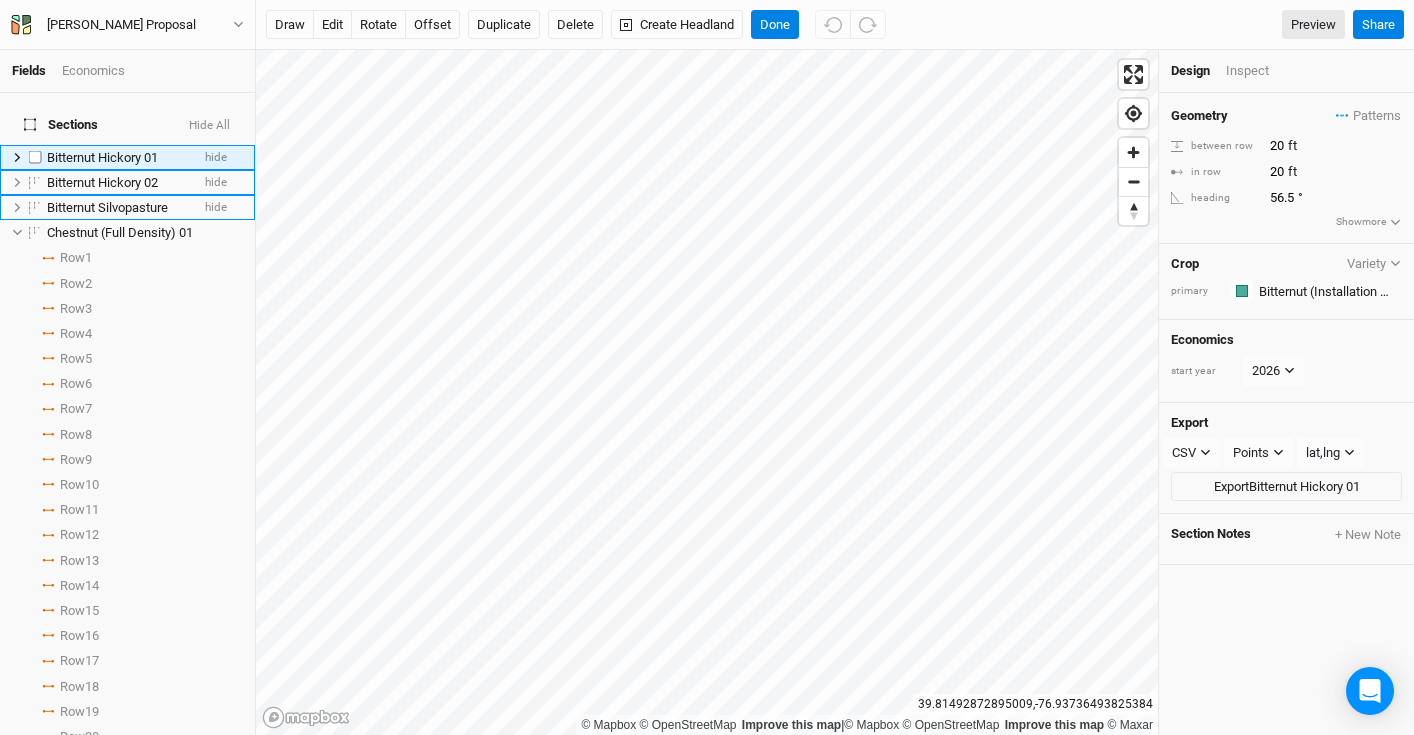 click on "Bitternut Hickory 01" at bounding box center (102, 157) 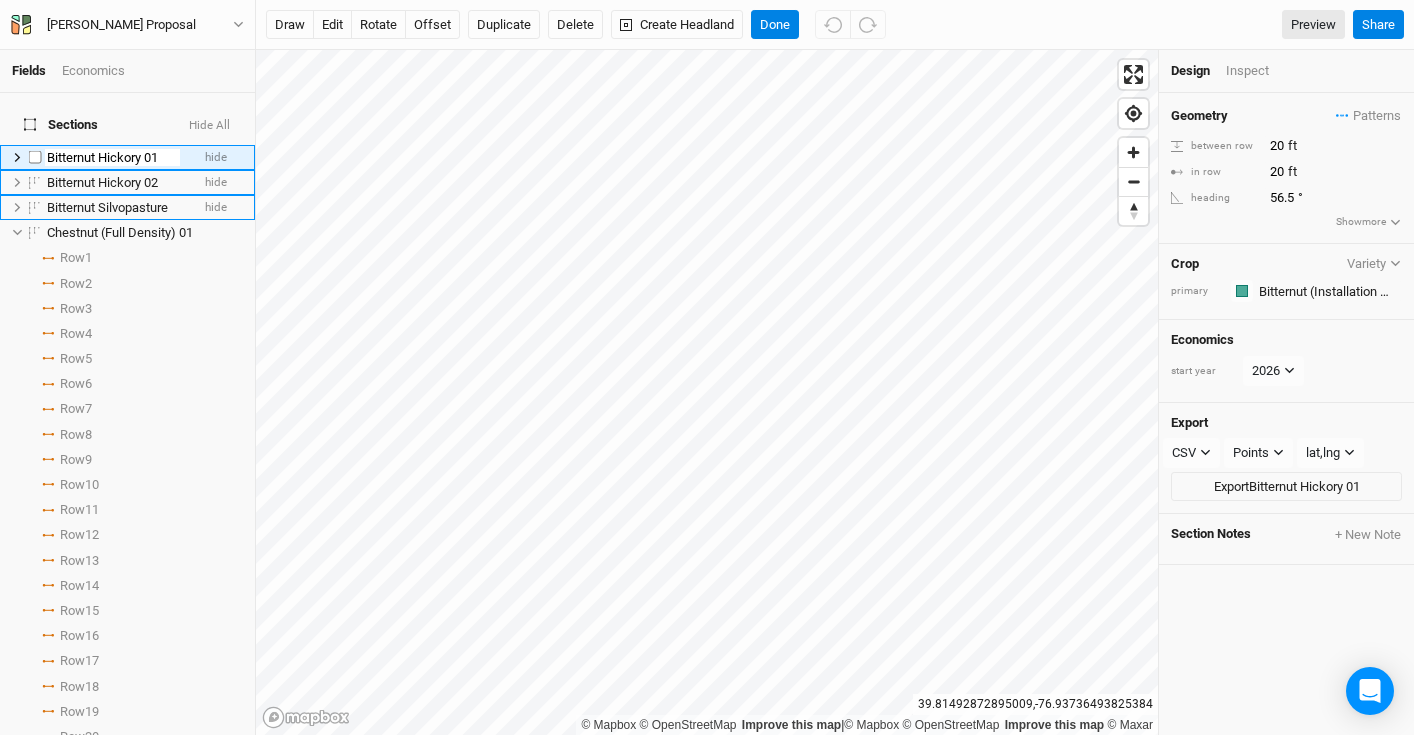 click on "Bitternut Hickory 01" at bounding box center (112, 158) 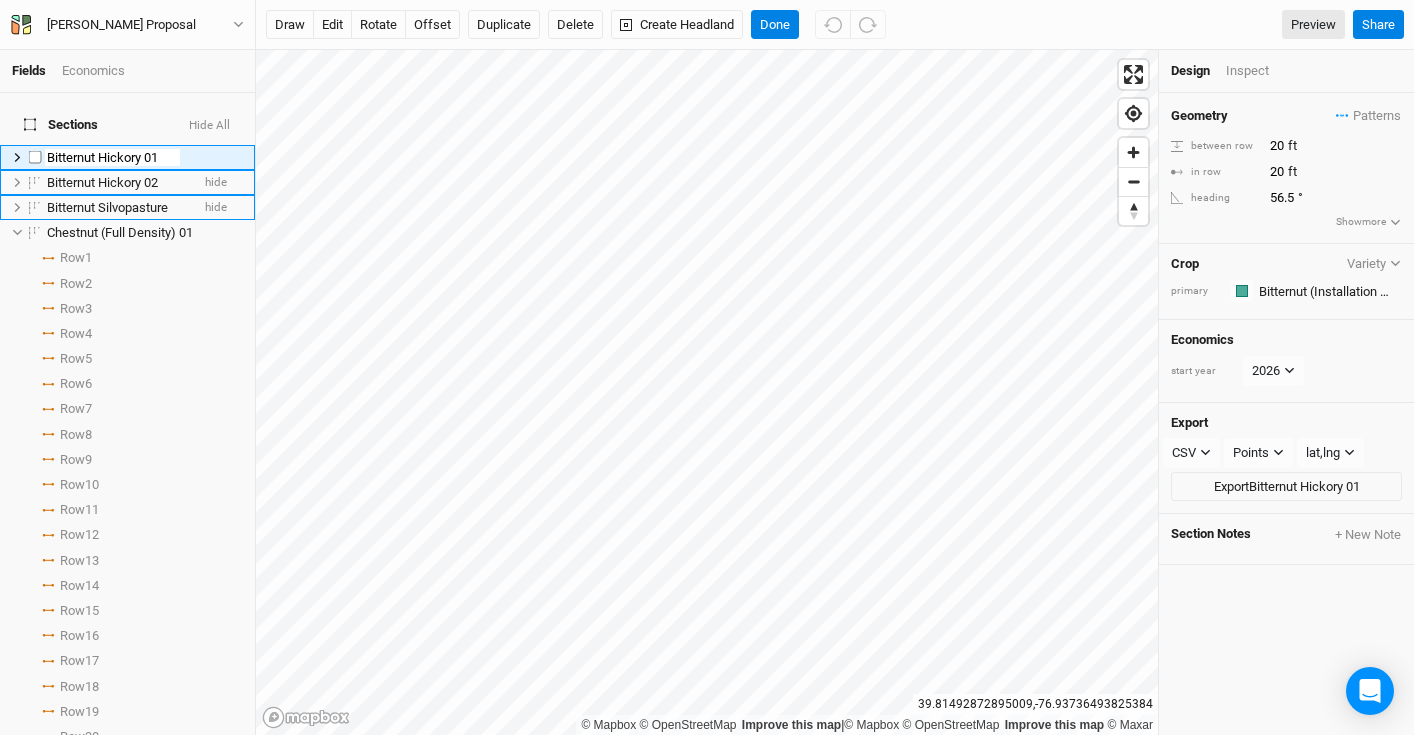 drag, startPoint x: 96, startPoint y: 147, endPoint x: -14, endPoint y: 123, distance: 112.587746 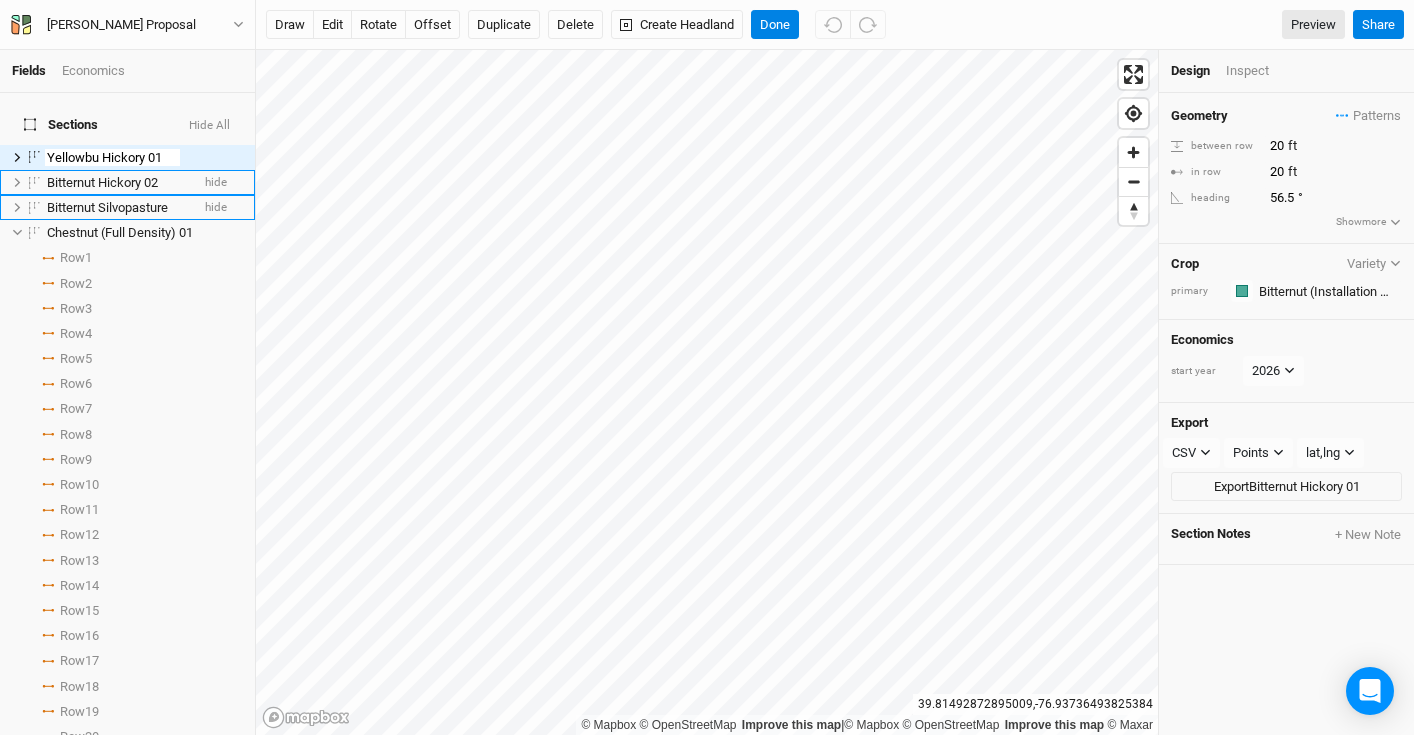 type on "Yellowbud Hickory 01" 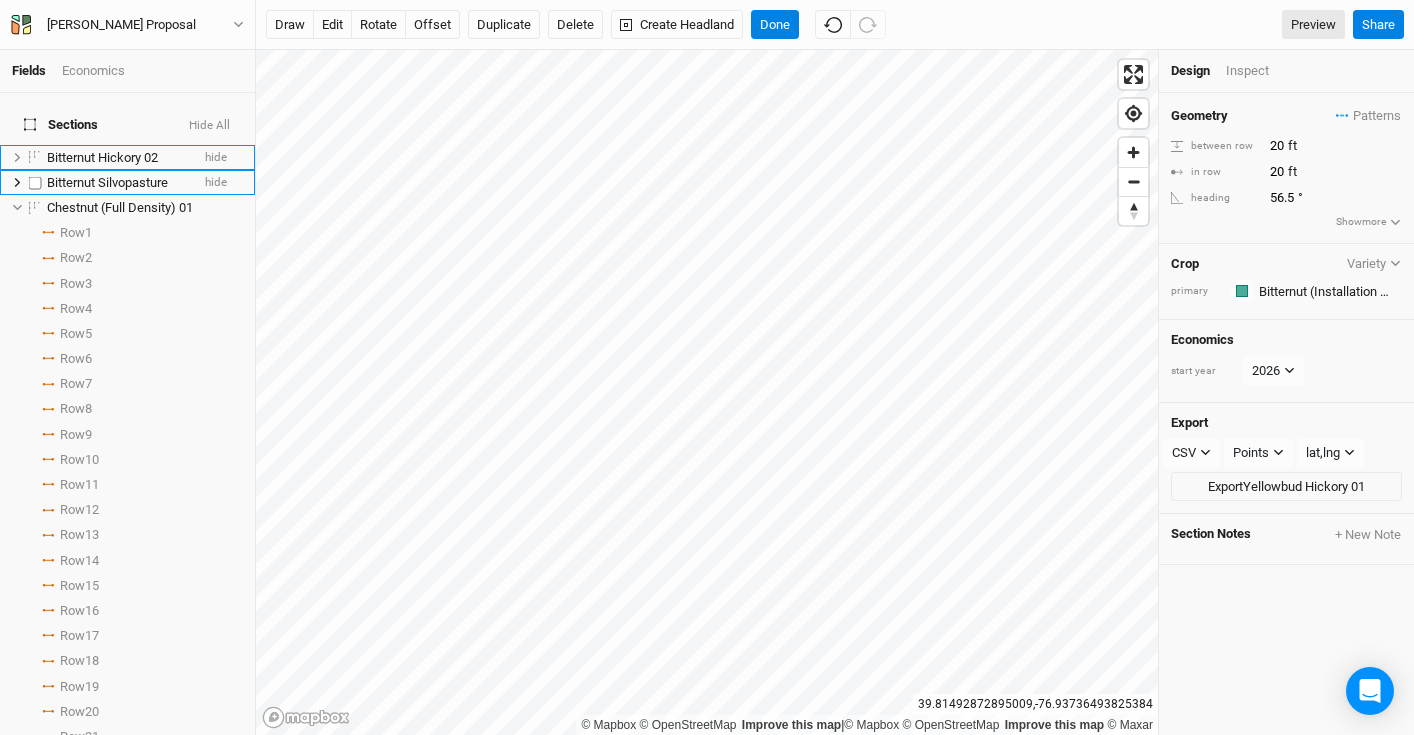 click on "Bitternut Hickory 02 hide Bitternut Silvopasture hide Chestnut (Full Density) 01 hide Row  1 select rows with crop Row  2 select rows with crop Row  3 select rows with crop Row  4 select rows with crop Row  5 select rows with crop Row  6 select rows with crop Row  7 select rows with crop Row  8 select rows with crop Row  9 select rows with crop Row  10 select rows with crop Row  11 select rows with crop Row  12 select rows with crop Row  13 select rows with crop Row  14 select rows with crop Row  15 select rows with crop Row  16 select rows with crop Row  17 select rows with crop Row  18 select rows with crop Row  19 select rows with crop Row  20 select rows with crop Row  21 select rows with crop Row  22 select rows with crop Row  23 select rows with crop Row  24 select rows with crop Row  25 select rows with crop Row  26 select rows with crop Row  27 select rows with crop Row  28 select rows with crop Row  29 select rows with crop Row  30 select rows with crop Row  31 select rows with crop Row  32 Row  33" at bounding box center [127, 1782] 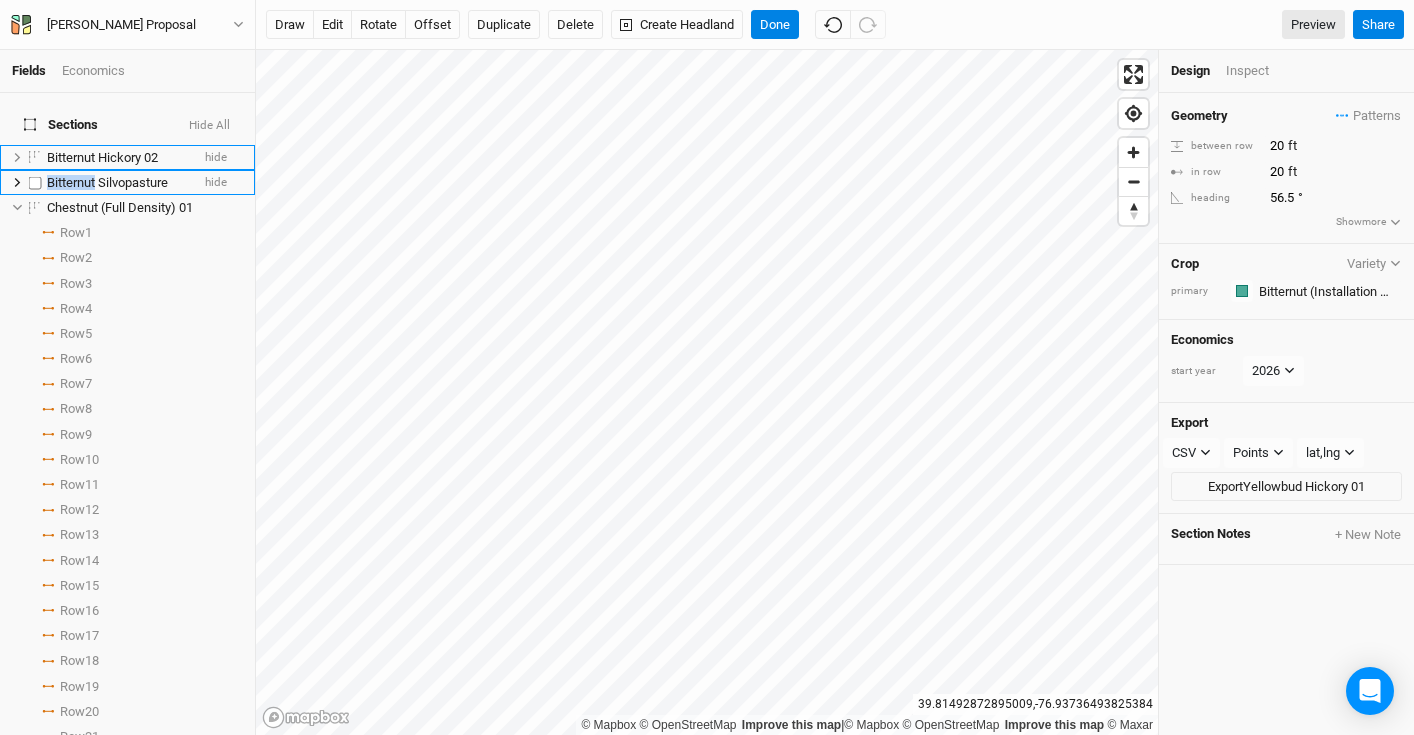 click on "Bitternut Silvopasture" at bounding box center [107, 182] 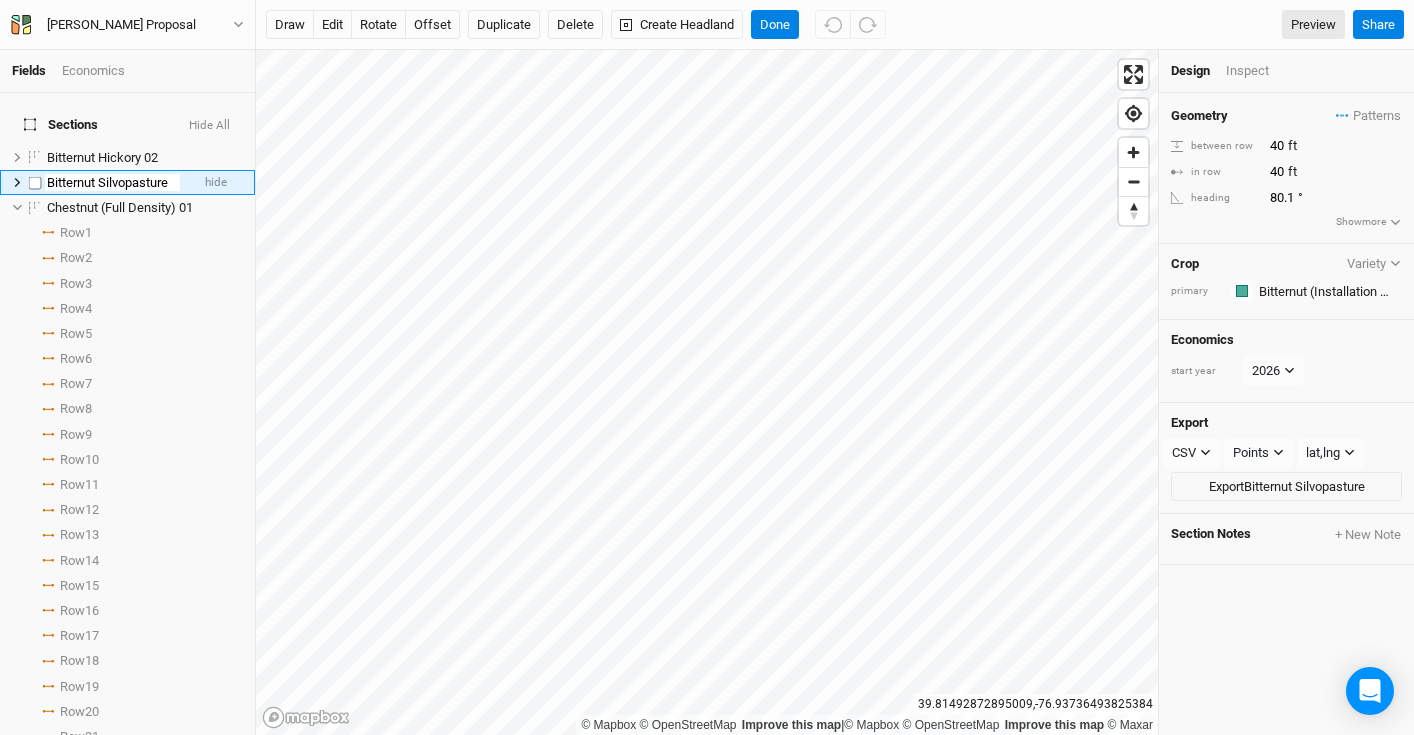 click on "Bitternut Silvopasture" at bounding box center [112, 183] 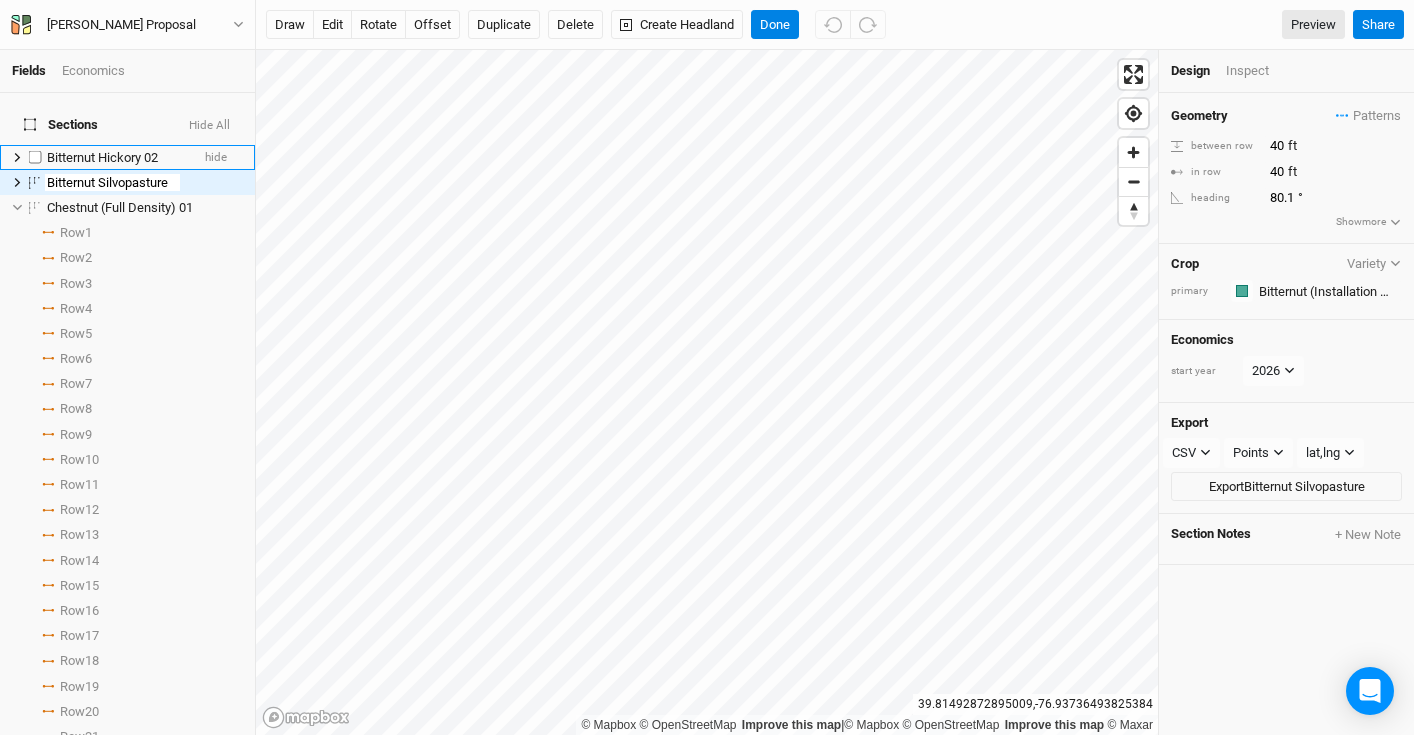 click on "Bitternut Hickory 02" at bounding box center [102, 157] 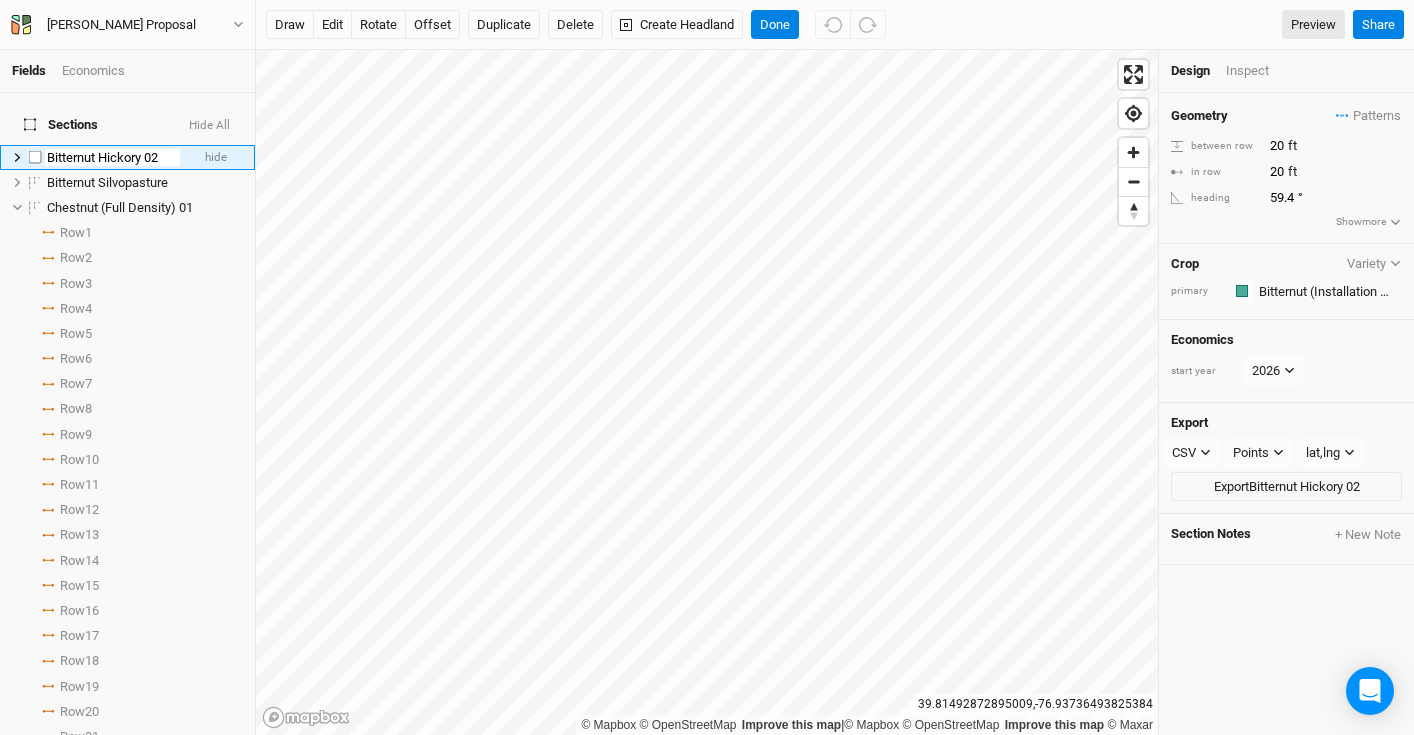 click on "Bitternut Hickory 02" at bounding box center [112, 158] 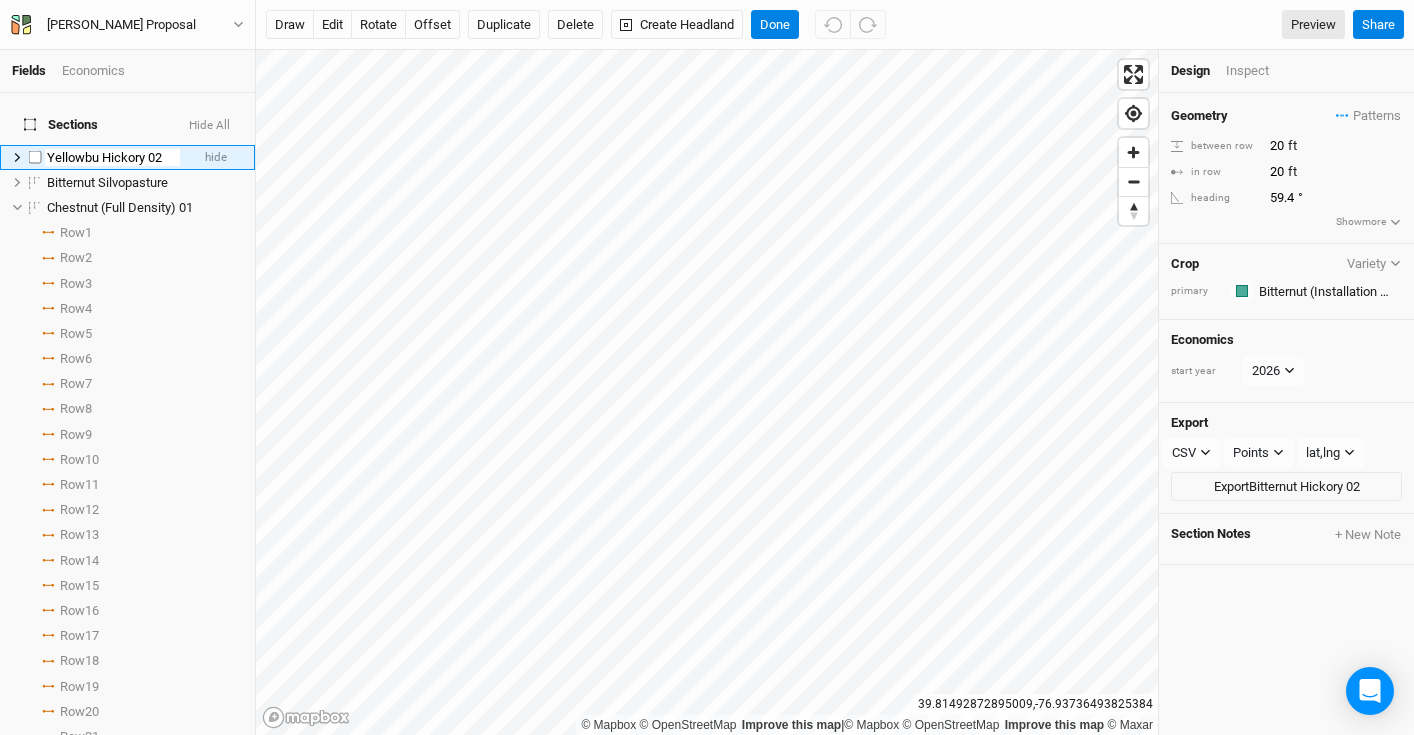 type on "Yellowbud Hickory 02" 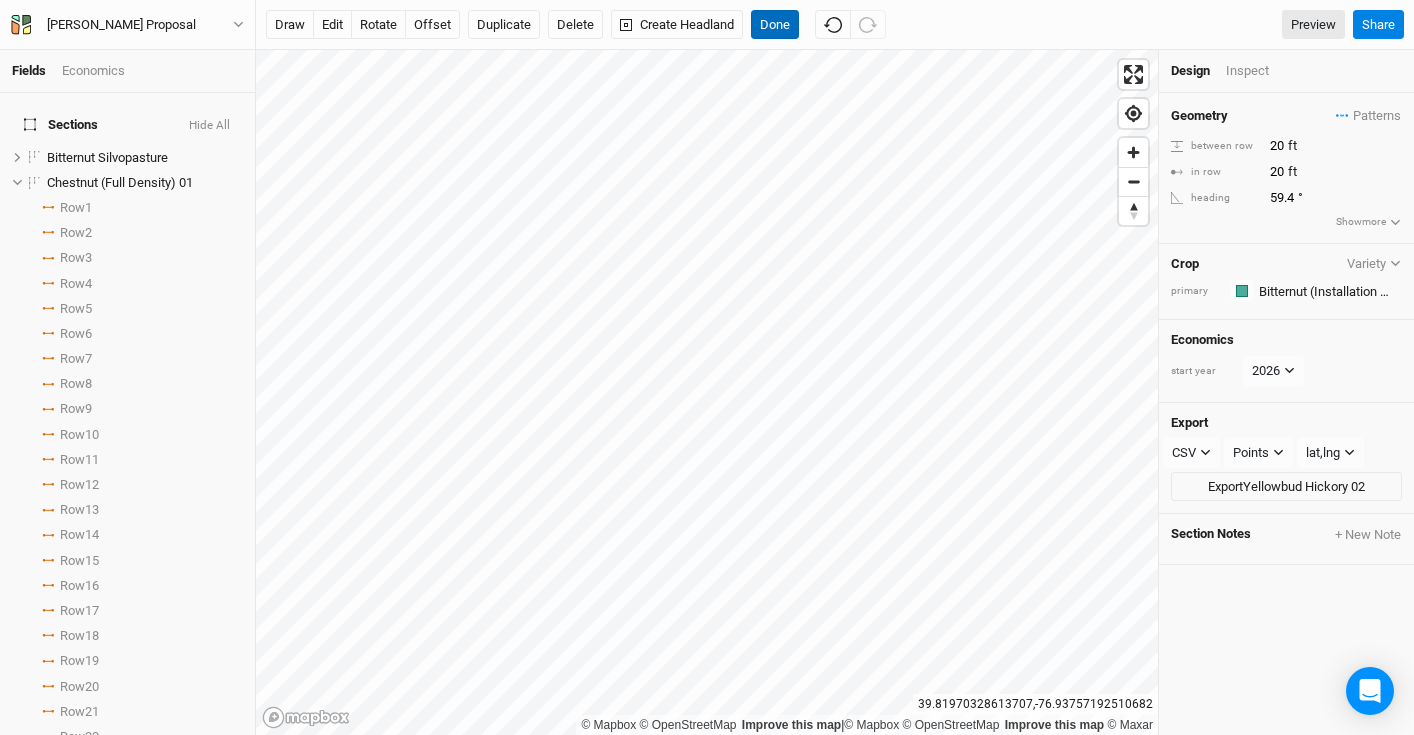 click on "Done" at bounding box center [775, 25] 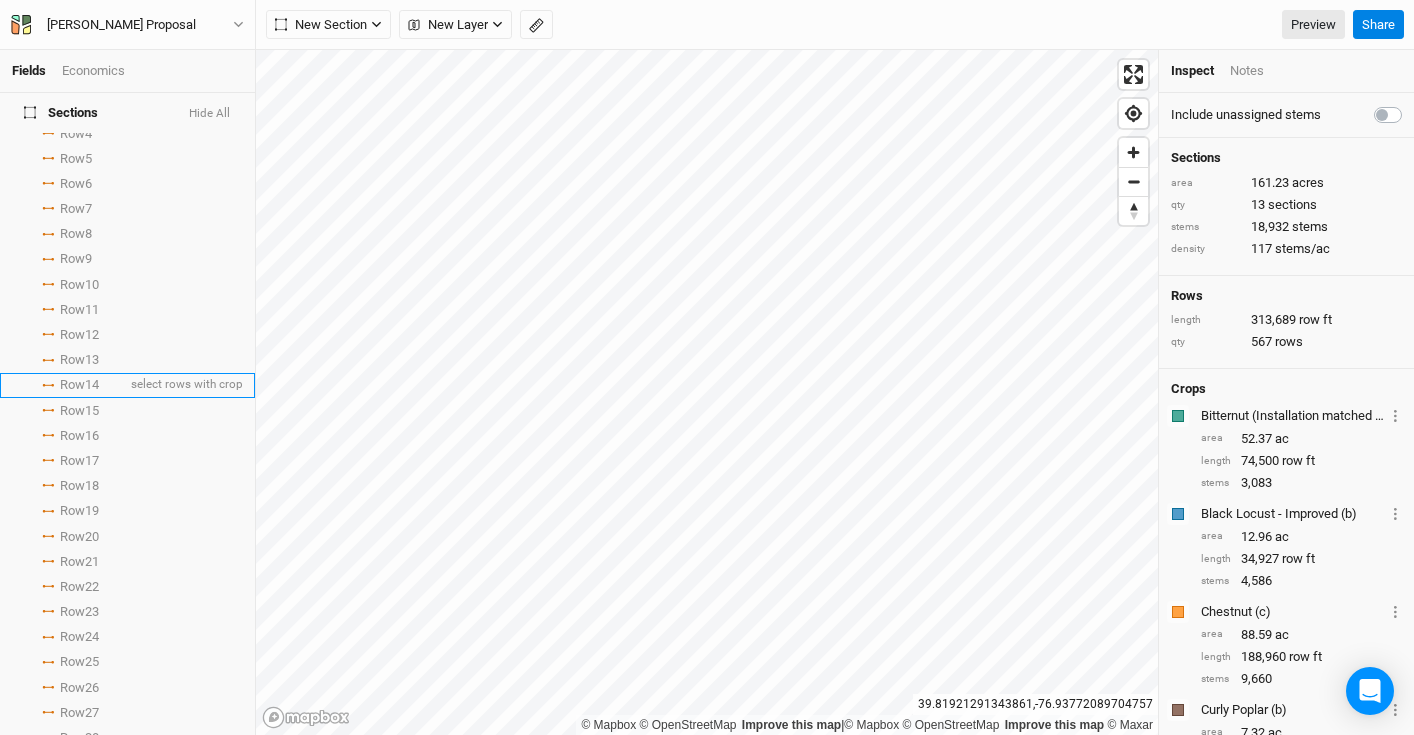 scroll, scrollTop: 0, scrollLeft: 0, axis: both 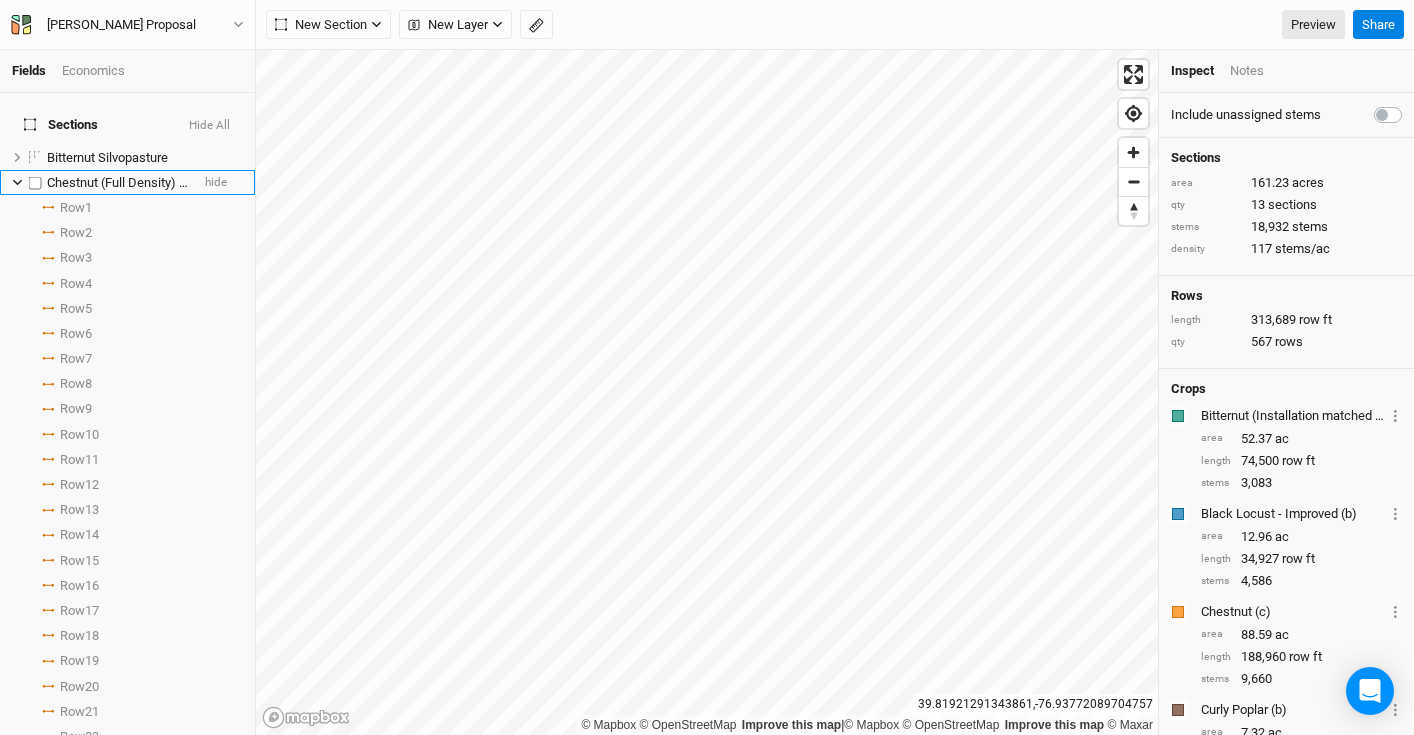 click 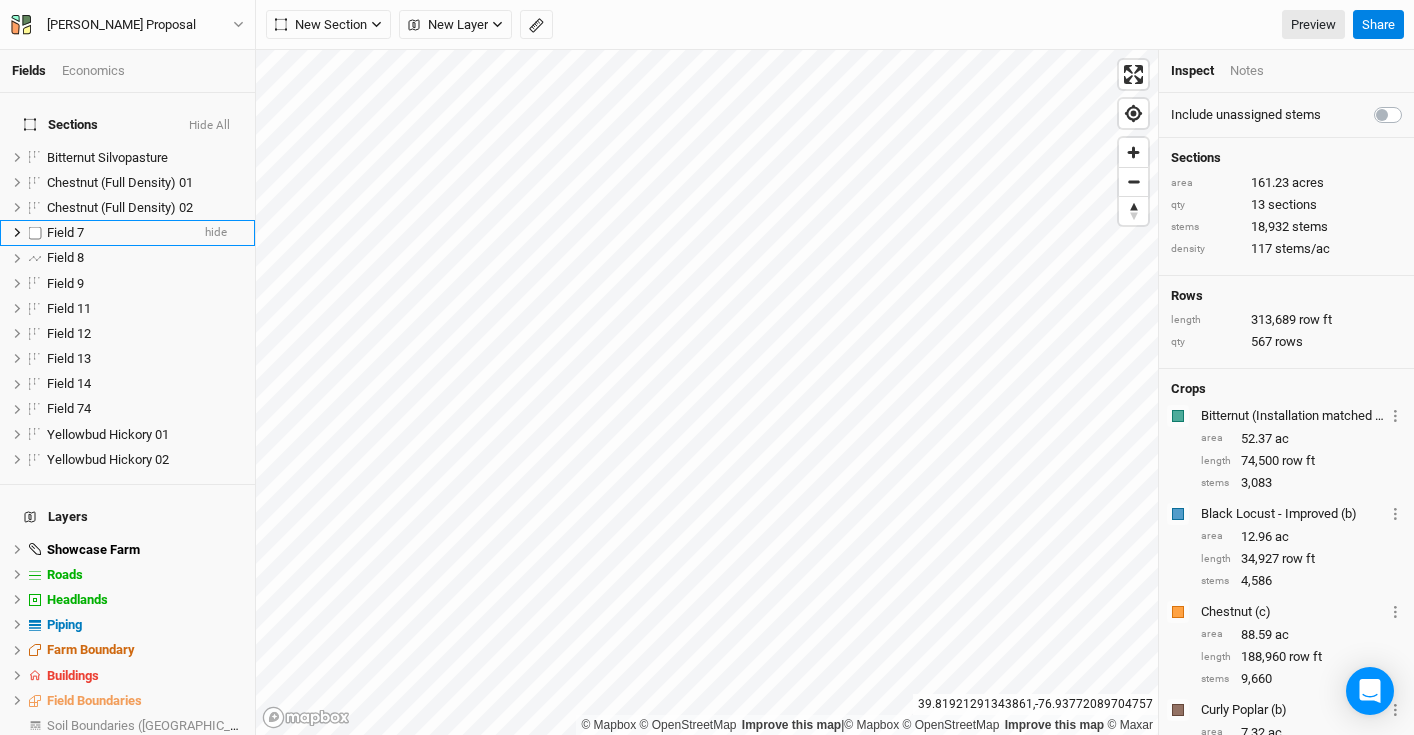 click on "Field 7" at bounding box center (65, 232) 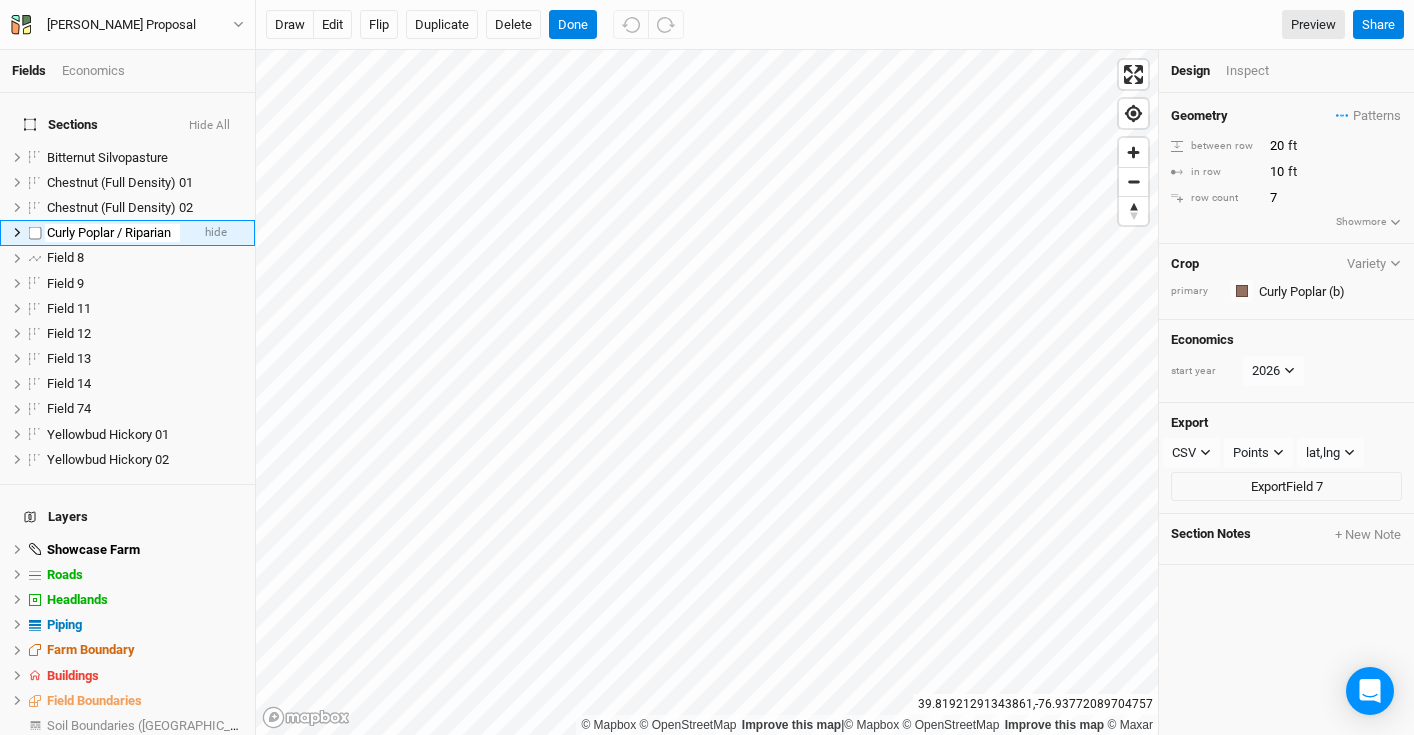 type on "Curly Poplar / Riparian" 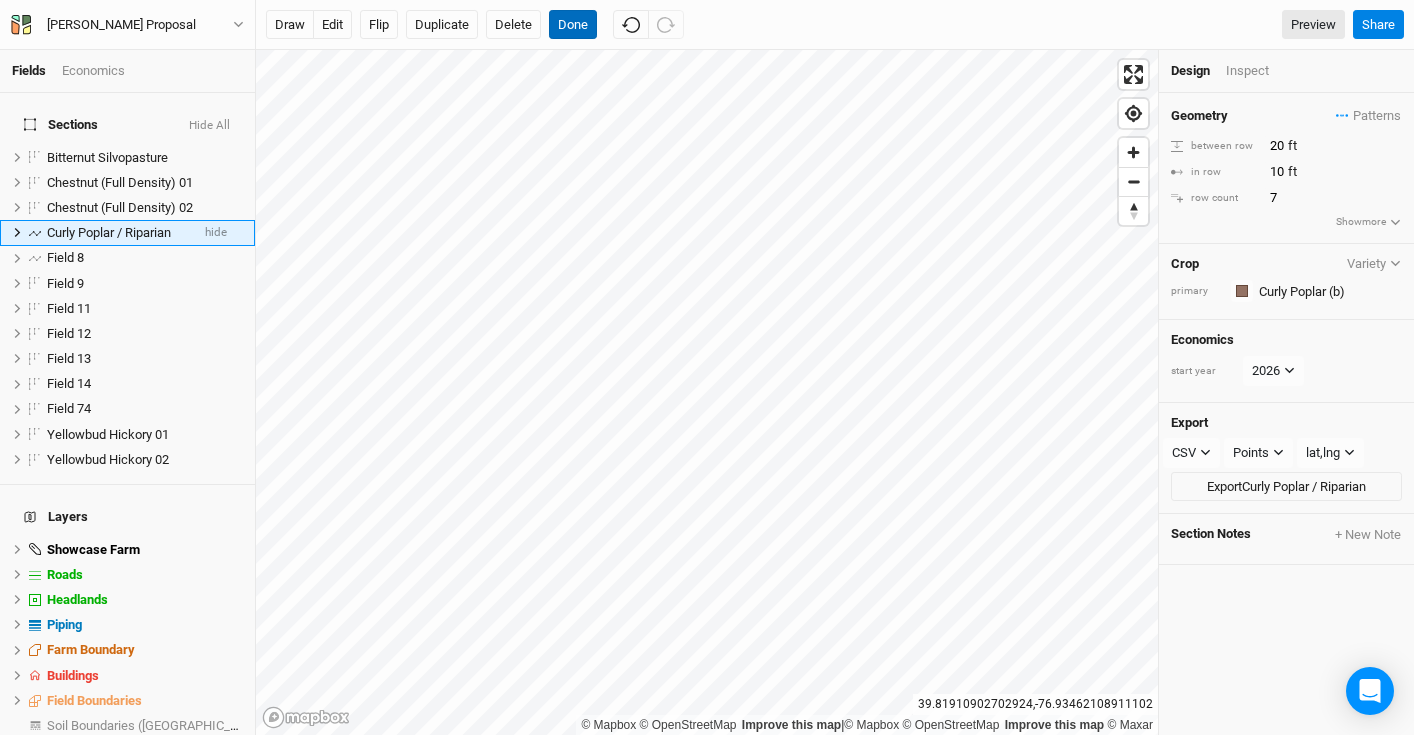 click on "Done" at bounding box center (573, 25) 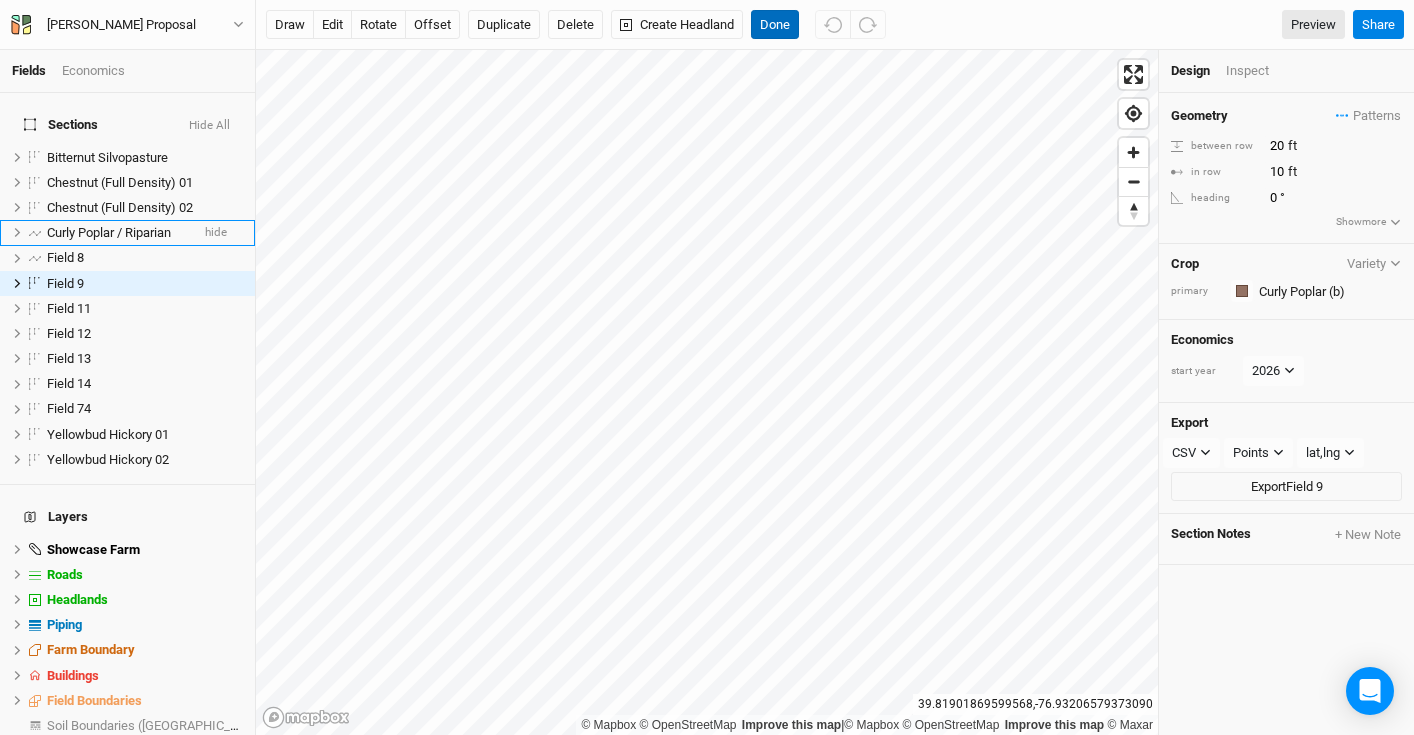 click on "Done" at bounding box center (775, 25) 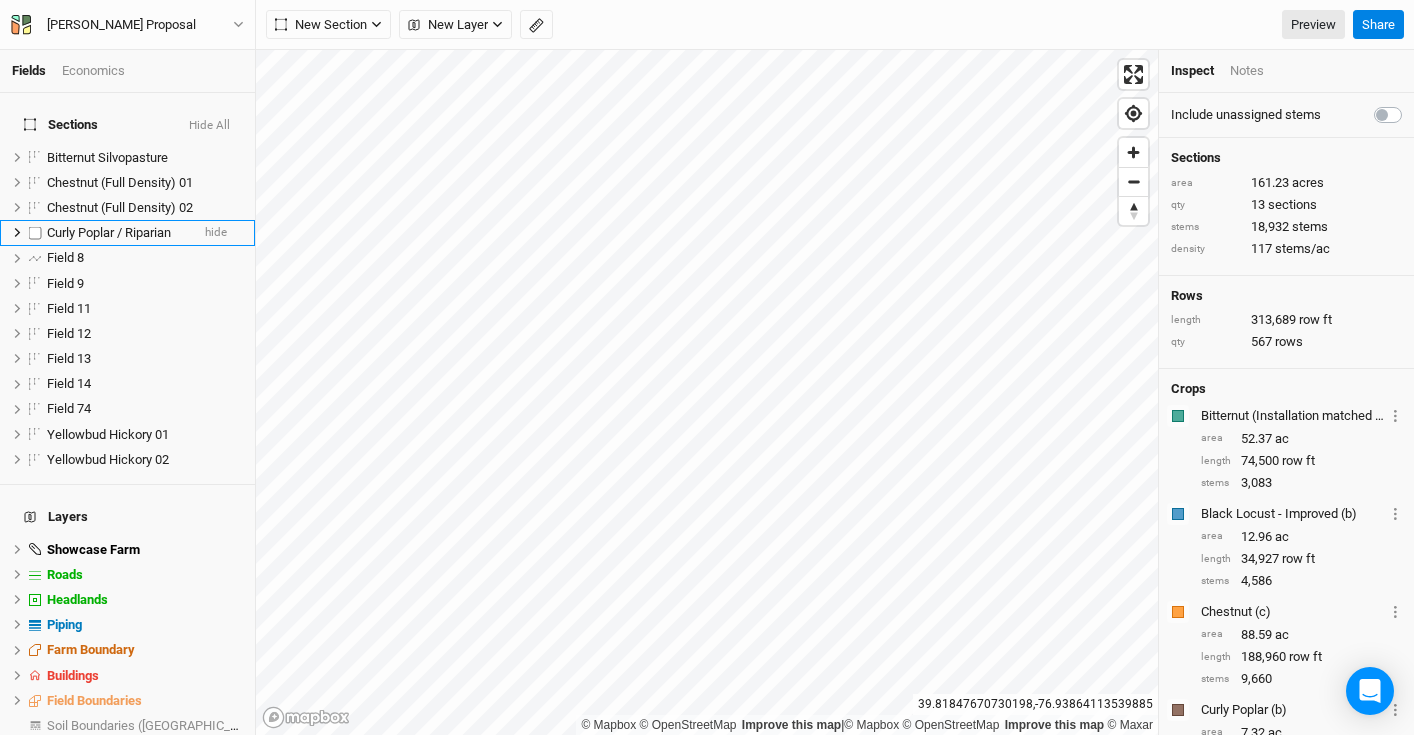click on "Curly Poplar / Riparian" at bounding box center (109, 232) 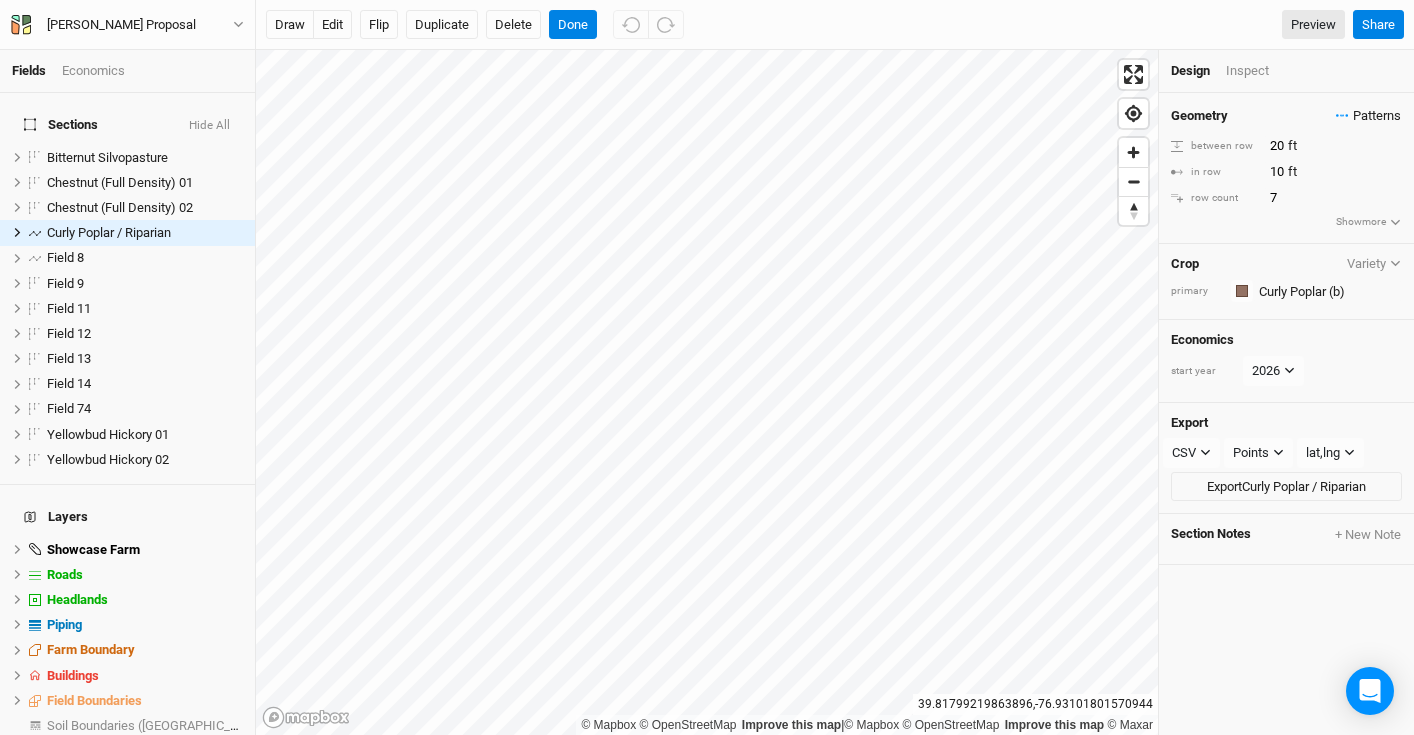 click on "Patterns" at bounding box center [1368, 116] 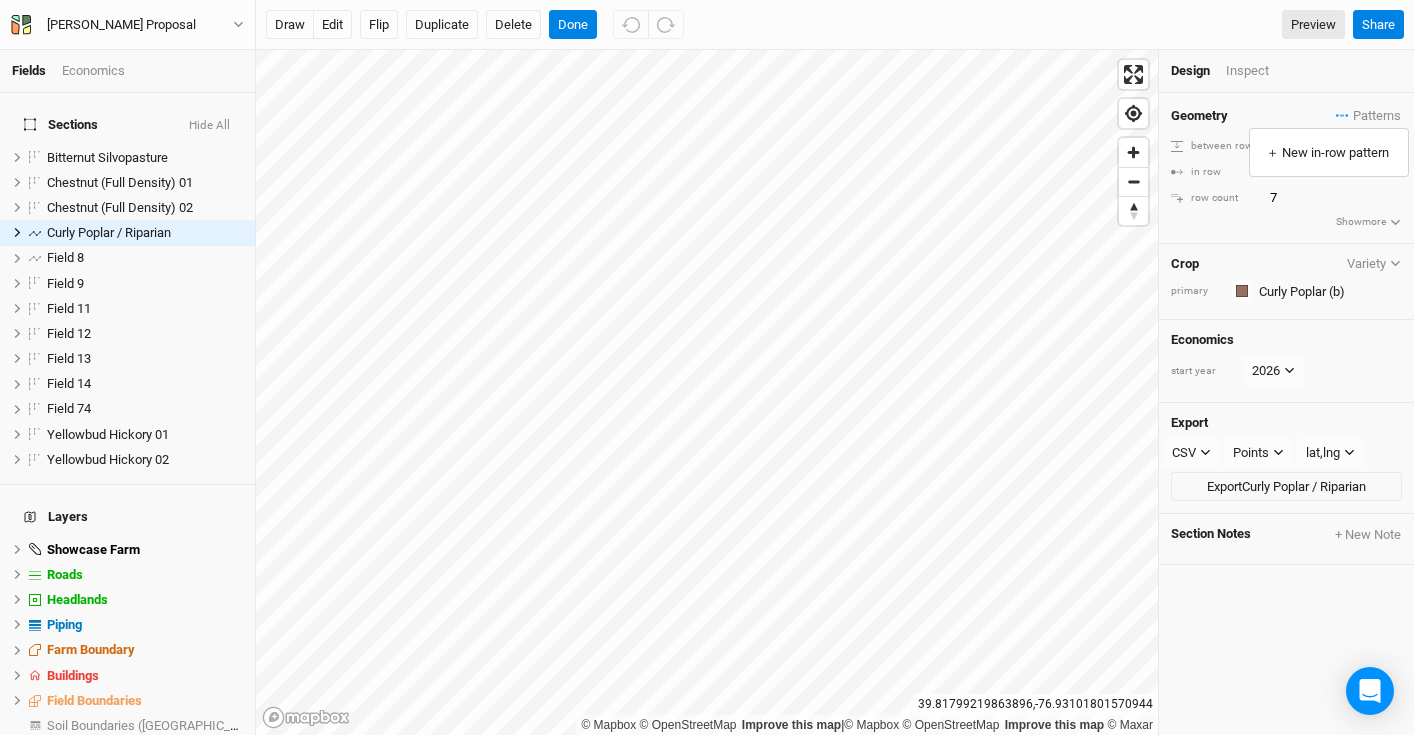 click on "Geometry  Patterns between row 20 ft in row 10 ft row count 7 Show  more" at bounding box center (1286, 168) 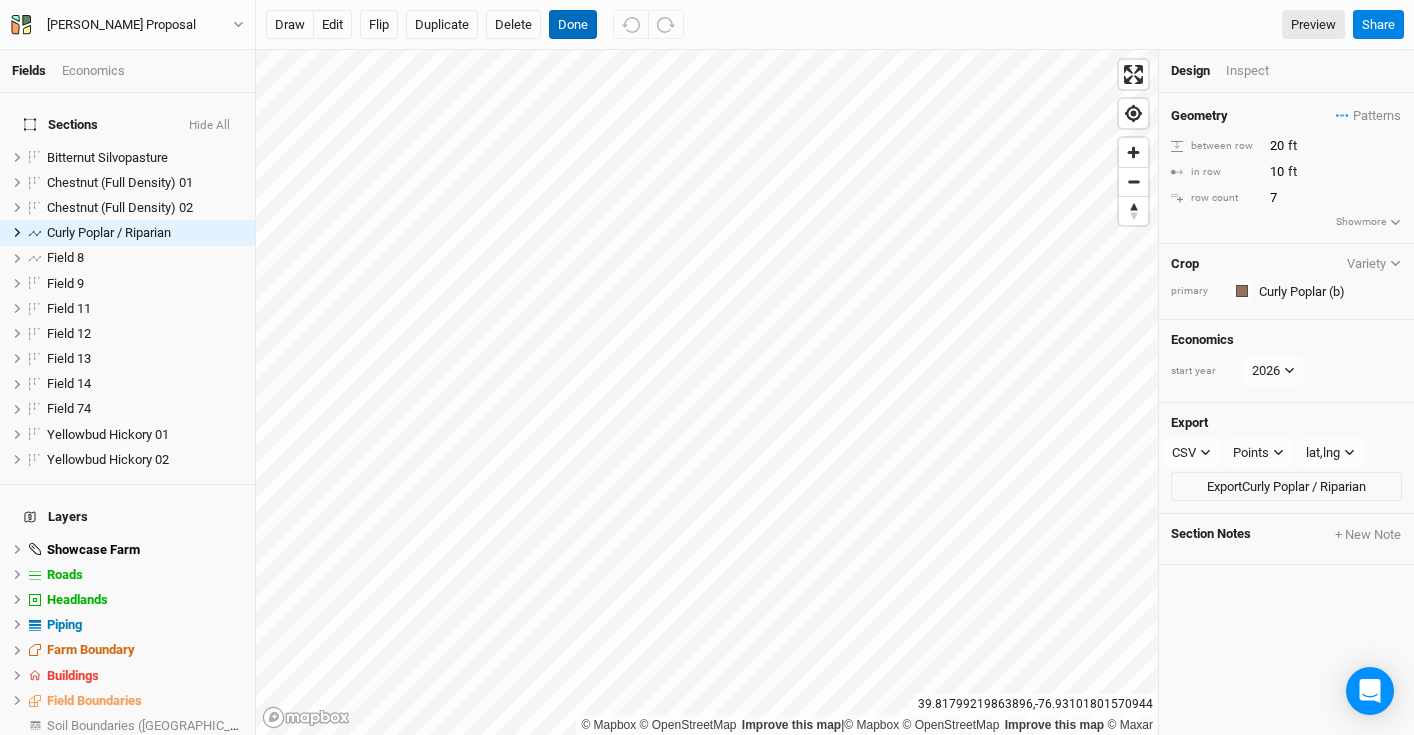 click on "Done" at bounding box center [573, 25] 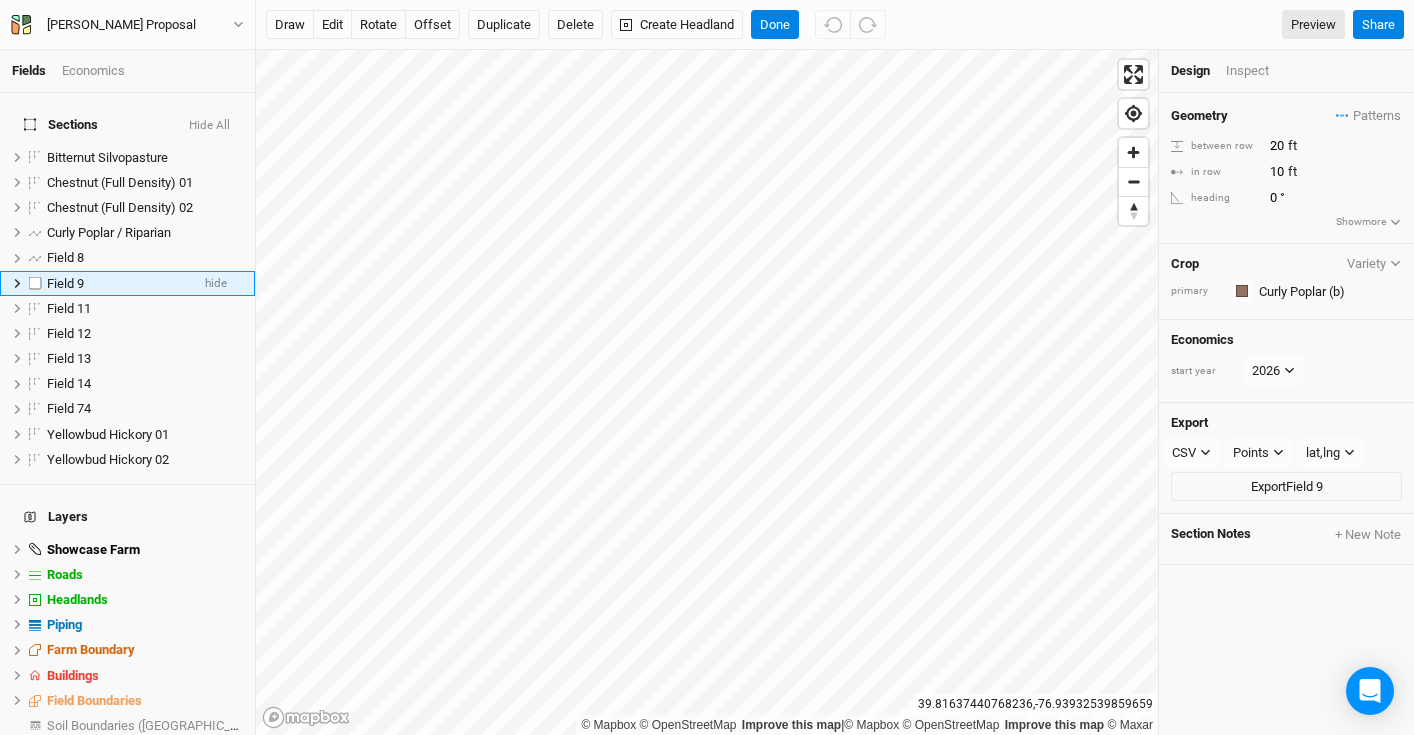 click on "Field 9" at bounding box center (118, 284) 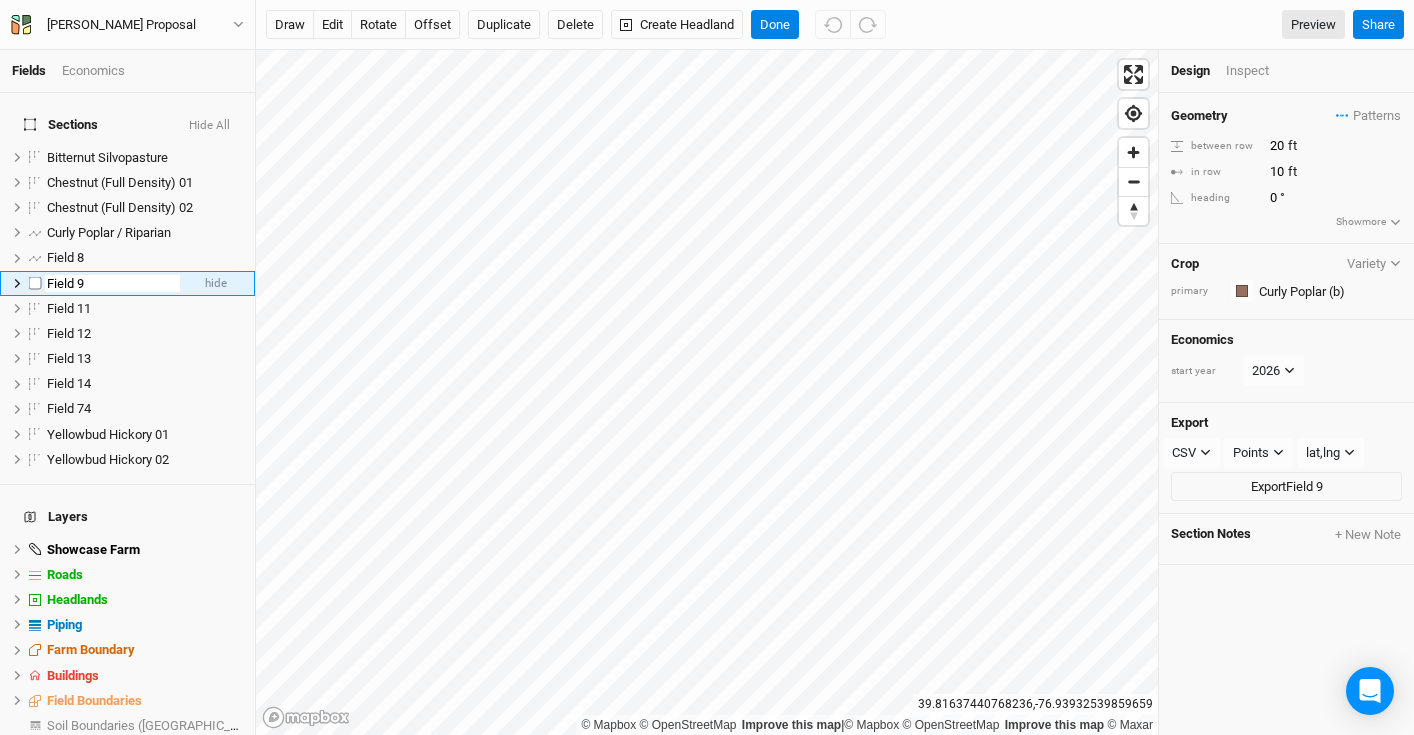 click on "Field 9" at bounding box center [112, 284] 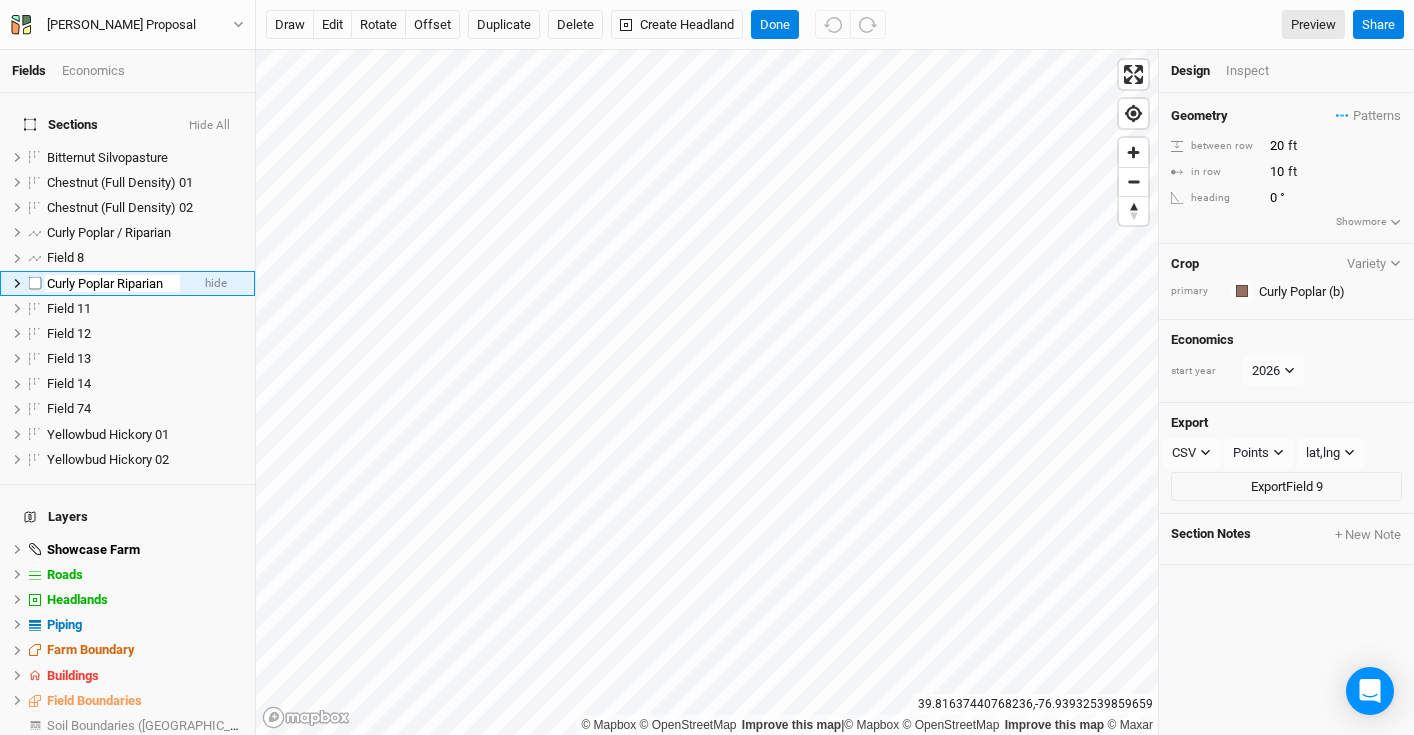 type on "Curly Poplar Riparian" 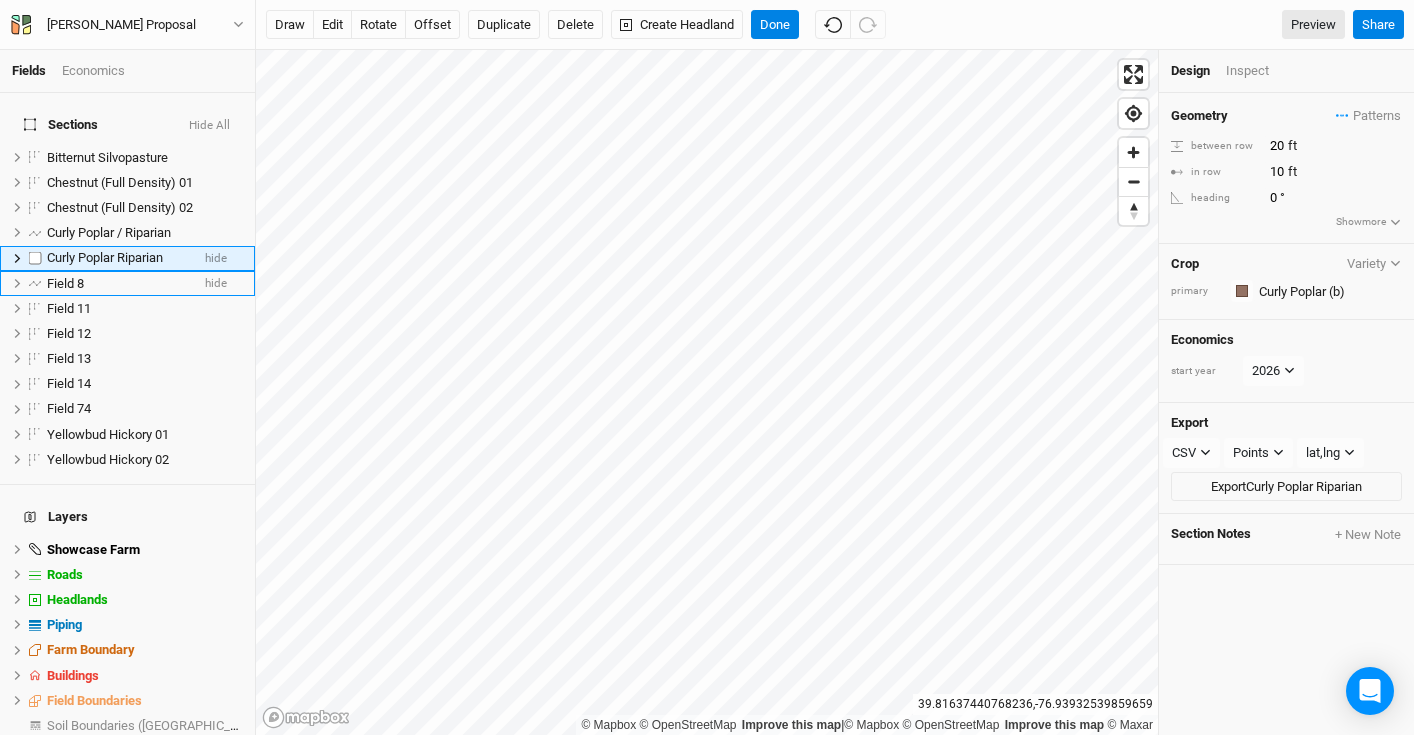 click on "Field 8" at bounding box center [65, 283] 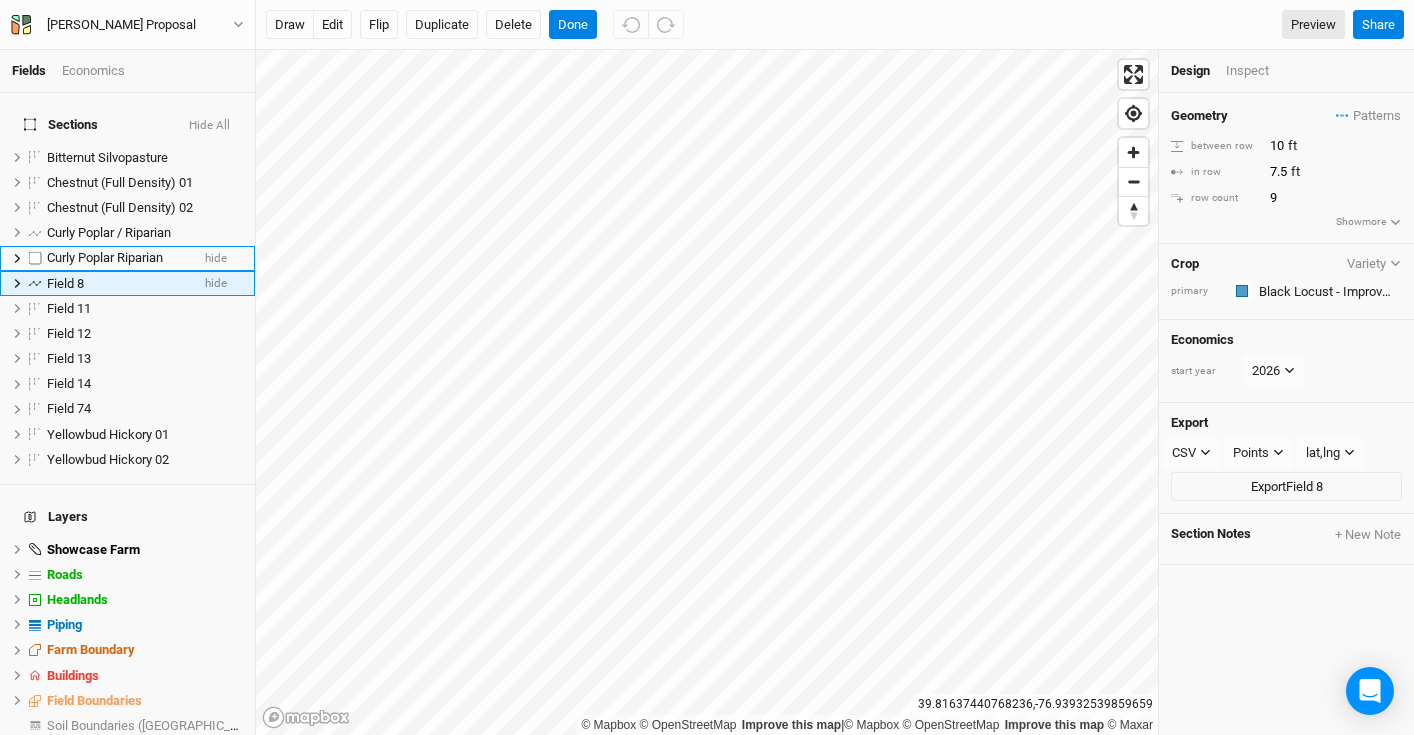 click on "Field 8" at bounding box center [65, 283] 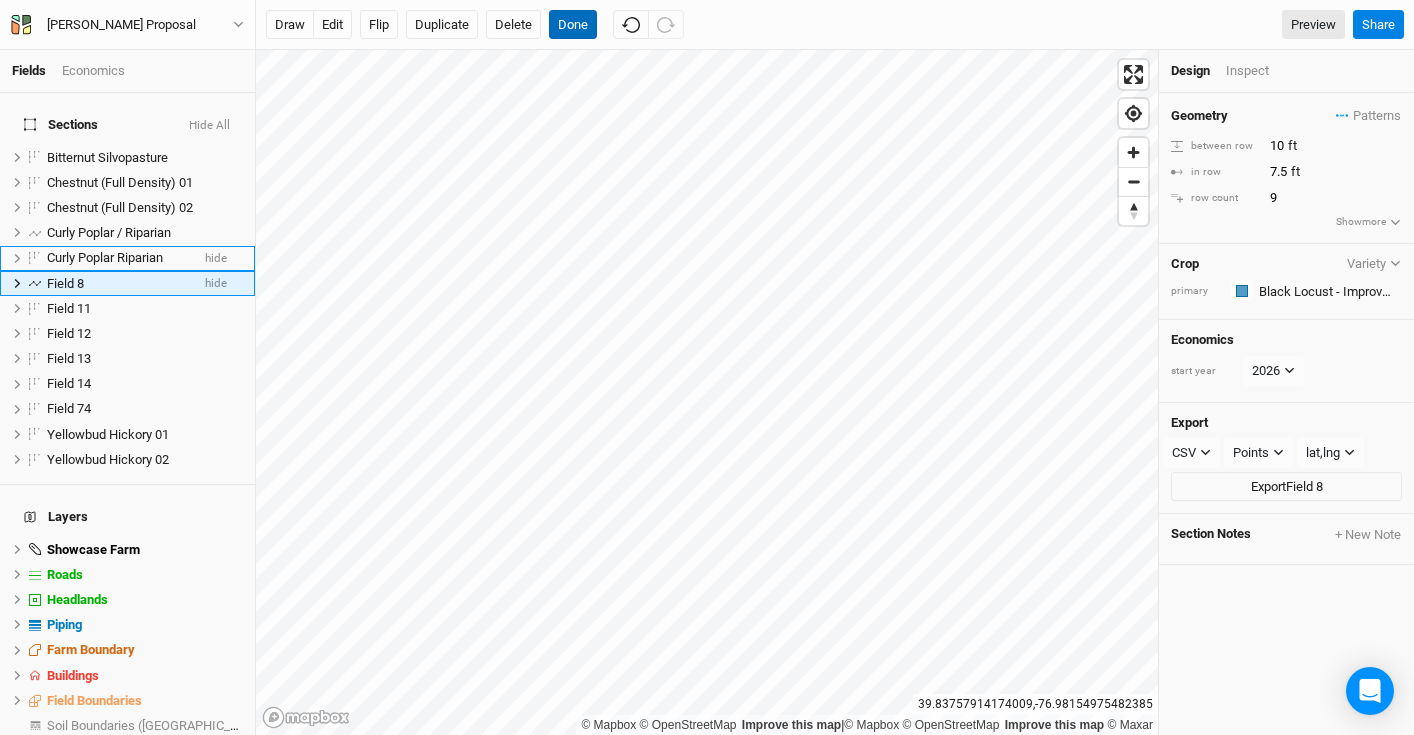click on "Done" at bounding box center (573, 25) 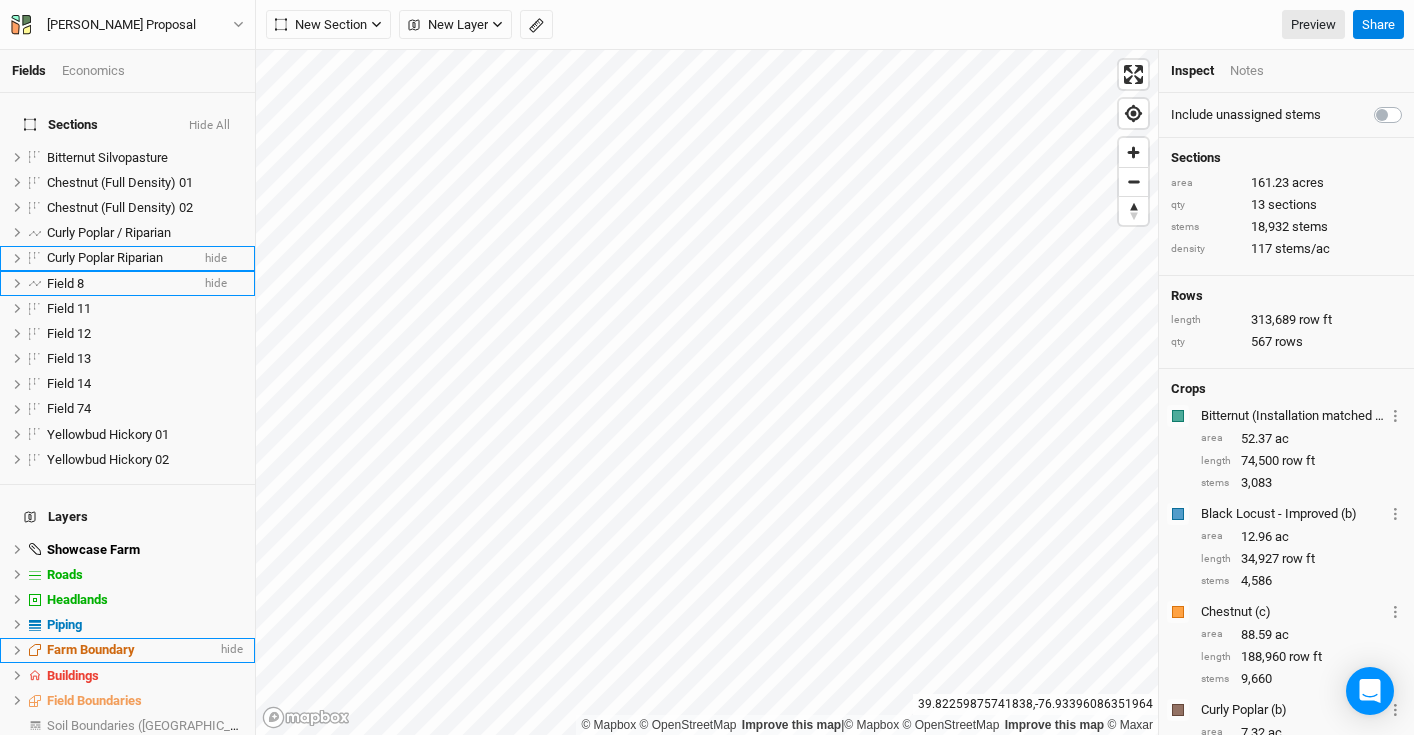 scroll, scrollTop: 41, scrollLeft: 0, axis: vertical 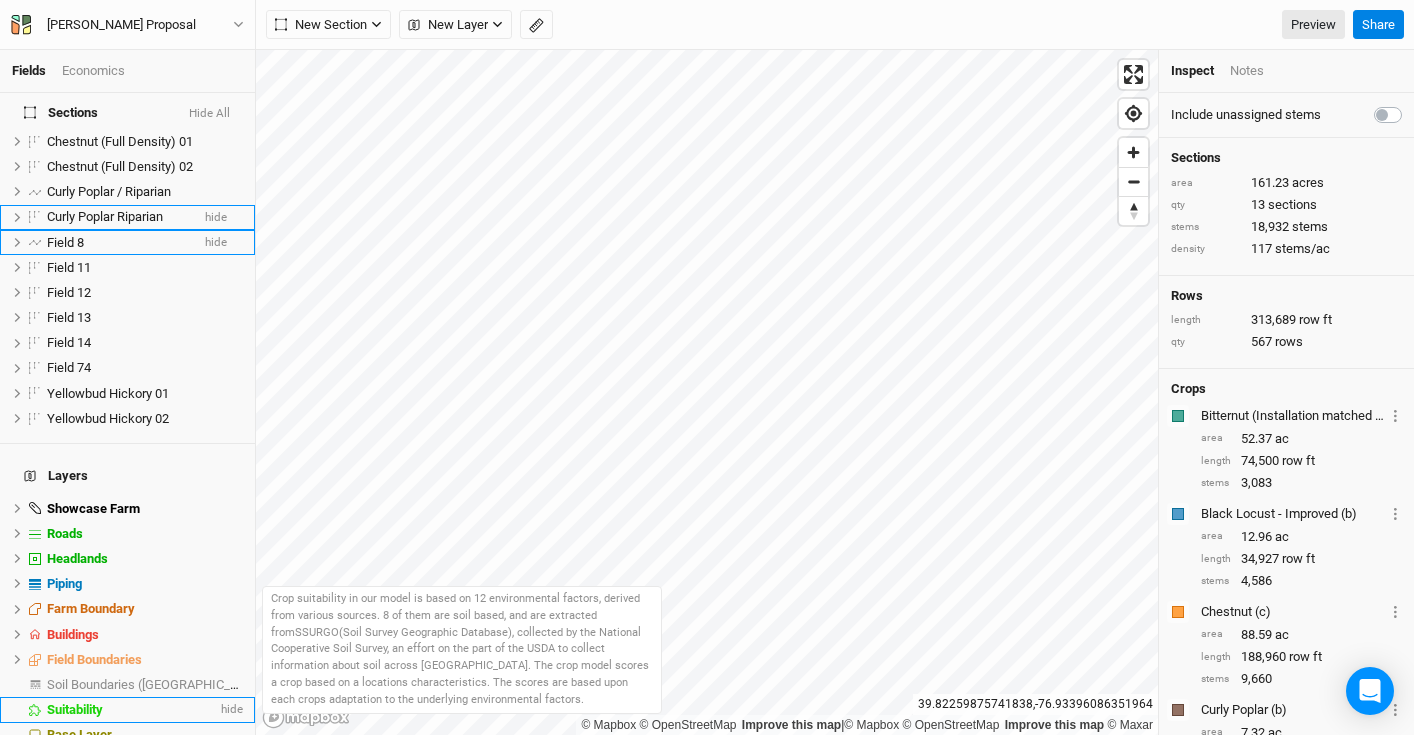 click on "Suitability" at bounding box center (132, 710) 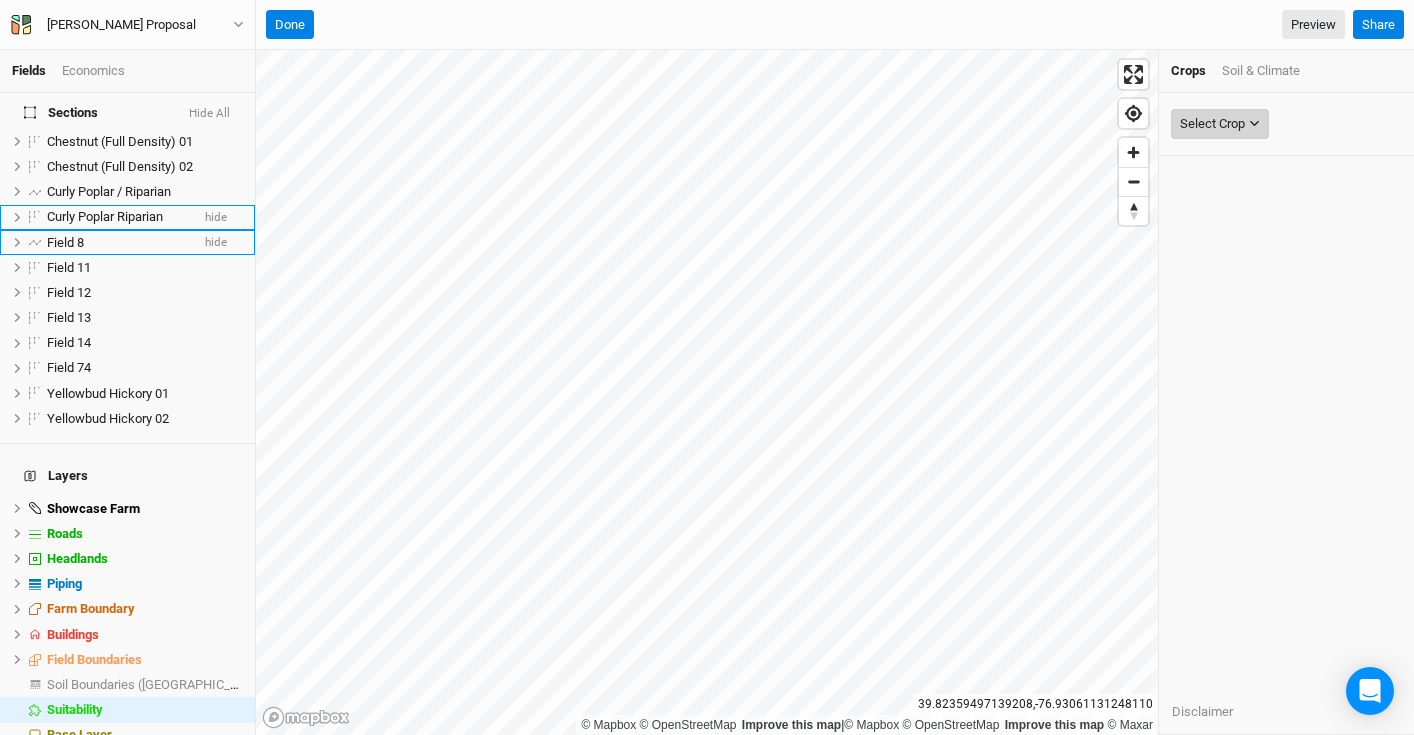 click on "Select Crop" at bounding box center [1212, 124] 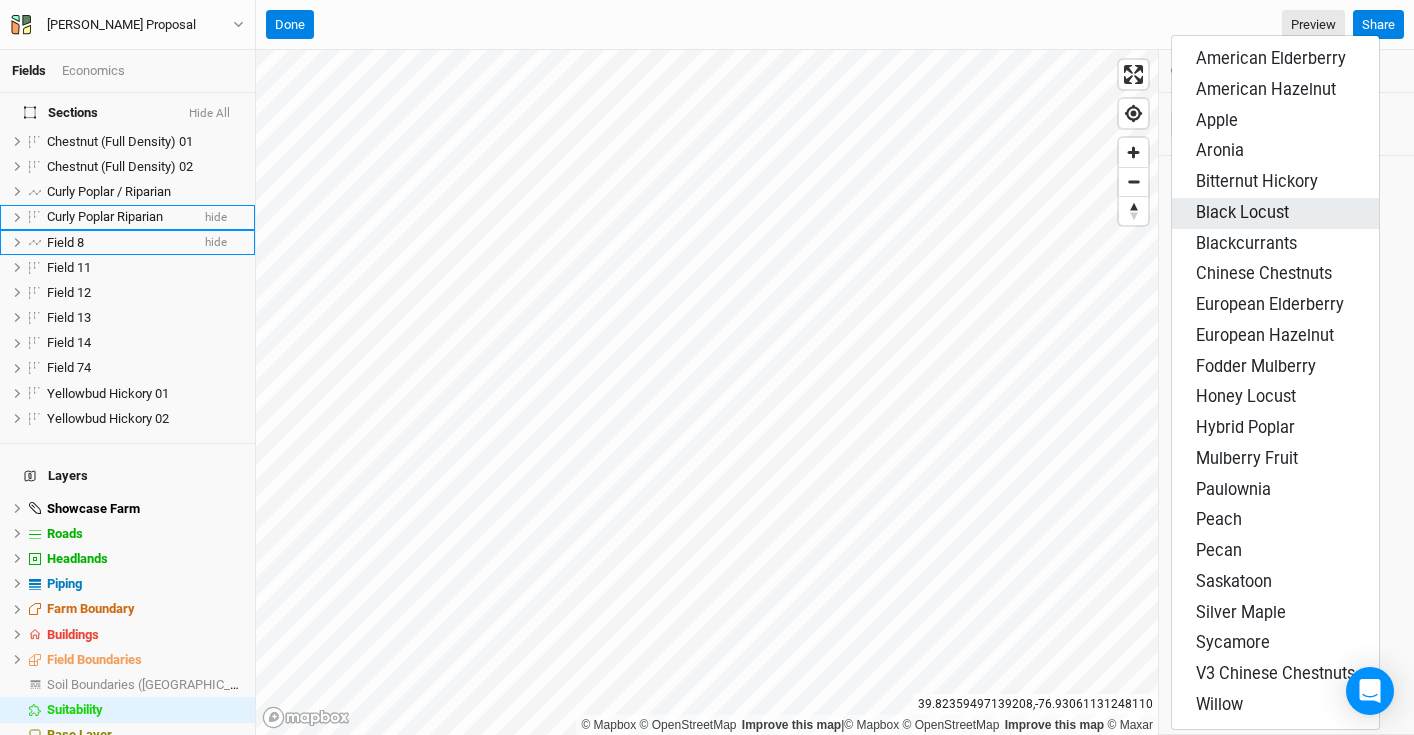 click on "Black Locust" at bounding box center (1242, 212) 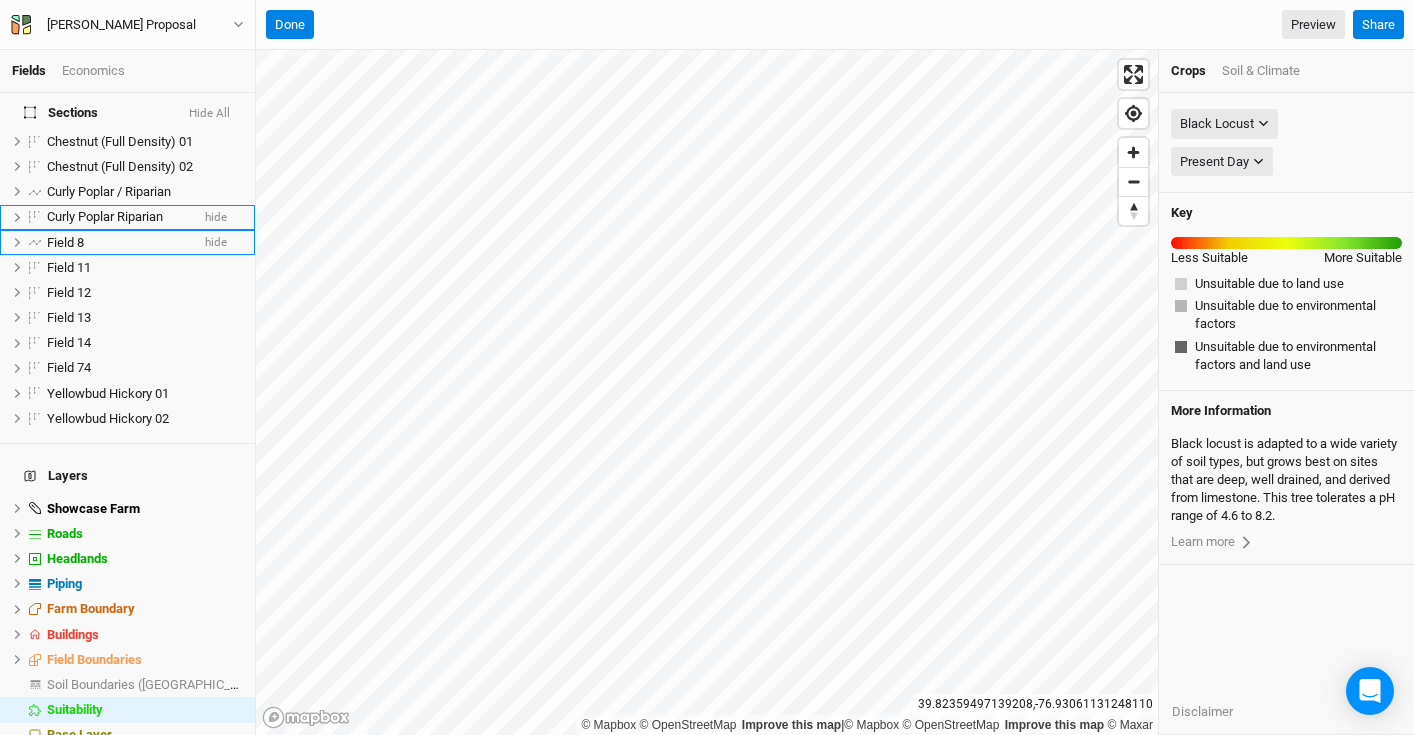click on "Soil & Climate" at bounding box center (1261, 71) 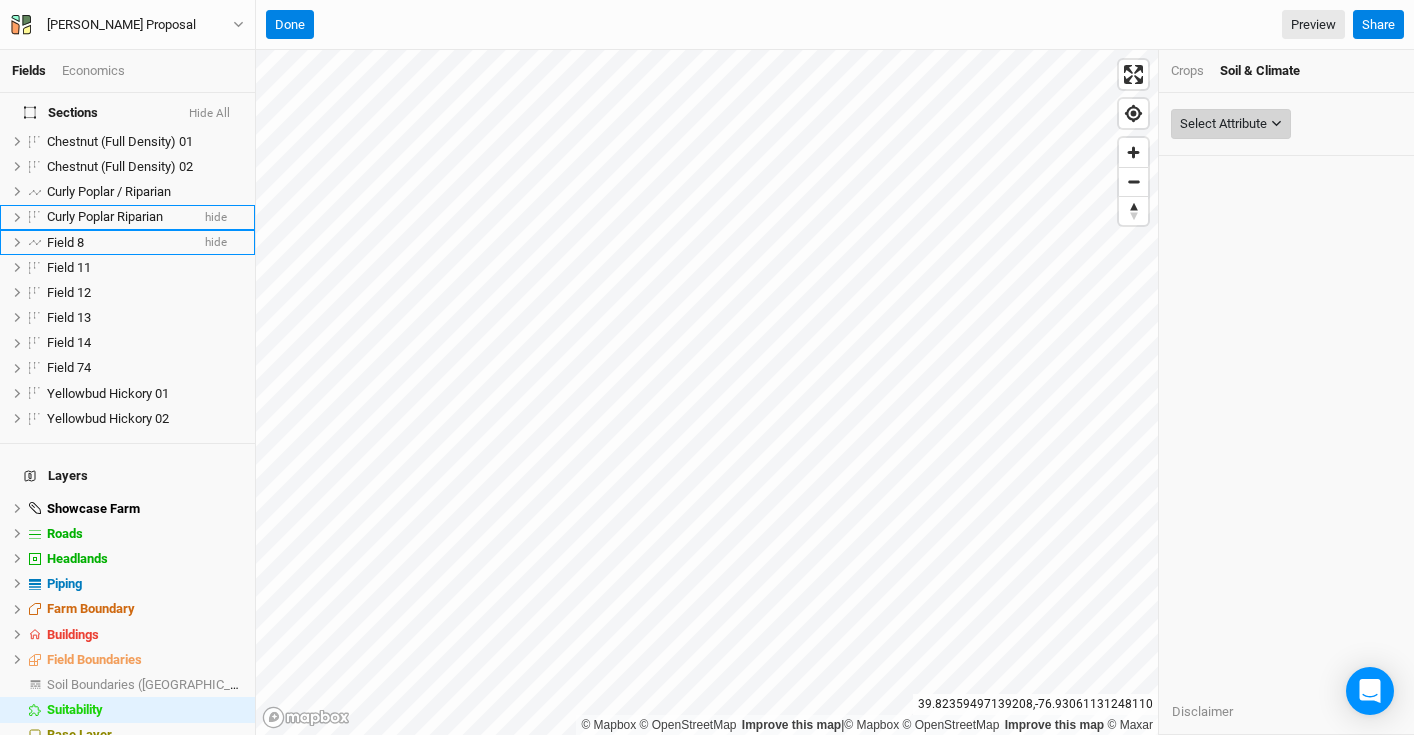 click on "Select Attribute" at bounding box center [1231, 124] 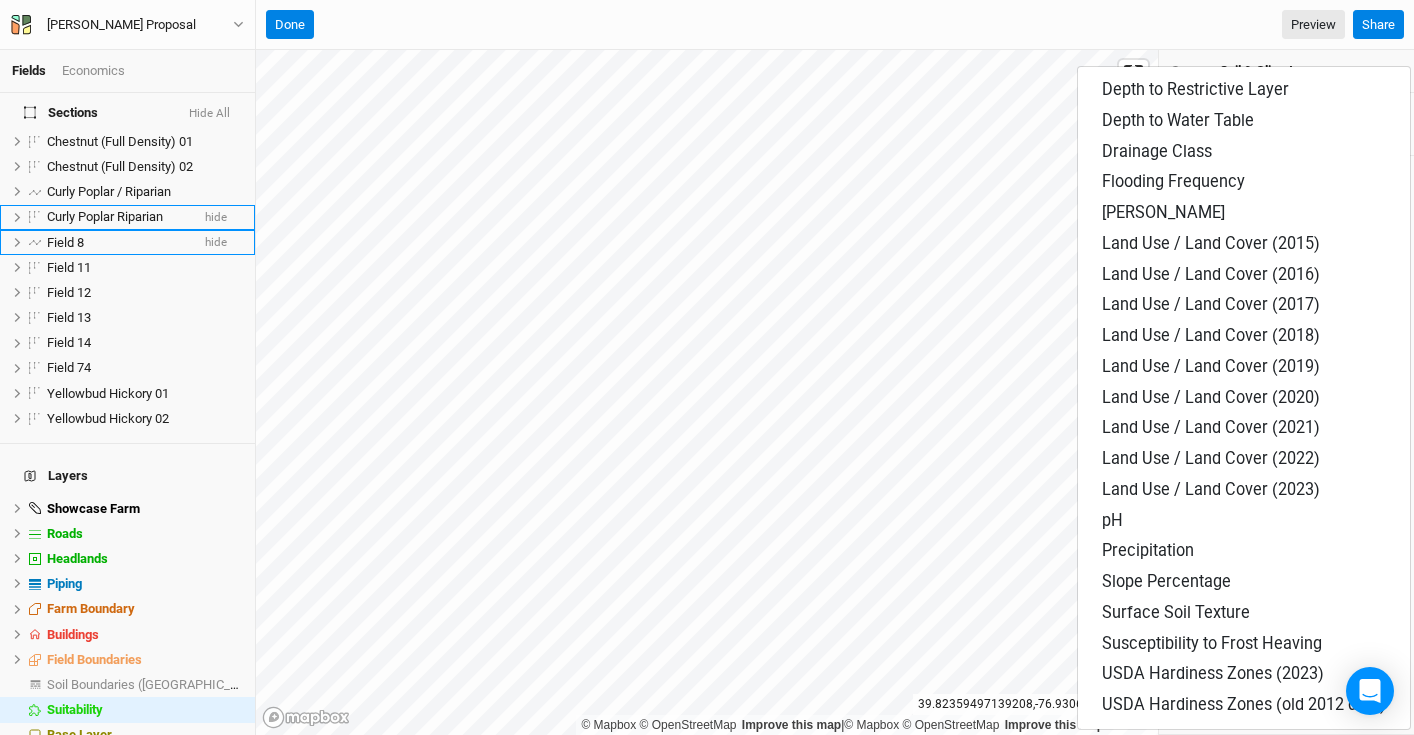 click on "Crops" at bounding box center [1187, 71] 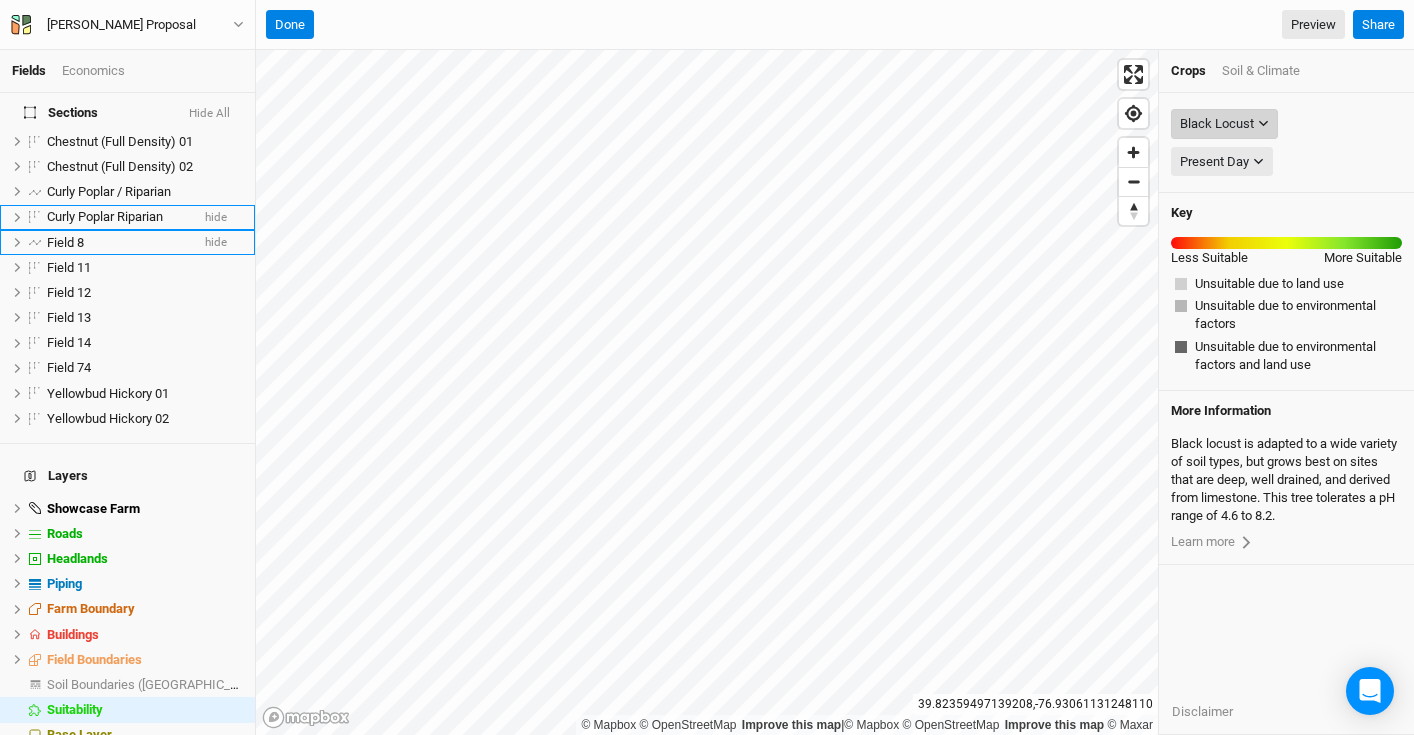 click on "Black Locust" at bounding box center [1217, 124] 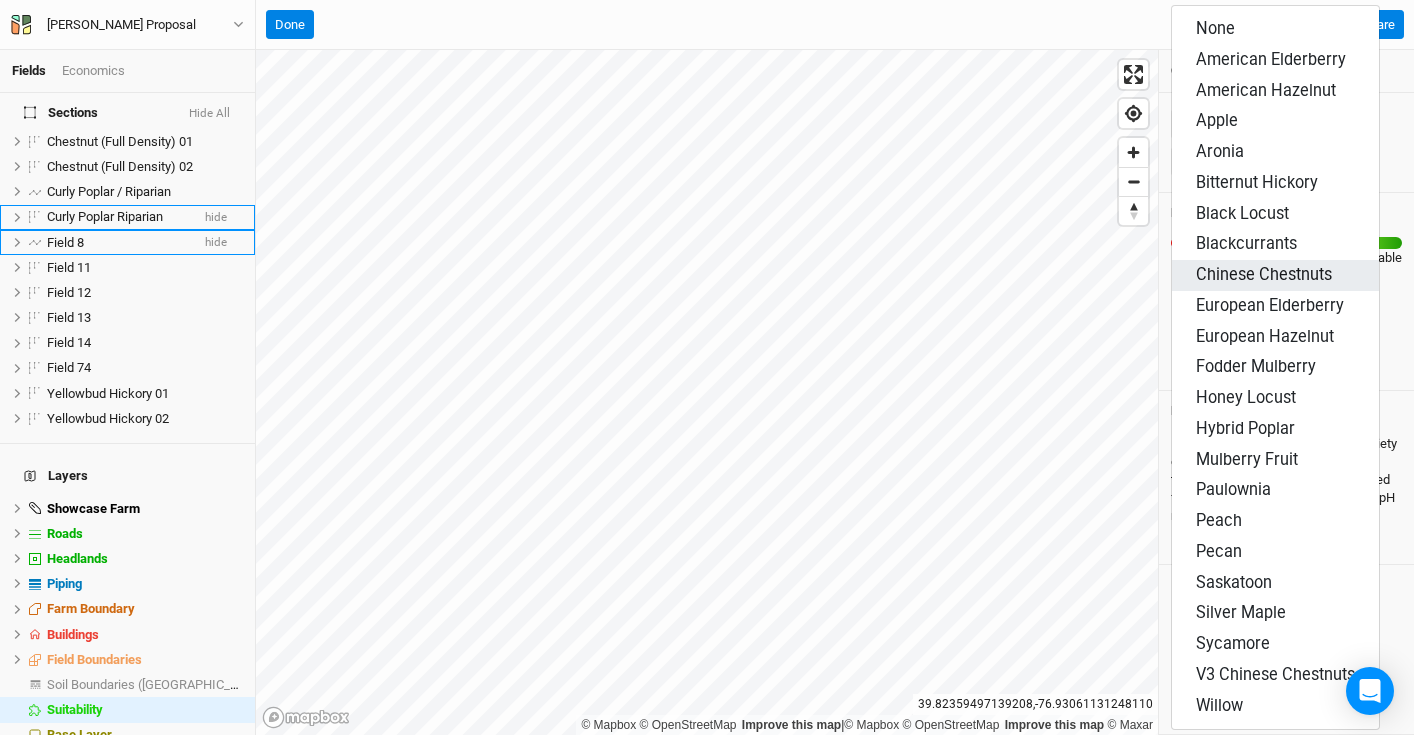 click on "Chinese Chestnuts" at bounding box center [1264, 274] 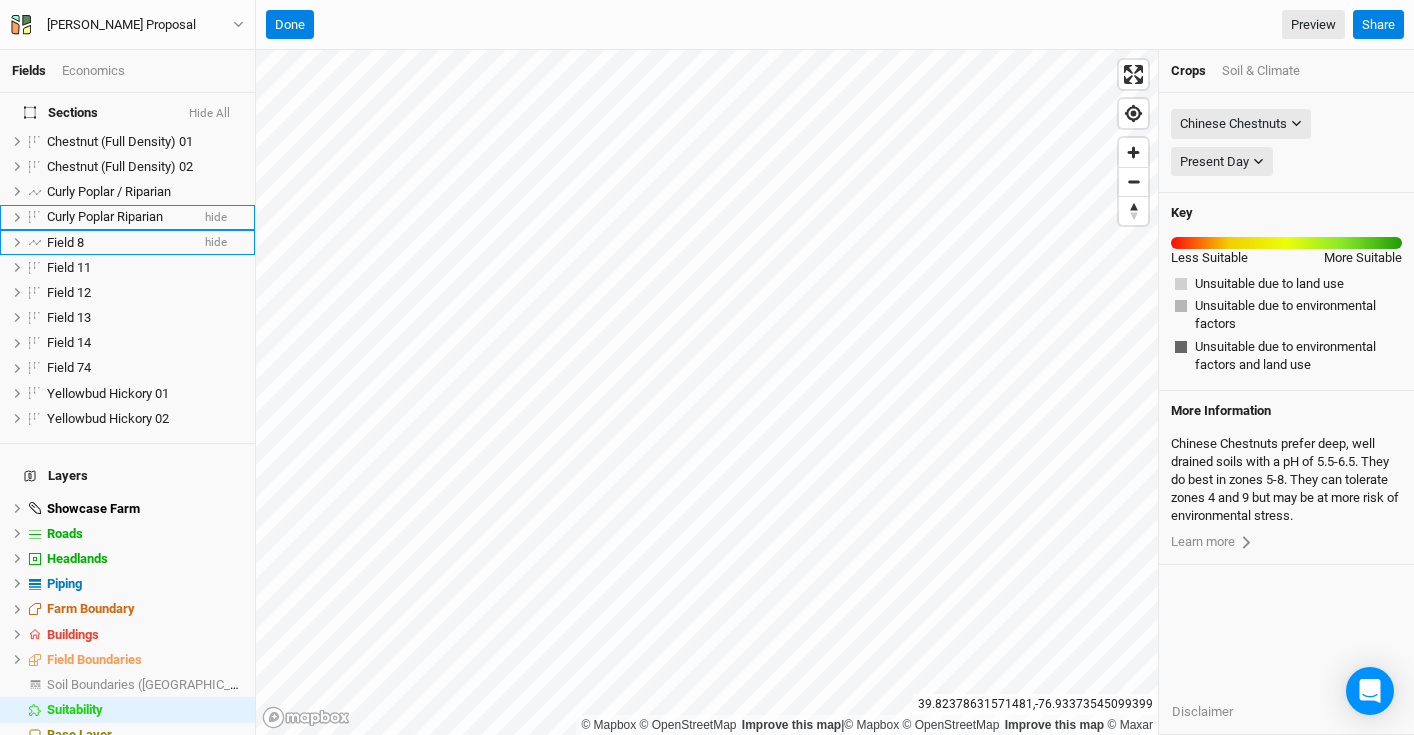 click on "Done Preview Share" at bounding box center [835, 25] 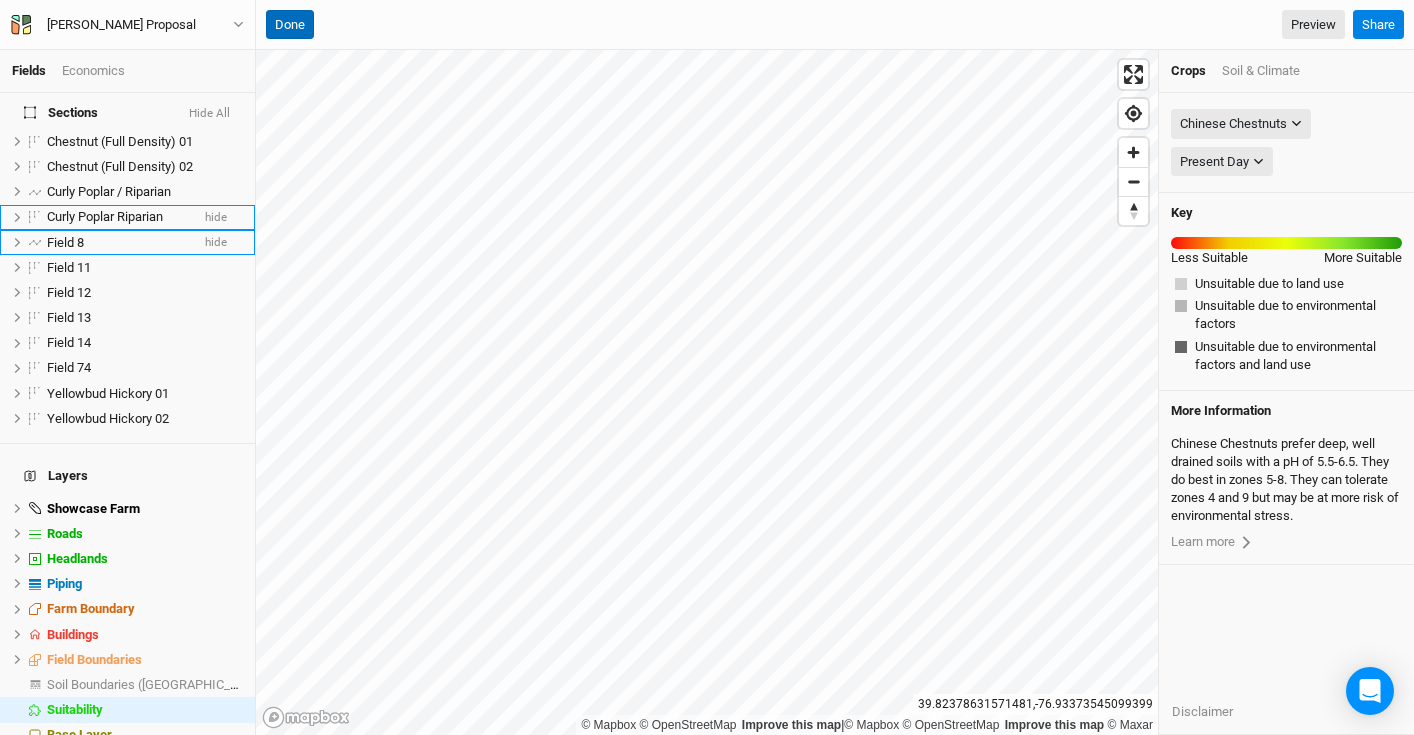 click on "Done" at bounding box center (290, 25) 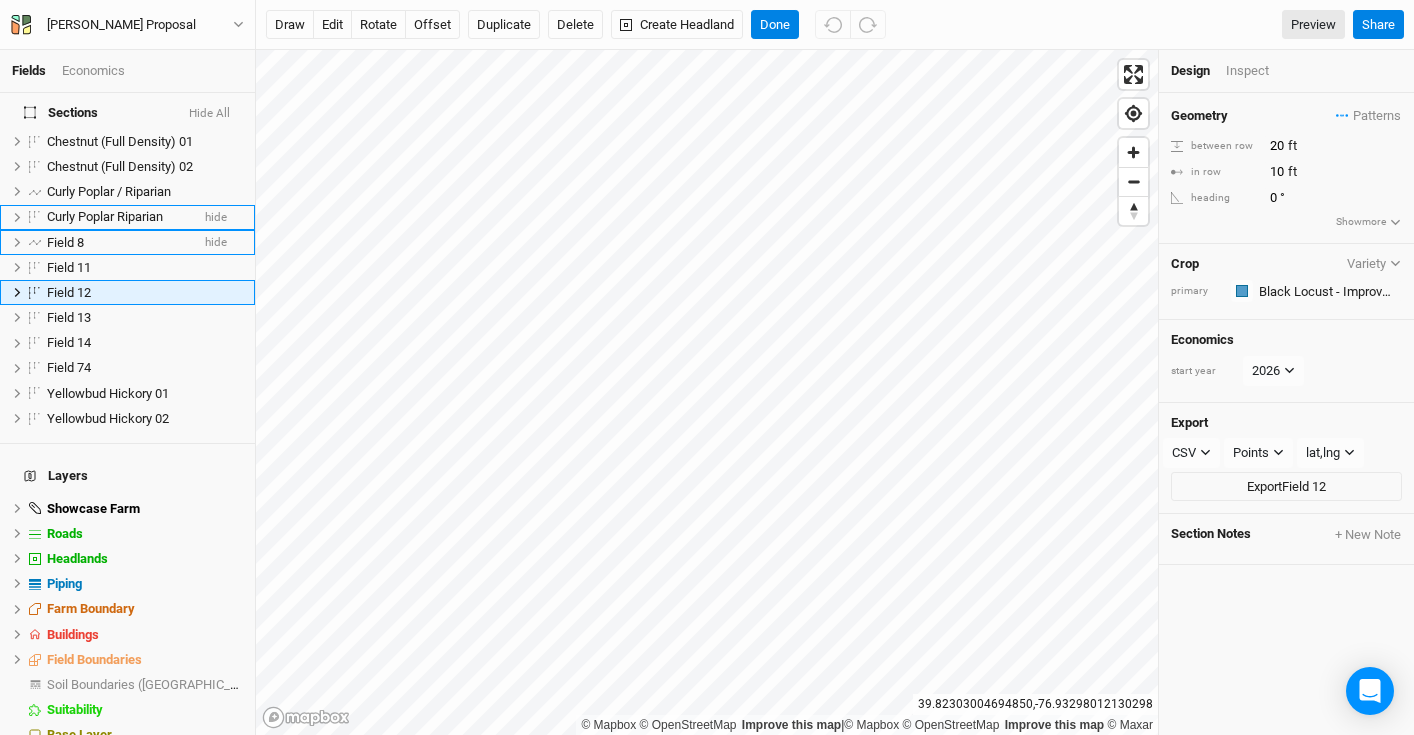 scroll, scrollTop: 0, scrollLeft: 0, axis: both 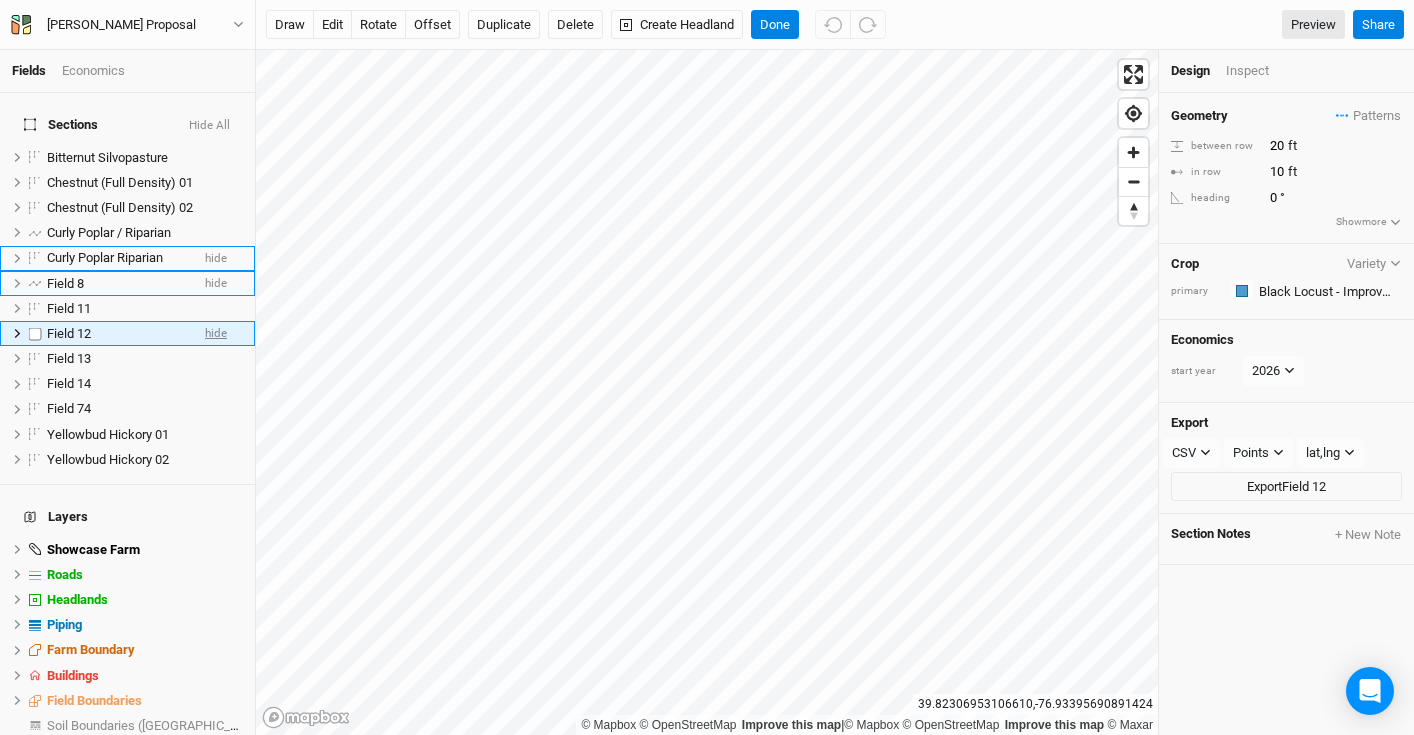 click on "hide" at bounding box center (216, 333) 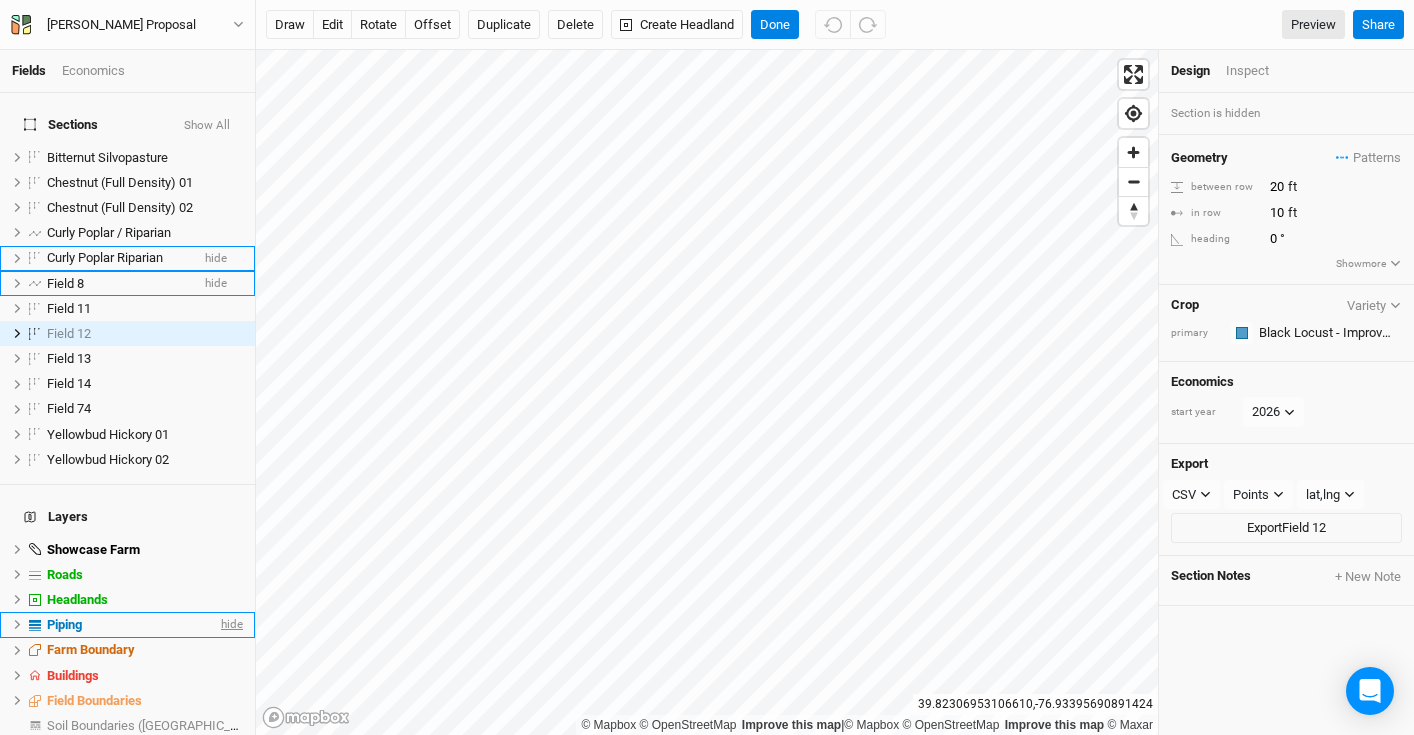 scroll, scrollTop: 41, scrollLeft: 0, axis: vertical 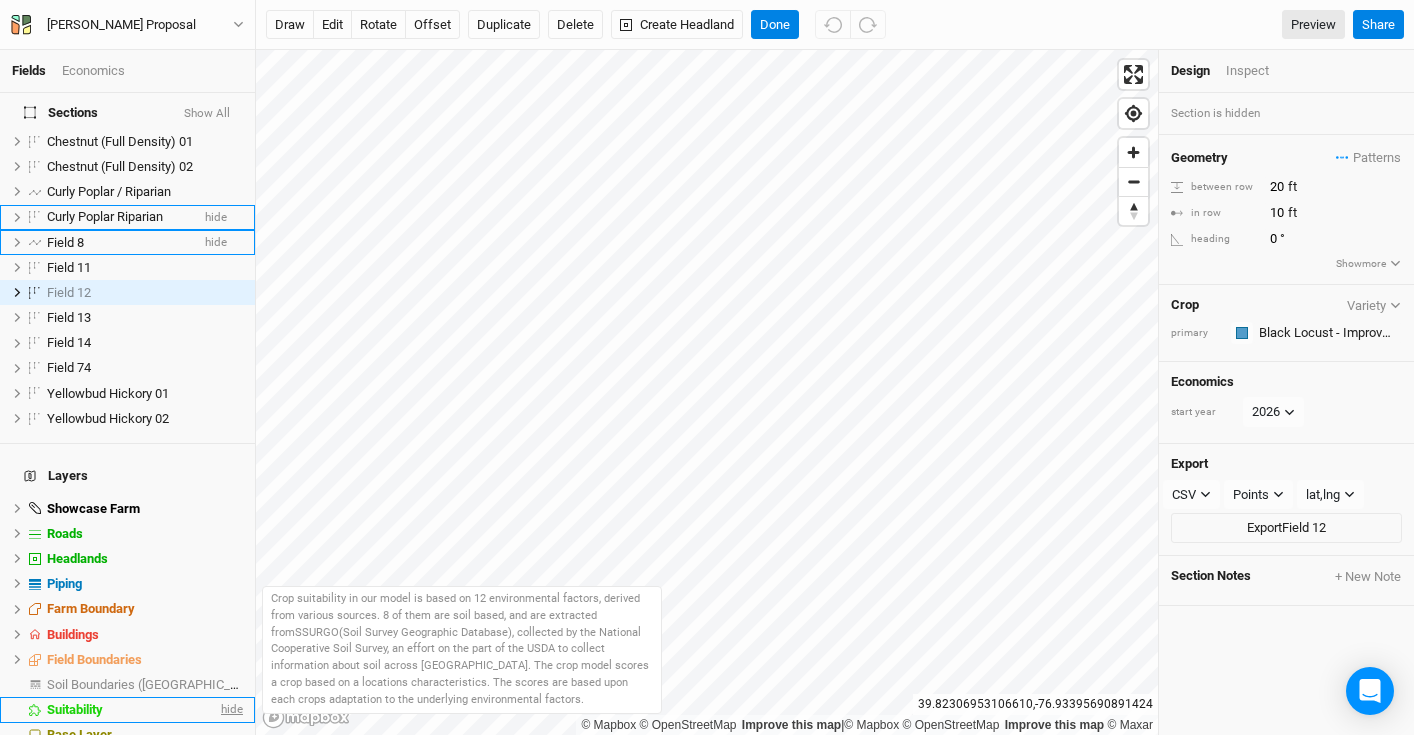 click on "hide" at bounding box center [230, 709] 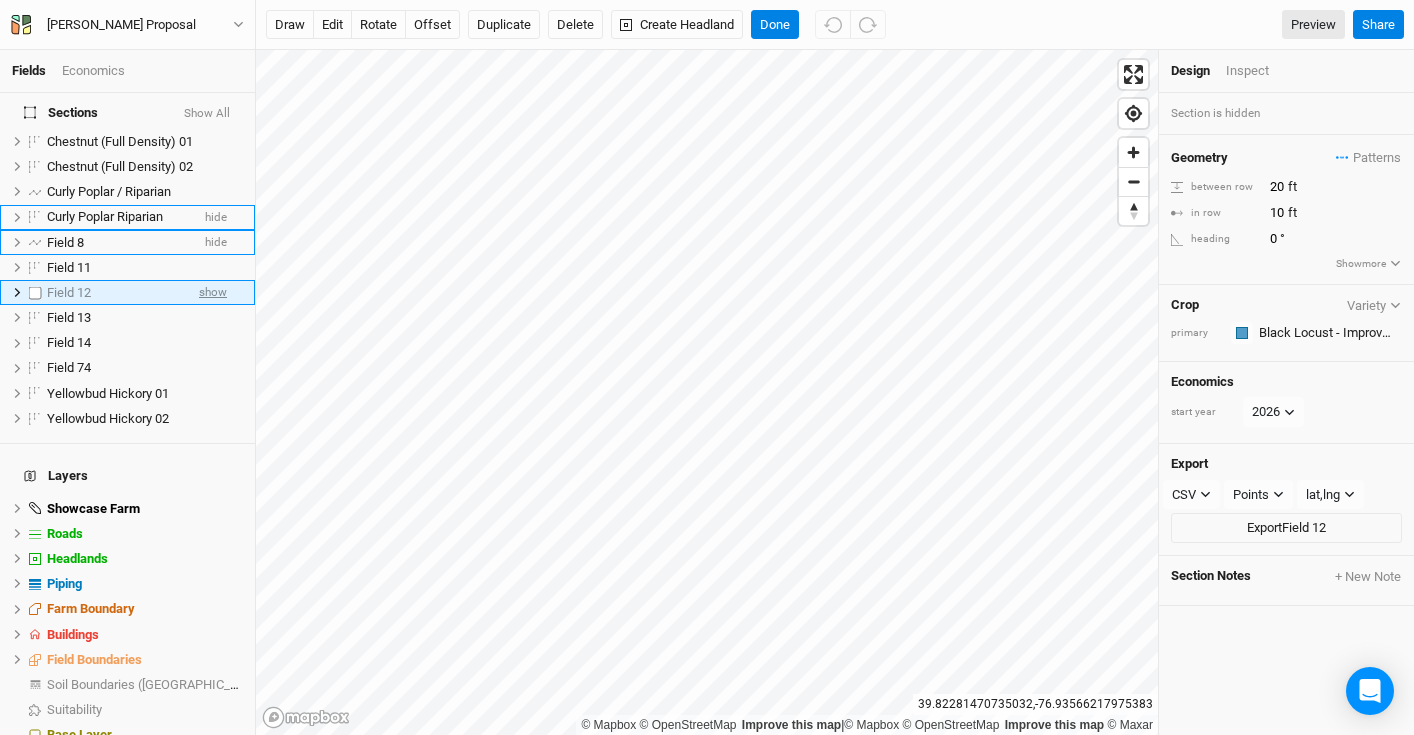 click on "show" at bounding box center (213, 292) 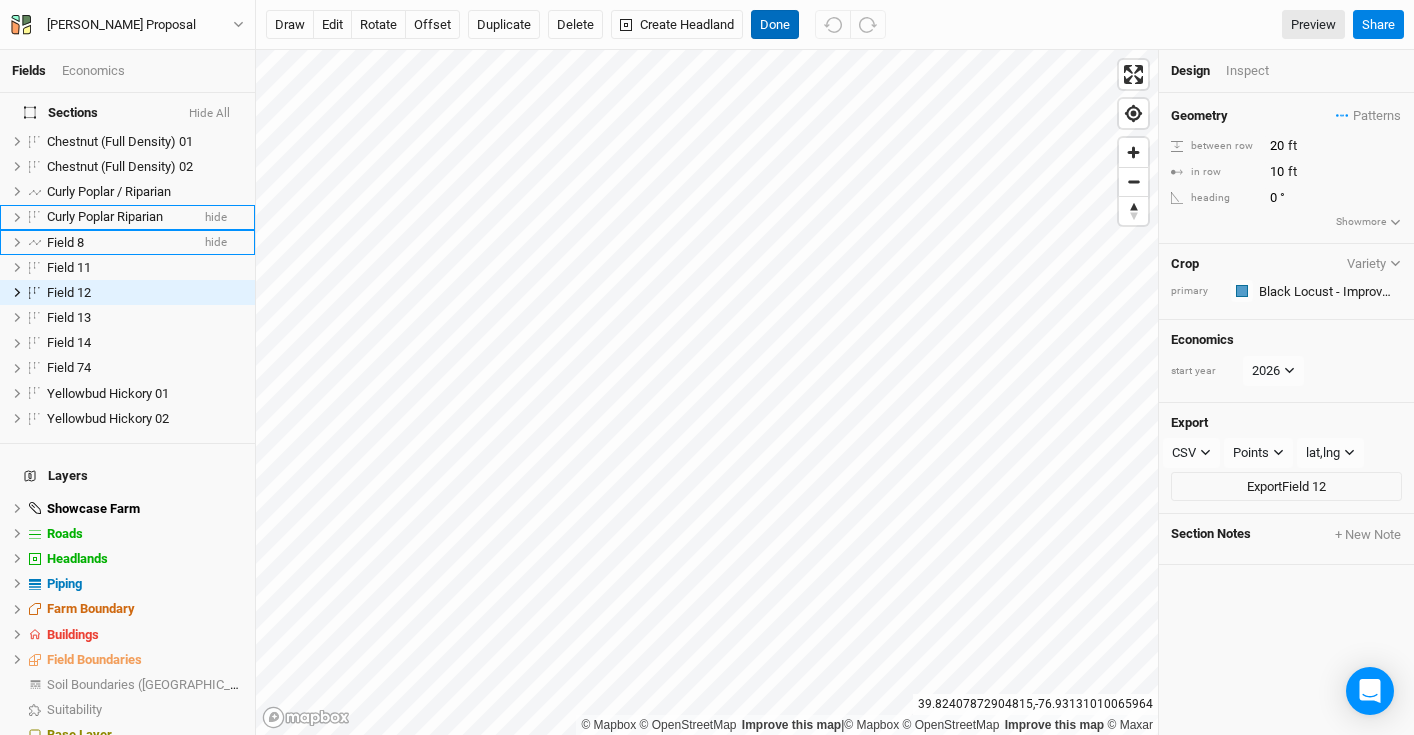 click on "Done" at bounding box center [775, 25] 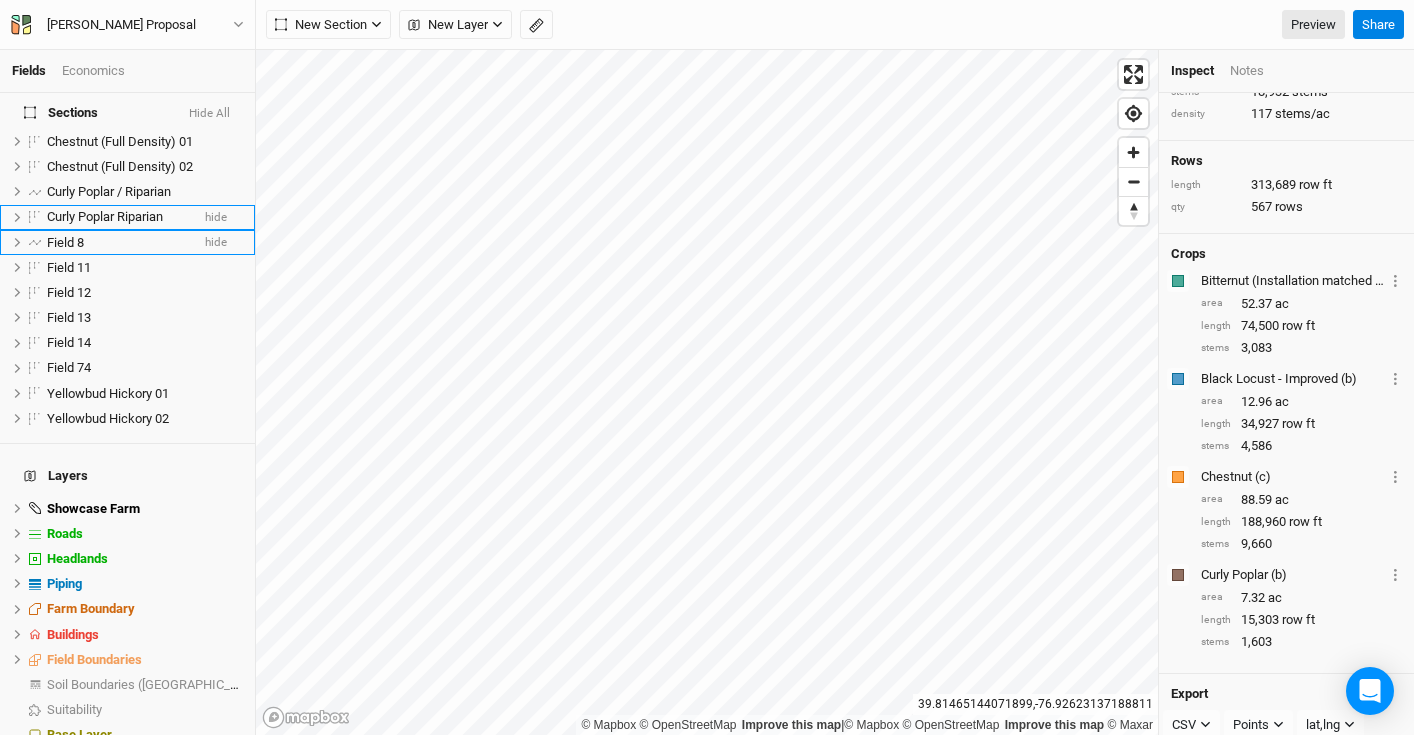 scroll, scrollTop: 144, scrollLeft: 0, axis: vertical 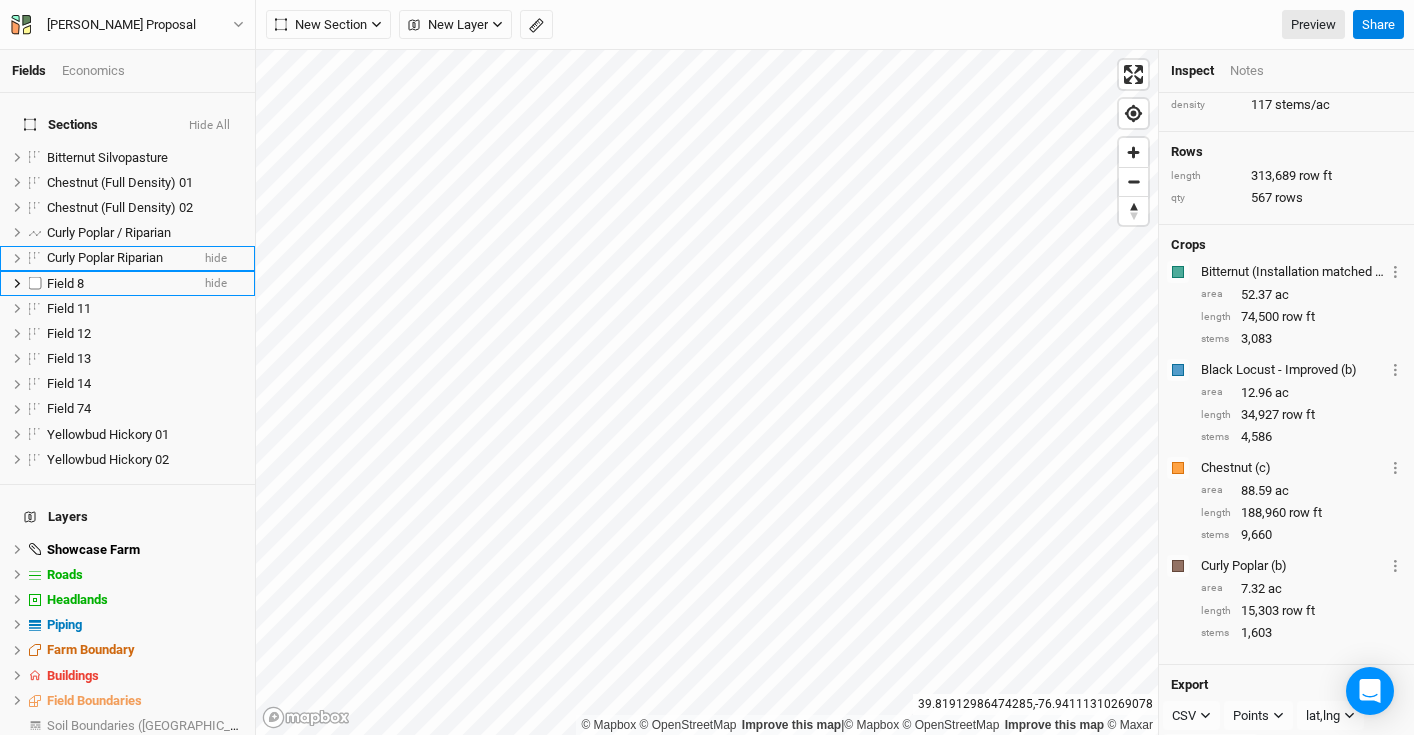 click on "Field 8" at bounding box center [118, 284] 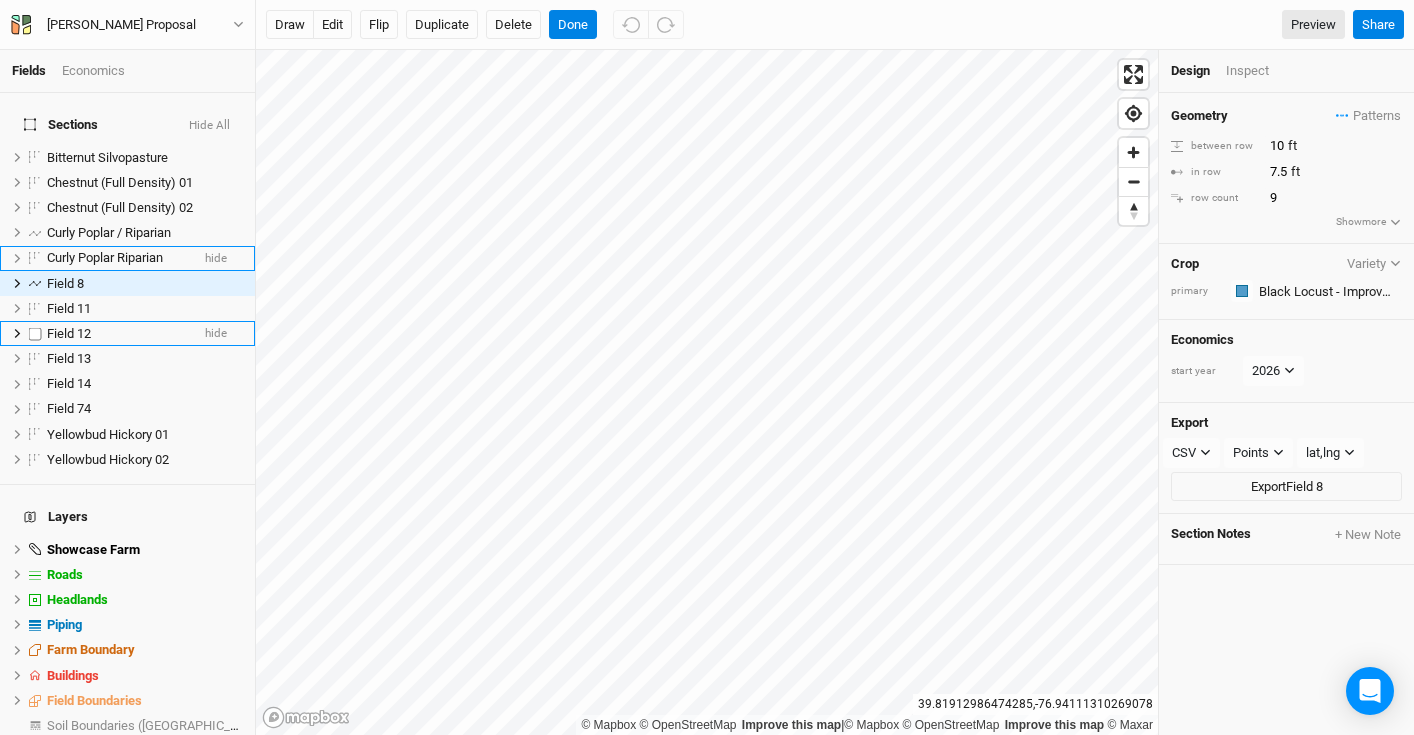 click on "Field 12 hide" at bounding box center [127, 333] 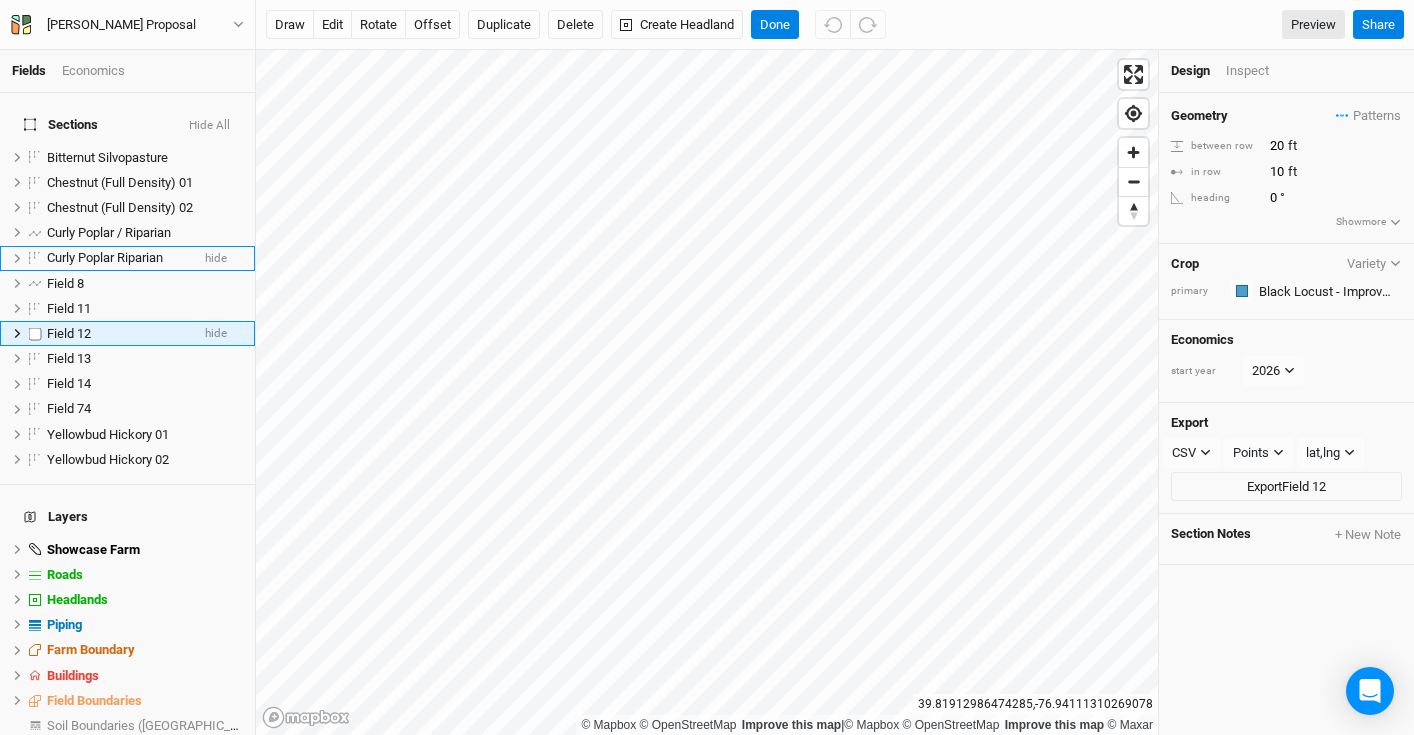 click on "Field 12 hide" at bounding box center (127, 333) 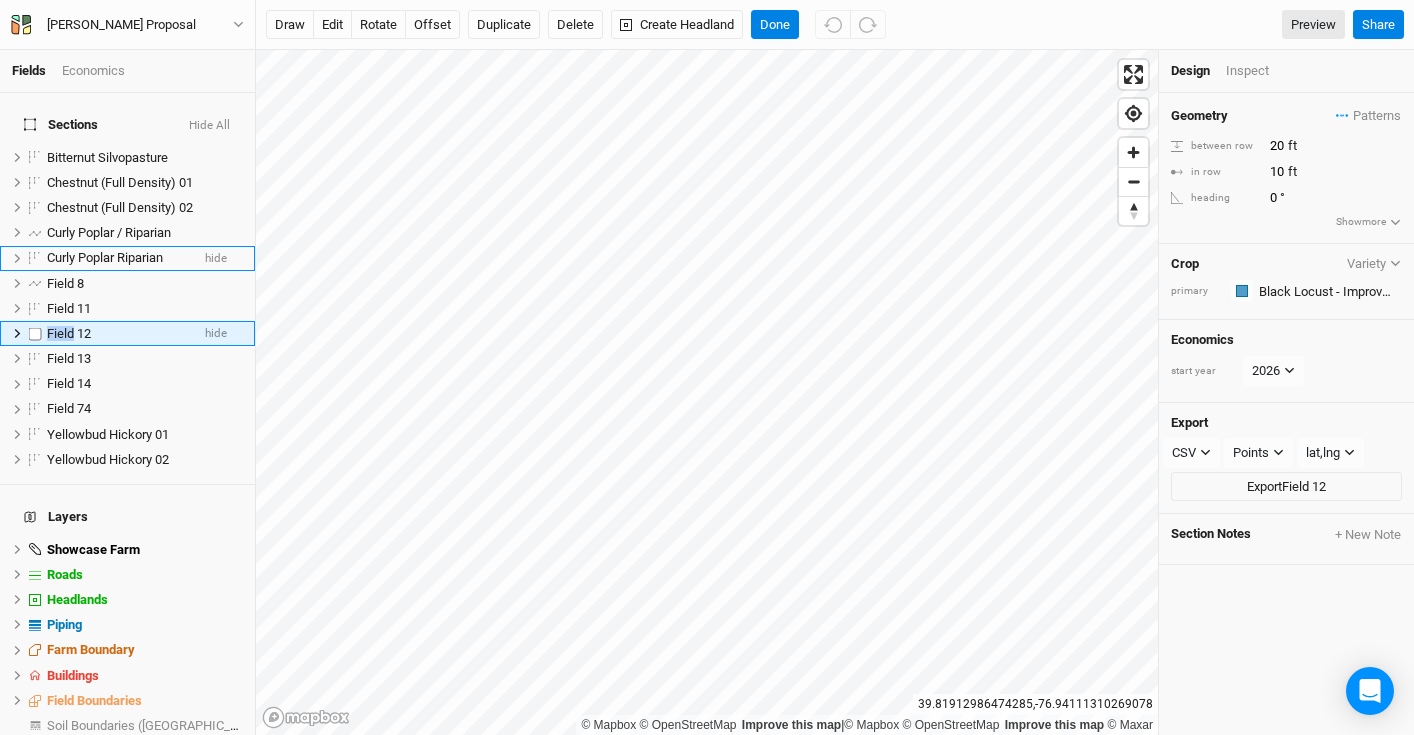 click on "Field 12 hide" at bounding box center [127, 333] 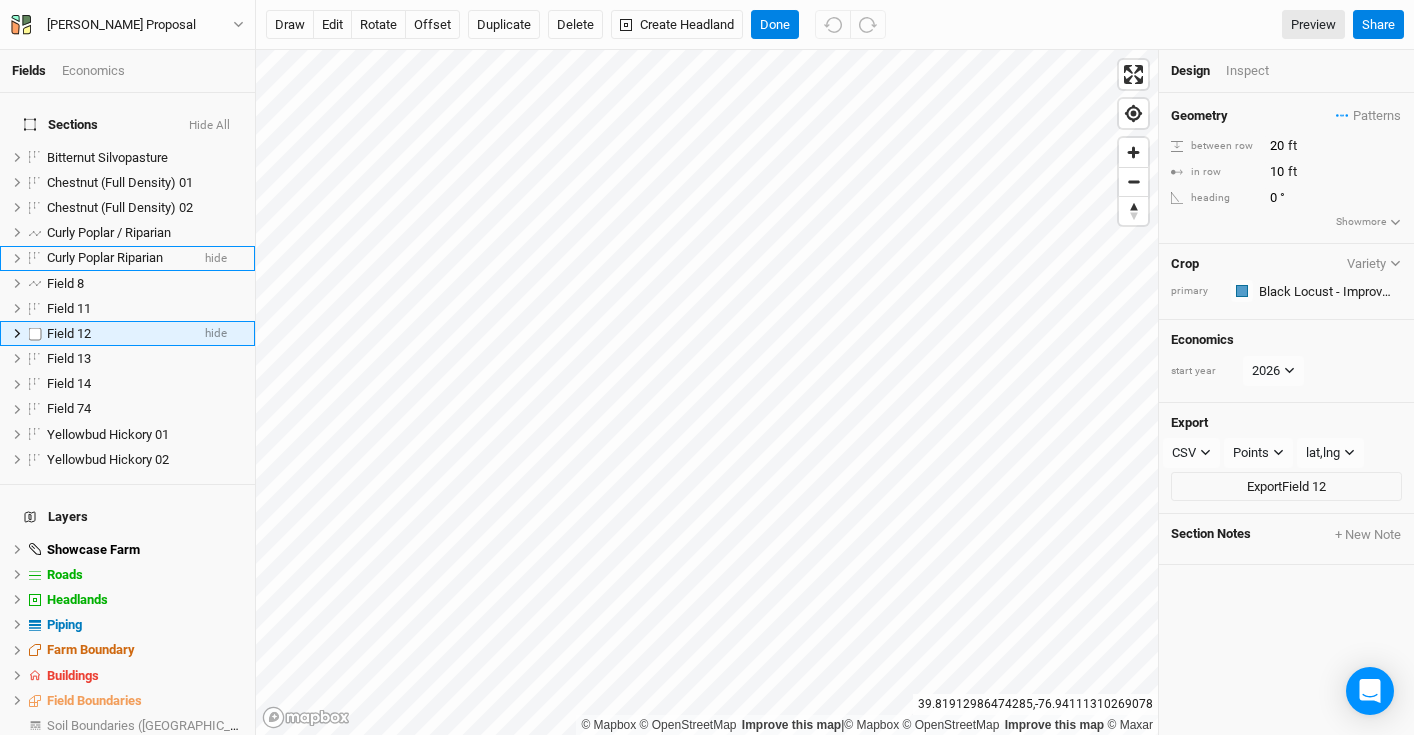 click on "Field 12" at bounding box center (118, 334) 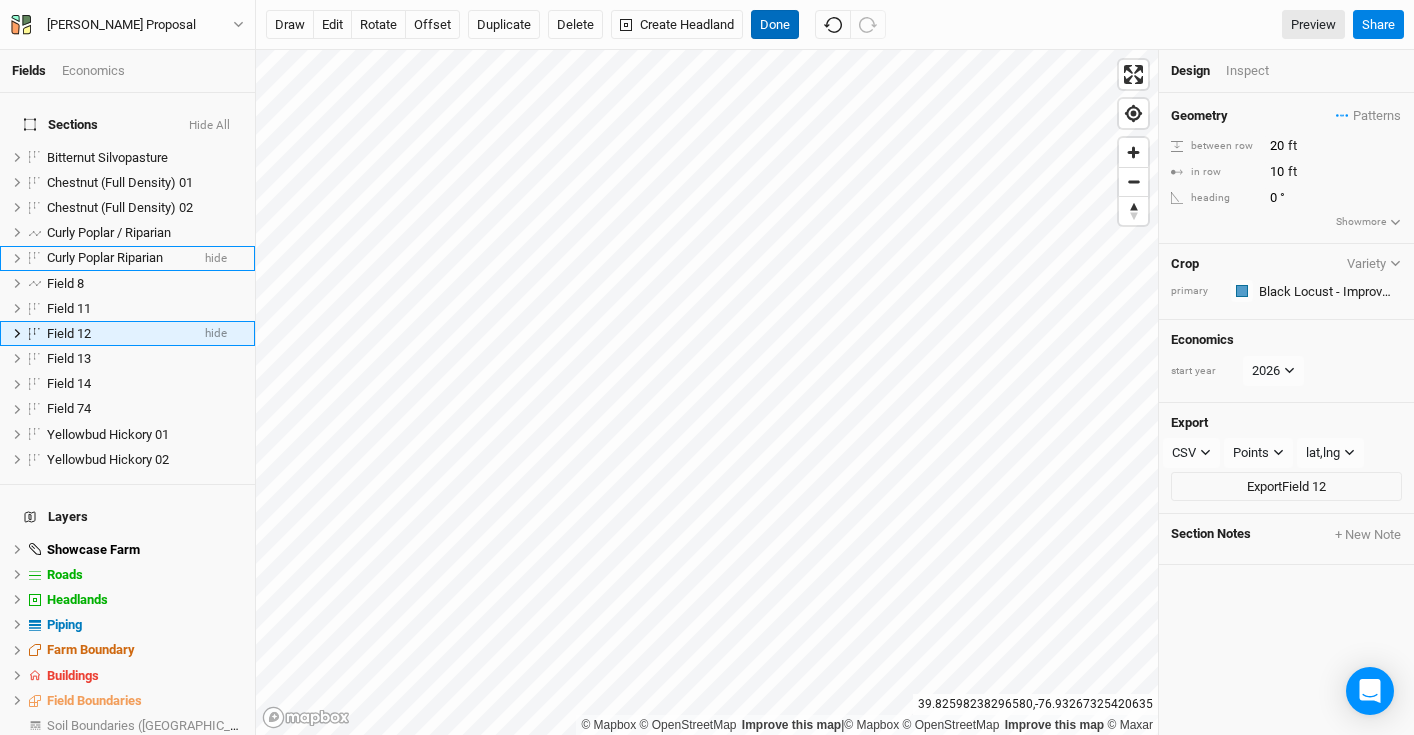 click on "Done" at bounding box center (775, 25) 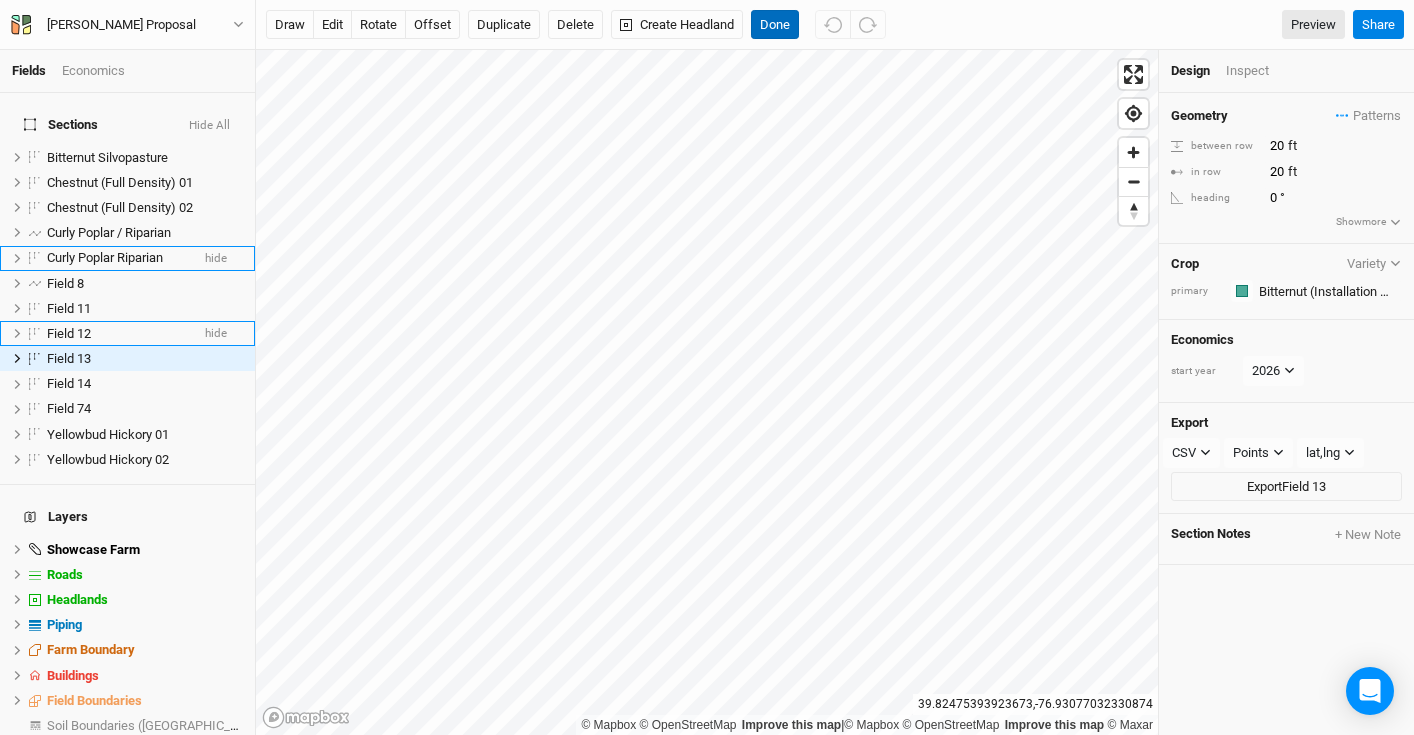 click on "Done" at bounding box center (775, 25) 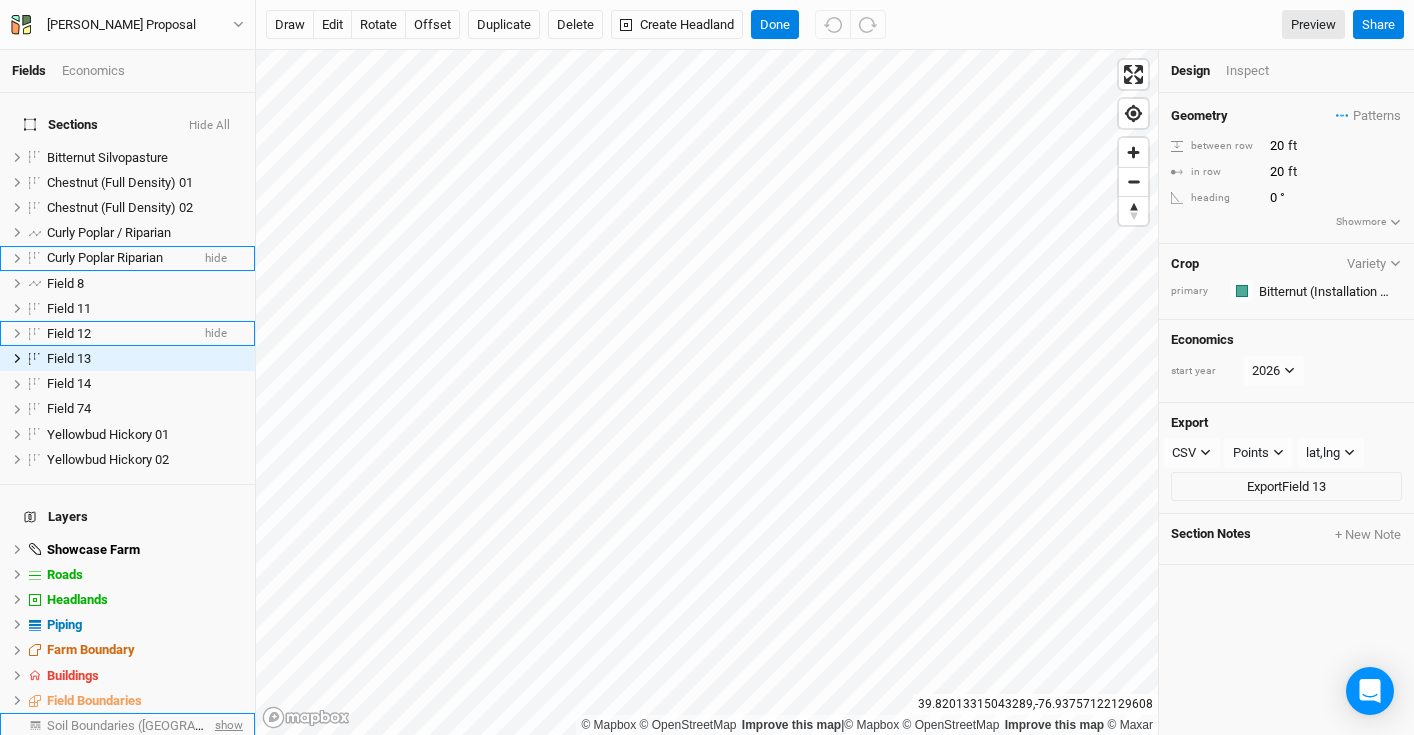 click on "show" at bounding box center (227, 725) 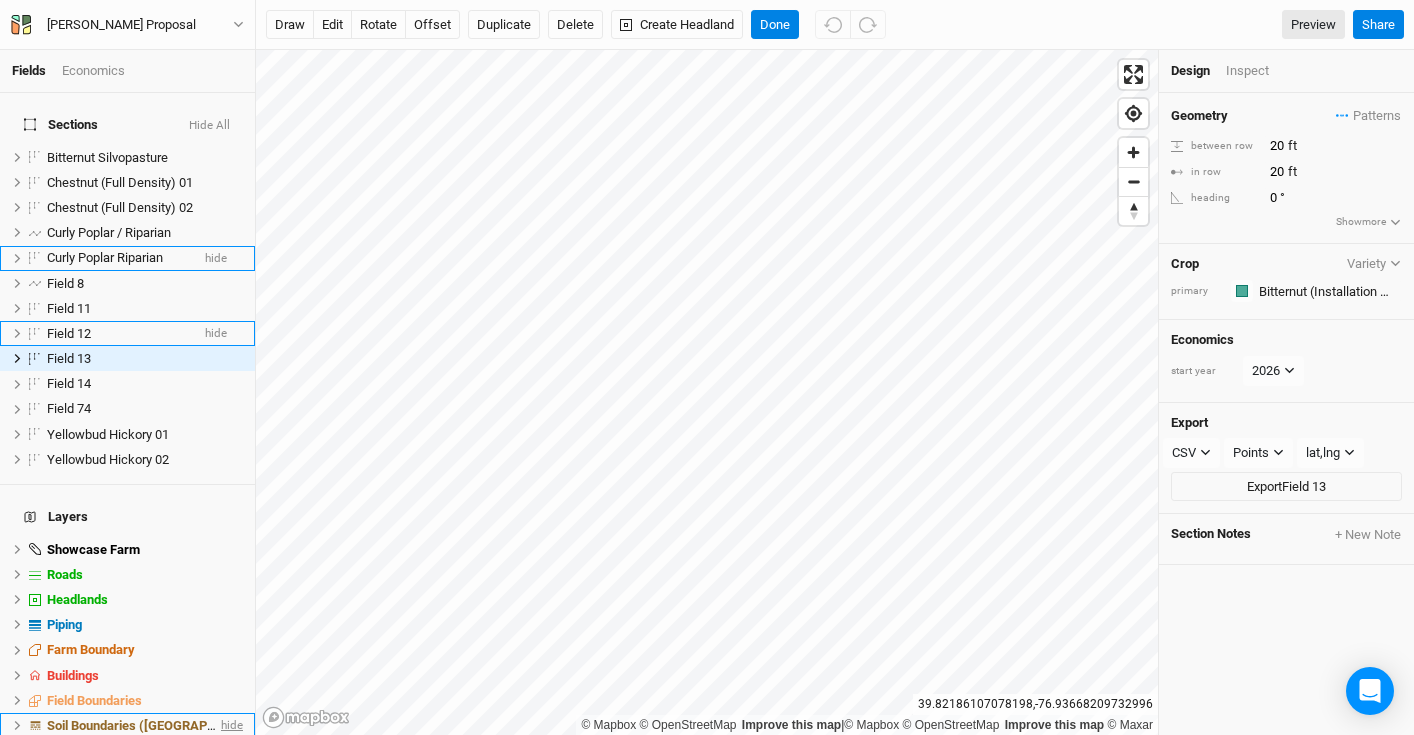 click on "hide" at bounding box center [230, 725] 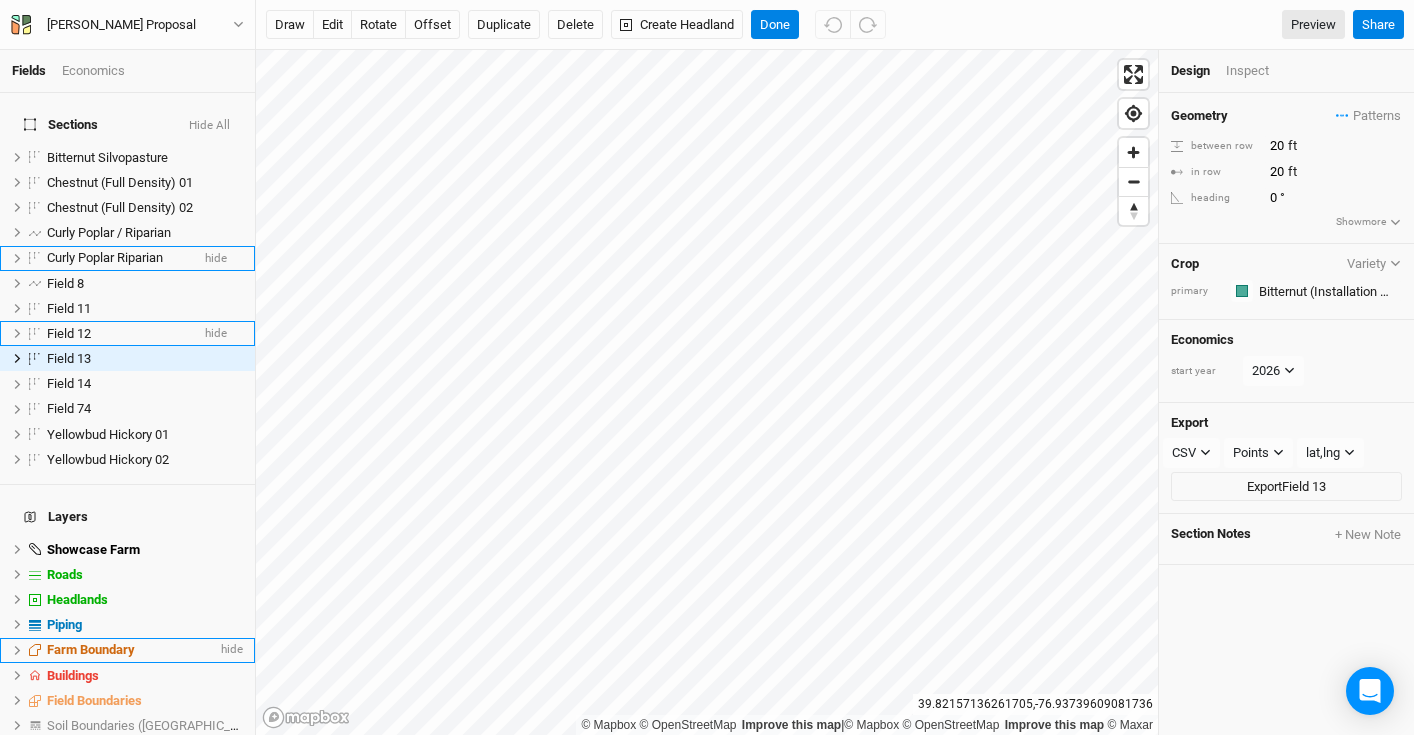 scroll, scrollTop: 41, scrollLeft: 0, axis: vertical 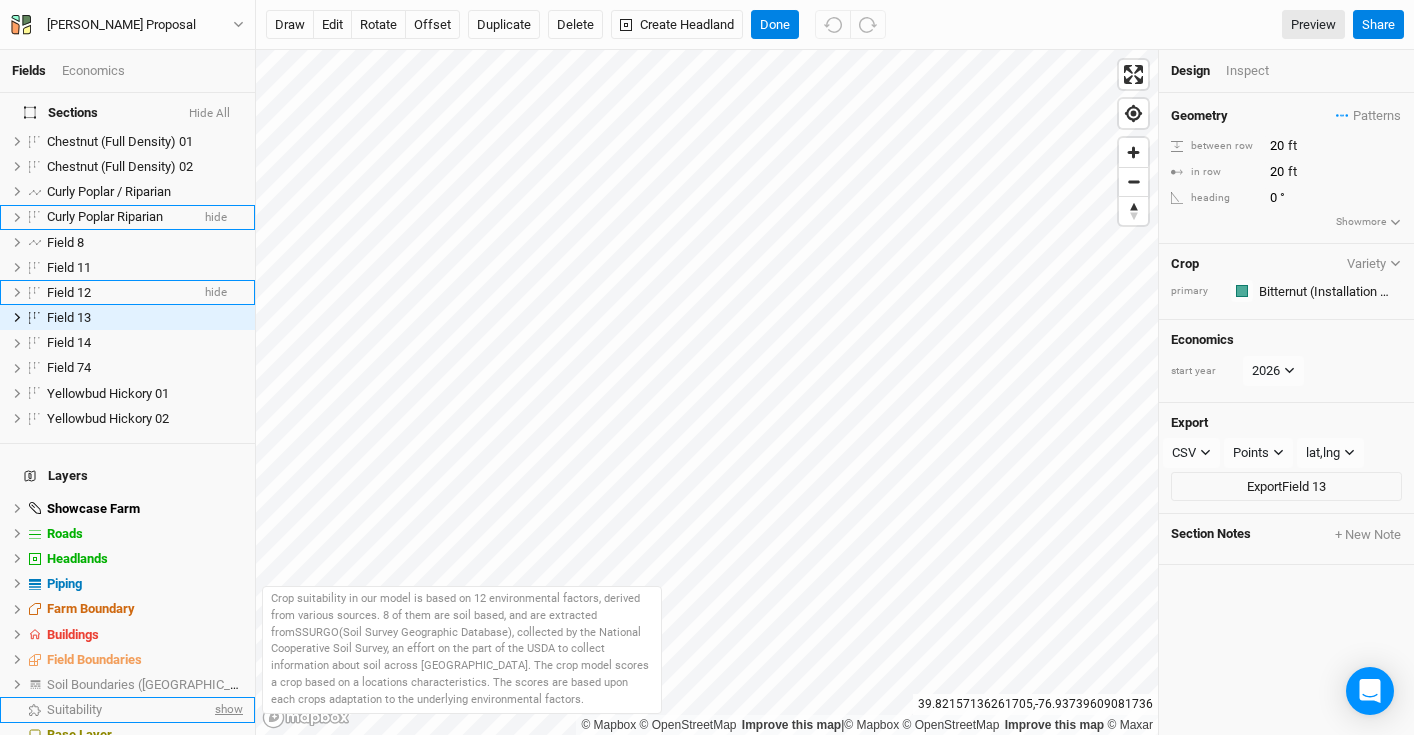 click on "show" at bounding box center (227, 709) 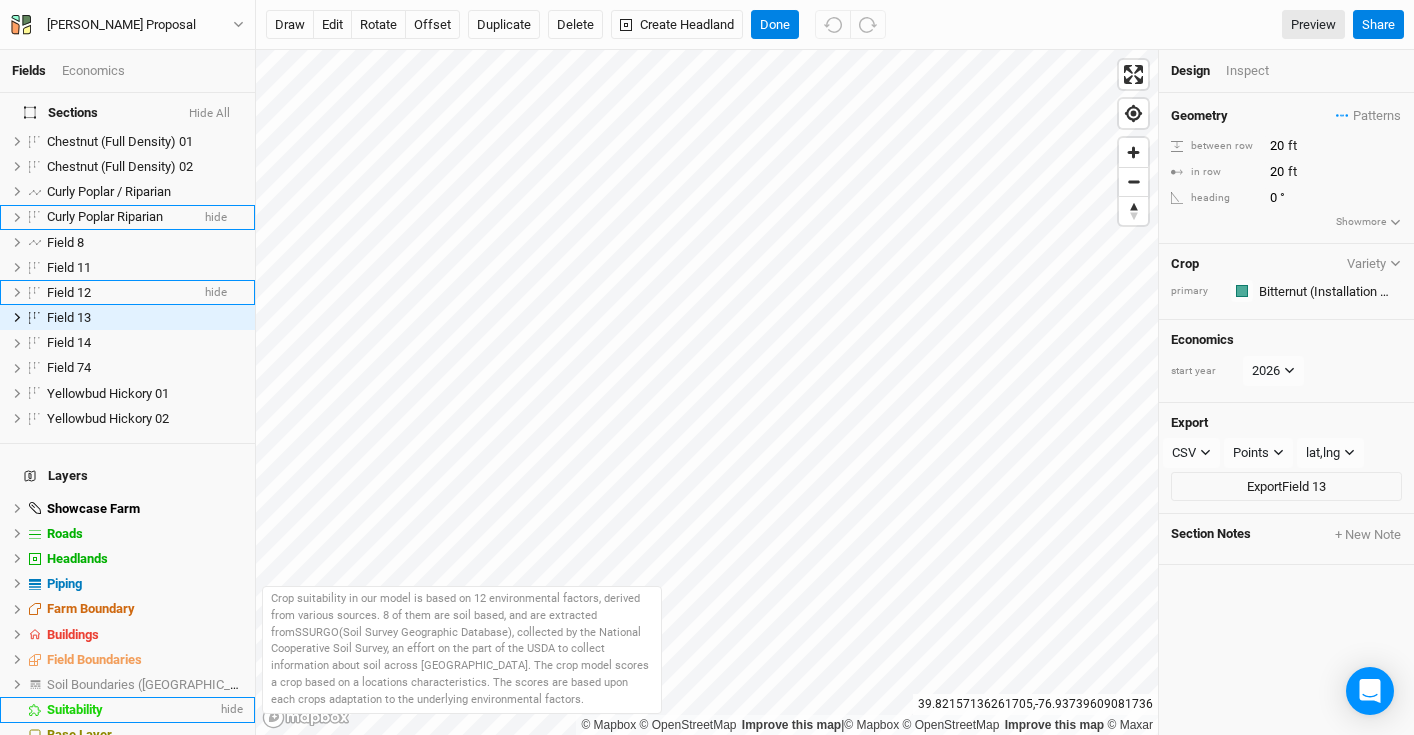 click on "Suitability" at bounding box center (132, 710) 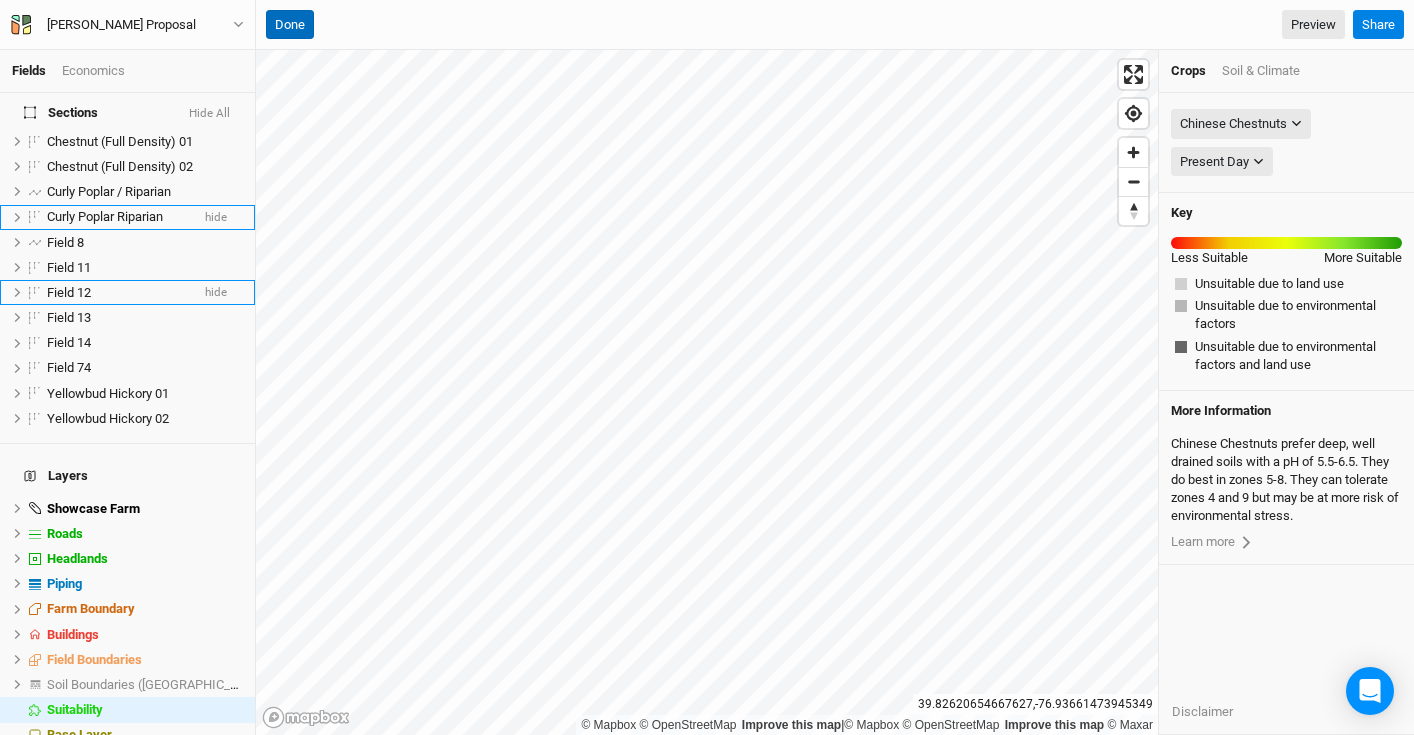 click on "Done" at bounding box center [290, 25] 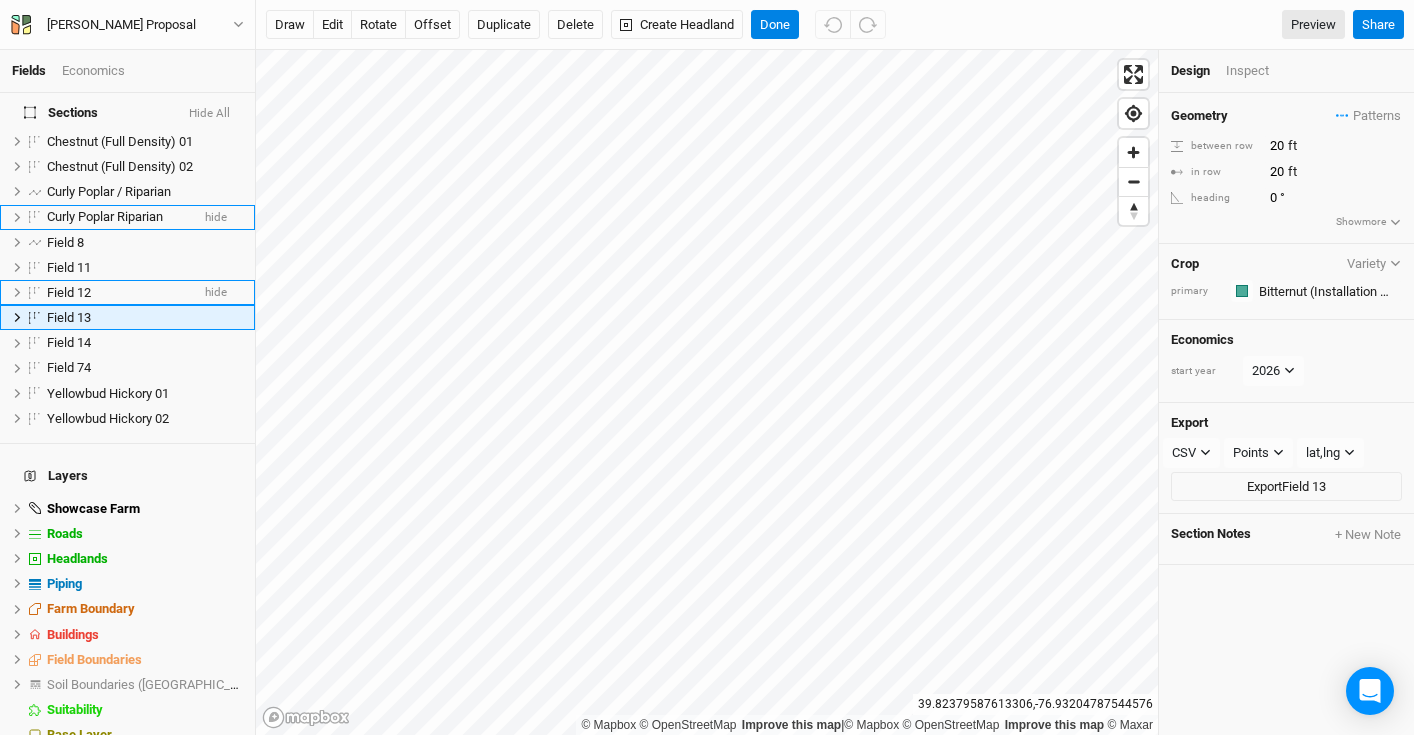 scroll, scrollTop: 0, scrollLeft: 0, axis: both 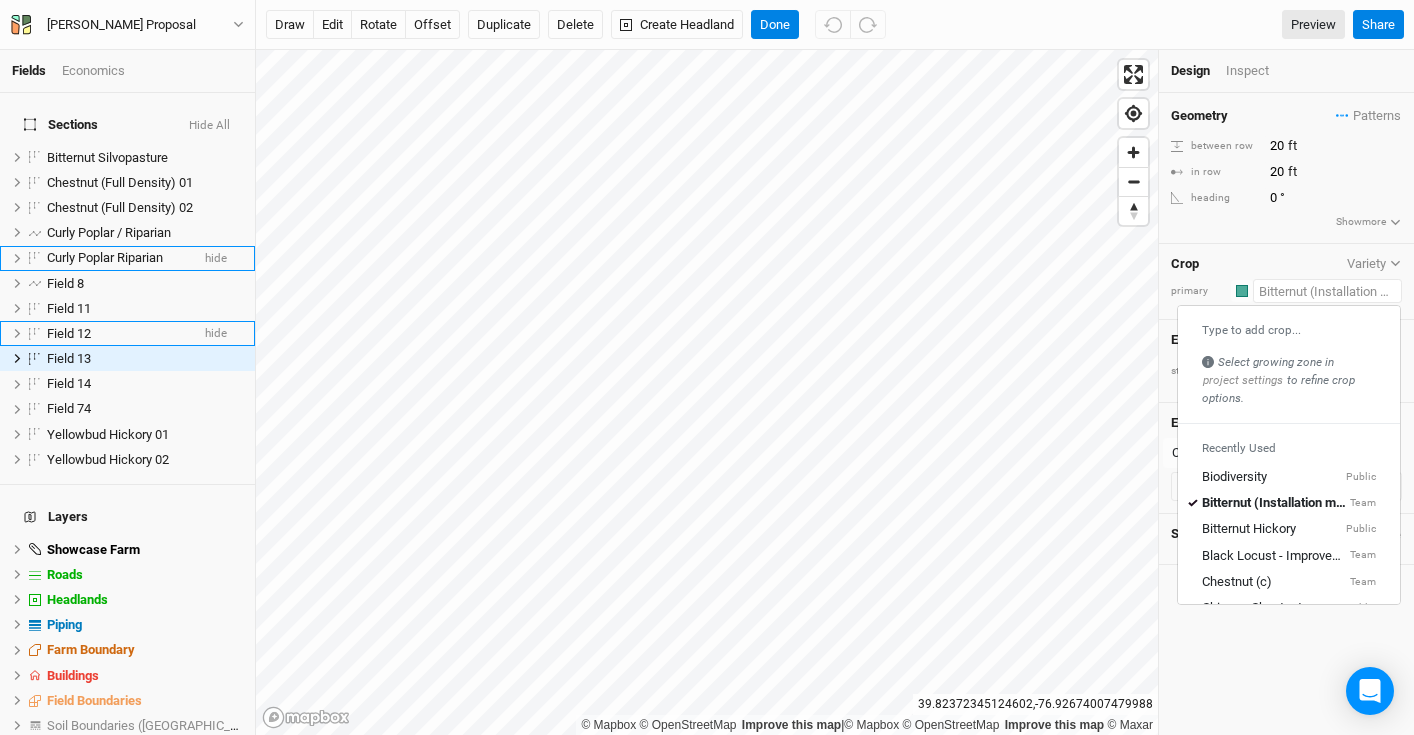 click at bounding box center [1327, 291] 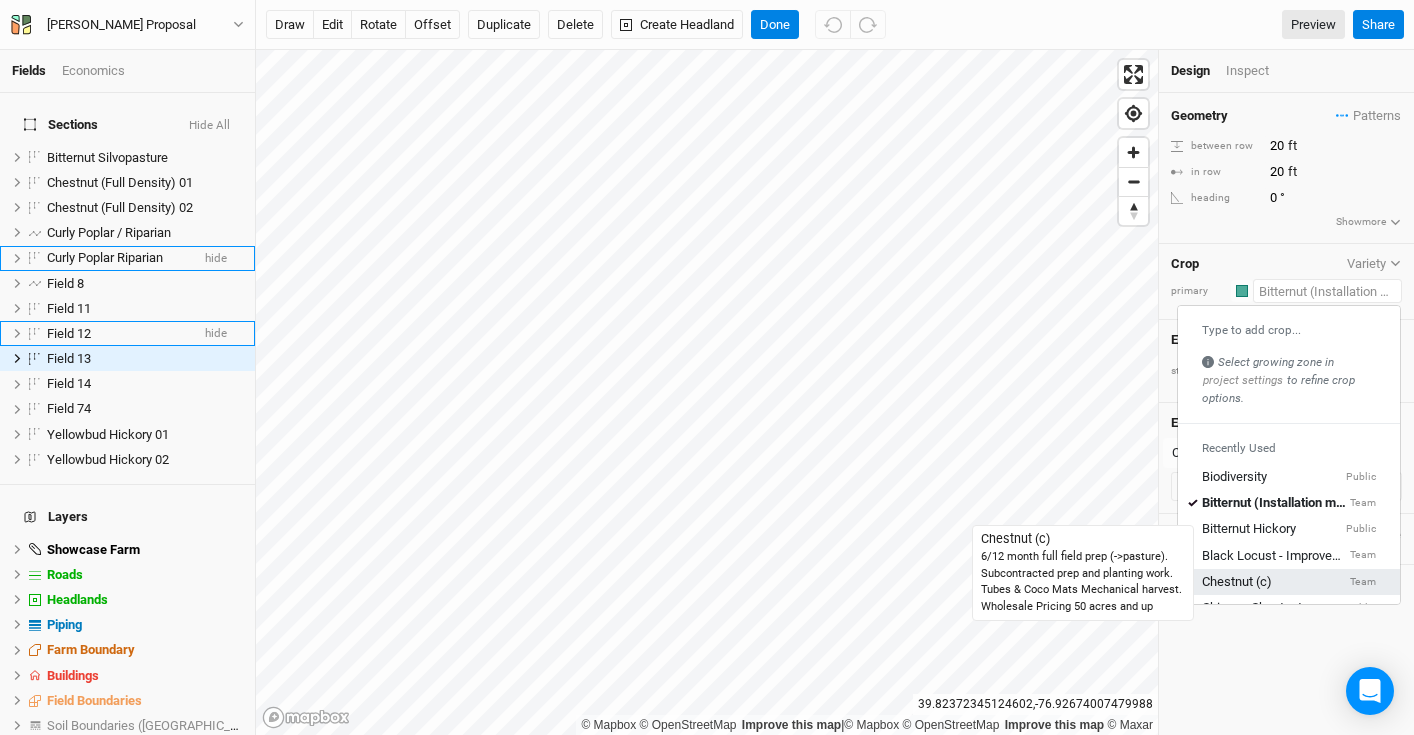 click on "Chestnut (c)" at bounding box center [1237, 582] 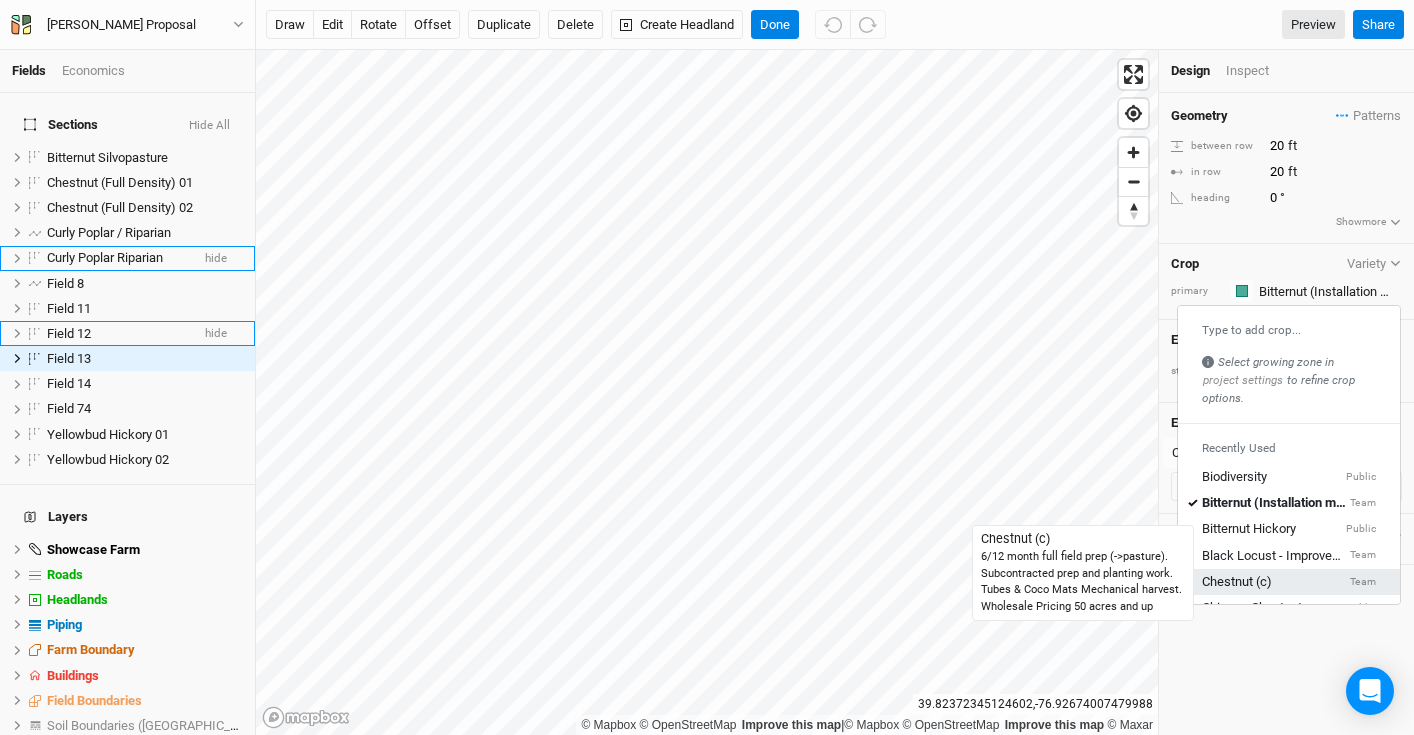 type 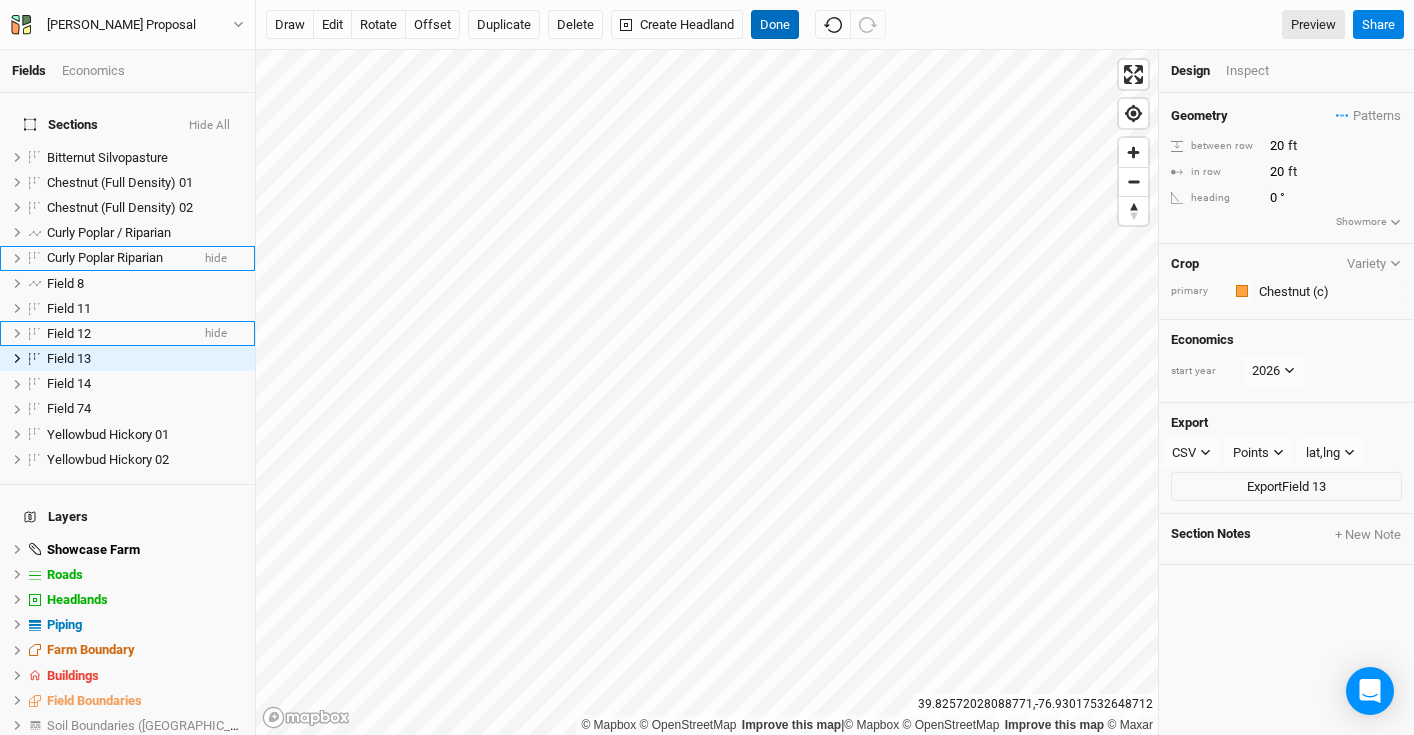 click on "Done" at bounding box center [775, 25] 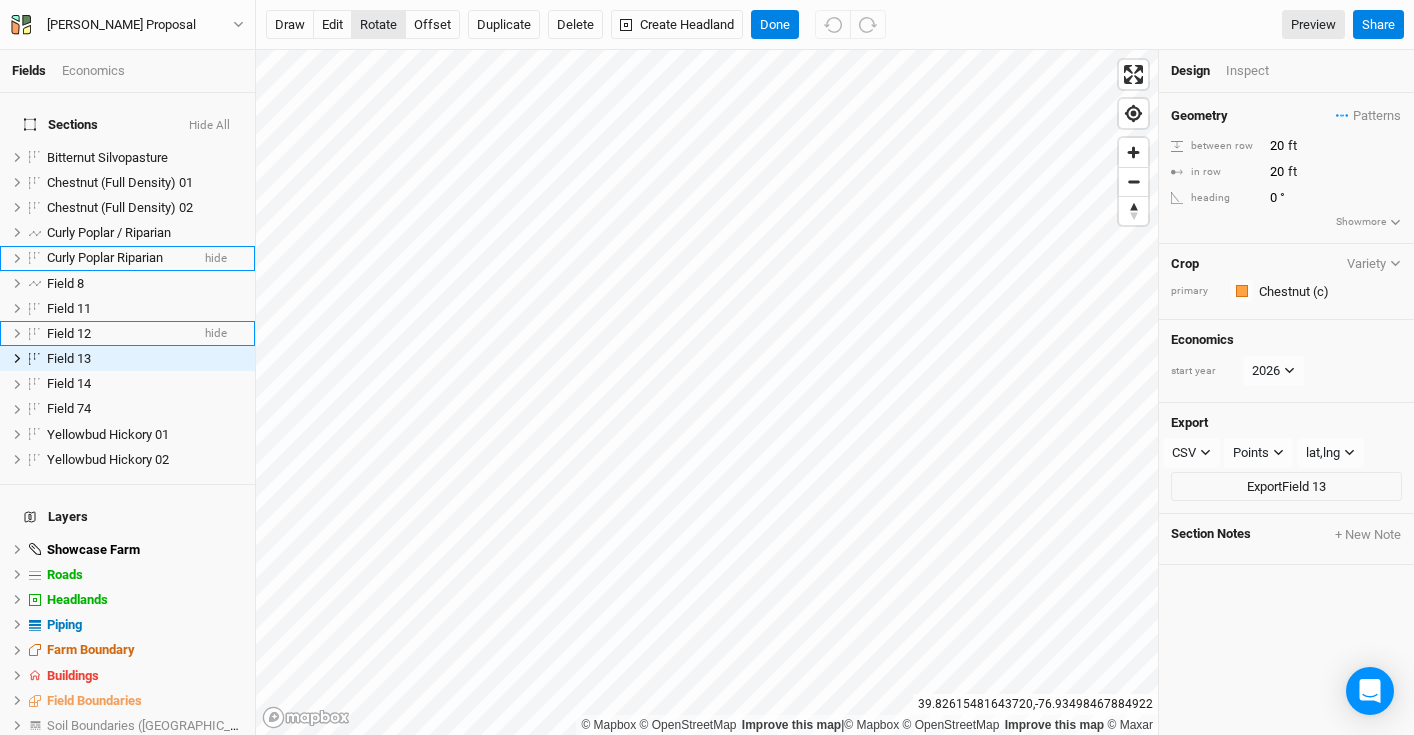 click on "rotate" at bounding box center [378, 25] 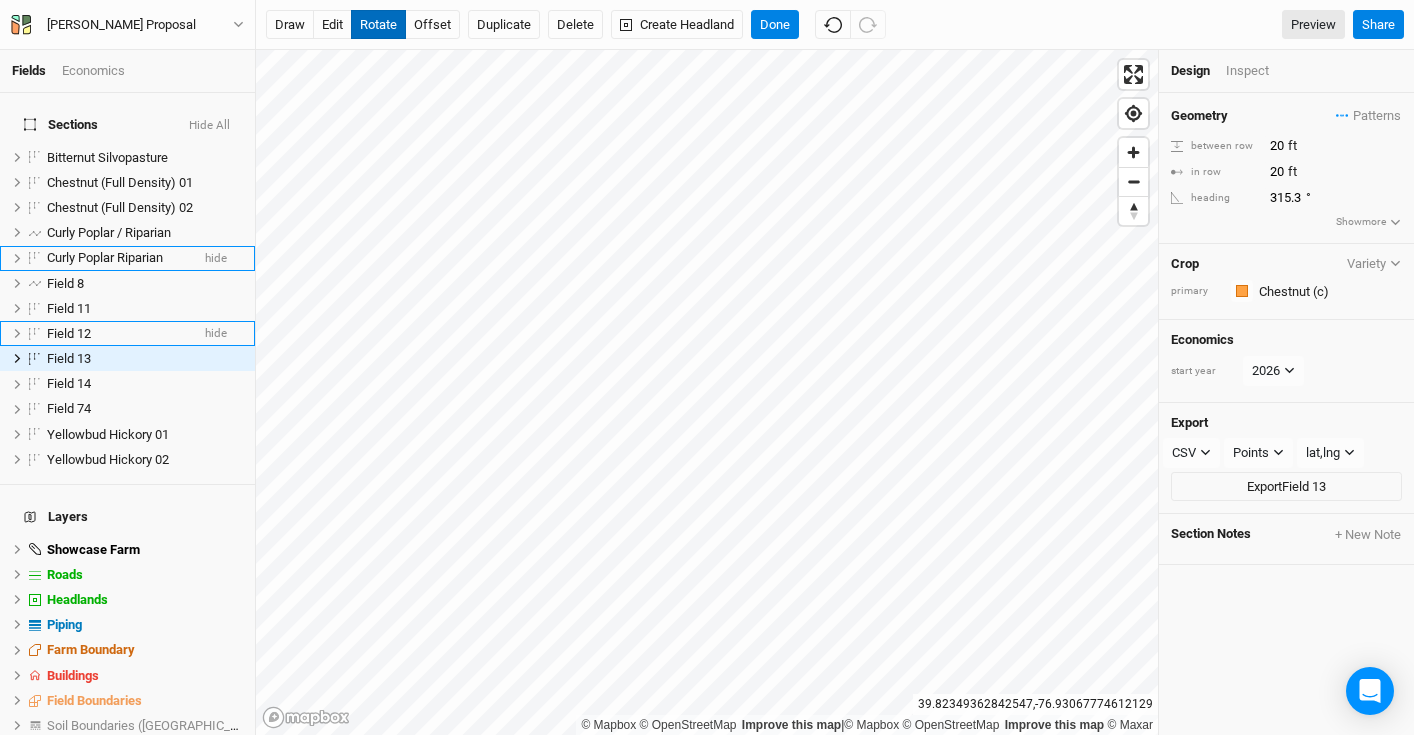 type on "314.4" 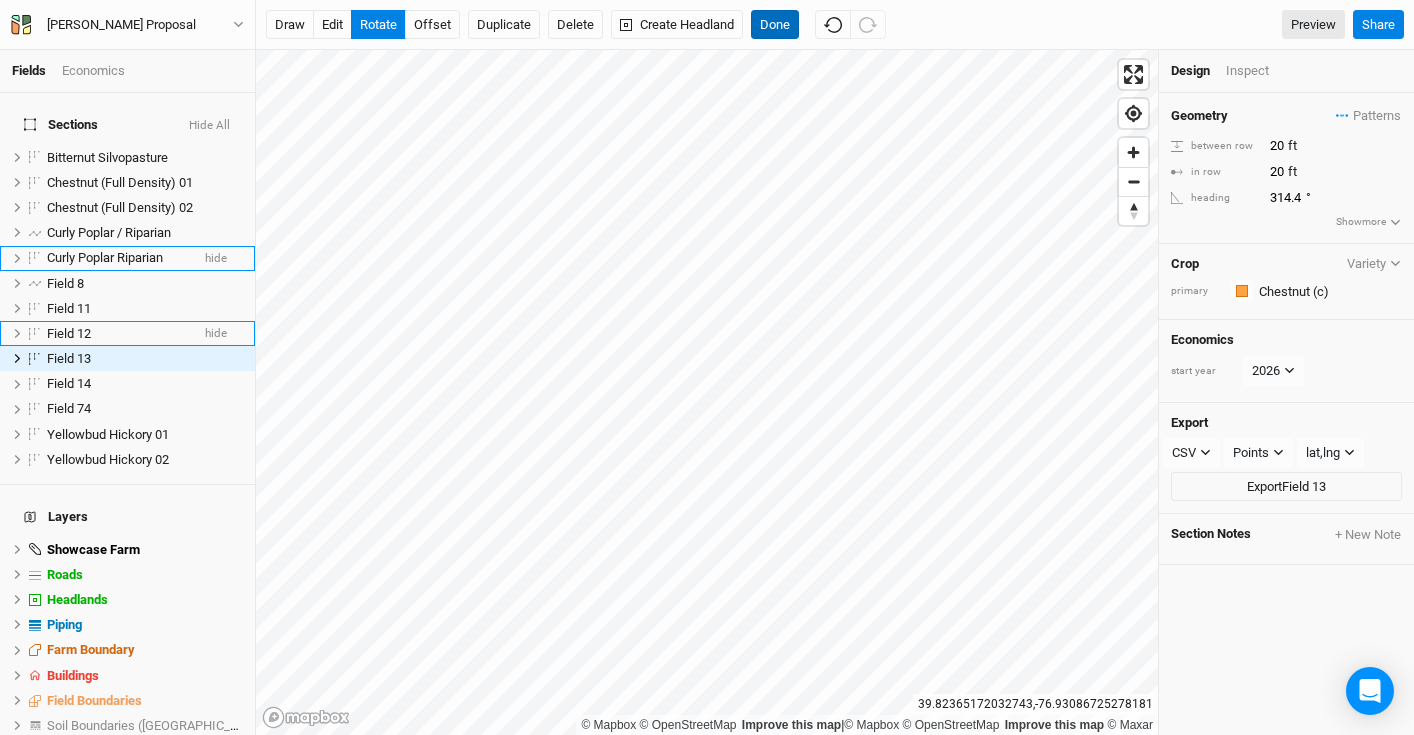 click on "Done" at bounding box center [775, 25] 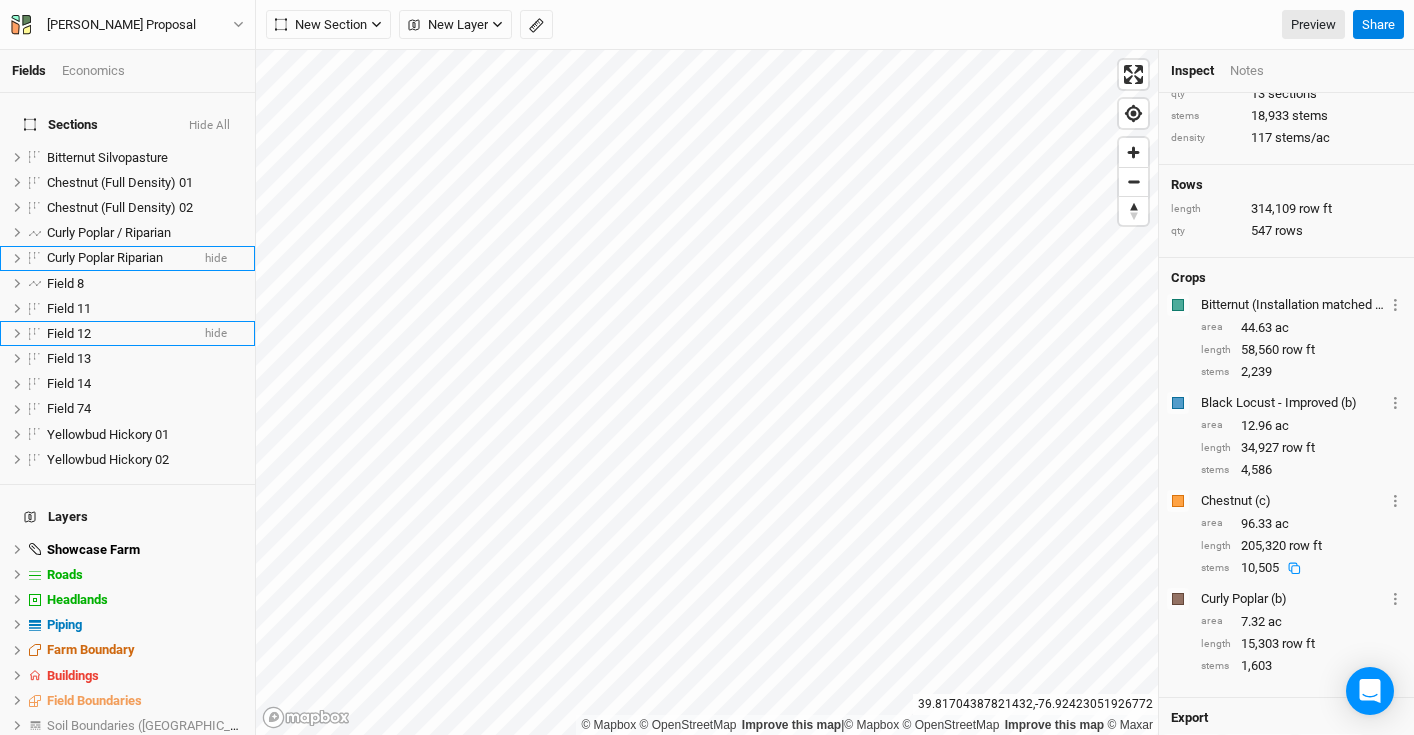 scroll, scrollTop: 0, scrollLeft: 0, axis: both 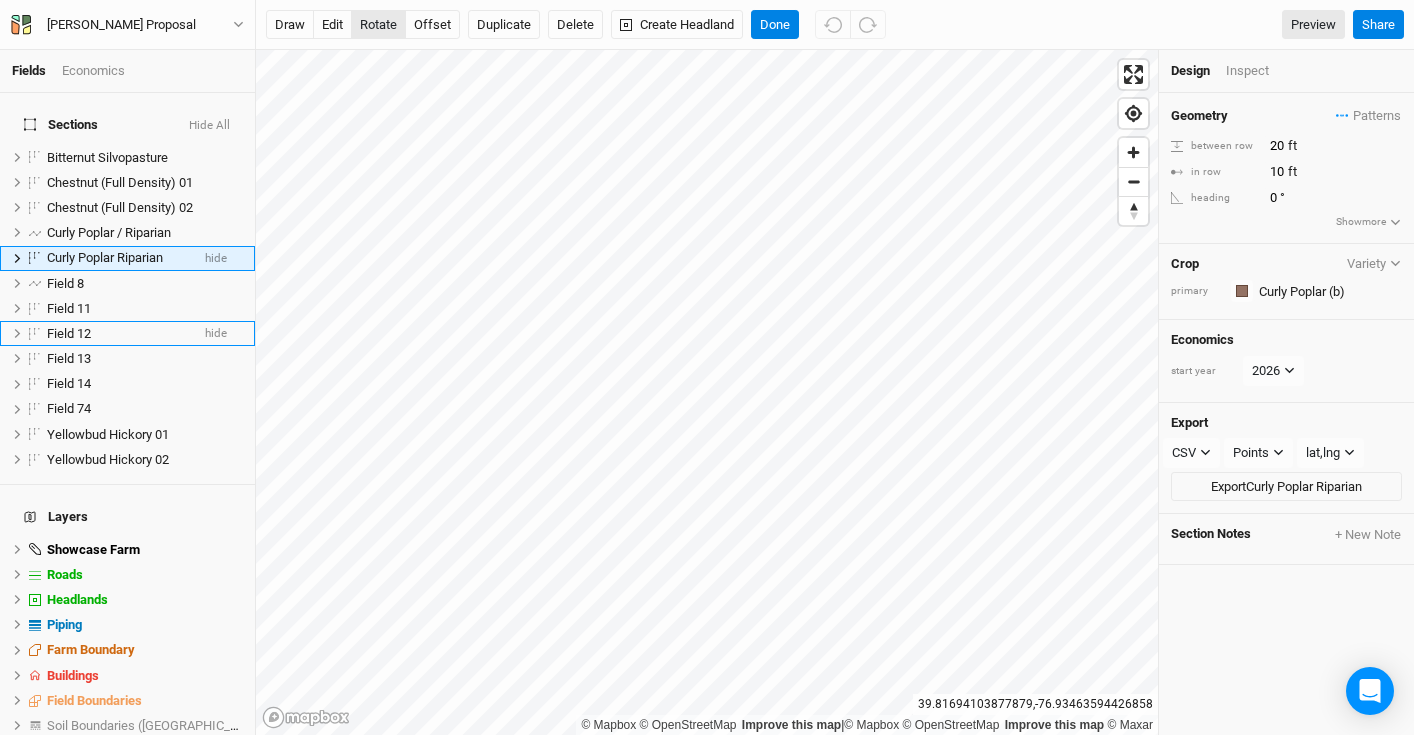 click on "rotate" at bounding box center (378, 25) 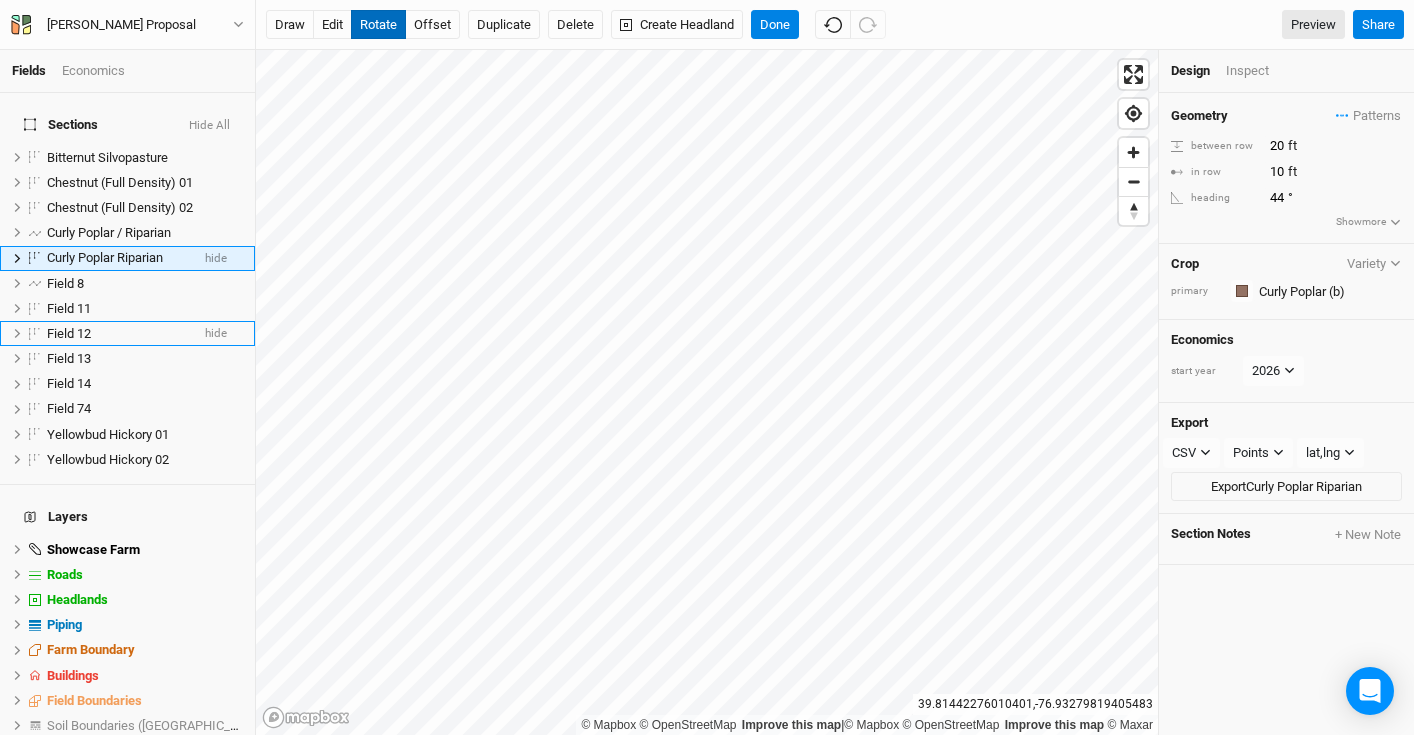 type on "44.1" 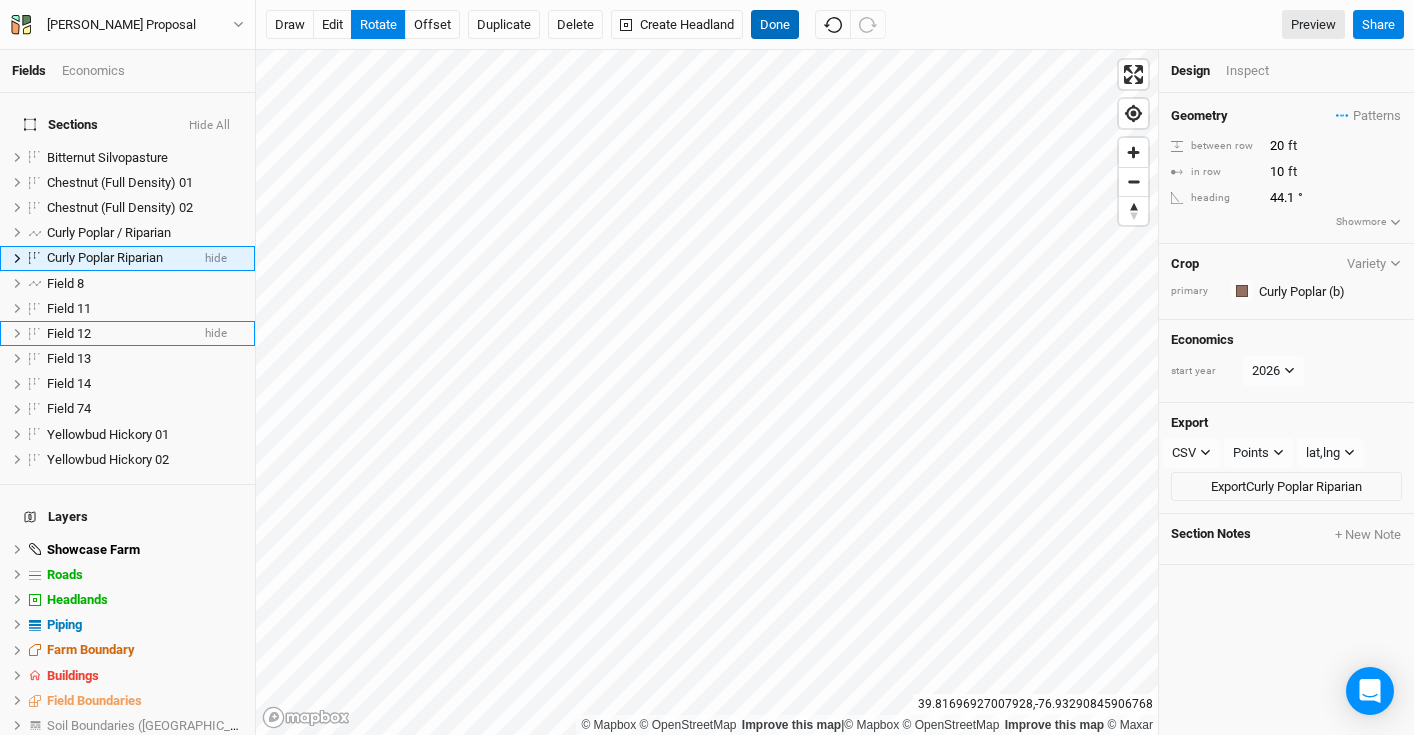 click on "Done" at bounding box center [775, 25] 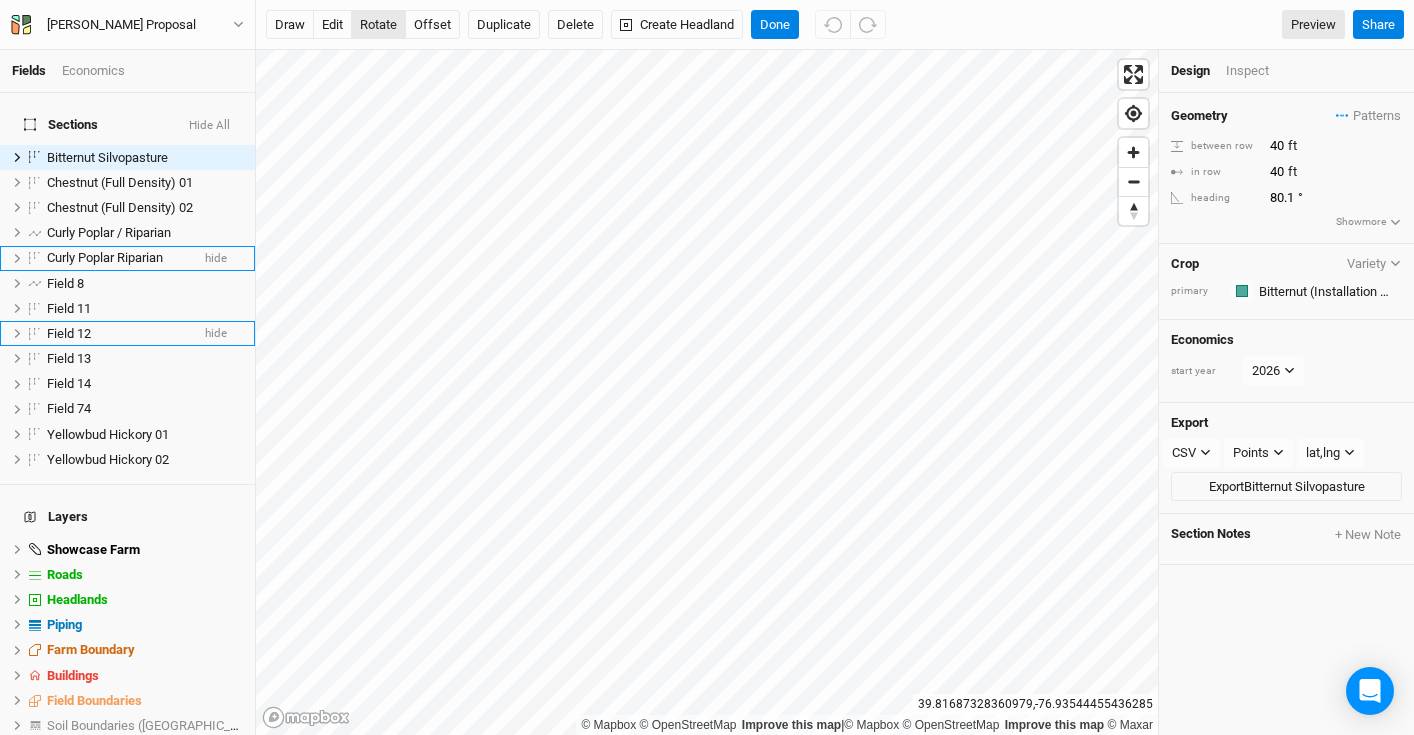 click on "rotate" at bounding box center (378, 25) 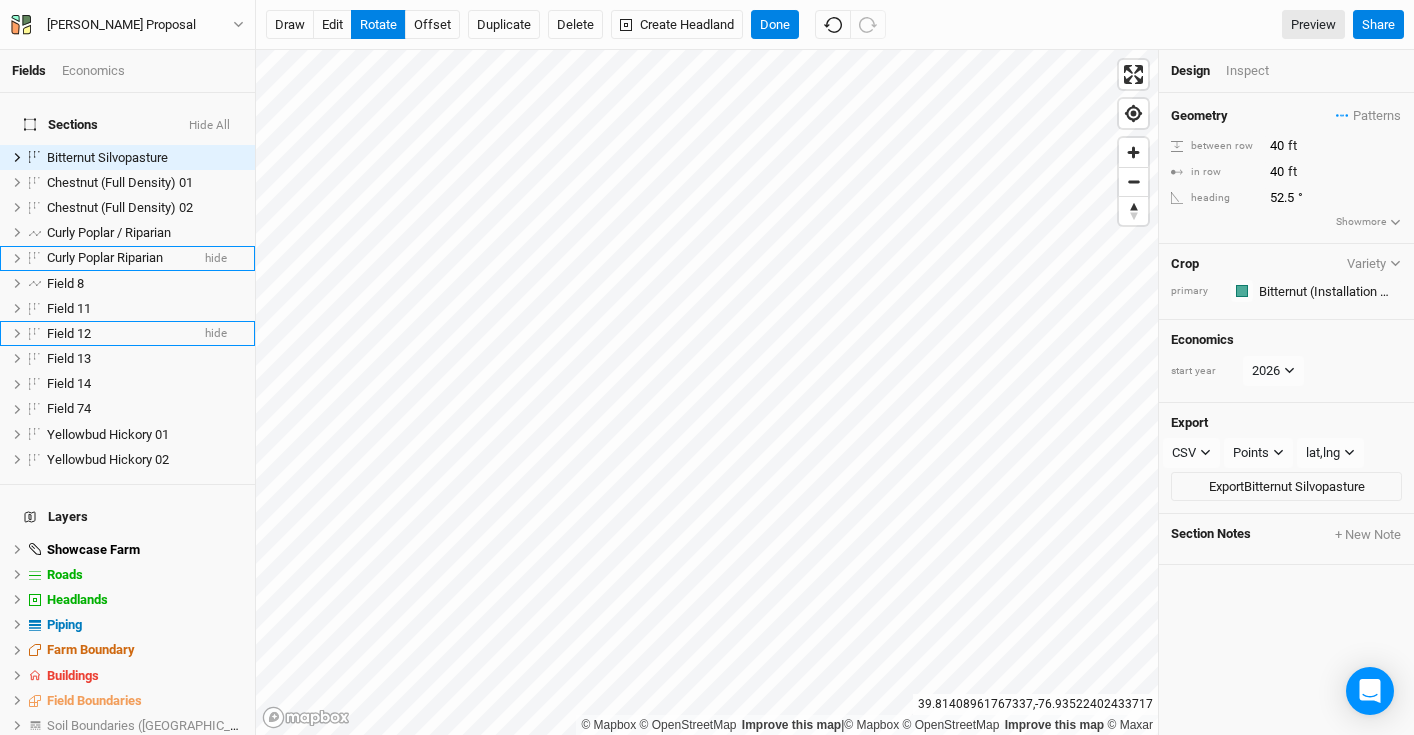 type on "52.4" 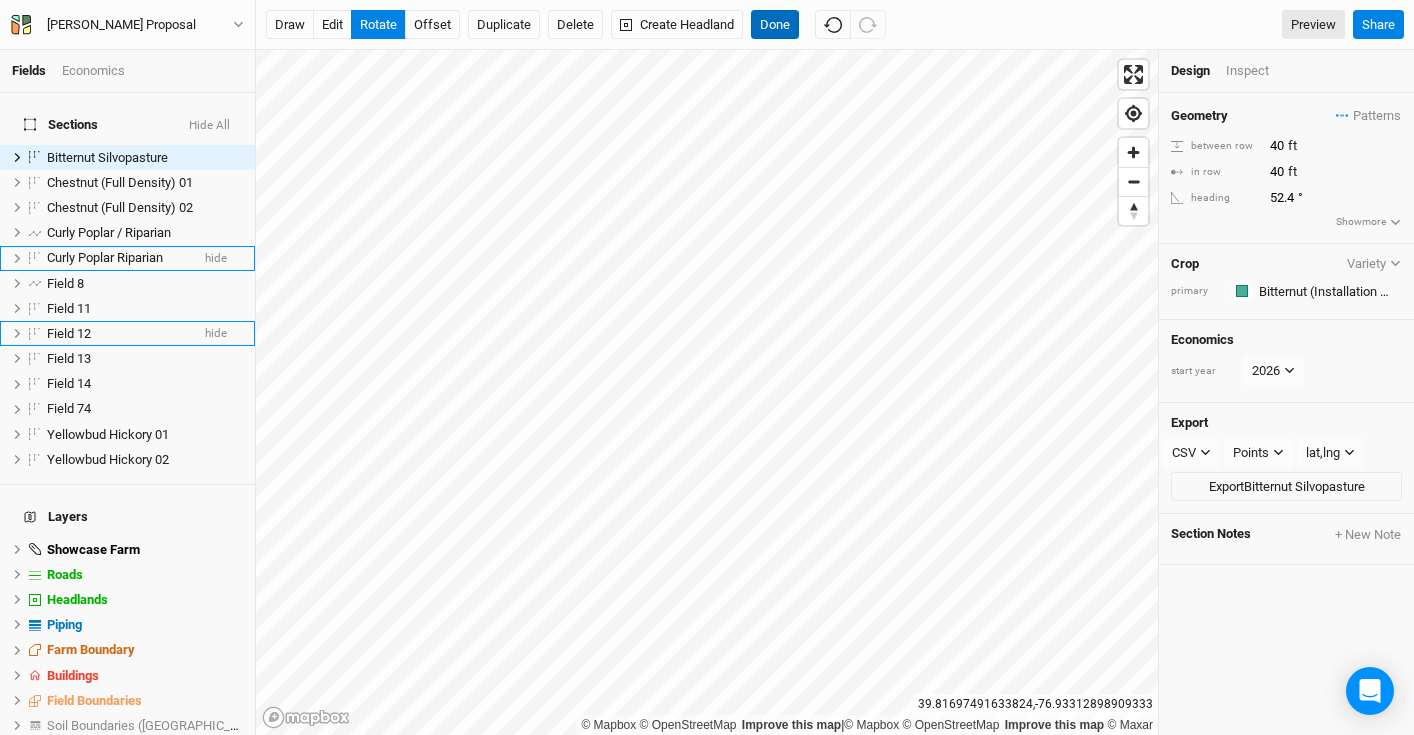 click on "Done" at bounding box center (775, 25) 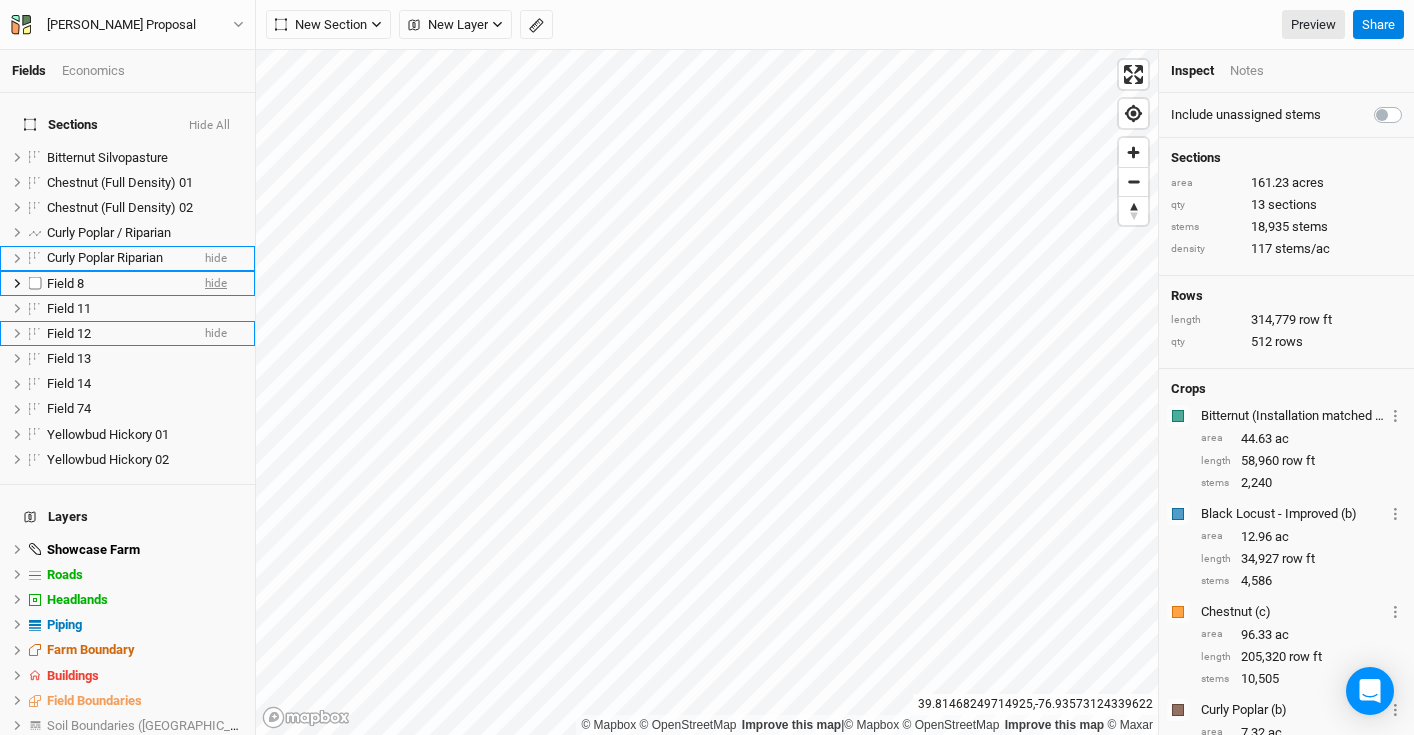 click on "Fields Economics Sections Hide All Bitternut Silvopasture hide Chestnut (Full Density) 01 hide Chestnut (Full Density) 02 hide Curly Poplar / Riparian hide Curly Poplar Riparian hide Field 8 hide Field 11 hide Field 12 hide Field 13 hide Field 14 hide Field 74 hide Yellowbud Hickory 01 hide Yellowbud Hickory 02 hide Layers Showcase Farm hide Roads hide Headlands hide Piping hide Farm Boundary hide Buildings hide Field Boundaries hide Soil Boundaries ([GEOGRAPHIC_DATA]) show Suitability hide Base Layer [PERSON_NAME] Proposal Back Project Settings User settings Imperial Metric Keyboard Shortcuts Log out New Section Grid Line Keyline Beta Upload New Layer Custom Contours Utilities Ridges Valleys Fences Ponds CLU Boundaries ([GEOGRAPHIC_DATA]) Preview Share © Mapbox   © OpenStreetMap   Improve this map  |  © Mapbox   © OpenStreetMap   Improve this map   © Maxar [GEOGRAPHIC_DATA] Inspect Notes Include unassigned stems Sections area 161.23   acres qty 13   sections stems 18,935   stems density 117   stems/ac Rows length" at bounding box center (707, 367) 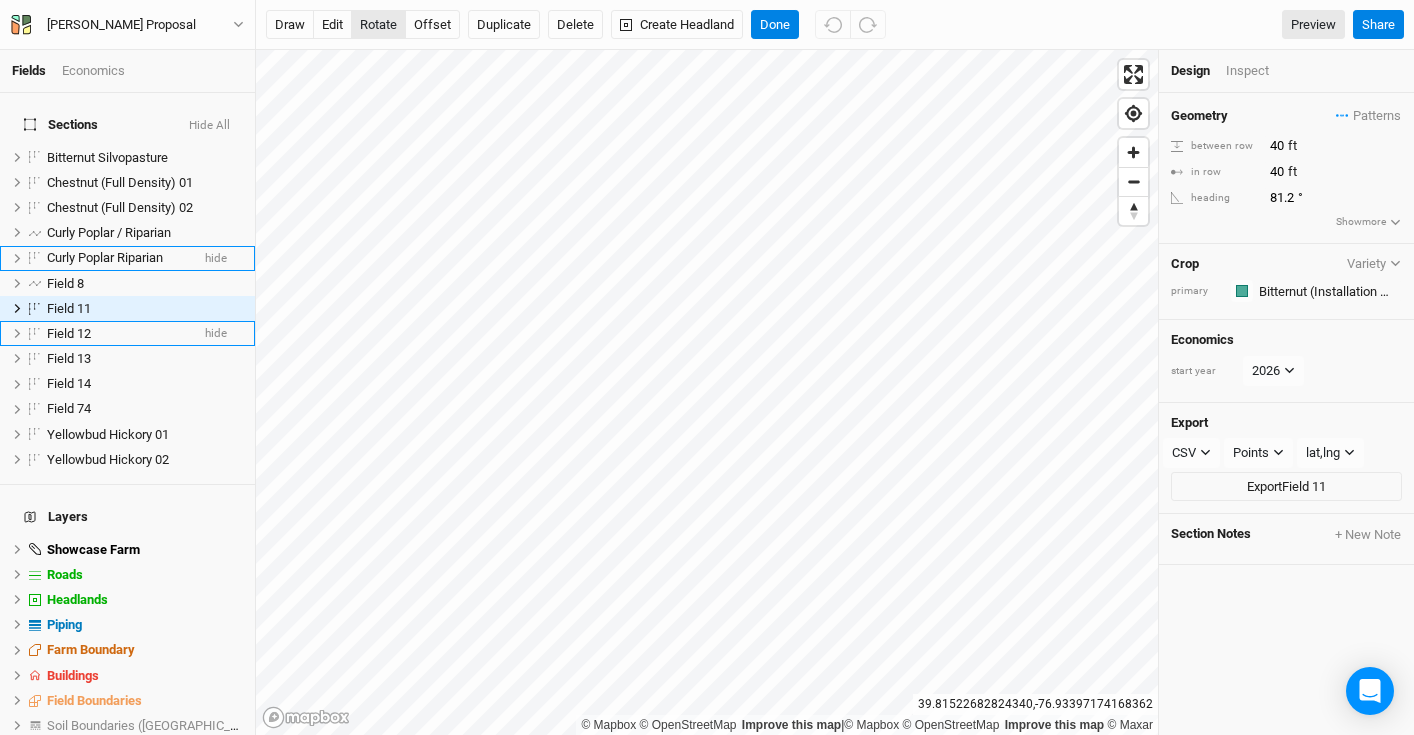 click on "rotate" at bounding box center (378, 25) 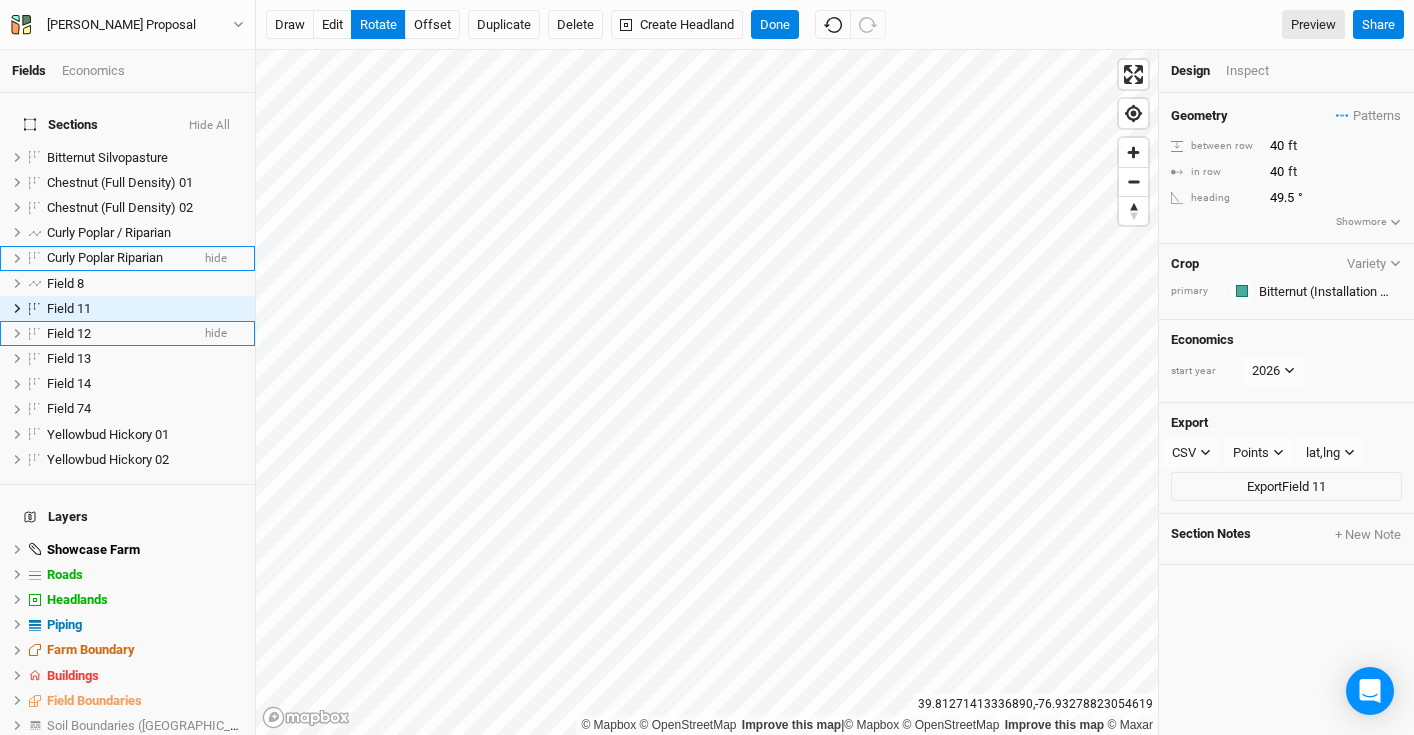 type on "49.4" 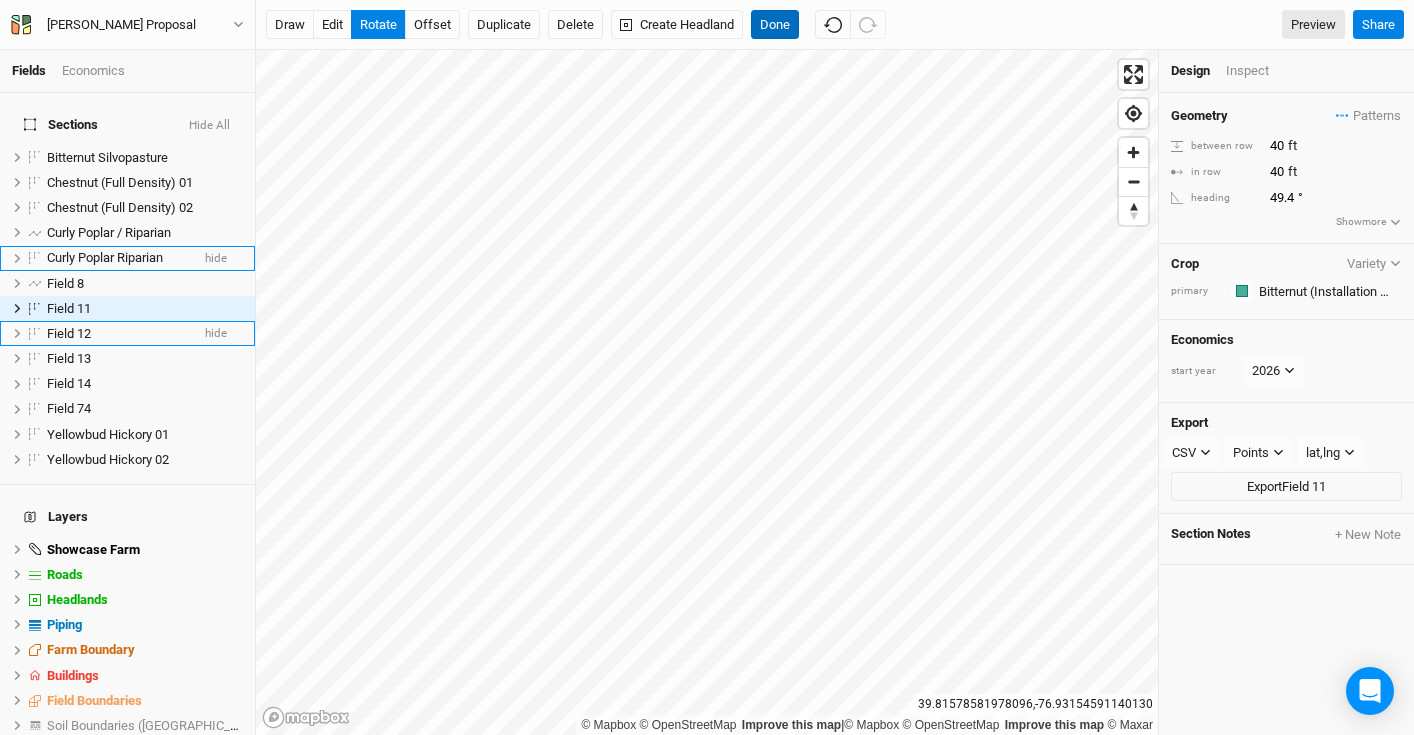 click on "Done" at bounding box center (775, 25) 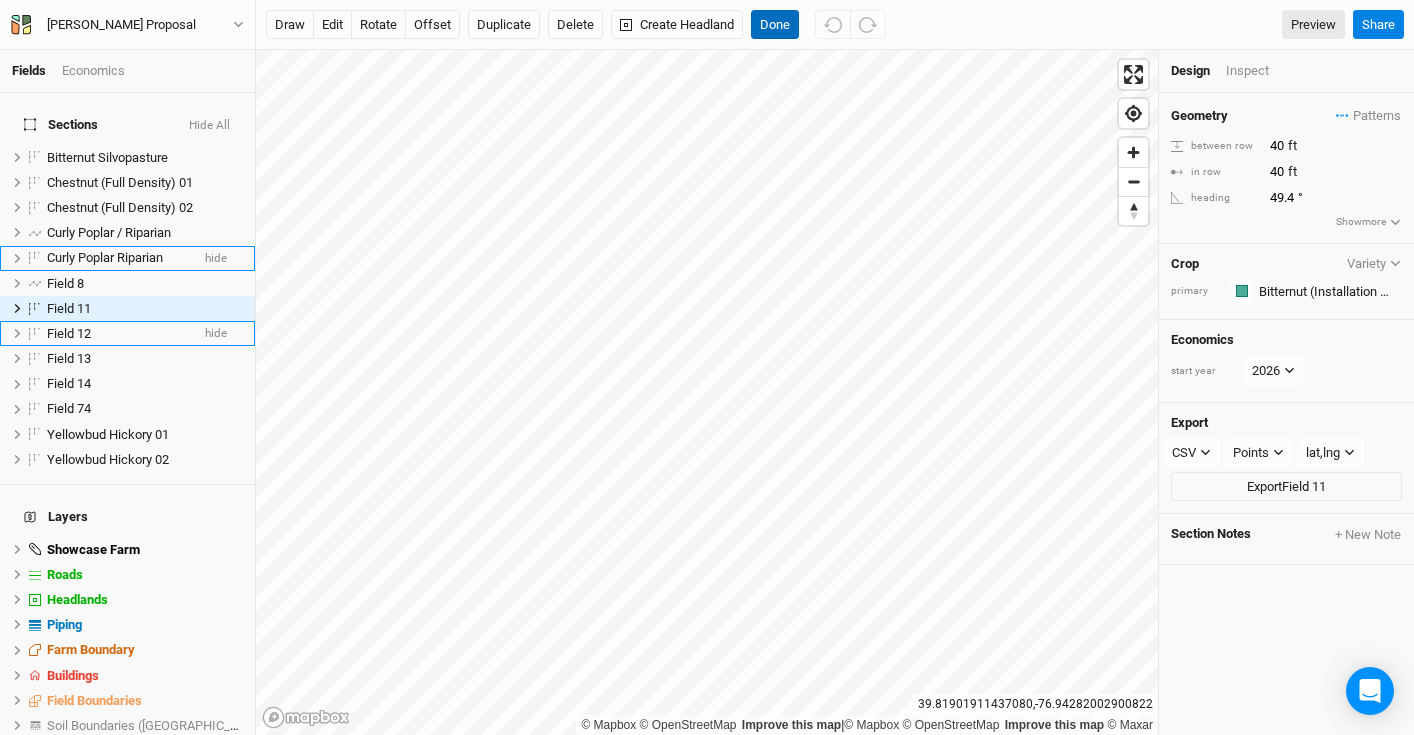click on "Done" at bounding box center (775, 25) 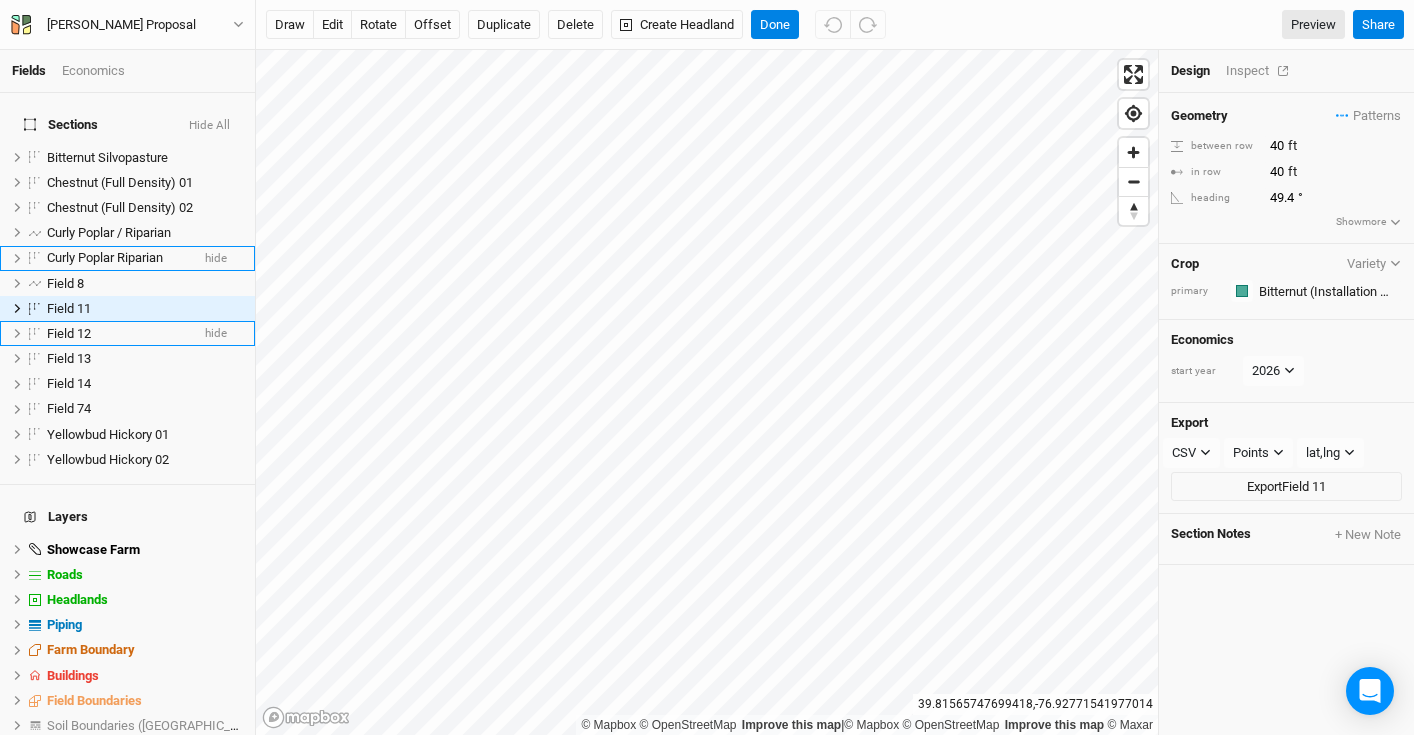 click on "Inspect" at bounding box center (1261, 71) 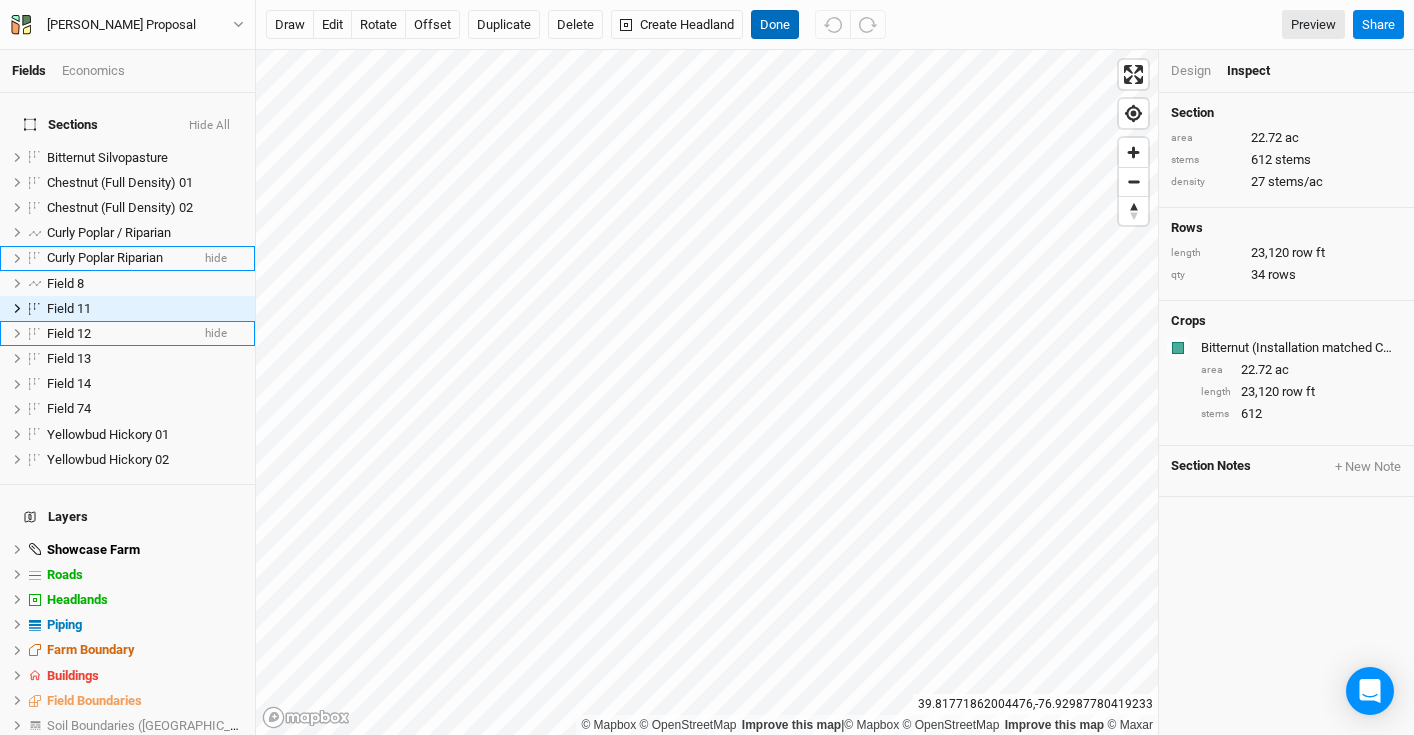 click on "Done" at bounding box center [775, 25] 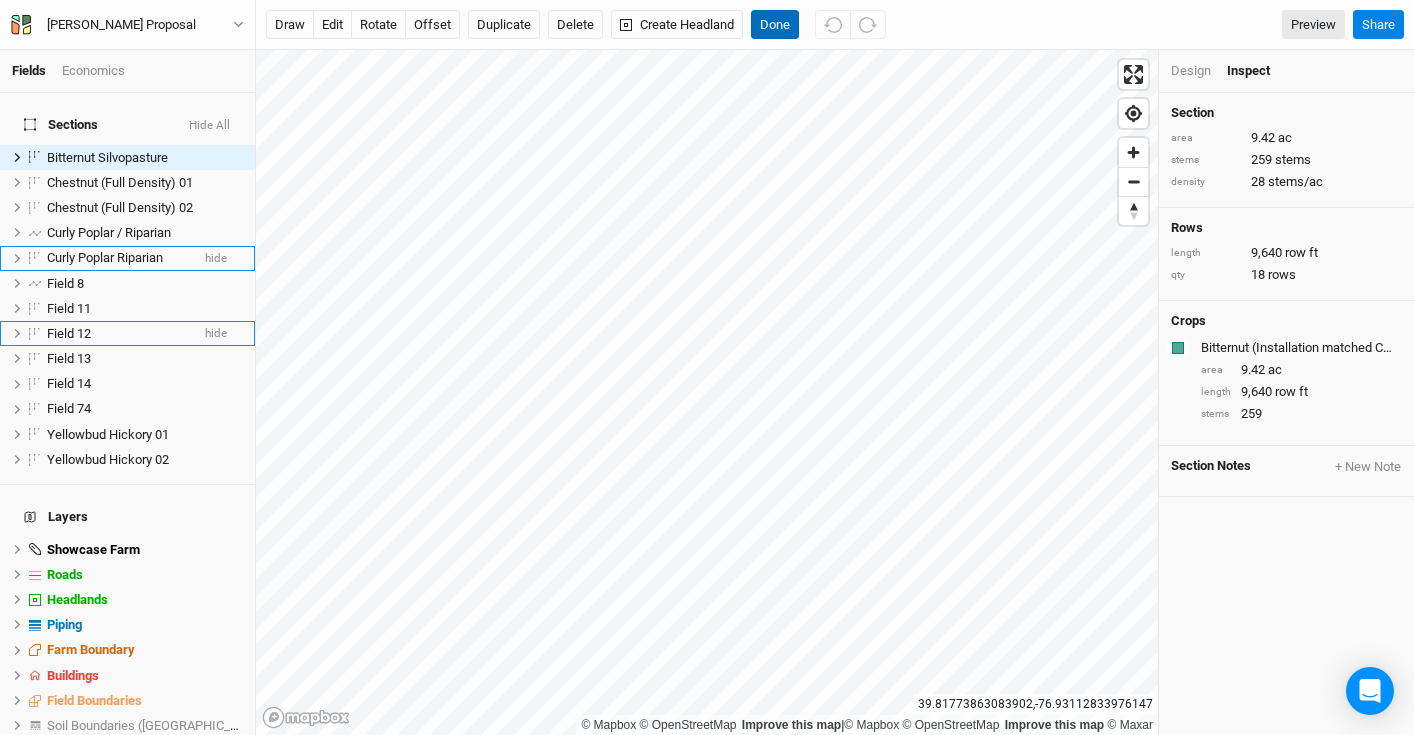click on "Done" at bounding box center (775, 25) 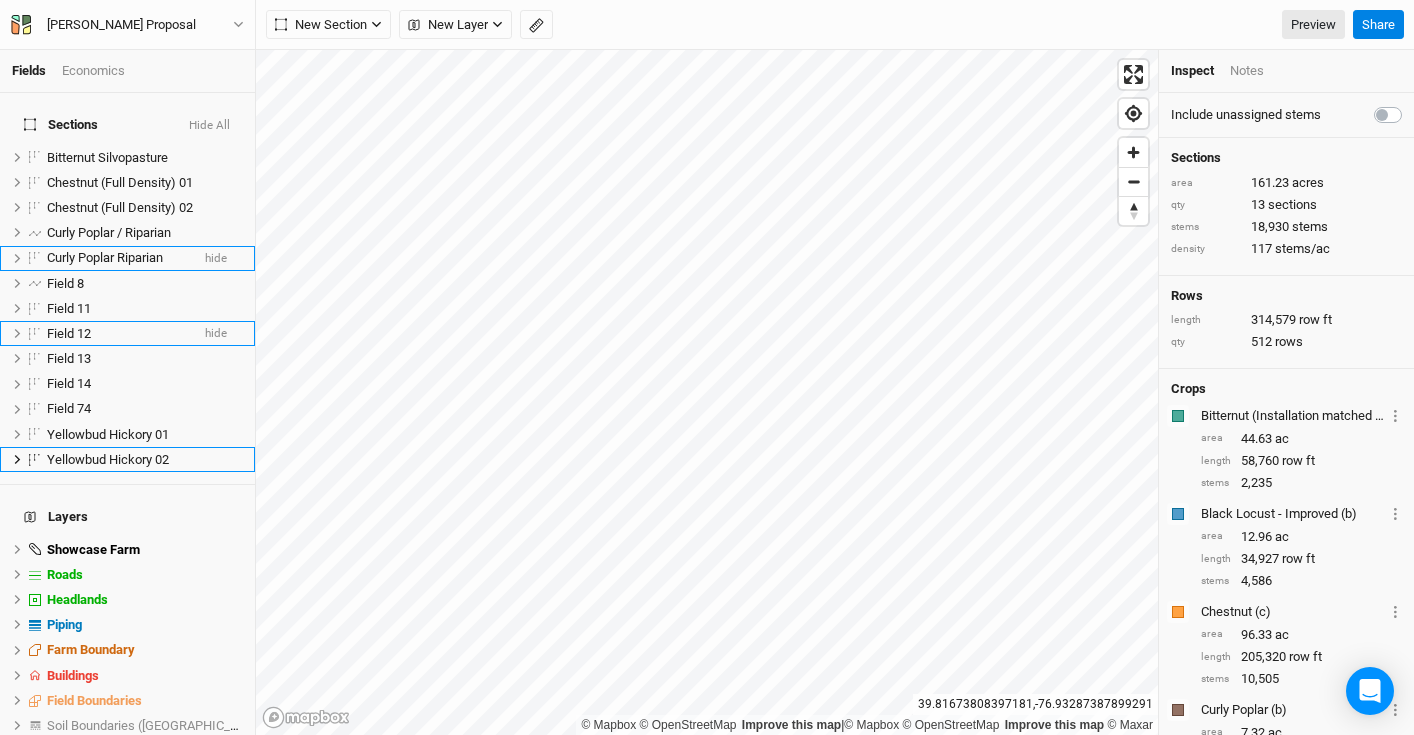 scroll, scrollTop: 33, scrollLeft: 0, axis: vertical 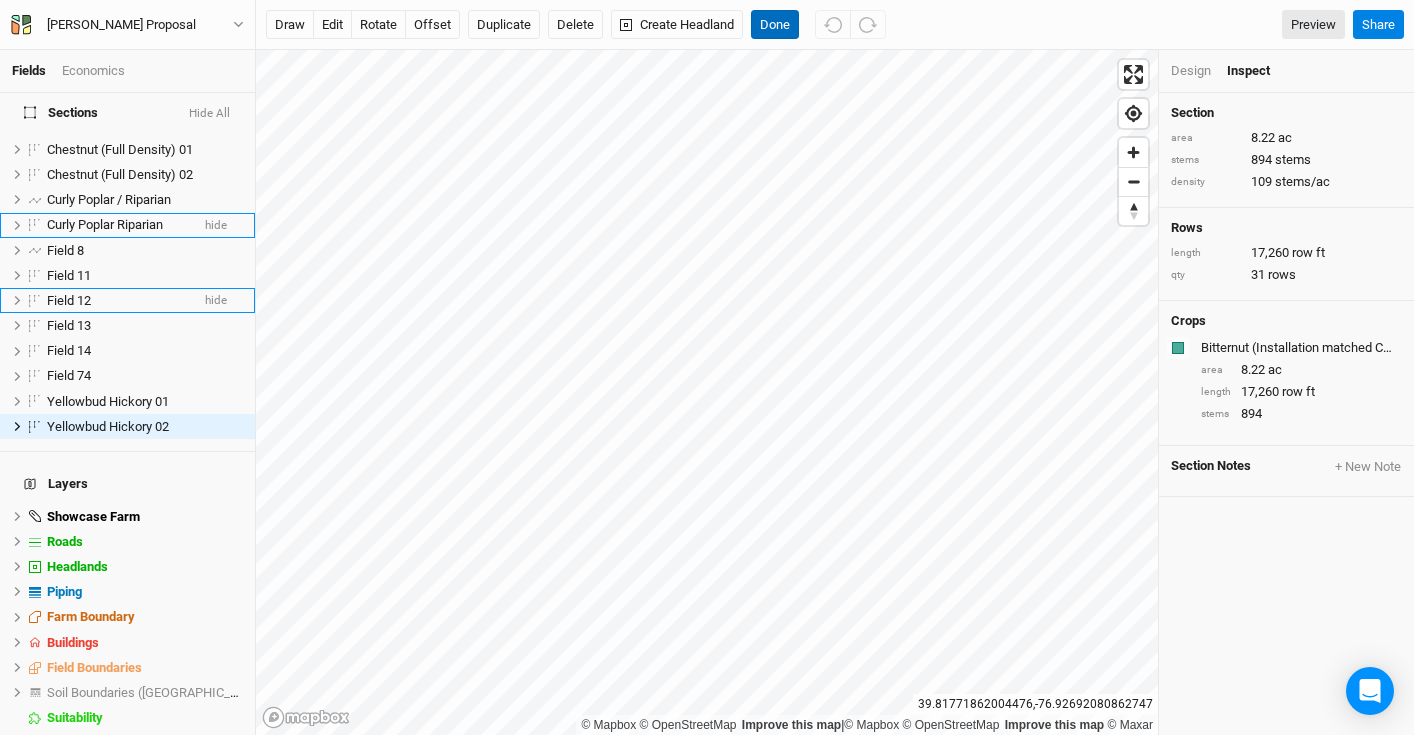 click on "Done" at bounding box center [775, 25] 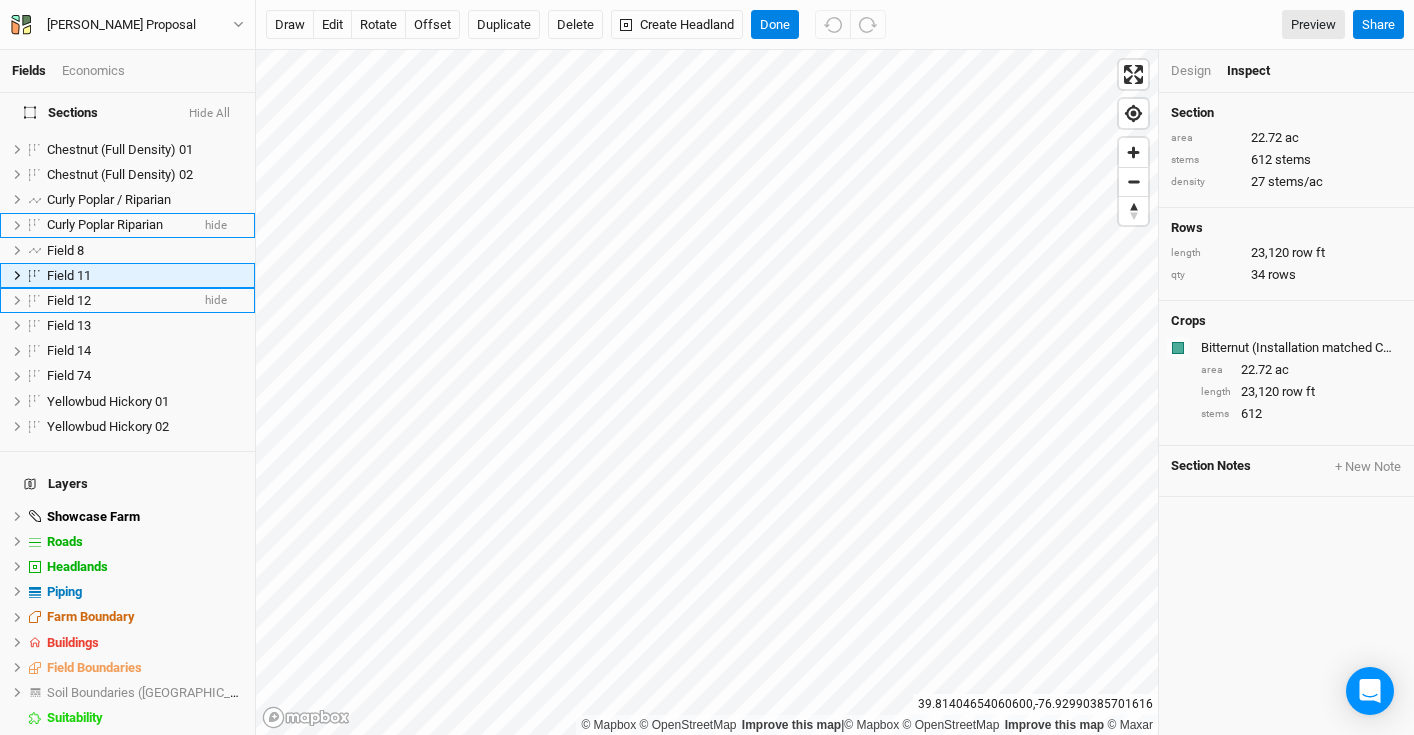 scroll, scrollTop: 0, scrollLeft: 0, axis: both 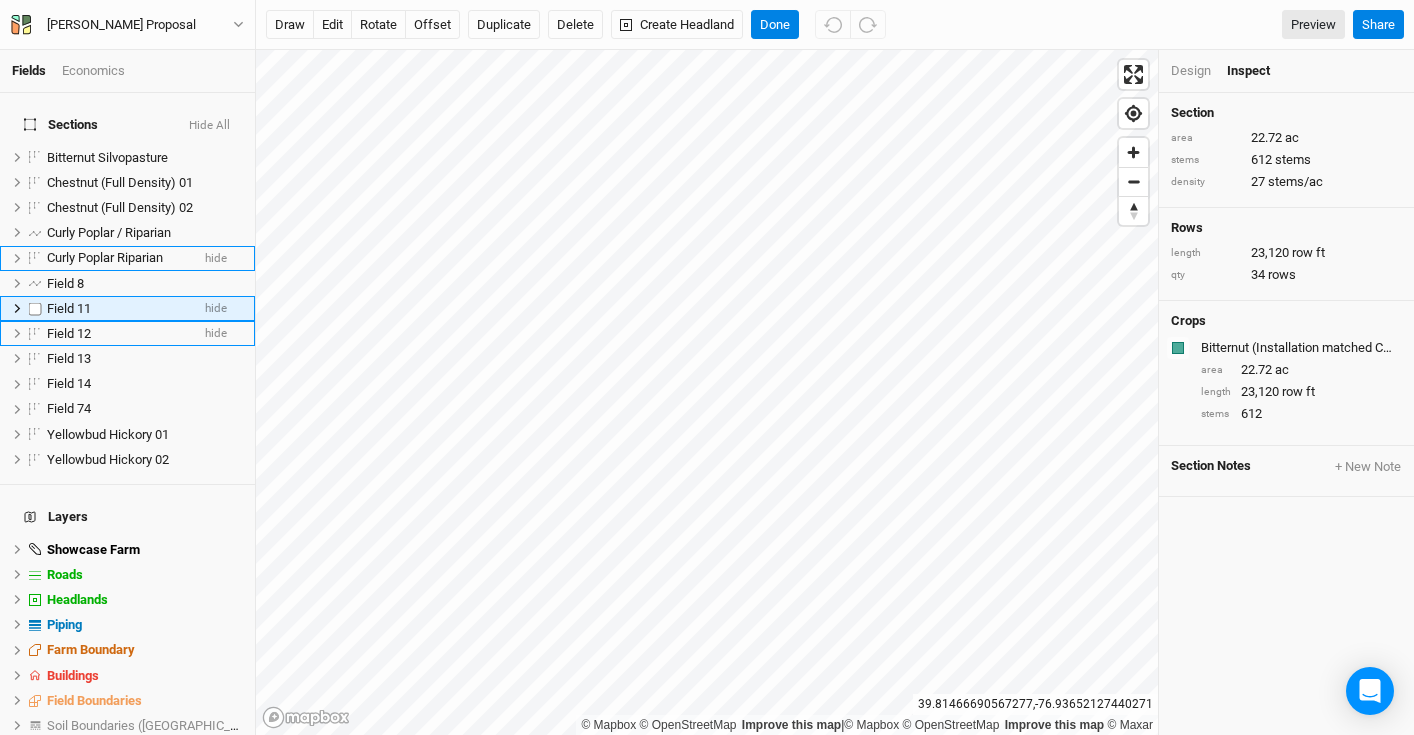 click on "Field 11" at bounding box center (69, 308) 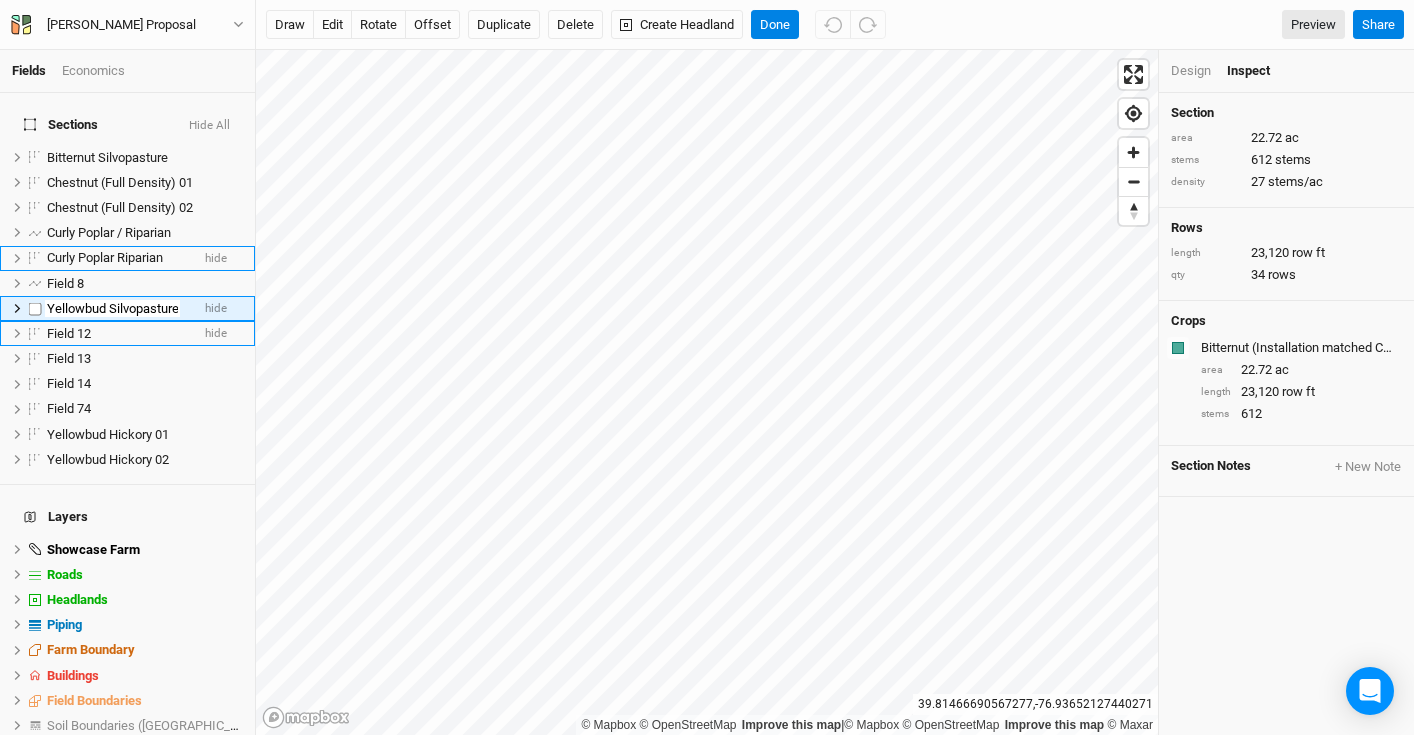 scroll, scrollTop: 0, scrollLeft: 3, axis: horizontal 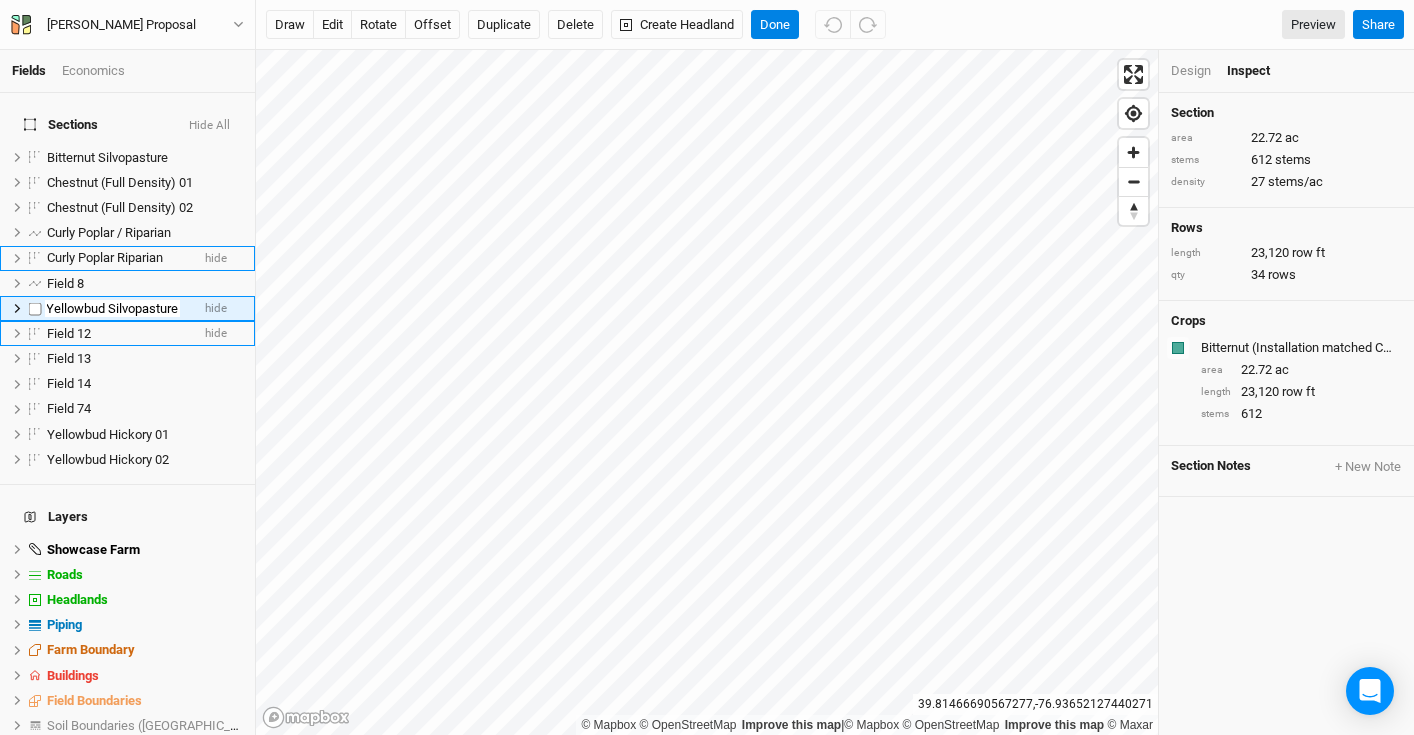 type on "Yellowbud Silvopasture" 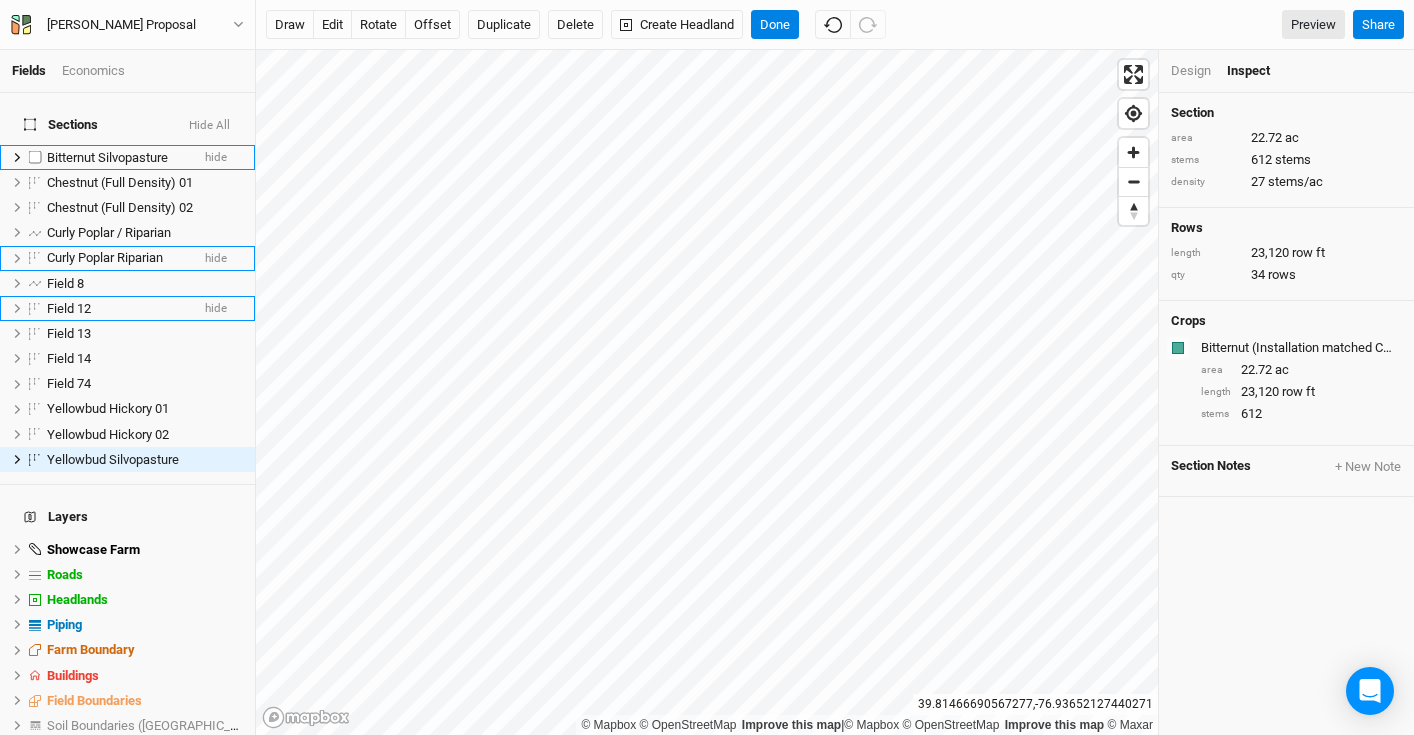 click on "Bitternut Silvopasture" at bounding box center (107, 157) 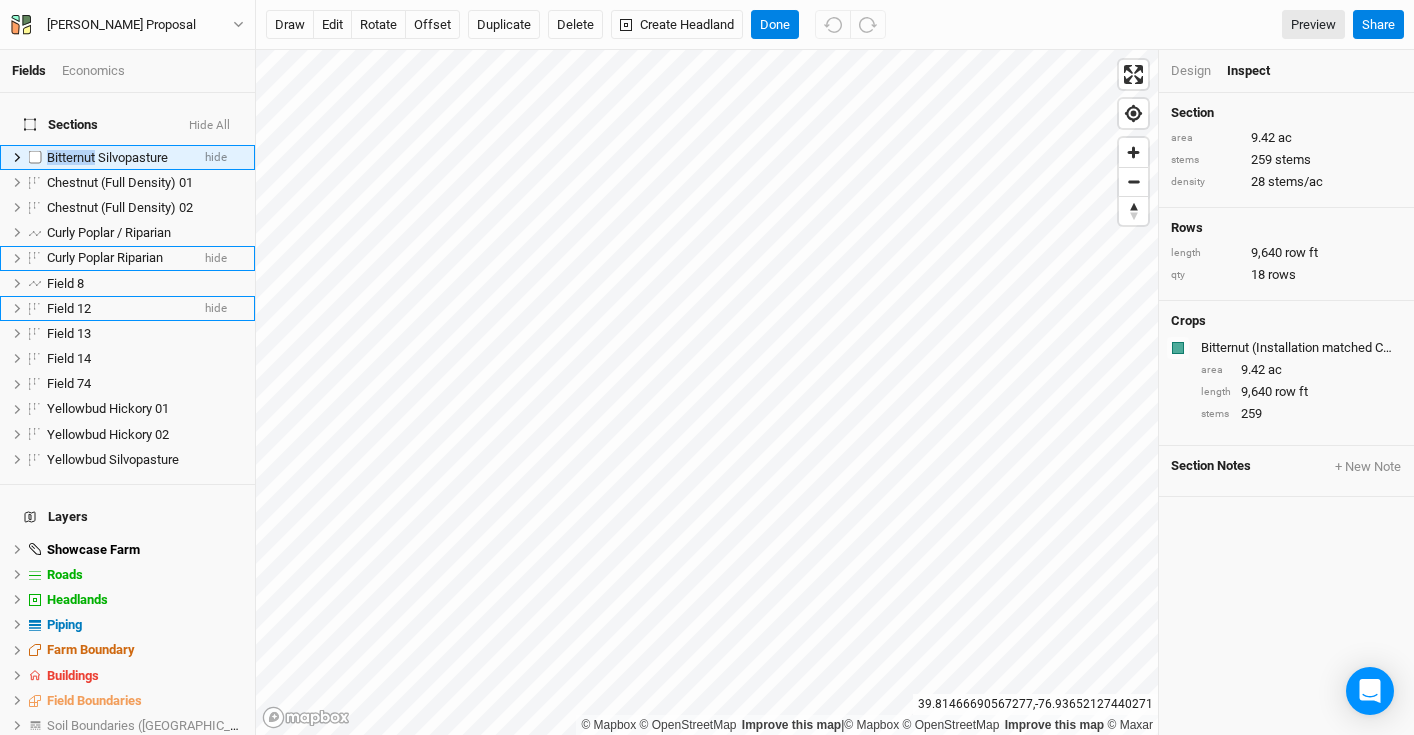 click on "Bitternut Silvopasture" at bounding box center (107, 157) 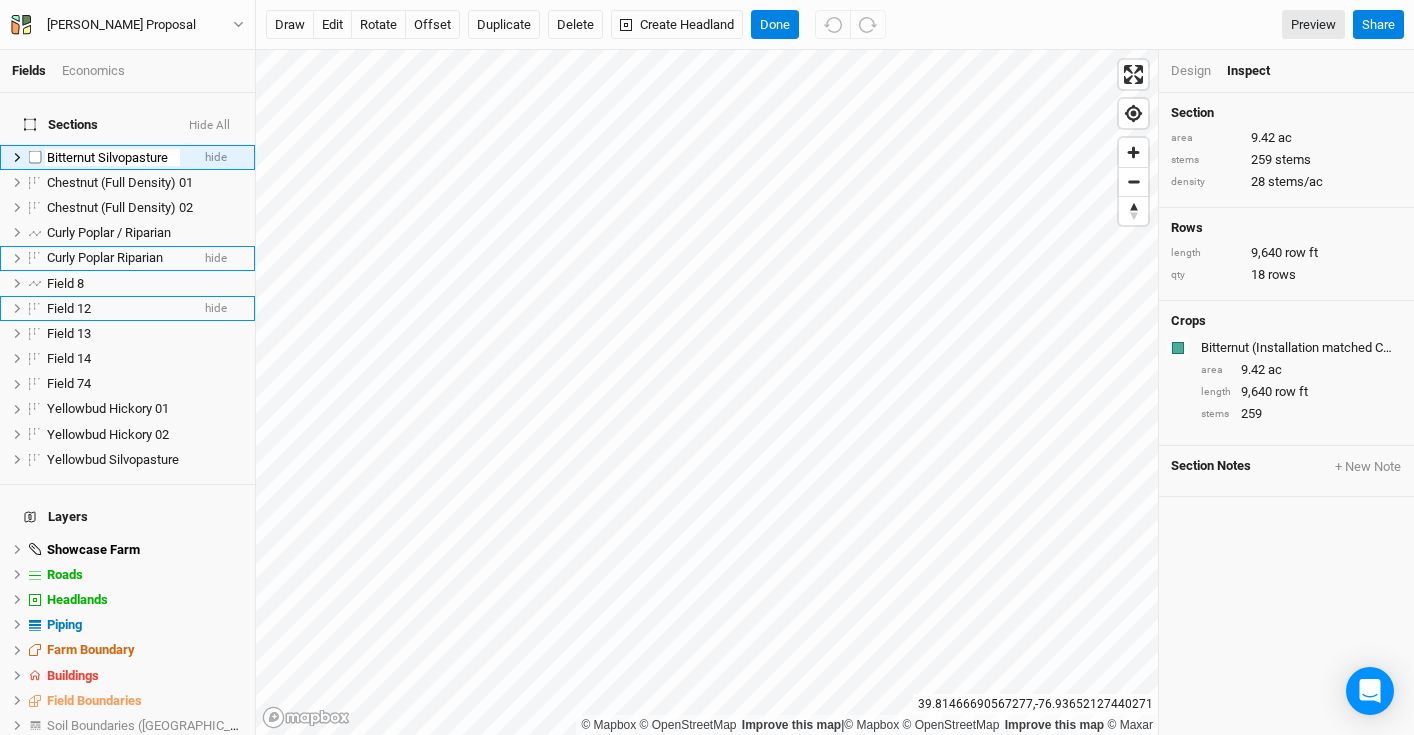 click on "Bitternut Silvopasture" at bounding box center [112, 158] 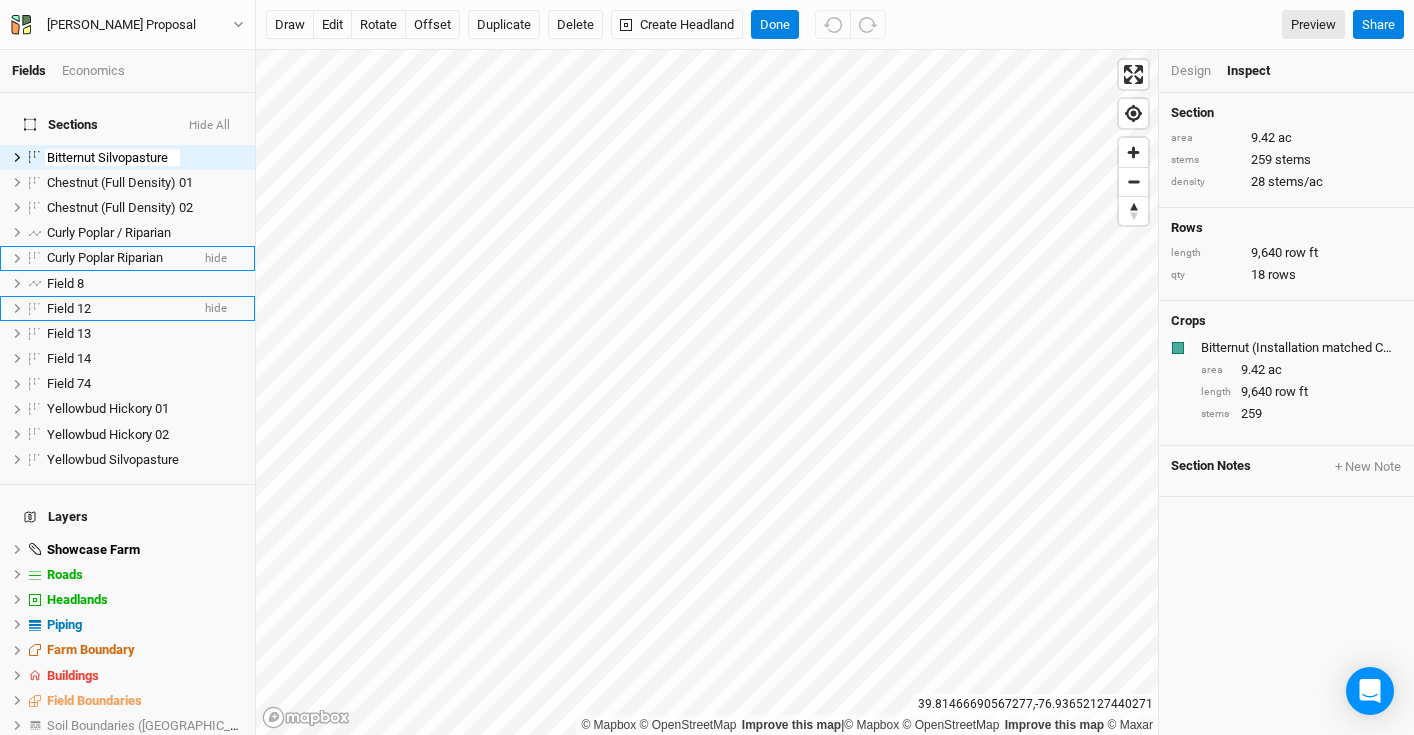 drag, startPoint x: 97, startPoint y: 144, endPoint x: 8, endPoint y: 131, distance: 89.94443 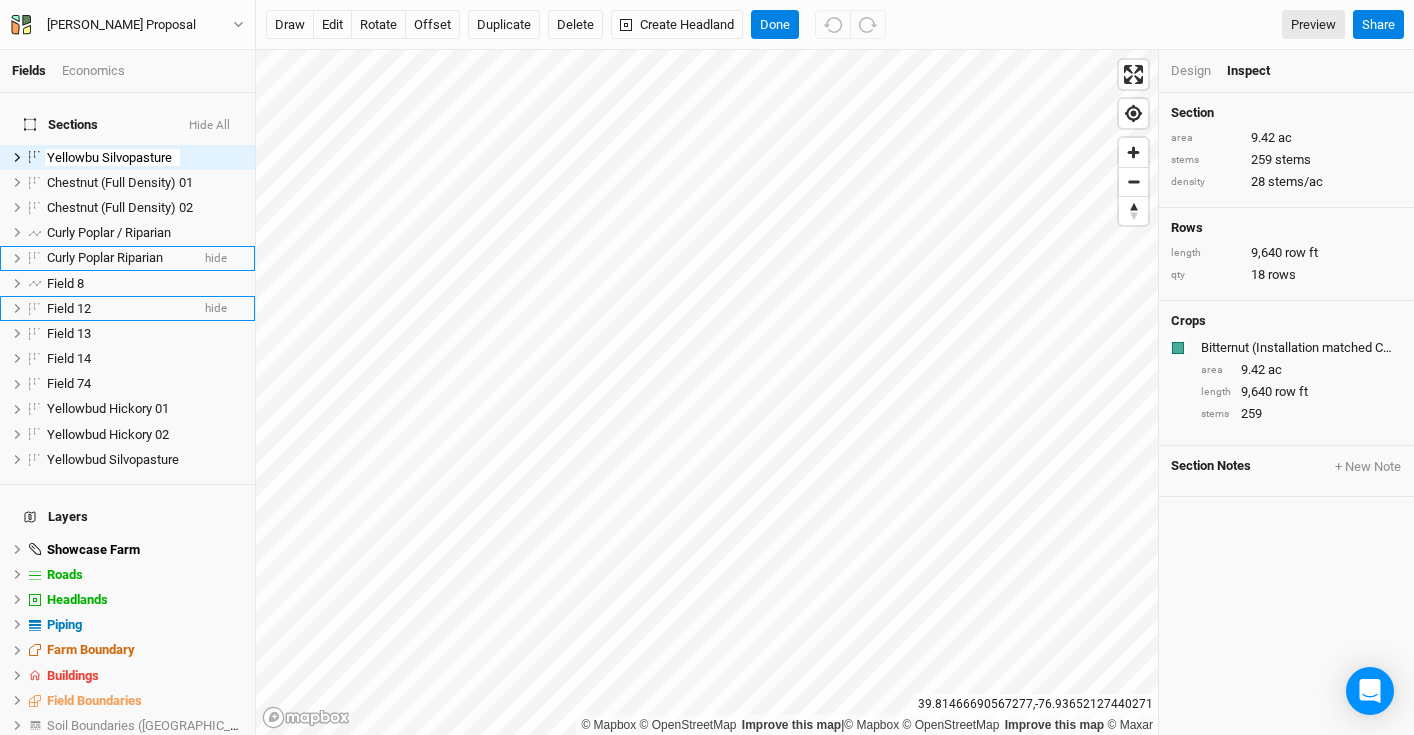 type on "Yellowbud Silvopasture" 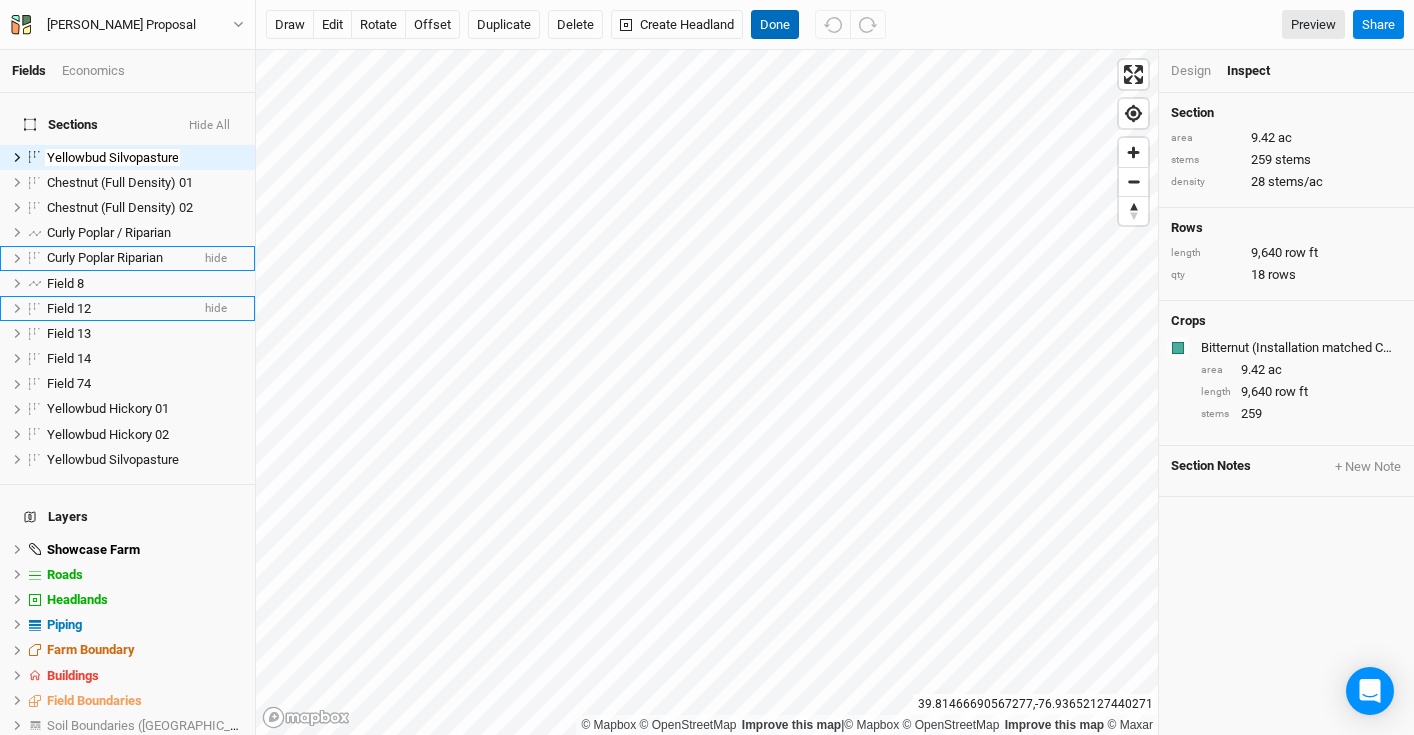 click on "Done" at bounding box center (775, 25) 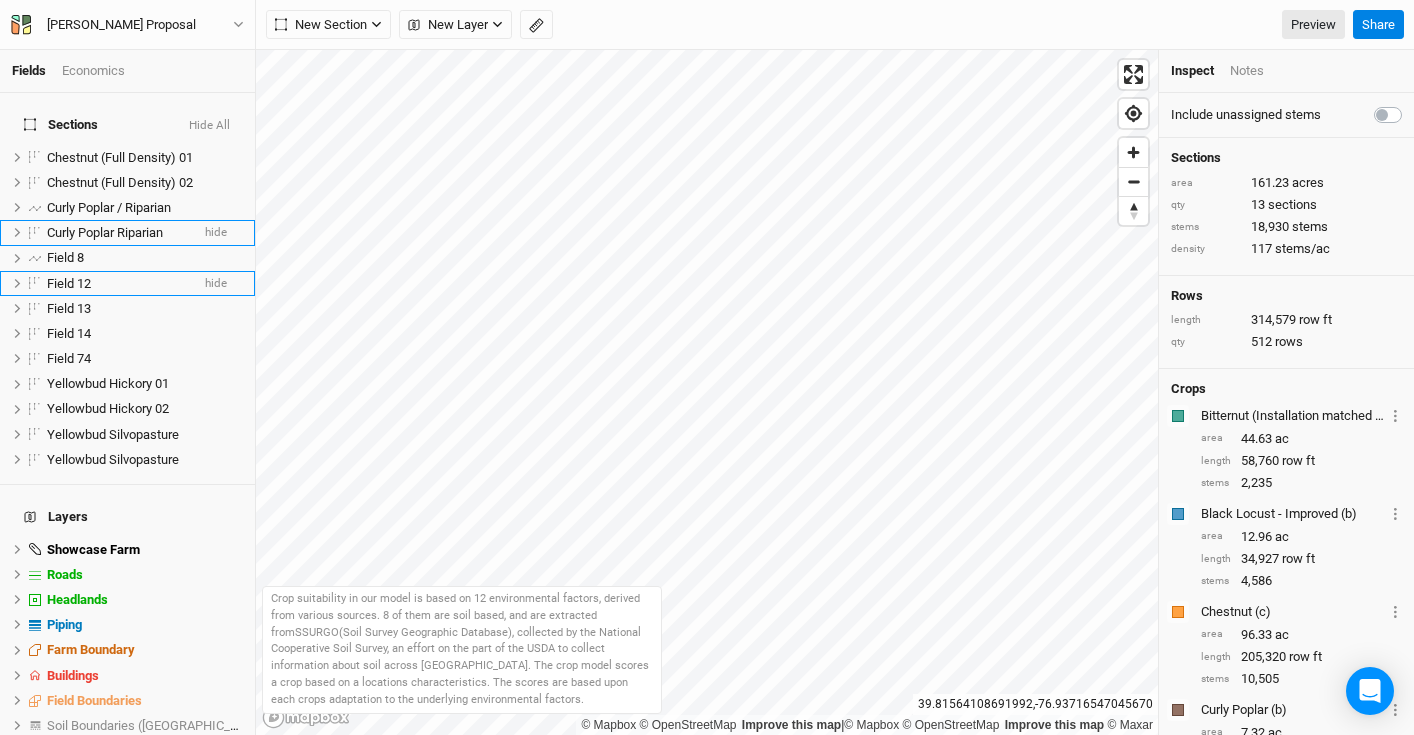 click on "hide" at bounding box center [230, 750] 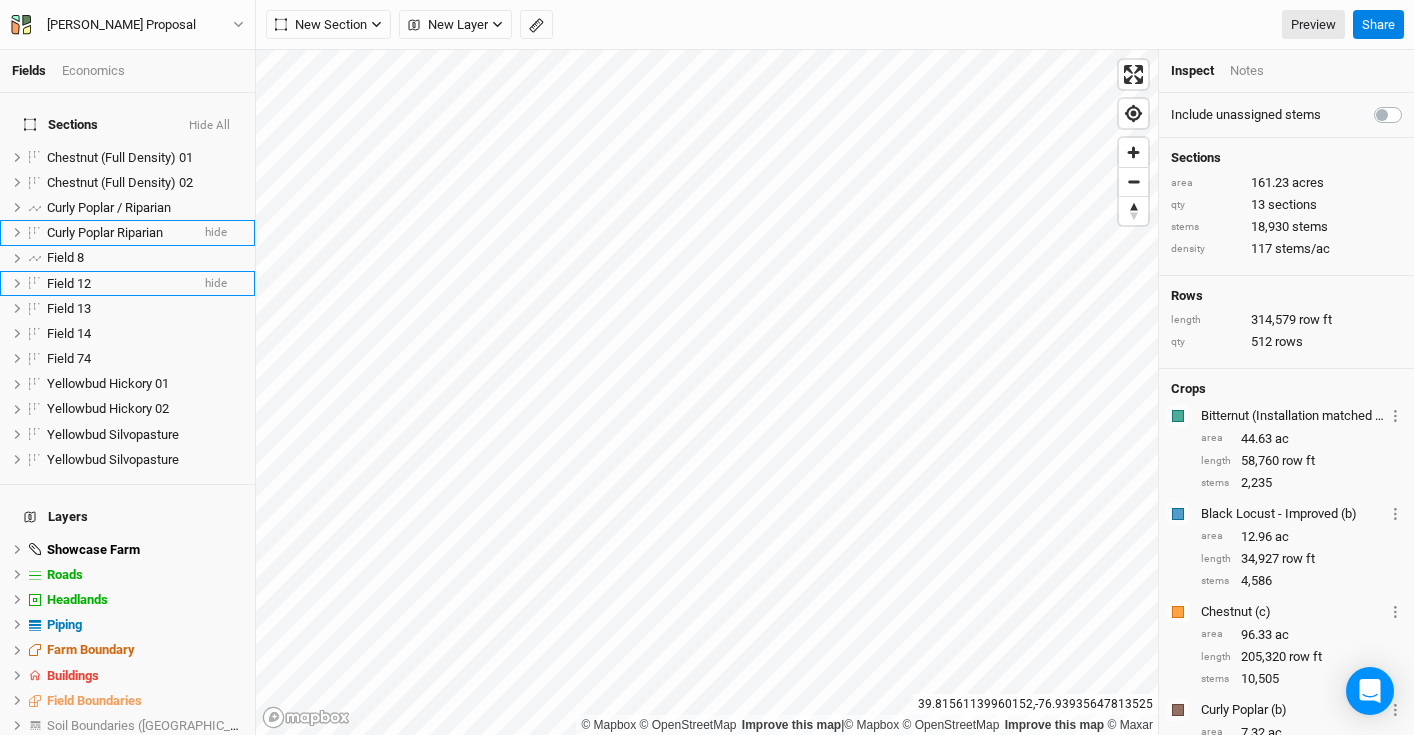 click on "Economics" at bounding box center (93, 71) 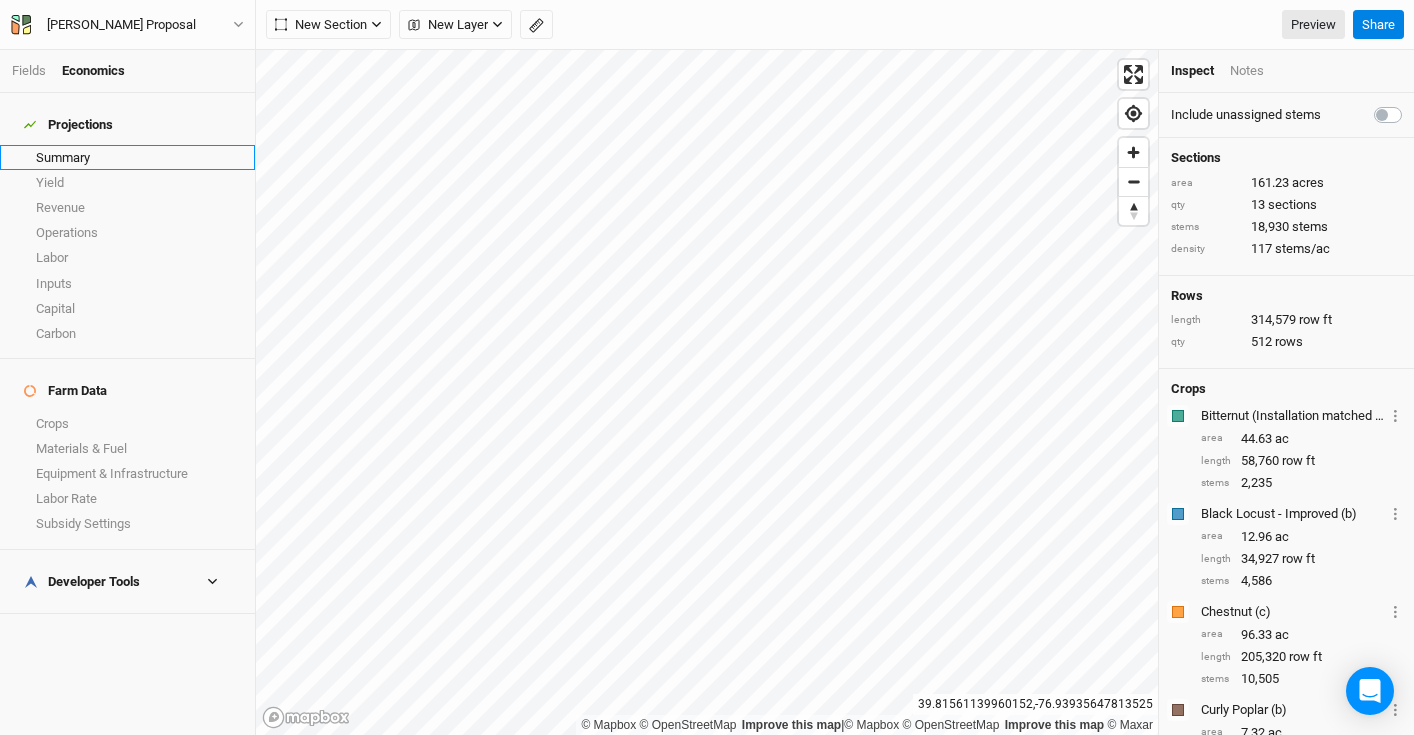 click on "Summary" at bounding box center [127, 157] 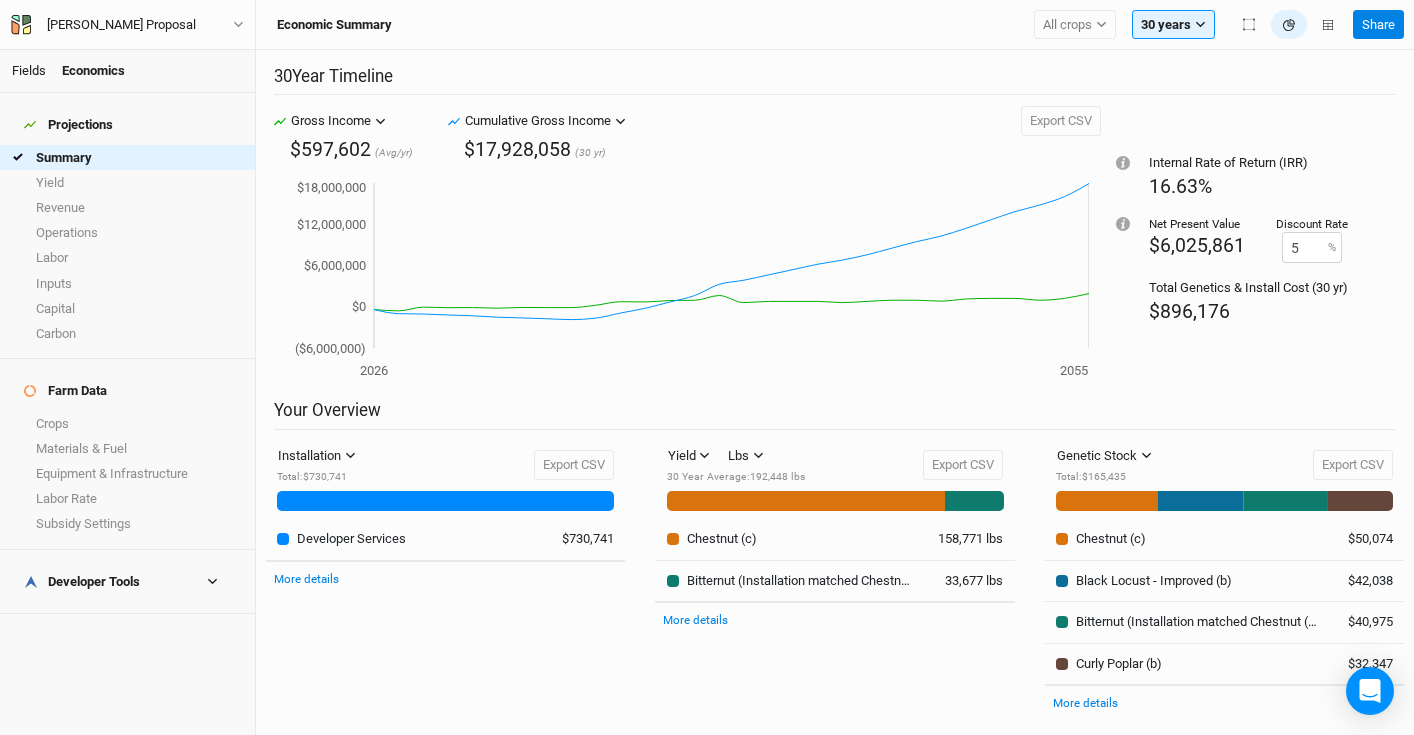 click on "Fields" at bounding box center [29, 70] 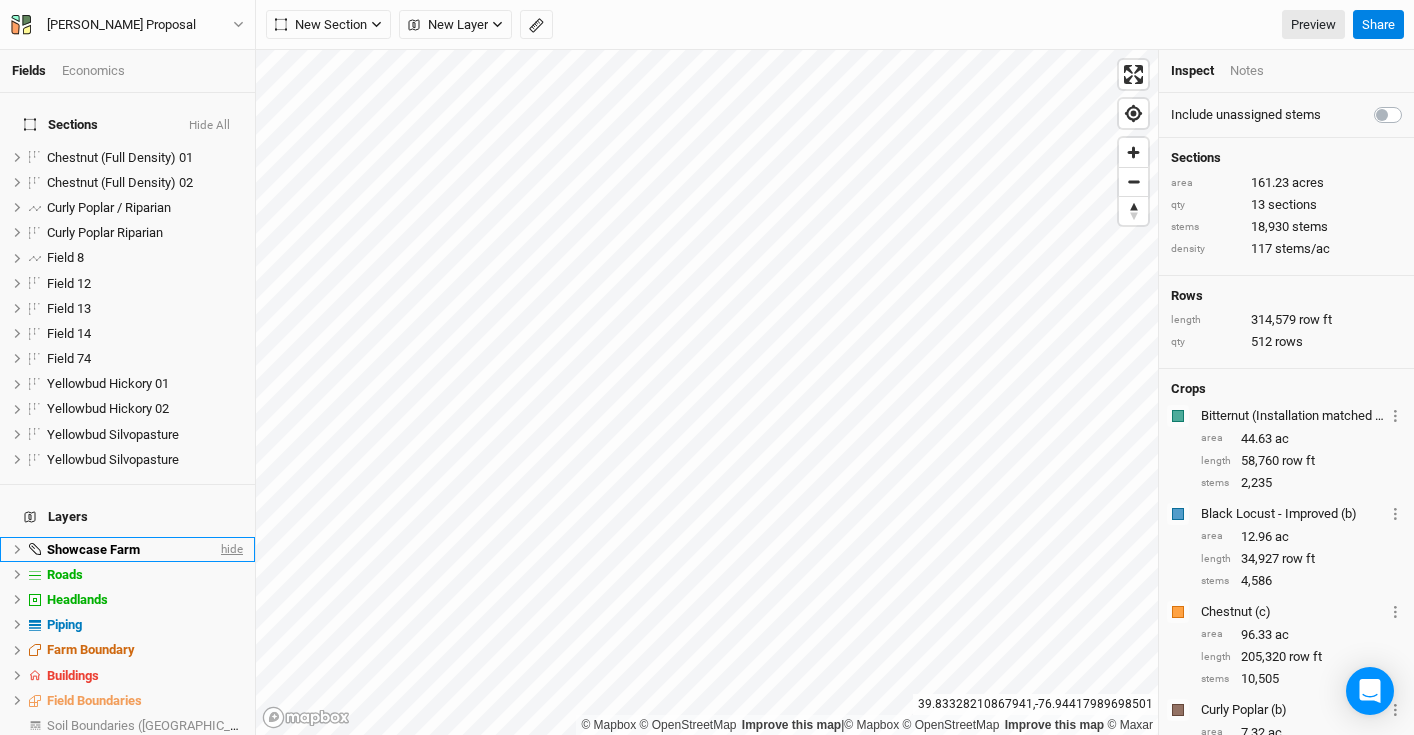 click on "hide" at bounding box center [230, 549] 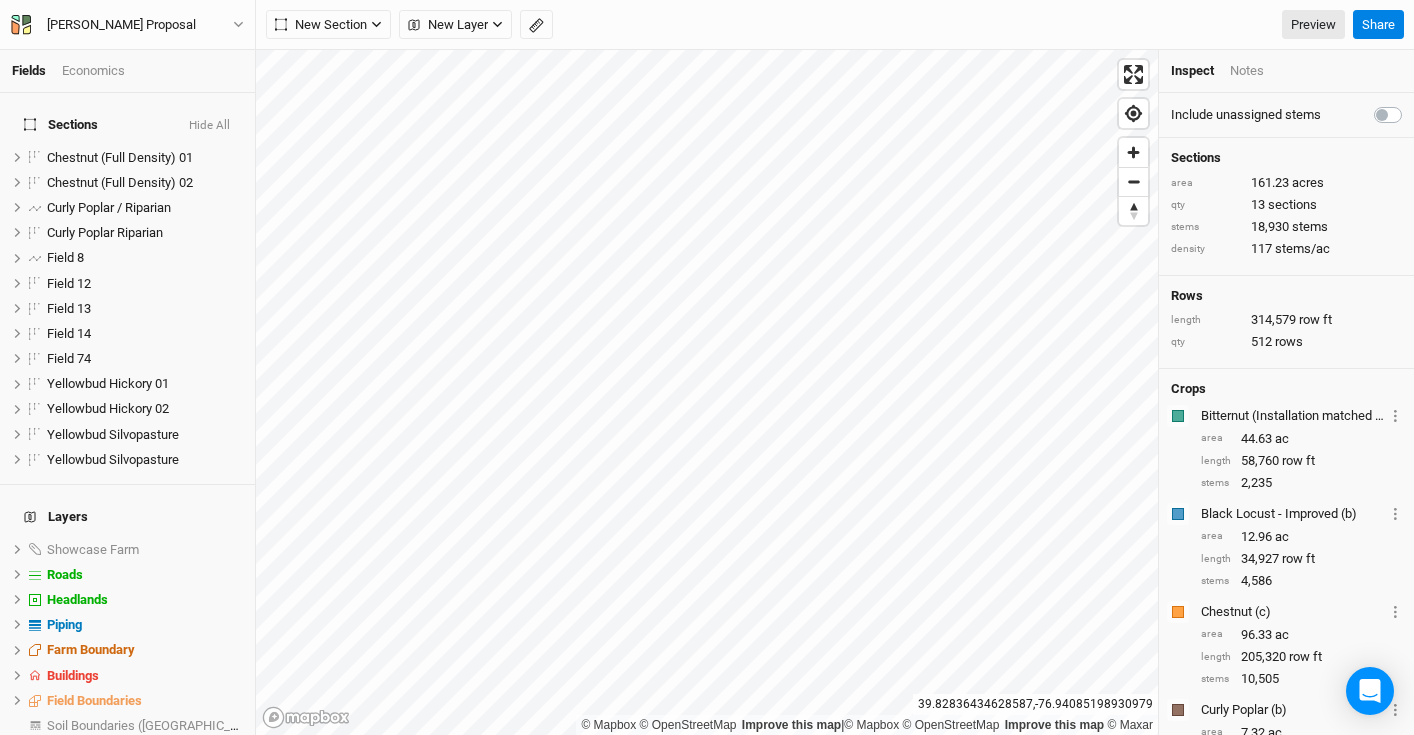 click on "Fields Economics Sections Hide All Chestnut (Full Density) 01 hide Chestnut (Full Density) 02 hide Curly Poplar / Riparian hide Curly Poplar Riparian hide Field 8 hide Field 12 hide Field 13 hide Field 14 hide Field 74 hide Yellowbud Hickory 01 hide Yellowbud Hickory 02 hide Yellowbud Silvopasture hide Yellowbud Silvopasture hide Layers Showcase Farm show Roads hide Headlands hide Piping hide Farm Boundary hide Buildings hide Field Boundaries hide Soil Boundaries ([GEOGRAPHIC_DATA]) show Suitability show Base Layer [PERSON_NAME] Proposal Back Project Settings User settings Imperial Metric Keyboard Shortcuts Log out New Section Grid Line Keyline Beta Upload New Layer Custom Contours Utilities Ridges Valleys Fences Ponds CLU Boundaries ([GEOGRAPHIC_DATA]) Preview Share © Mapbox   © OpenStreetMap   Improve this map  |  © Mapbox   © OpenStreetMap   Improve this map   © Maxar [GEOGRAPHIC_DATA] Inspect Notes Include unassigned stems Sections area 161.23   acres qty 13   sections stems 18,930   117" at bounding box center [707, 367] 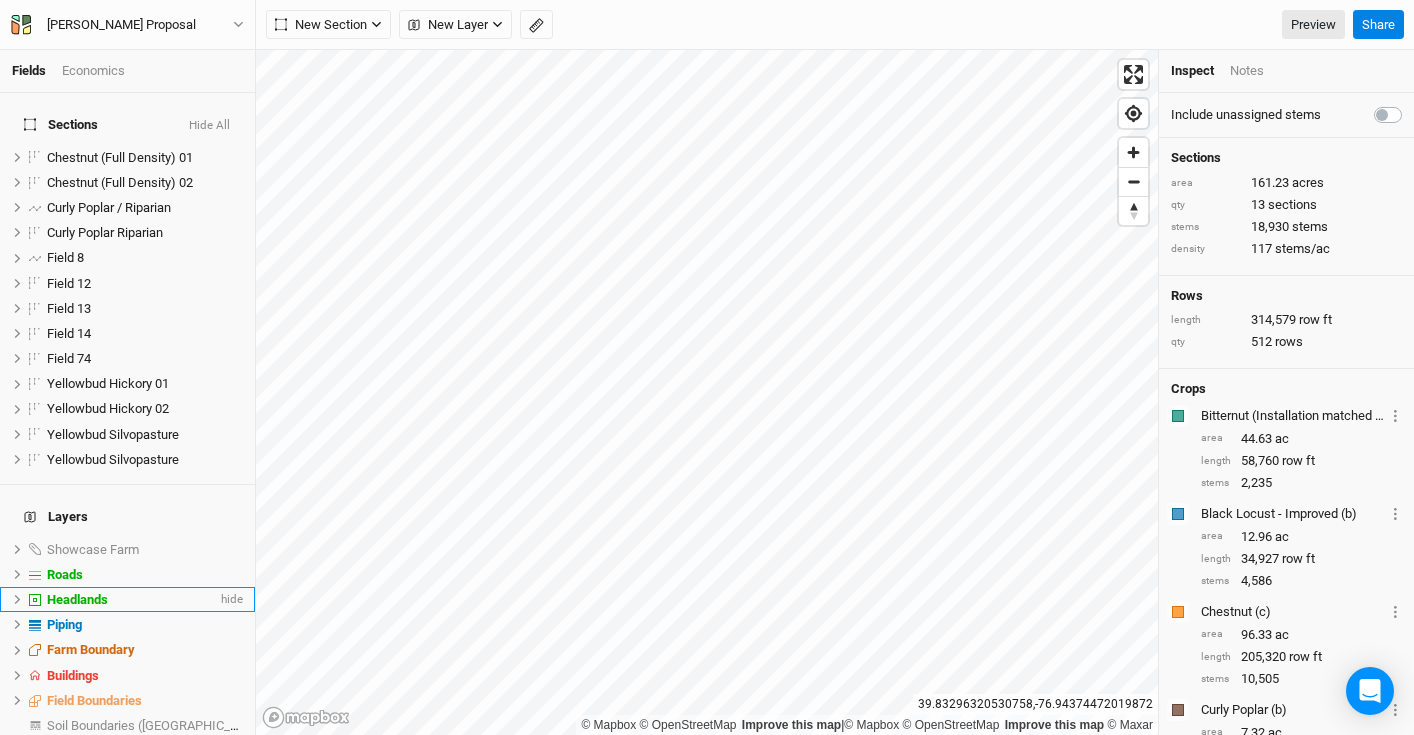 click 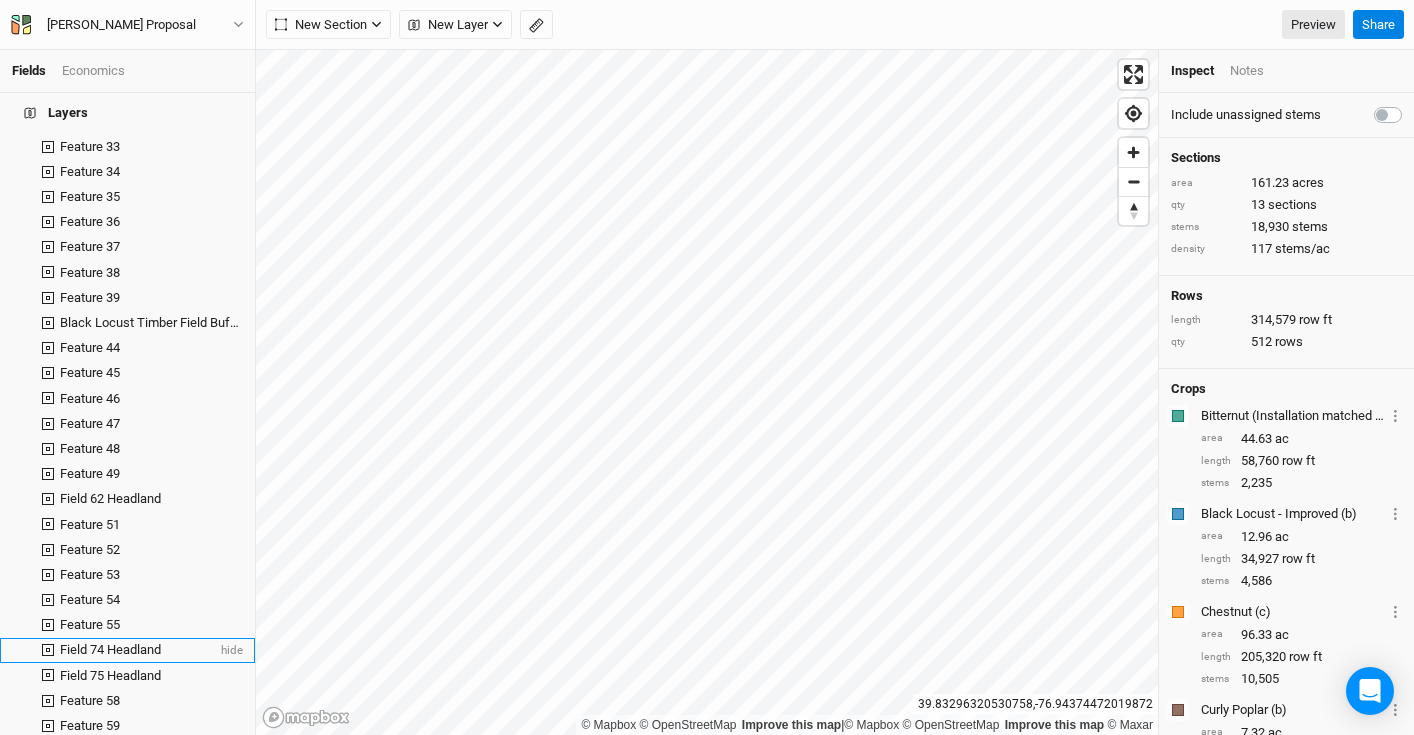 scroll, scrollTop: 1360, scrollLeft: 0, axis: vertical 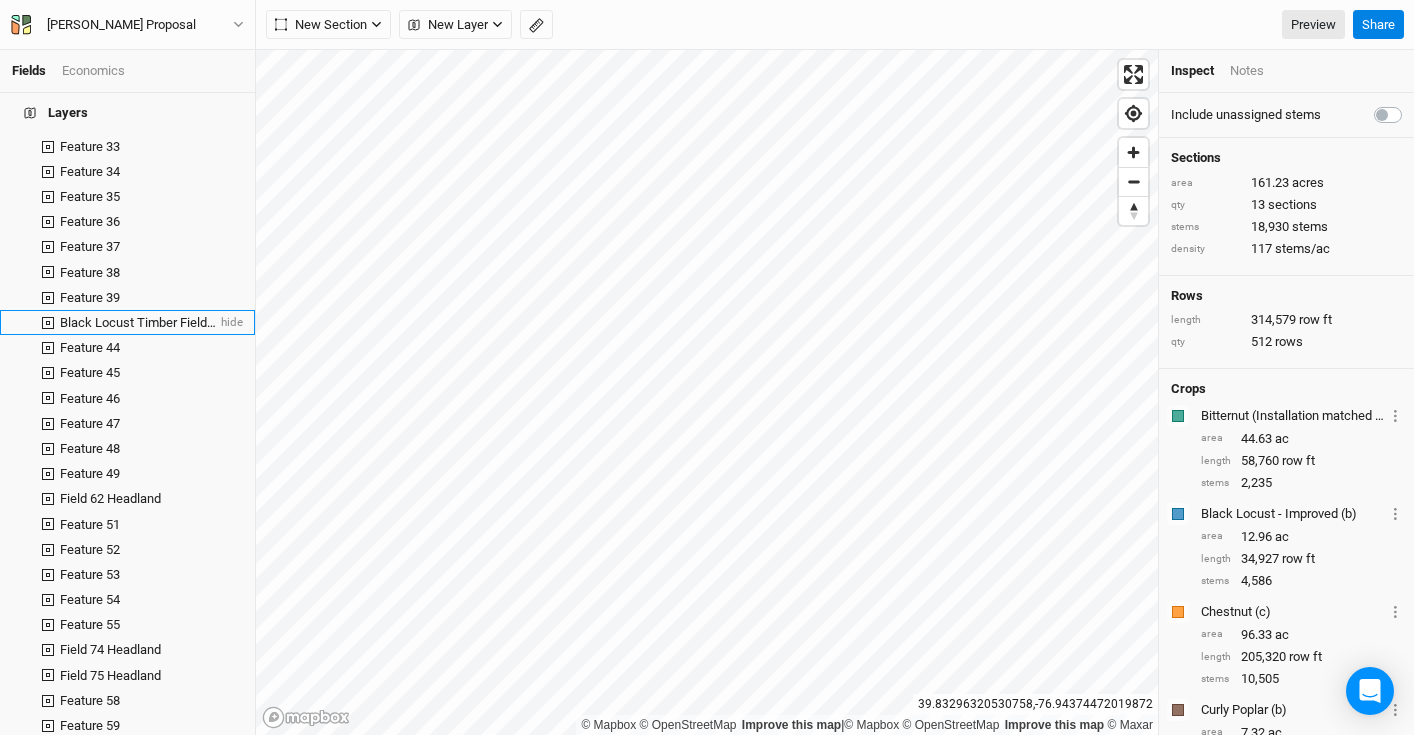 click on "Black Locust Timber Field Buffers Headland" at bounding box center (185, 322) 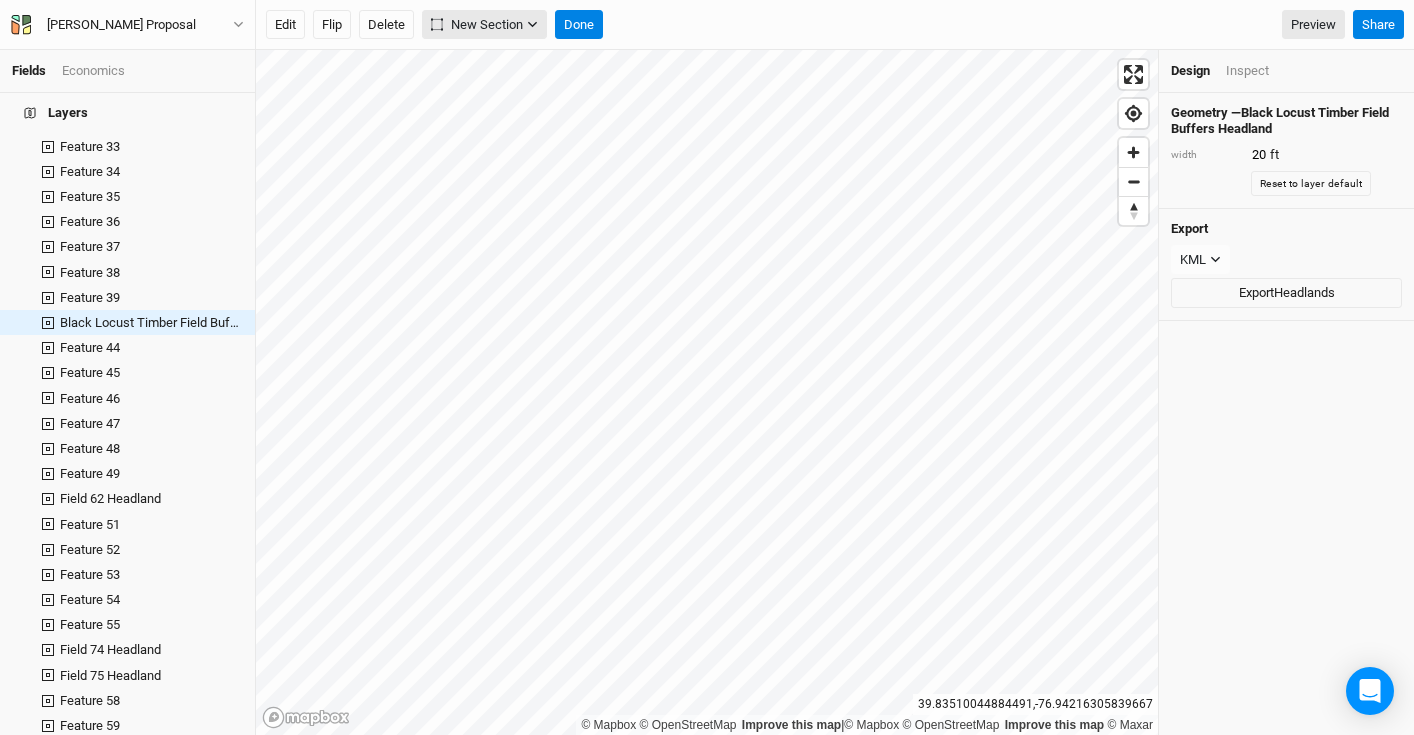 click on "New Section" at bounding box center [477, 25] 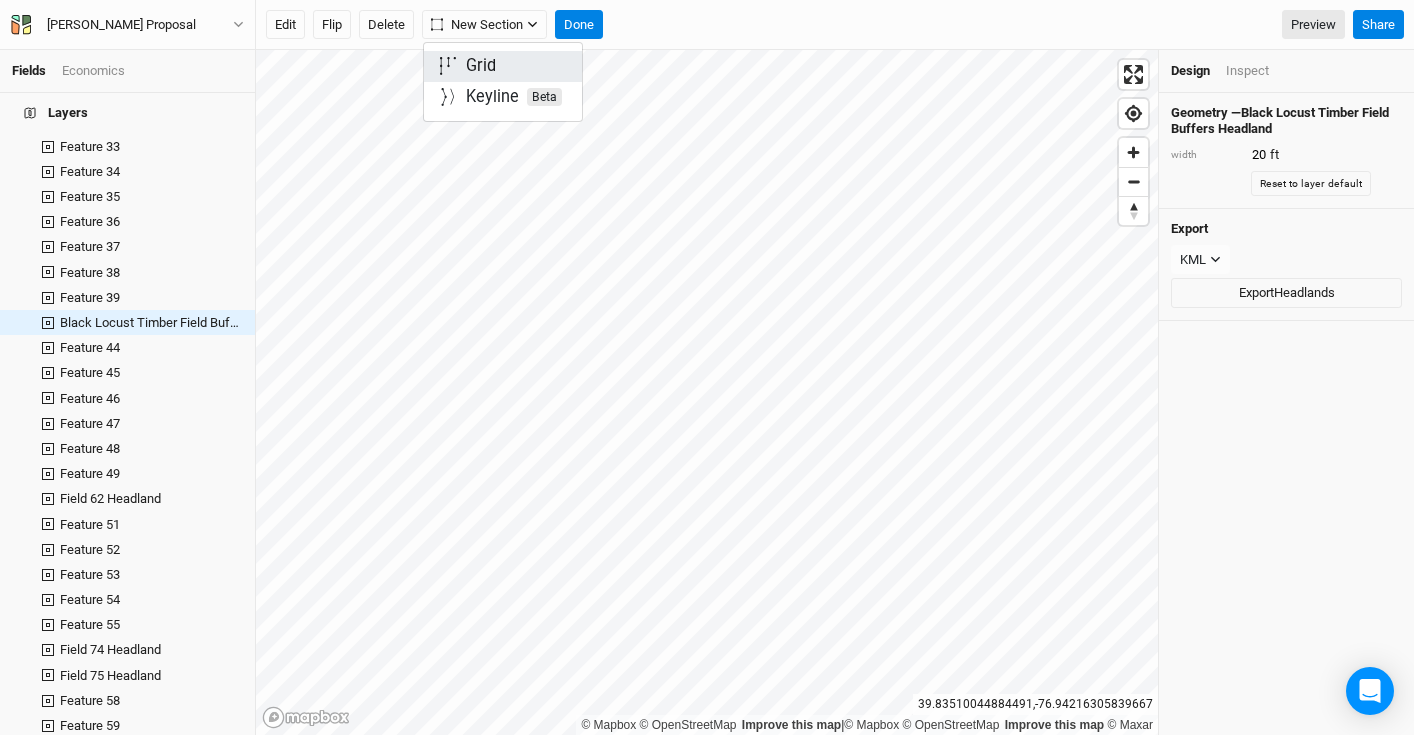 click on "Grid" at bounding box center (481, 66) 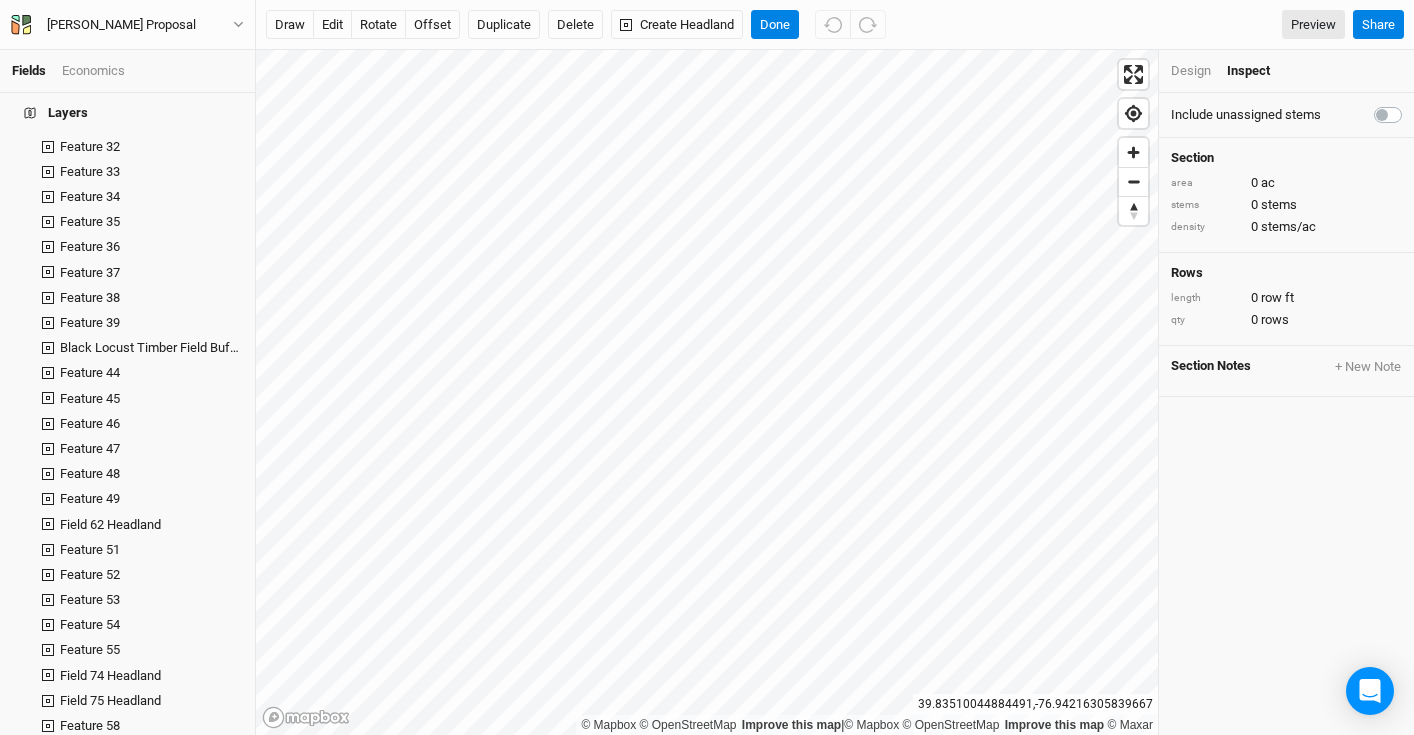 scroll, scrollTop: 0, scrollLeft: 0, axis: both 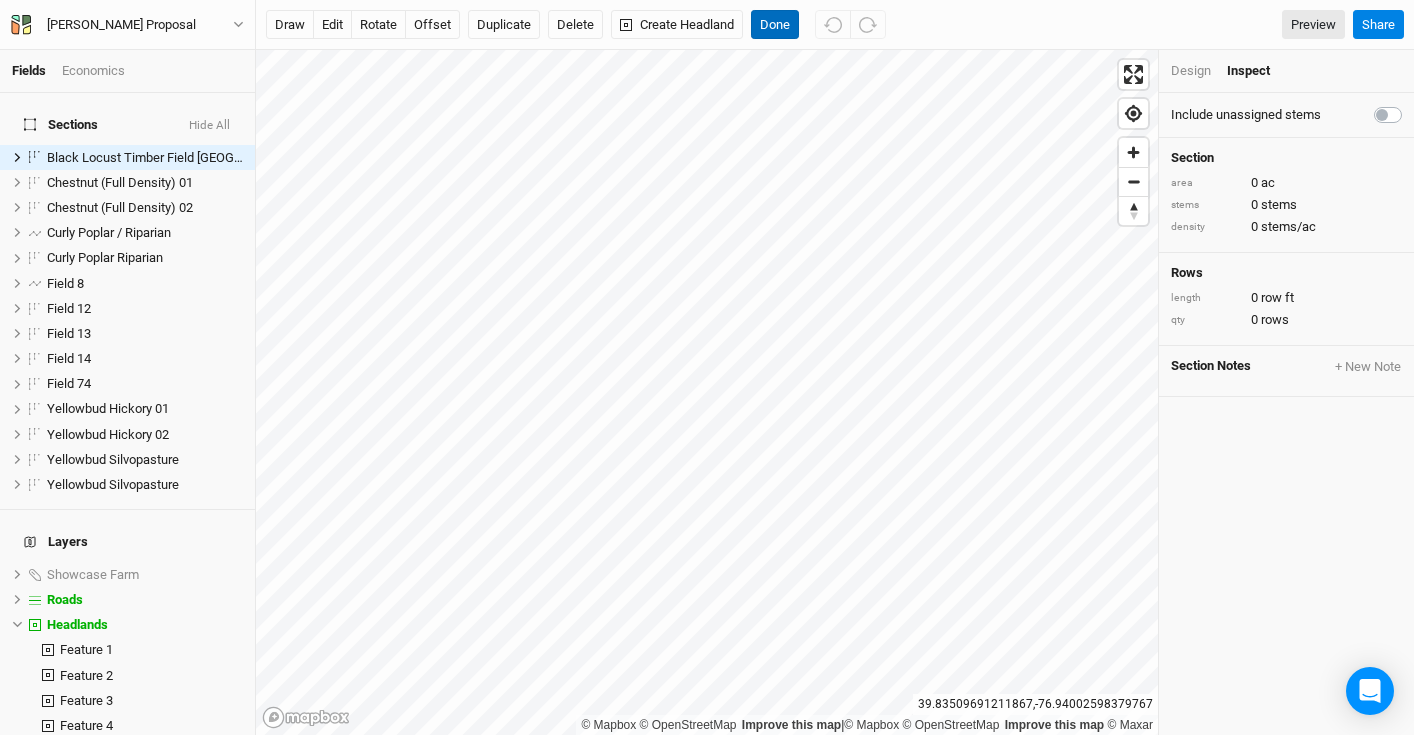 click on "Done" at bounding box center (775, 25) 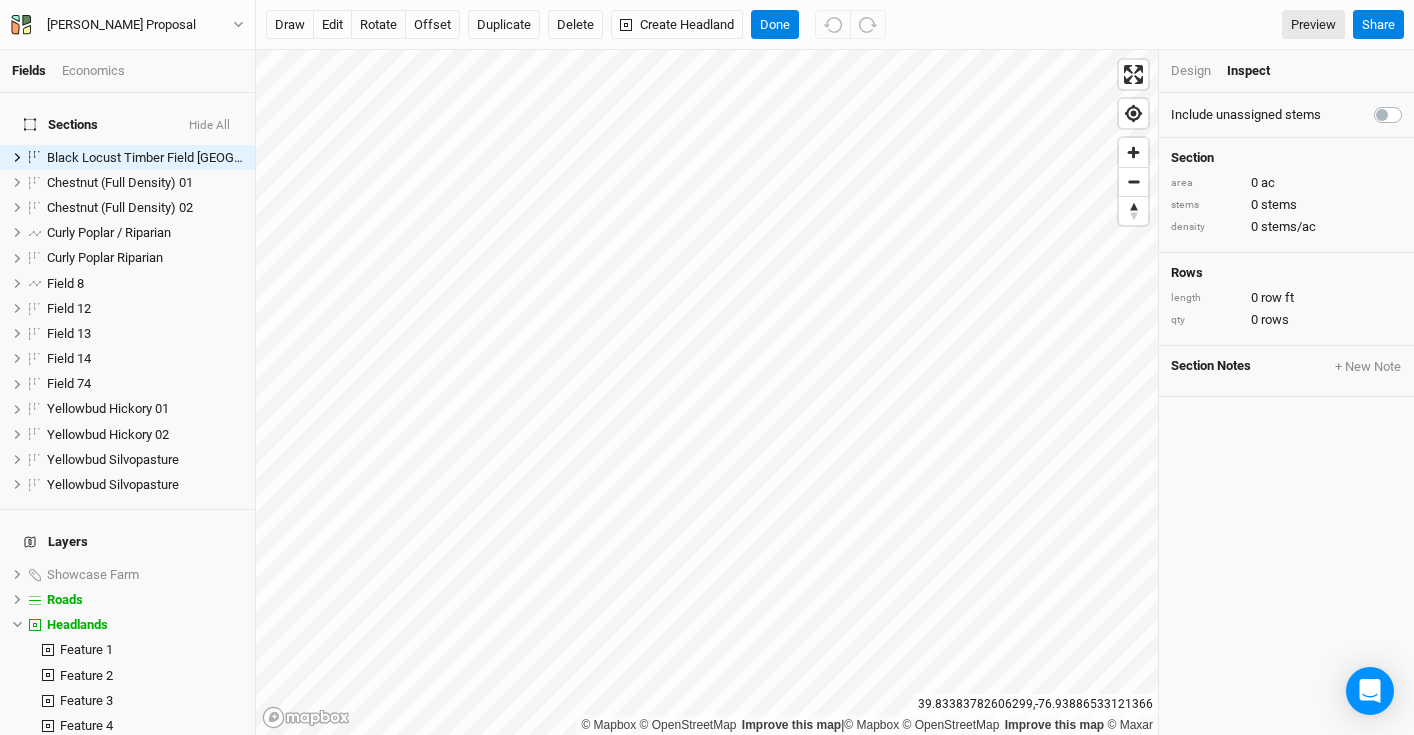click on "Design" at bounding box center (1191, 71) 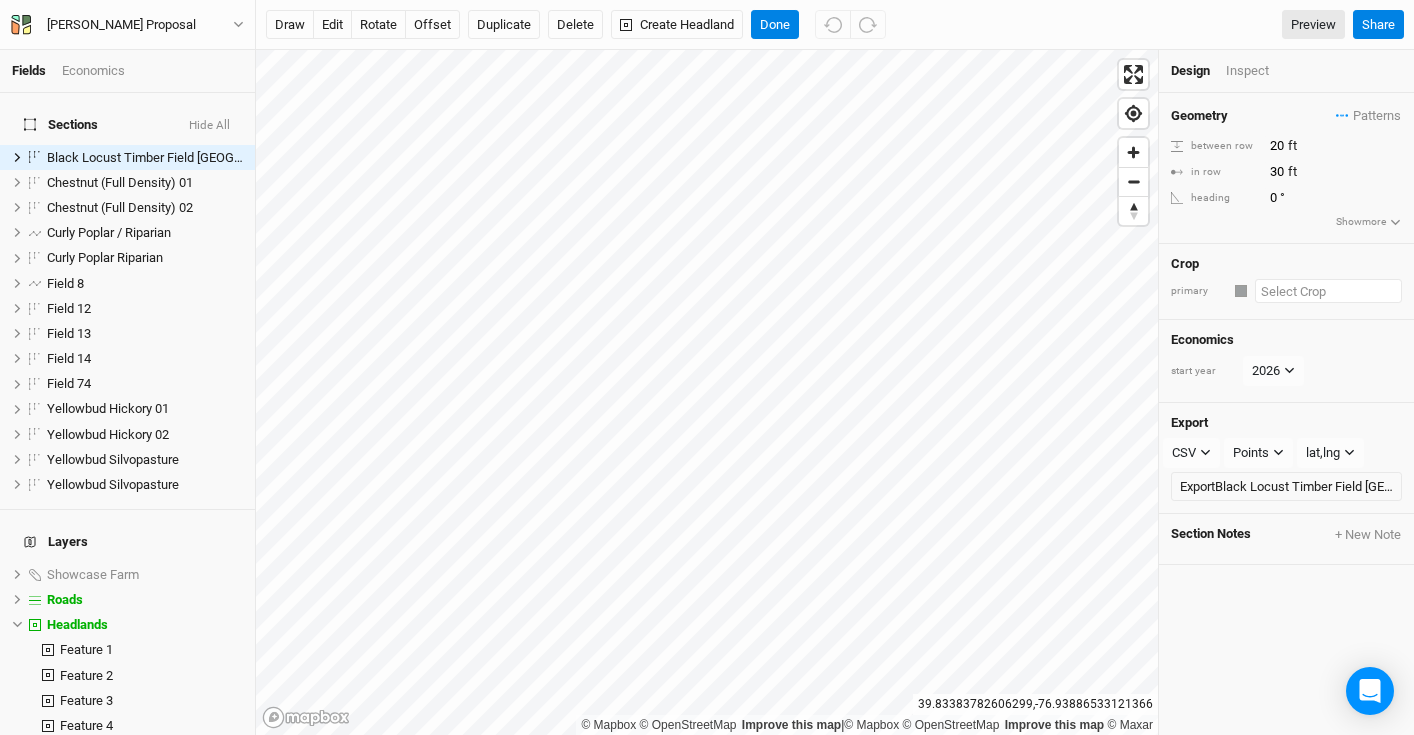 click at bounding box center (1328, 291) 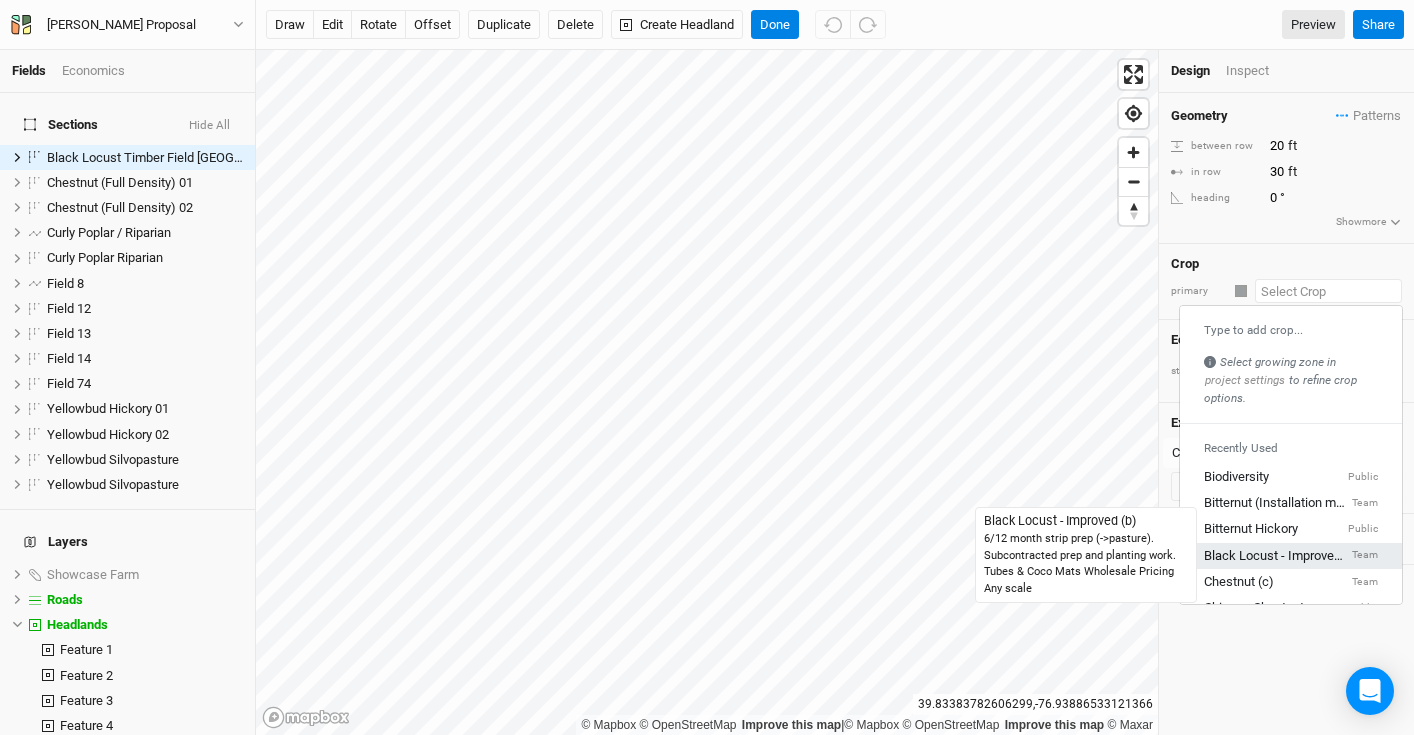 click on "Black Locust - Improved (b)" at bounding box center [1276, 556] 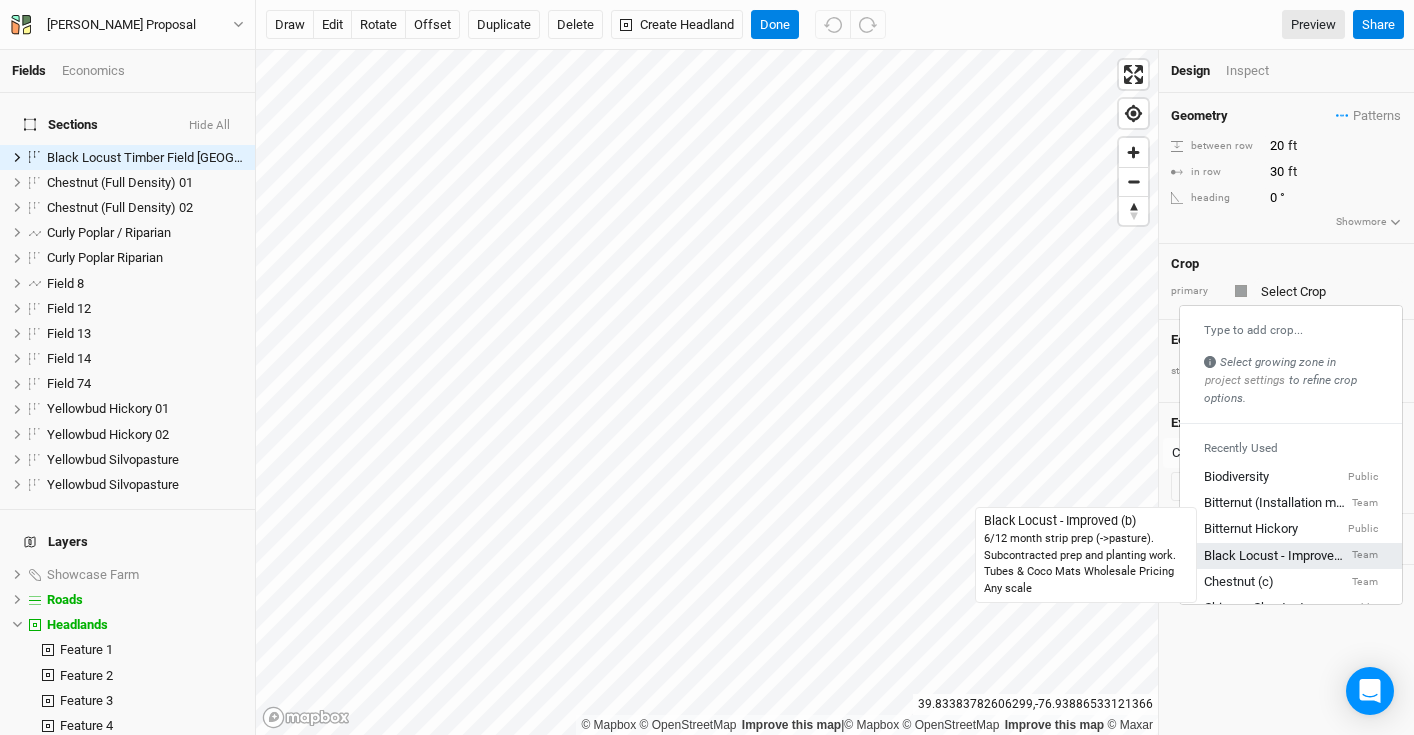 type on "10" 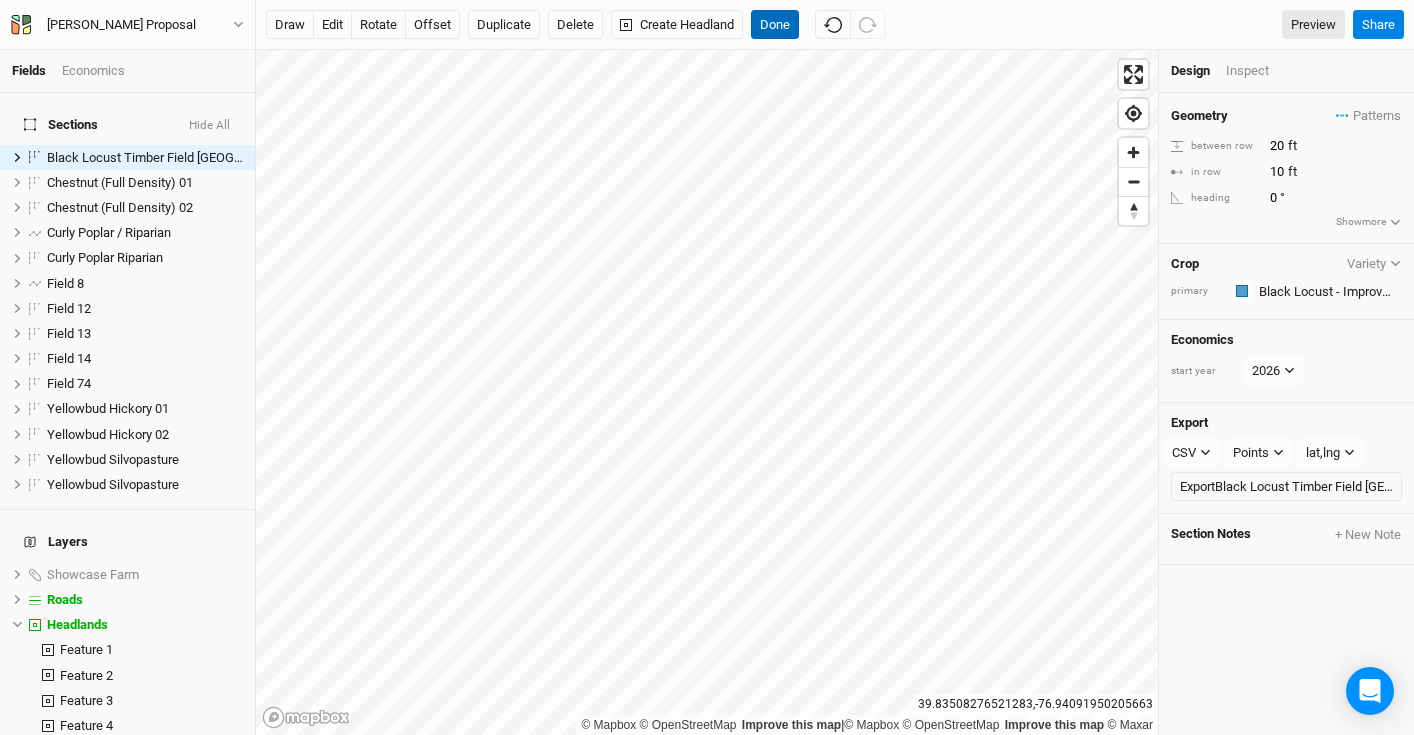 click on "Done" at bounding box center (775, 25) 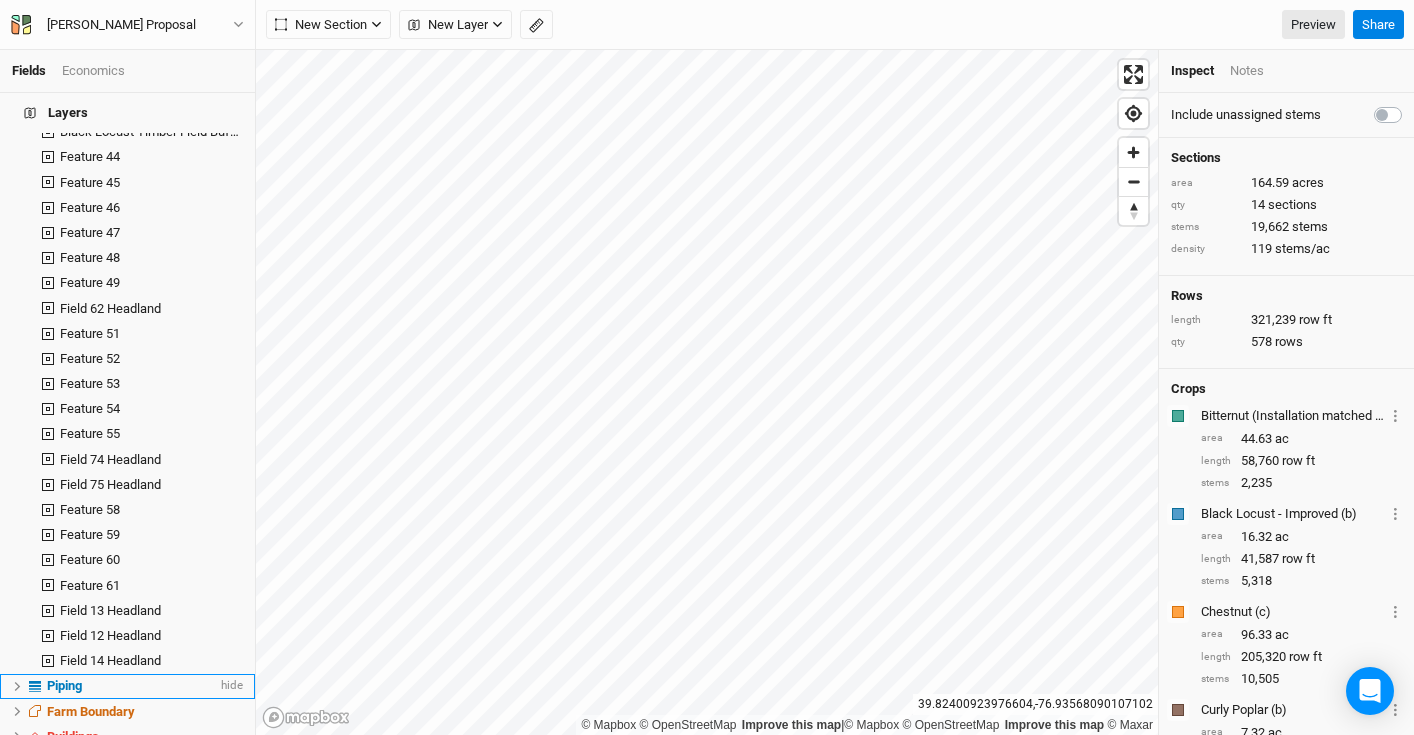 scroll, scrollTop: 1678, scrollLeft: 0, axis: vertical 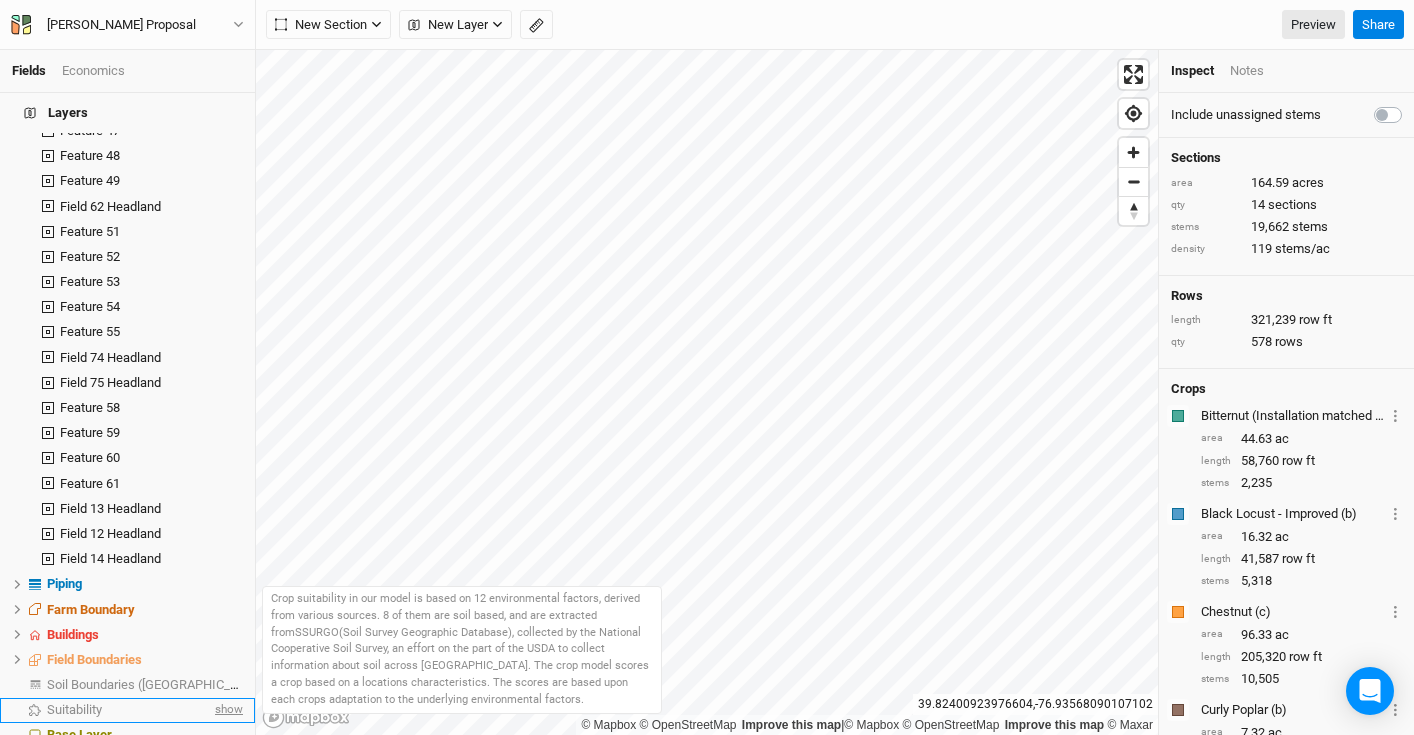 click on "show" at bounding box center [227, 710] 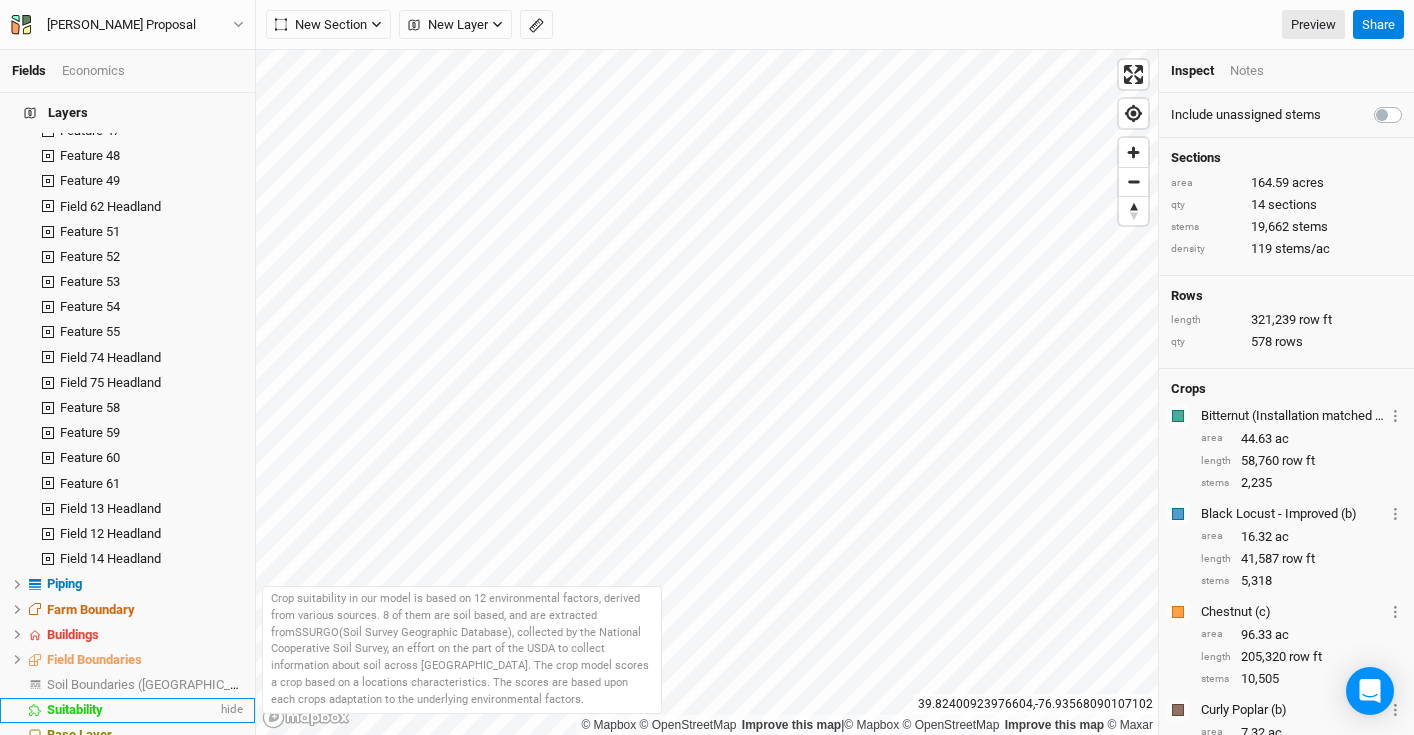 click on "Suitability" at bounding box center [132, 710] 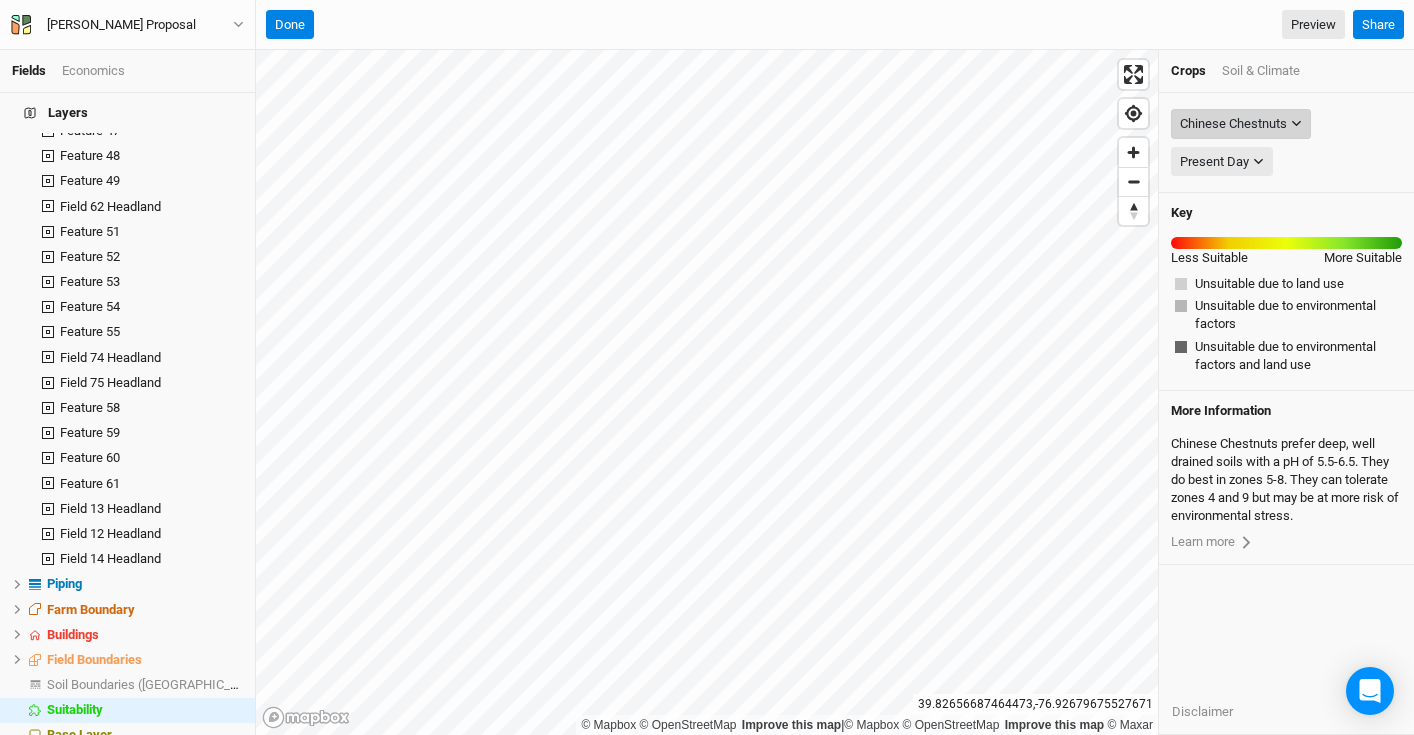 click on "Chinese Chestnuts" at bounding box center [1233, 124] 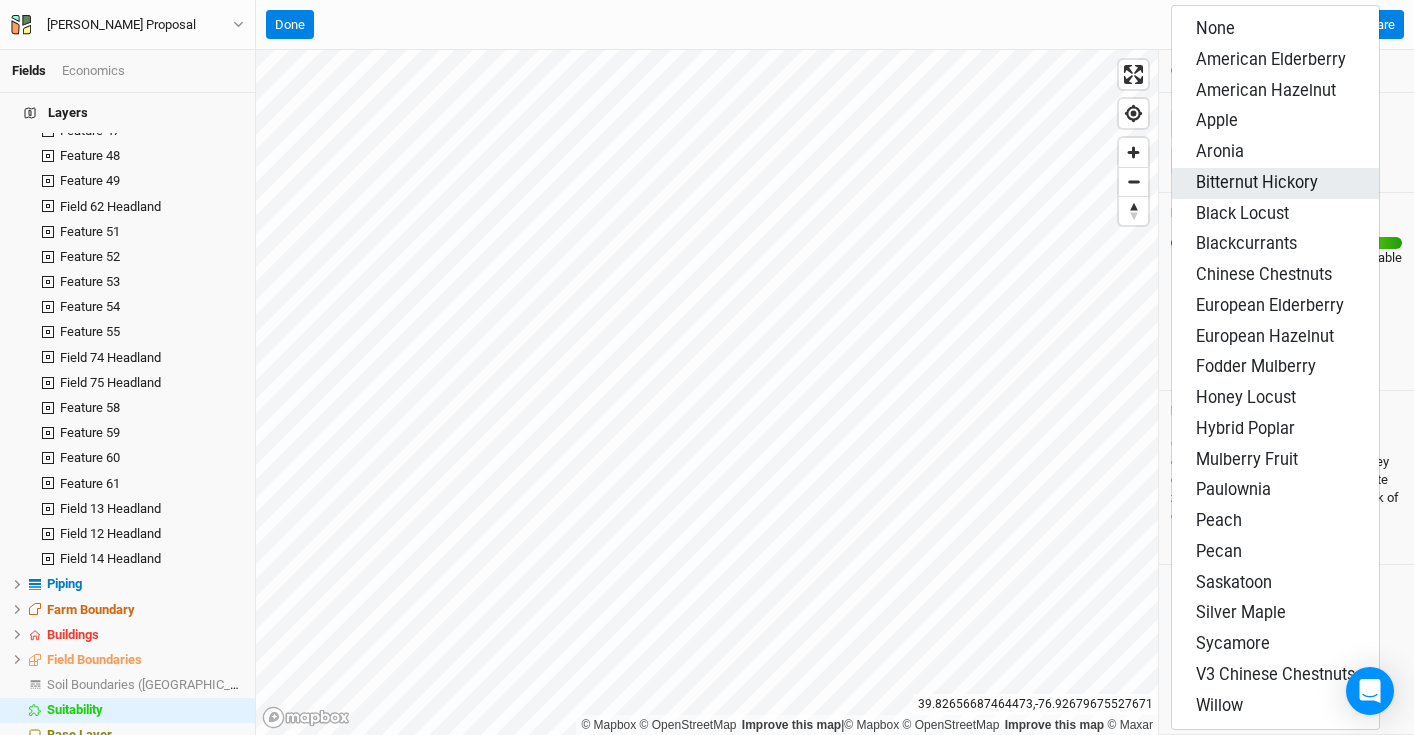 click on "Bitternut Hickory" at bounding box center [1257, 182] 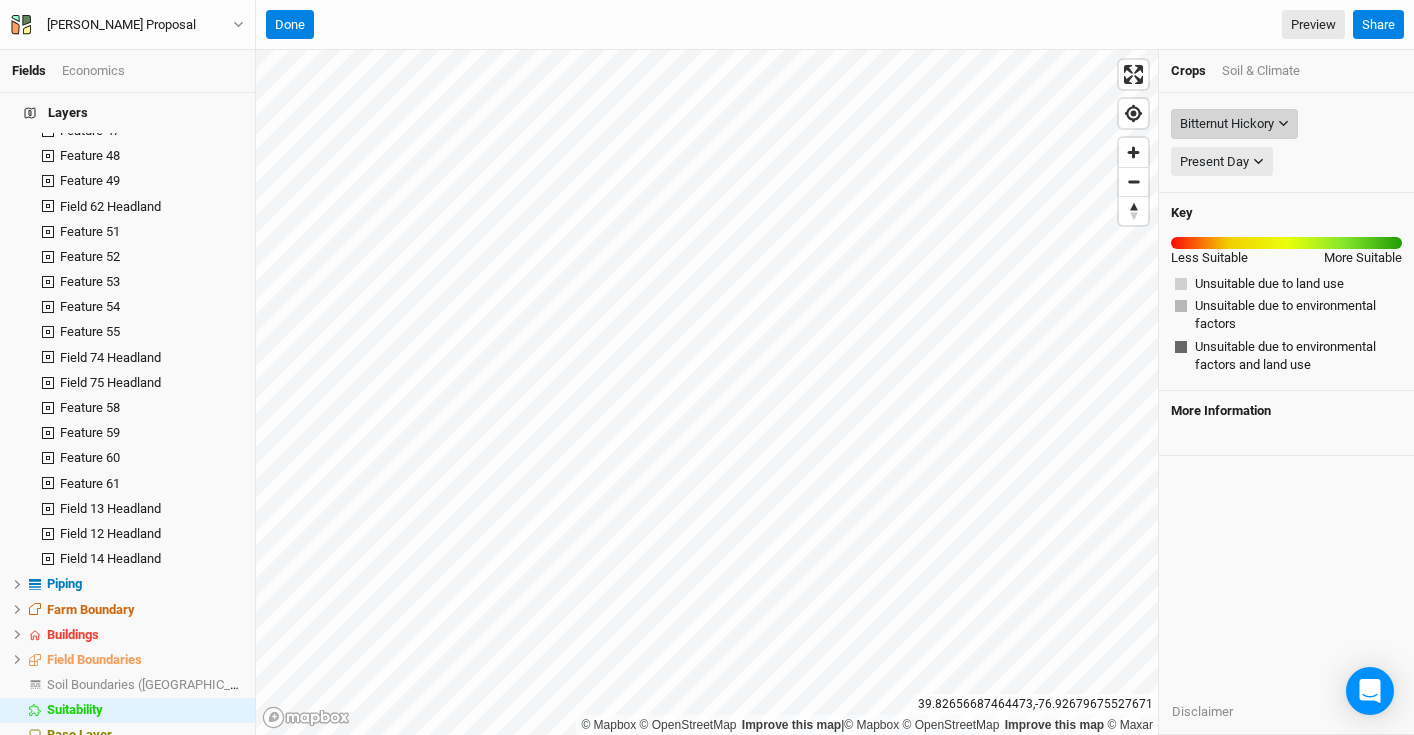 click on "Bitternut Hickory" at bounding box center (1227, 124) 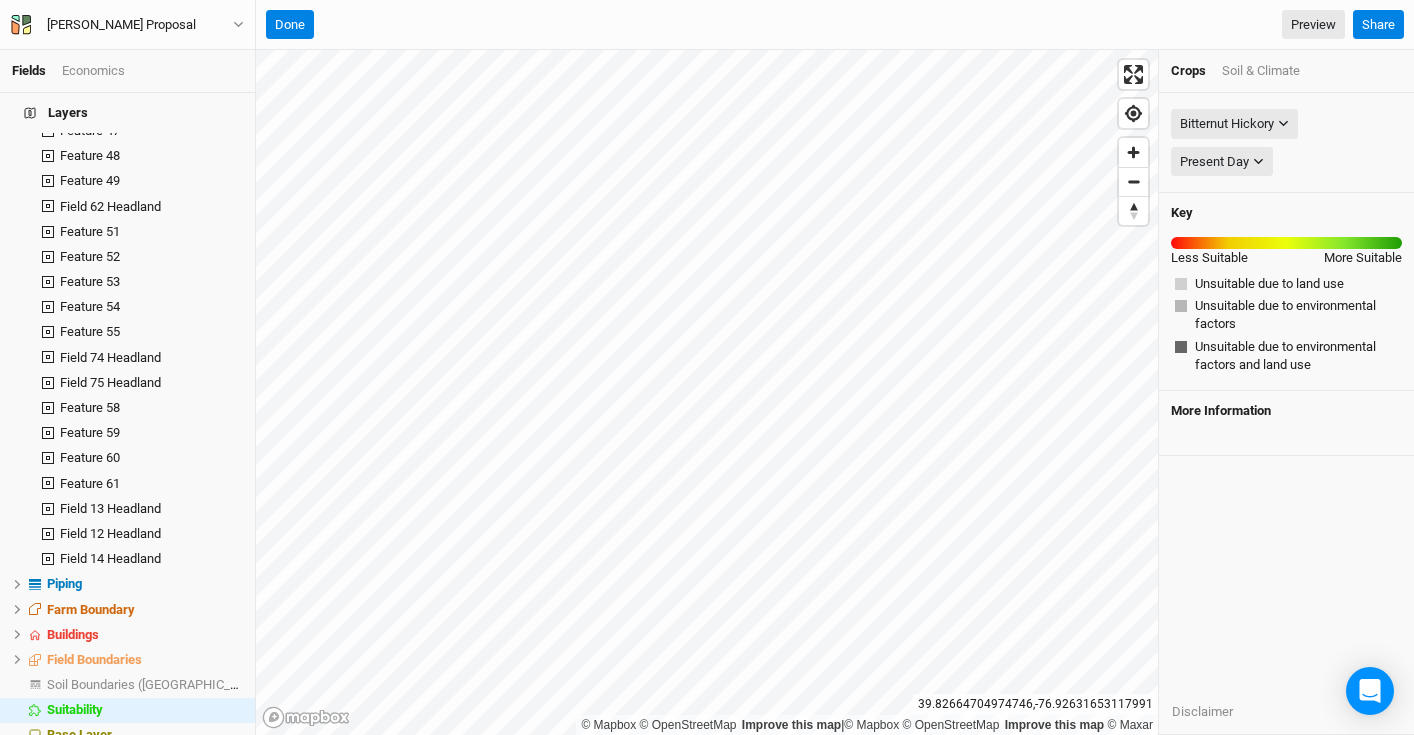 click on "Soil & Climate" at bounding box center [1261, 71] 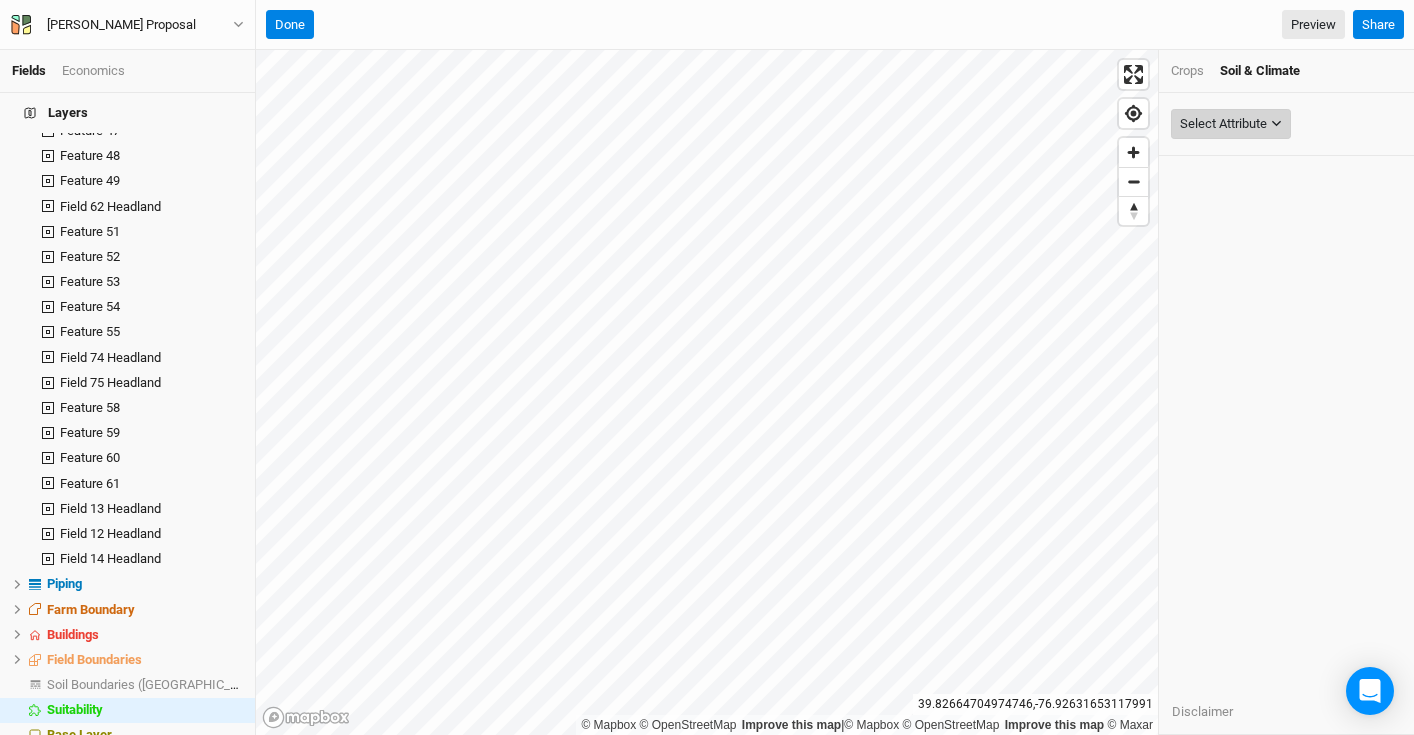 click on "Select Attribute" at bounding box center (1231, 124) 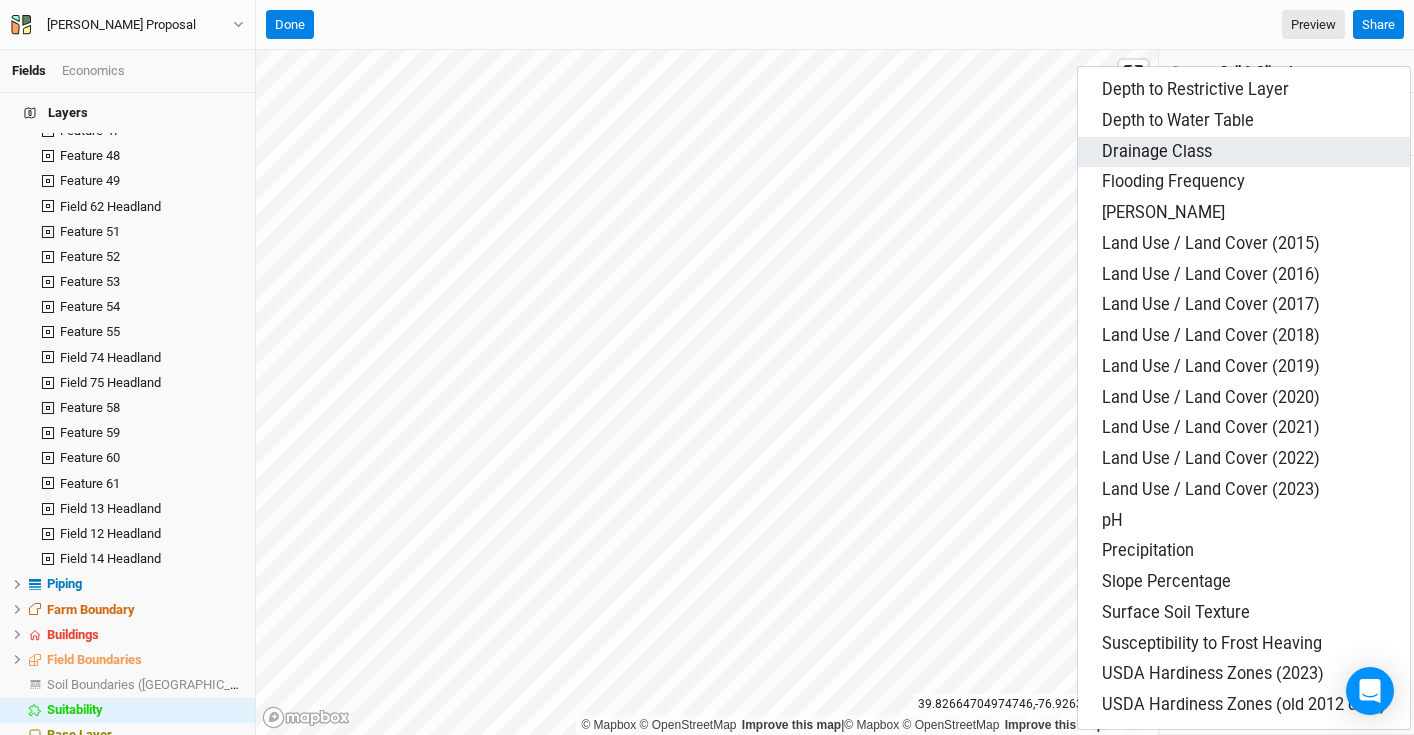 click on "Drainage Class" at bounding box center [1244, 152] 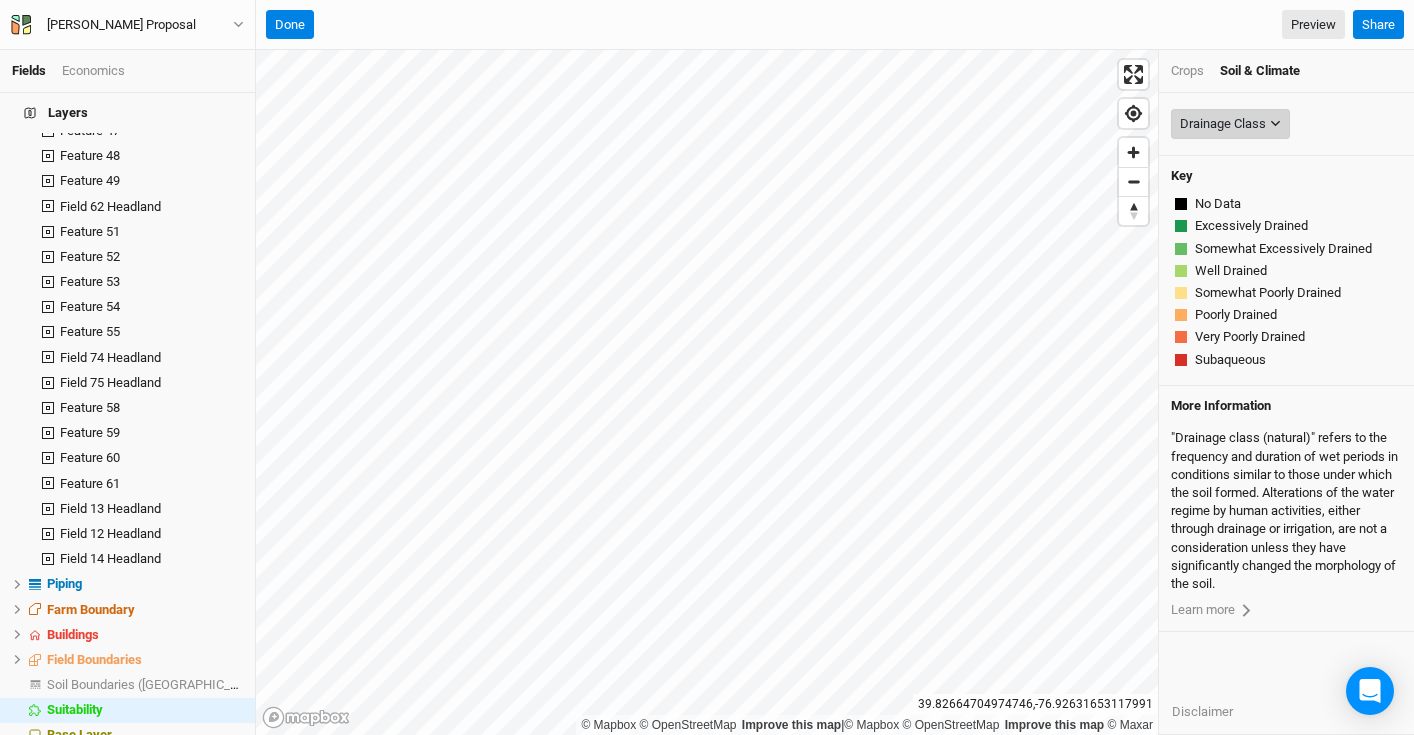 click on "Drainage Class" at bounding box center [1223, 124] 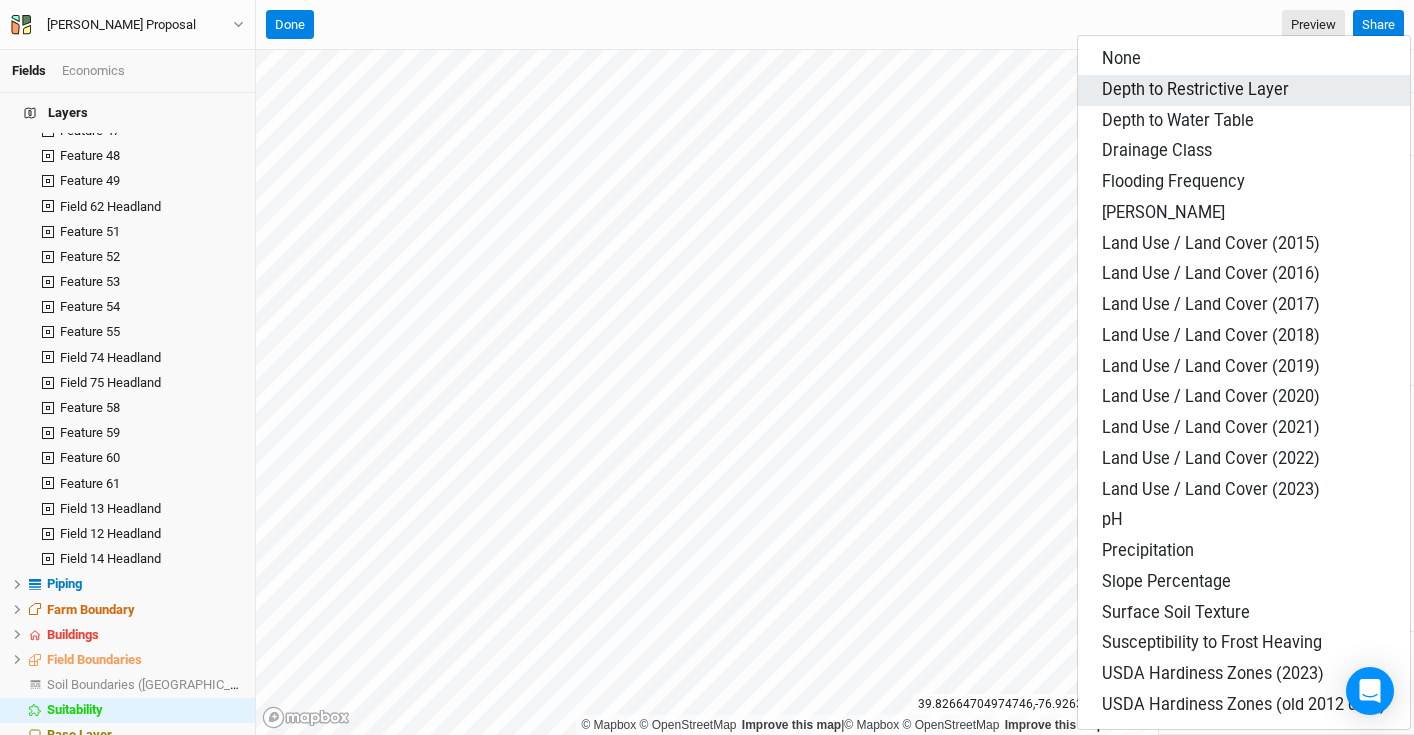 click on "Depth to Restrictive Layer" at bounding box center (1195, 89) 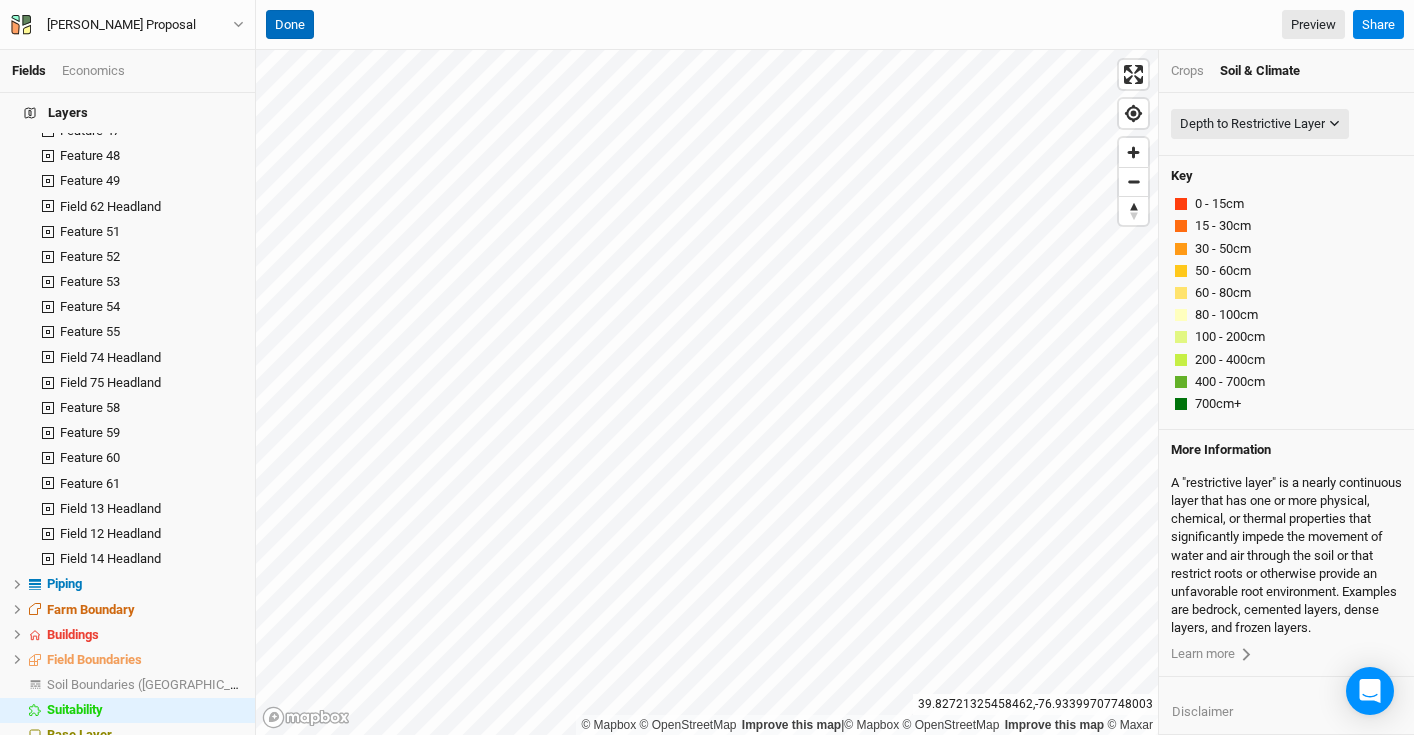 click on "Done" at bounding box center [290, 25] 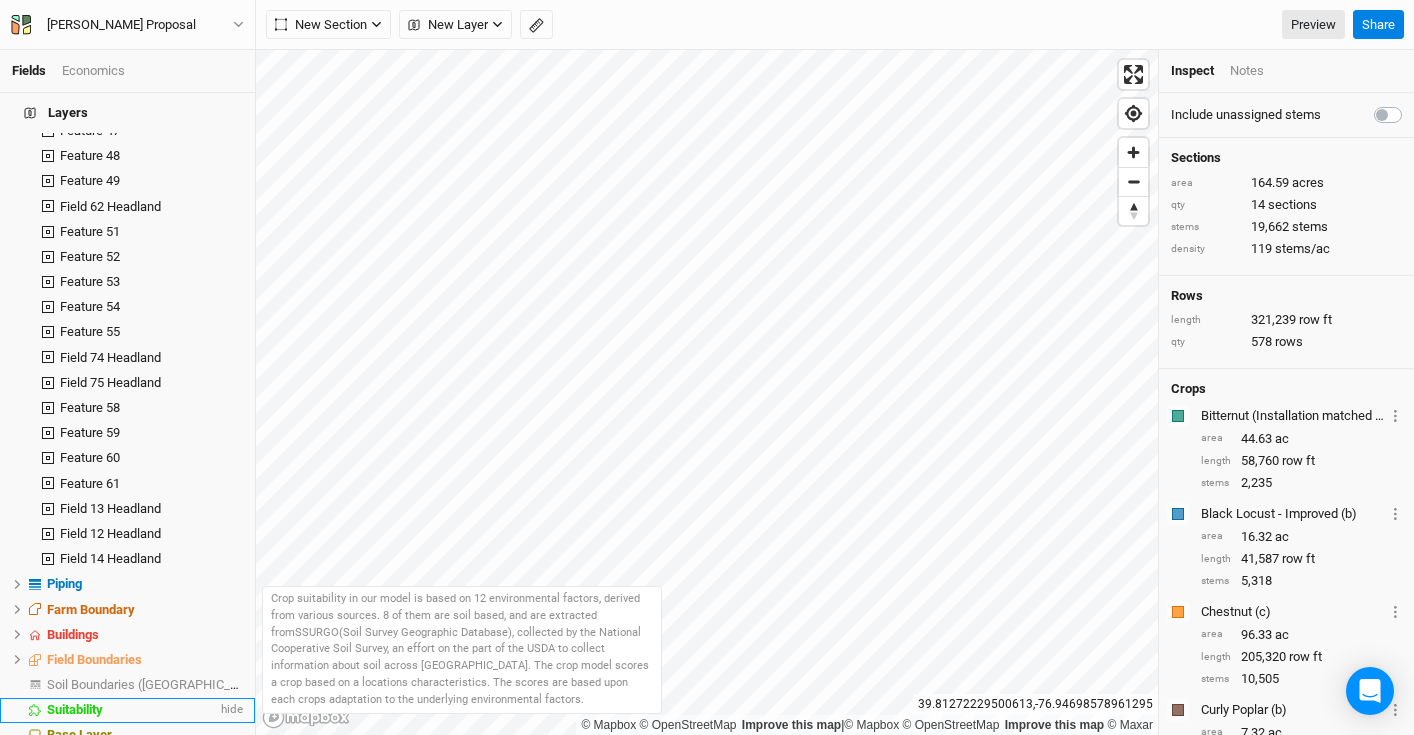 click on "Suitability" at bounding box center [132, 710] 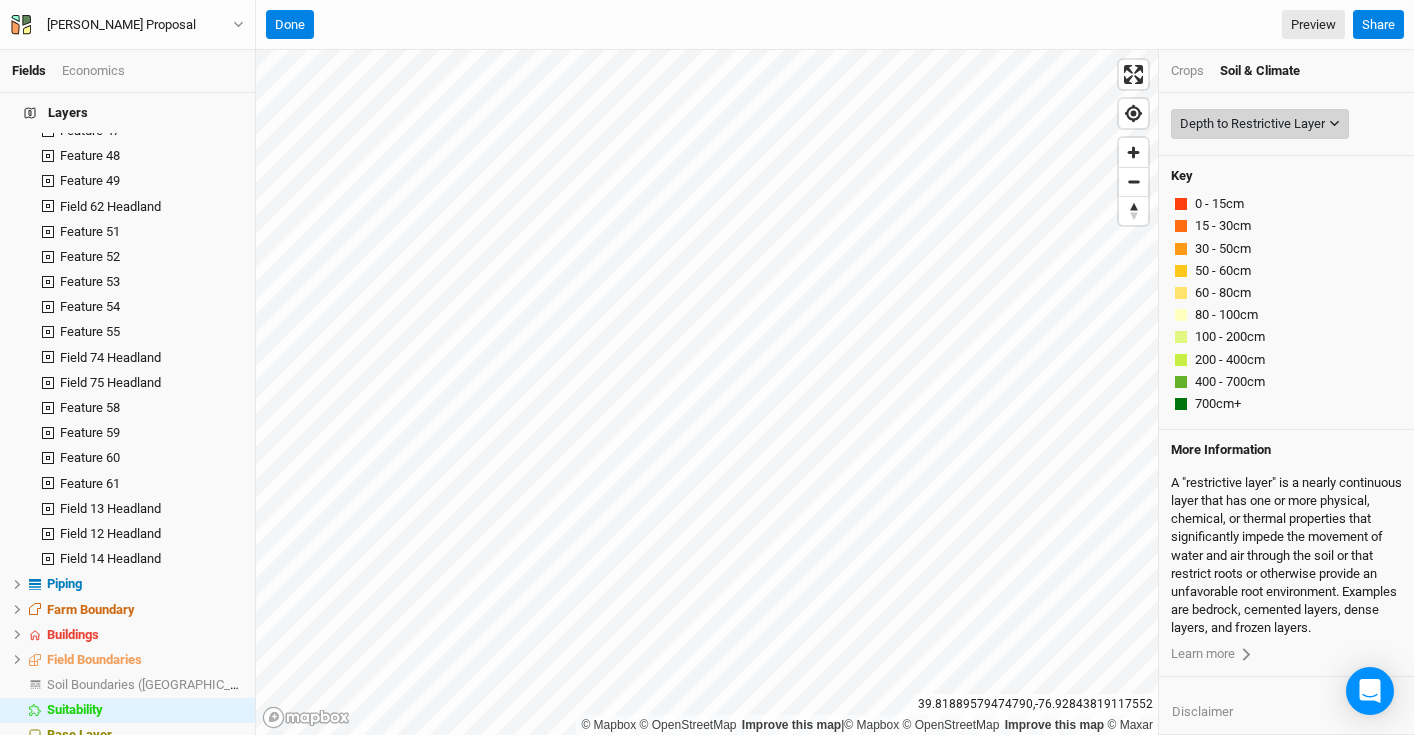 click on "Depth to Restrictive Layer" at bounding box center [1252, 124] 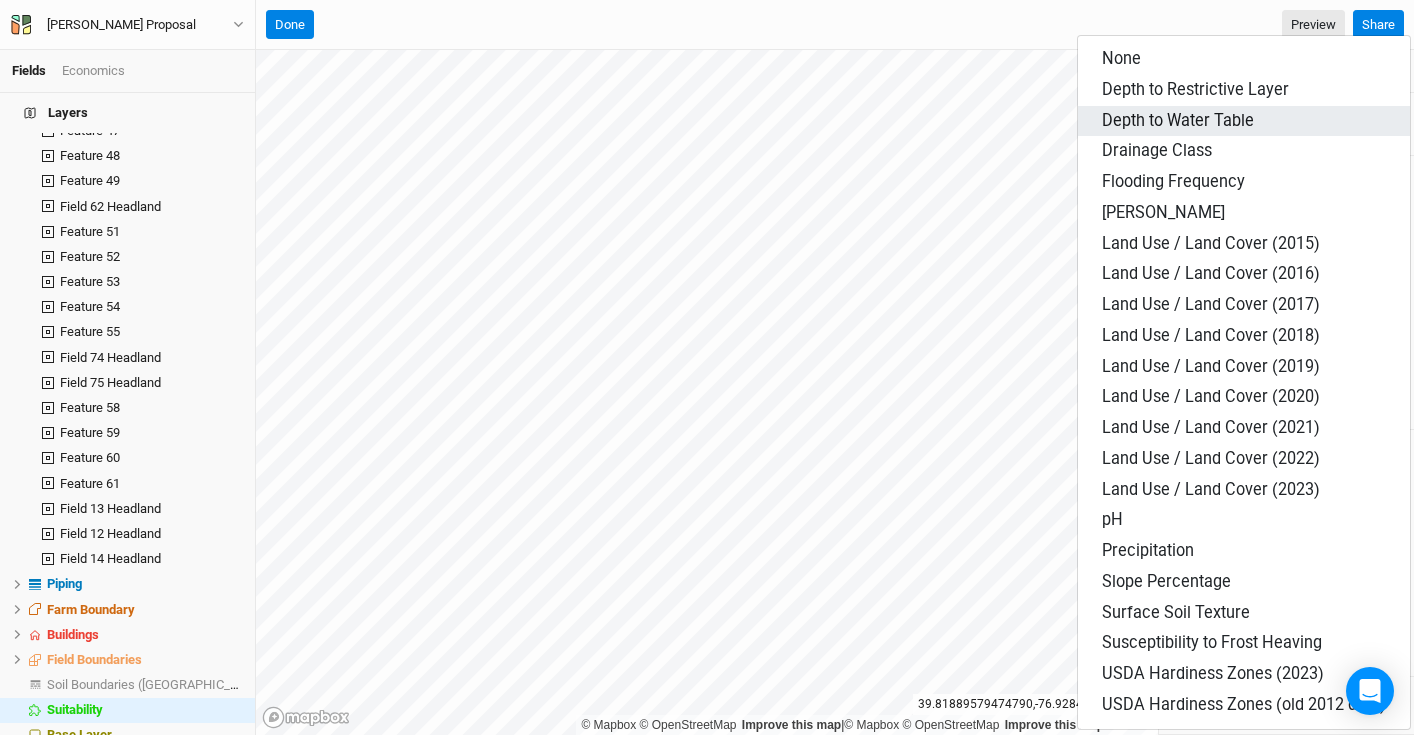 click on "Depth to Water Table" at bounding box center (1178, 120) 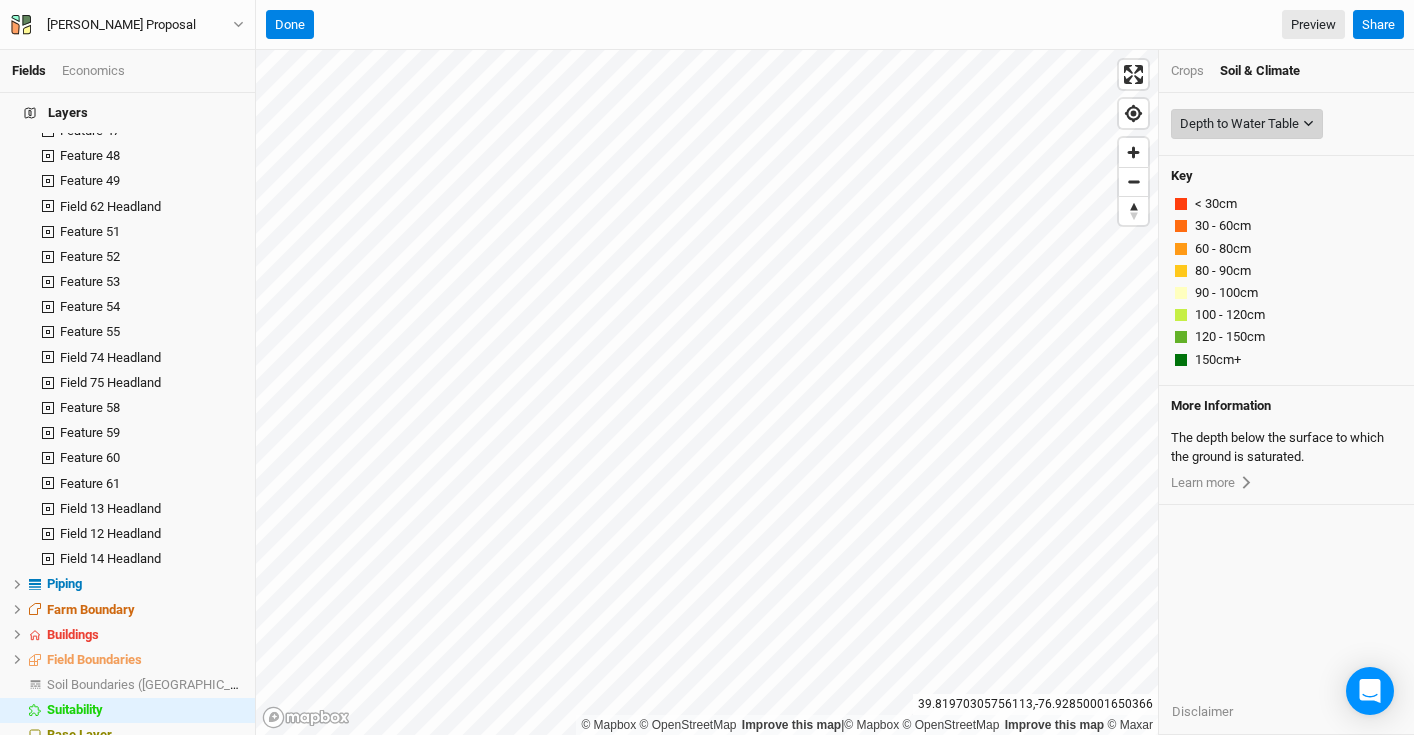 click on "Depth to Water Table" at bounding box center (1239, 124) 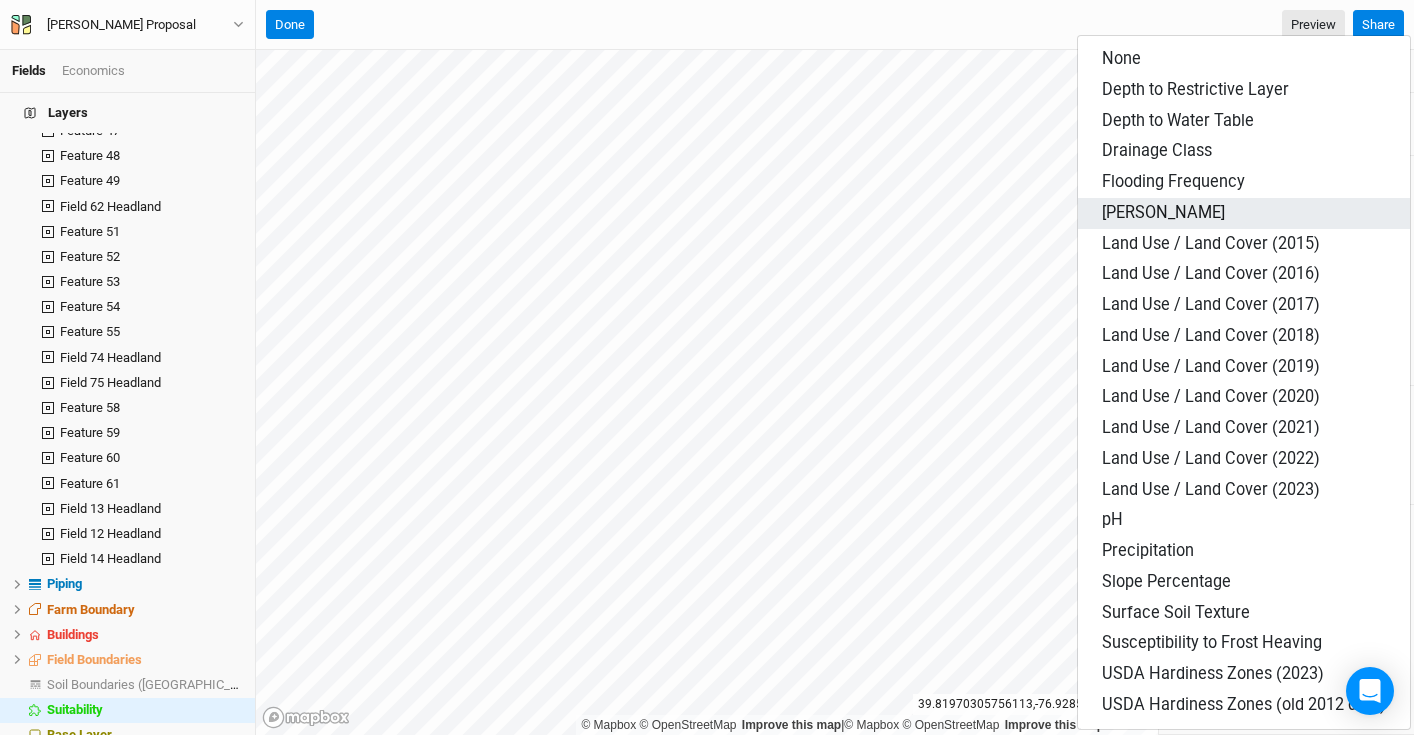 click on "[PERSON_NAME]" at bounding box center (1244, 213) 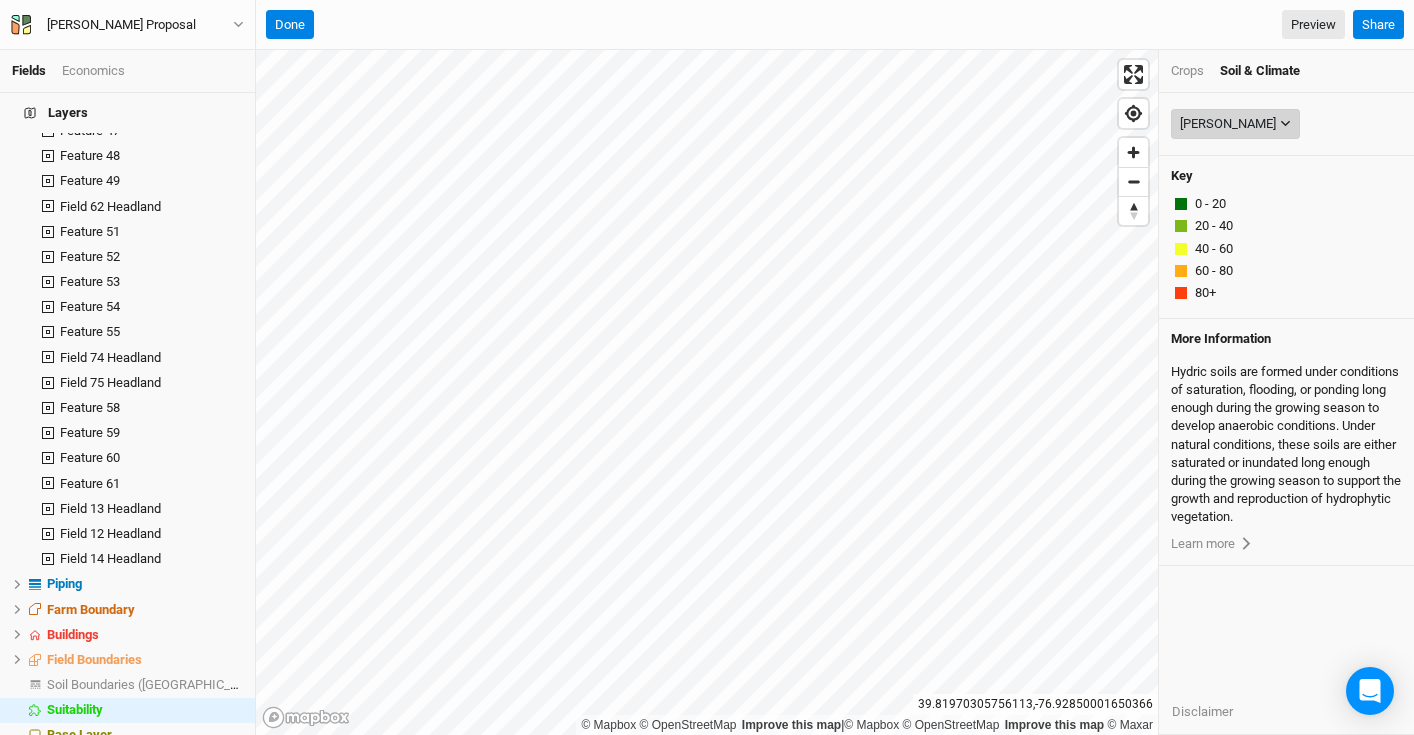 click on "[PERSON_NAME]" at bounding box center [1228, 124] 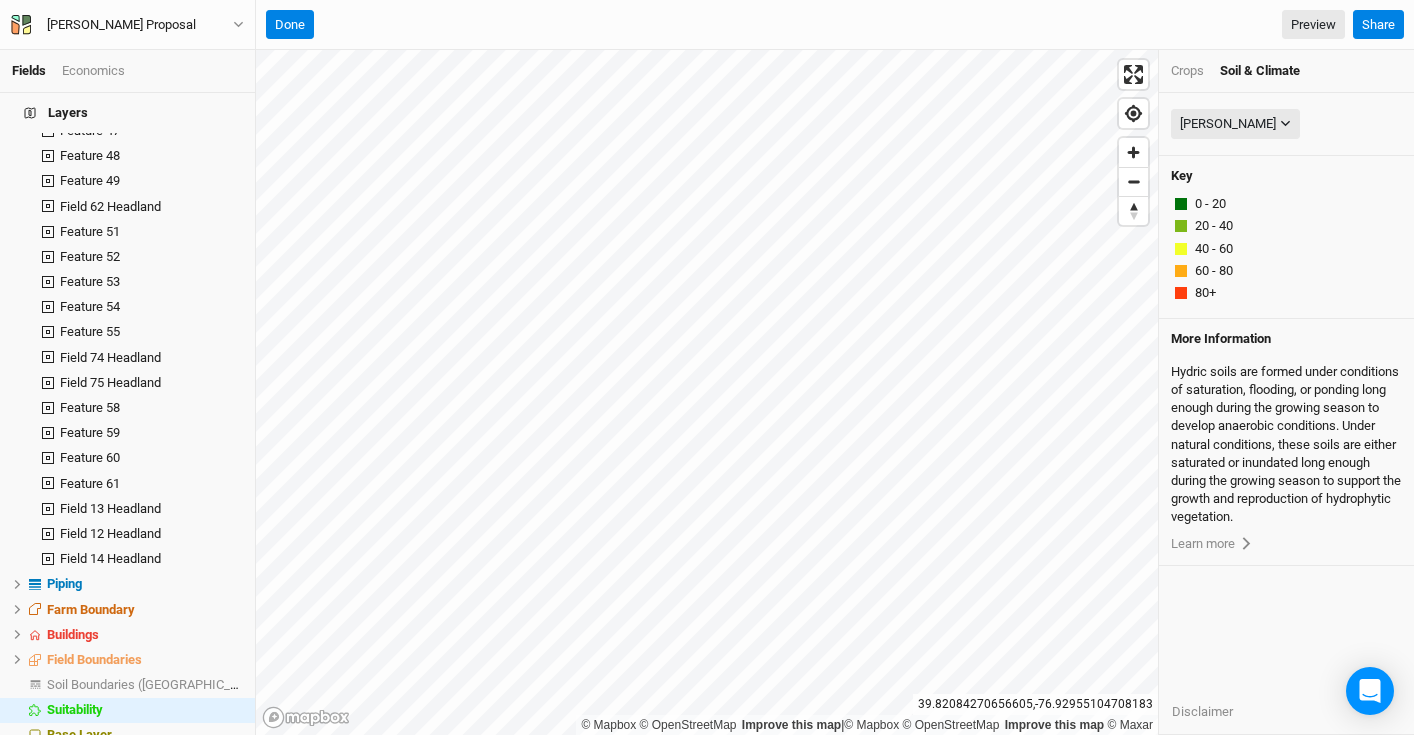click on "Crops" at bounding box center (1187, 71) 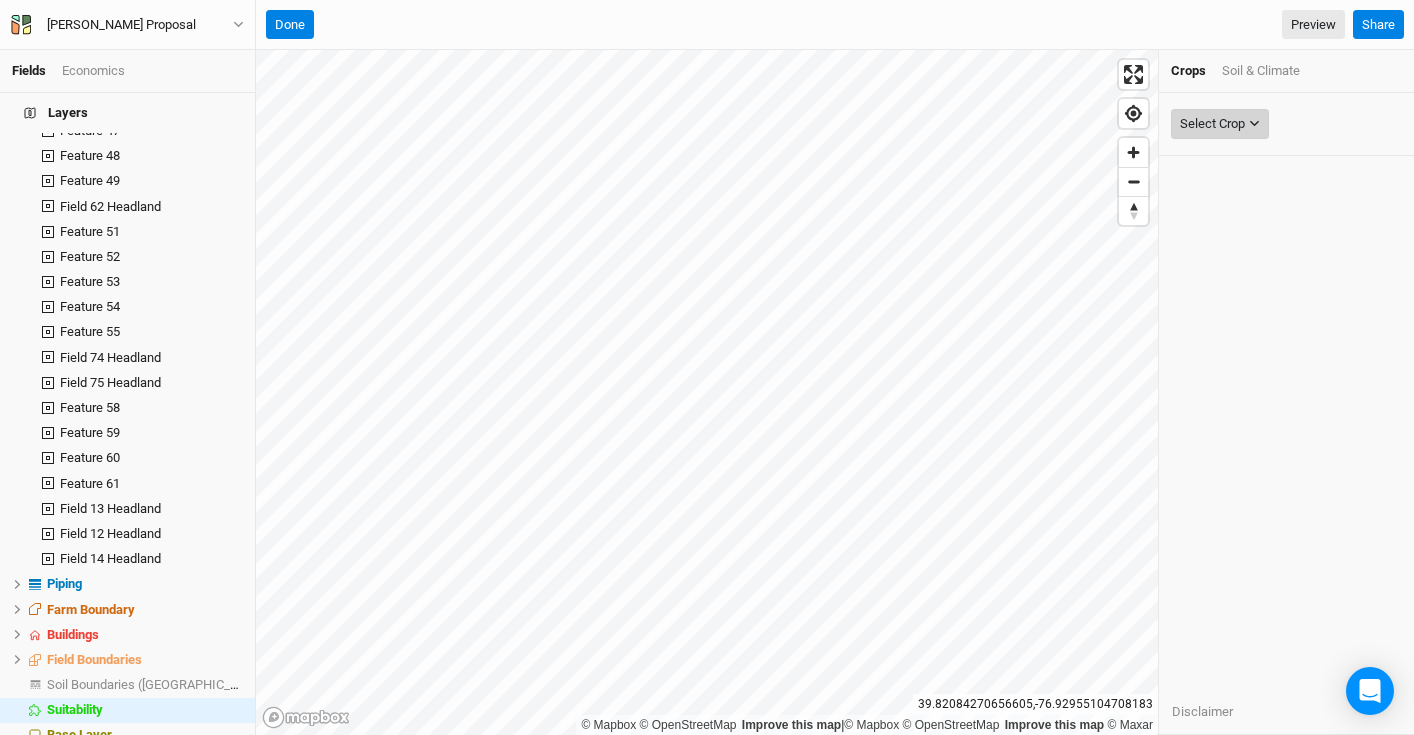 click on "Select Crop" at bounding box center [1212, 124] 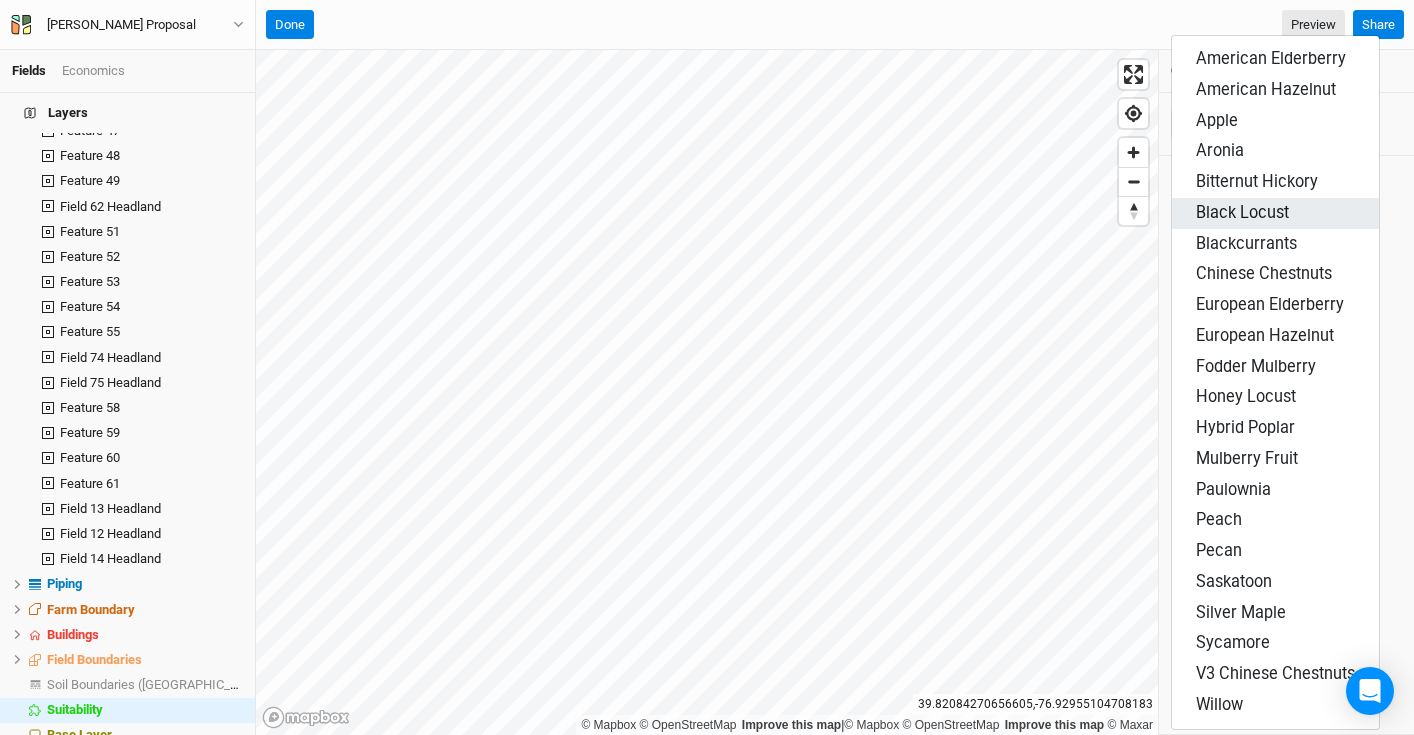 click on "Black Locust" at bounding box center [1275, 213] 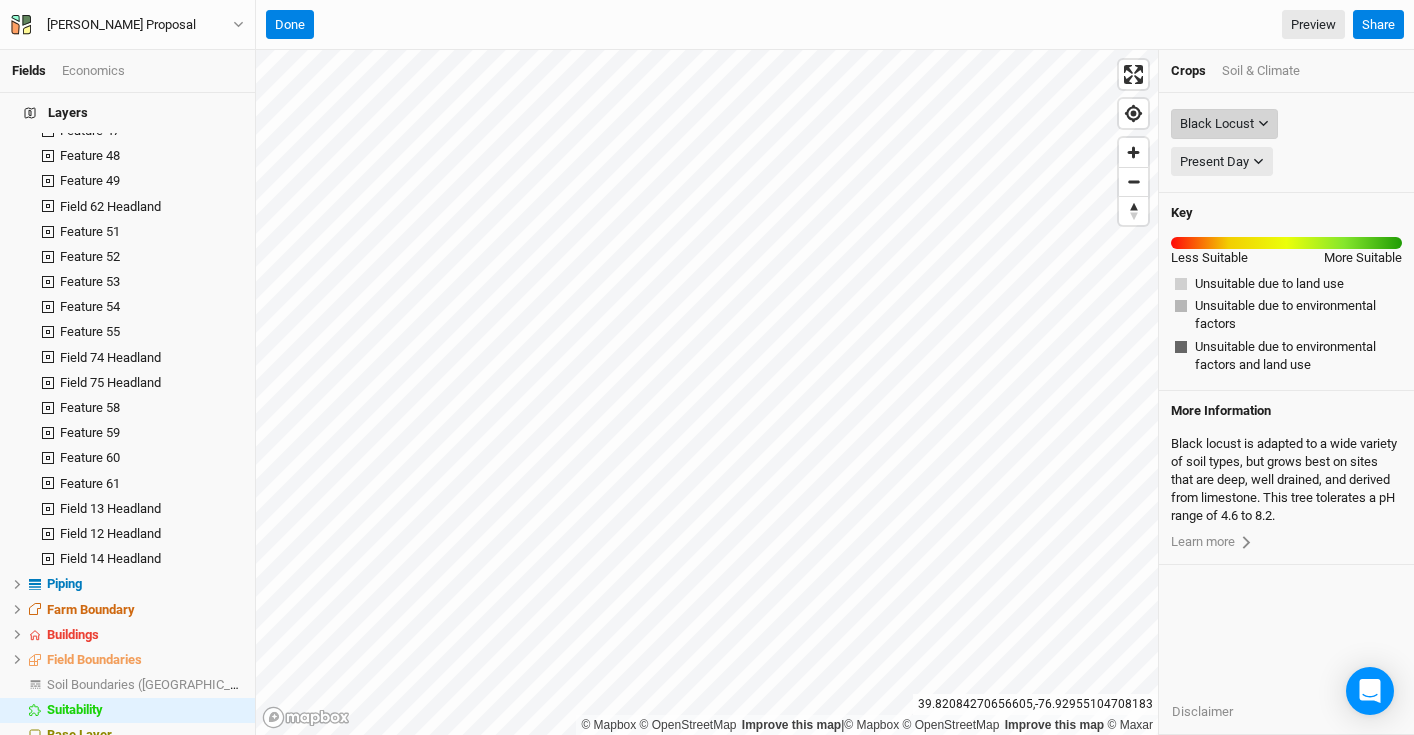 click on "Black Locust" at bounding box center [1217, 124] 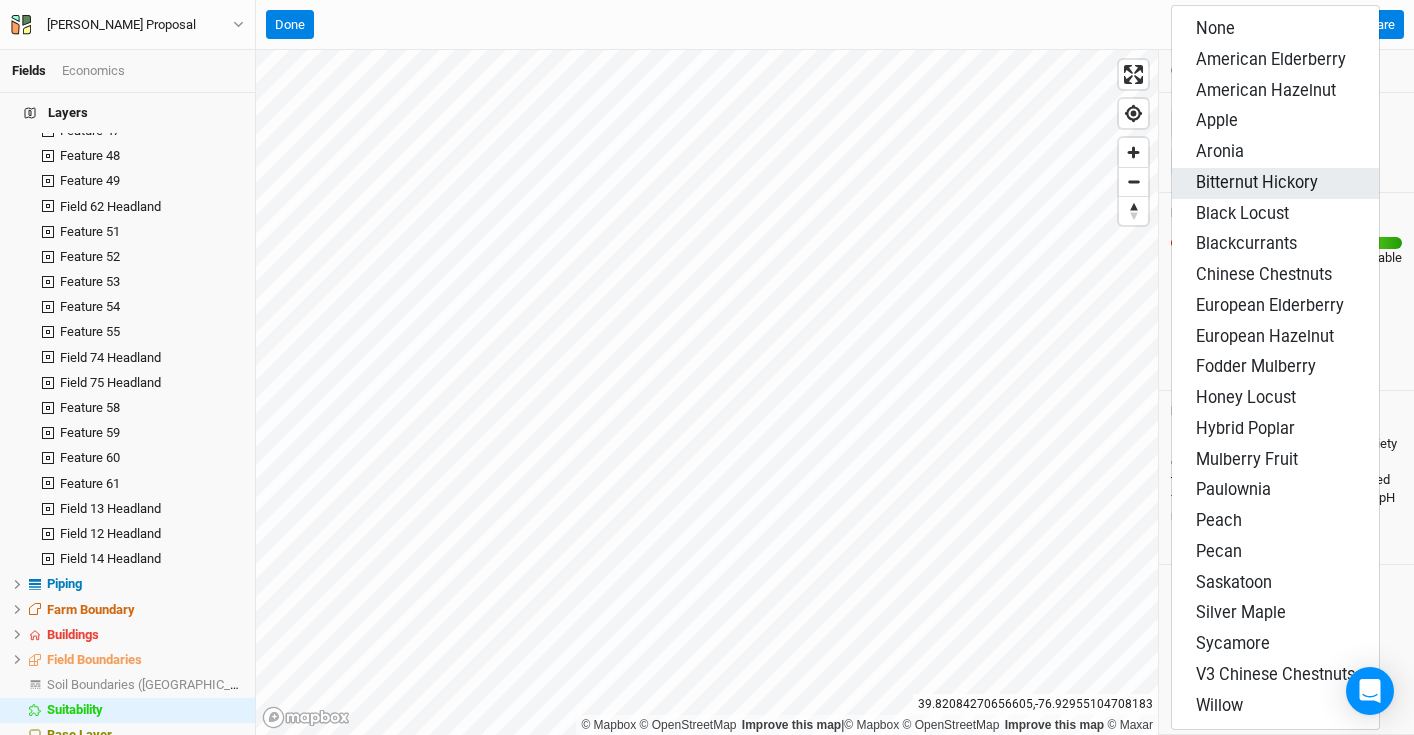 click on "Bitternut Hickory" at bounding box center [1257, 182] 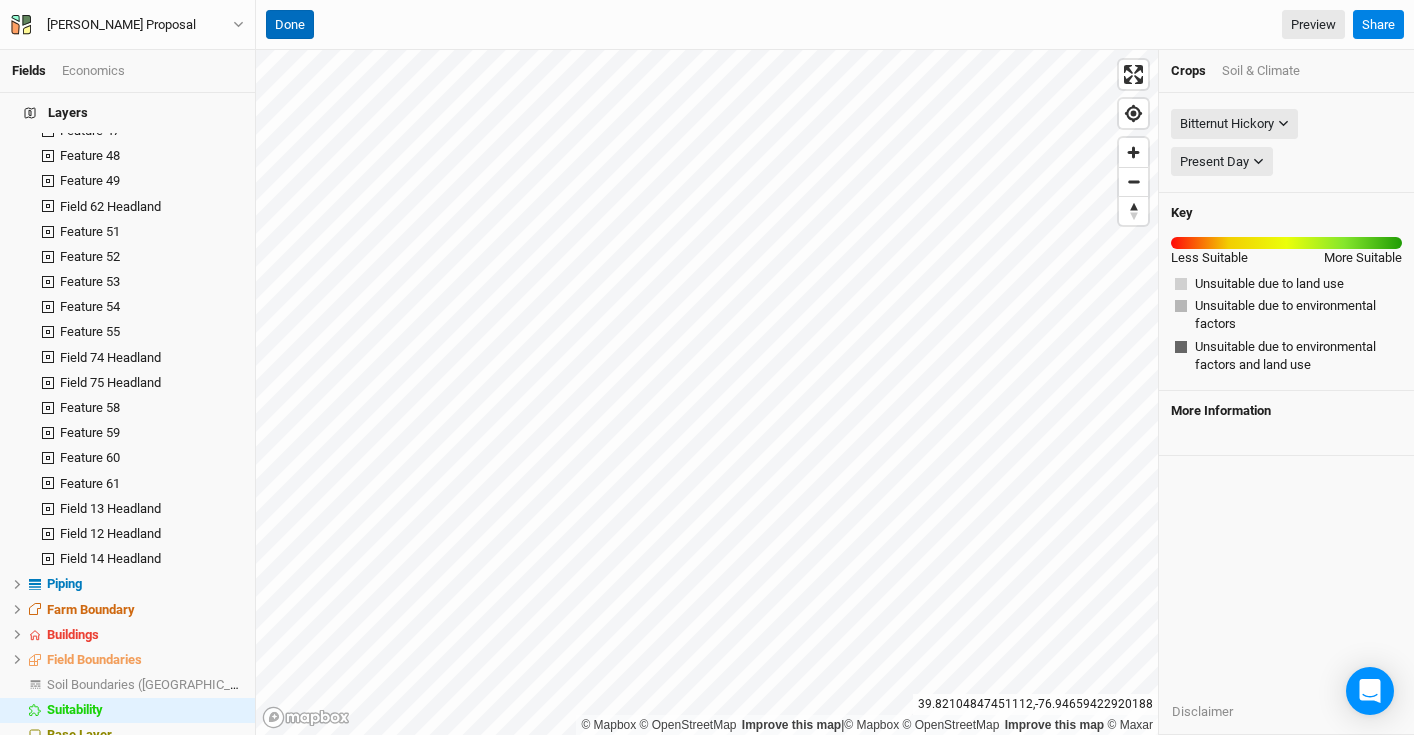 click on "Done" at bounding box center (290, 25) 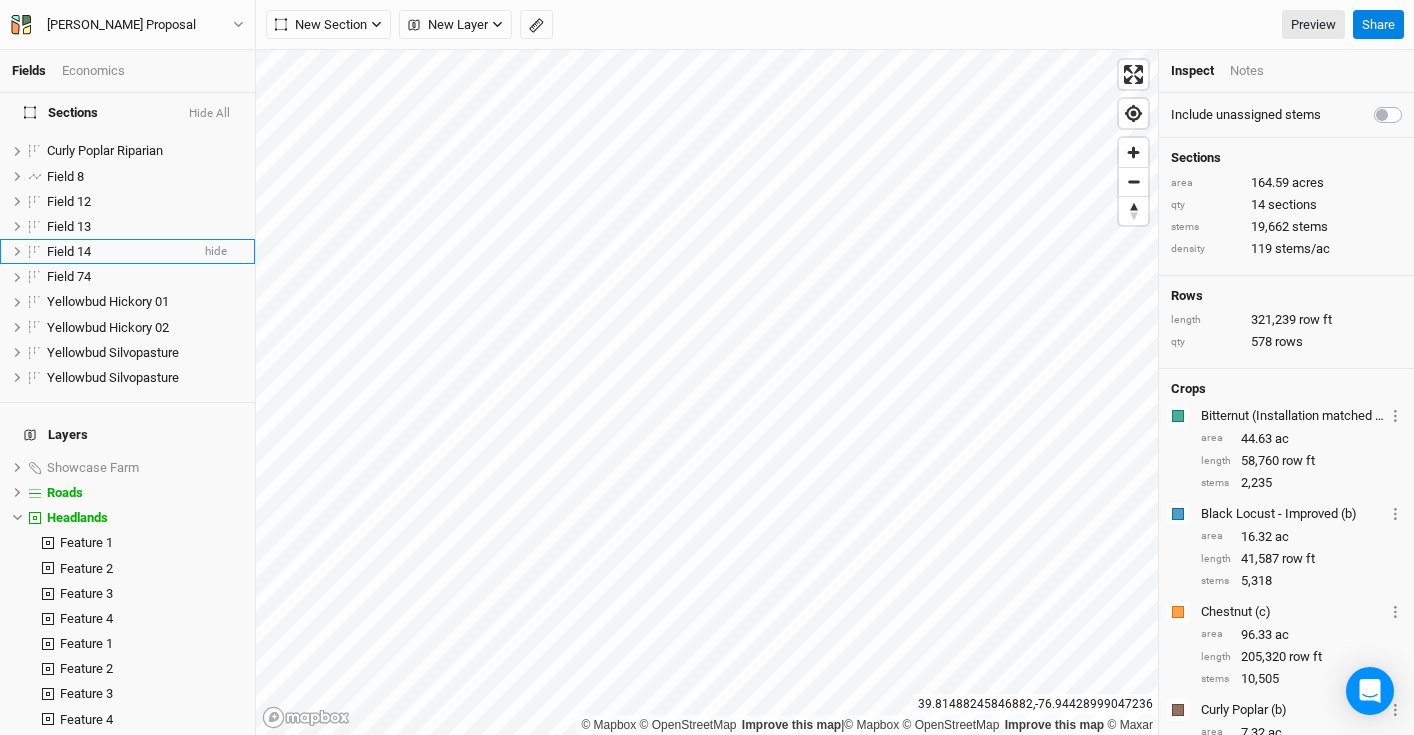 scroll, scrollTop: 0, scrollLeft: 0, axis: both 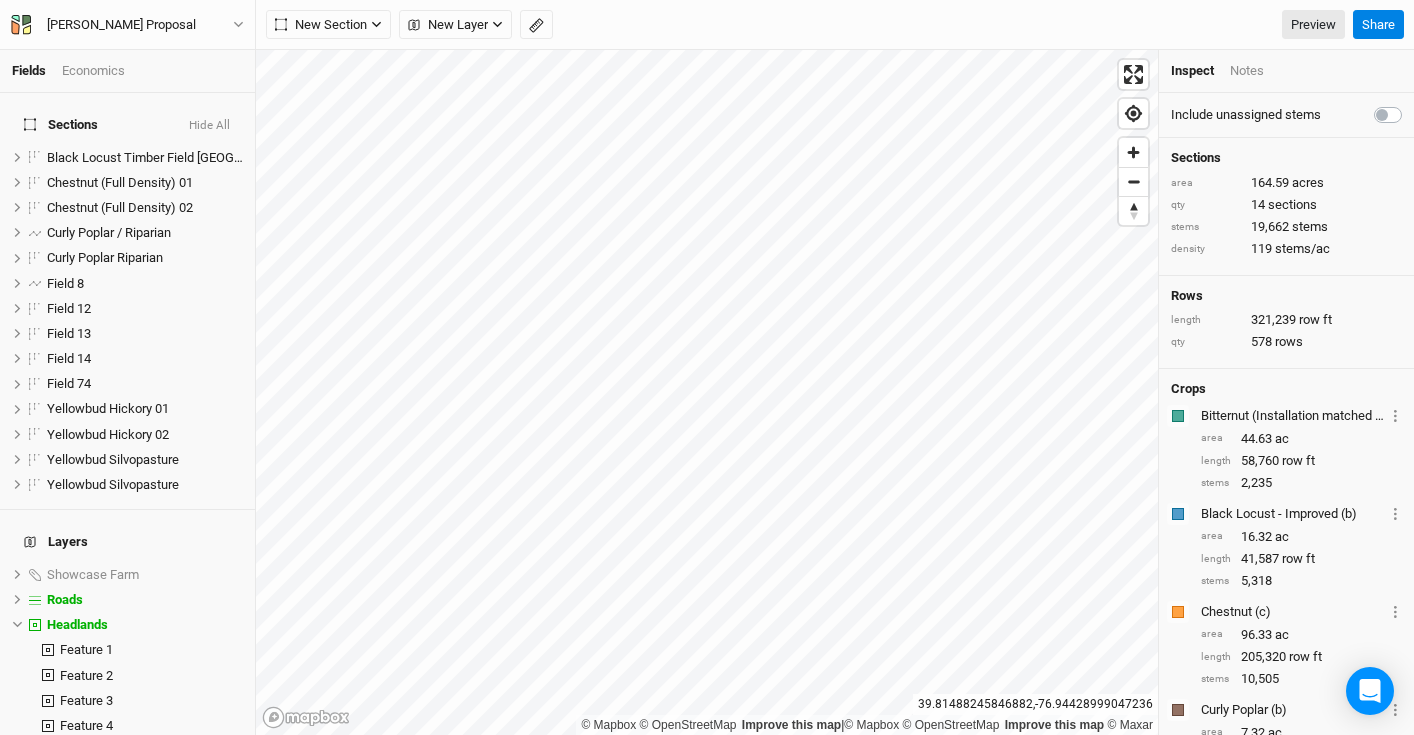 click on "Economics" at bounding box center (93, 71) 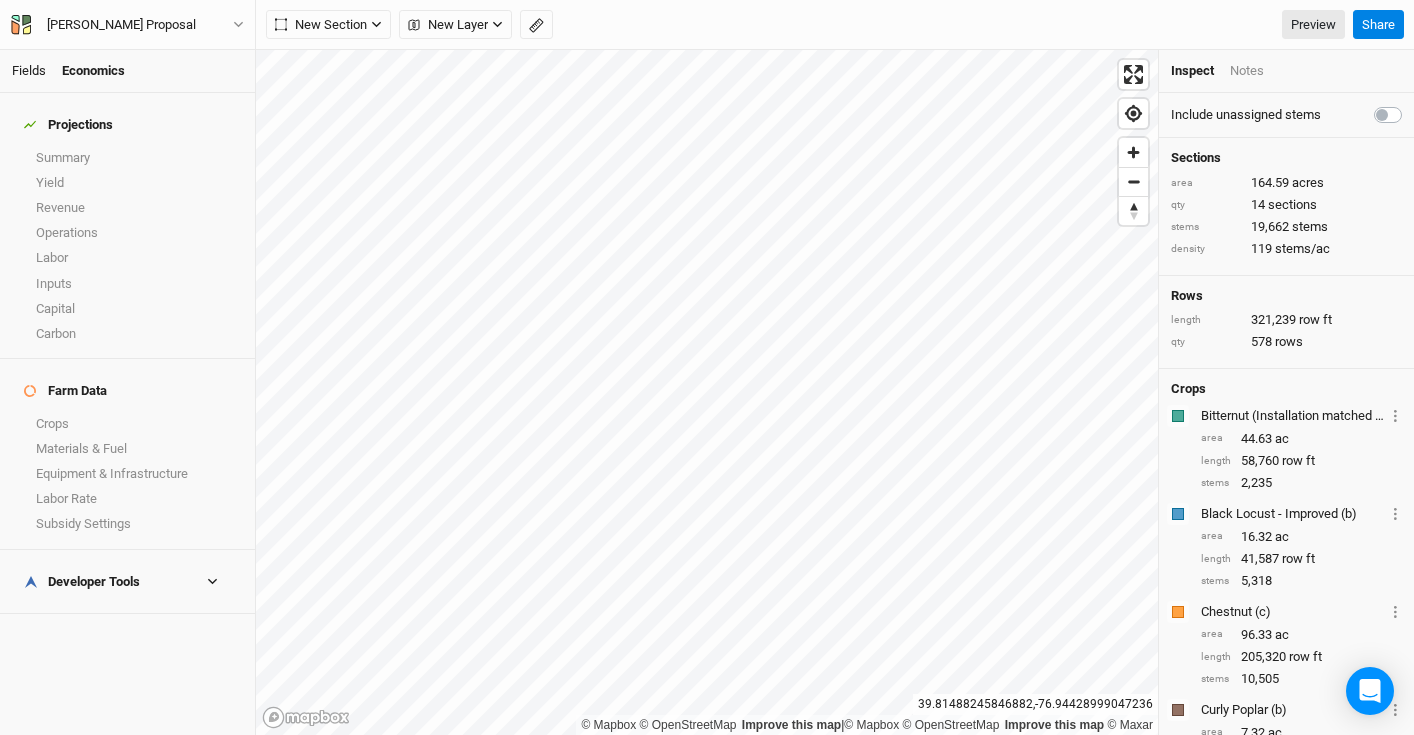 click on "Fields" at bounding box center [29, 70] 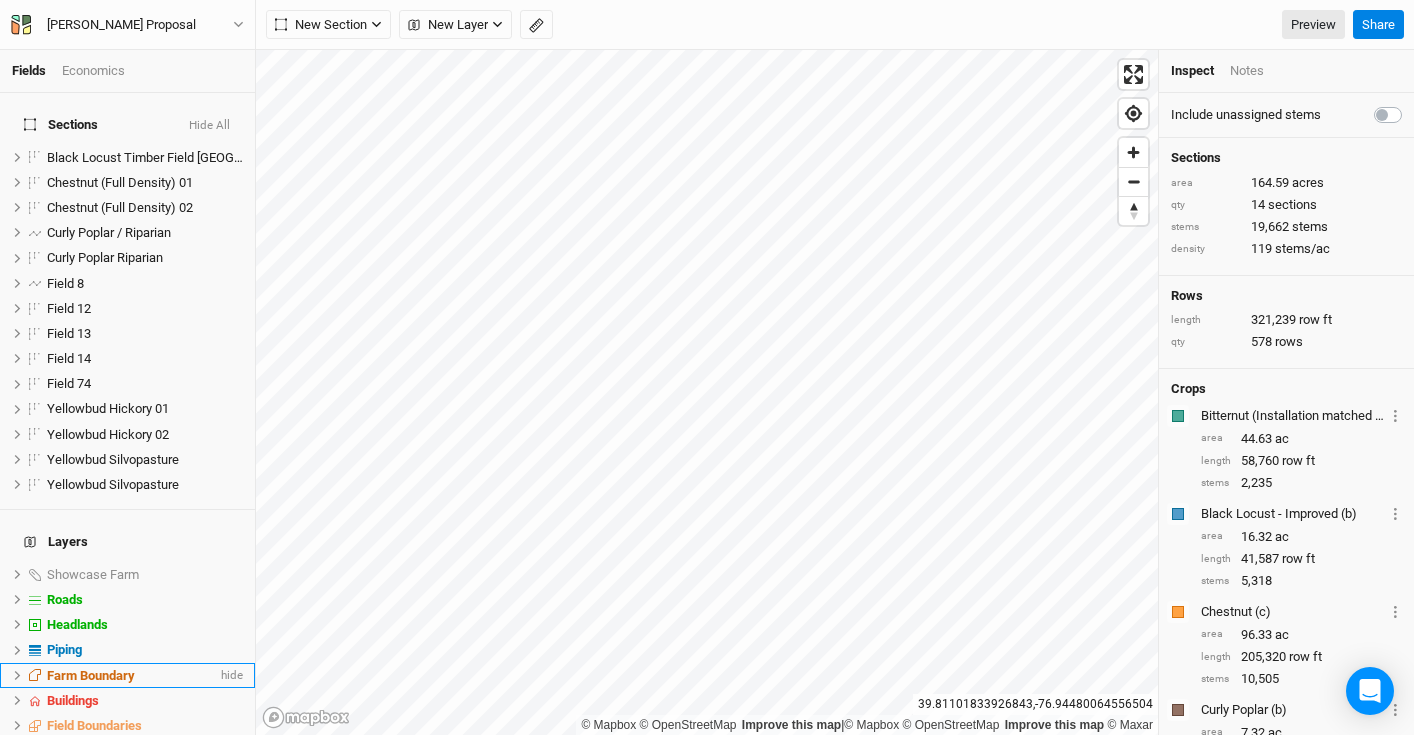 scroll, scrollTop: 66, scrollLeft: 0, axis: vertical 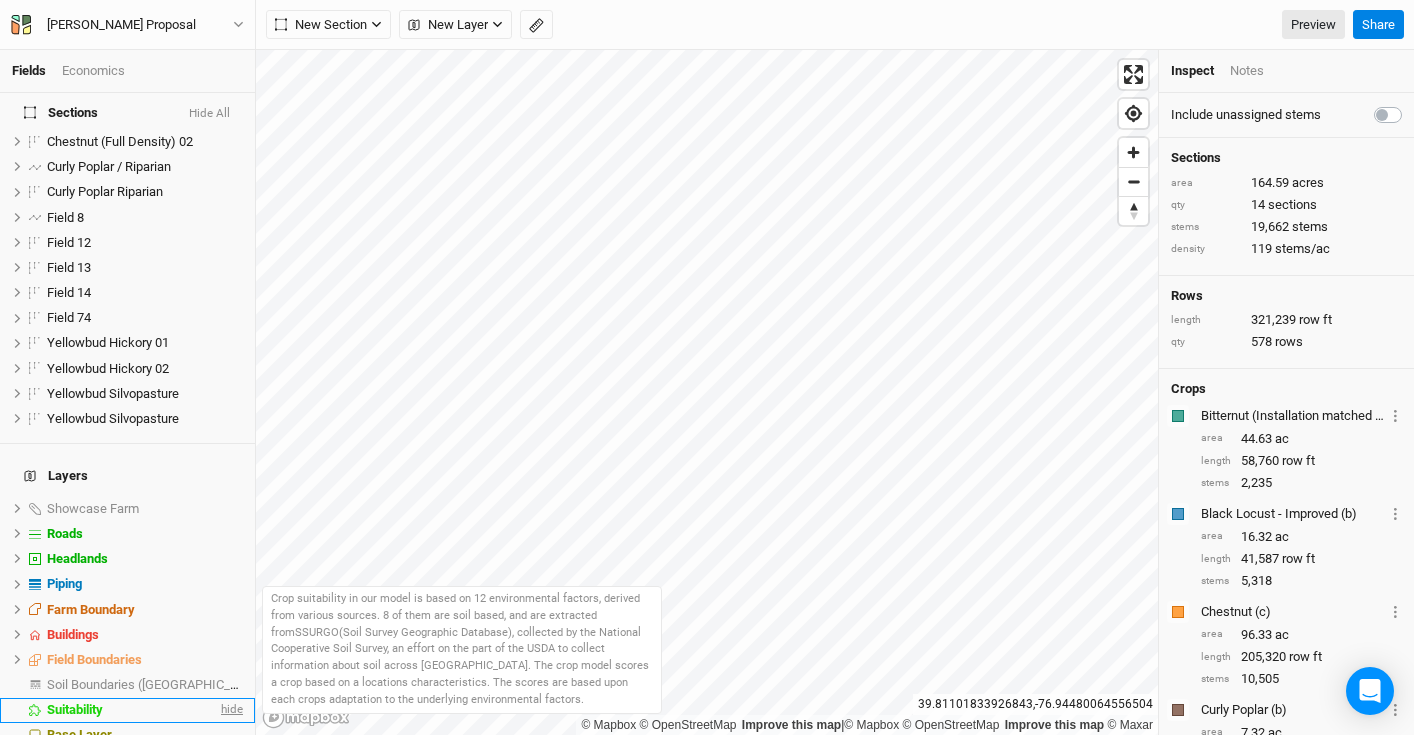 click on "hide" at bounding box center (230, 710) 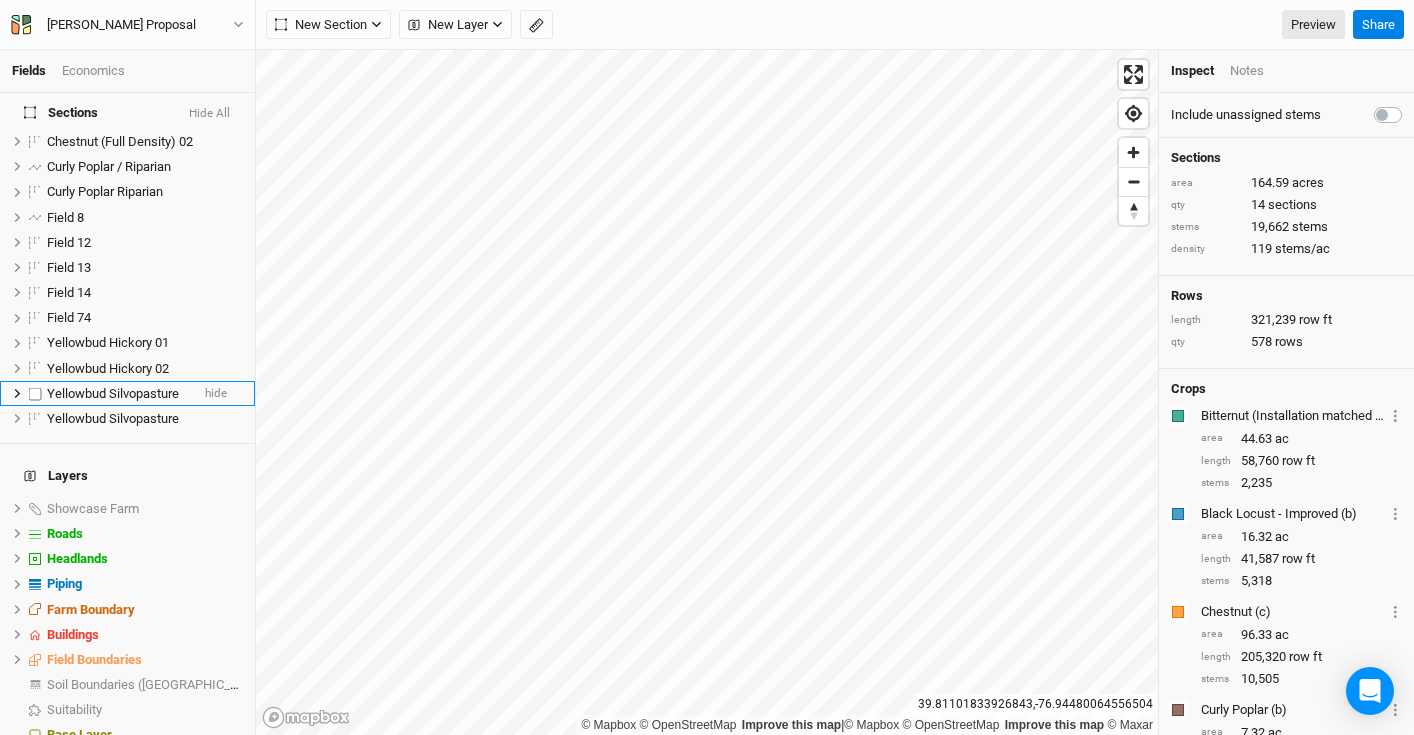scroll, scrollTop: 0, scrollLeft: 0, axis: both 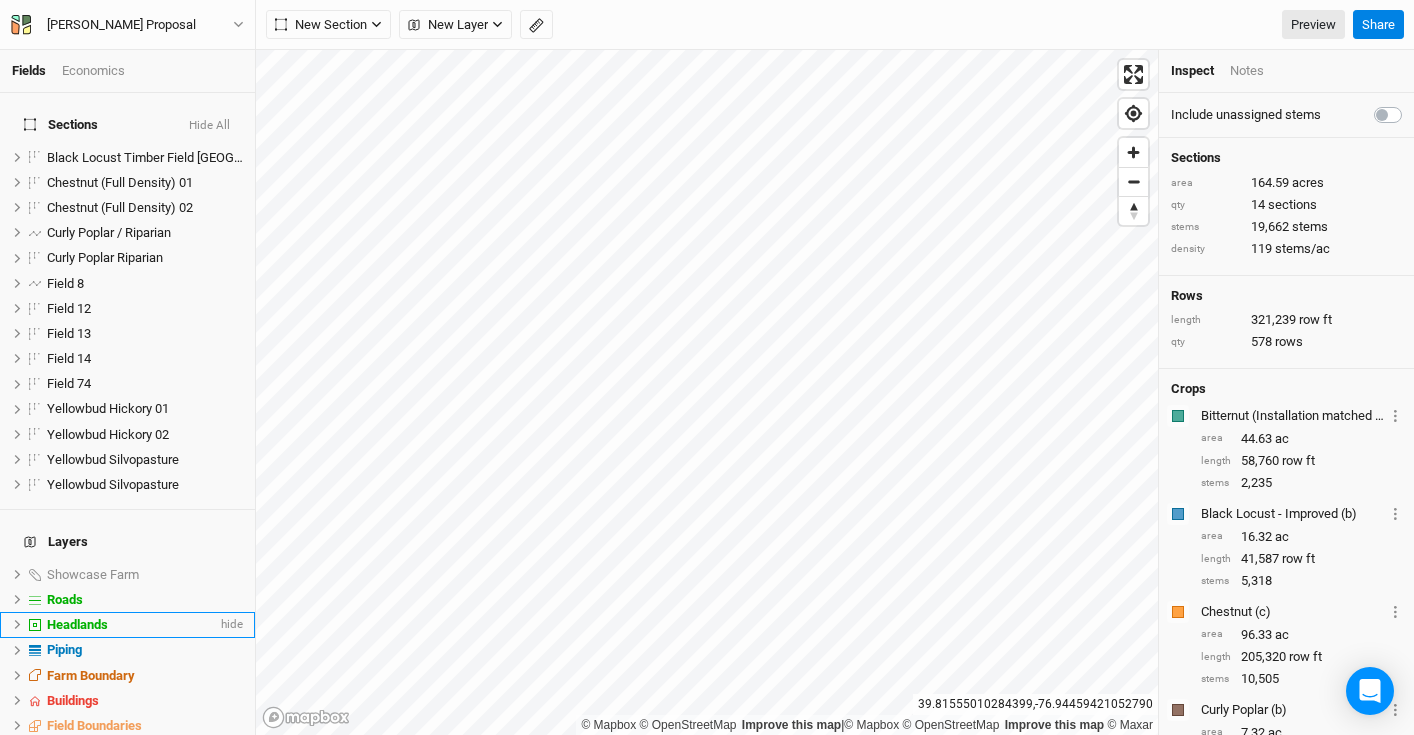 click on "Headlands" at bounding box center (77, 624) 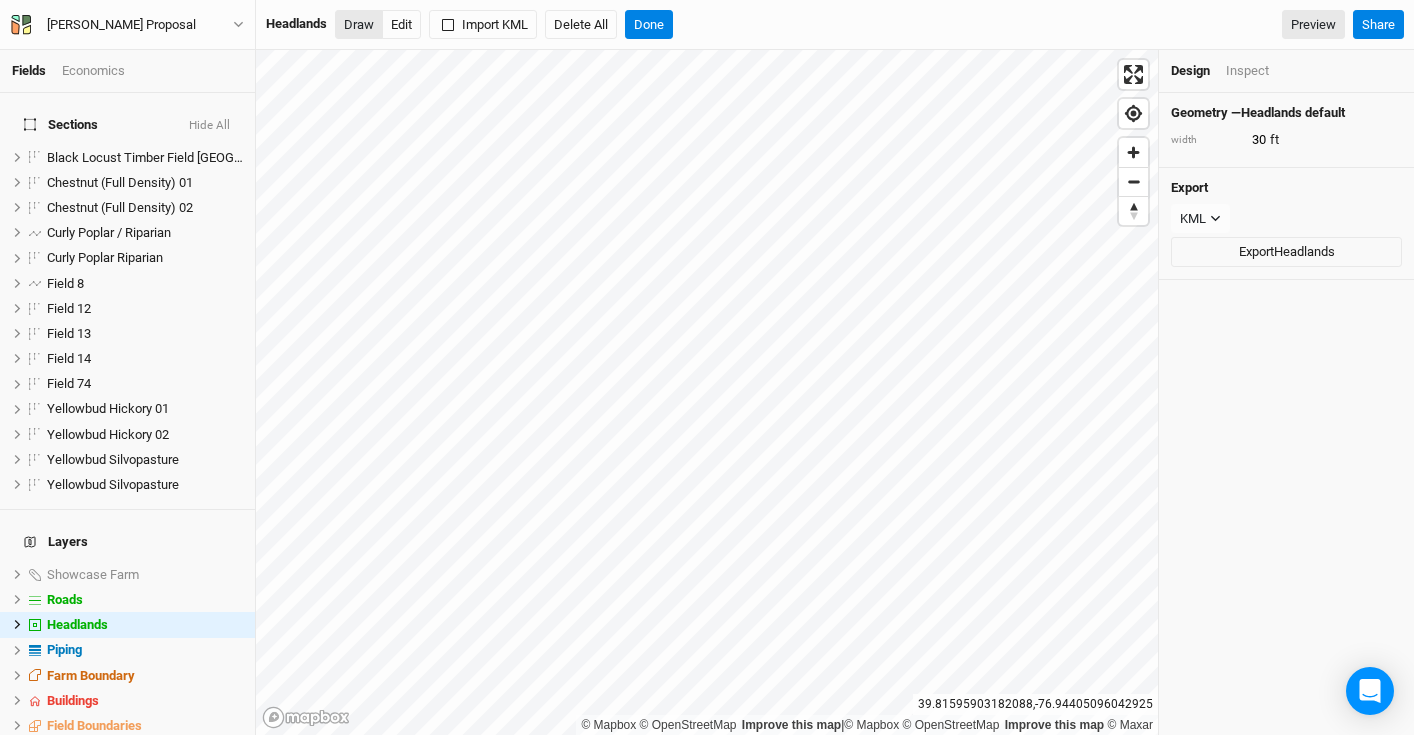 click on "Draw" at bounding box center (359, 25) 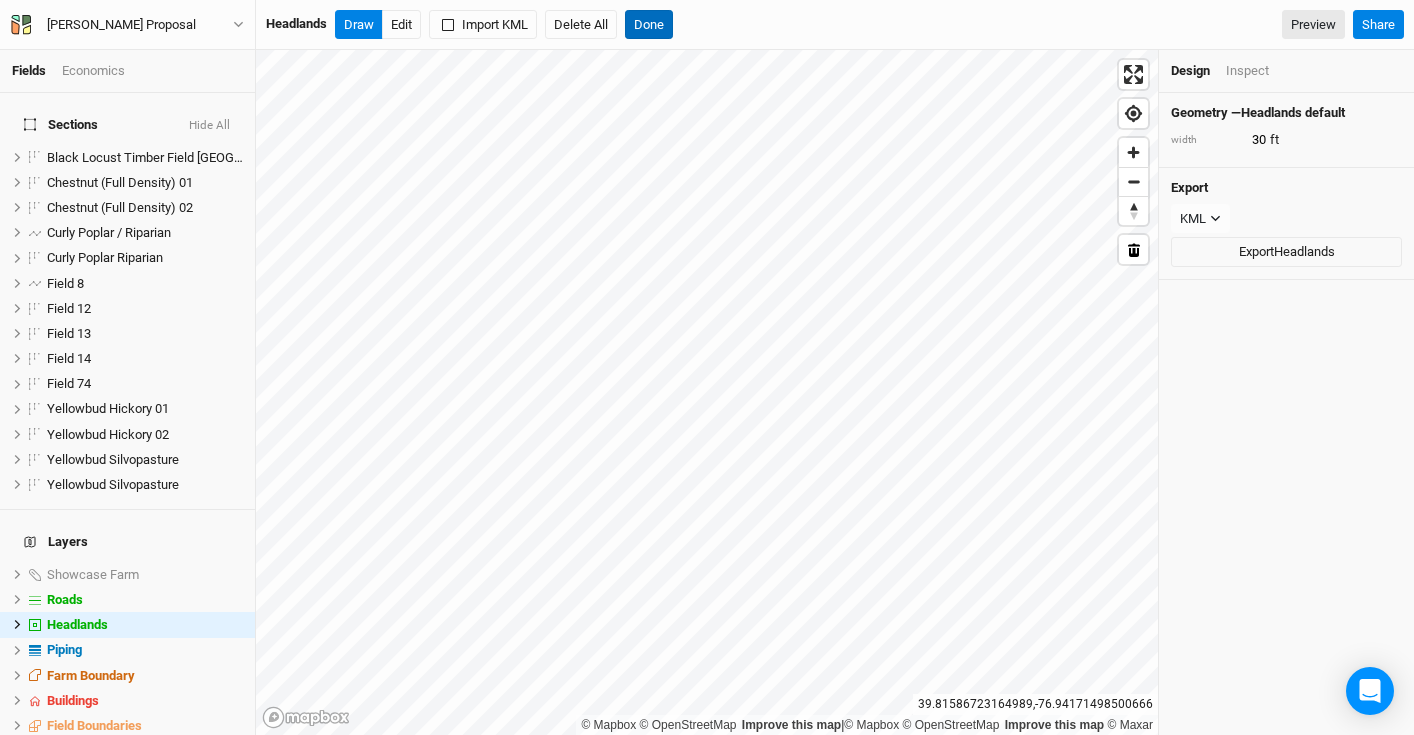 click on "Done" at bounding box center [649, 25] 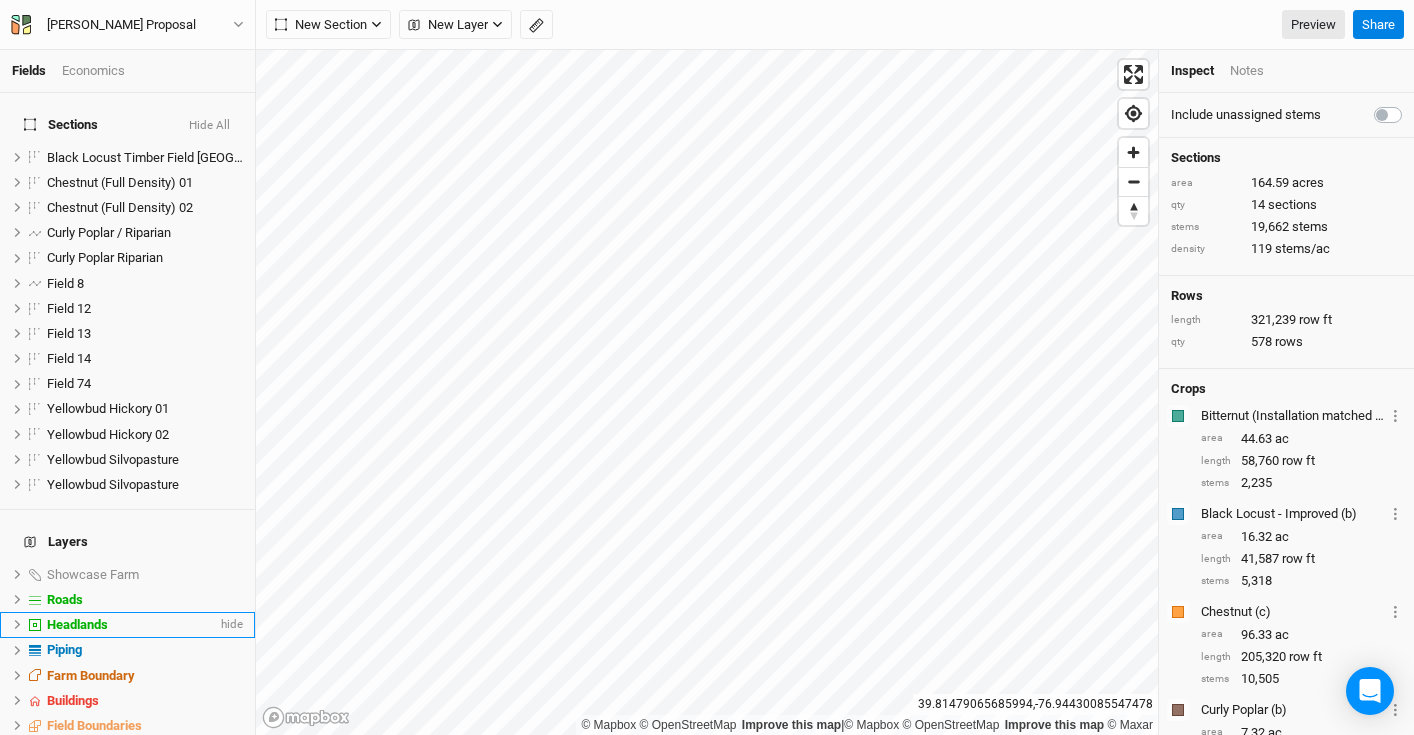 click on "Headlands hide" at bounding box center (127, 624) 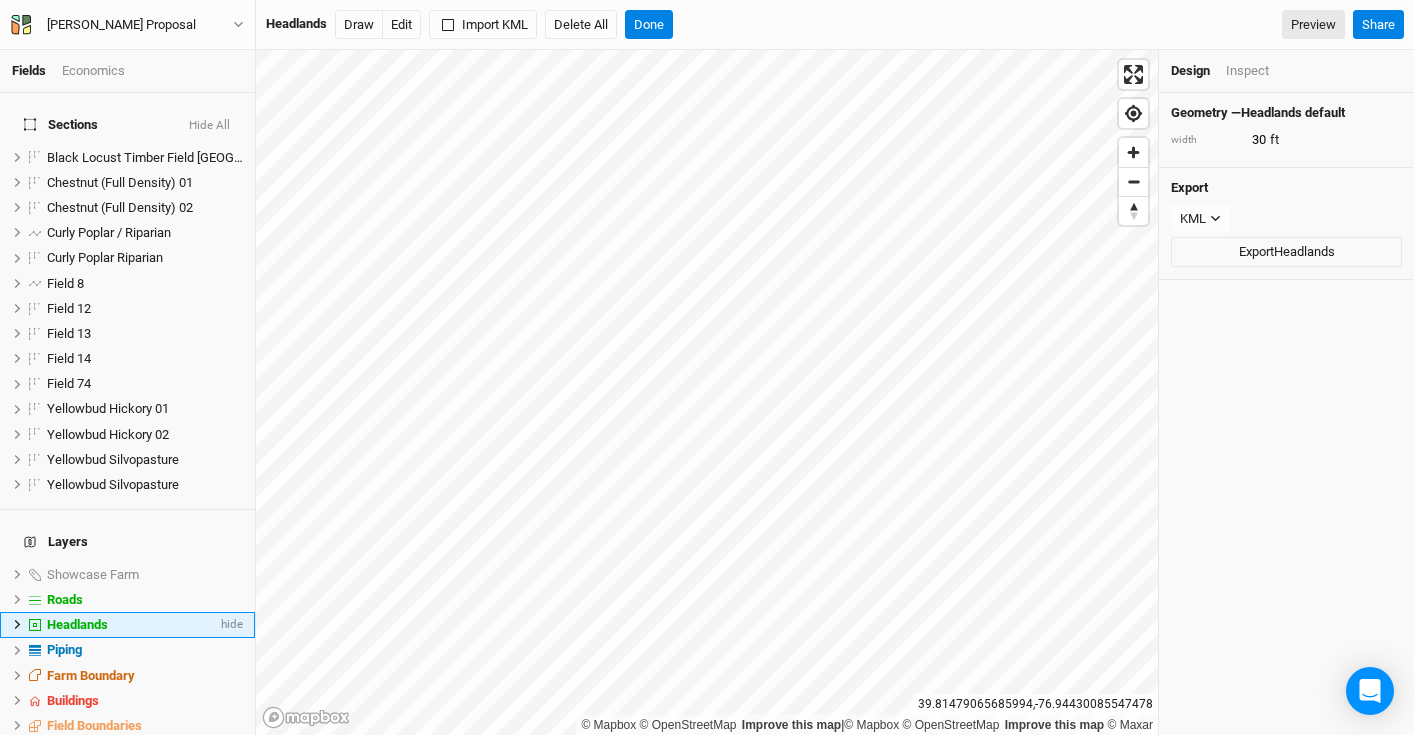 click 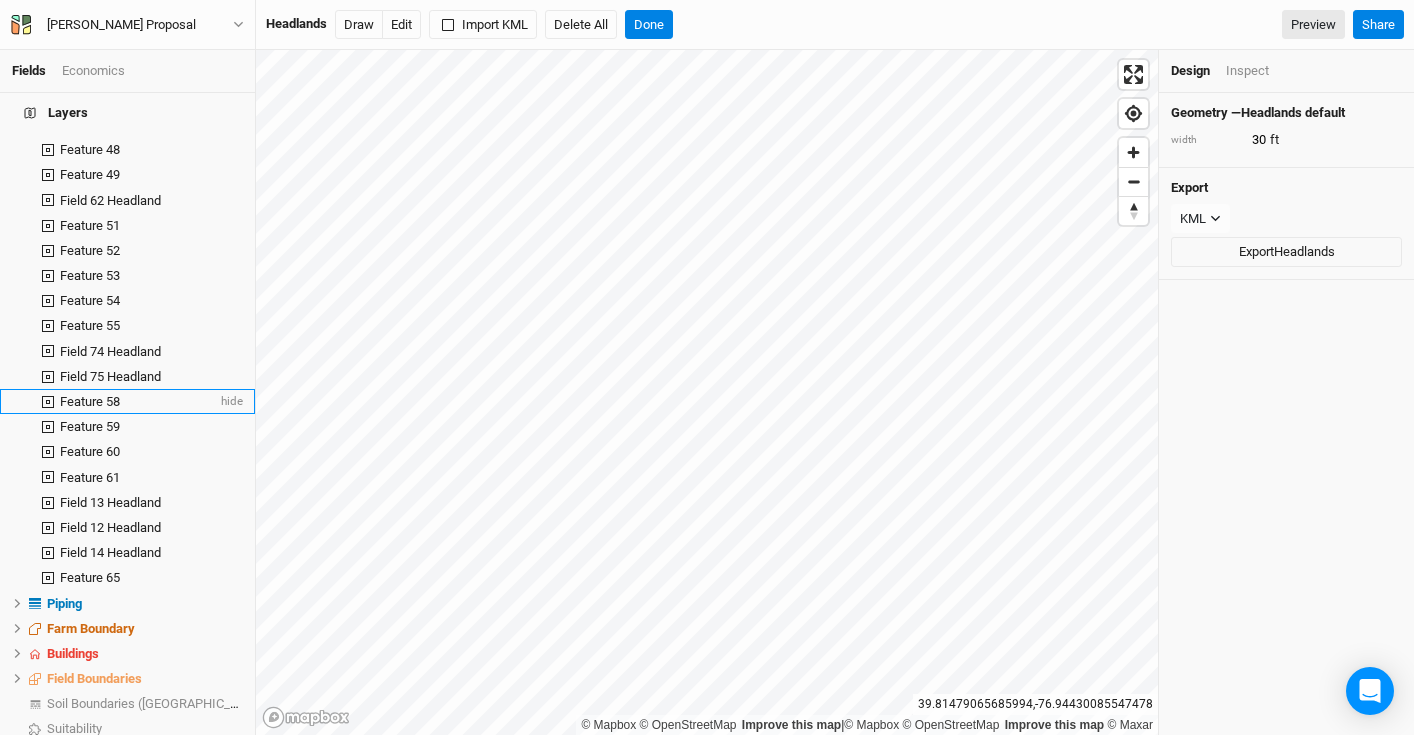 scroll, scrollTop: 1703, scrollLeft: 0, axis: vertical 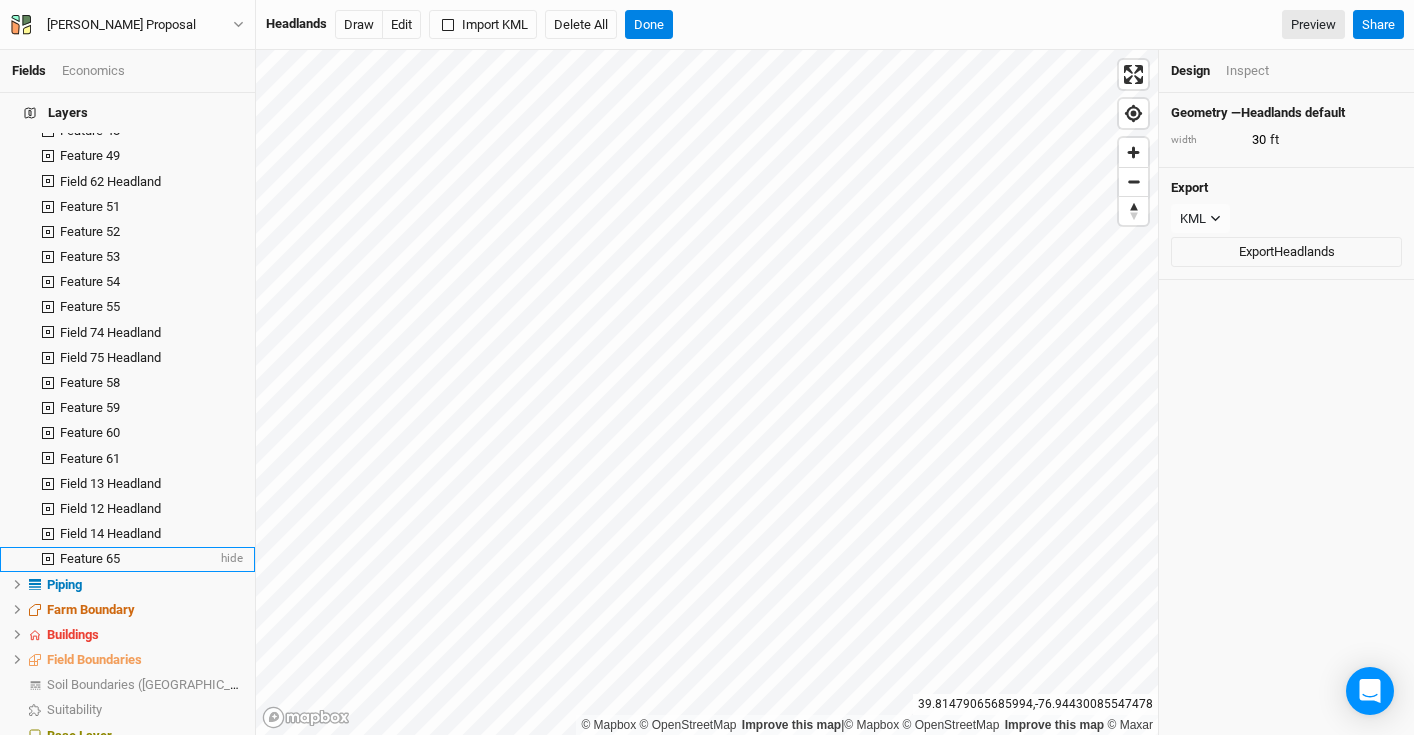 click on "Feature 65" at bounding box center [90, 558] 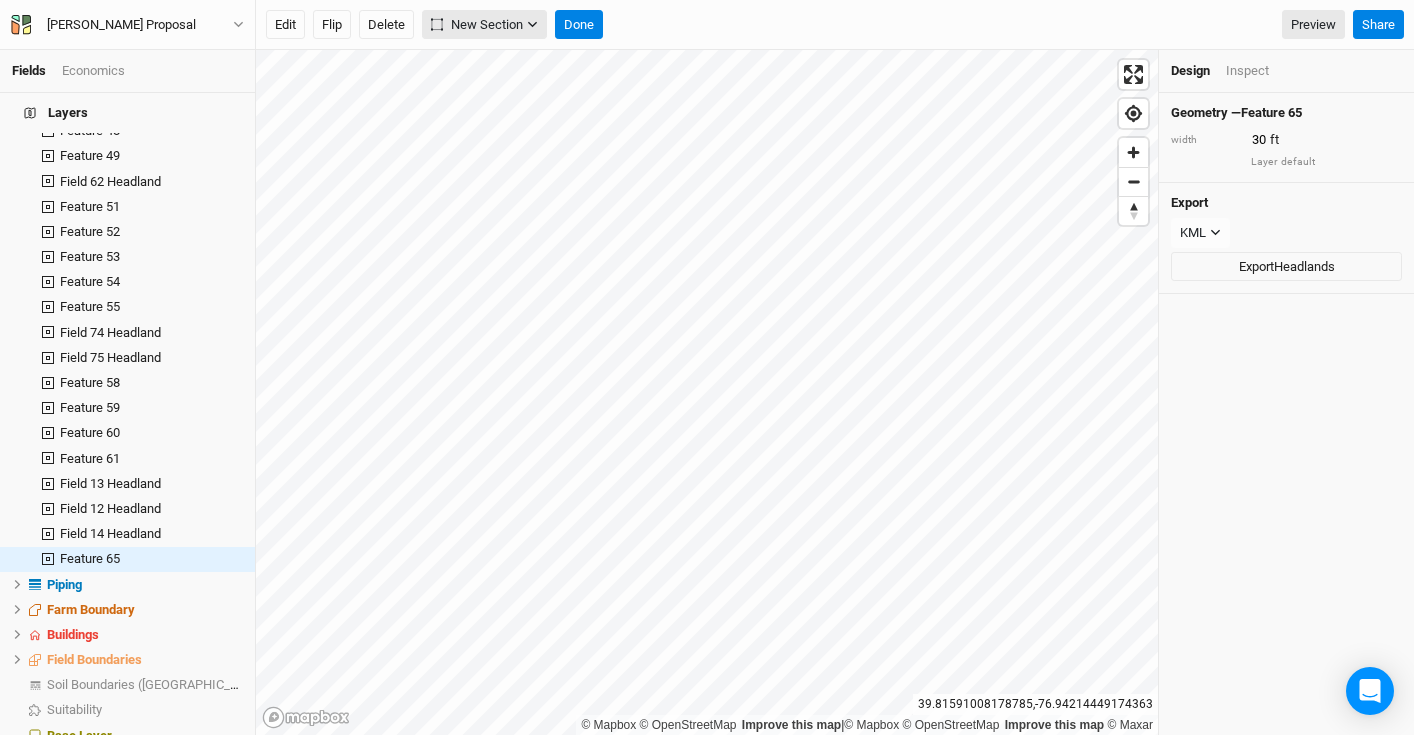 click on "New Section" at bounding box center [477, 25] 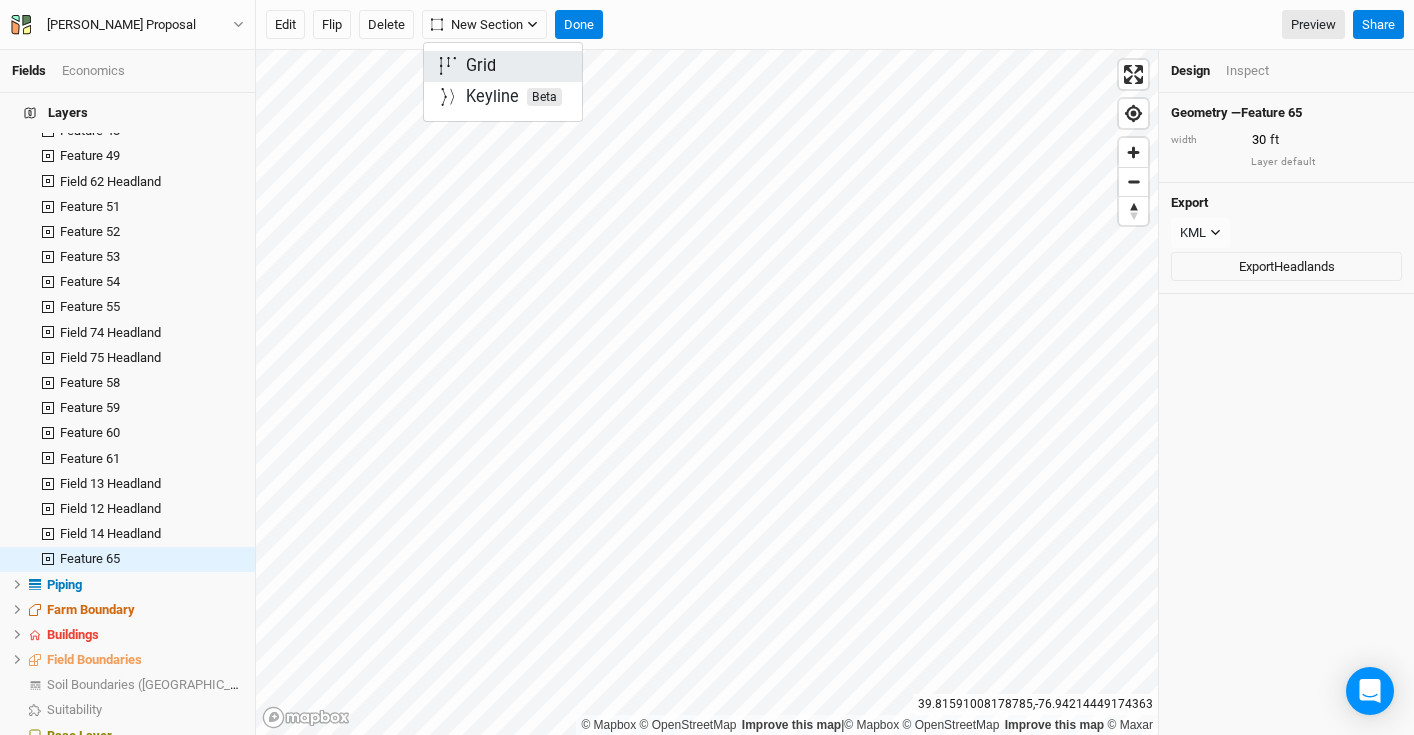click on "Grid" at bounding box center [503, 66] 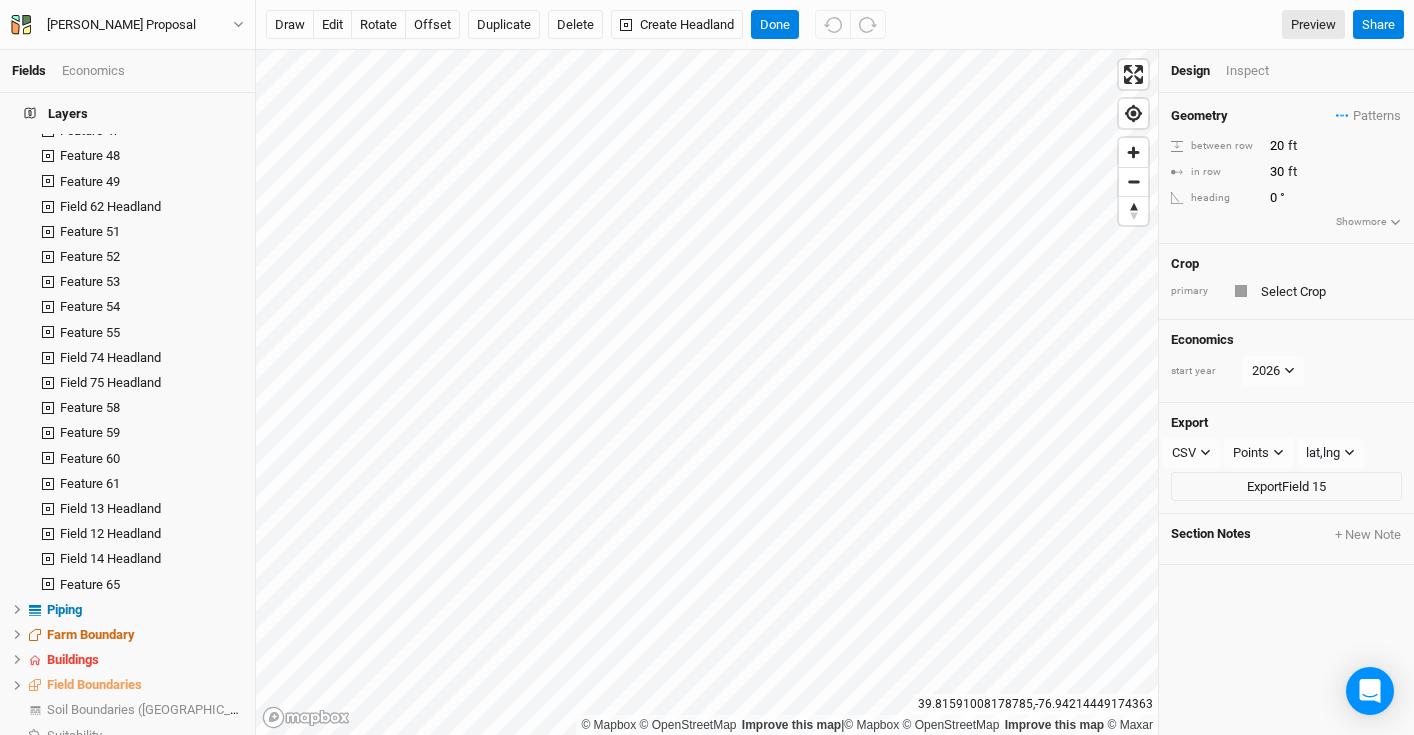 scroll, scrollTop: 0, scrollLeft: 0, axis: both 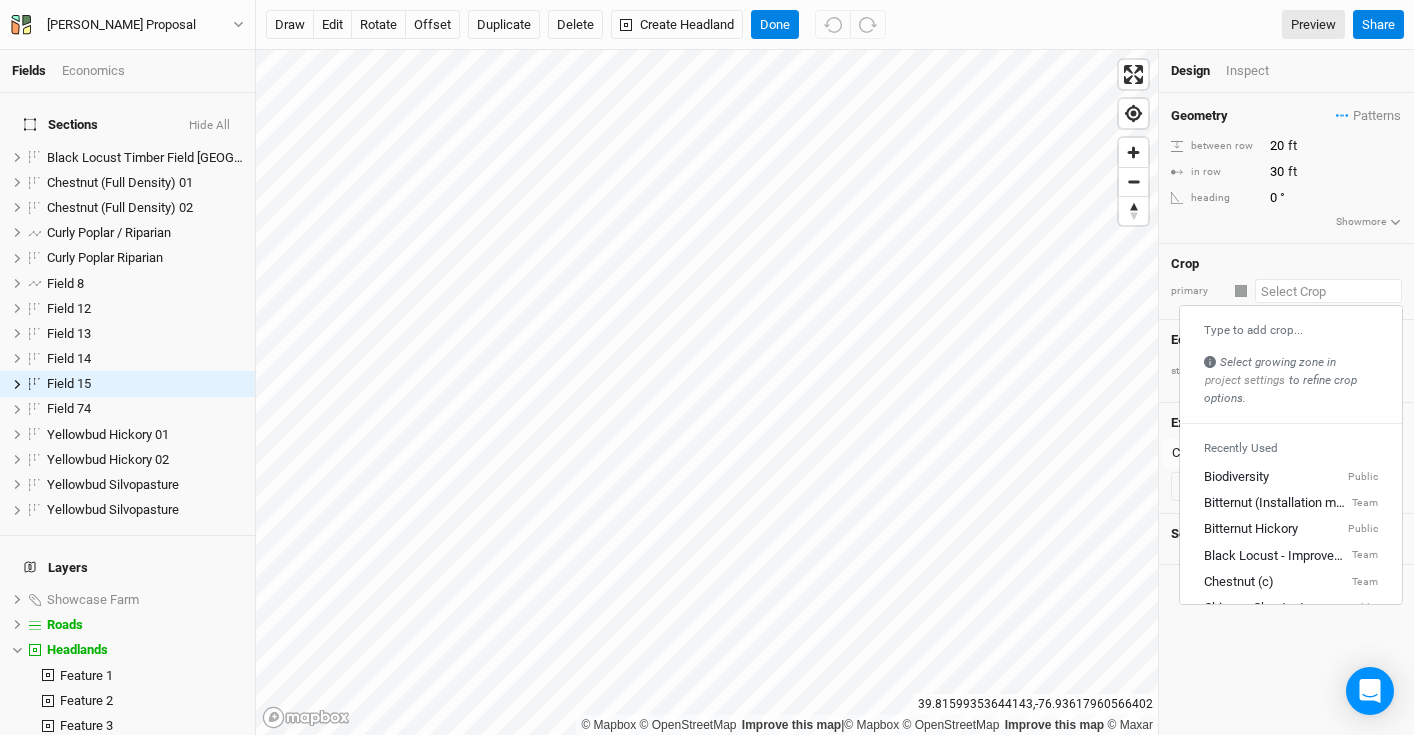 click at bounding box center [1328, 291] 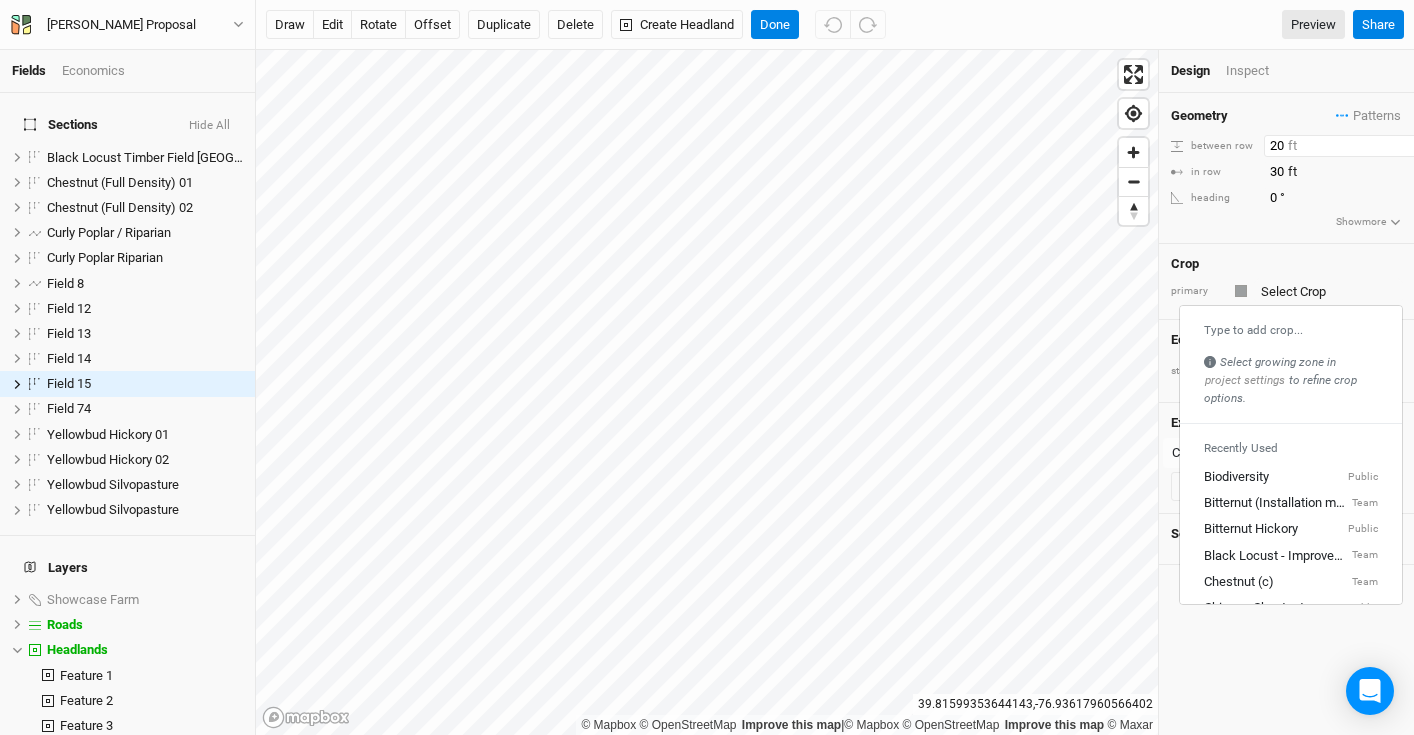 drag, startPoint x: 1288, startPoint y: 150, endPoint x: 1199, endPoint y: 126, distance: 92.17918 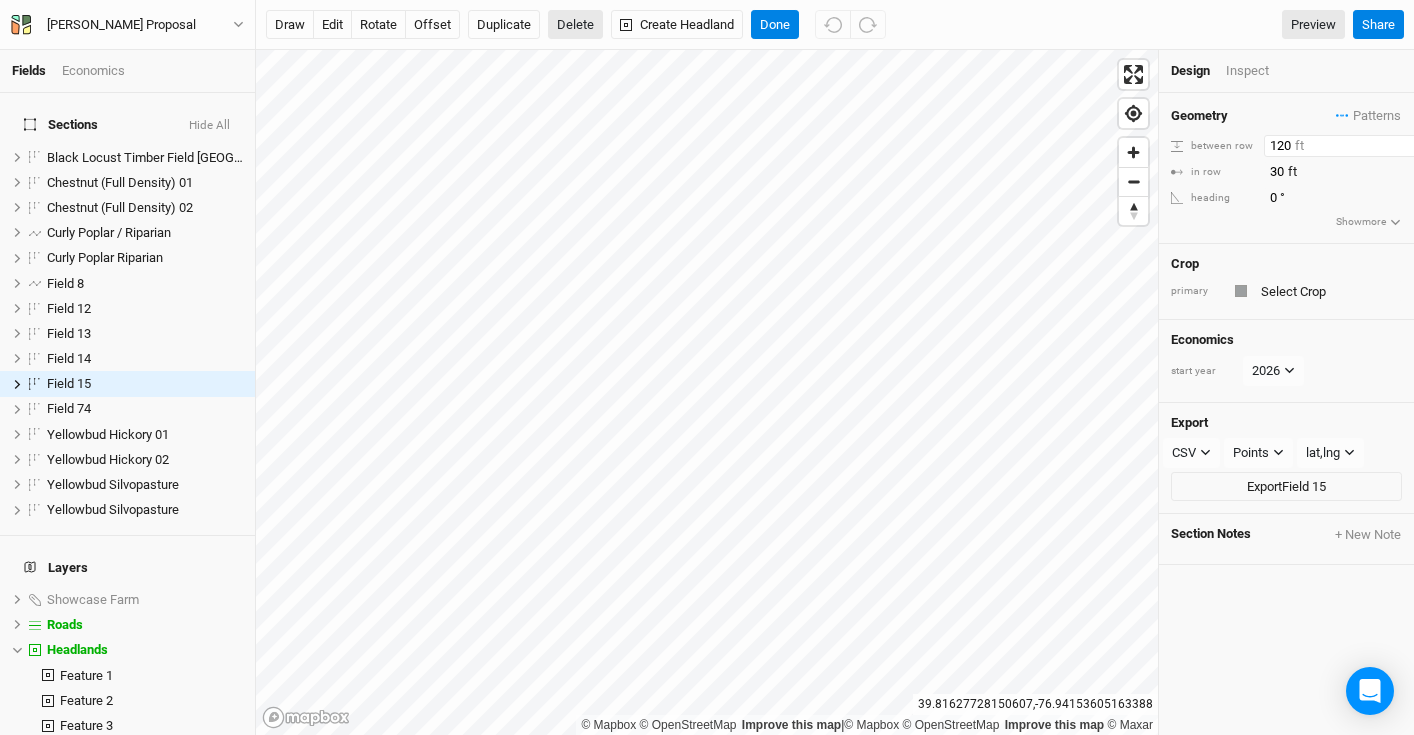 type on "120" 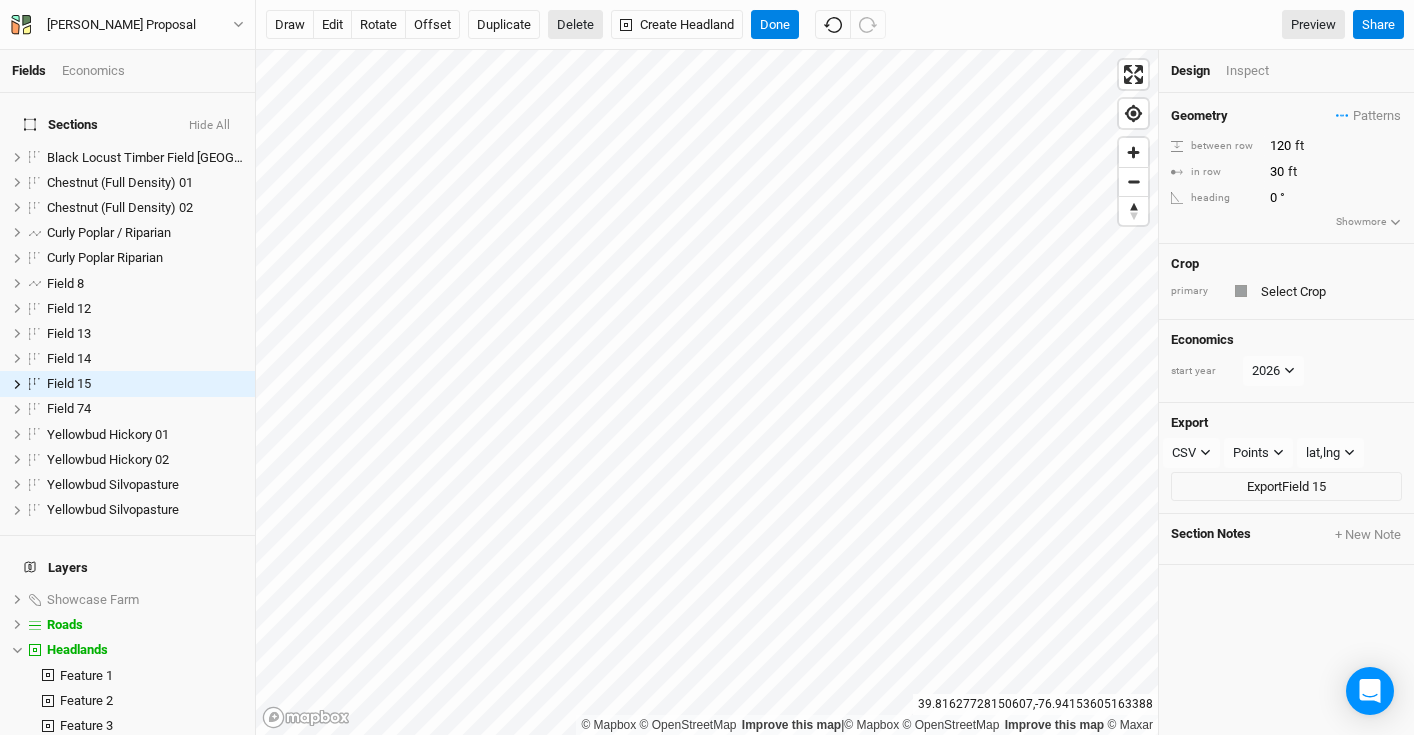 click on "Delete" at bounding box center [575, 25] 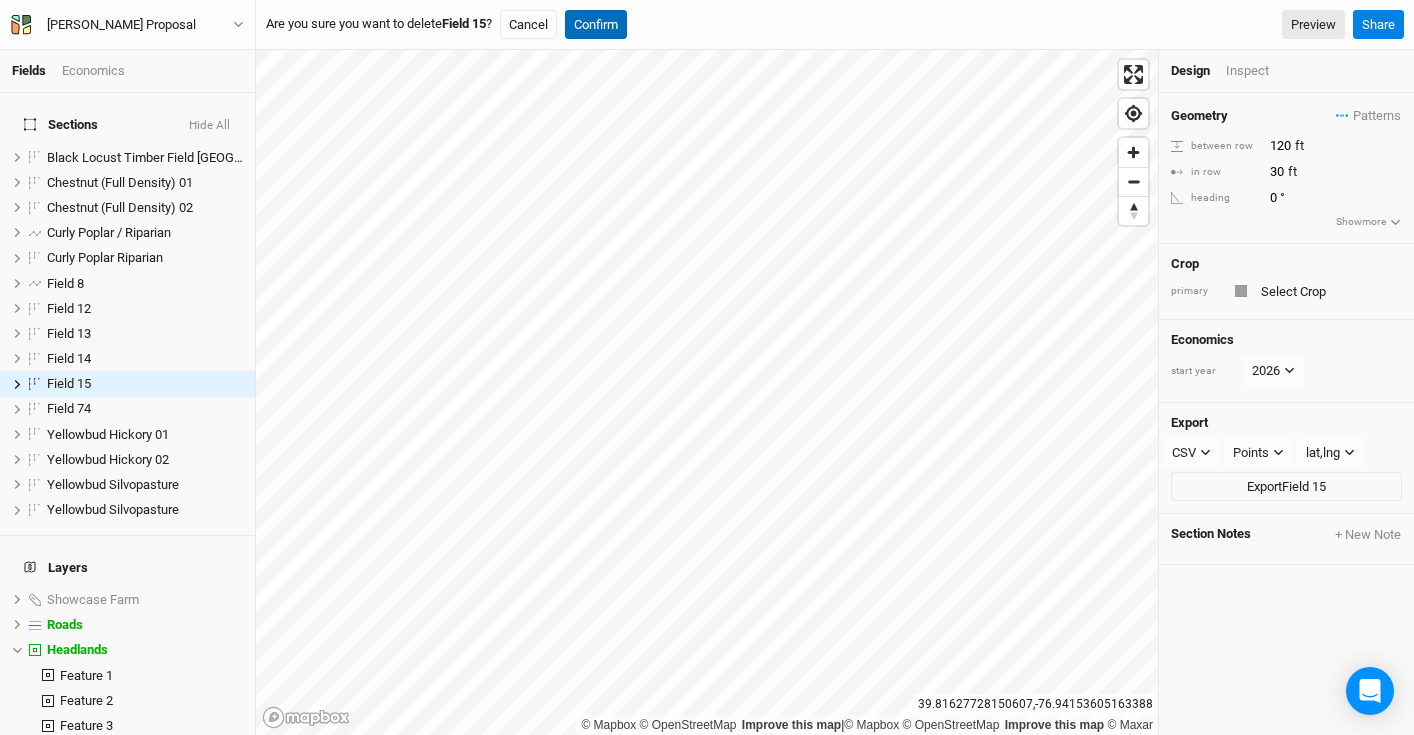 click on "Confirm" at bounding box center [596, 25] 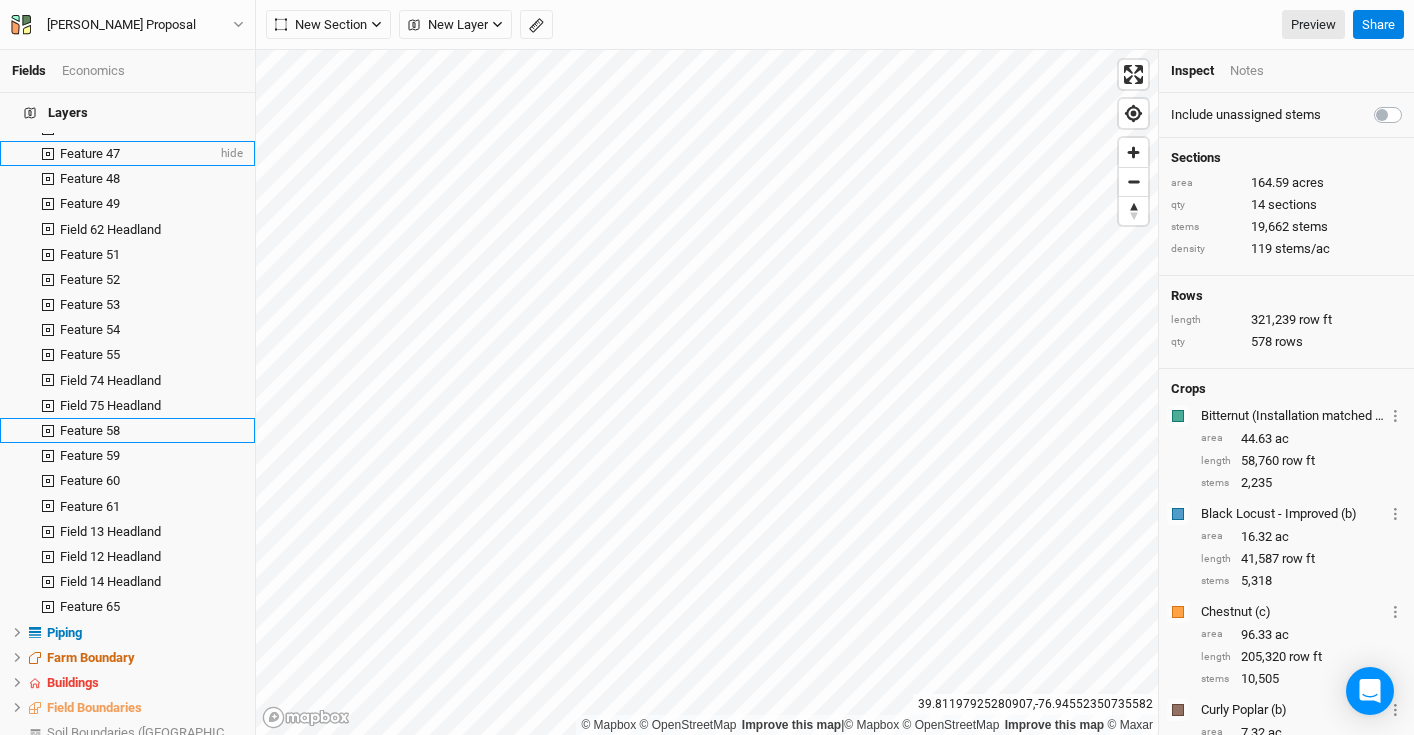 scroll, scrollTop: 1703, scrollLeft: 0, axis: vertical 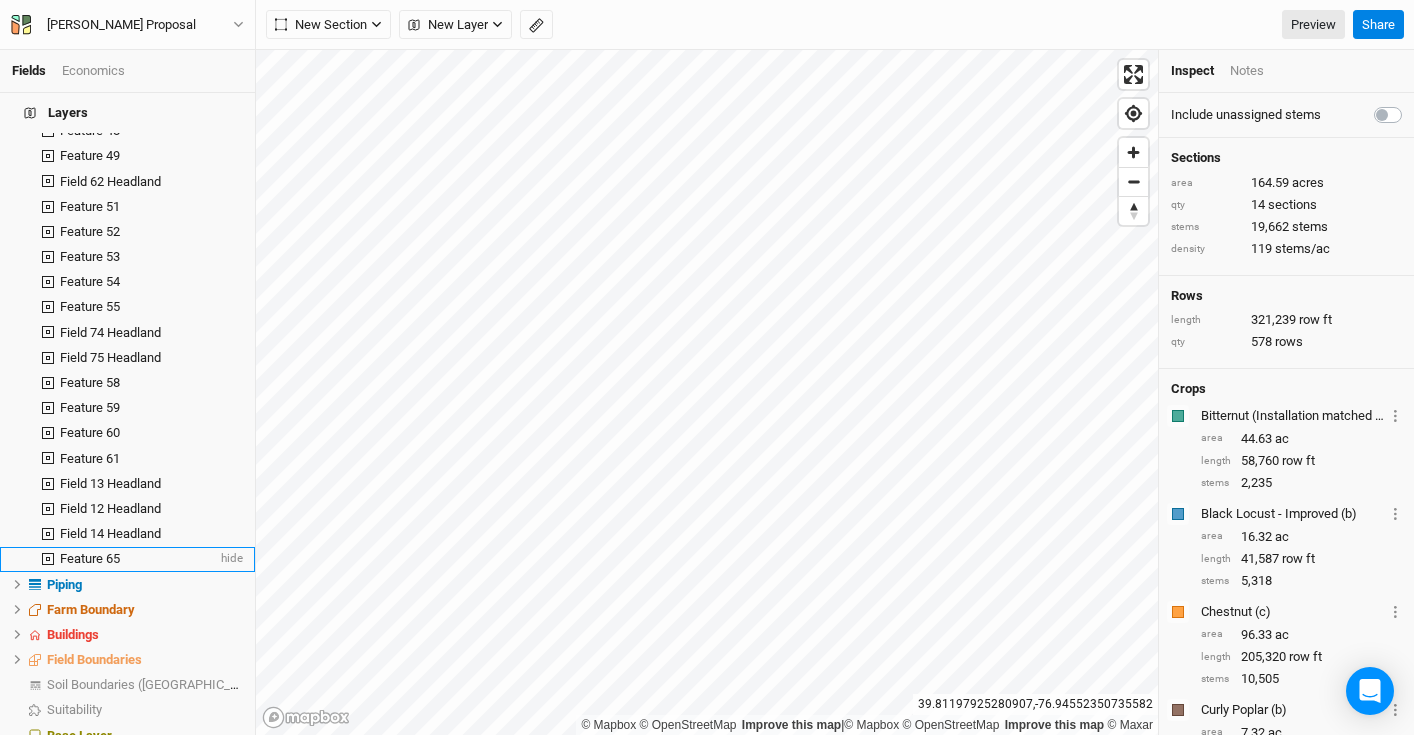 click on "Feature 65" at bounding box center (90, 558) 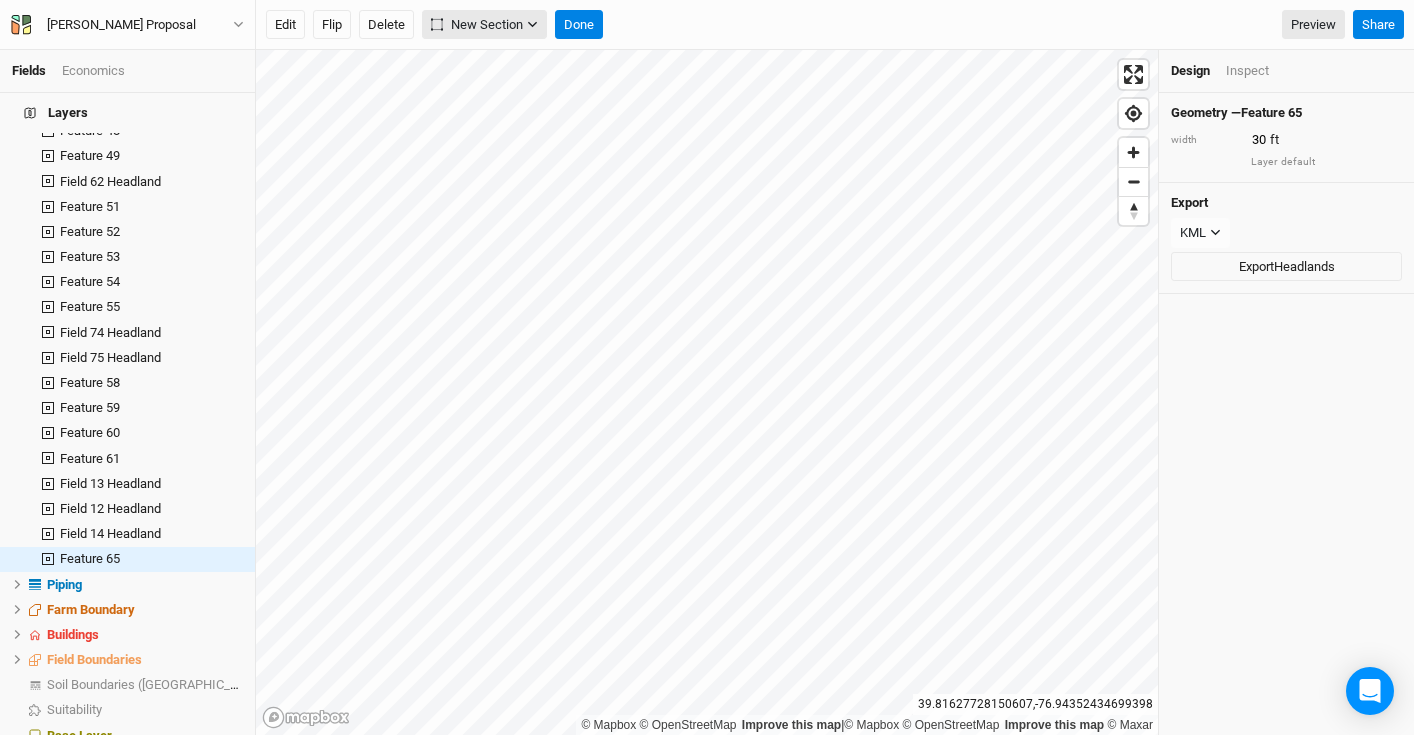 click on "New Section" at bounding box center [477, 25] 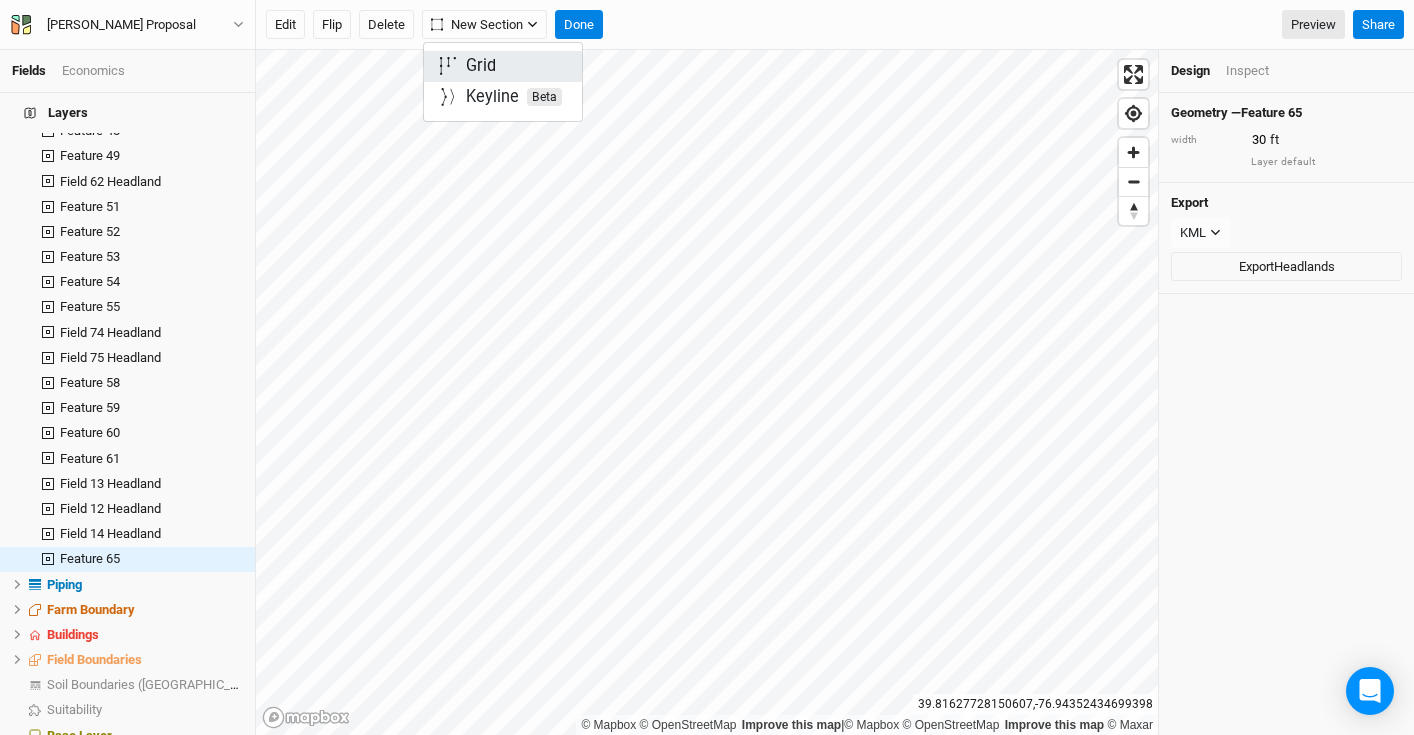 click on "Grid" at bounding box center (503, 66) 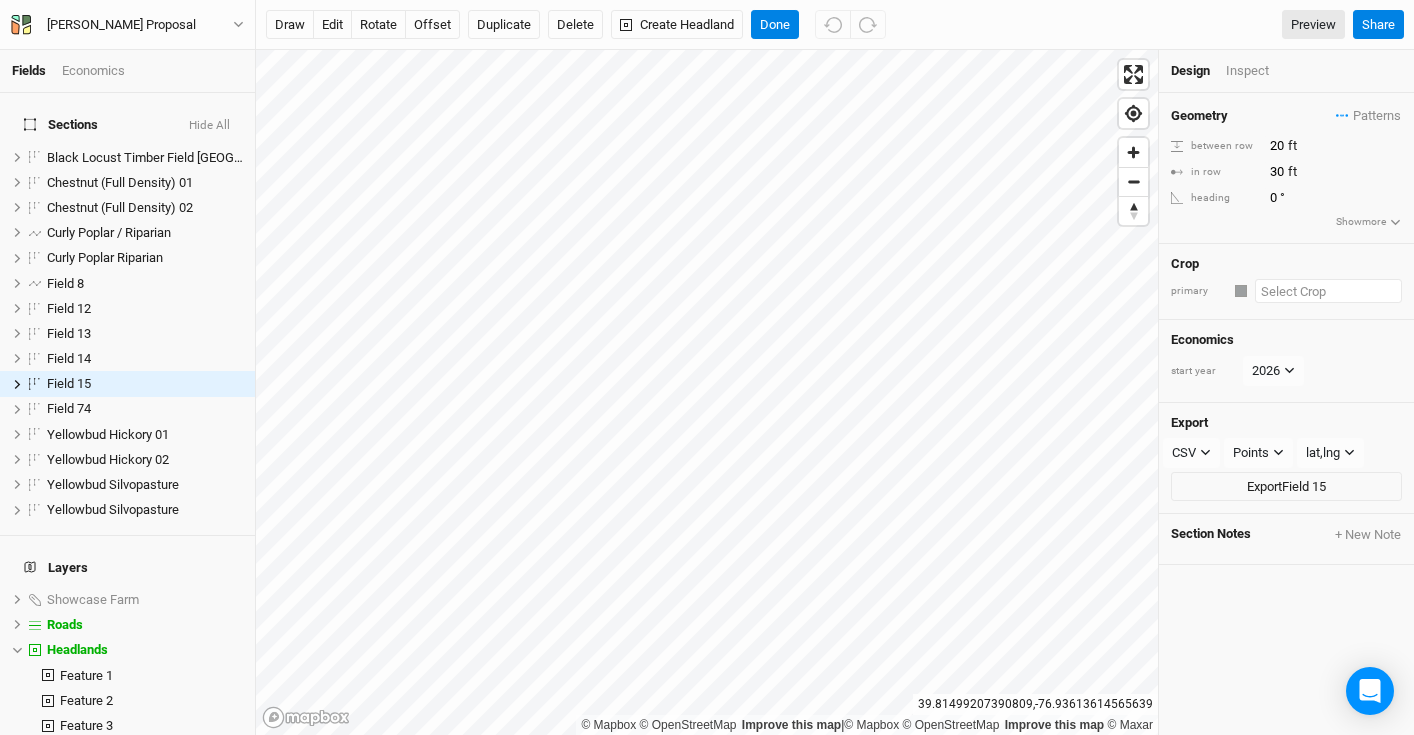click at bounding box center (1328, 291) 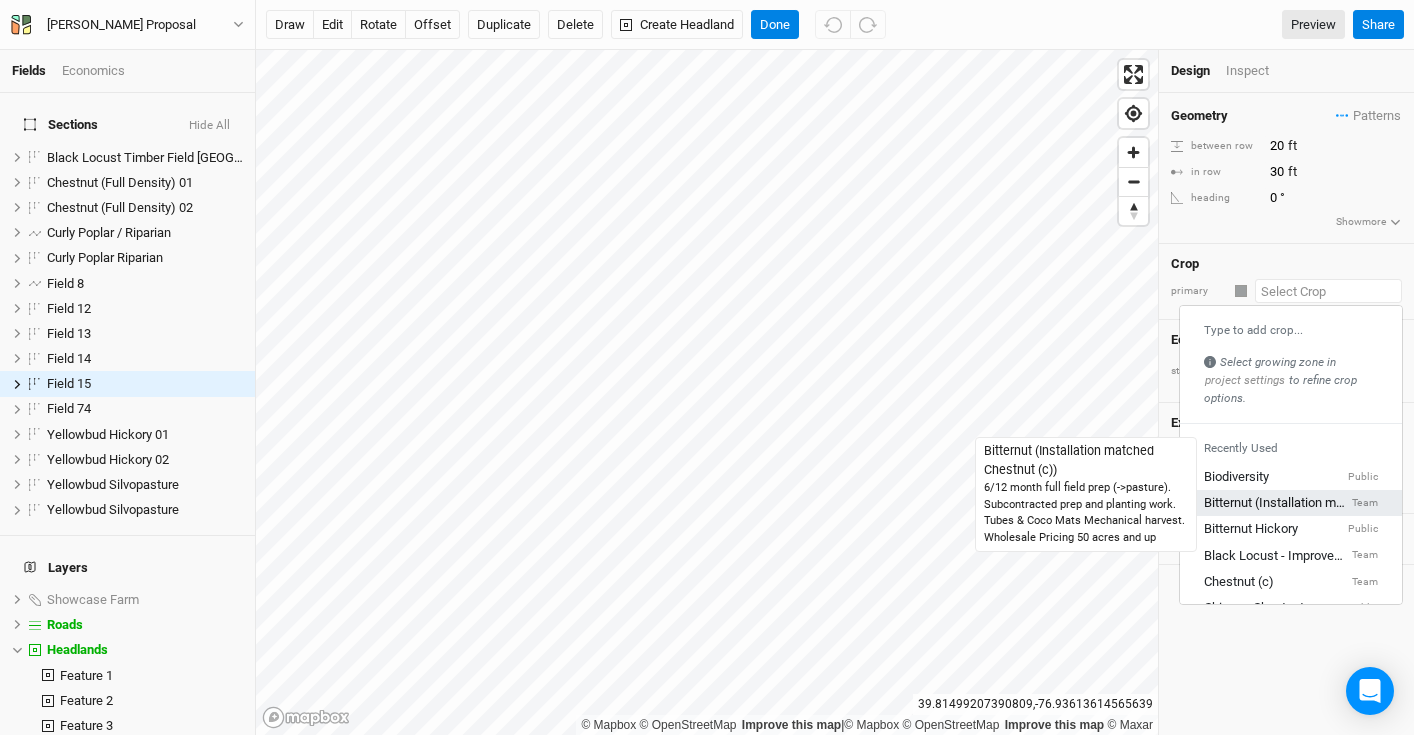 click on "Bitternut (Installation matched Chestnut (c))" at bounding box center [1276, 504] 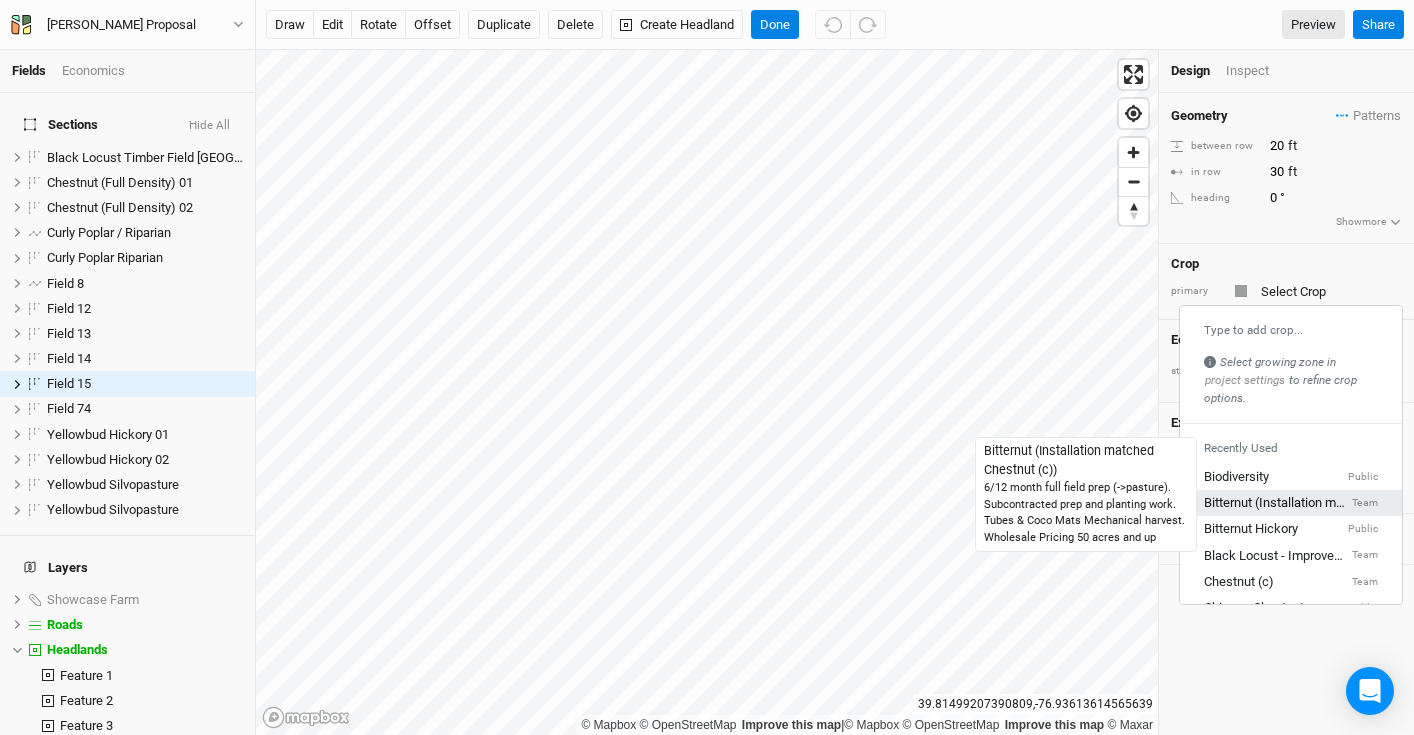 type on "20" 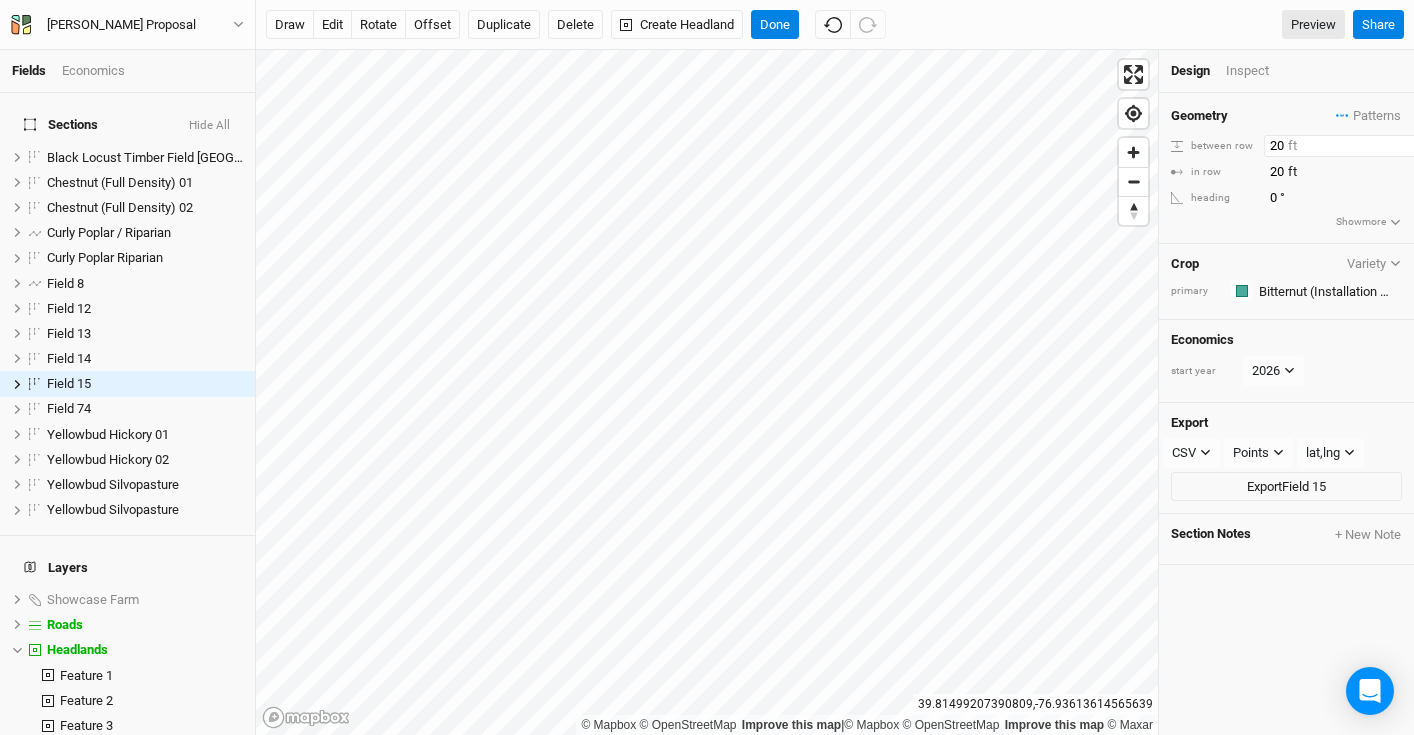 drag, startPoint x: 1282, startPoint y: 150, endPoint x: 1206, endPoint y: 129, distance: 78.84795 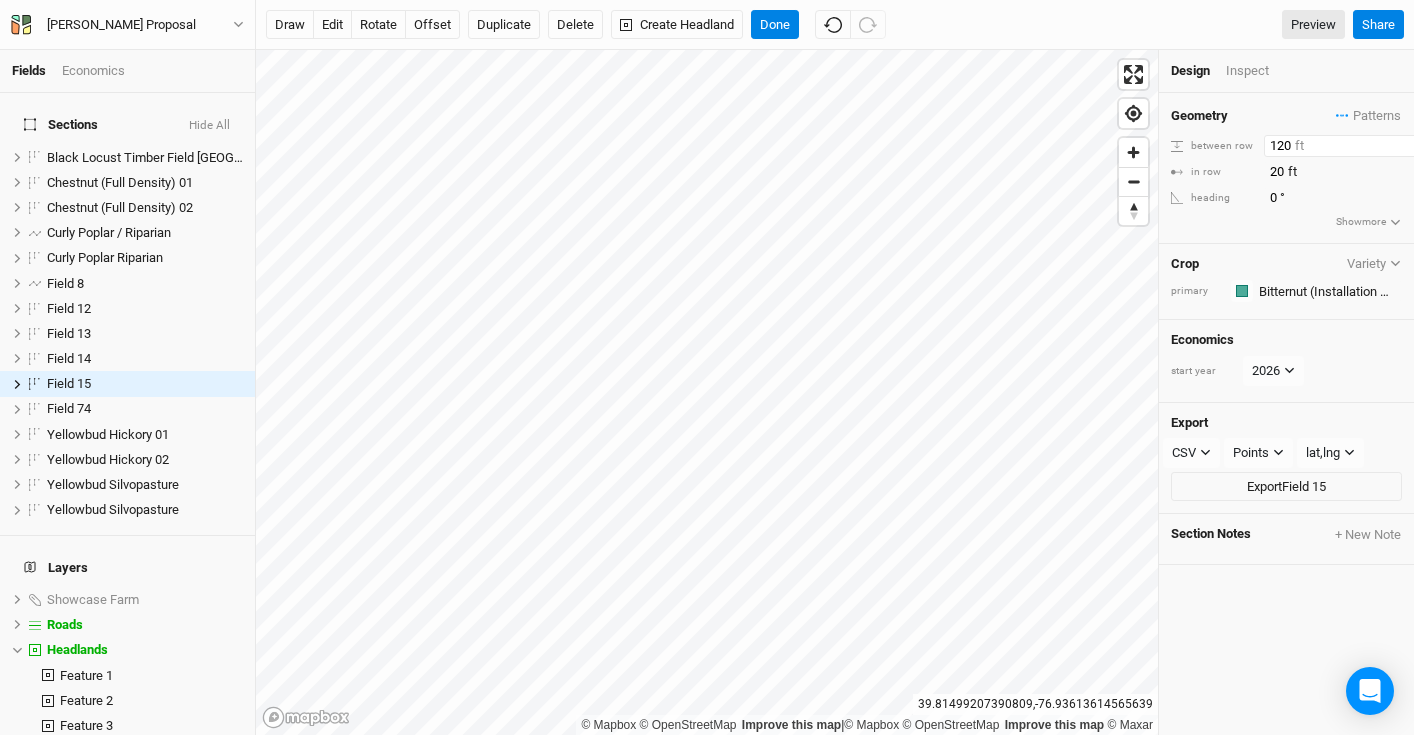 type on "120" 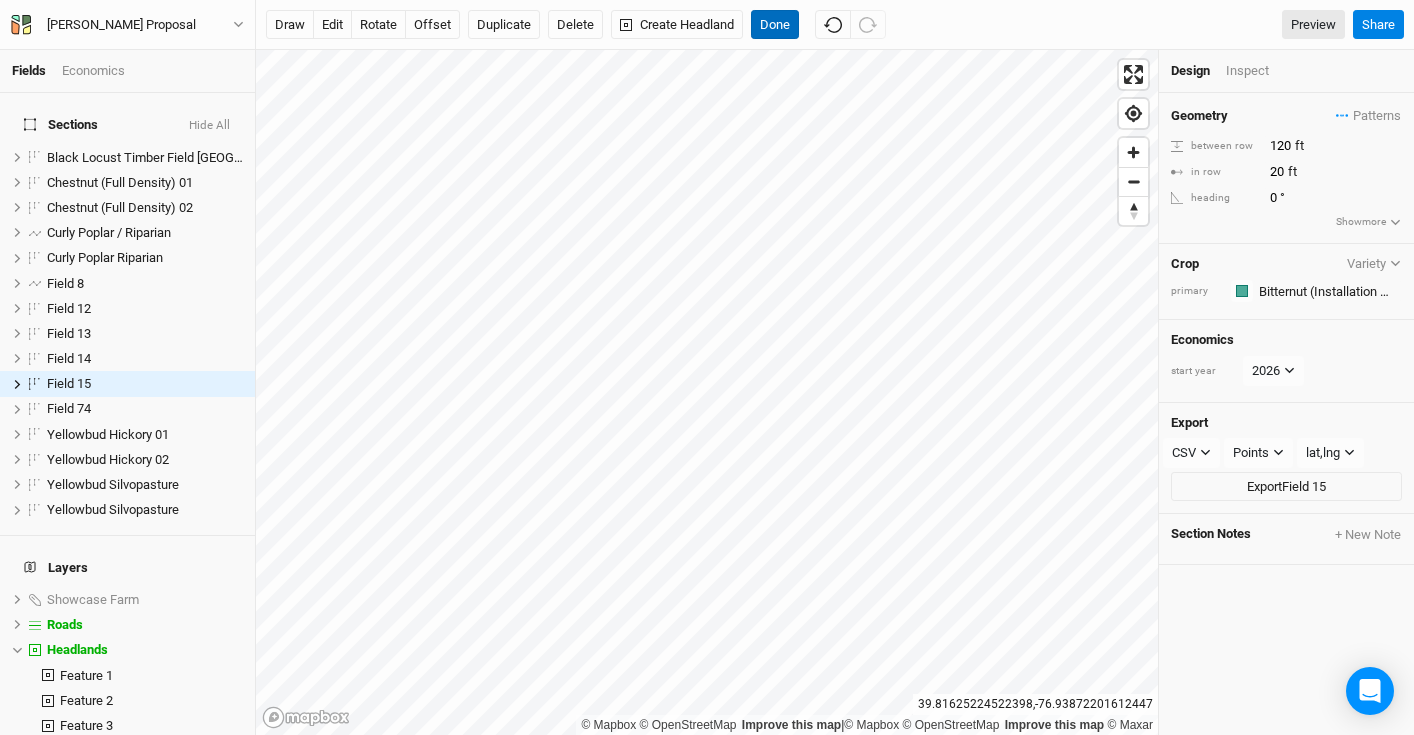 click on "Done" at bounding box center (775, 25) 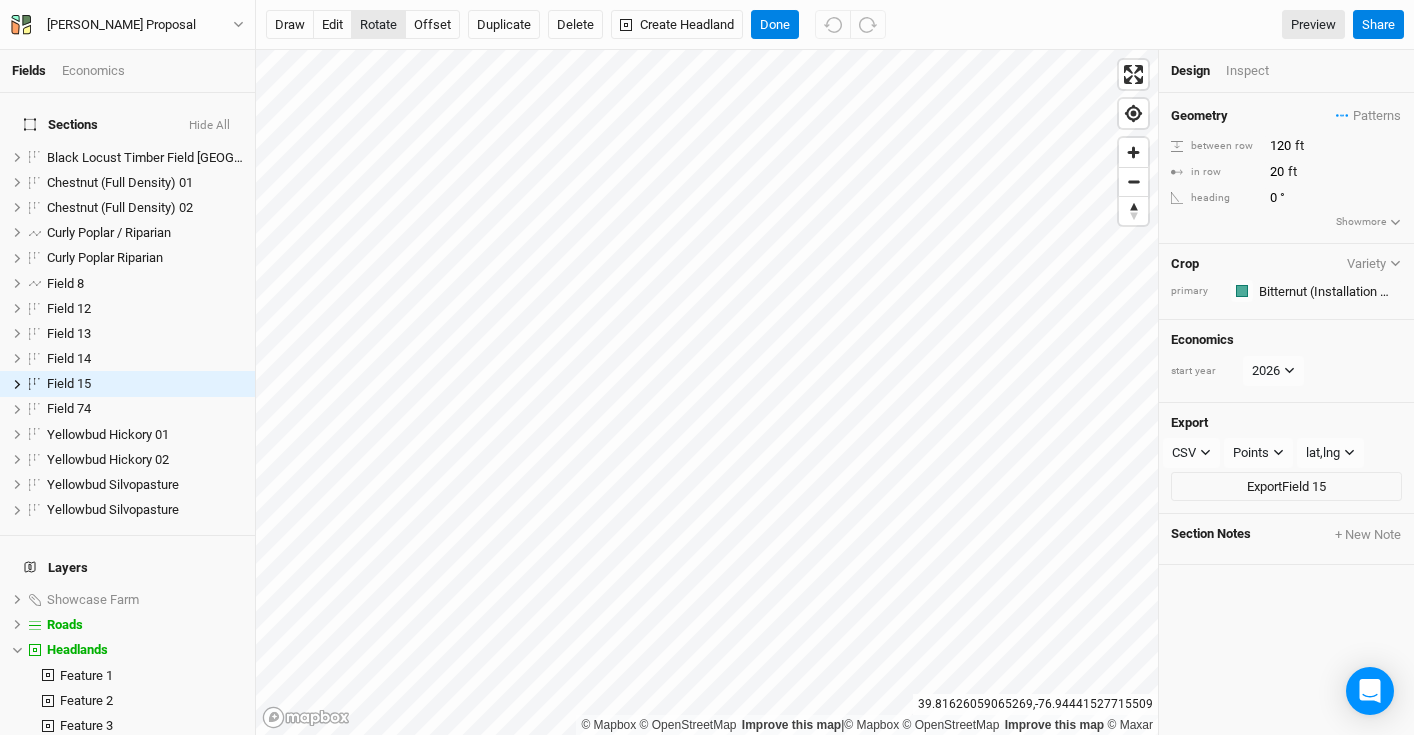 click on "rotate" at bounding box center (378, 25) 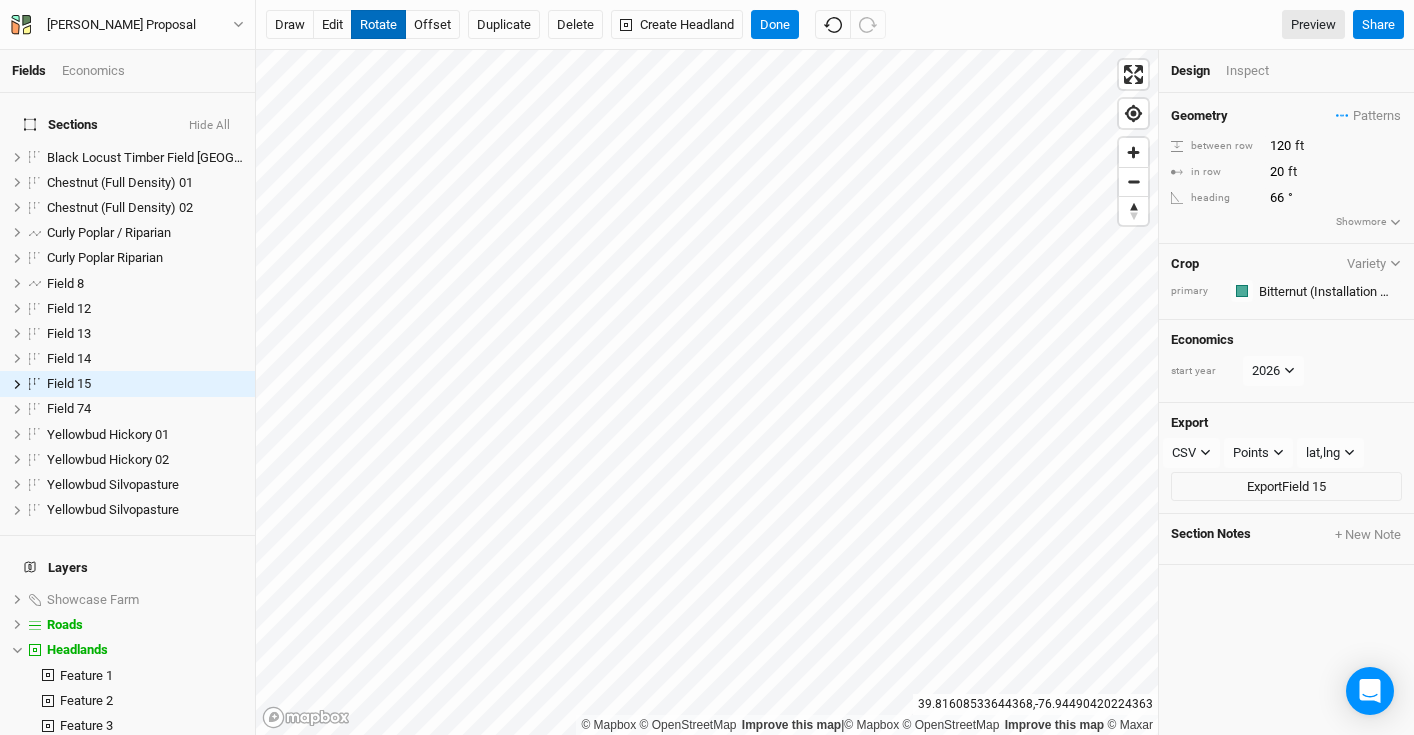 type on "66.1" 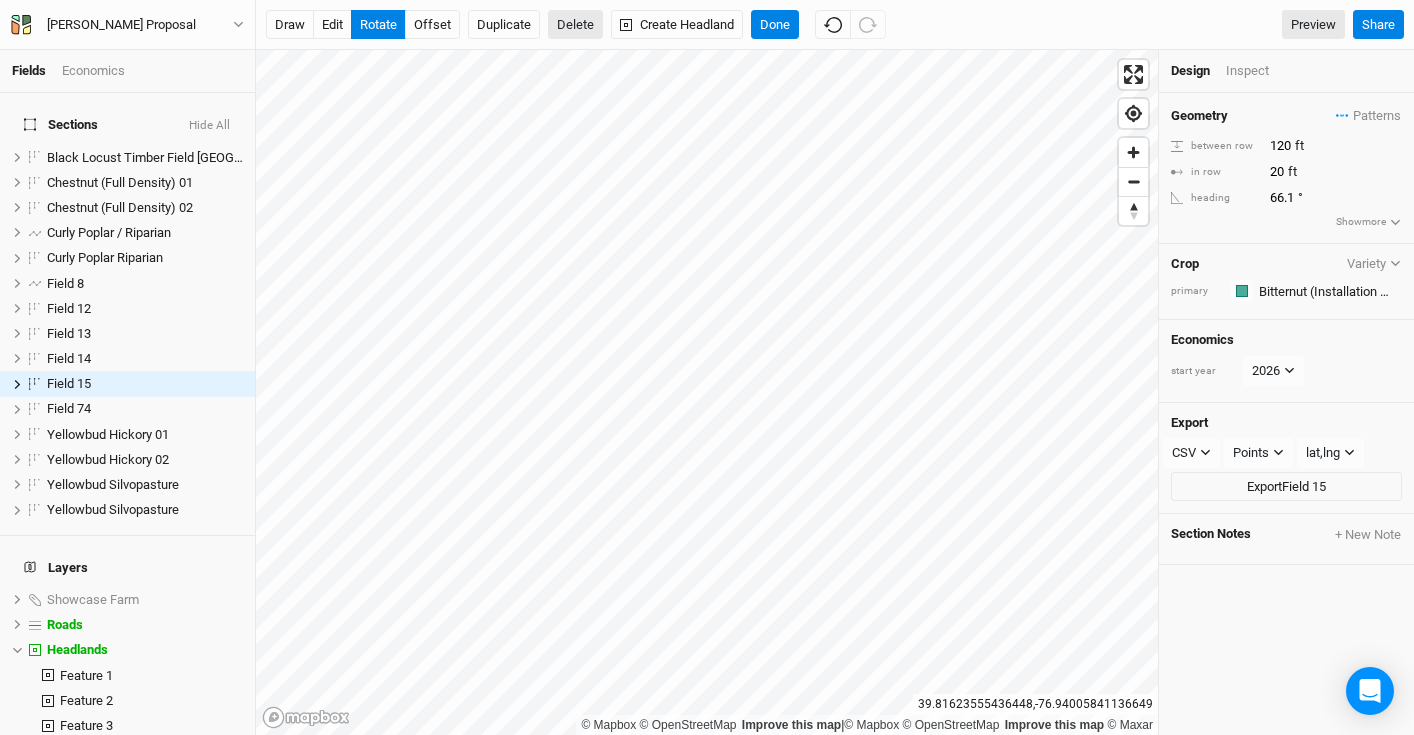 click on "Delete" at bounding box center (575, 25) 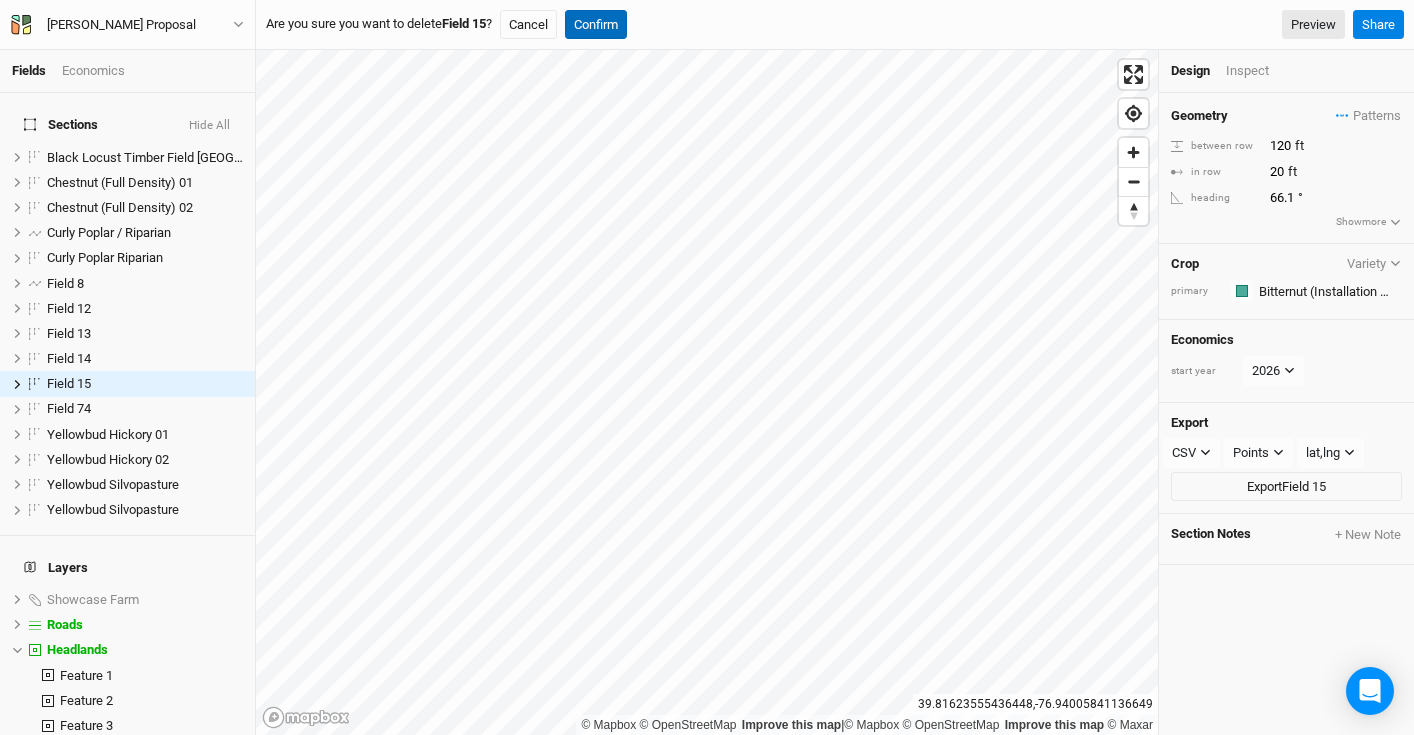 click on "Confirm" at bounding box center [596, 25] 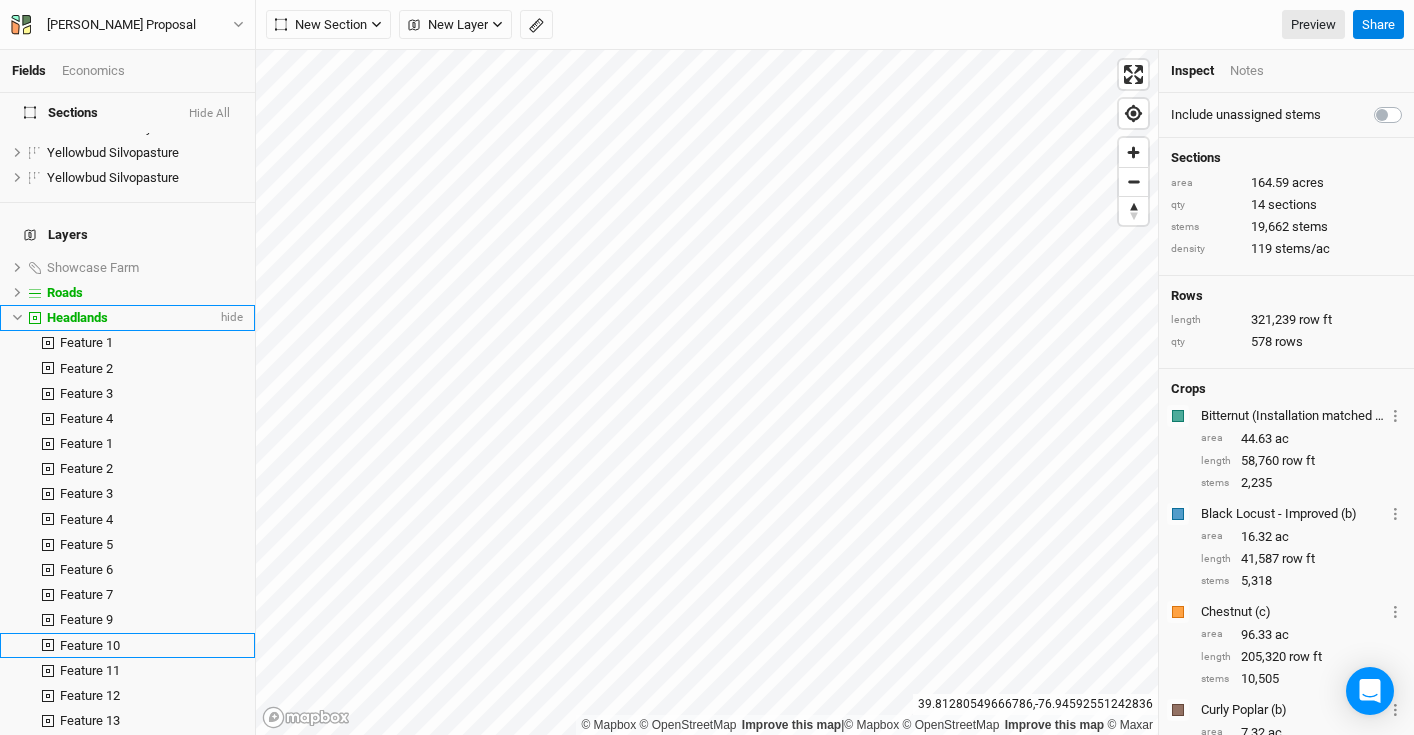 scroll, scrollTop: 1703, scrollLeft: 0, axis: vertical 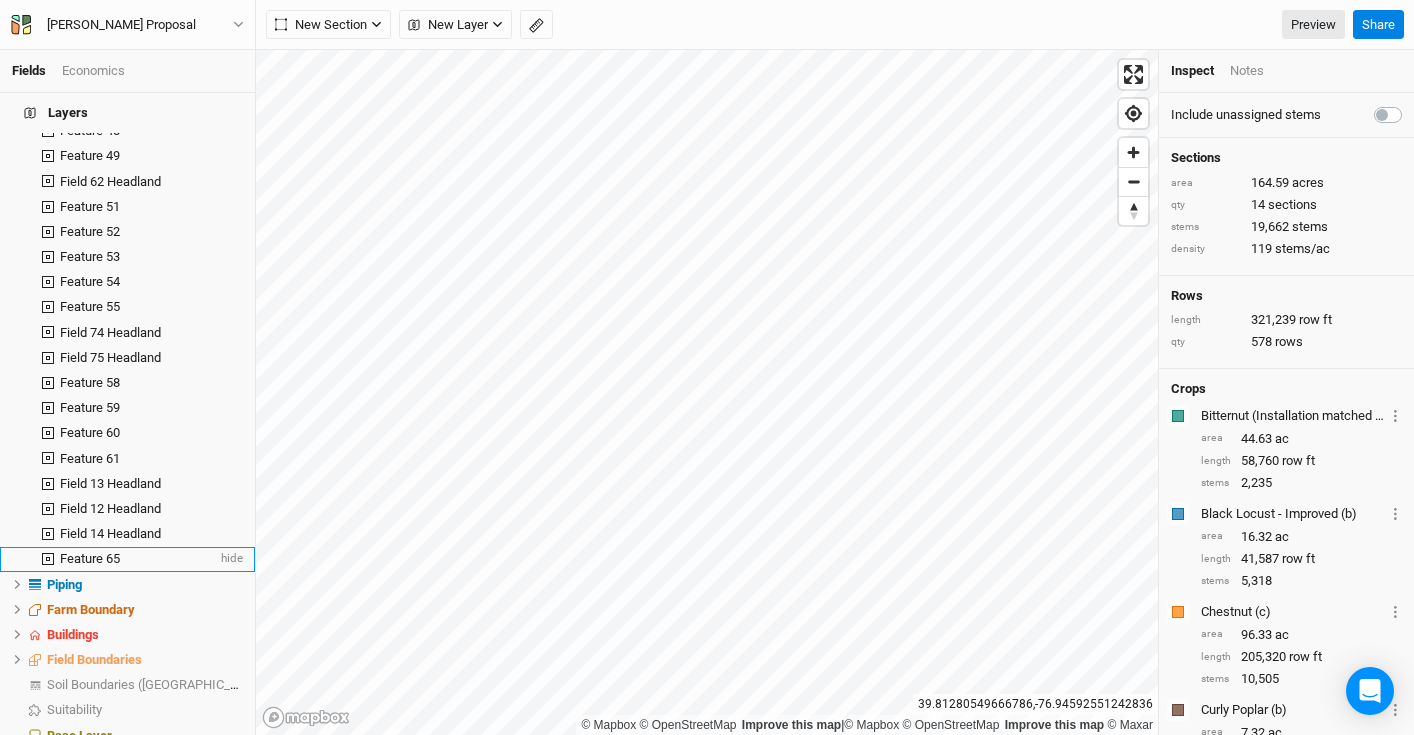 click on "Feature 65" at bounding box center (138, 559) 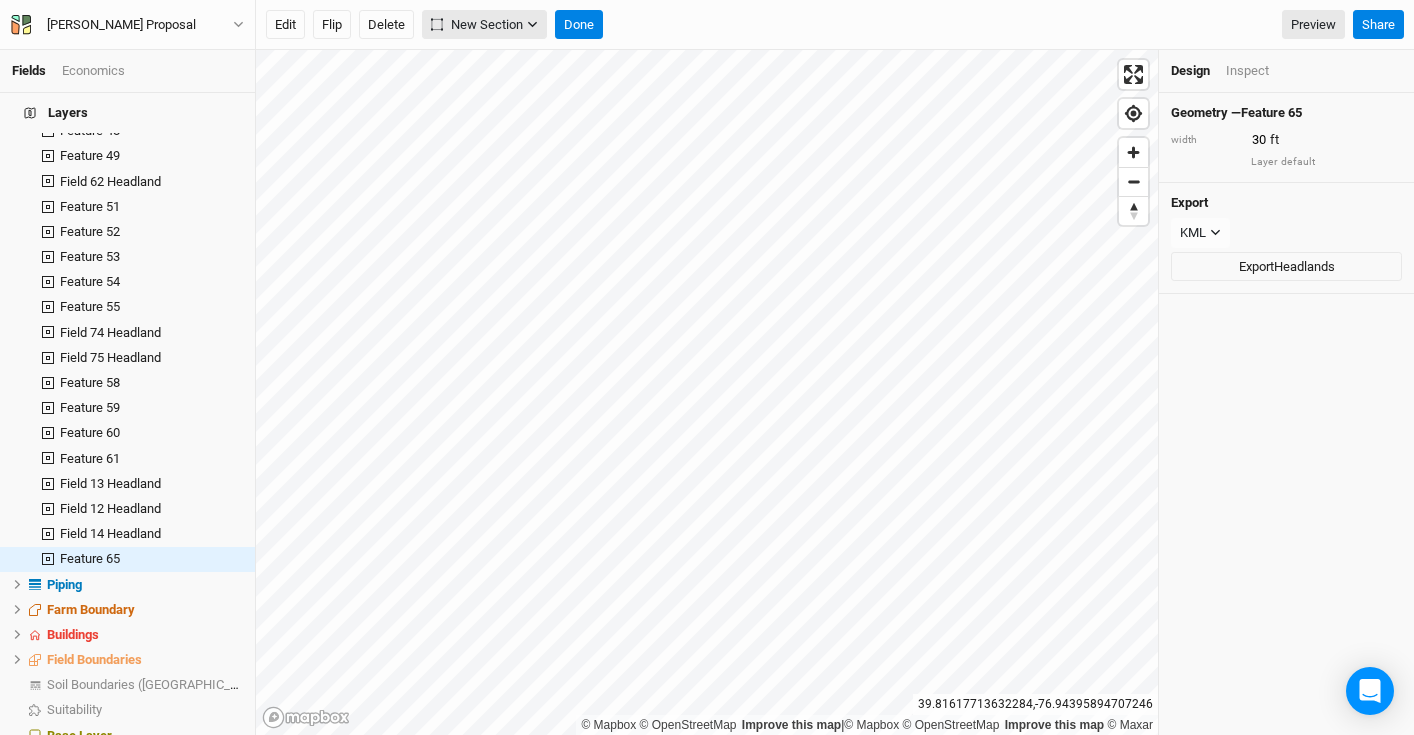 click on "New Section" at bounding box center [477, 25] 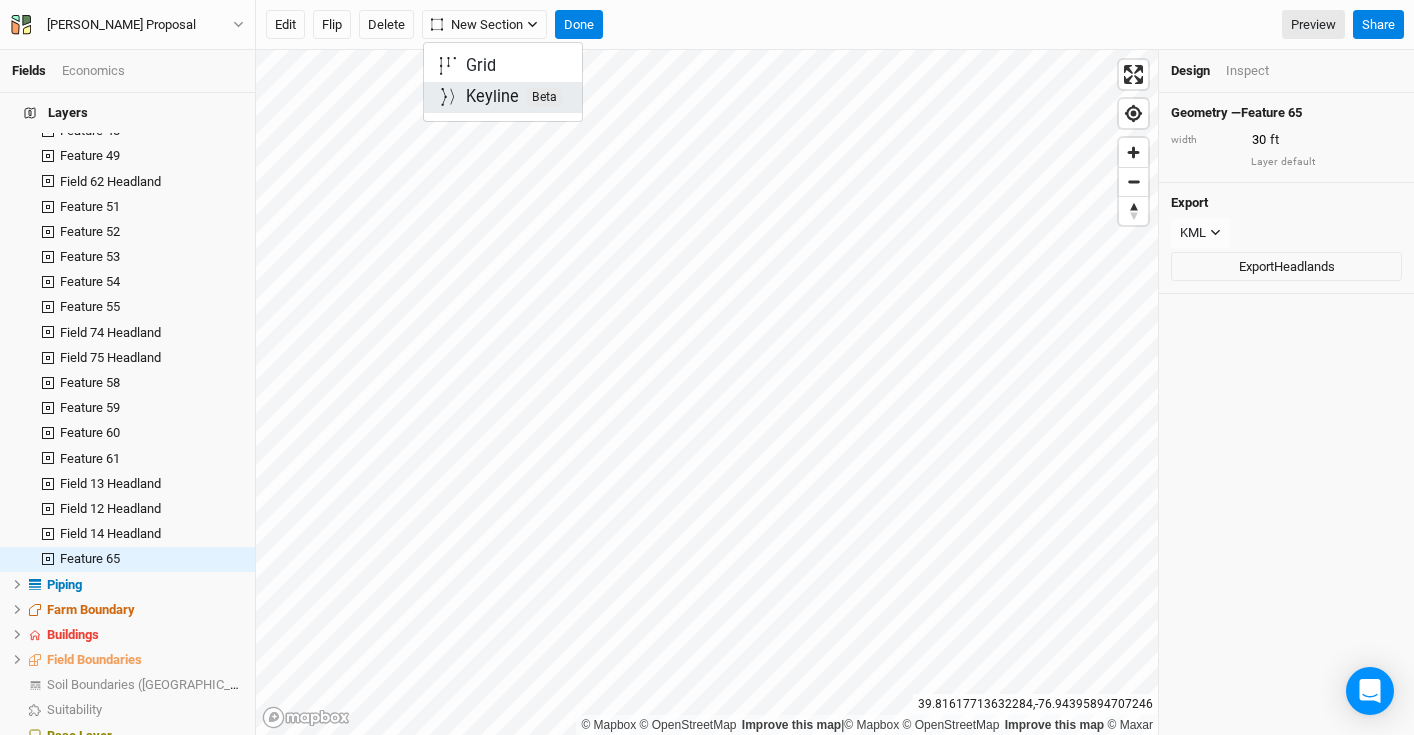 click on "Keyline Beta" at bounding box center [514, 97] 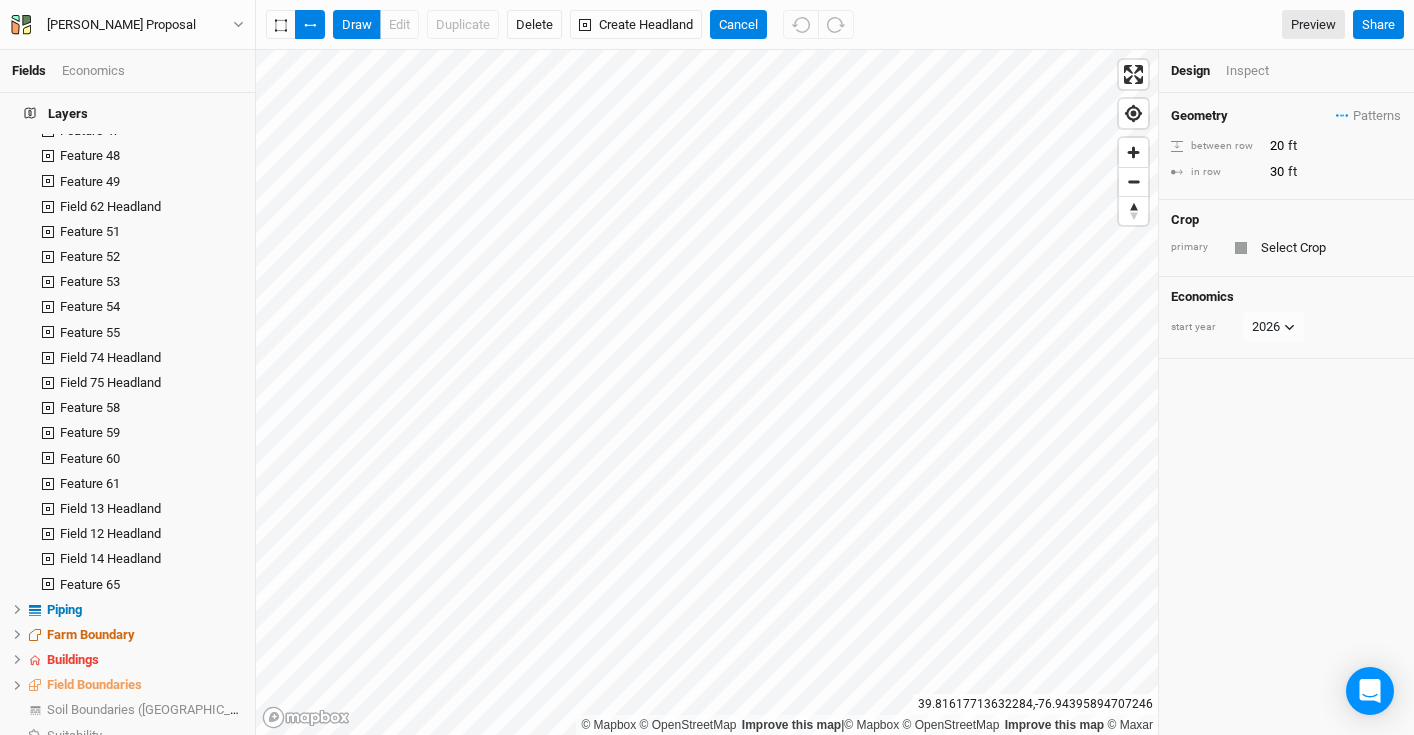 scroll, scrollTop: 0, scrollLeft: 0, axis: both 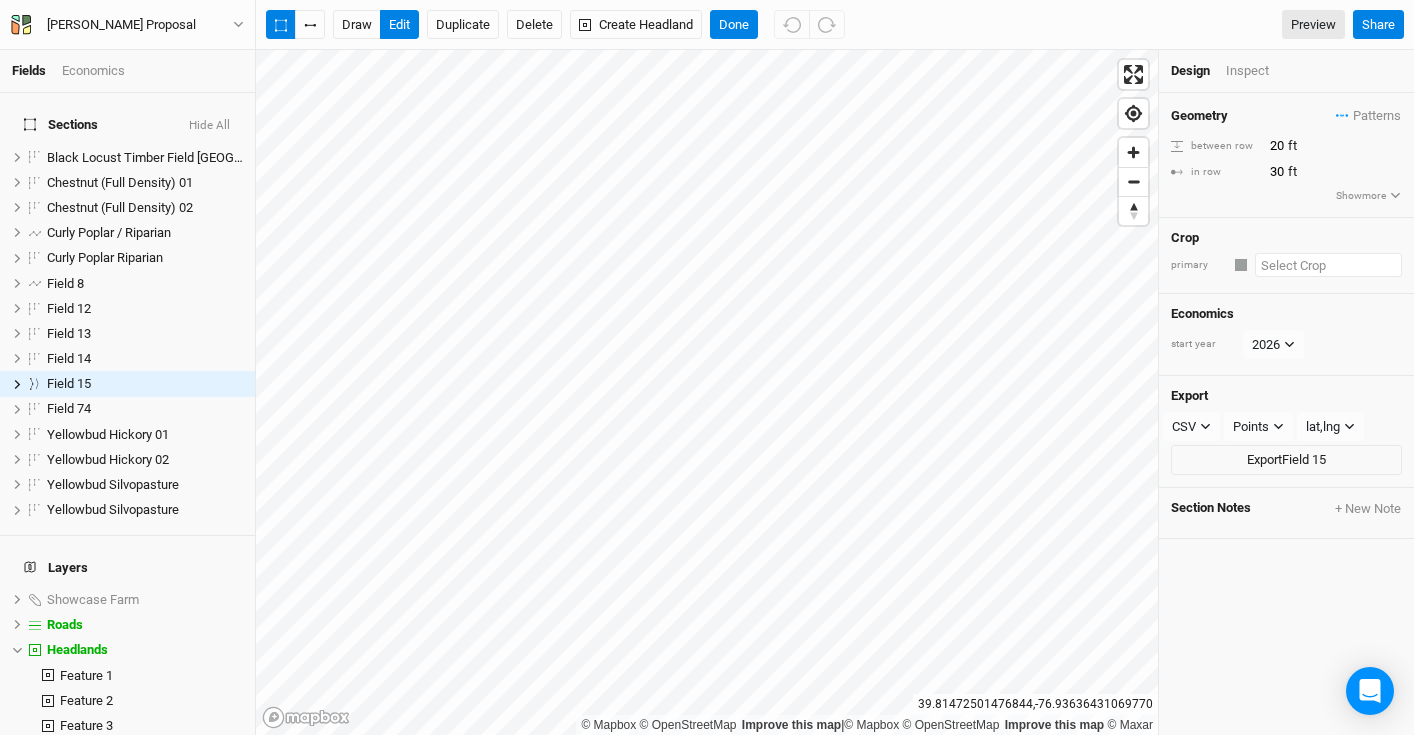 click at bounding box center [1328, 265] 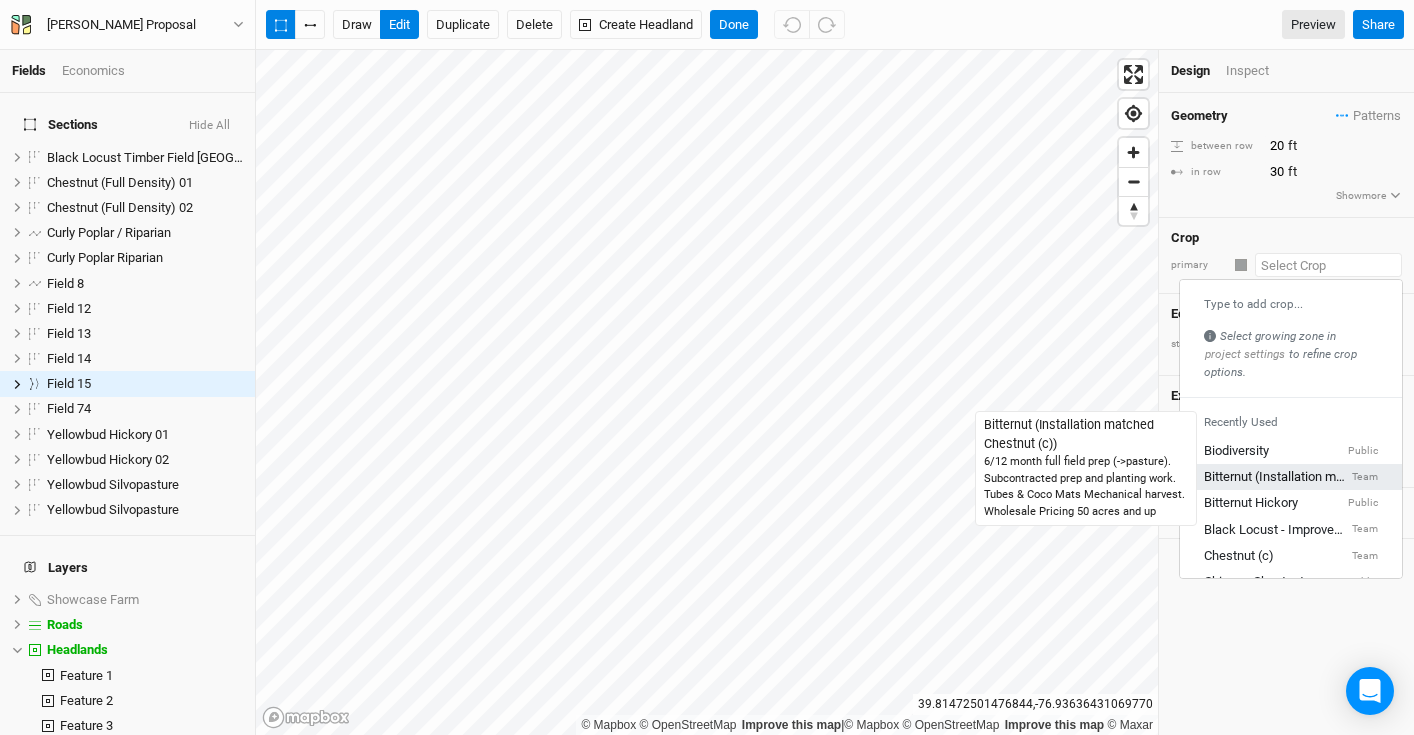 click on "Bitternut (Installation matched Chestnut (c))" at bounding box center [1276, 478] 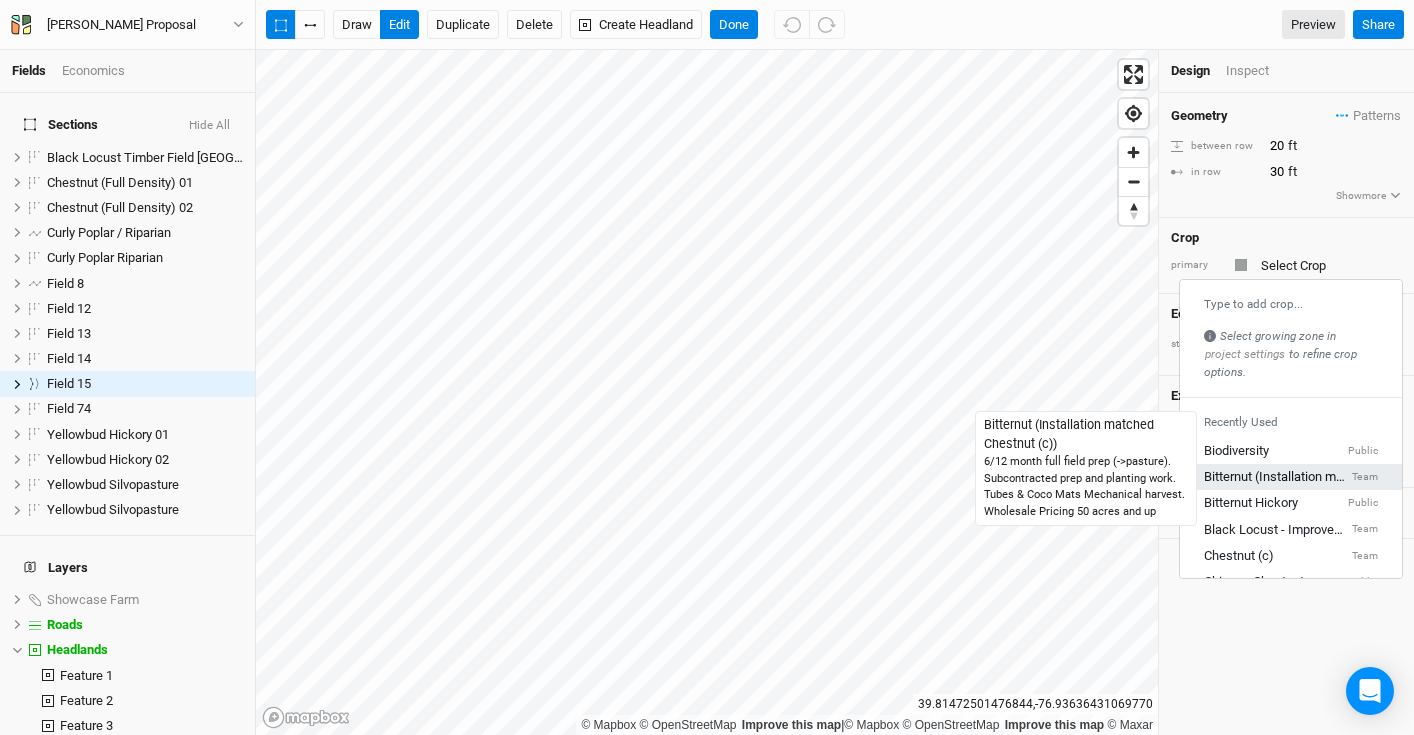 type on "20" 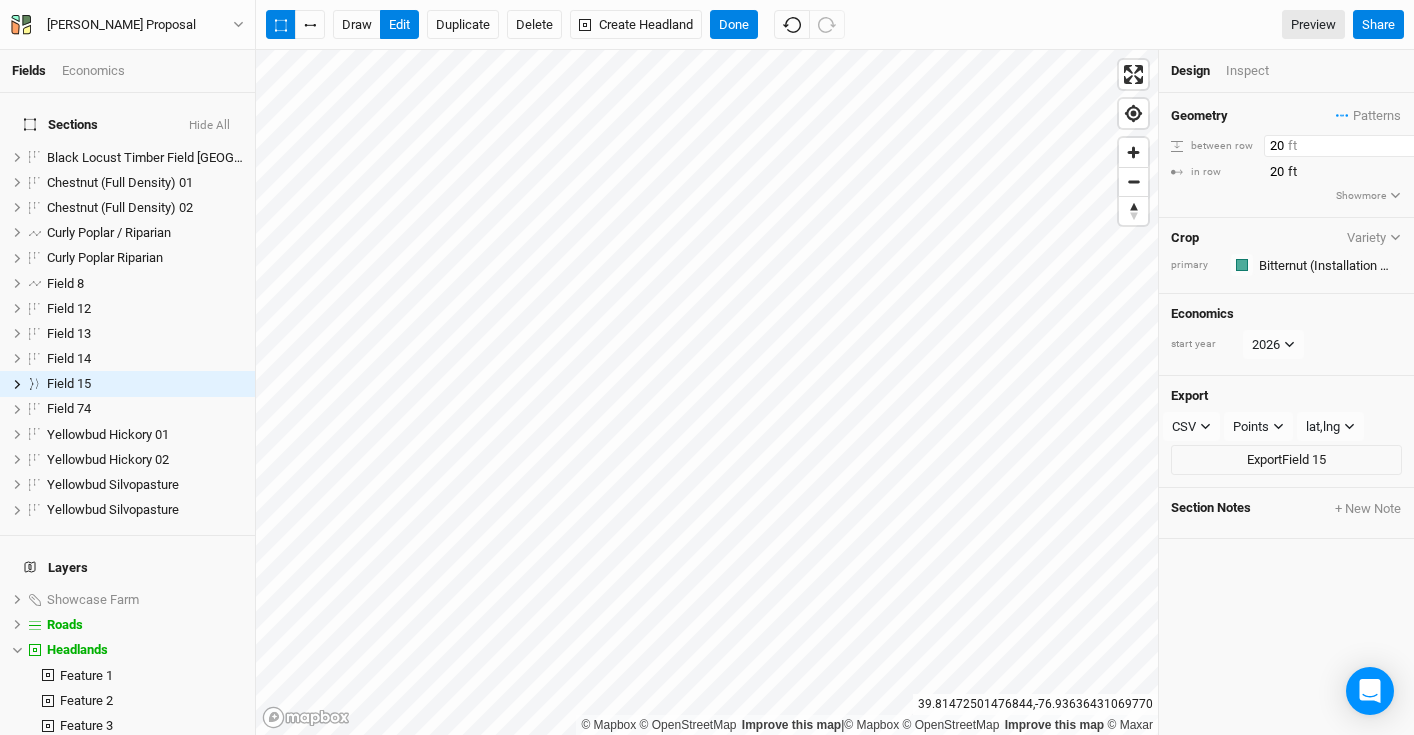 click on "© Mapbox   © OpenStreetMap   Improve this map  |  © Mapbox   © OpenStreetMap   Improve this map   © Maxar [GEOGRAPHIC_DATA] Design Inspect Geometry  Patterns ＋ New in-row pattern between row 20 ft in row 20 ft Show  more   Crop Variety primary Colors Brown Orange Yellow Green Blue Purple Pink Red Economics start year [DATE] Export CSV CSV JSON KML PDF SHP Points Points Rows Sections lat,lng lat,lng lng,lat Export  Field 15 Section Notes + New Note" at bounding box center (835, 392) 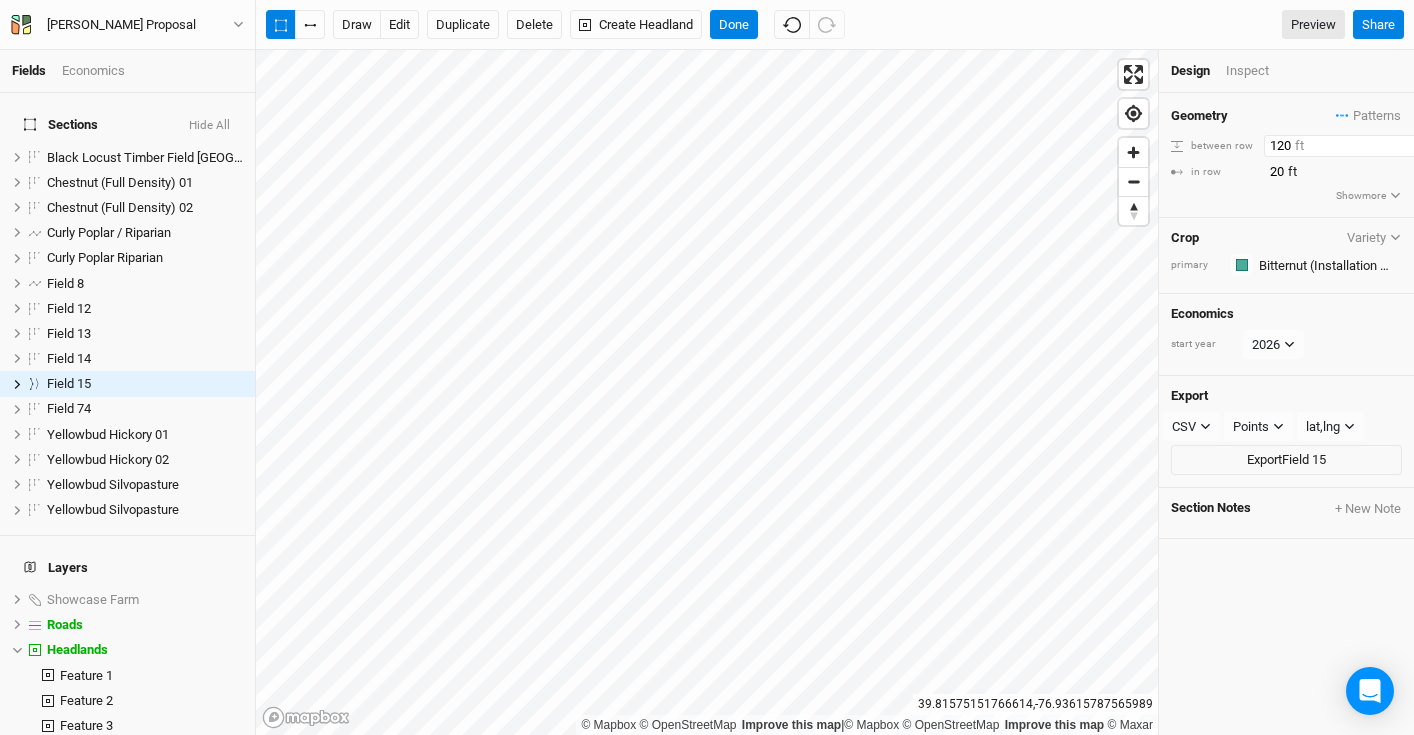 type on "120" 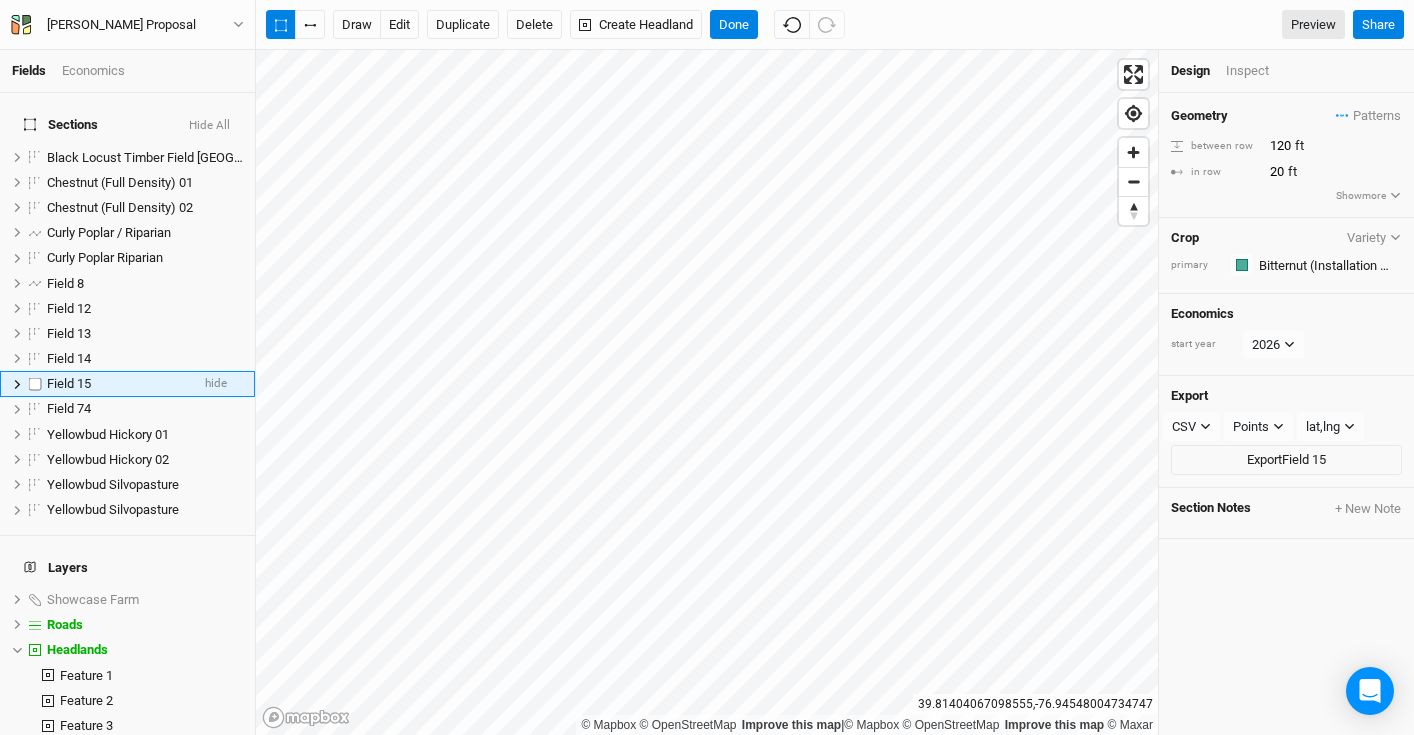 click 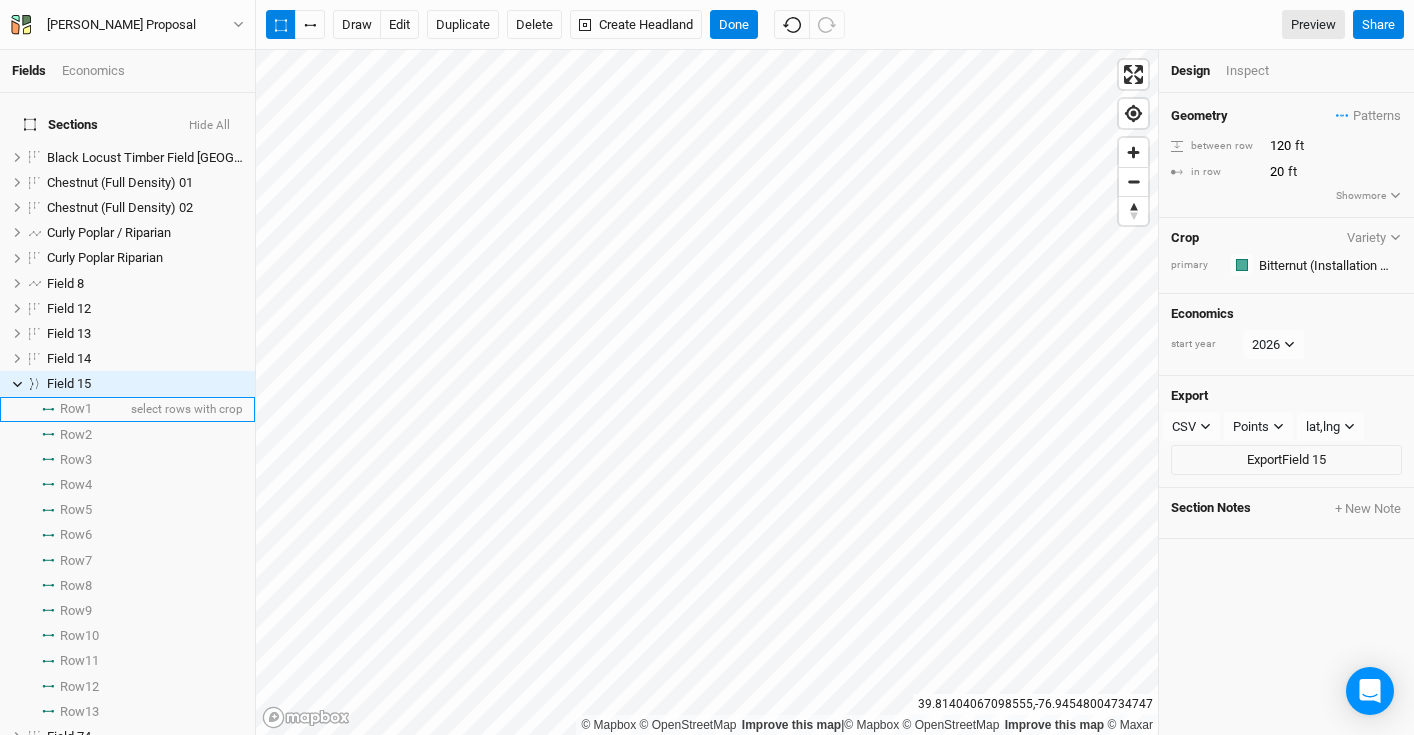 click on "Row  1" at bounding box center [76, 409] 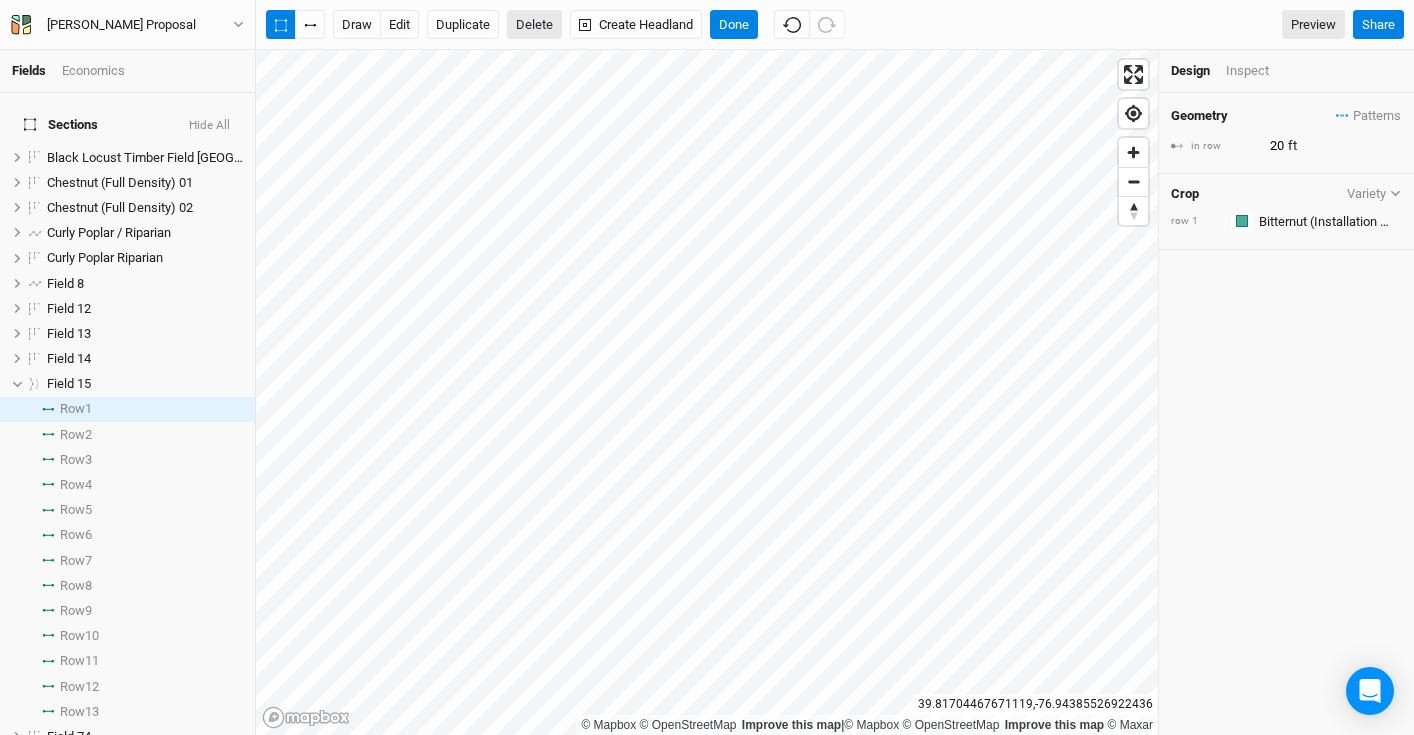 click on "Delete" at bounding box center (534, 25) 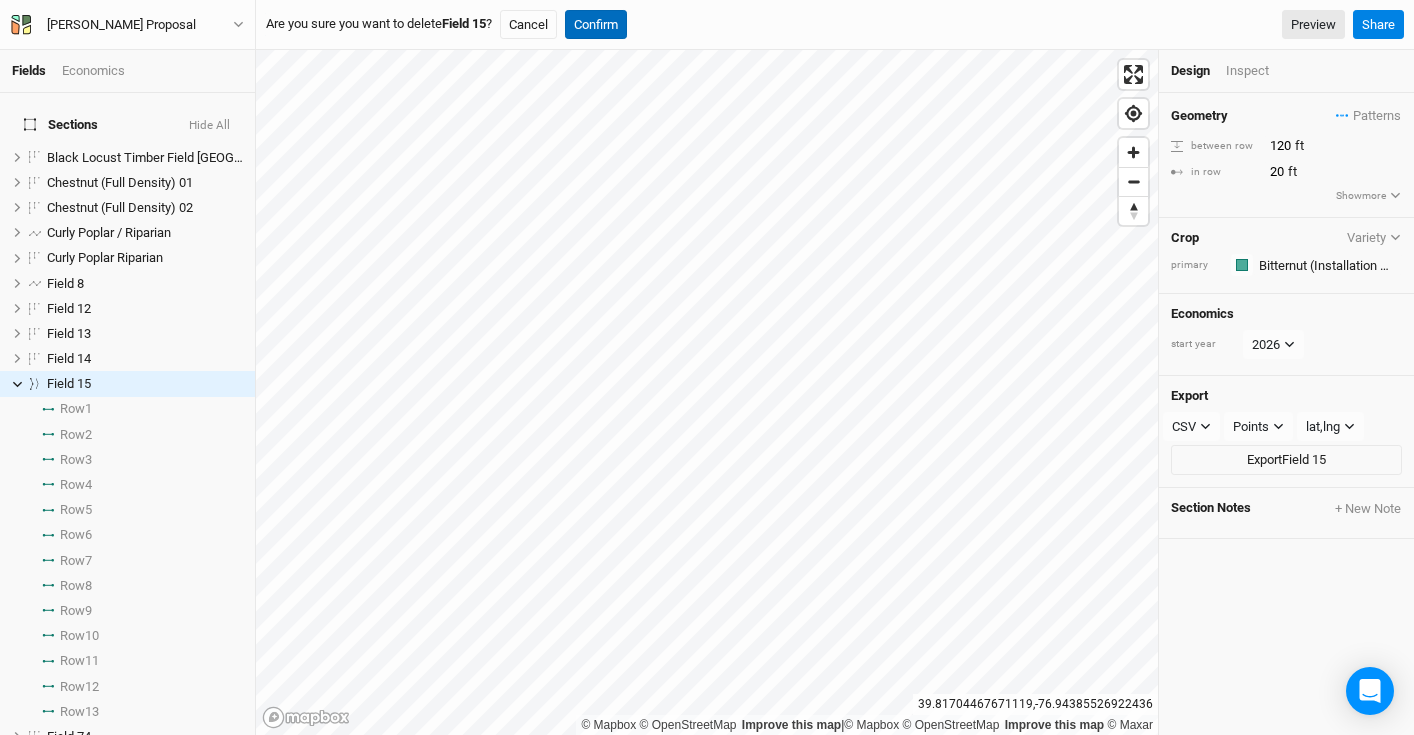 click on "Confirm" at bounding box center [596, 25] 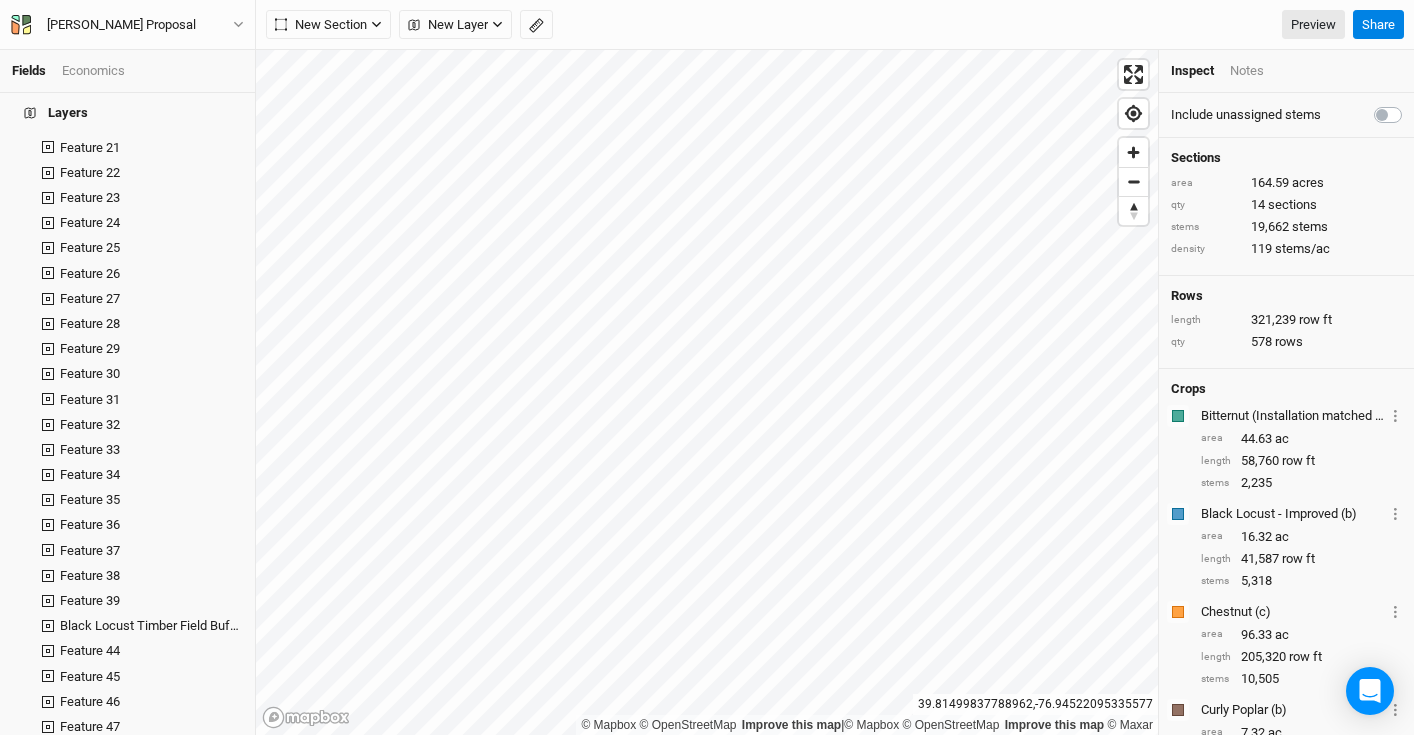 scroll, scrollTop: 1703, scrollLeft: 0, axis: vertical 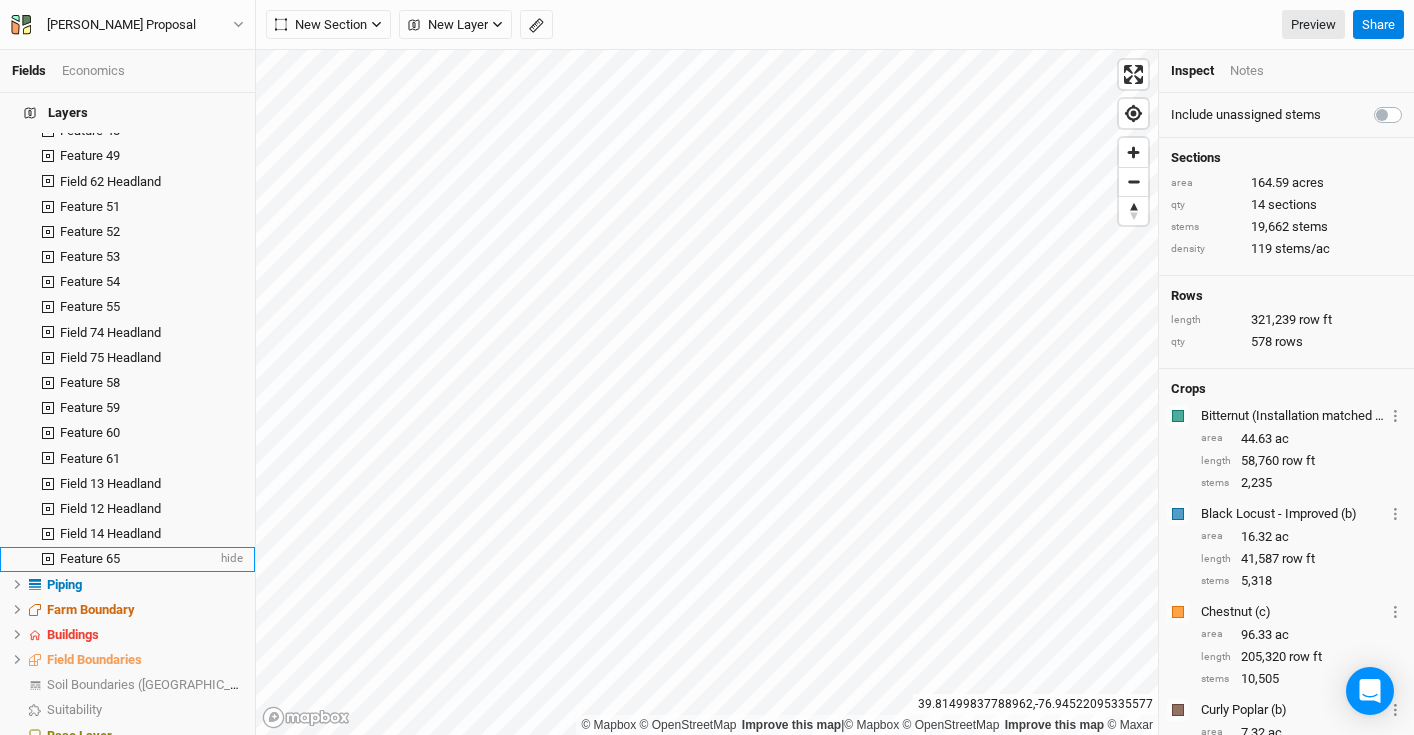 click on "Feature 65" at bounding box center [90, 558] 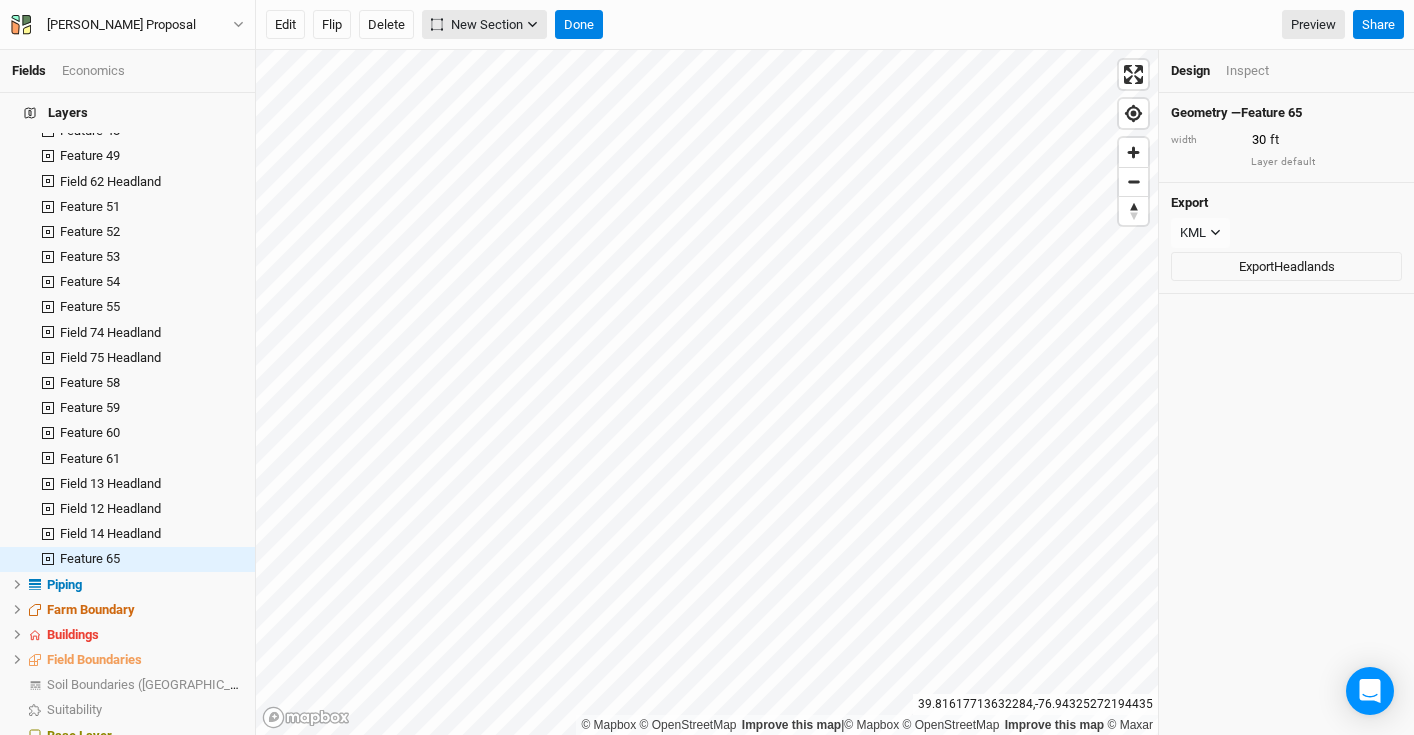 click on "New Section" at bounding box center [484, 25] 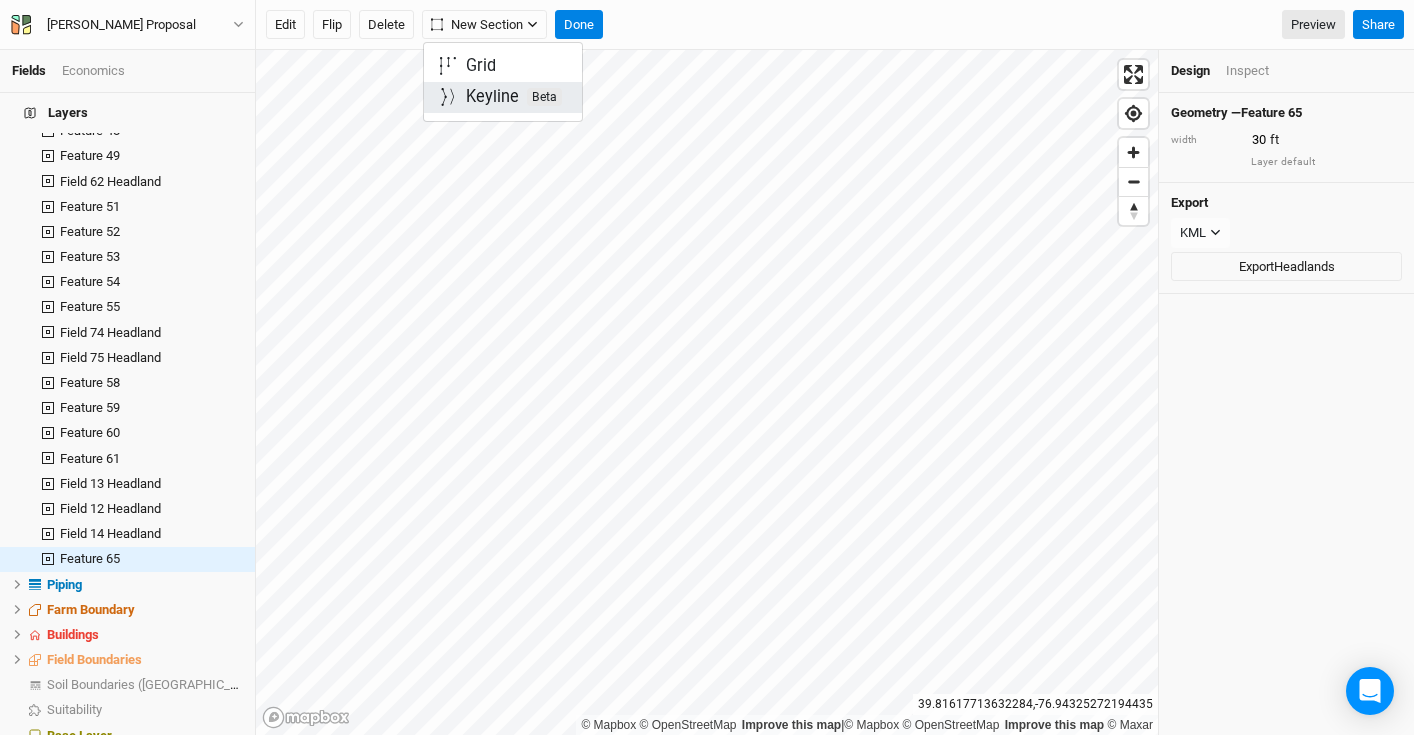 click on "Keyline Beta" at bounding box center (514, 97) 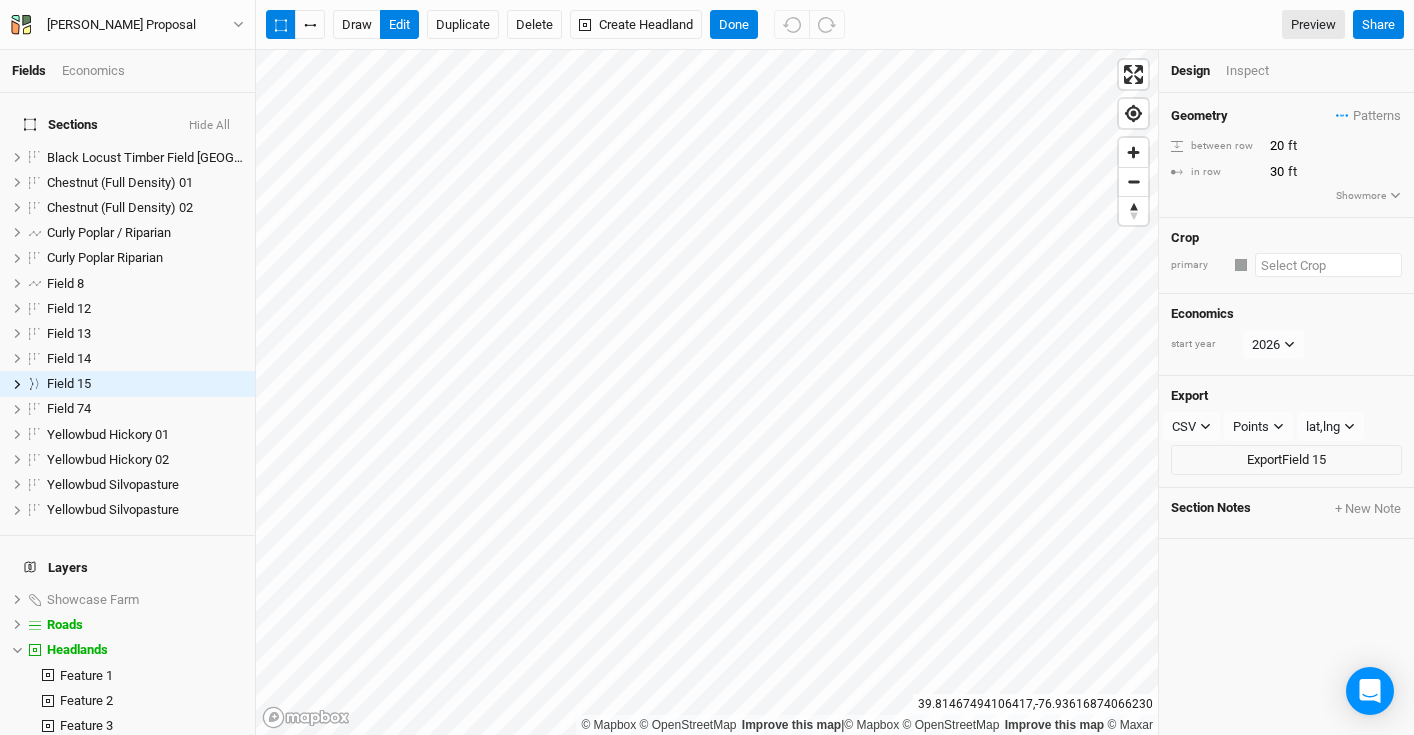 click at bounding box center [1328, 265] 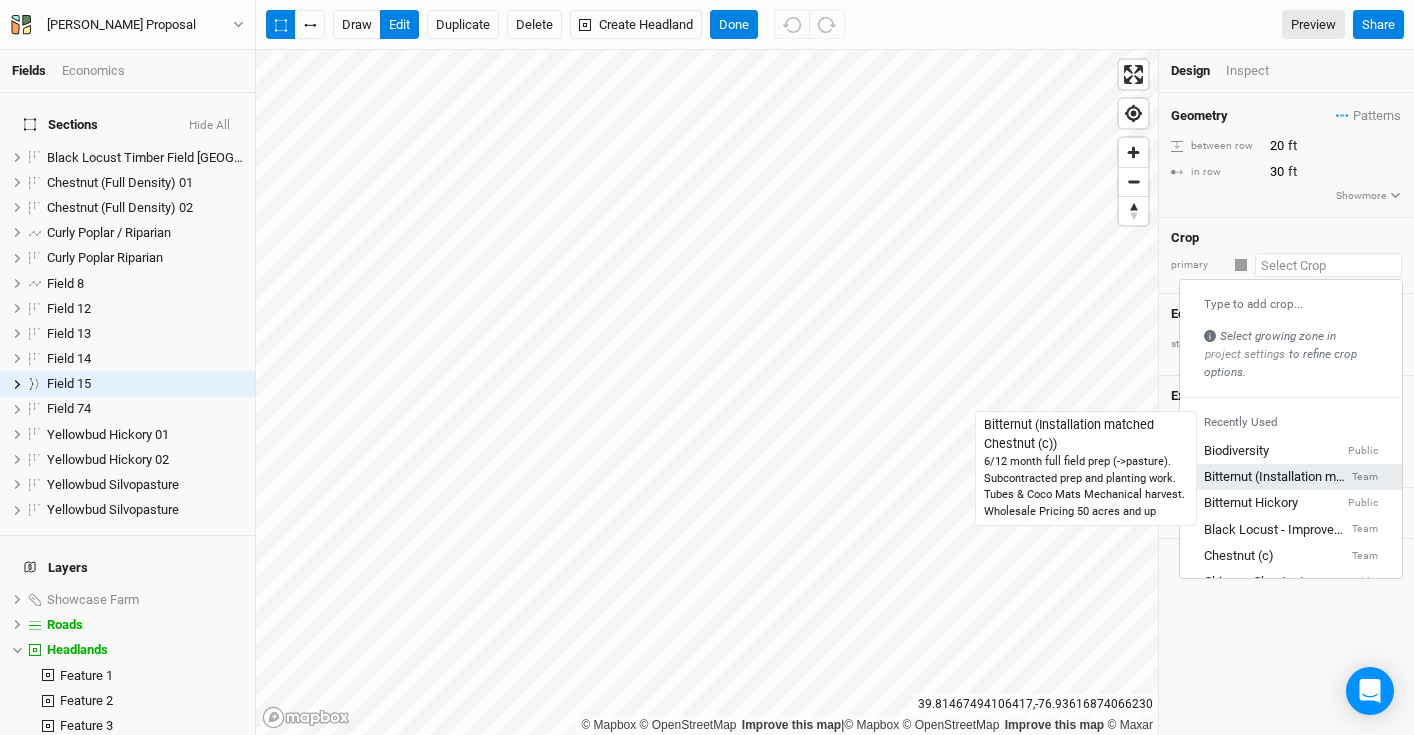 click on "Bitternut (Installation matched Chestnut (c))" at bounding box center (1276, 478) 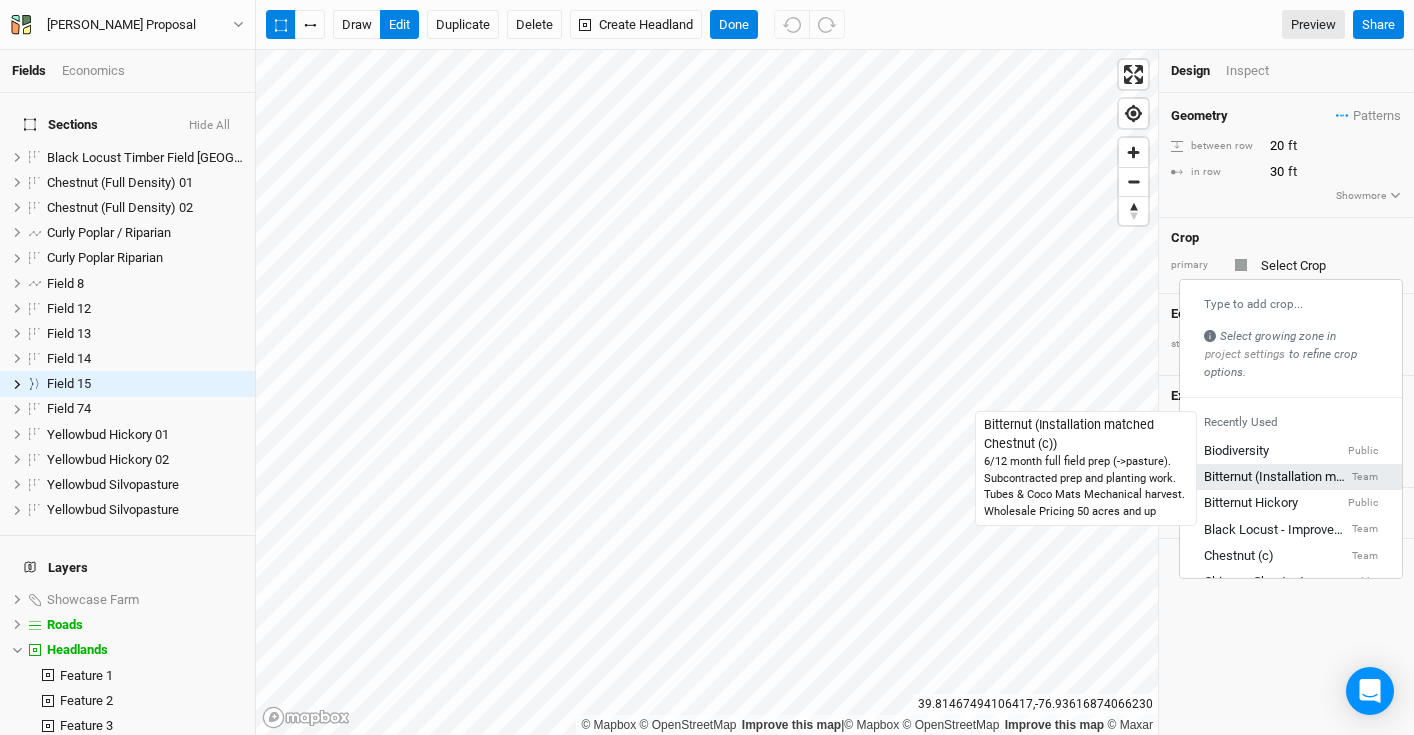 type on "20" 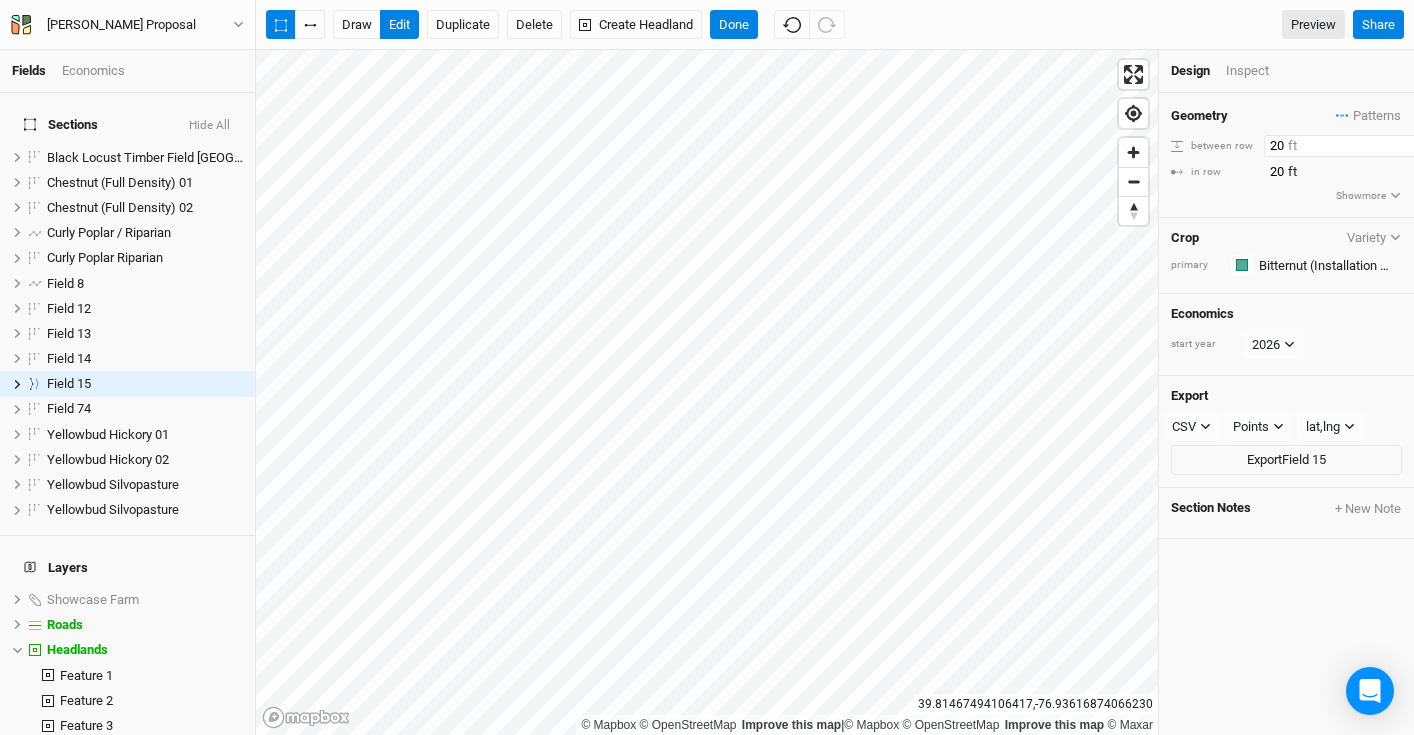 drag, startPoint x: 1284, startPoint y: 148, endPoint x: 1226, endPoint y: 140, distance: 58.549126 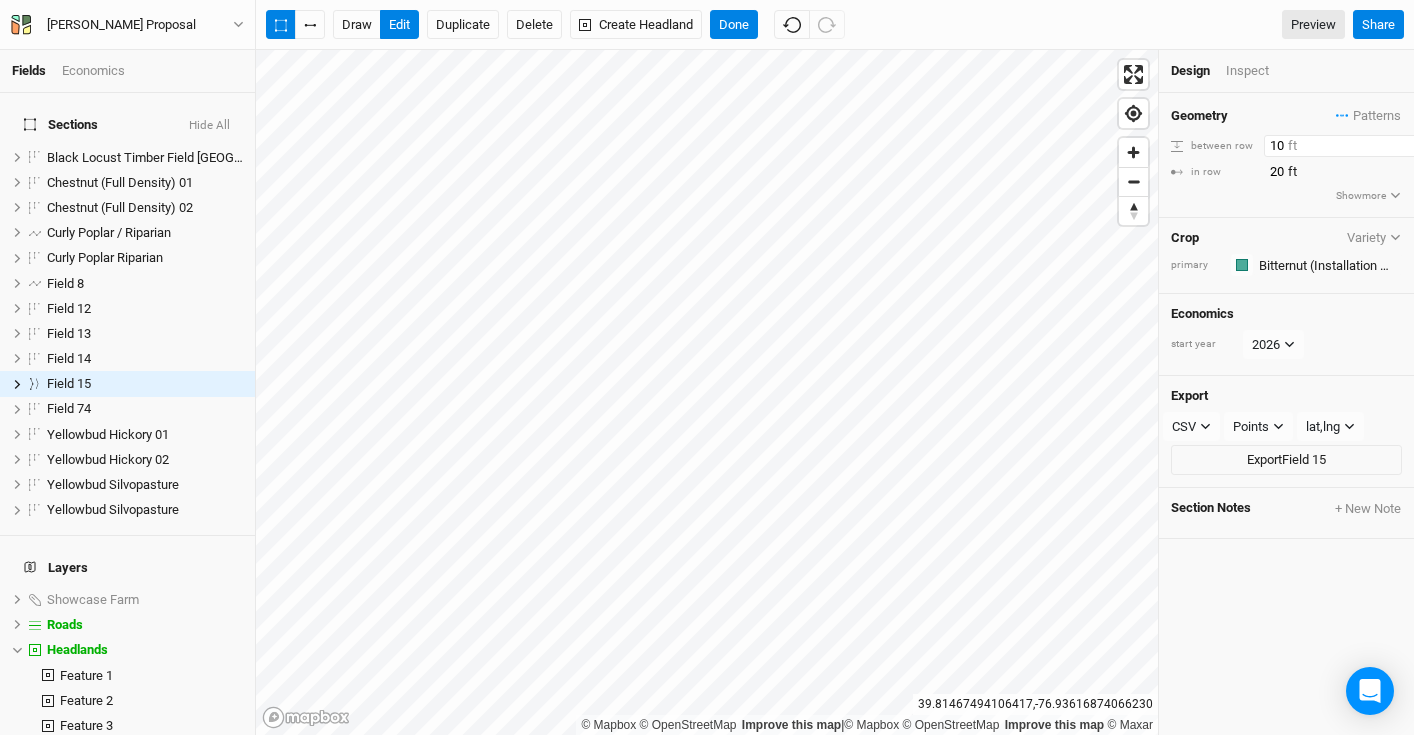 type on "100" 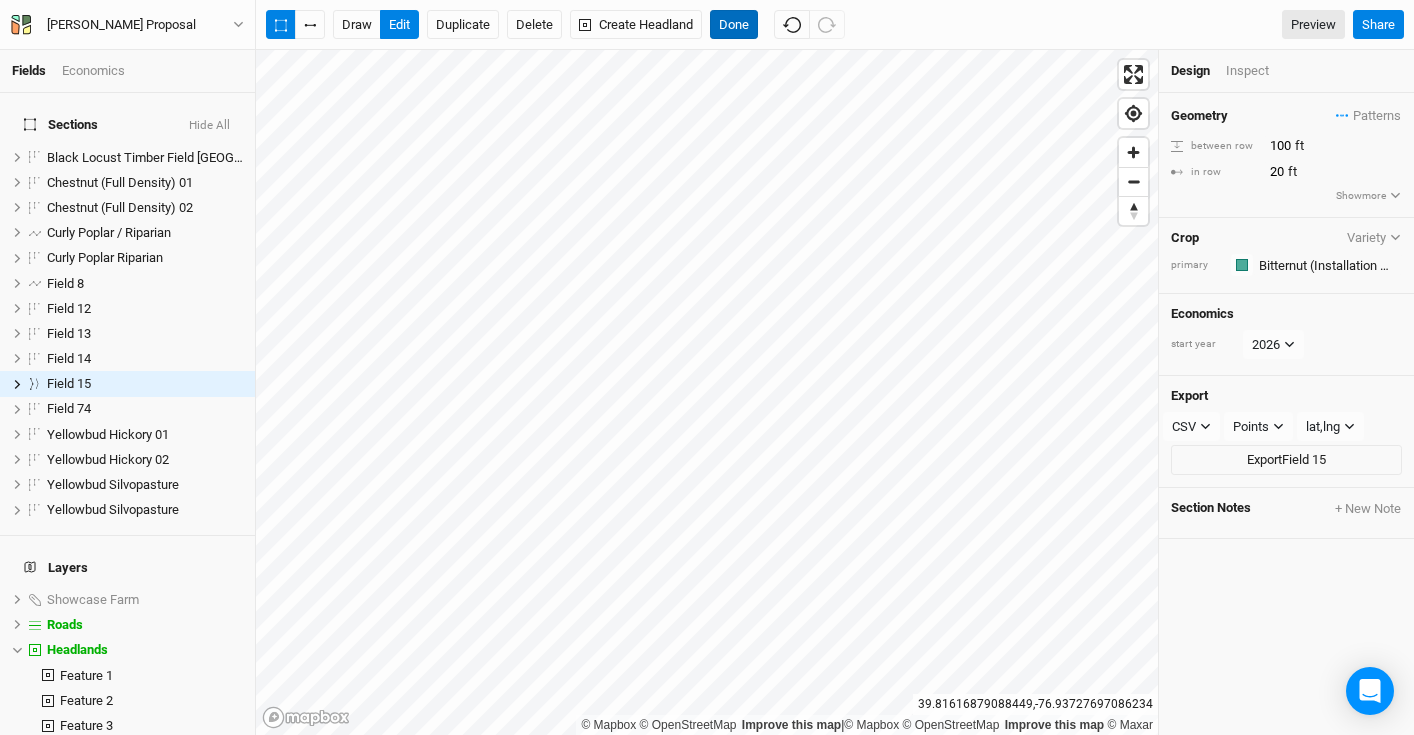 click on "Done" at bounding box center [734, 25] 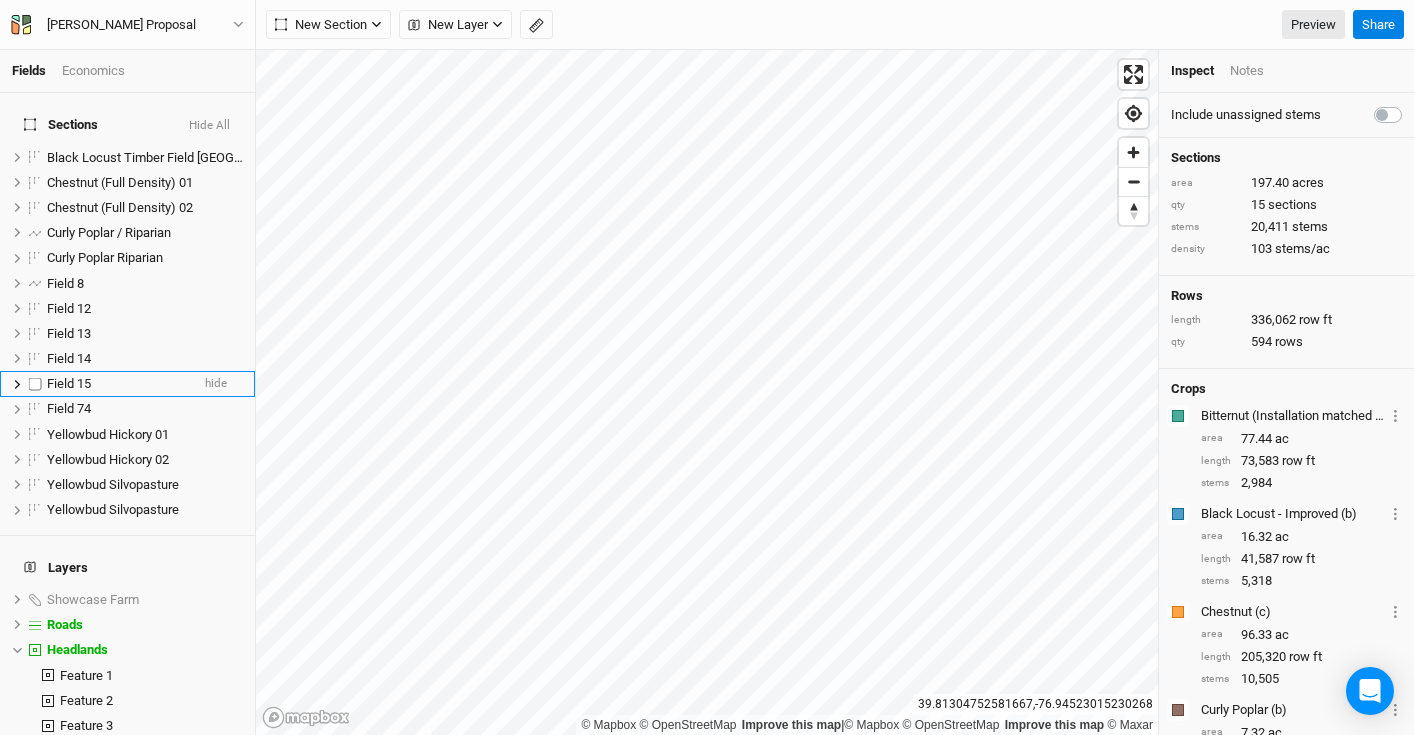 click 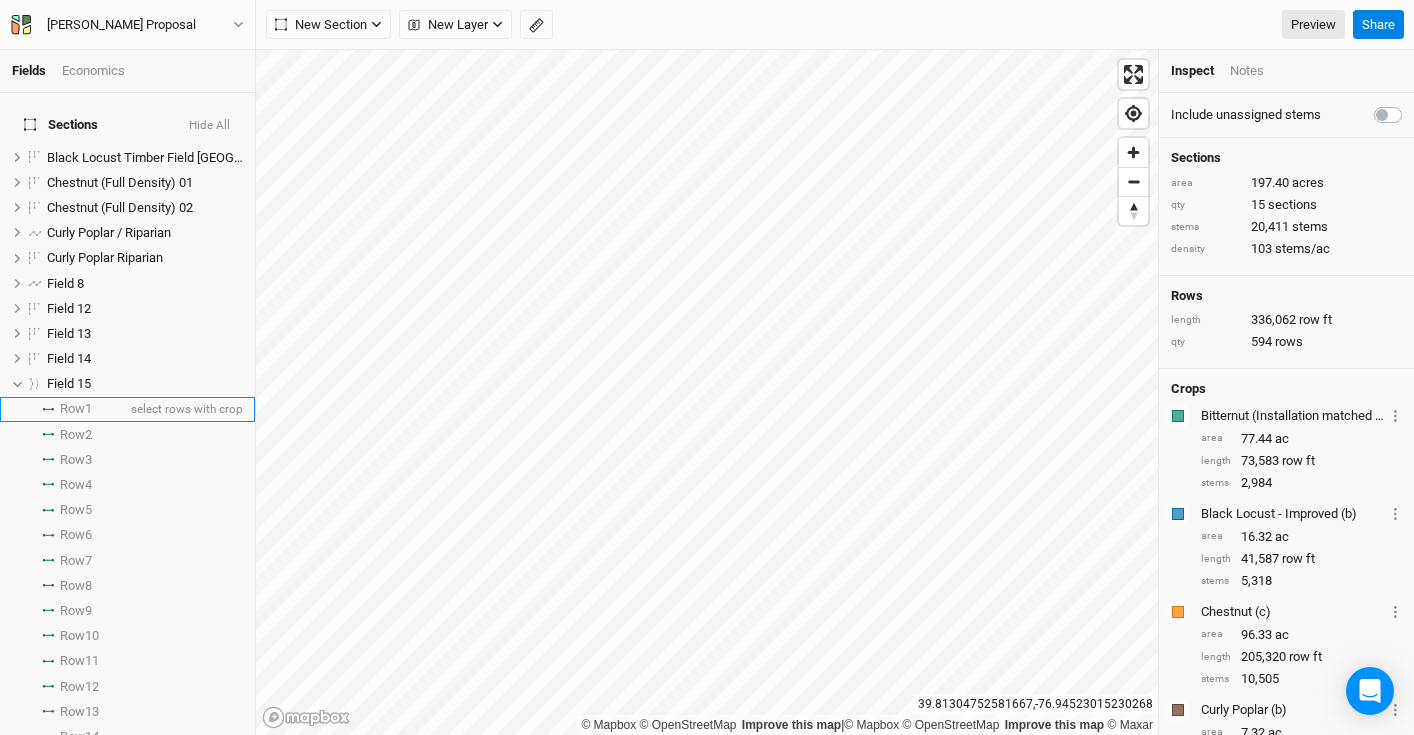 click on "Row  1" at bounding box center (76, 409) 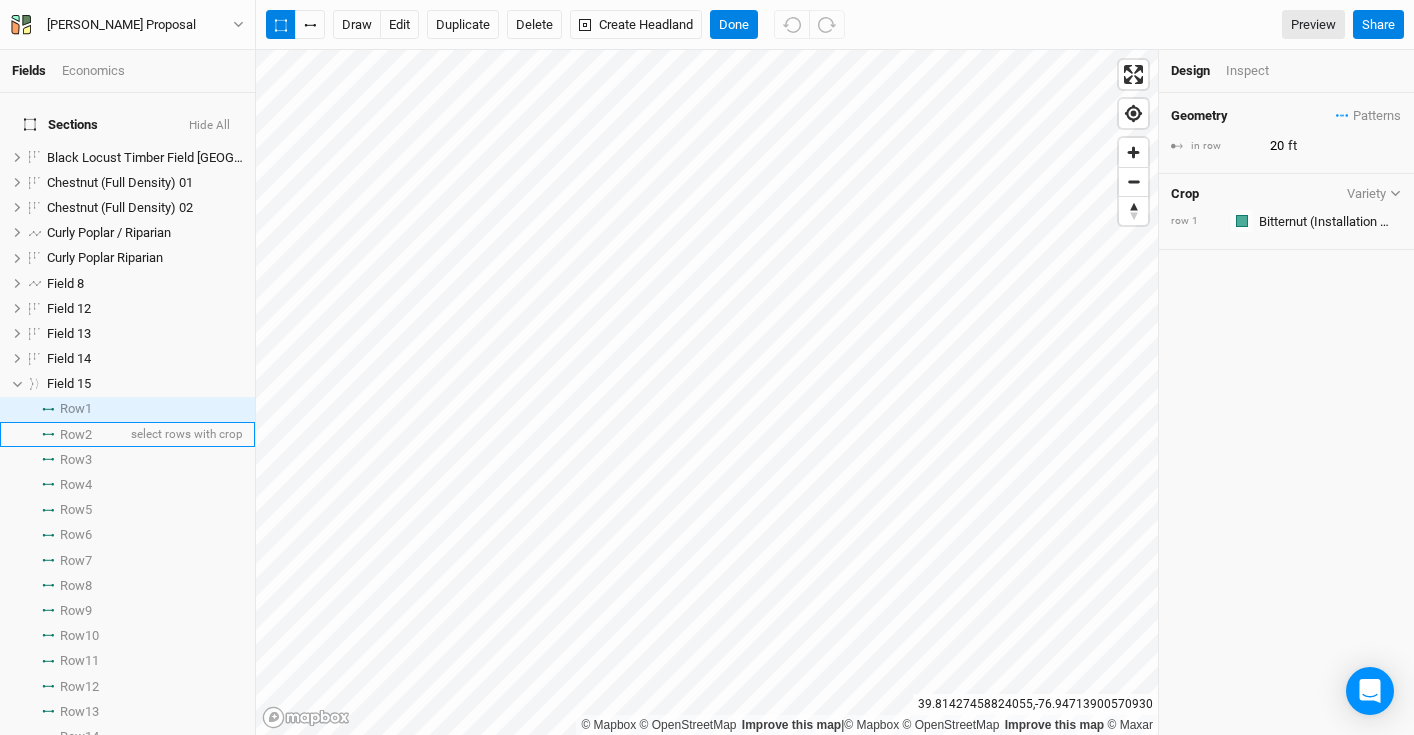click on "Row  2" at bounding box center [76, 435] 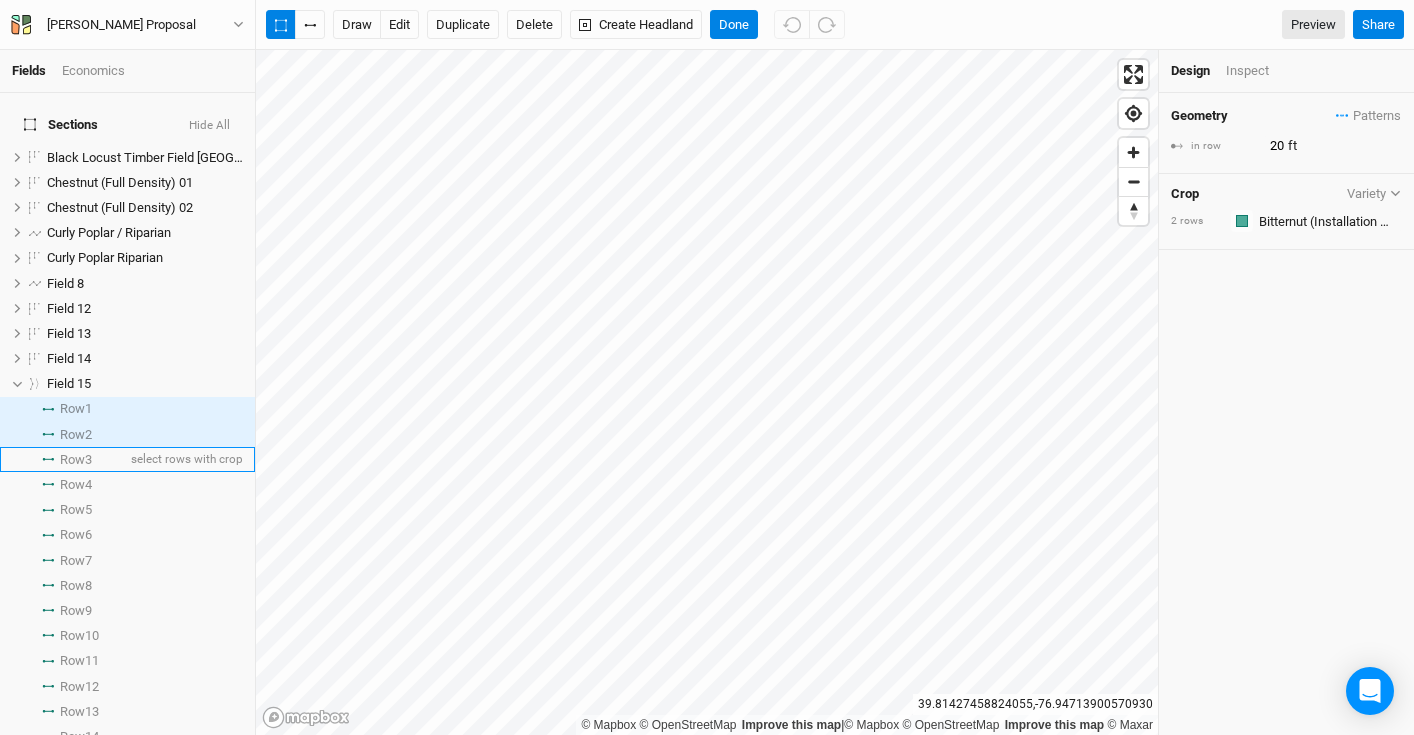 click on "Row  3" at bounding box center [76, 460] 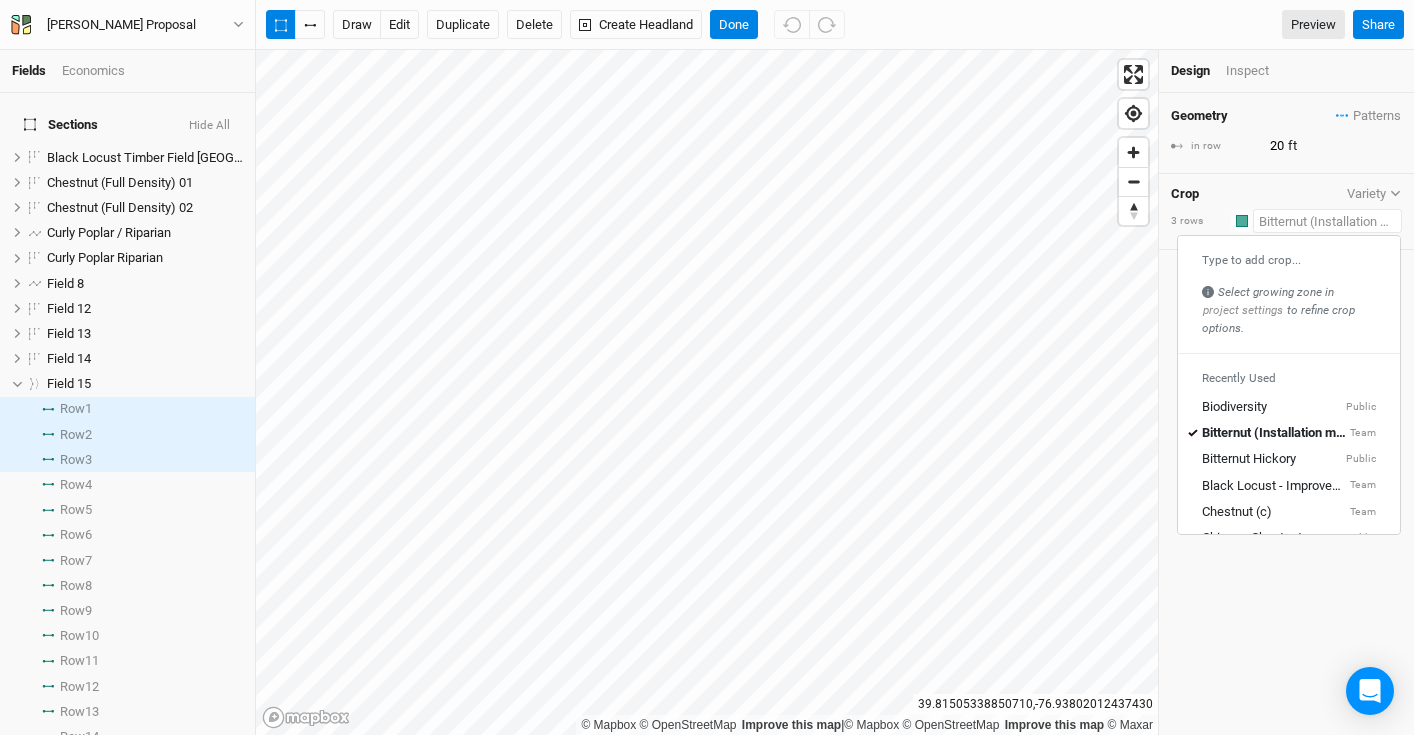 click at bounding box center (1327, 221) 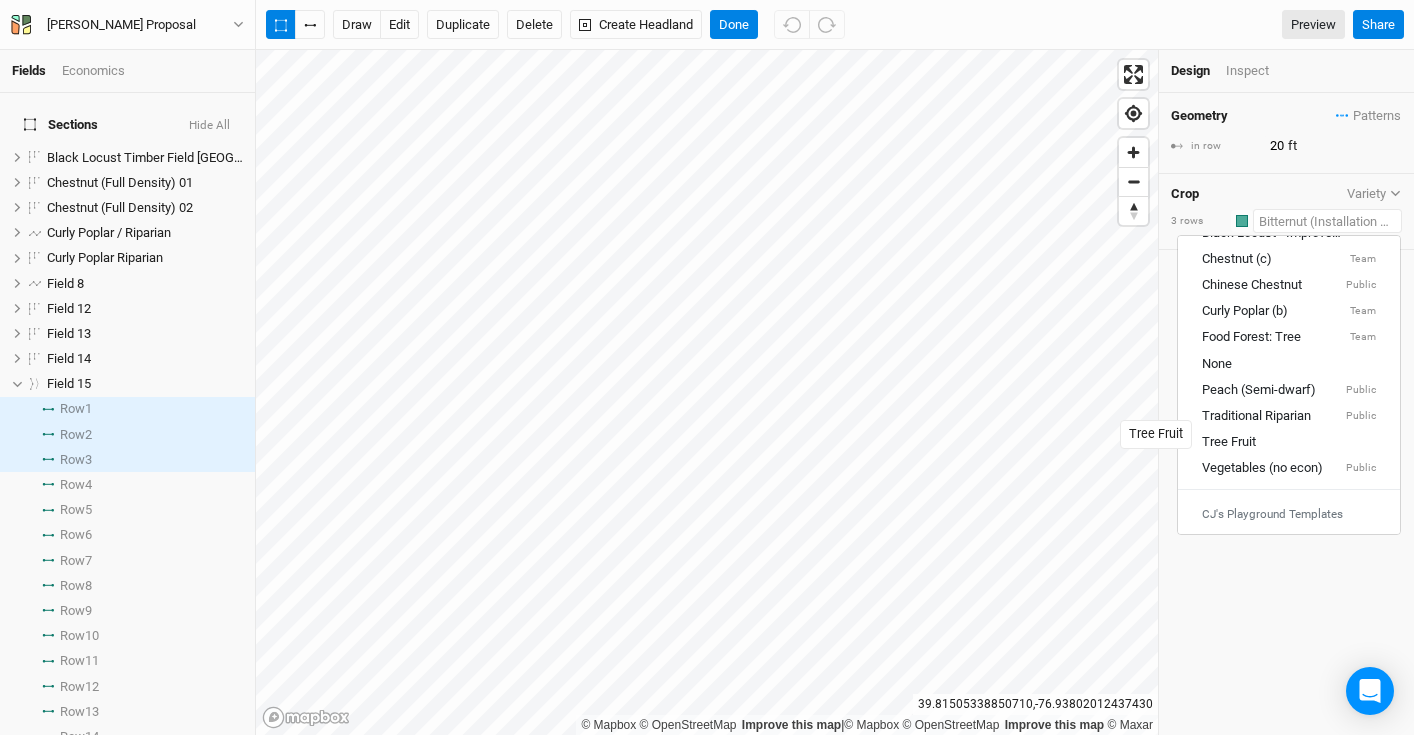 scroll, scrollTop: 260, scrollLeft: 0, axis: vertical 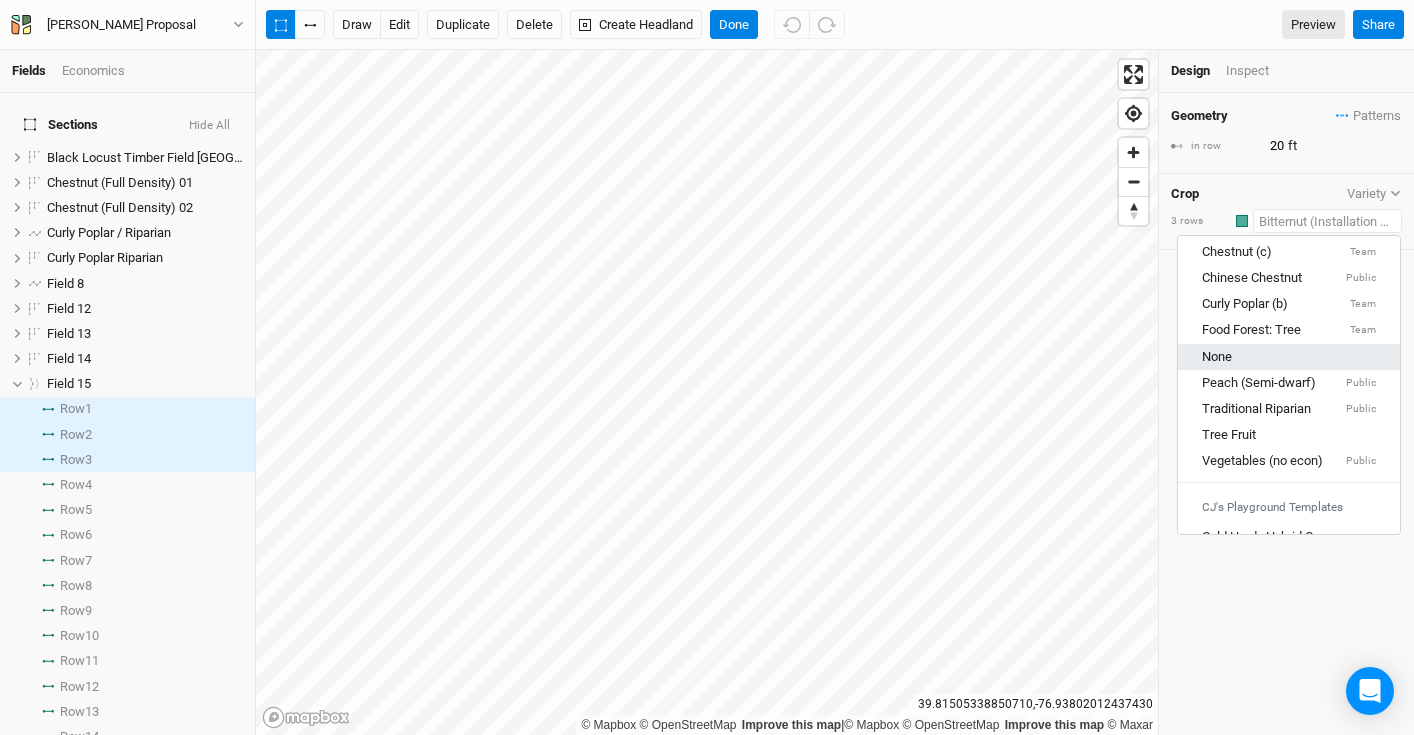 click on "None" at bounding box center (1289, 357) 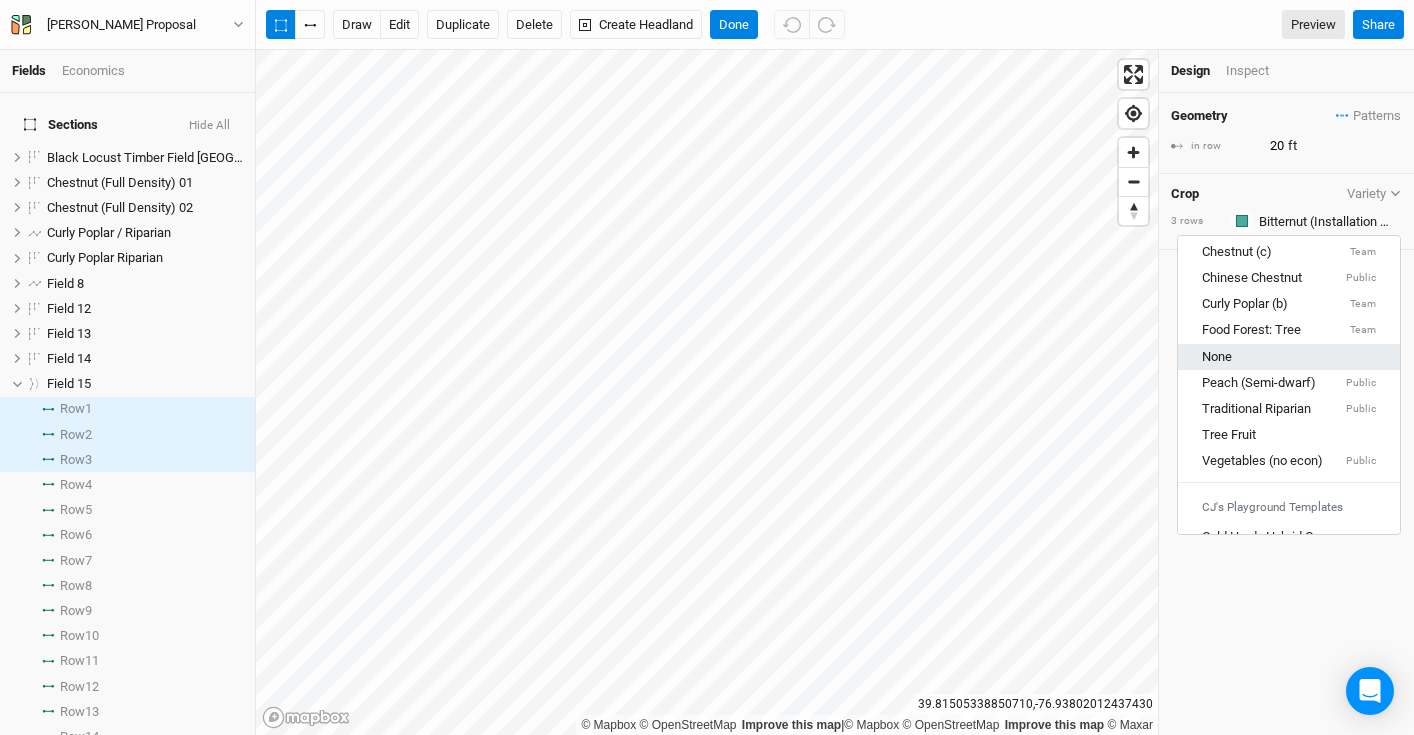 type 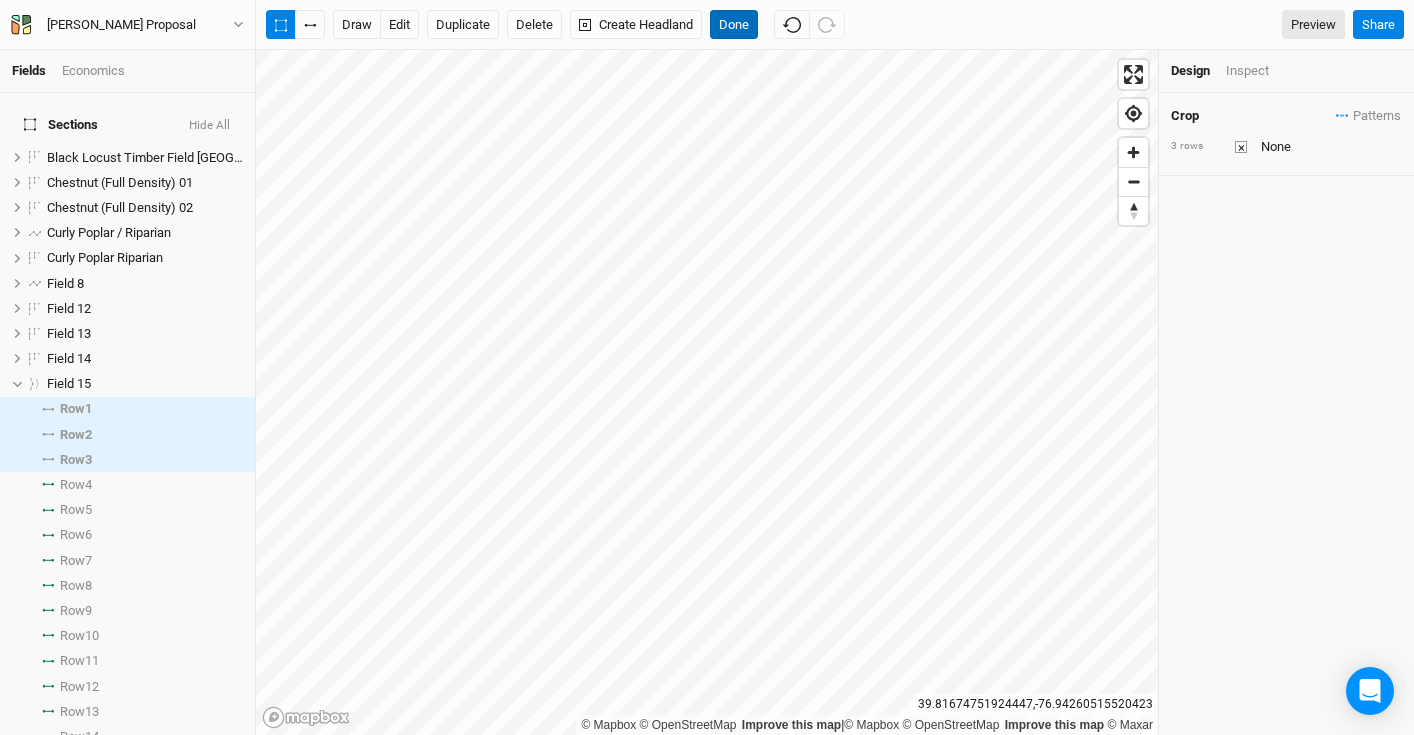 click on "Done" at bounding box center [734, 25] 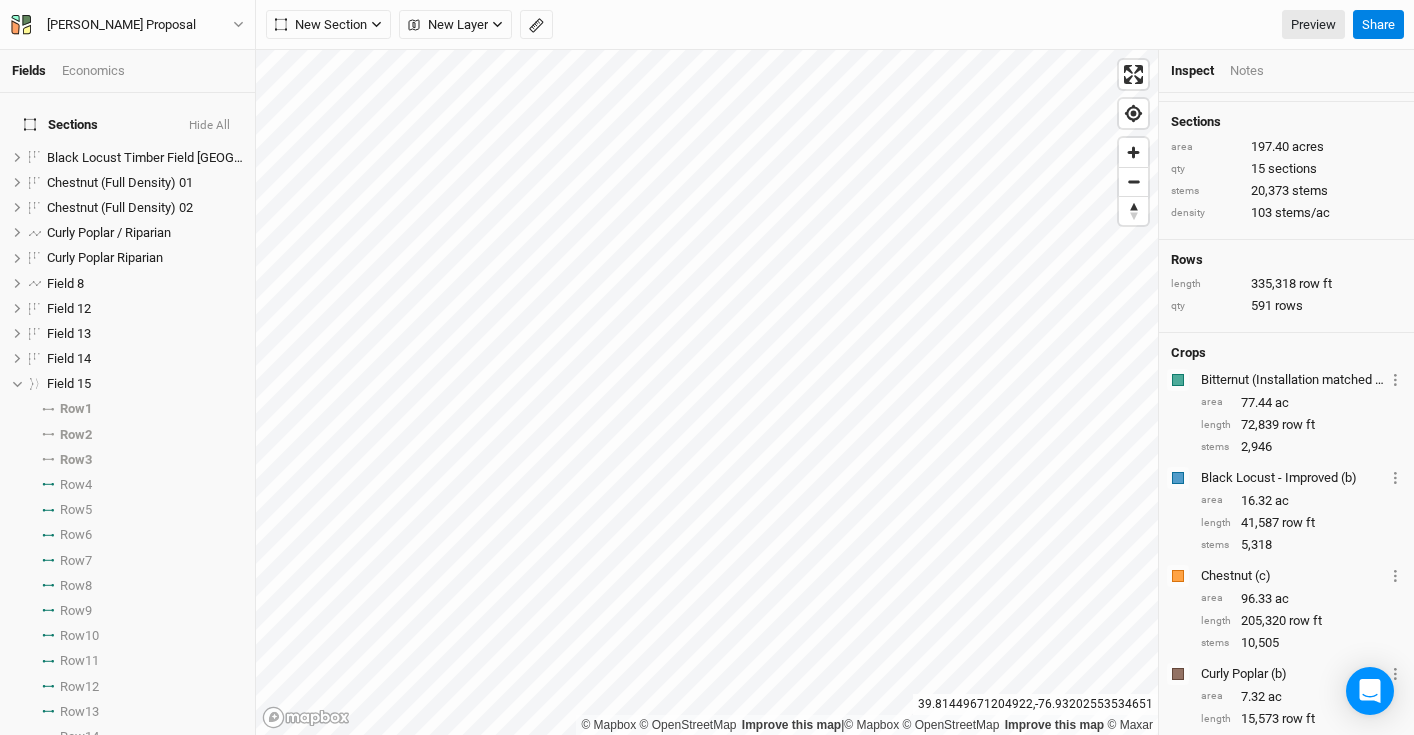 scroll, scrollTop: 58, scrollLeft: 0, axis: vertical 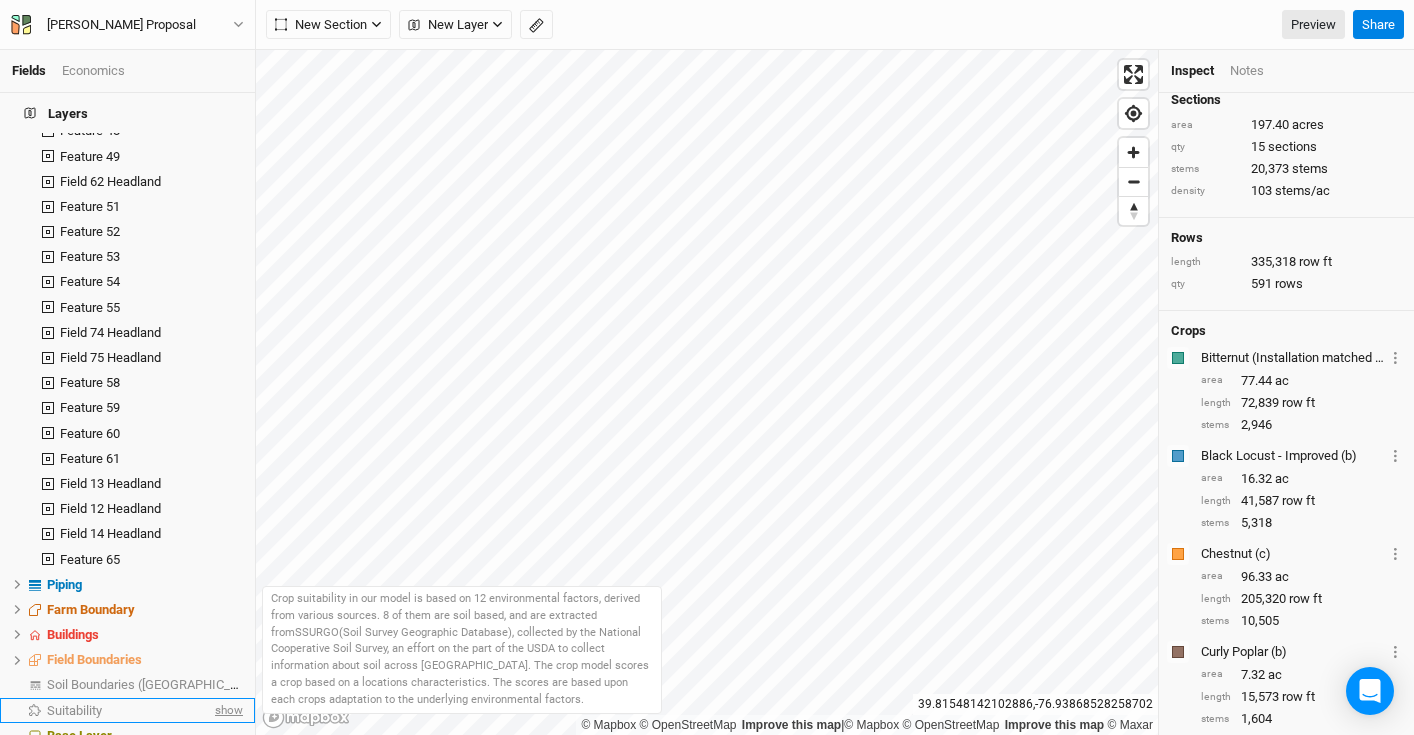 click on "show" at bounding box center (227, 710) 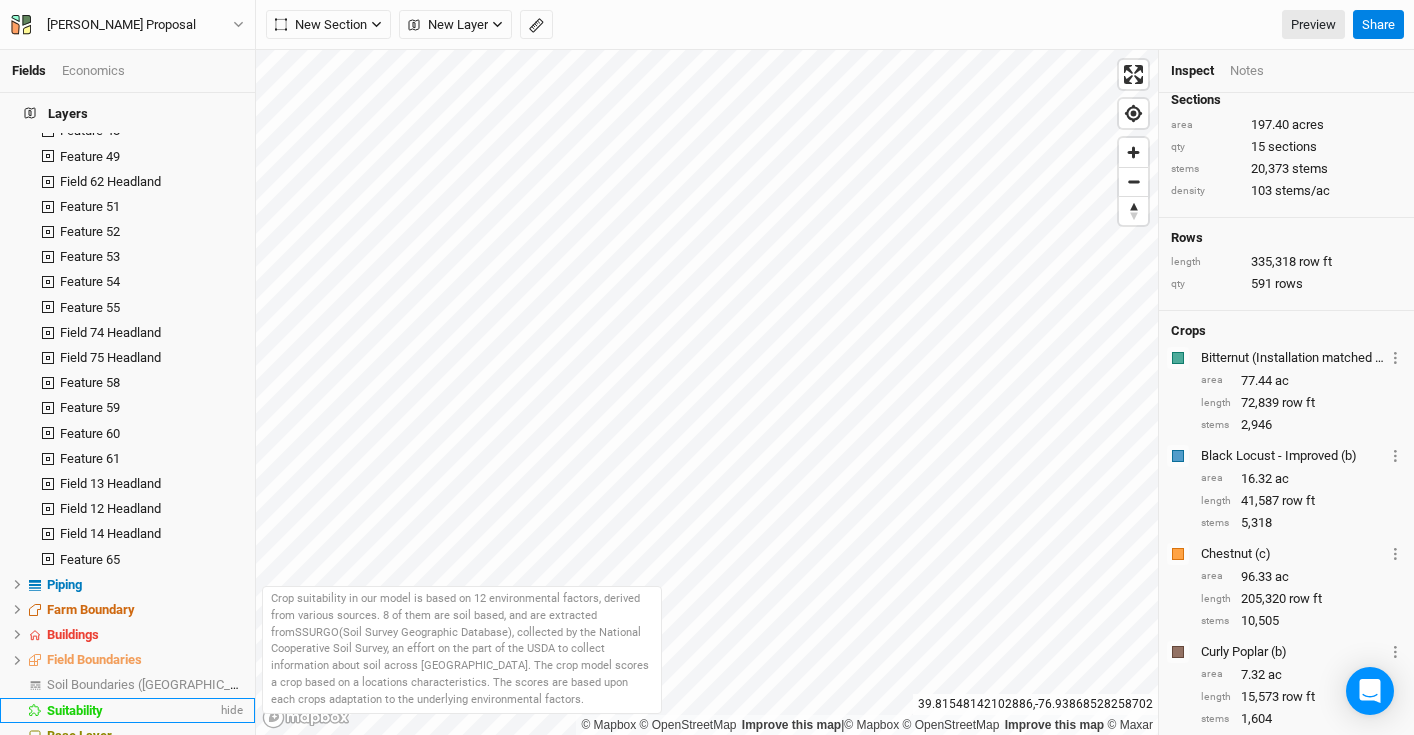click on "Suitability" at bounding box center (132, 711) 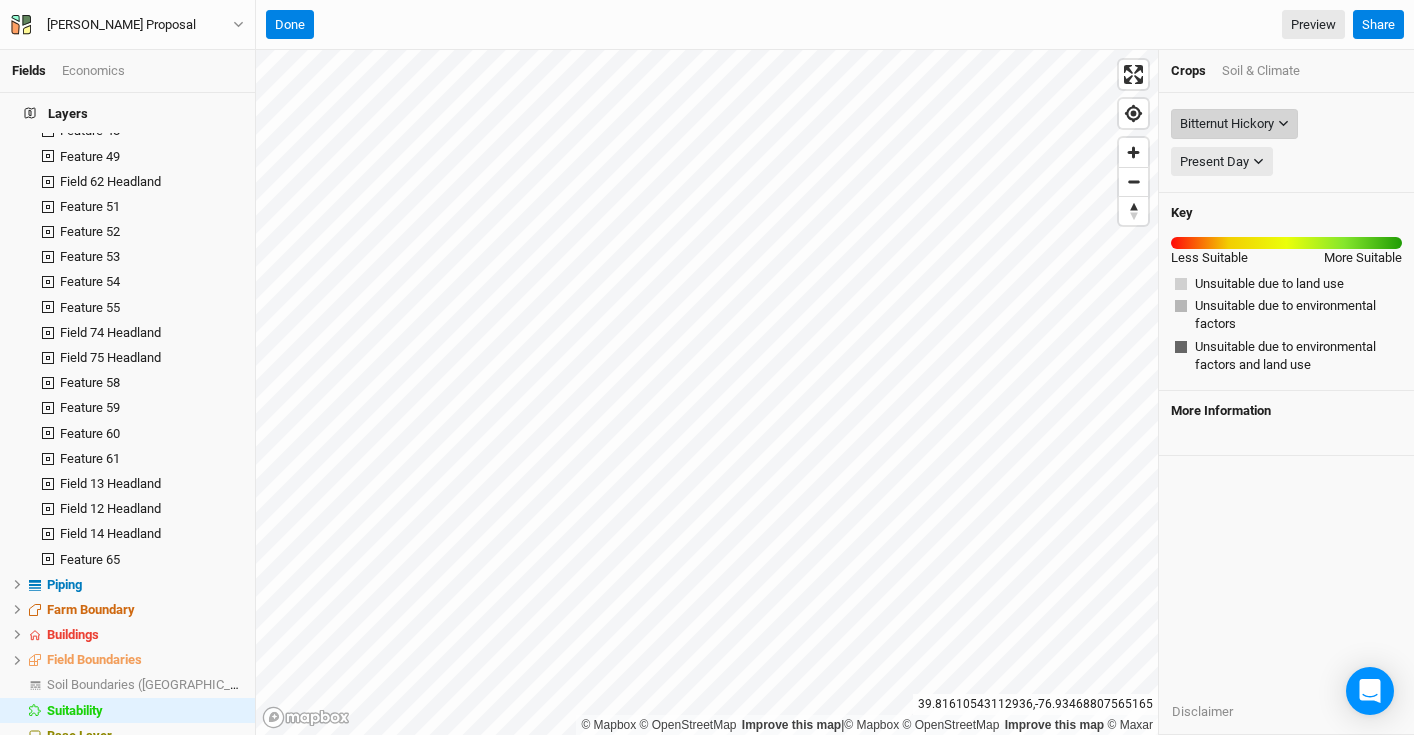 click on "Bitternut Hickory" at bounding box center (1227, 124) 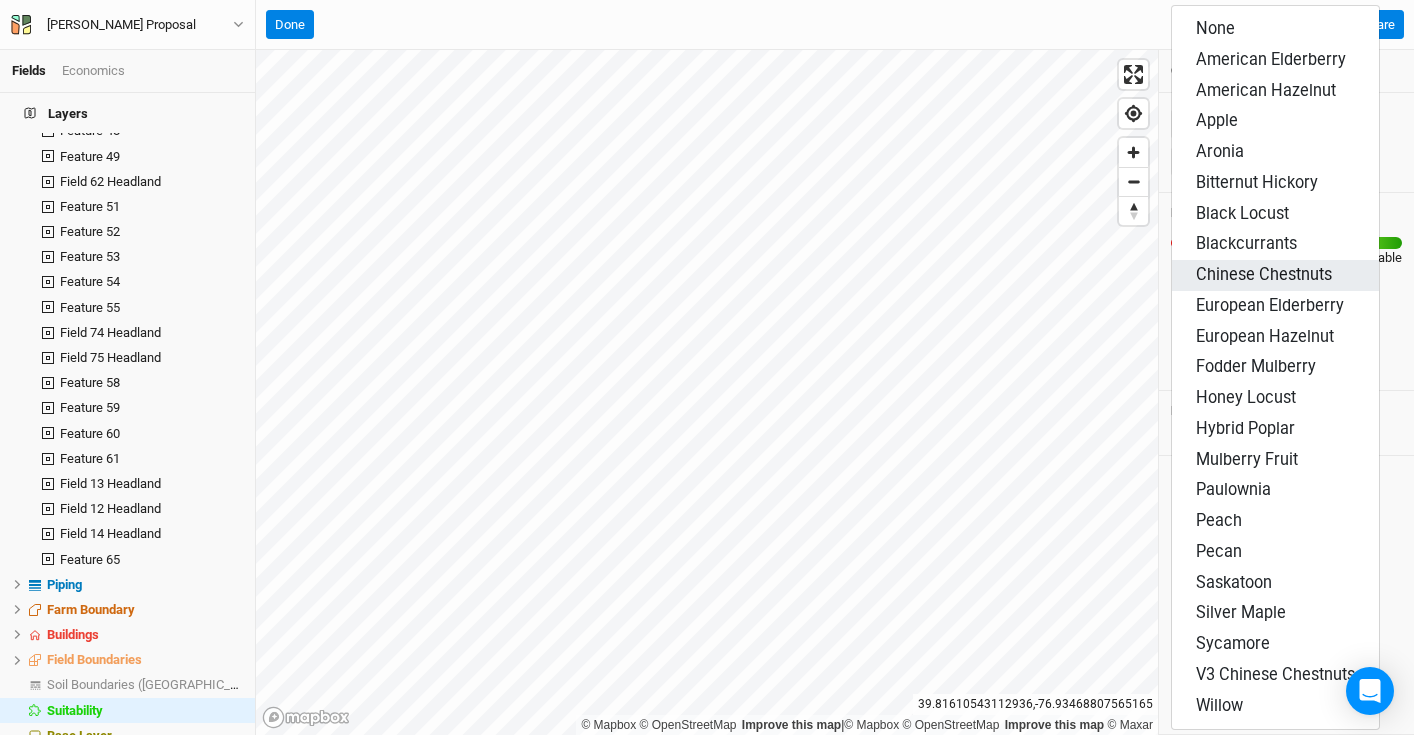 click on "Chinese Chestnuts" at bounding box center (1264, 274) 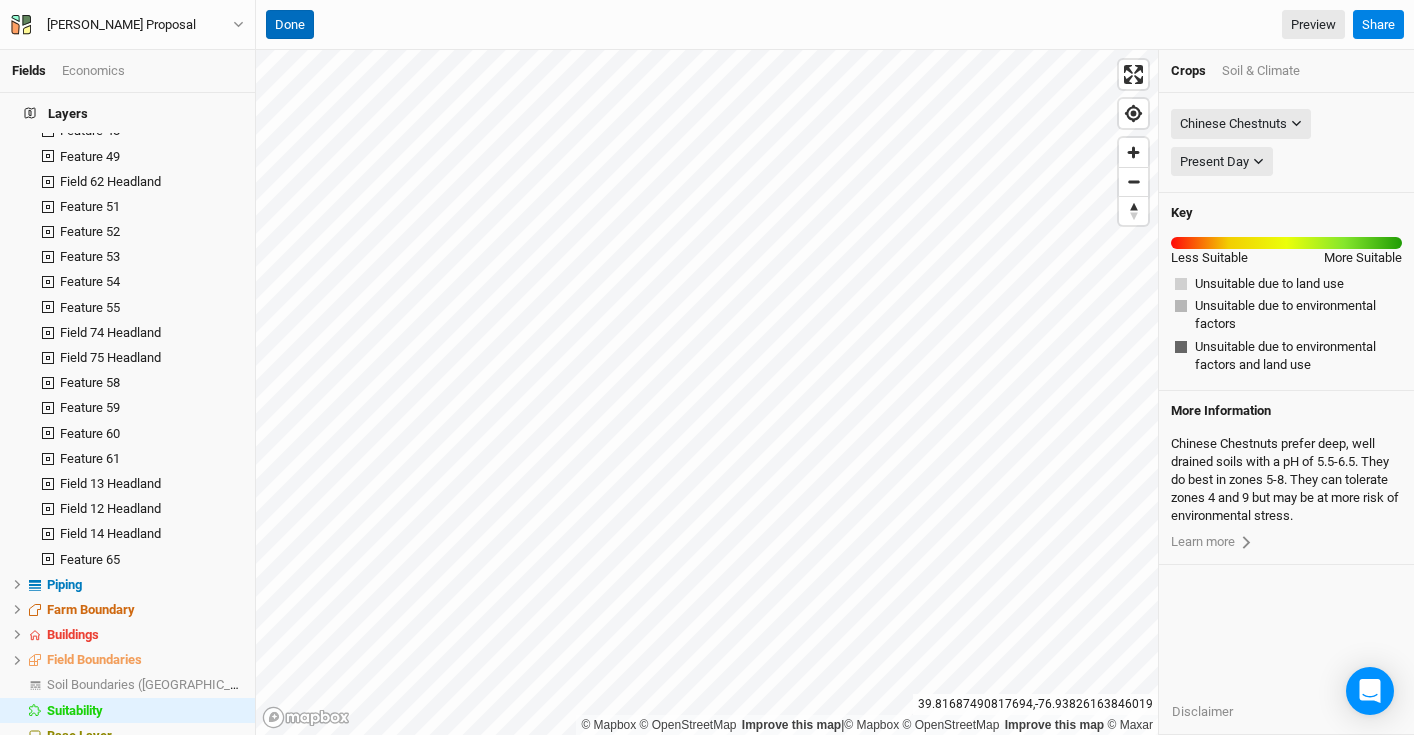 click on "Done" at bounding box center [290, 25] 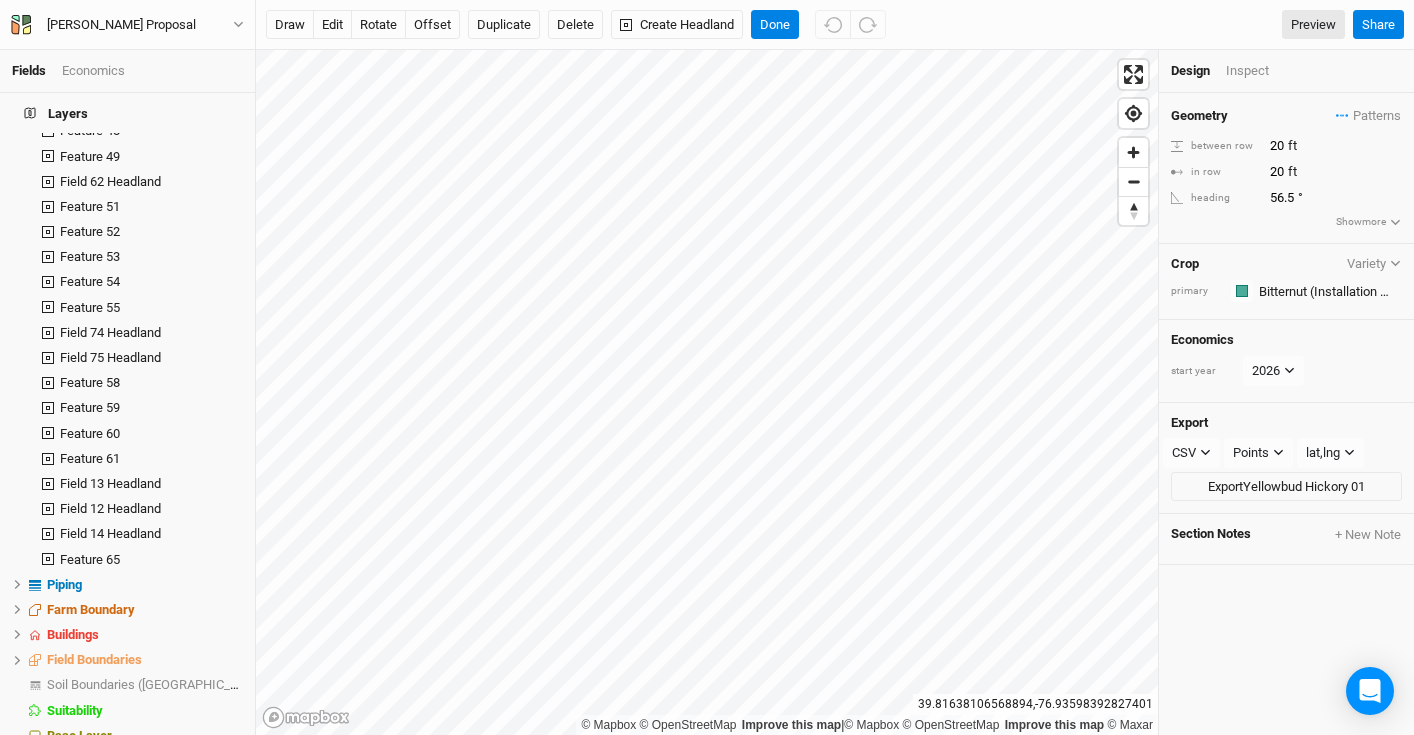 scroll, scrollTop: 411, scrollLeft: 0, axis: vertical 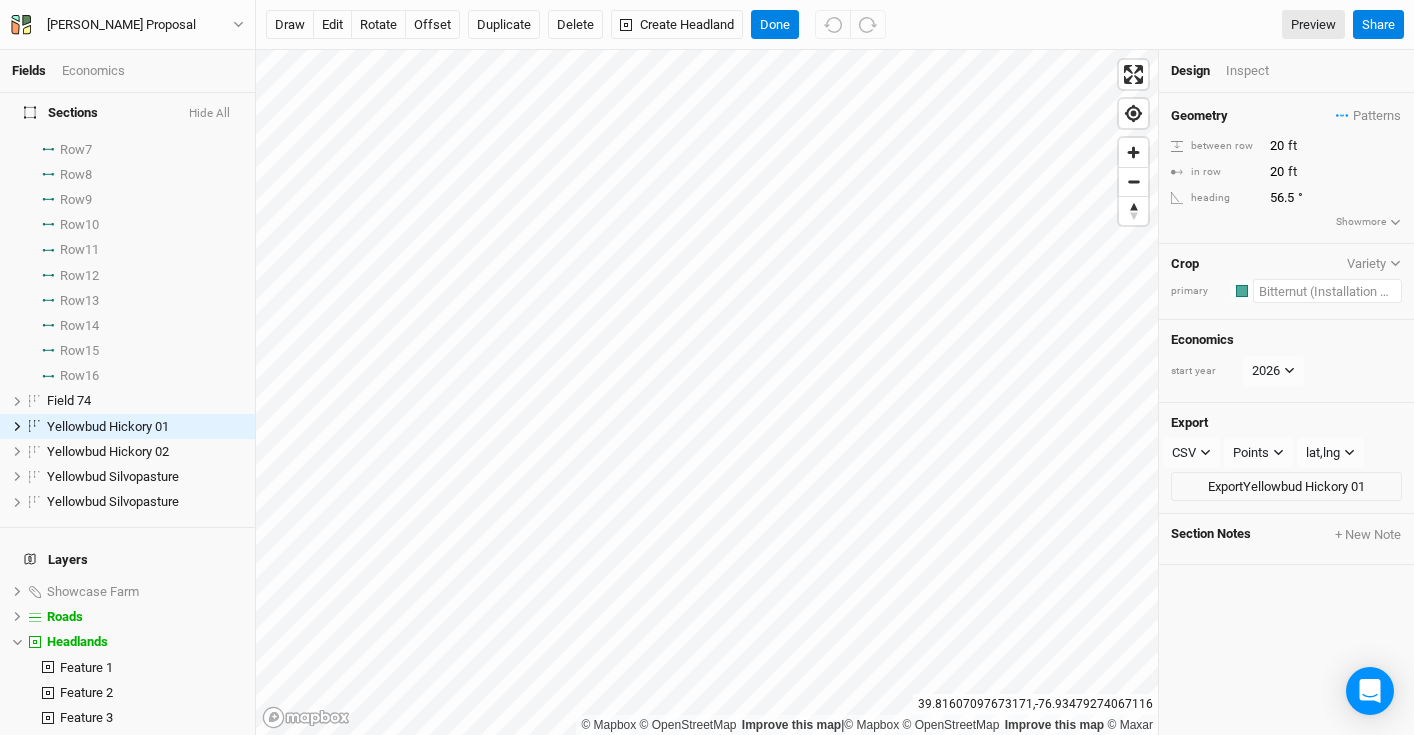 click at bounding box center [1327, 291] 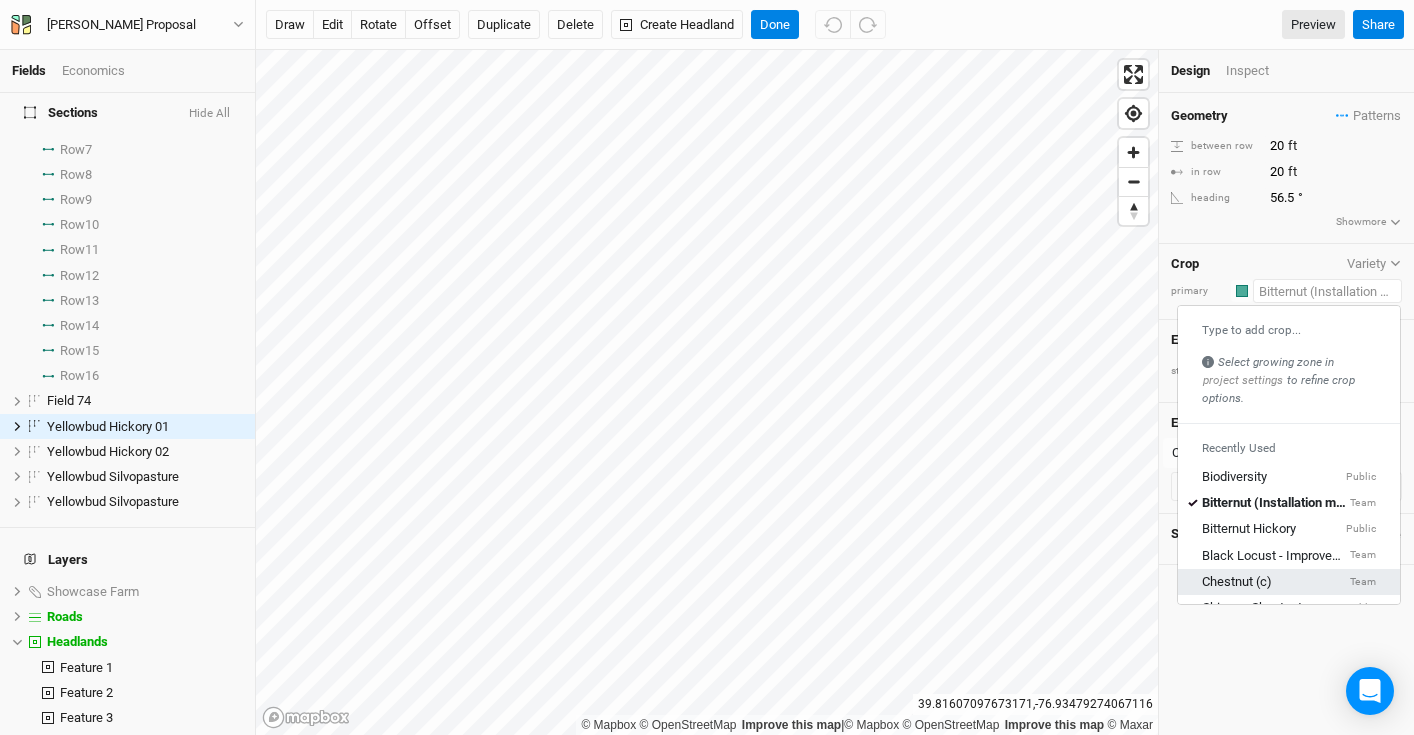 click on "Chestnut (c) Team" at bounding box center (1289, 582) 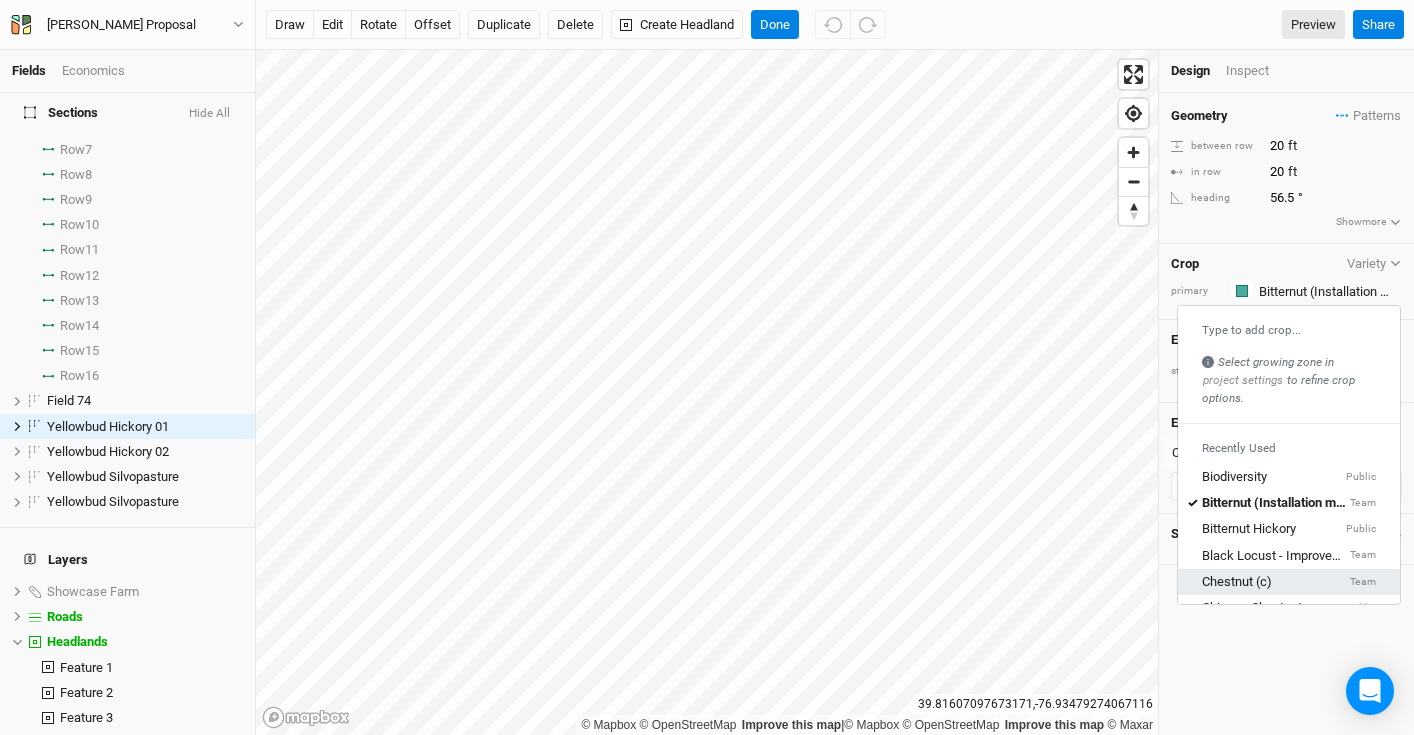 type 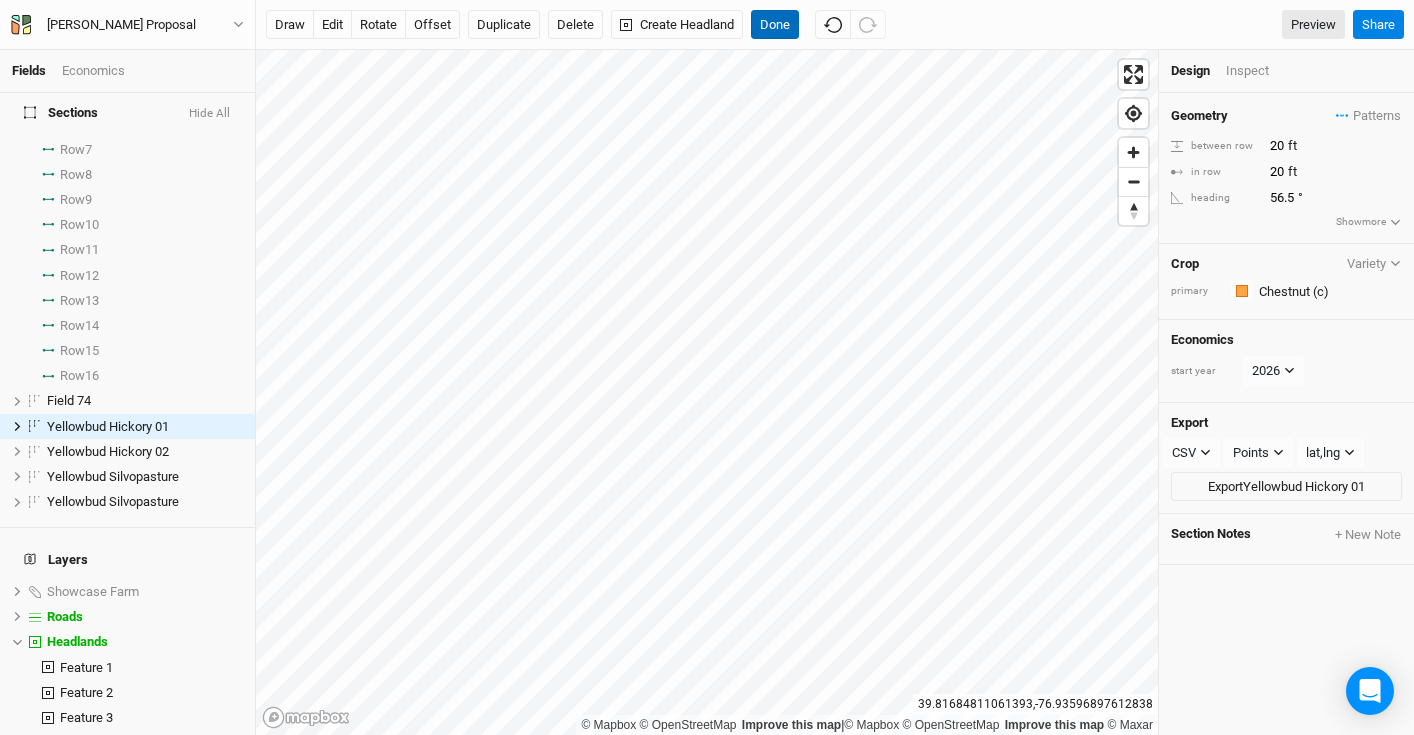 click on "Done" at bounding box center (775, 25) 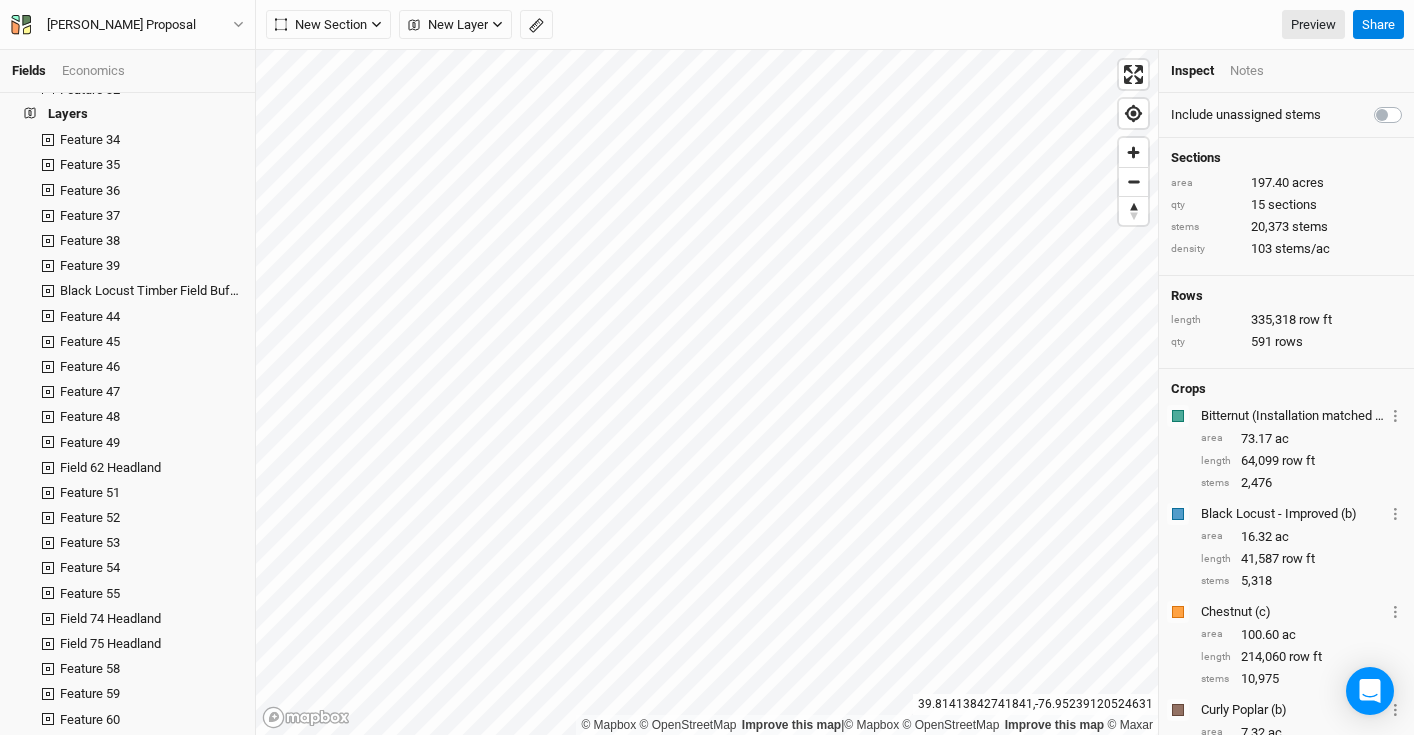 scroll, scrollTop: 2131, scrollLeft: 0, axis: vertical 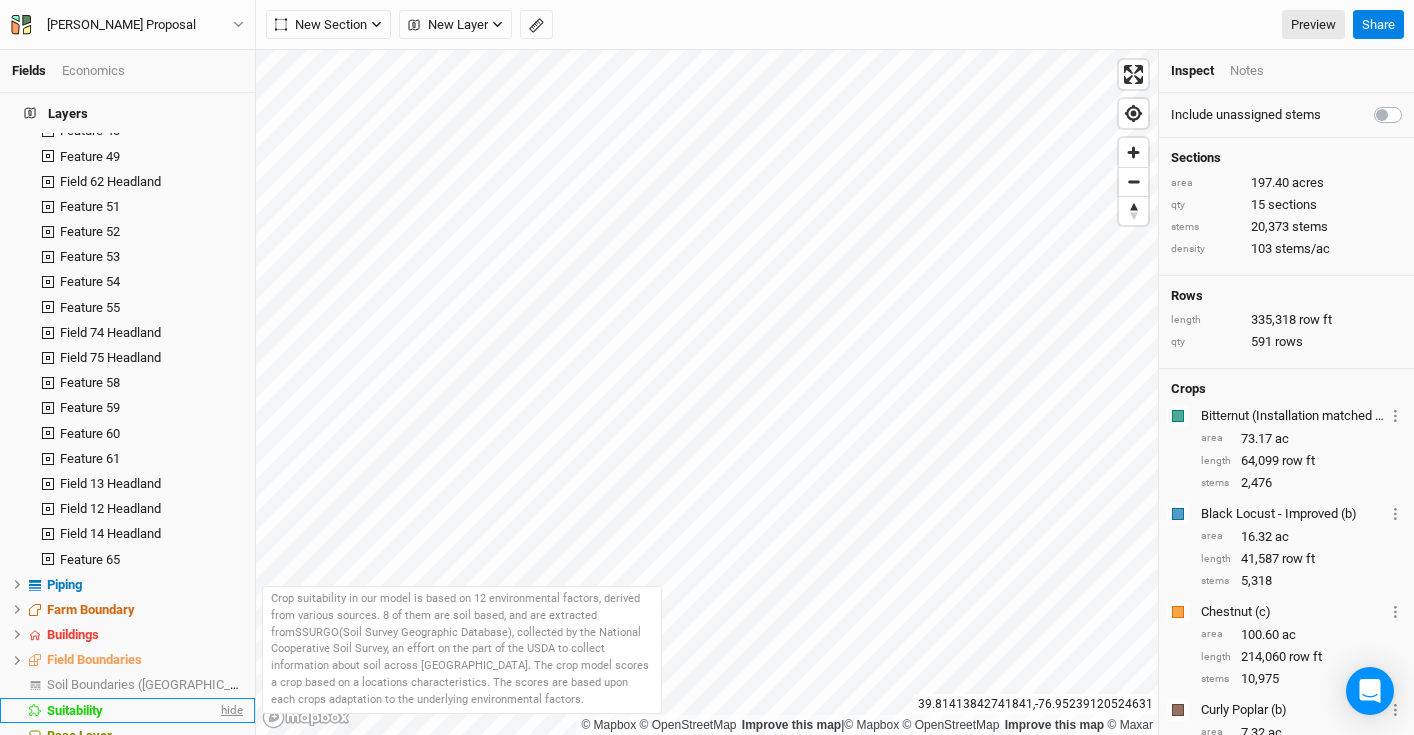 click on "hide" at bounding box center [230, 710] 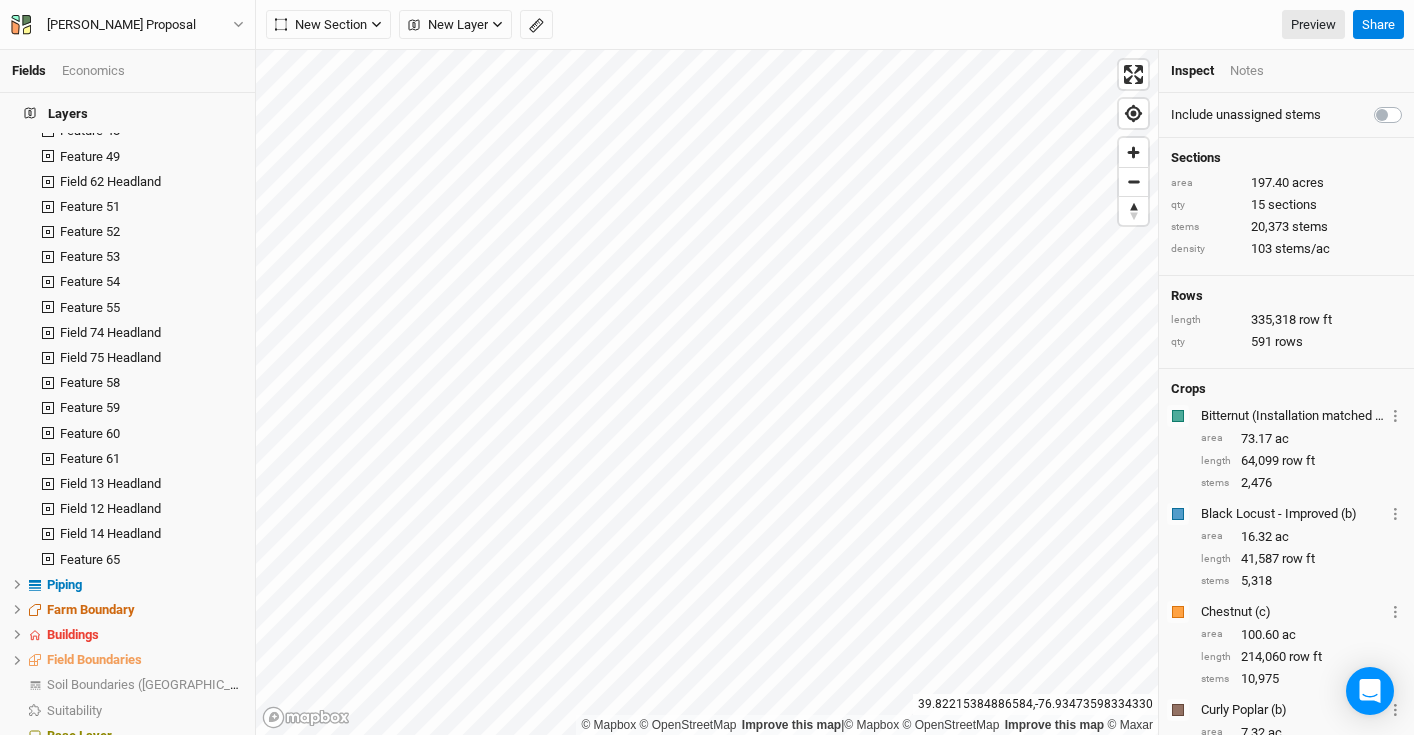 scroll, scrollTop: 0, scrollLeft: 0, axis: both 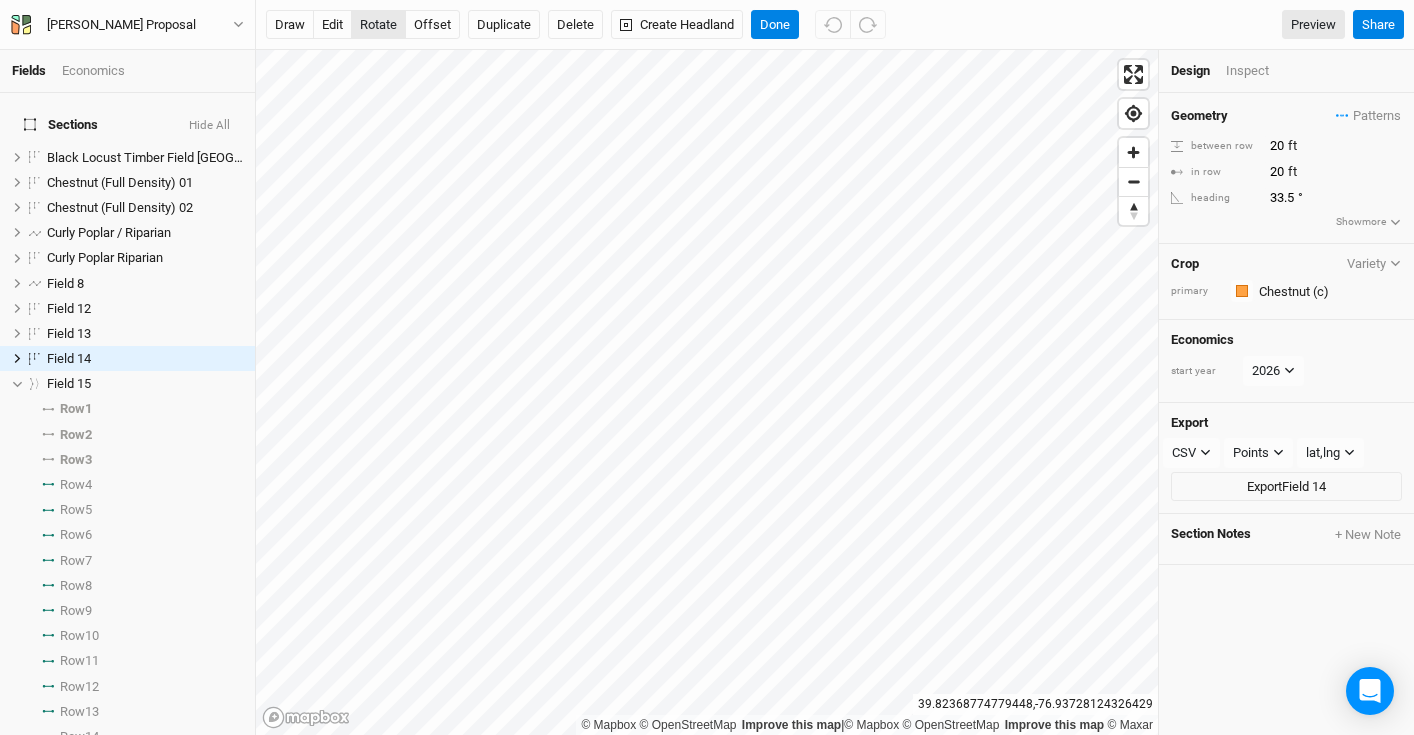 click on "rotate" at bounding box center (378, 25) 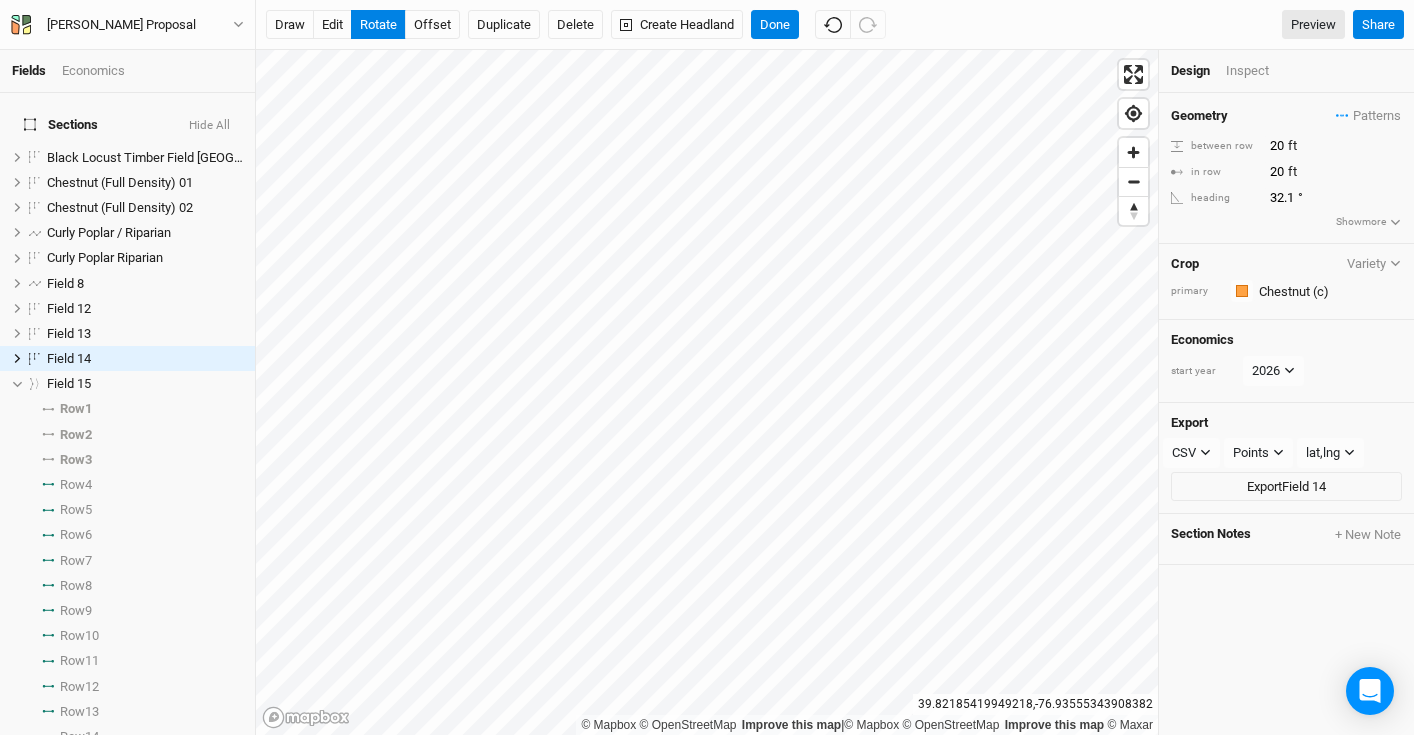 type on "32.3" 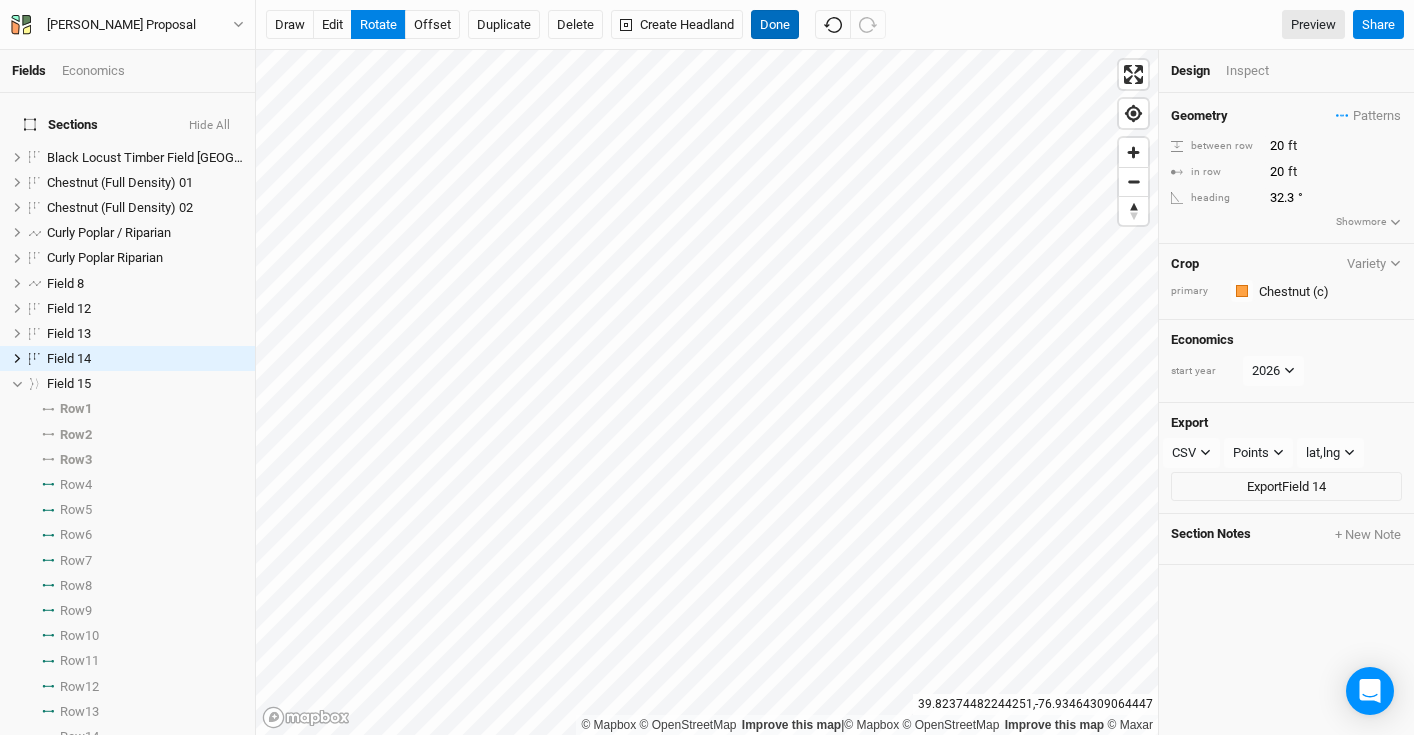 click on "Done" at bounding box center (775, 25) 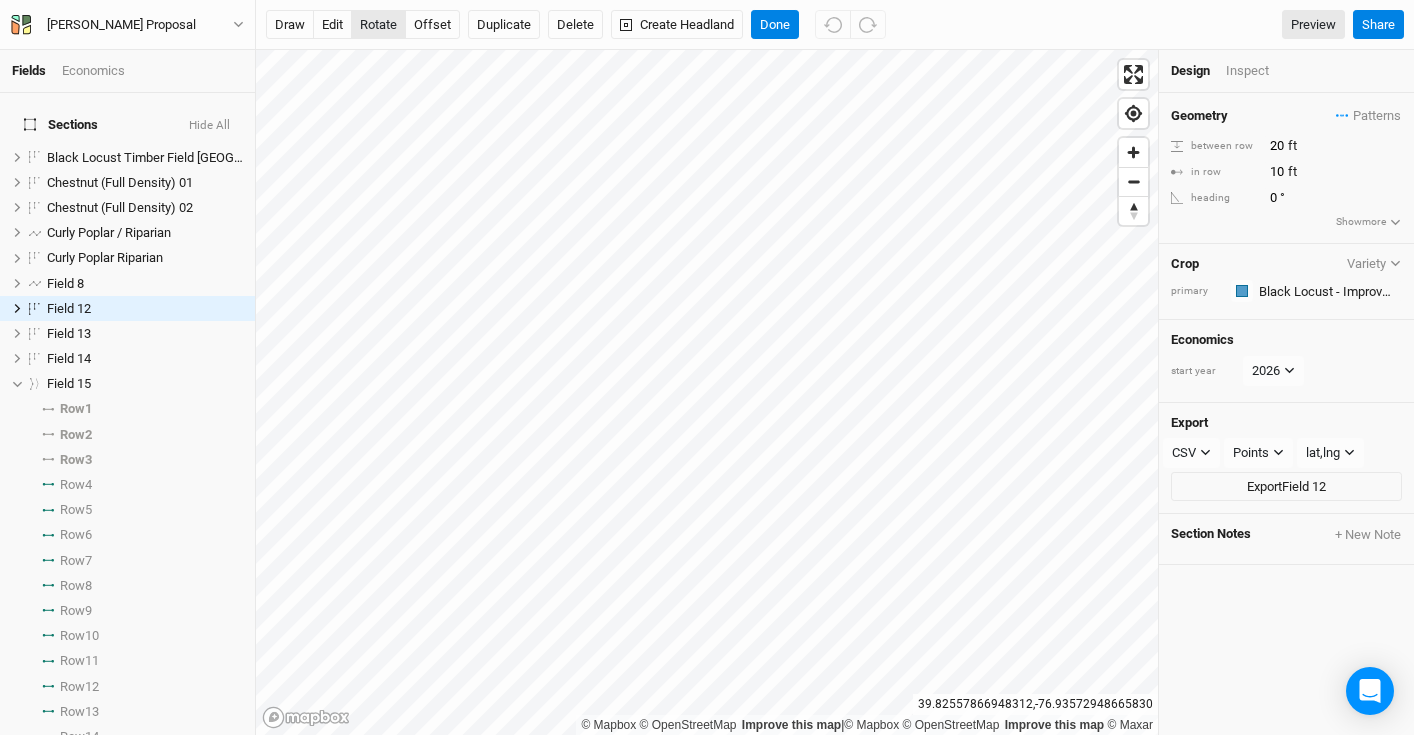 click on "rotate" at bounding box center (378, 25) 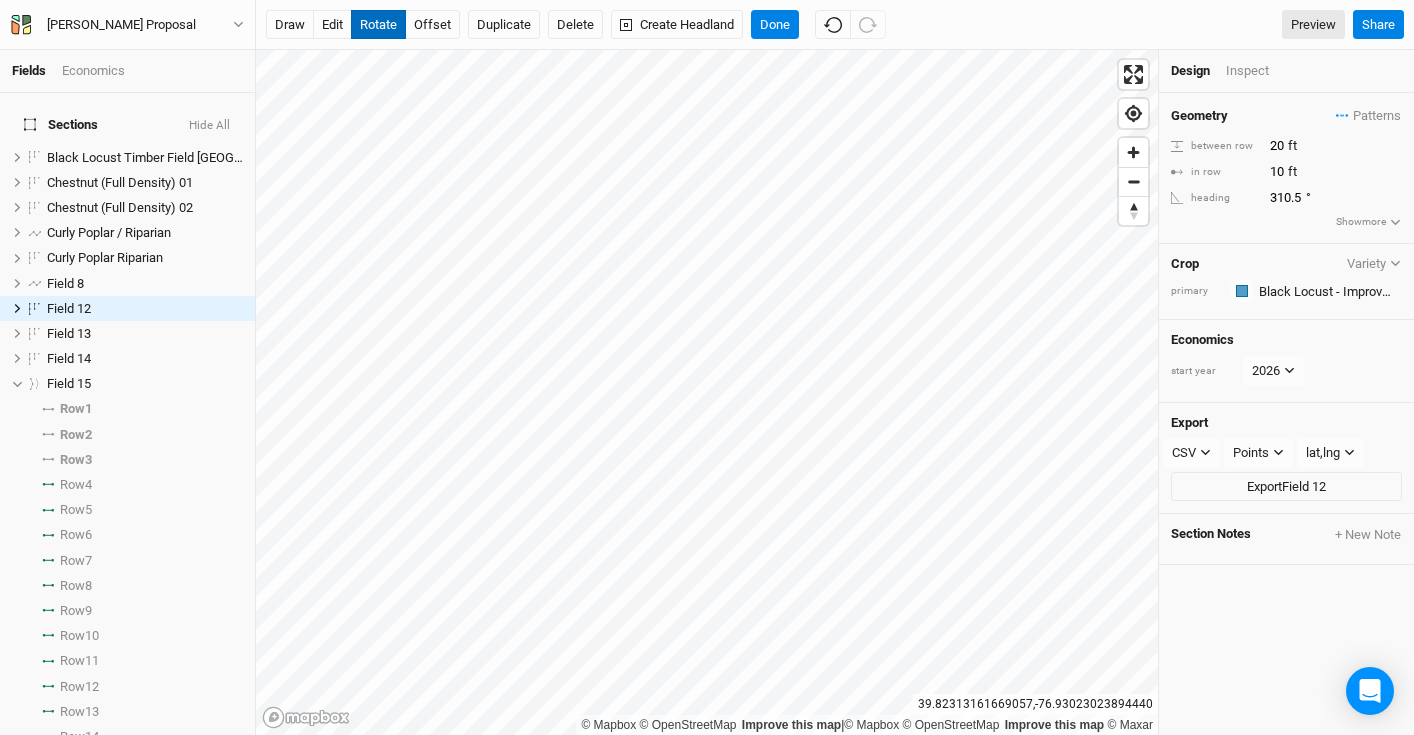 type on "310.7" 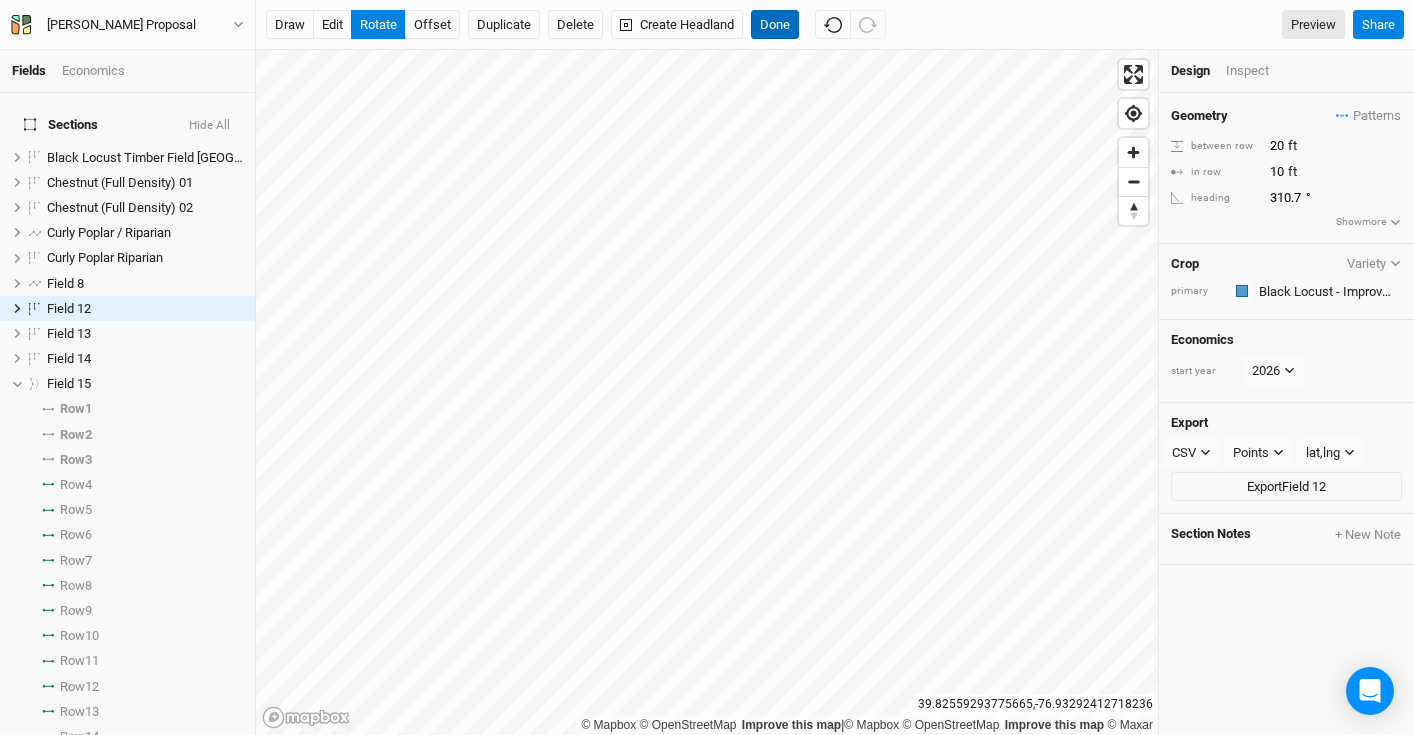 click on "Done" at bounding box center [775, 25] 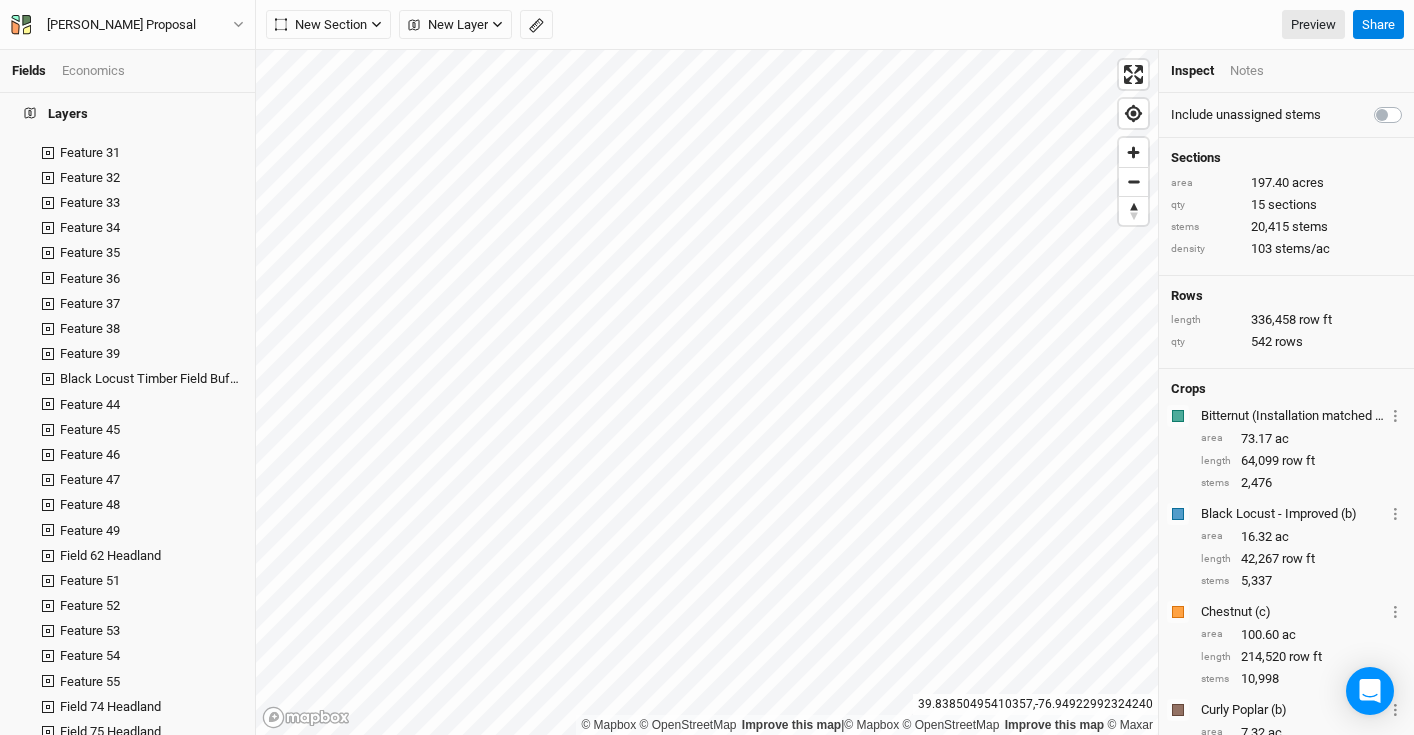 scroll, scrollTop: 2131, scrollLeft: 0, axis: vertical 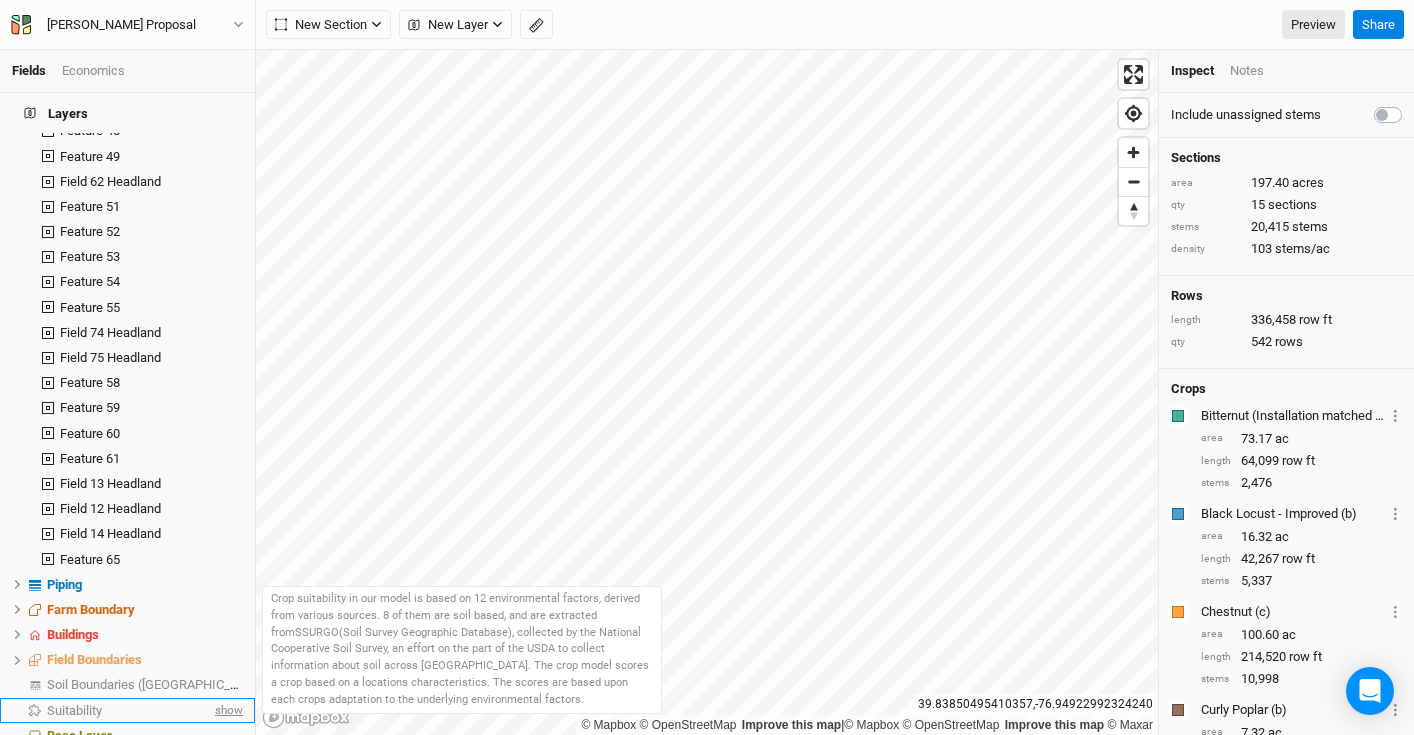 click on "show" at bounding box center (227, 710) 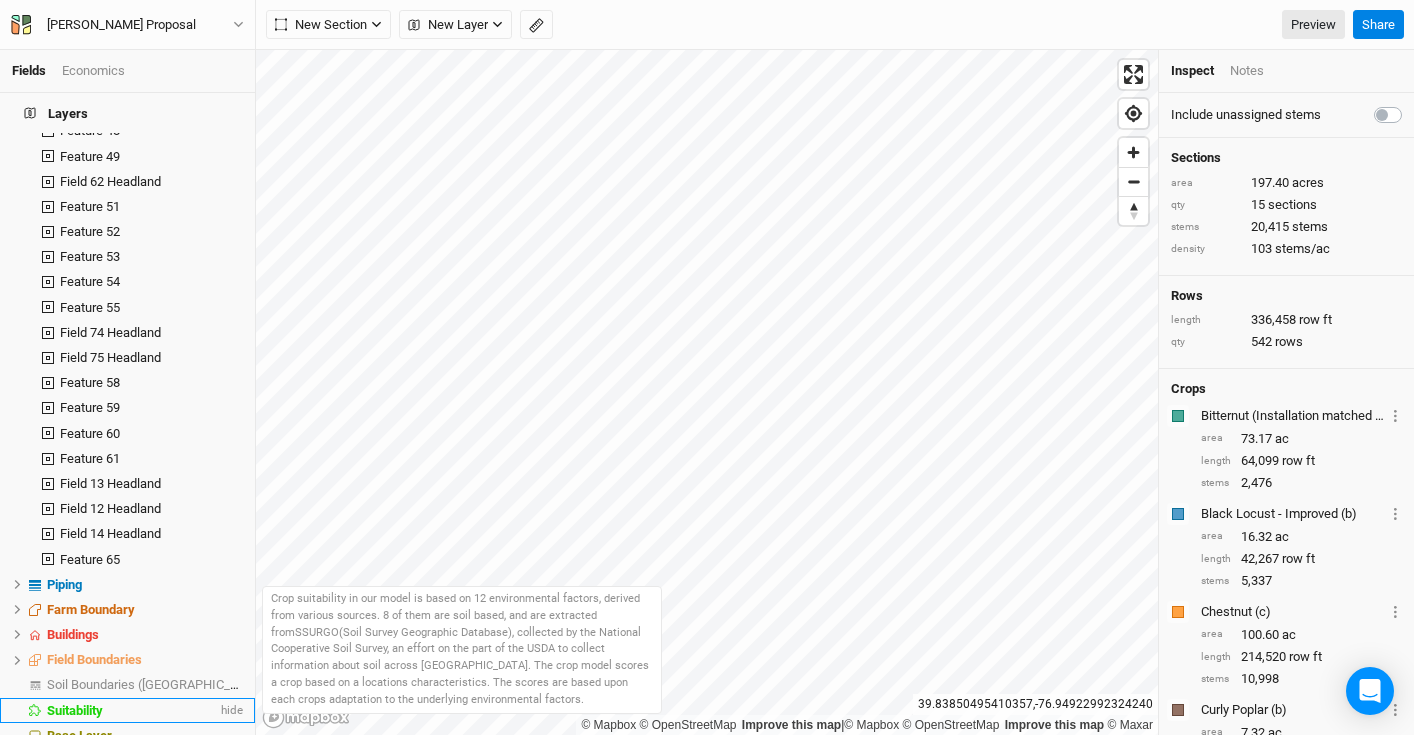 click on "Suitability" at bounding box center (132, 711) 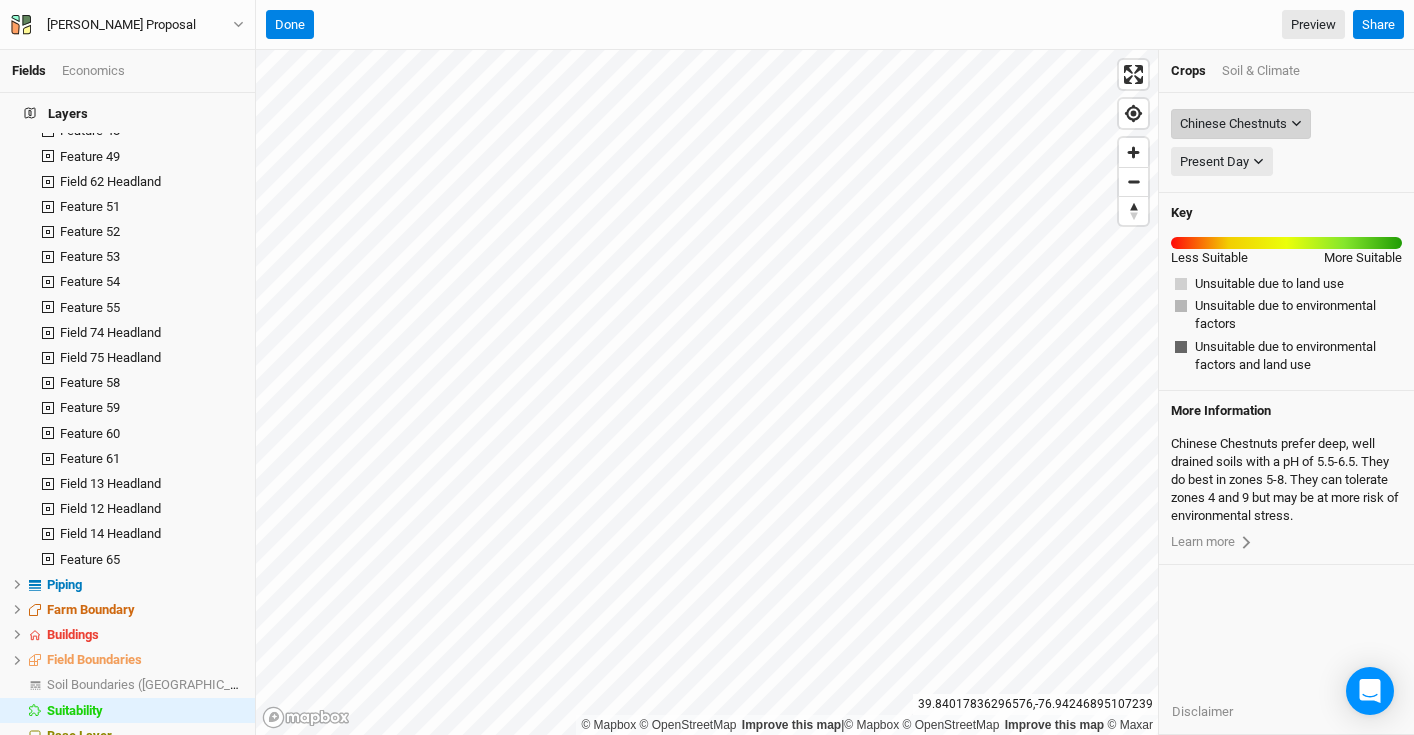 click on "Chinese Chestnuts" at bounding box center (1233, 124) 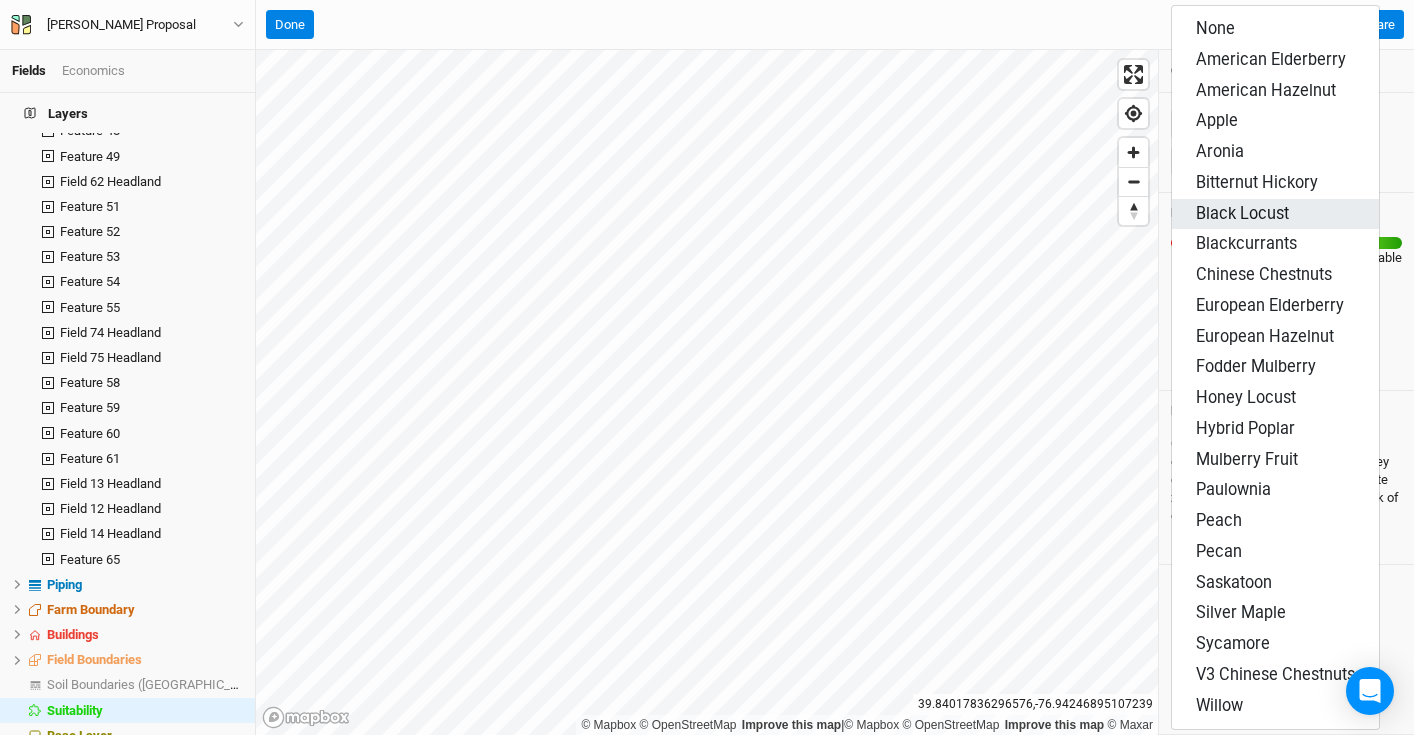 click on "Black Locust" at bounding box center (1242, 213) 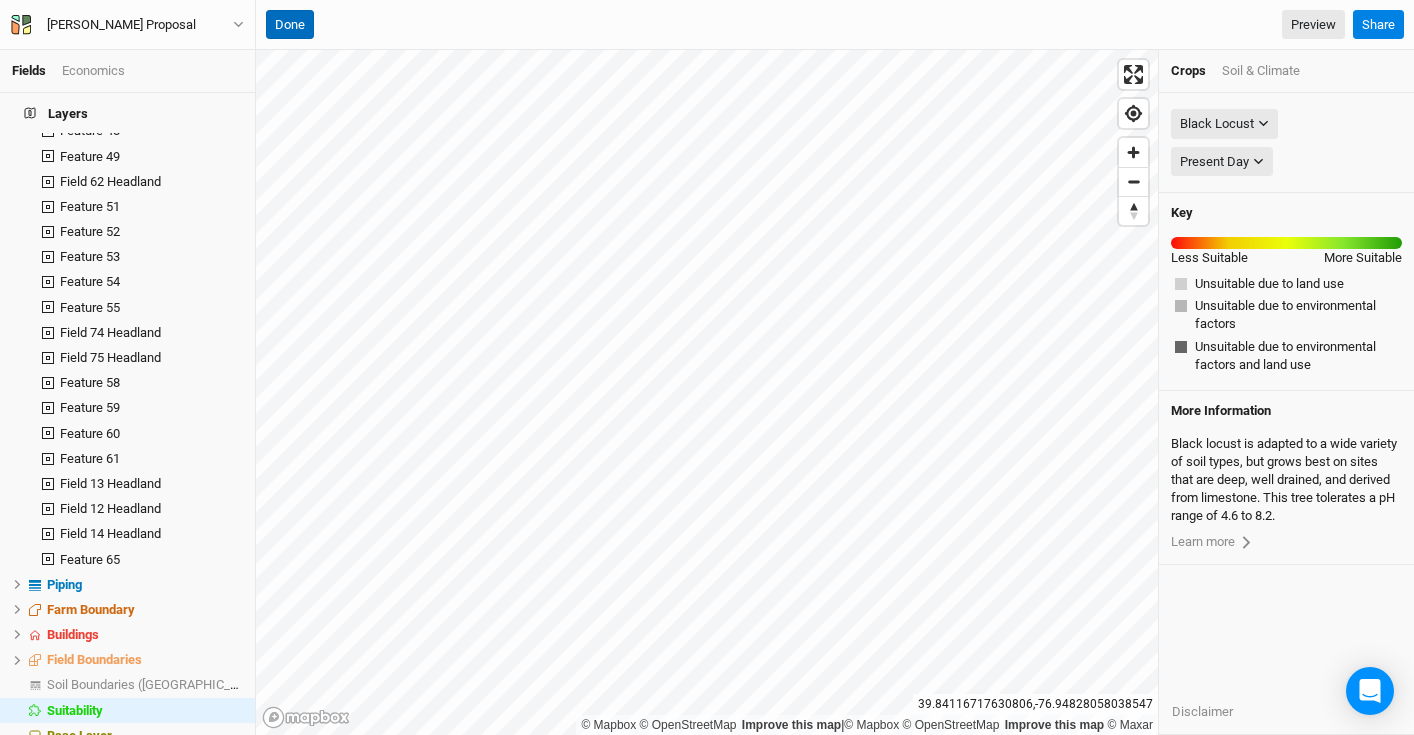 click on "Done" at bounding box center (290, 25) 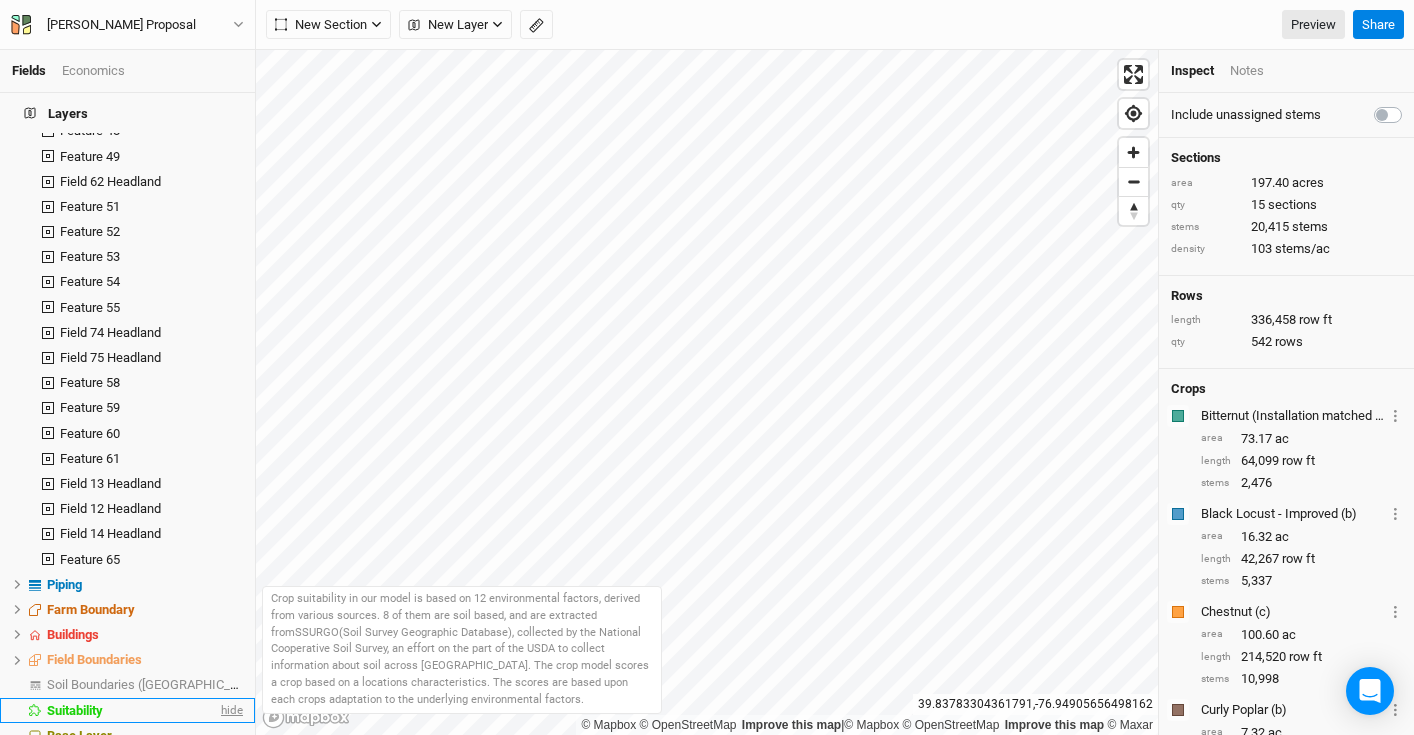 click on "hide" at bounding box center (230, 710) 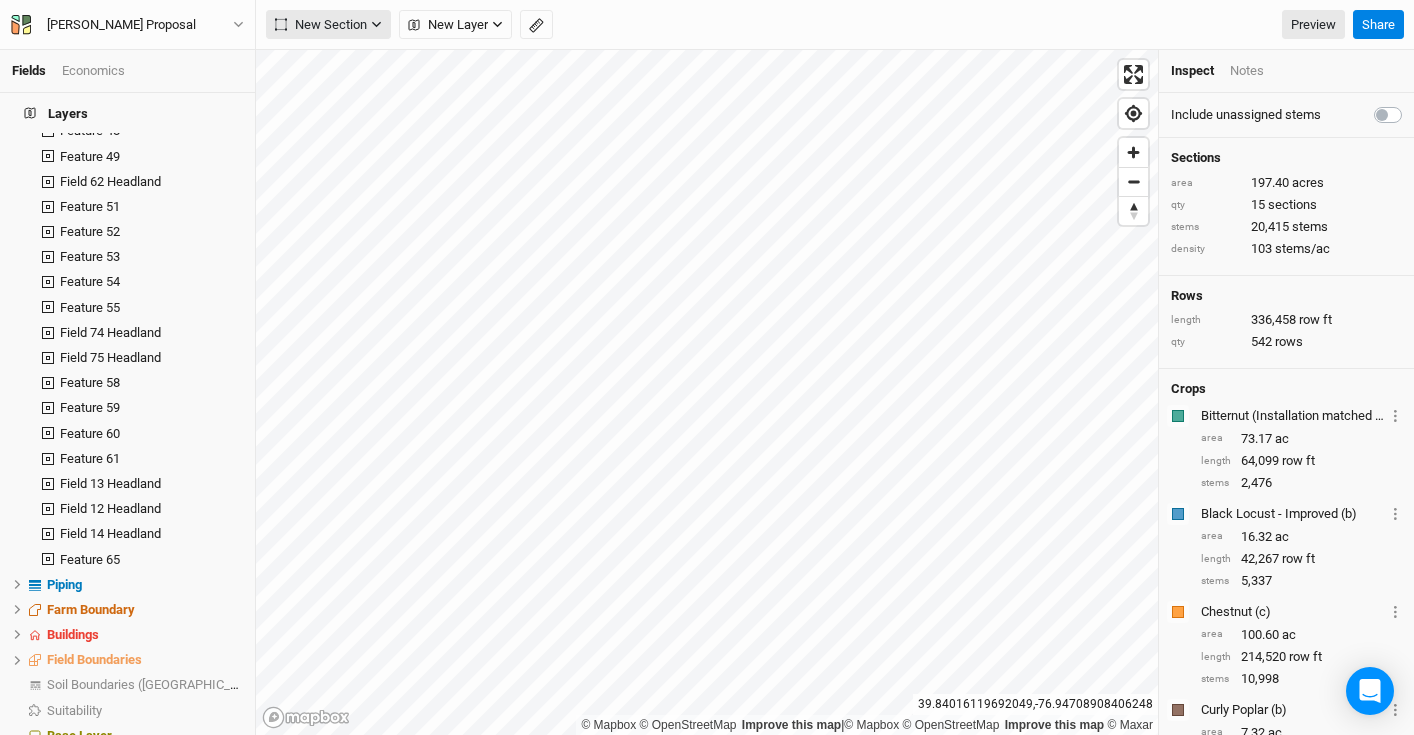click on "New Section" at bounding box center (321, 25) 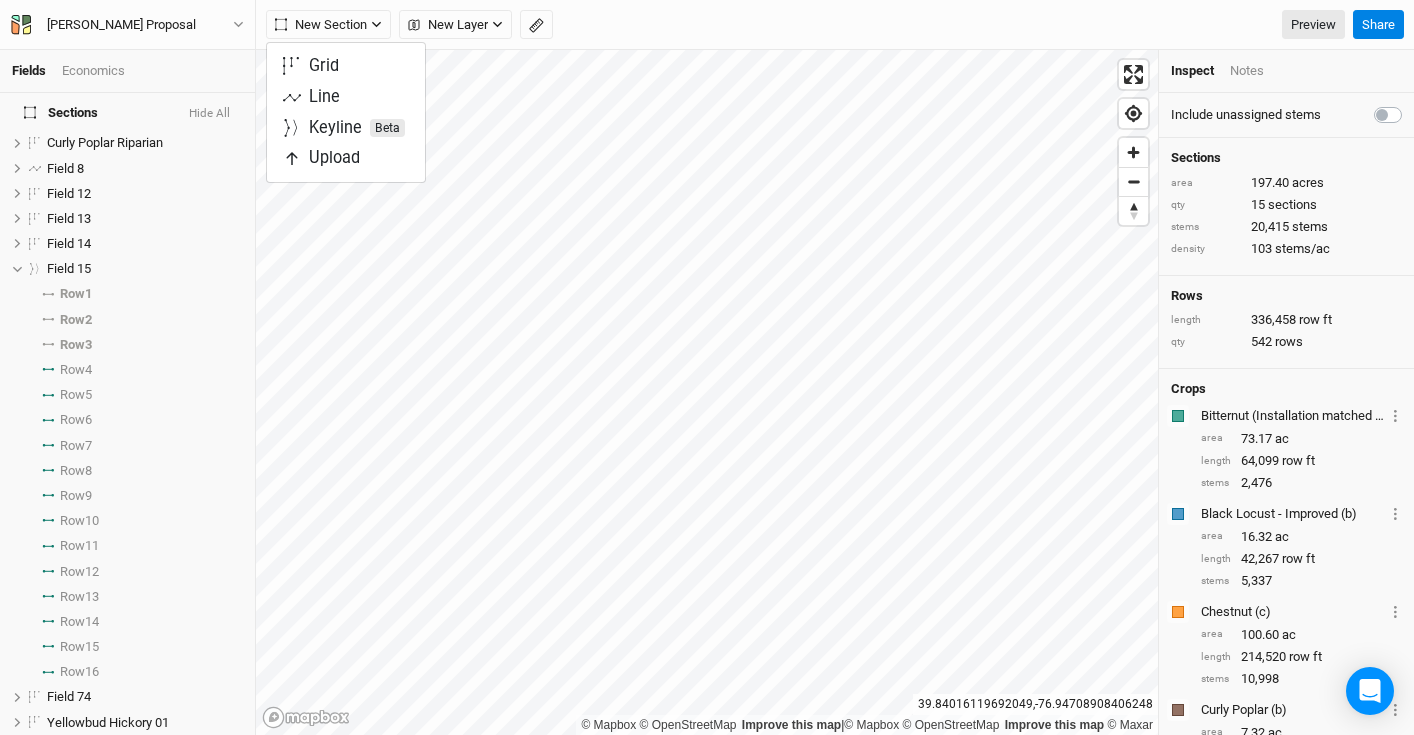 scroll, scrollTop: 0, scrollLeft: 0, axis: both 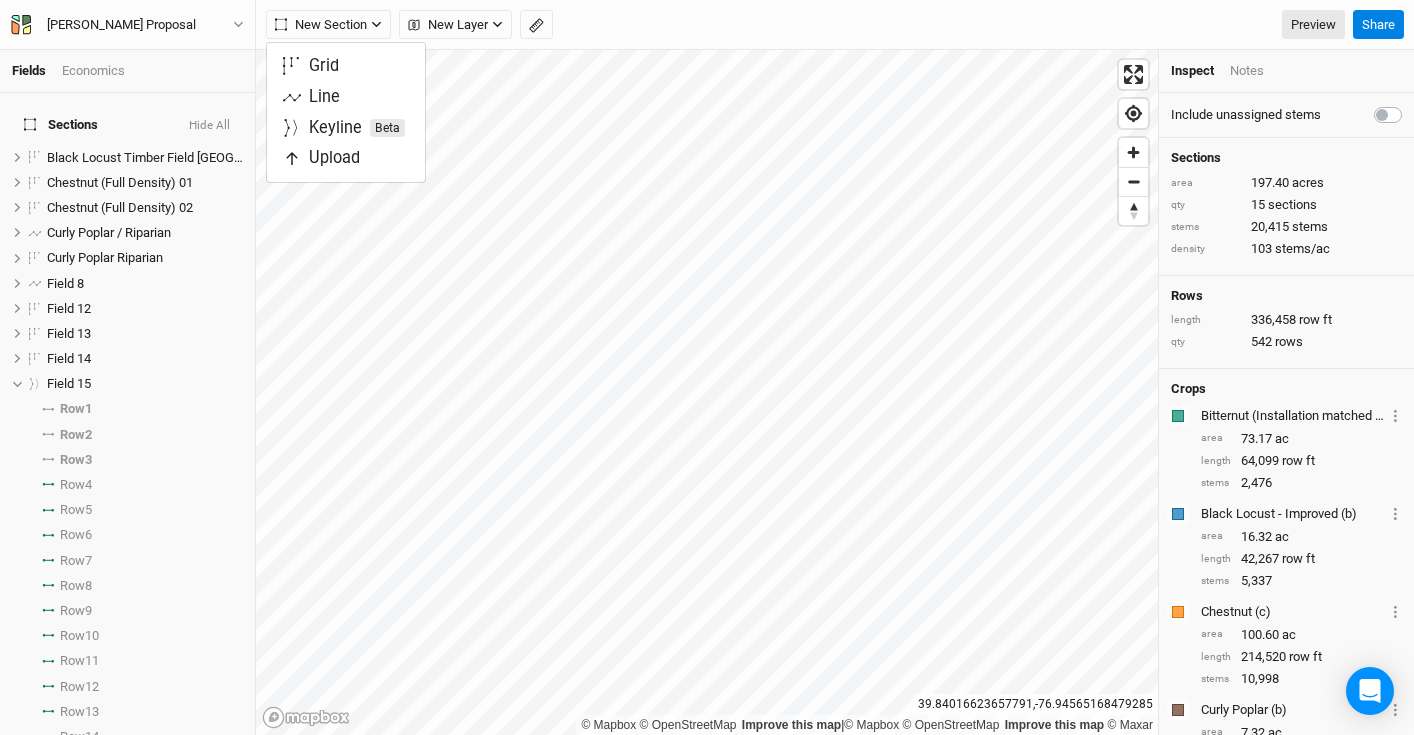 click on "New Section New Layer Custom Contours Utilities Ridges Valleys Fences Ponds CLU Boundaries ([GEOGRAPHIC_DATA]) Preview Share" at bounding box center (835, 25) 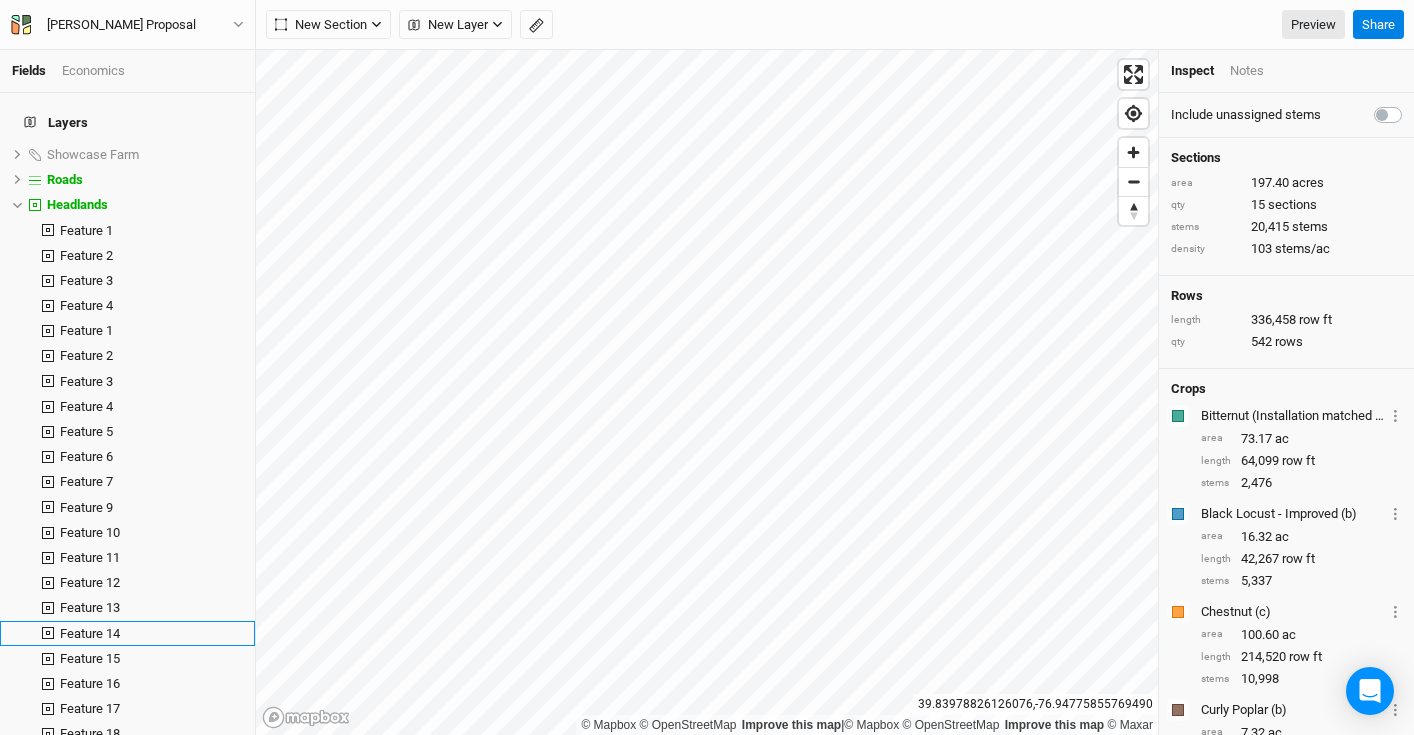 scroll, scrollTop: 724, scrollLeft: 0, axis: vertical 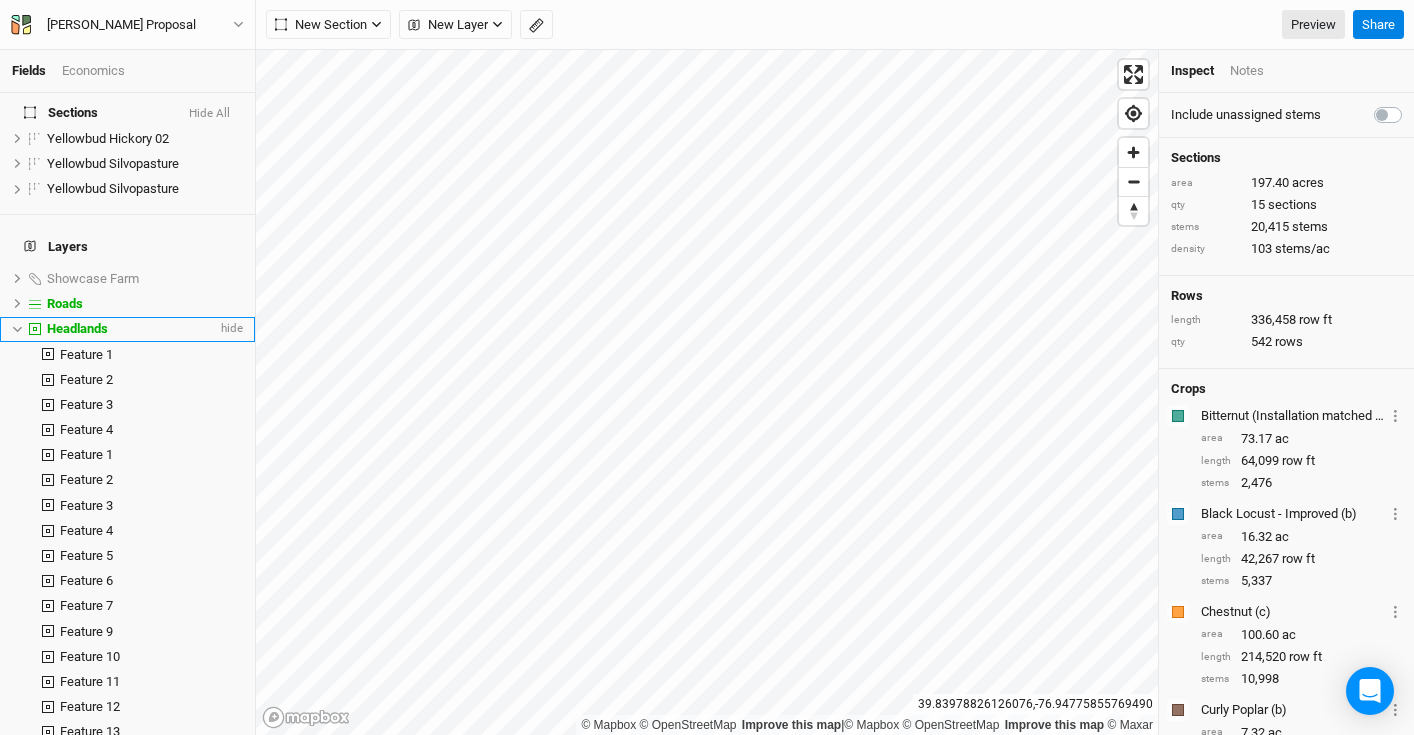 click on "Headlands" at bounding box center (77, 328) 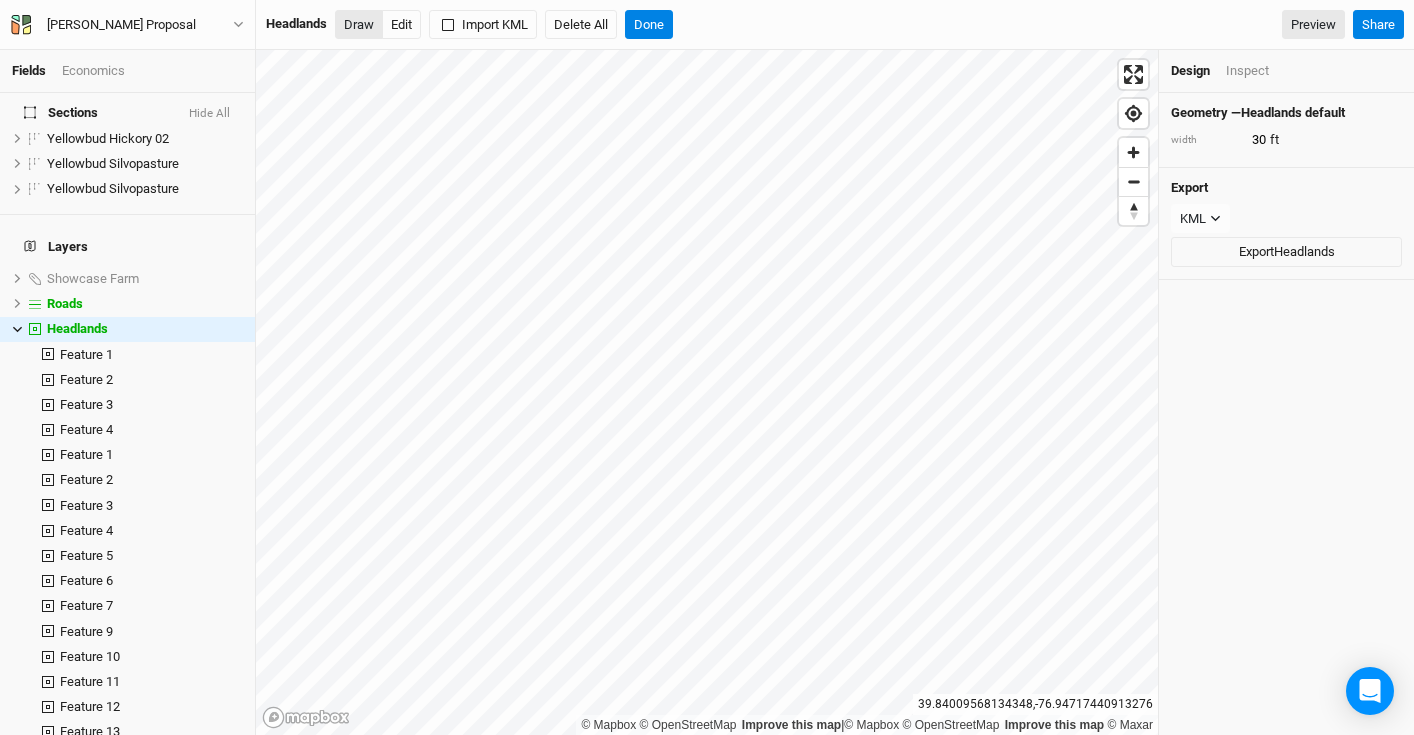 click on "Draw" at bounding box center [359, 25] 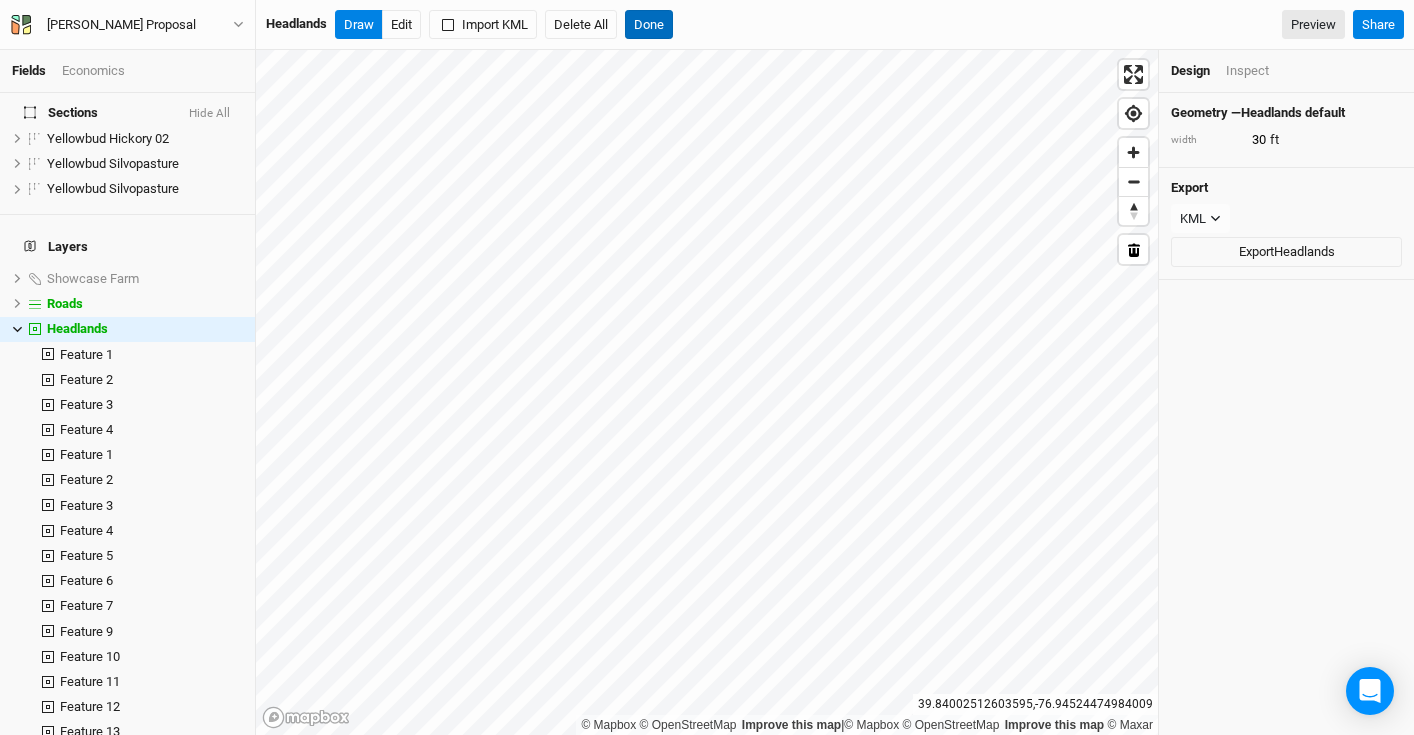 click on "Done" at bounding box center [649, 25] 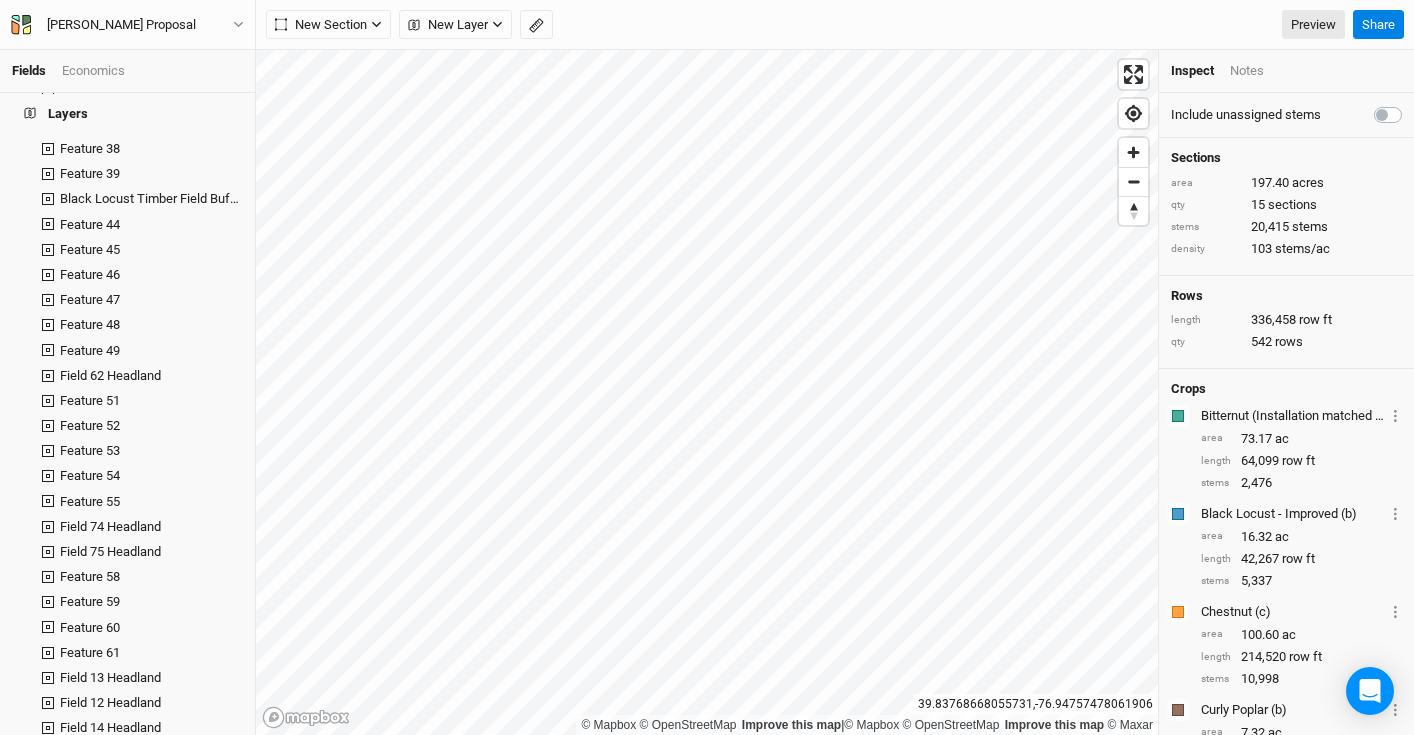scroll, scrollTop: 2157, scrollLeft: 0, axis: vertical 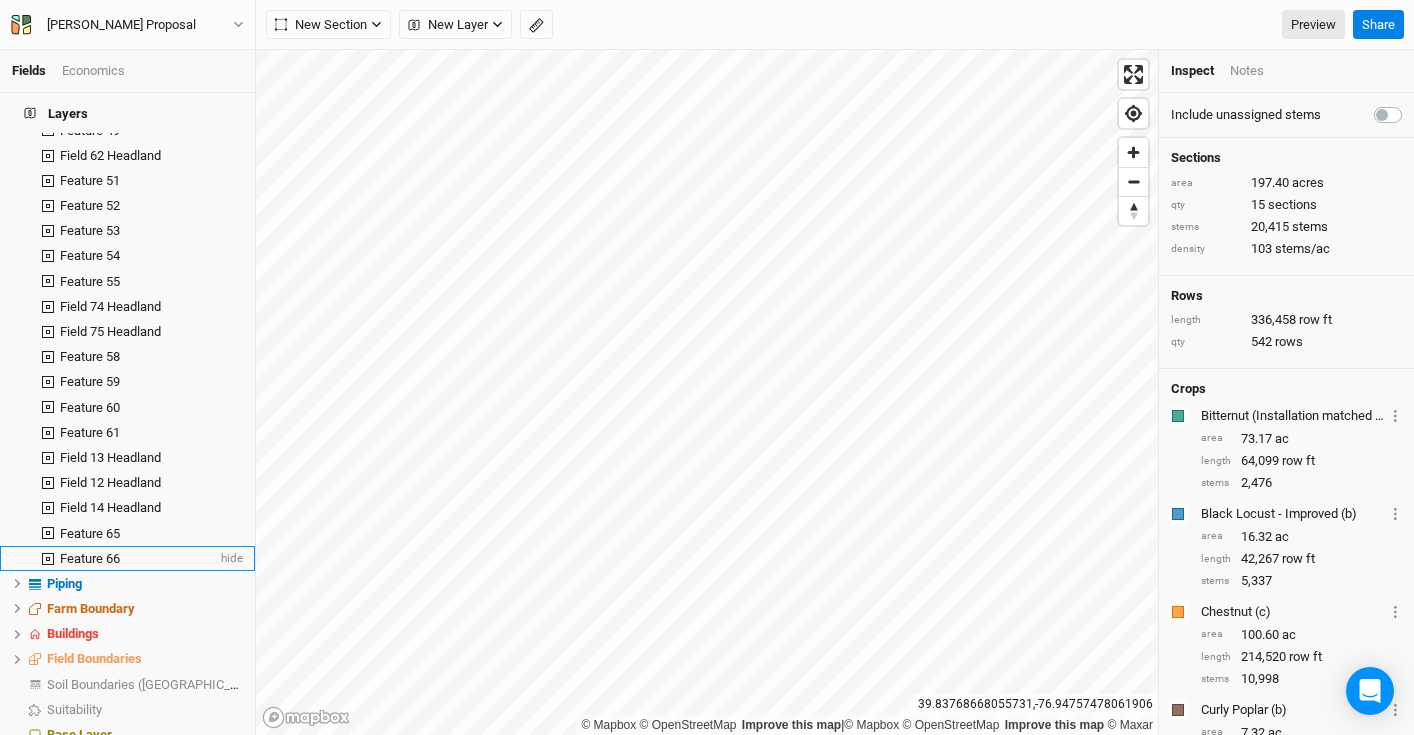 click on "Feature 66" at bounding box center (90, 558) 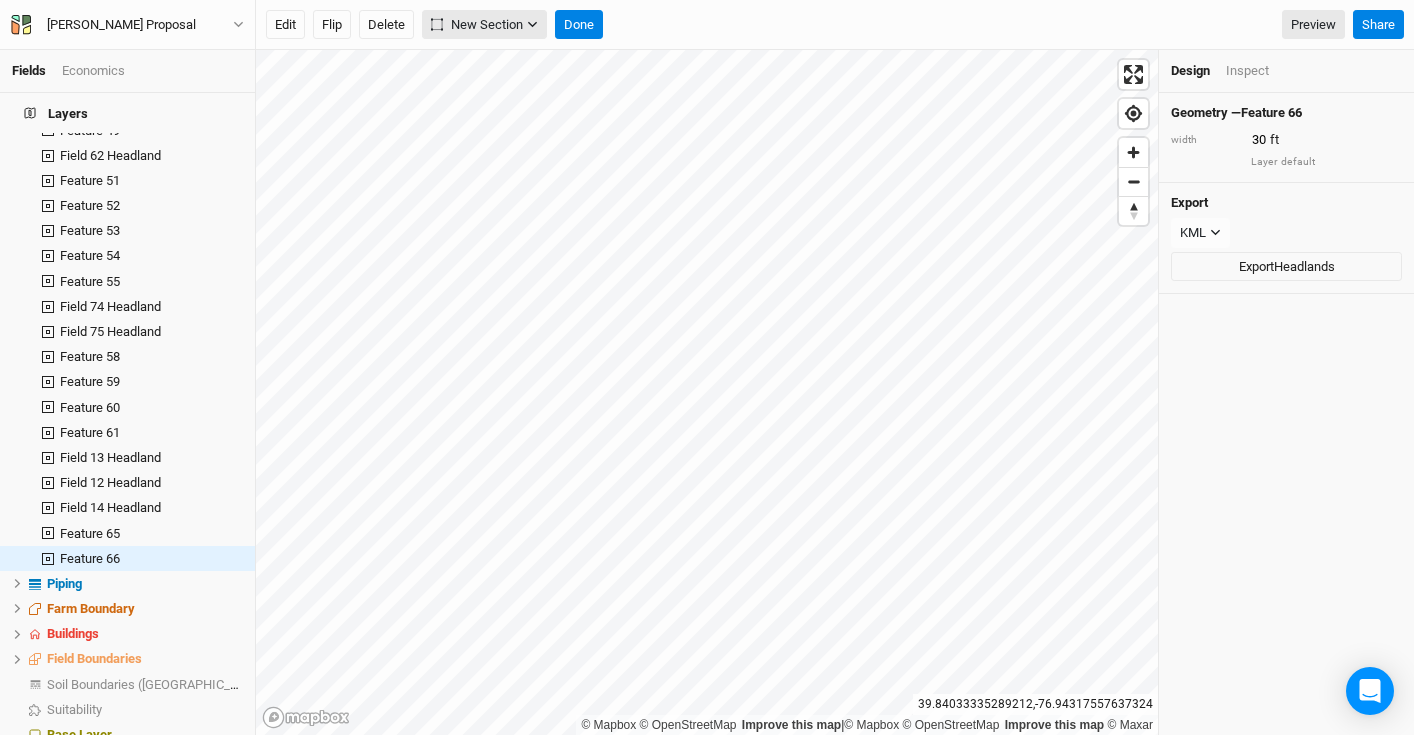 click on "New Section" at bounding box center [484, 25] 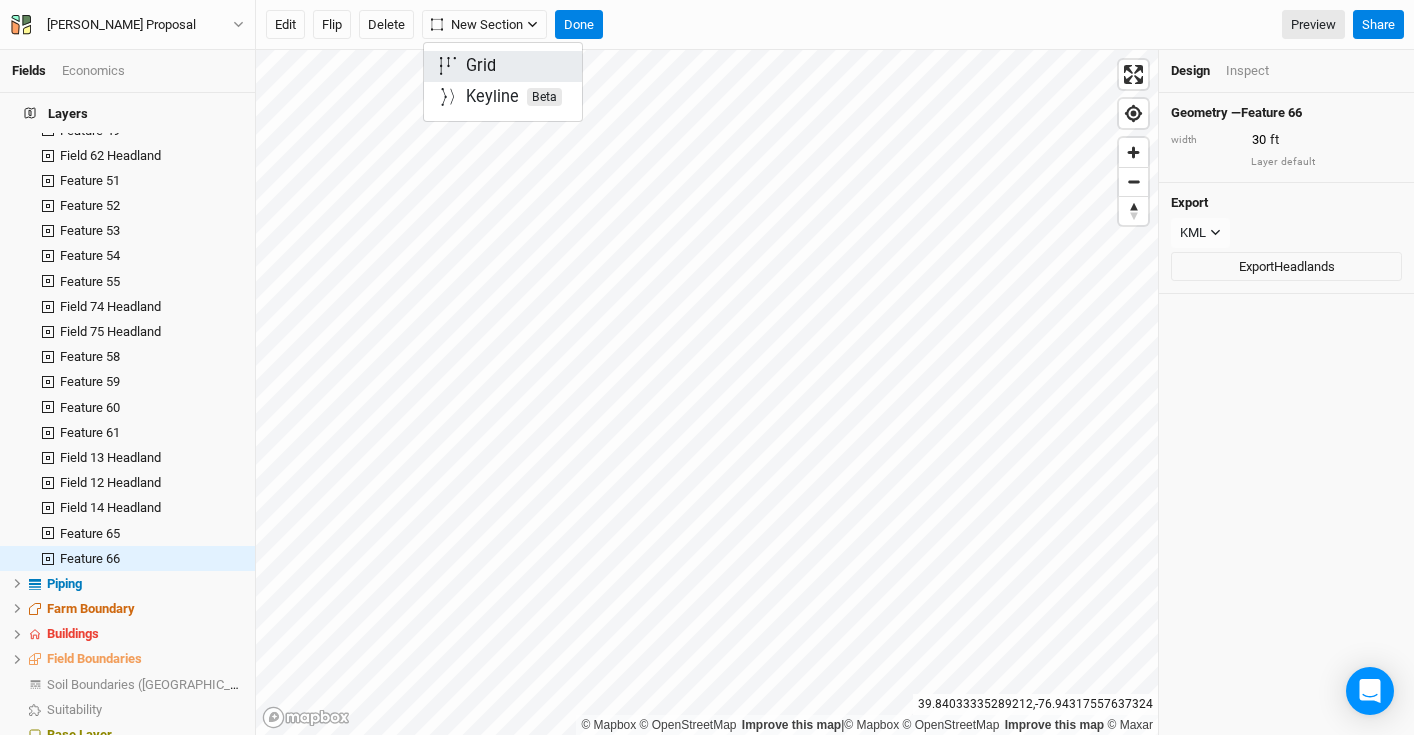 click on "Grid" at bounding box center [503, 66] 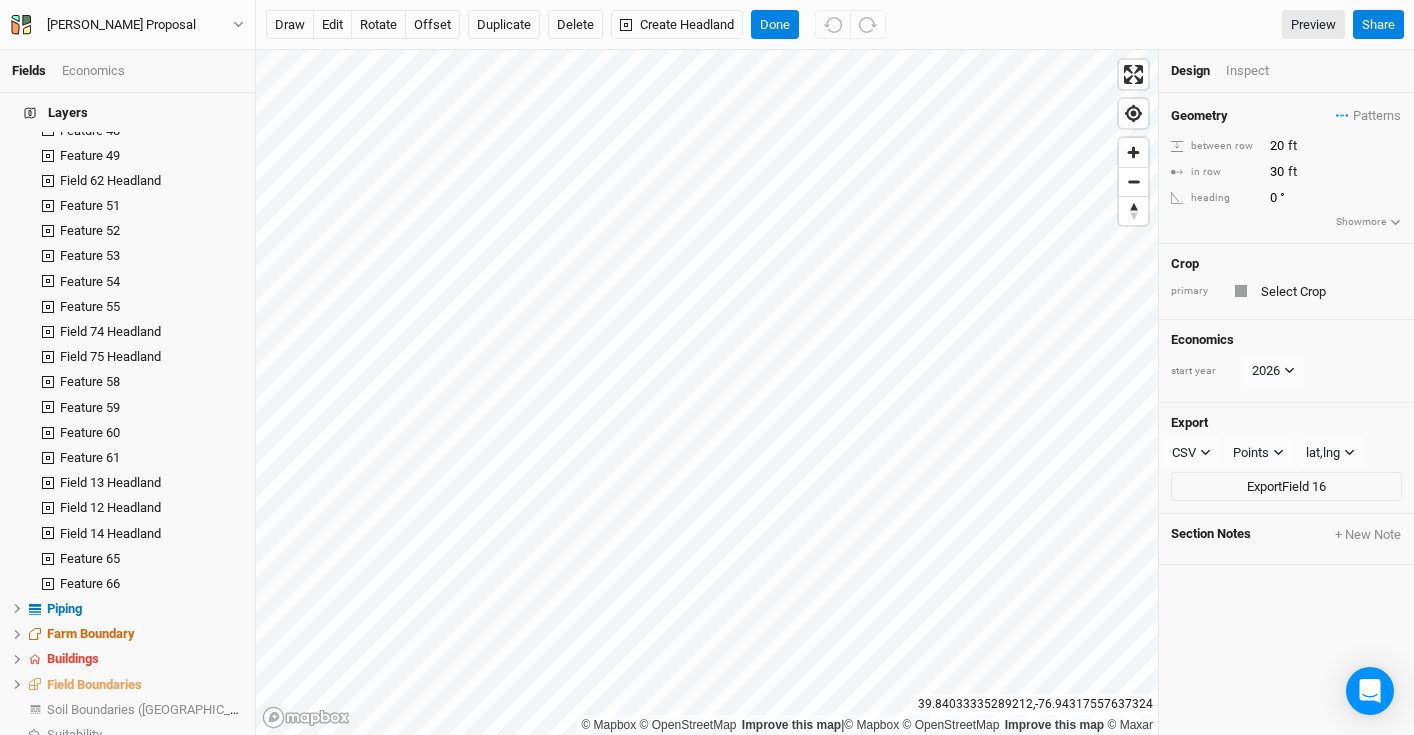 scroll, scrollTop: 386, scrollLeft: 0, axis: vertical 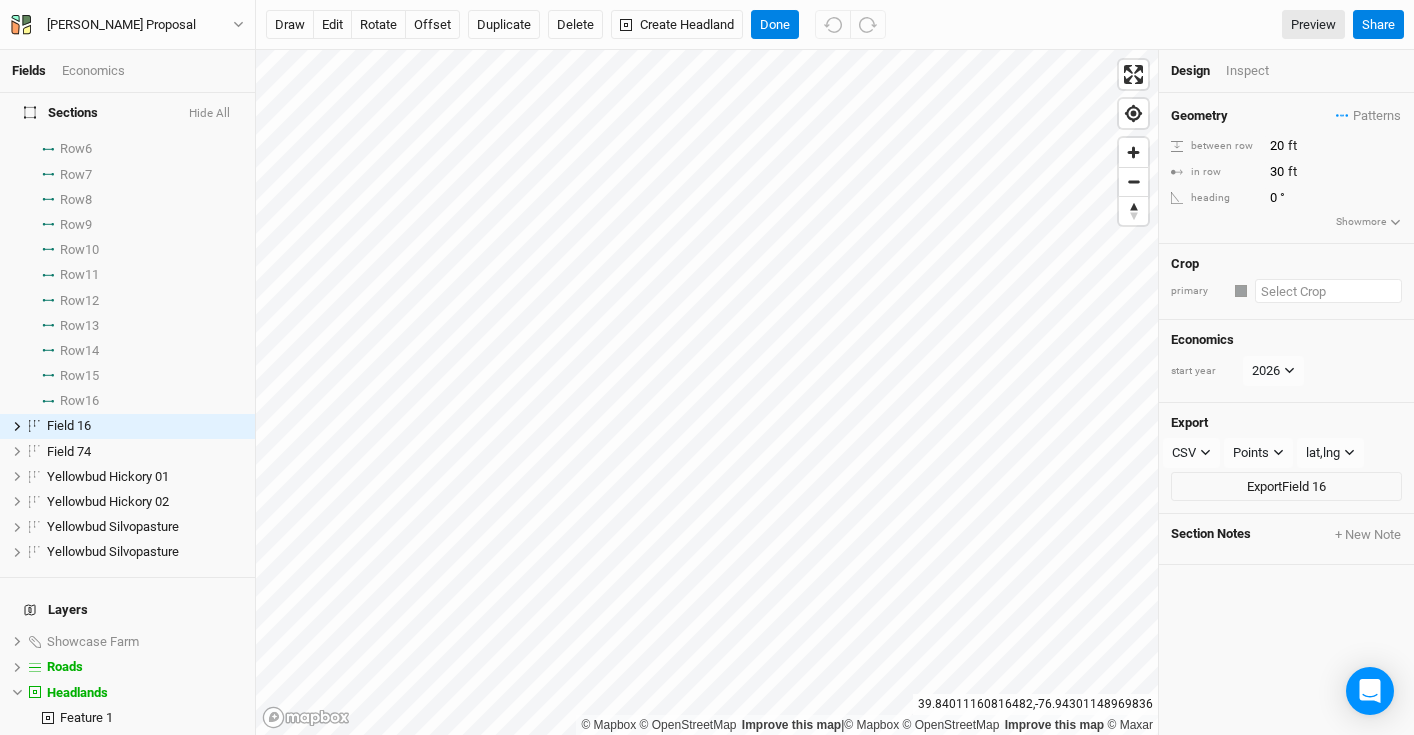 click at bounding box center [1328, 291] 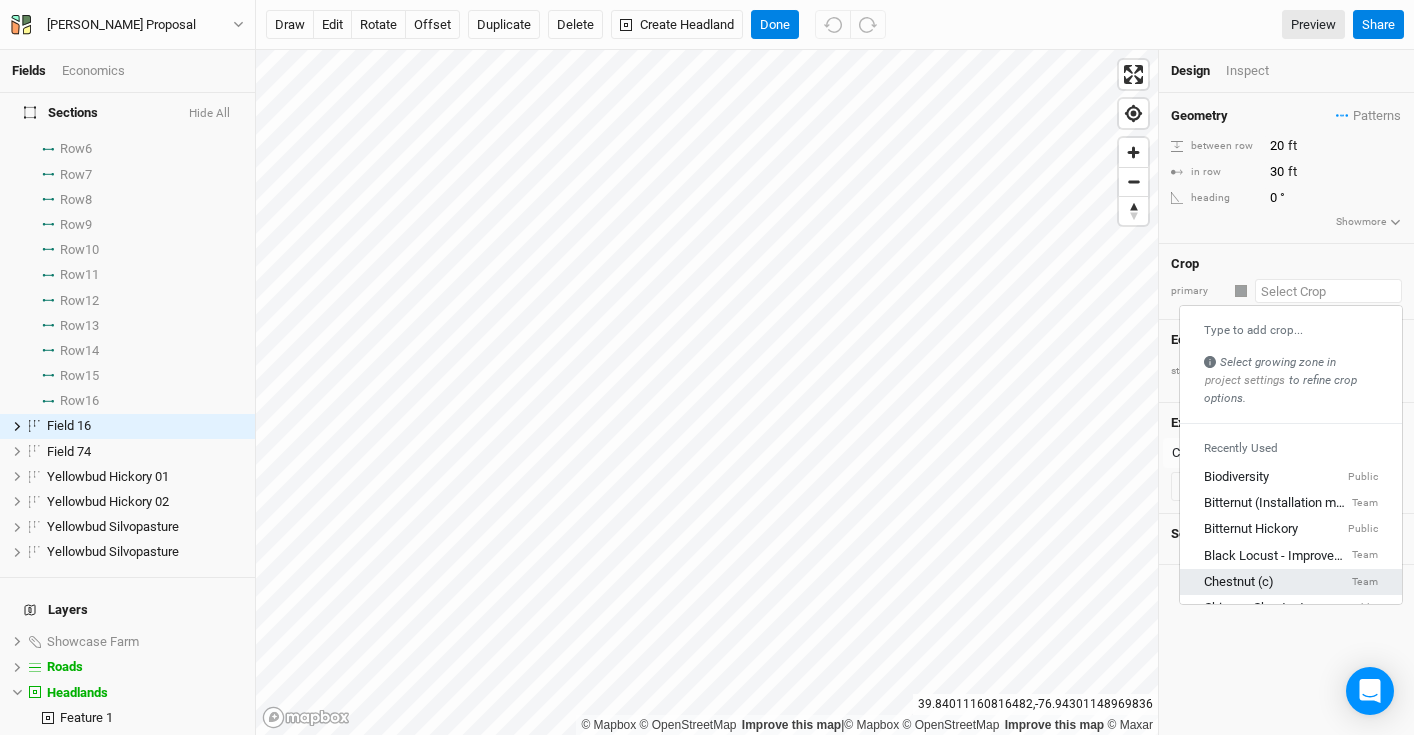scroll, scrollTop: 23, scrollLeft: 0, axis: vertical 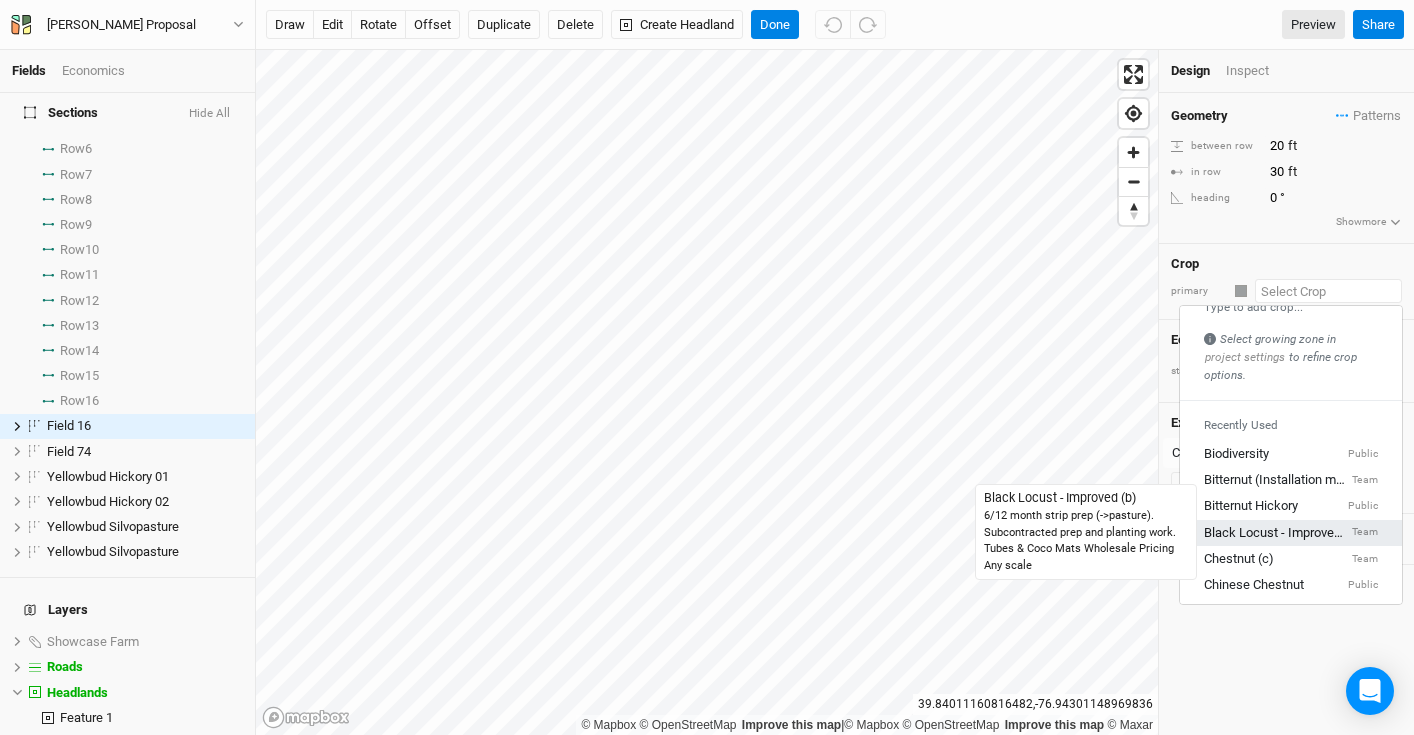 click on "Black Locust - Improved (b)" at bounding box center [1276, 533] 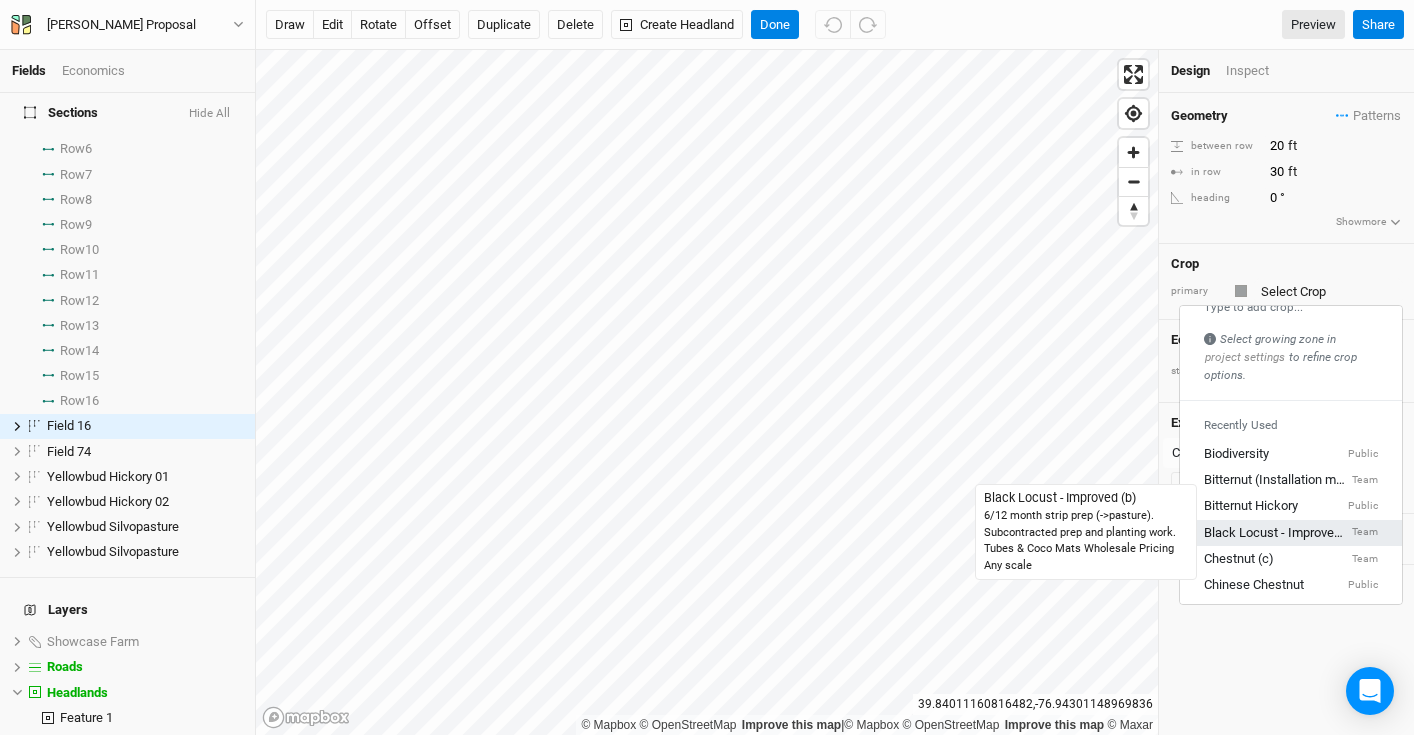 type on "10" 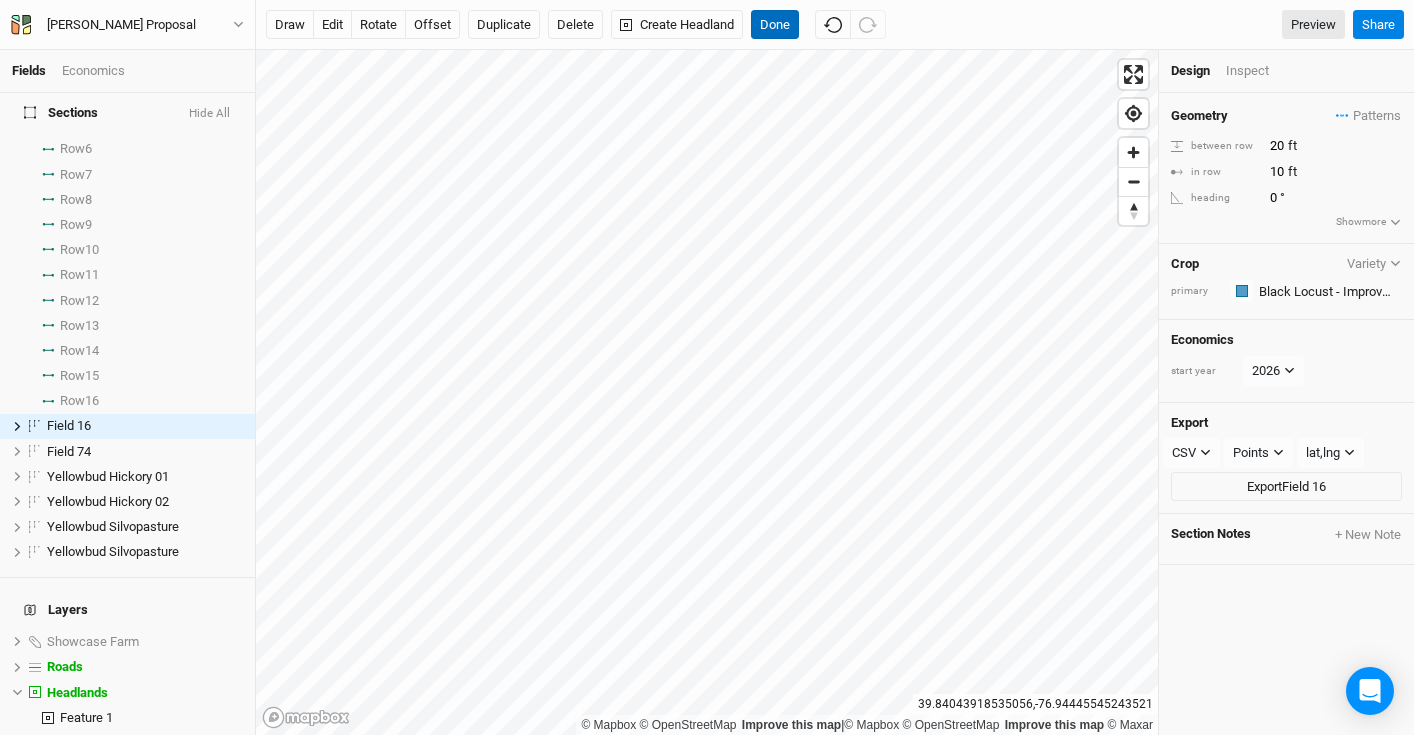 click on "Done" at bounding box center [775, 25] 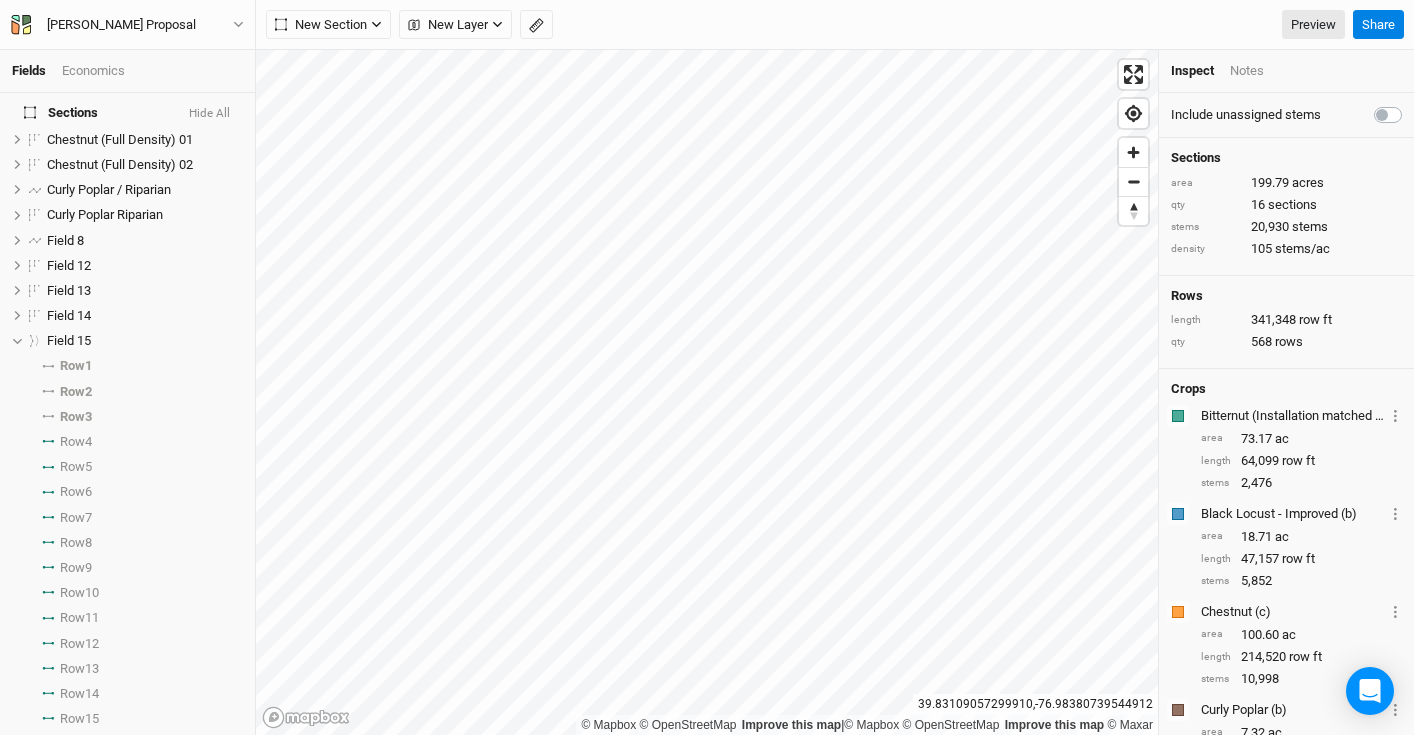 scroll, scrollTop: 0, scrollLeft: 0, axis: both 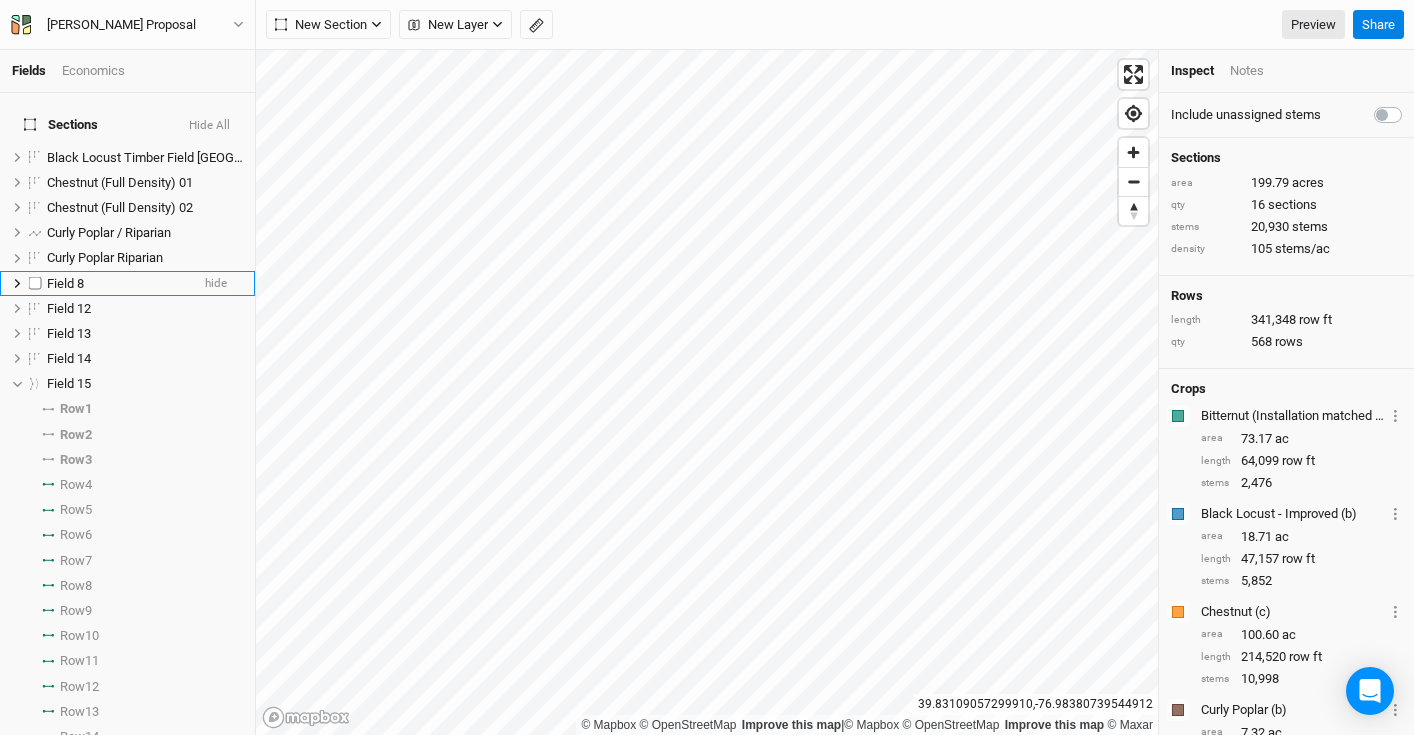click on "Field 8" at bounding box center [118, 284] 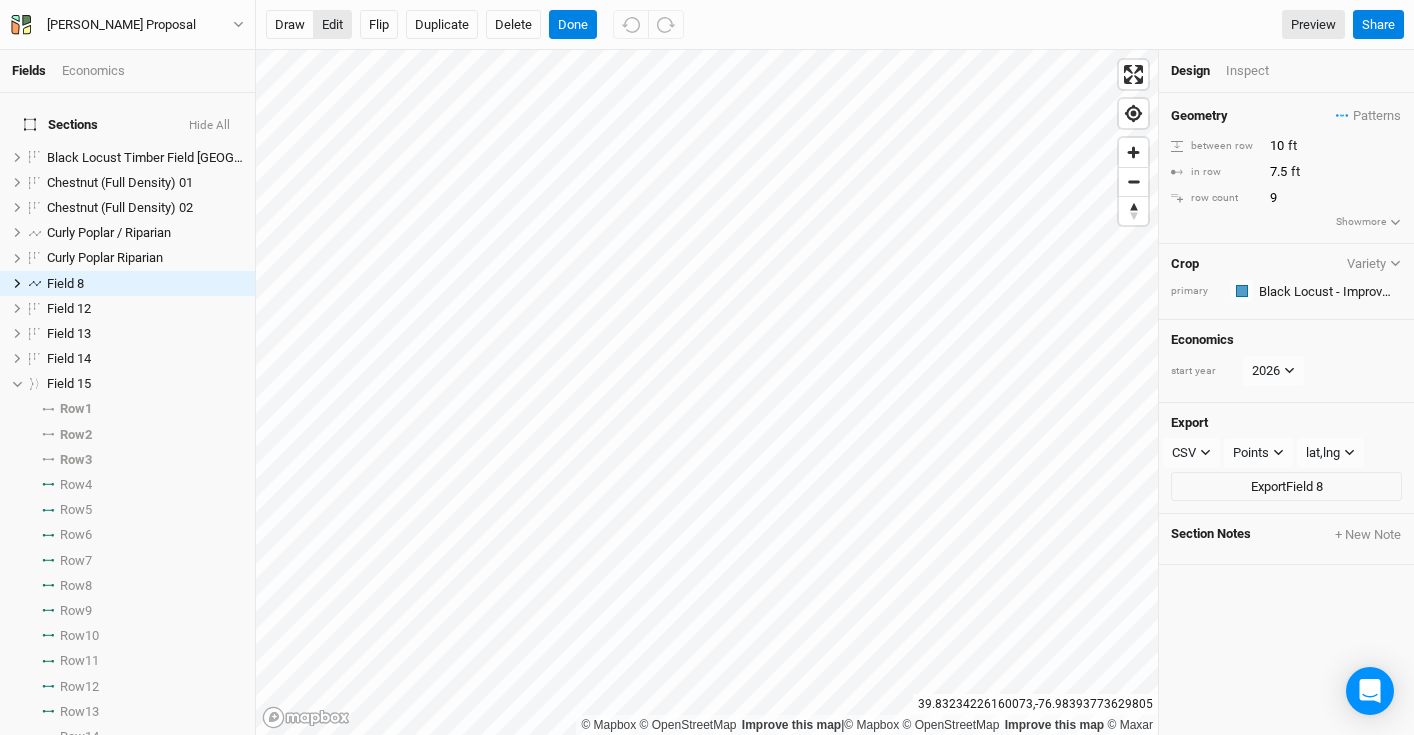click on "edit" at bounding box center [332, 25] 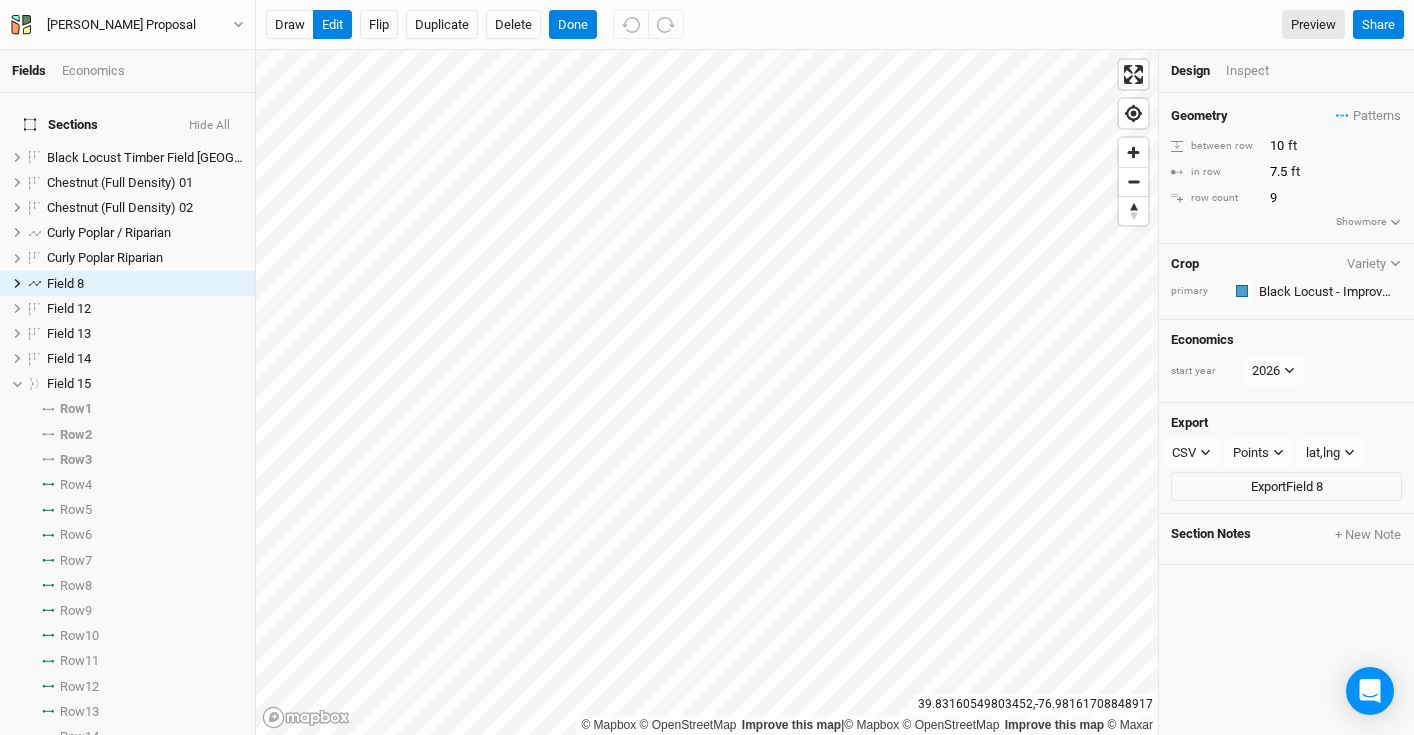 type on "6" 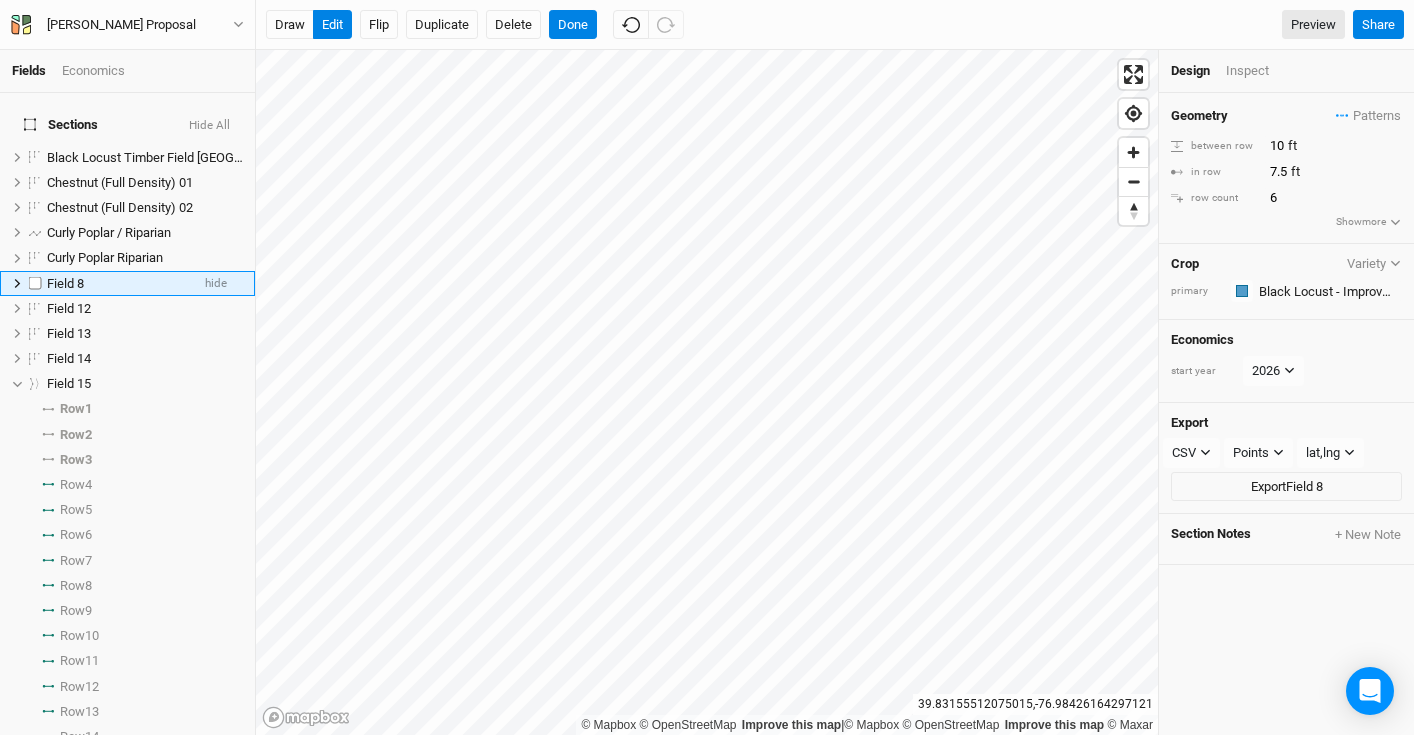 click 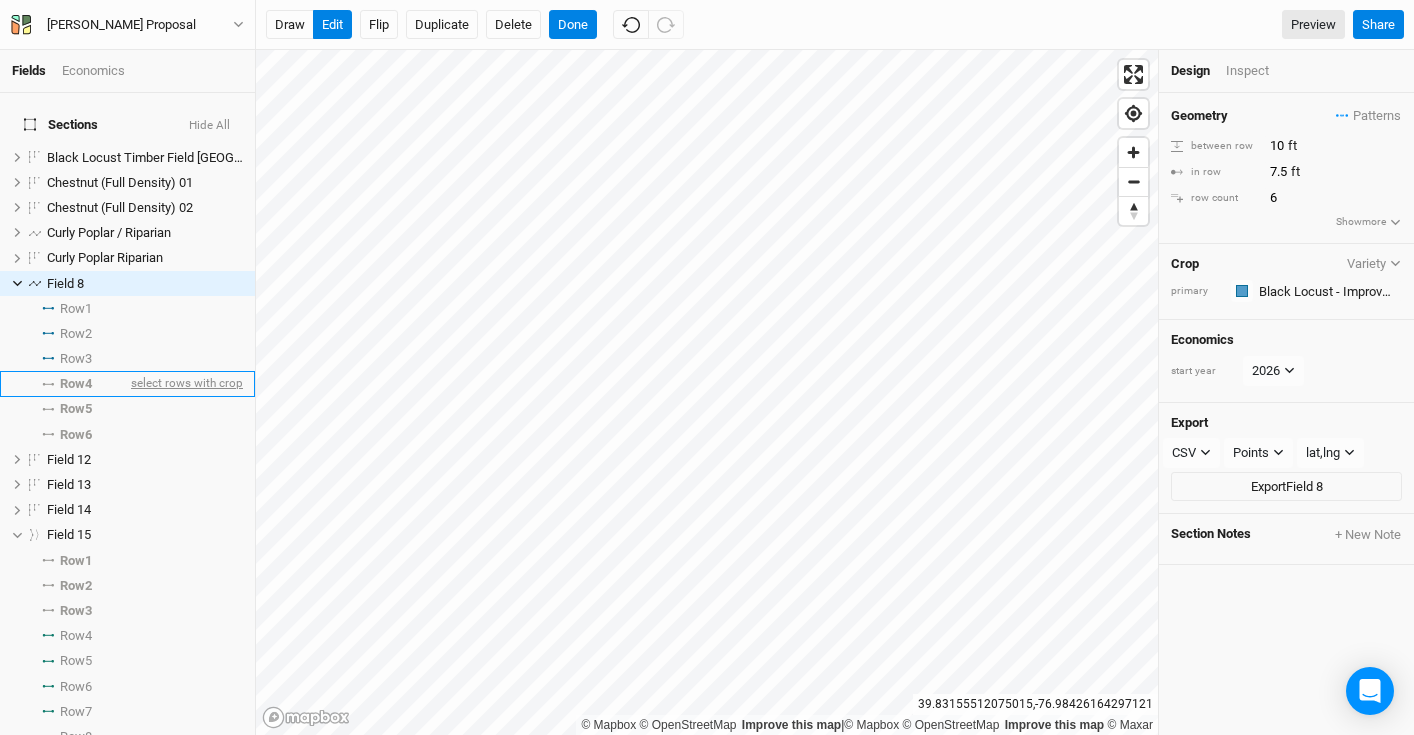 click on "select rows with crop" at bounding box center (185, 384) 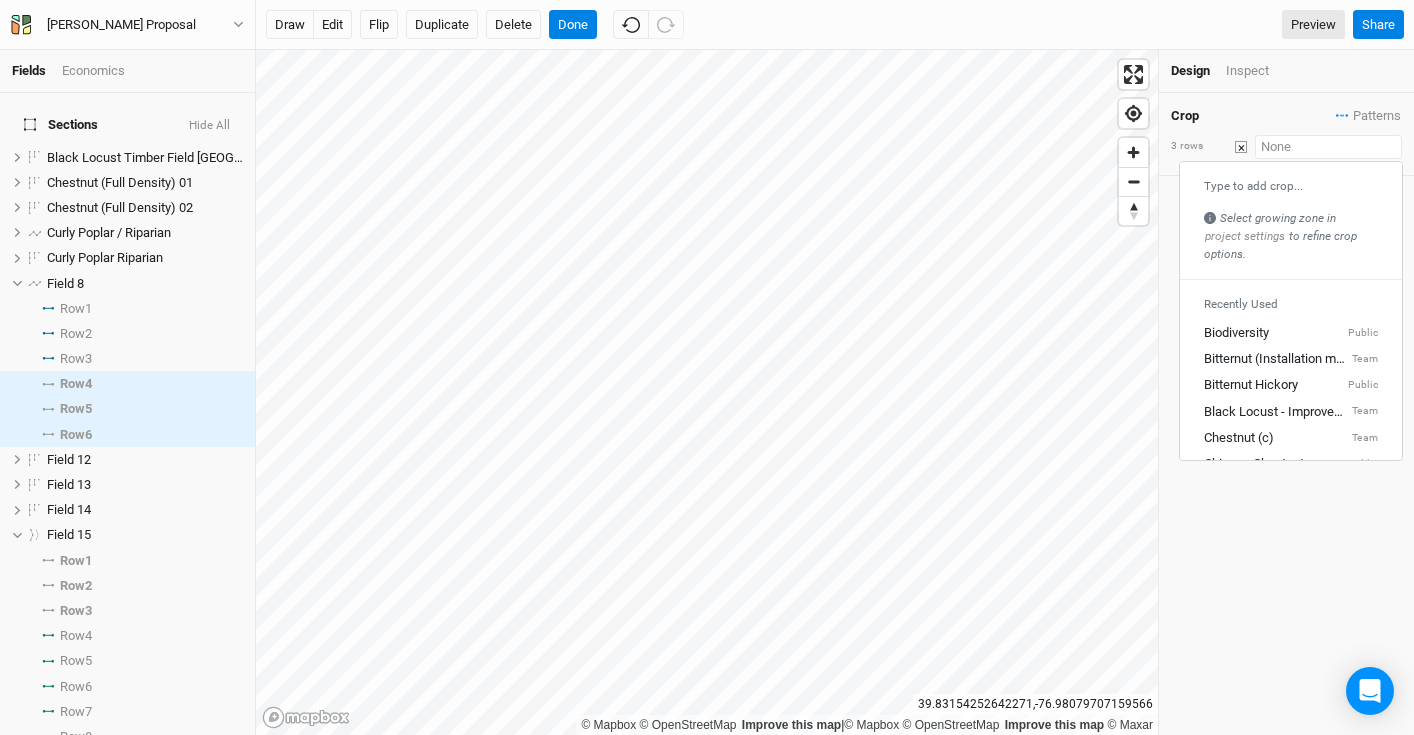 click at bounding box center (1328, 147) 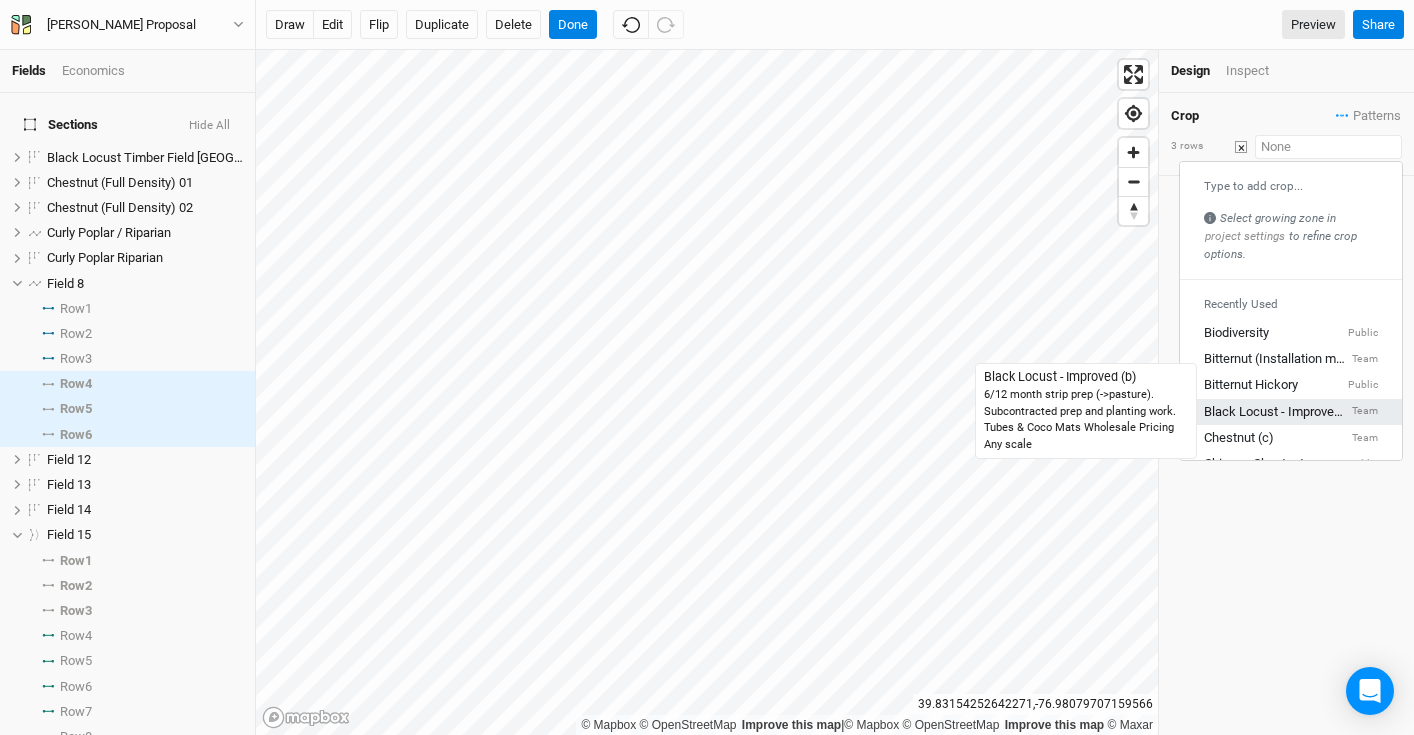 click on "Black Locust - Improved (b)" at bounding box center (1276, 411) 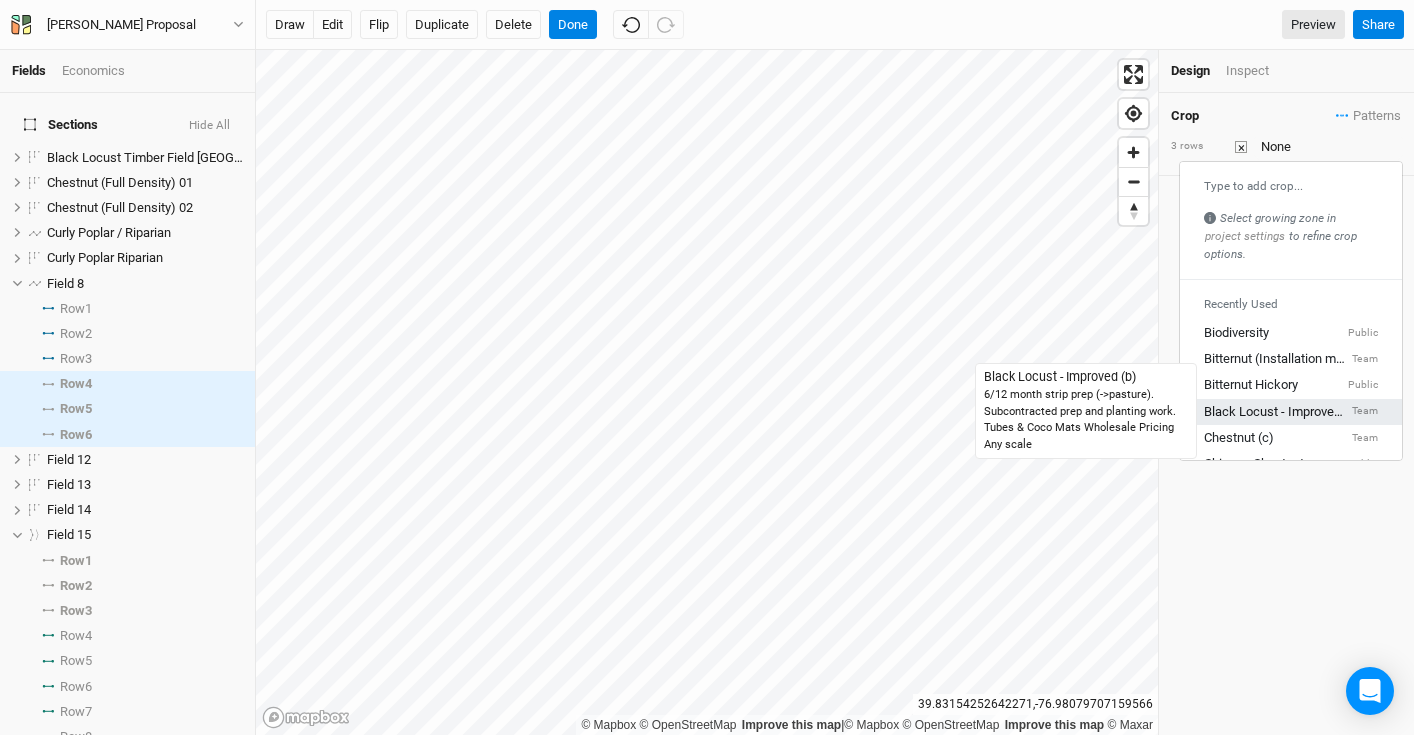 type 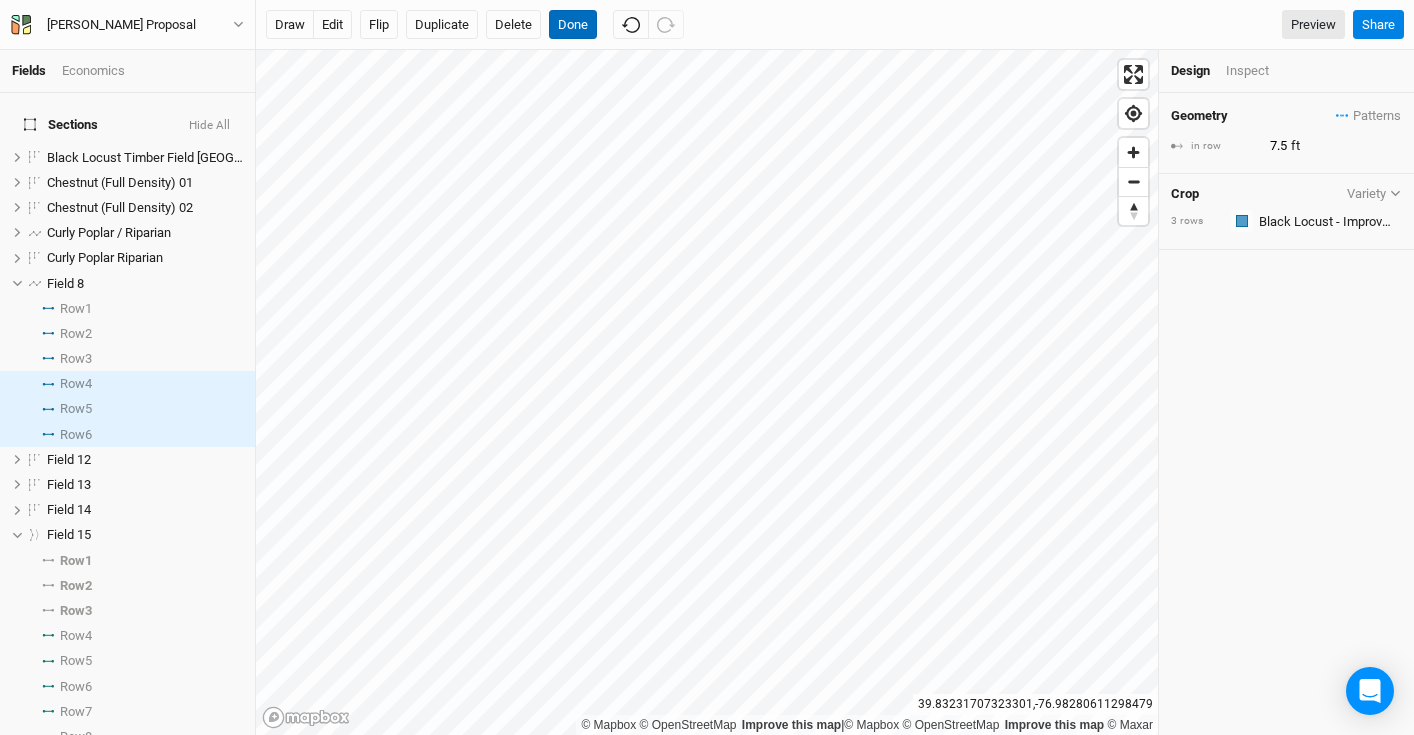 click on "Done" at bounding box center (573, 25) 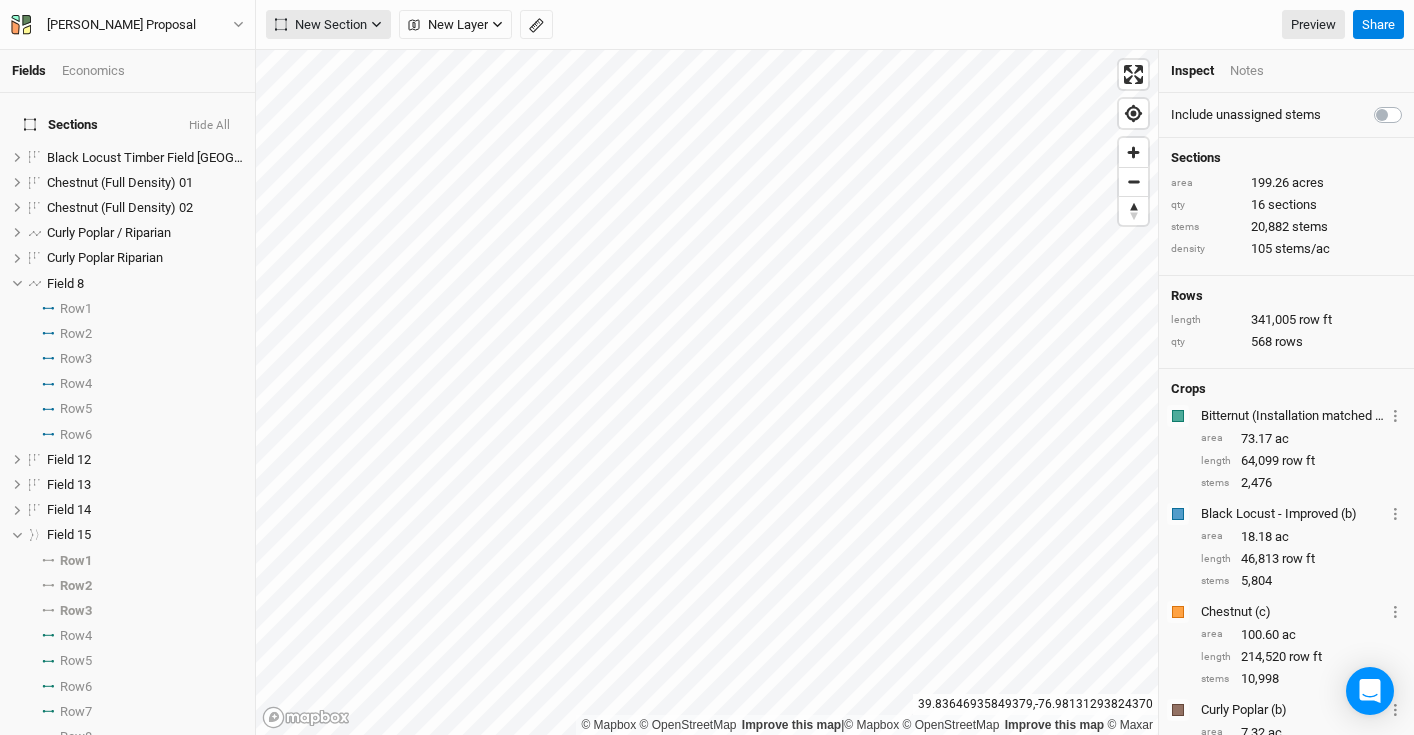 click on "New Section" at bounding box center (321, 25) 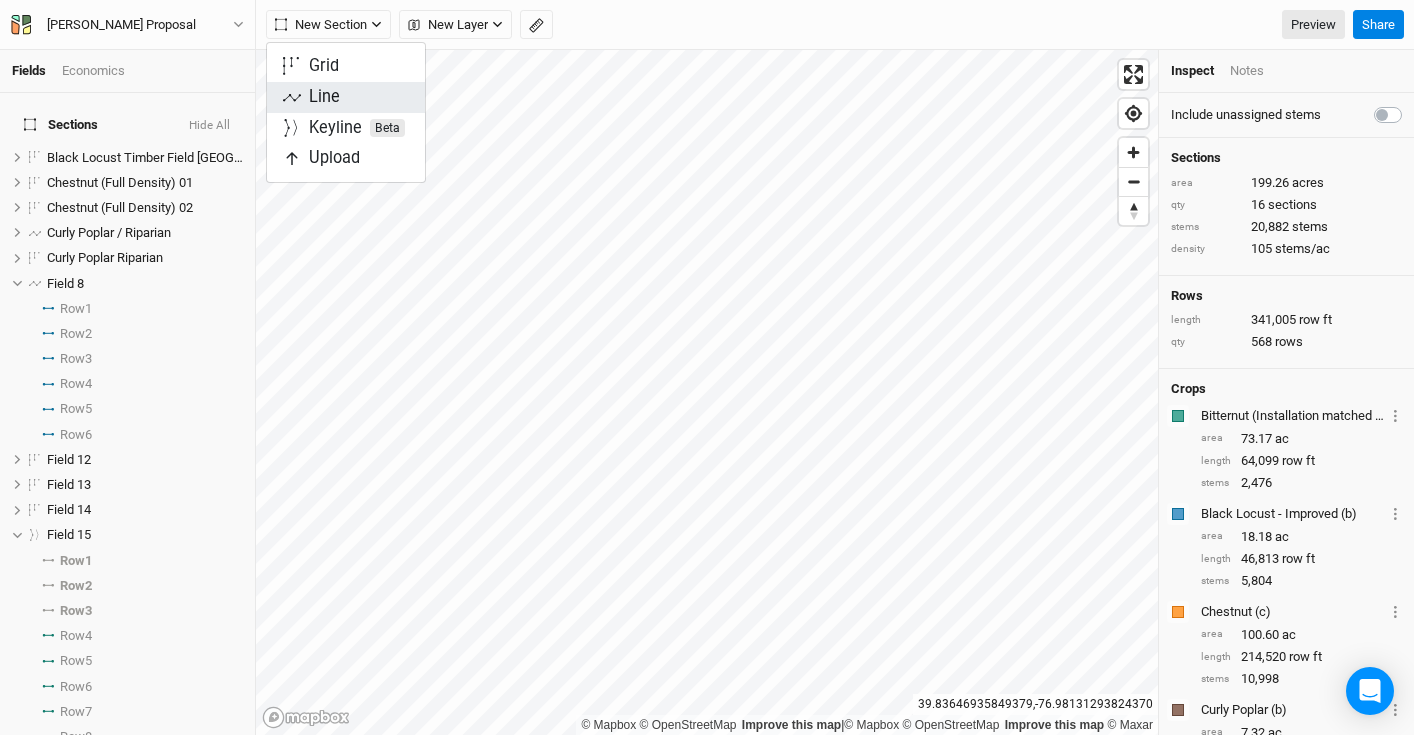 click on "Line" at bounding box center (346, 97) 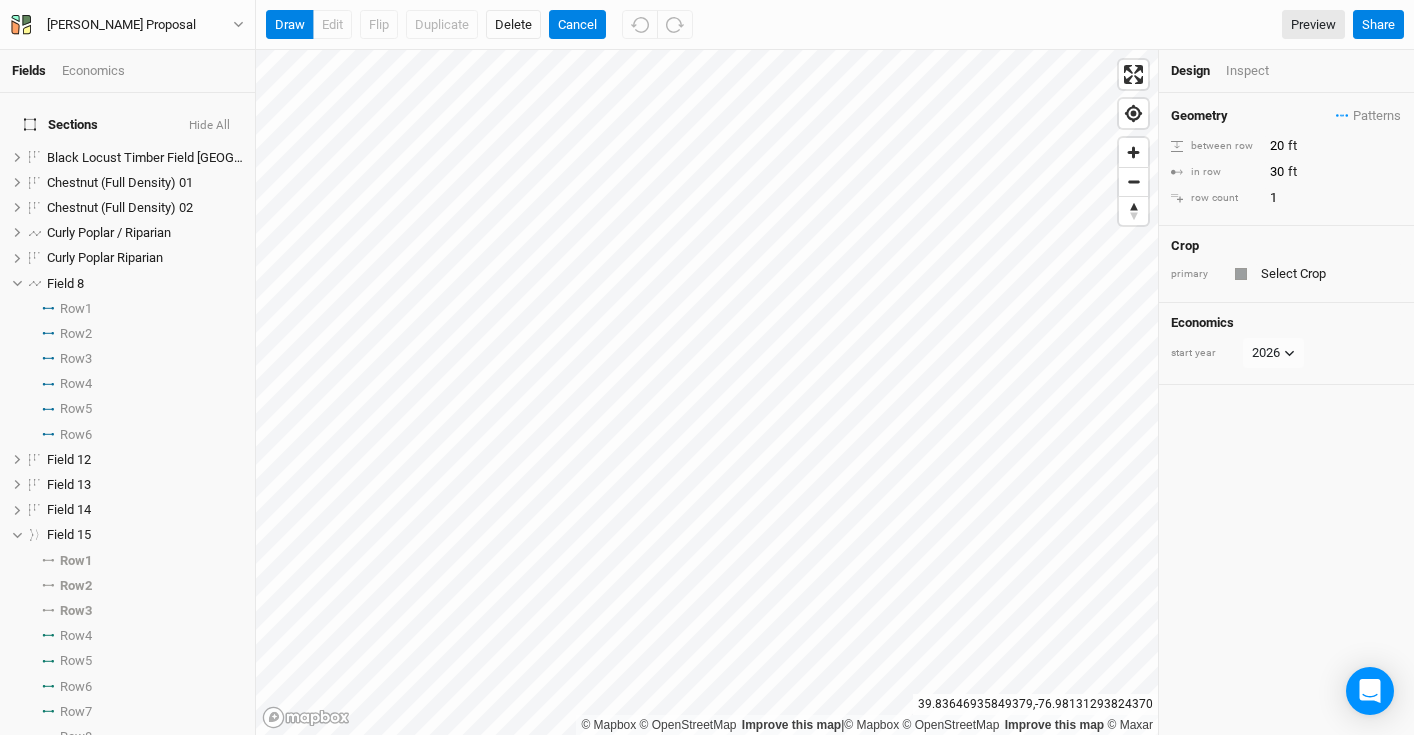 scroll, scrollTop: 562, scrollLeft: 0, axis: vertical 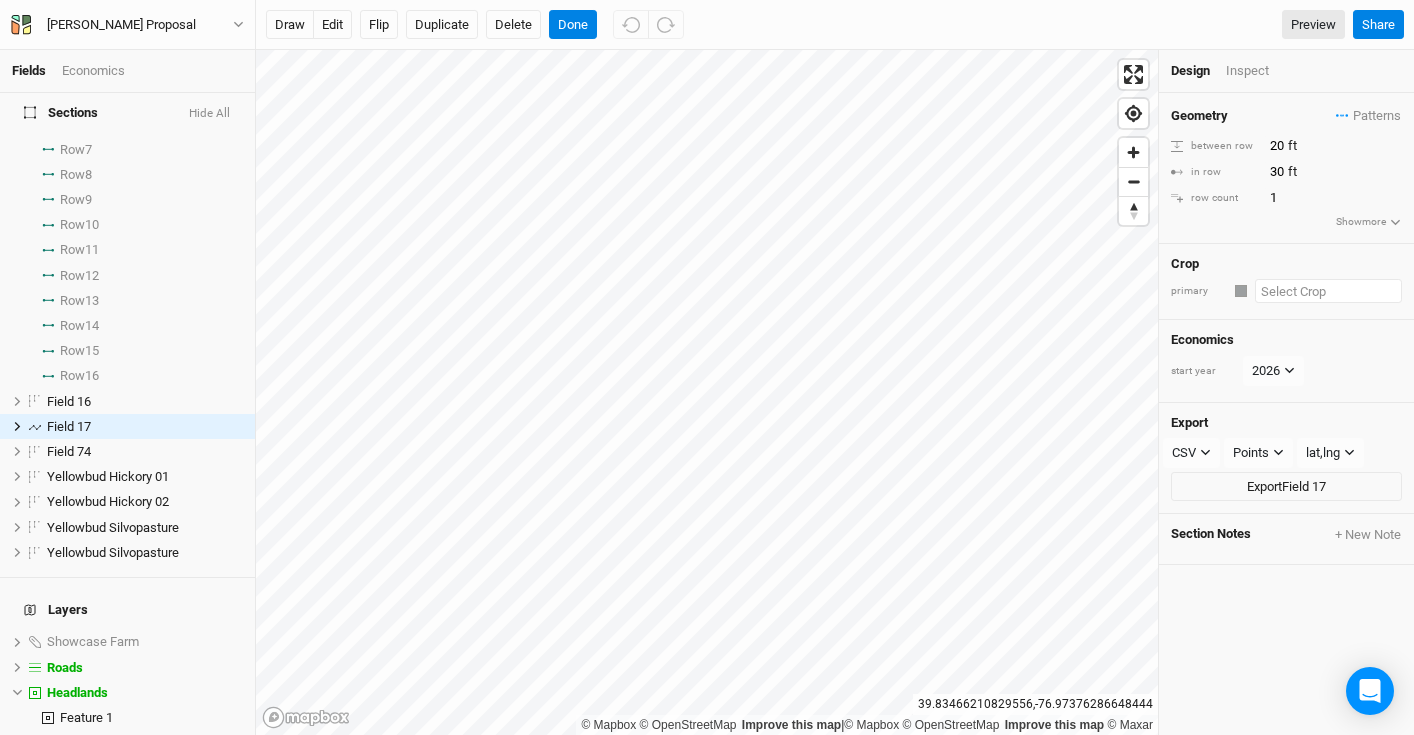 click at bounding box center [1328, 291] 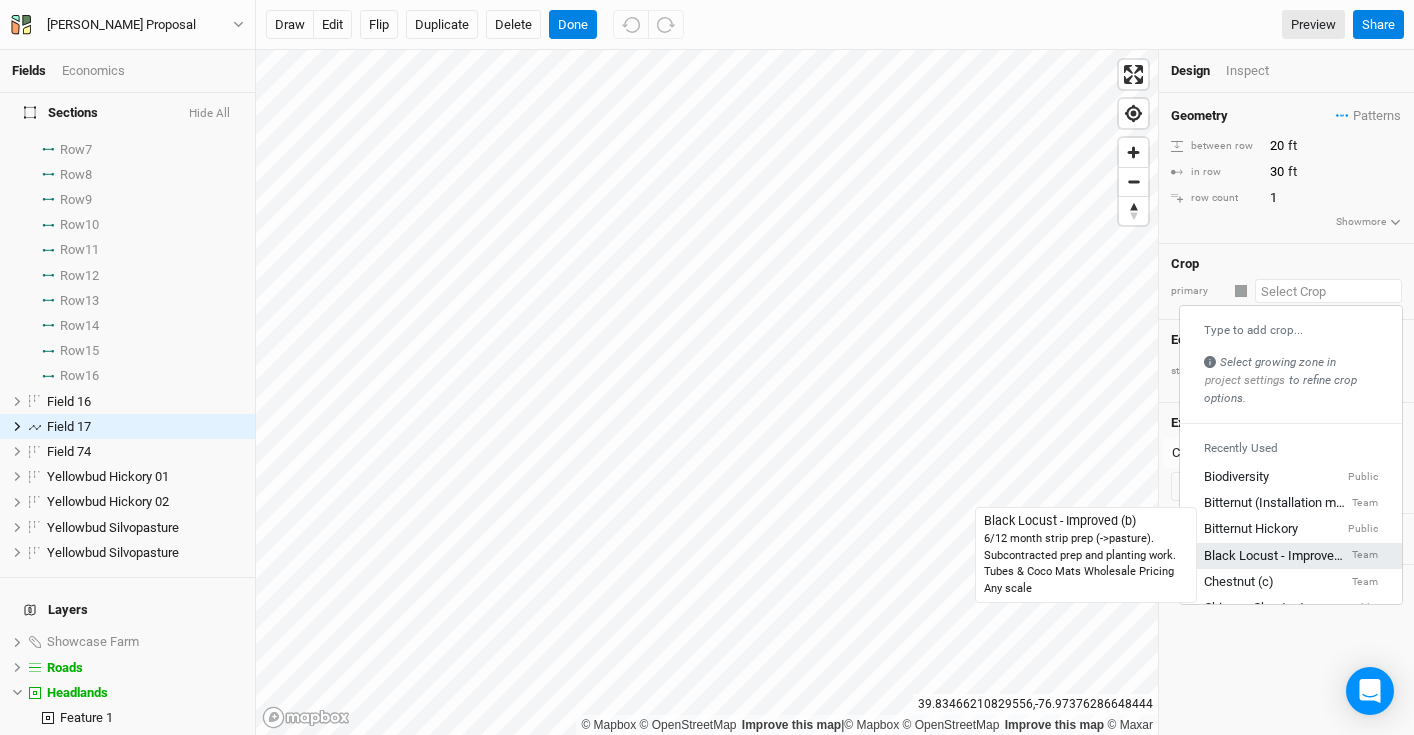 click on "Black Locust - Improved (b)" at bounding box center (1276, 556) 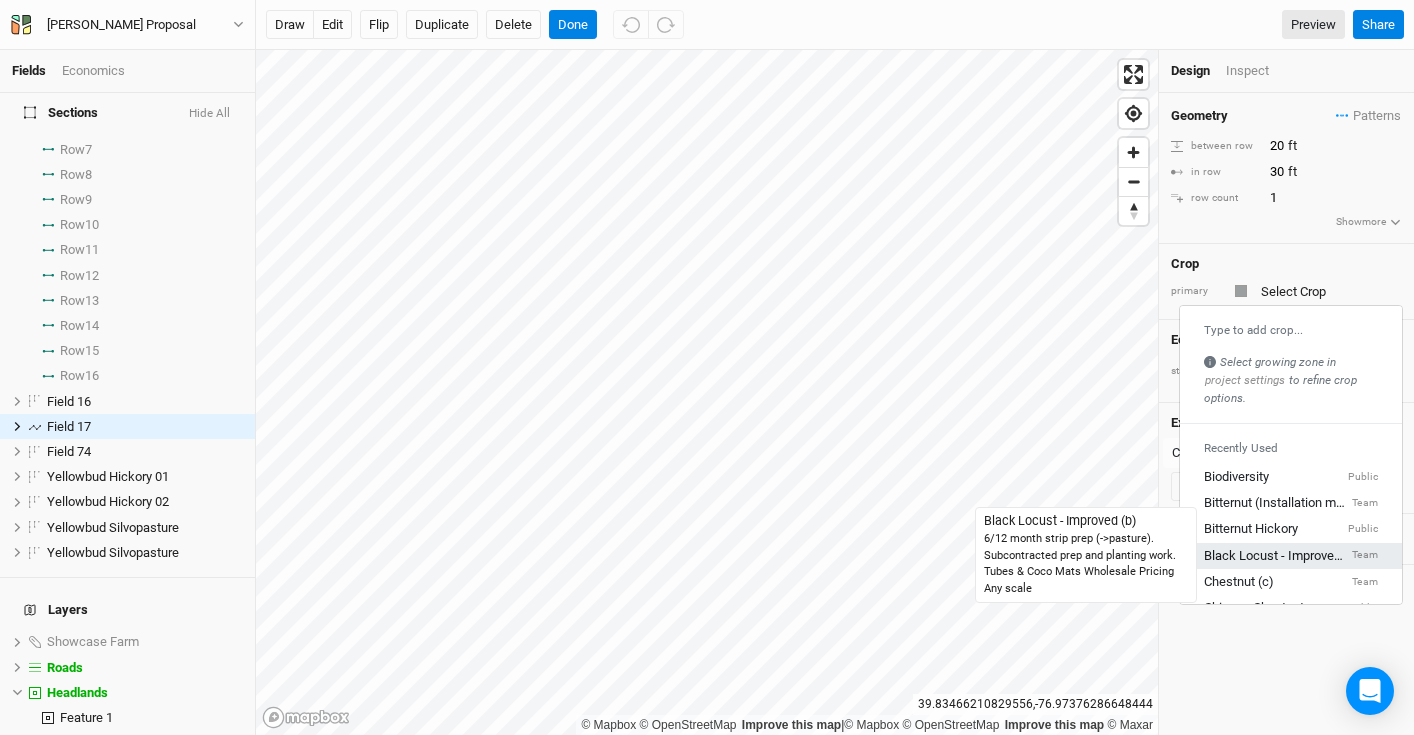 type on "10" 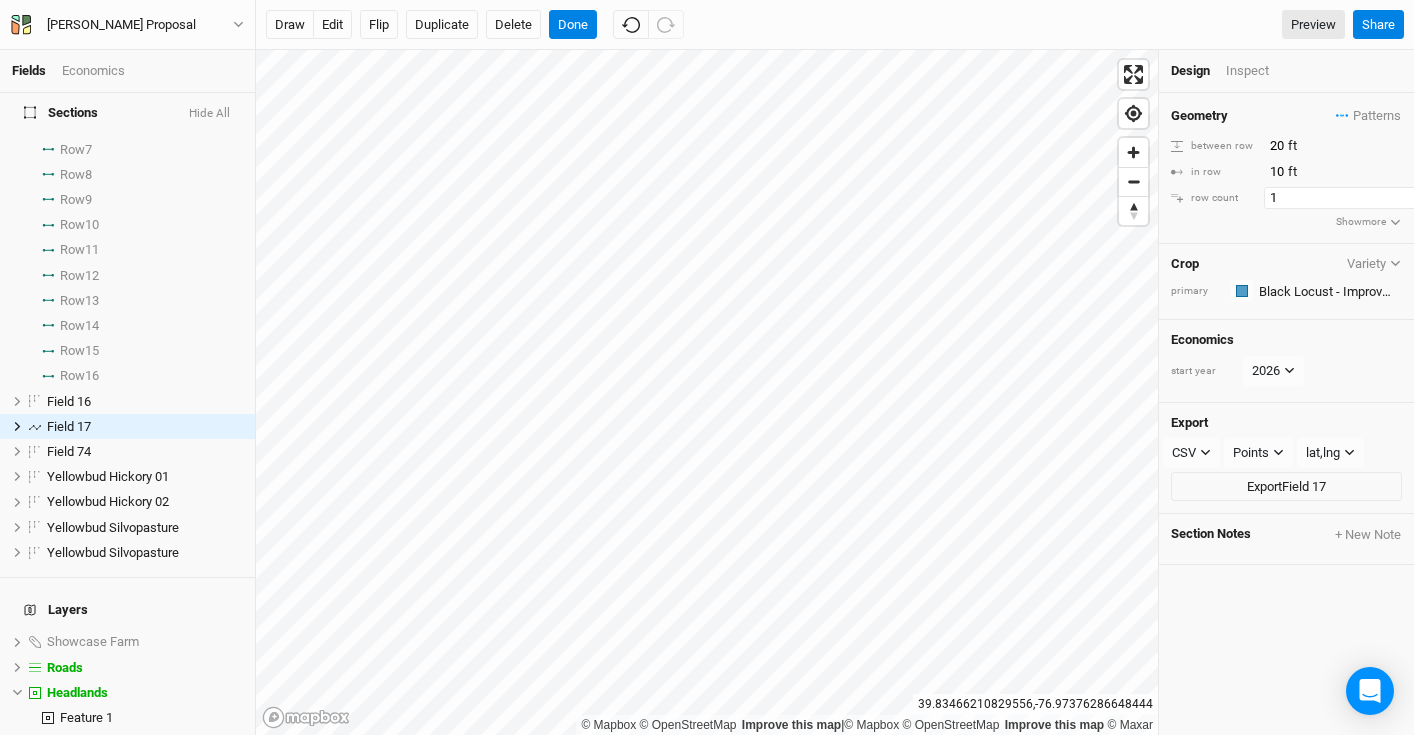 click on "1" at bounding box center [1351, 198] 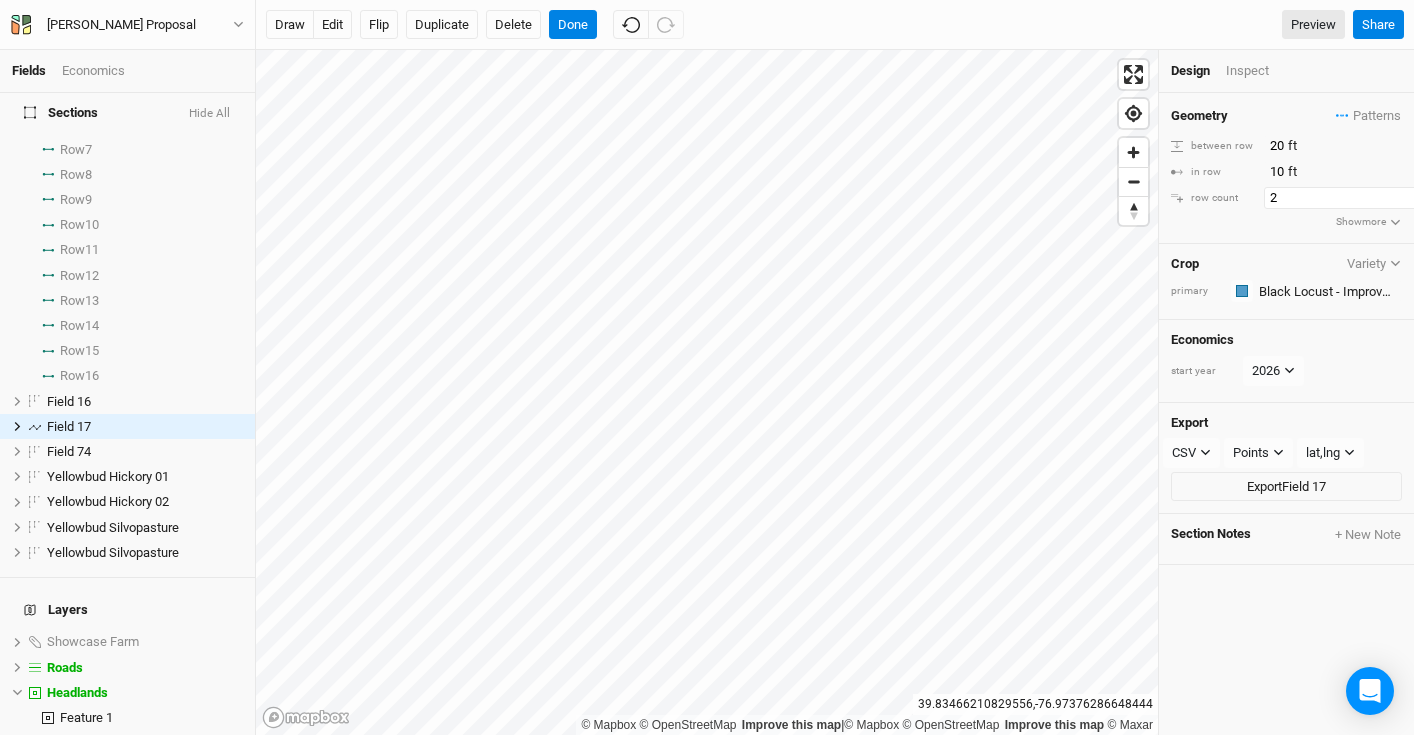 click on "2" at bounding box center [1351, 198] 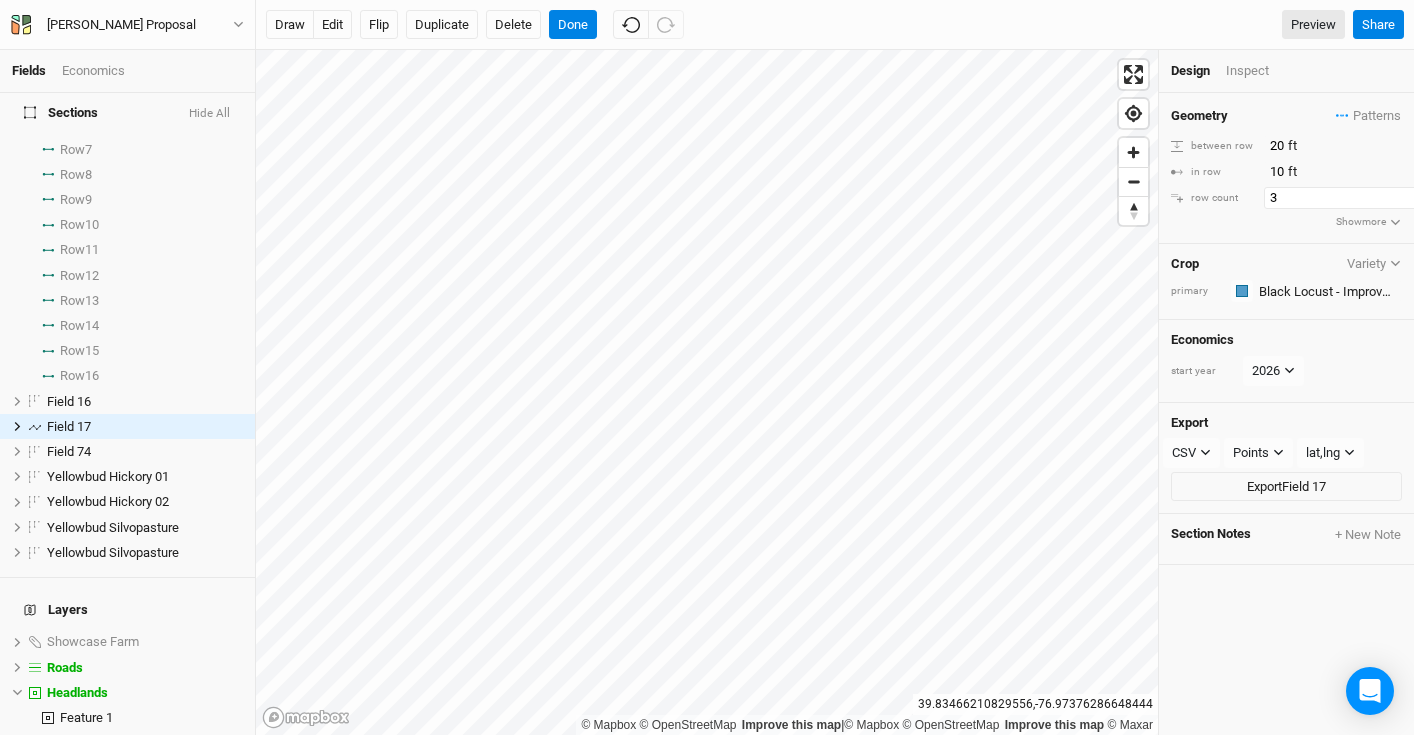 click on "3" at bounding box center (1351, 198) 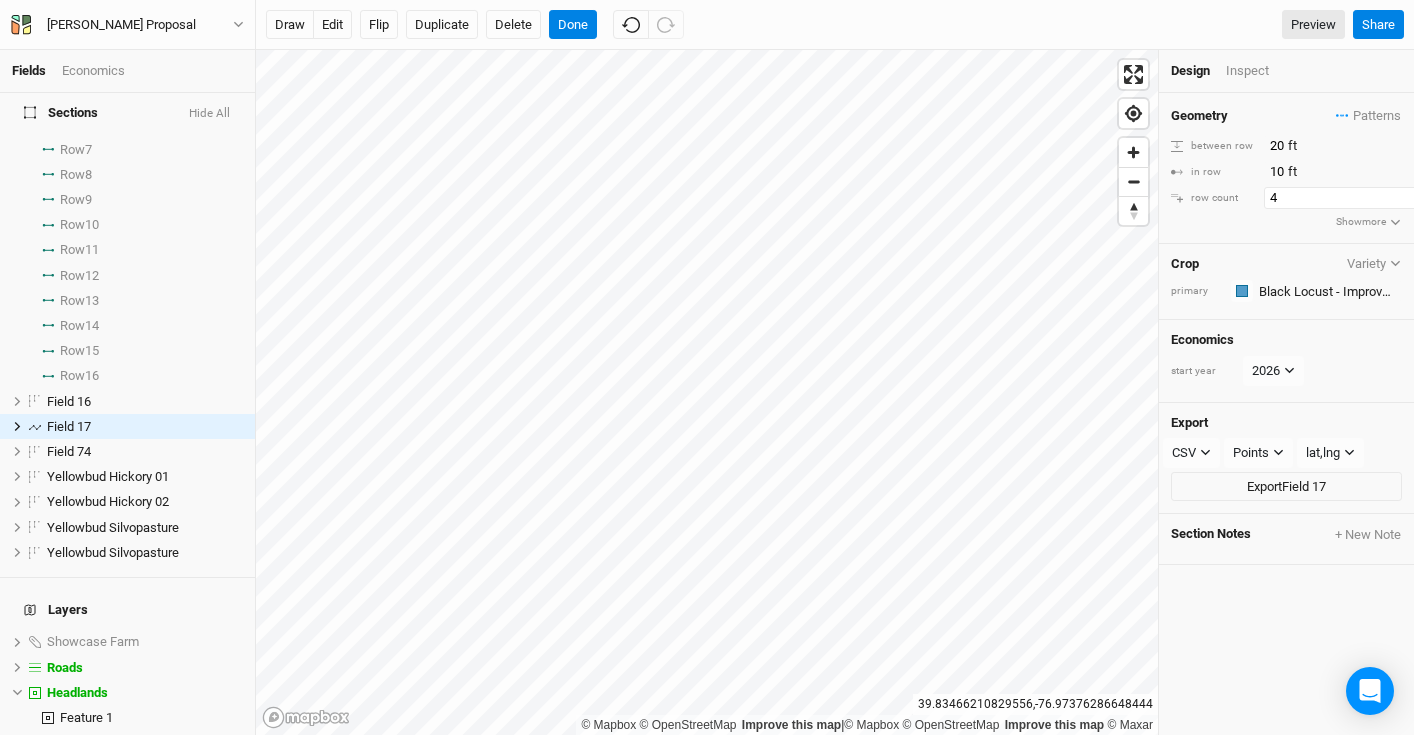 type on "4" 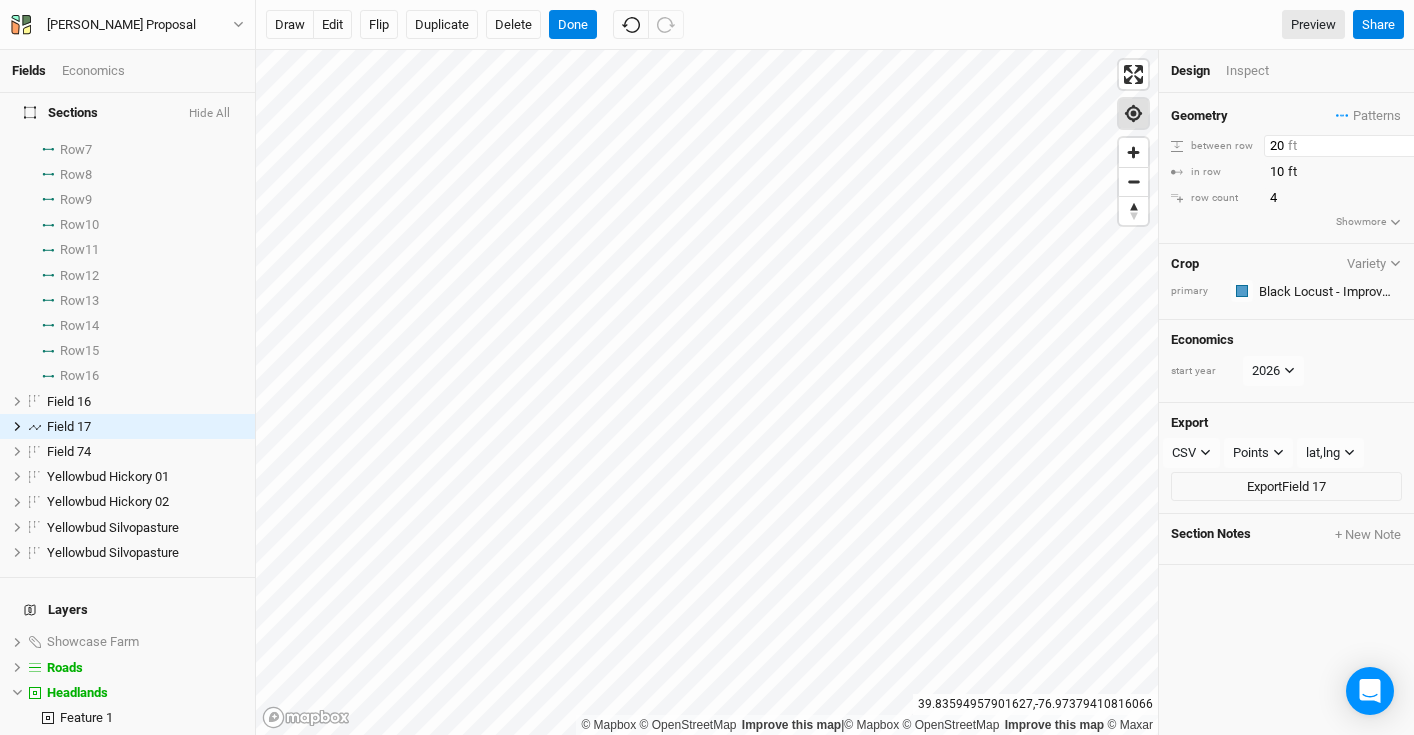 drag, startPoint x: 1285, startPoint y: 146, endPoint x: 1122, endPoint y: 118, distance: 165.38742 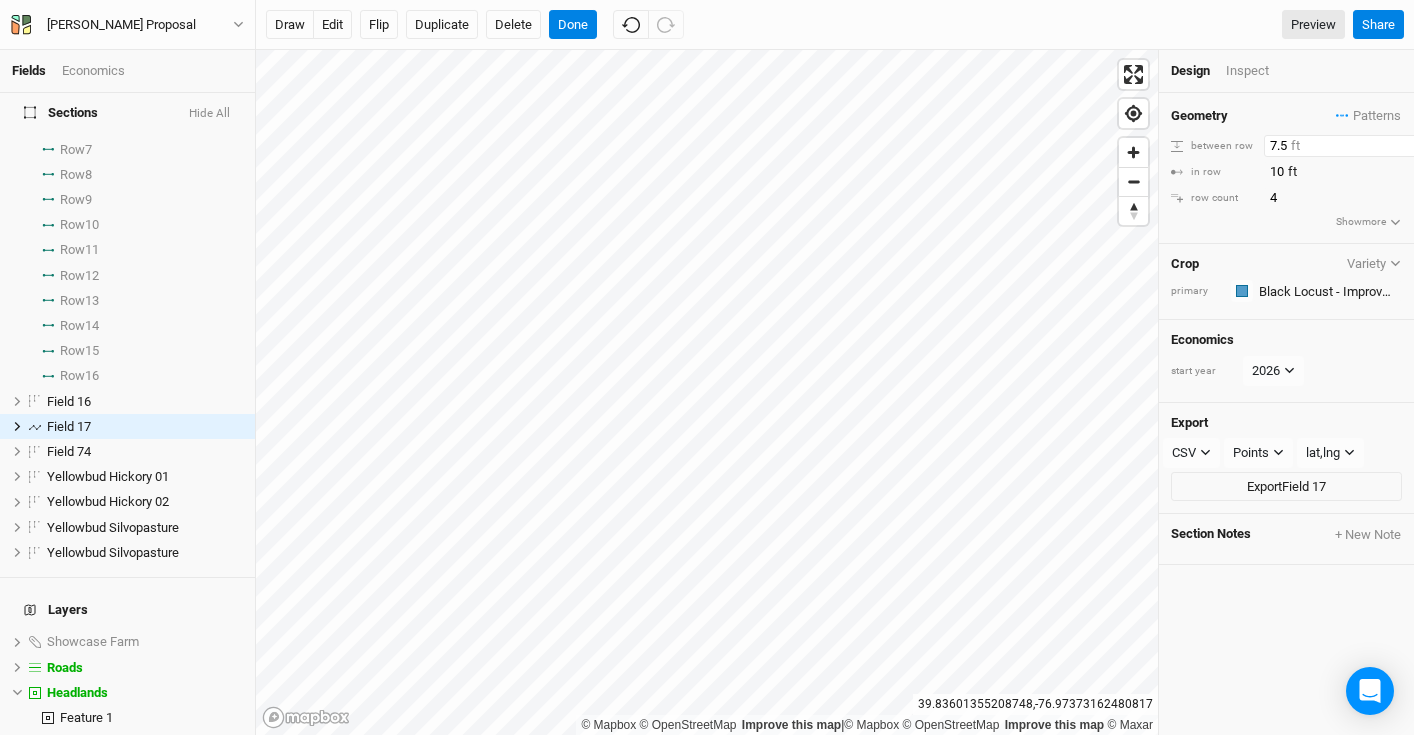 type on "7" 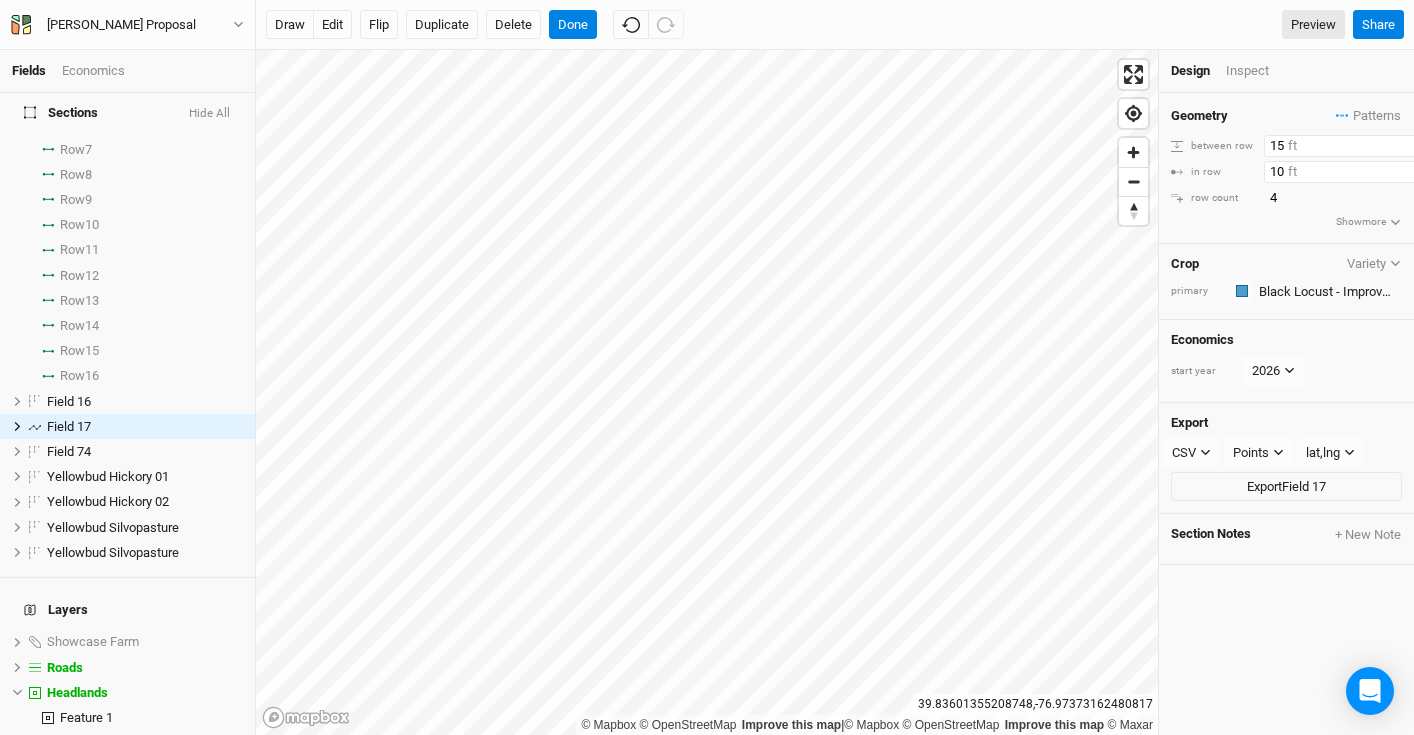 type on "15" 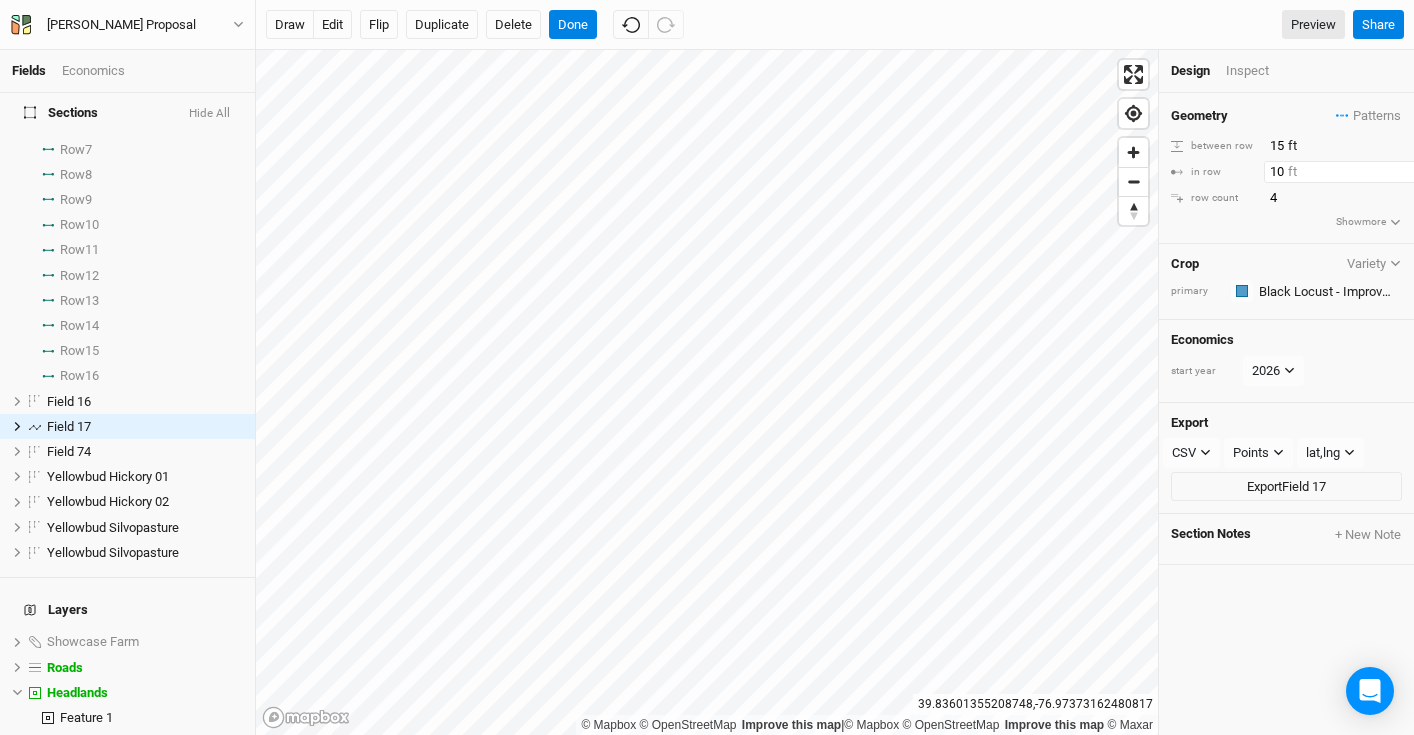 drag, startPoint x: 1283, startPoint y: 172, endPoint x: 1217, endPoint y: 166, distance: 66.27216 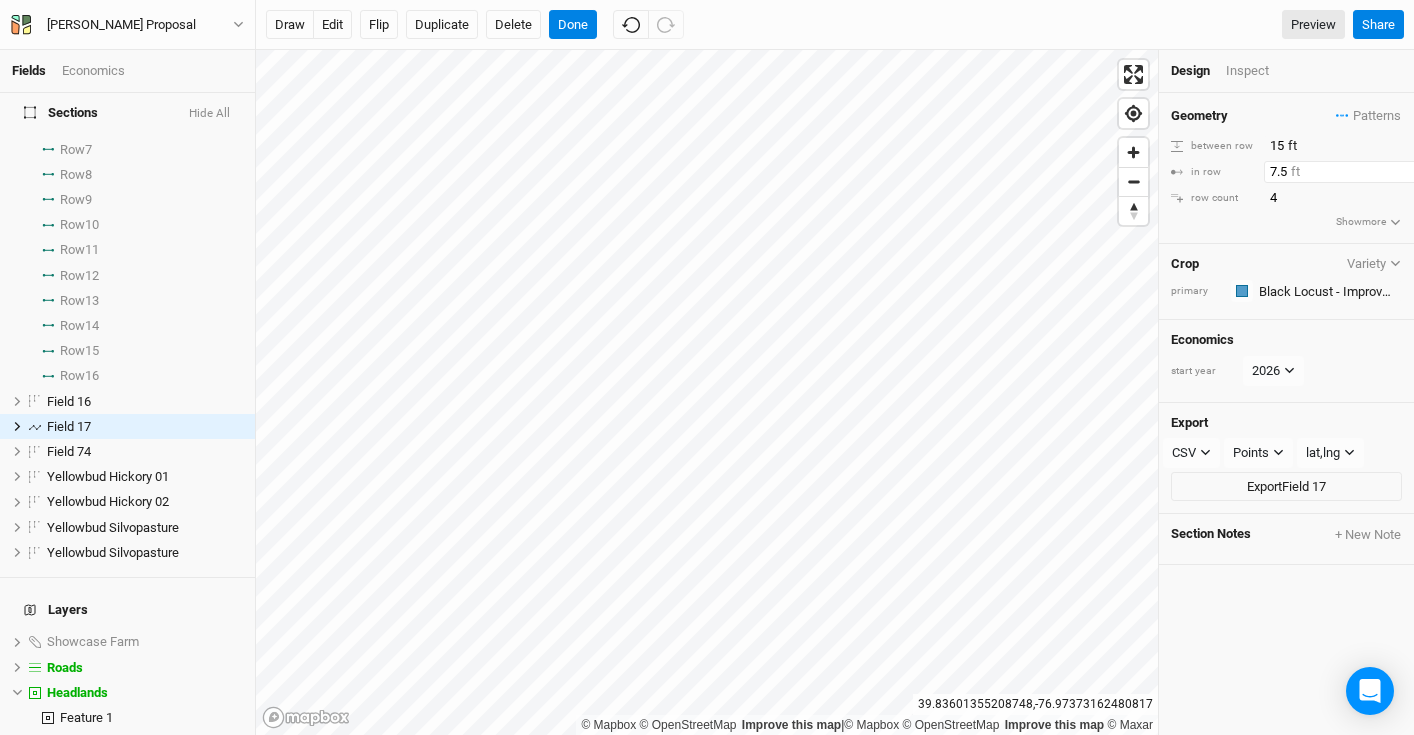 type on "7.5" 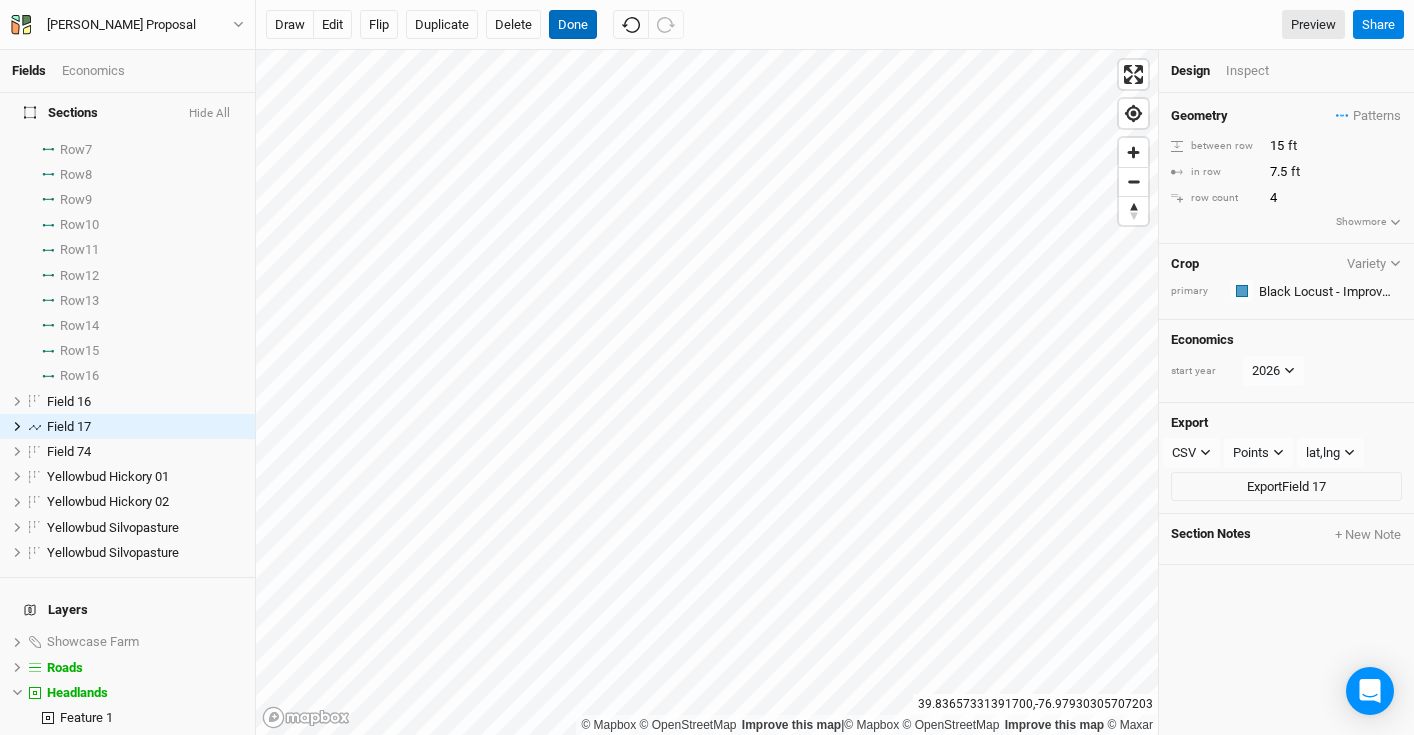 click on "Done" at bounding box center (573, 25) 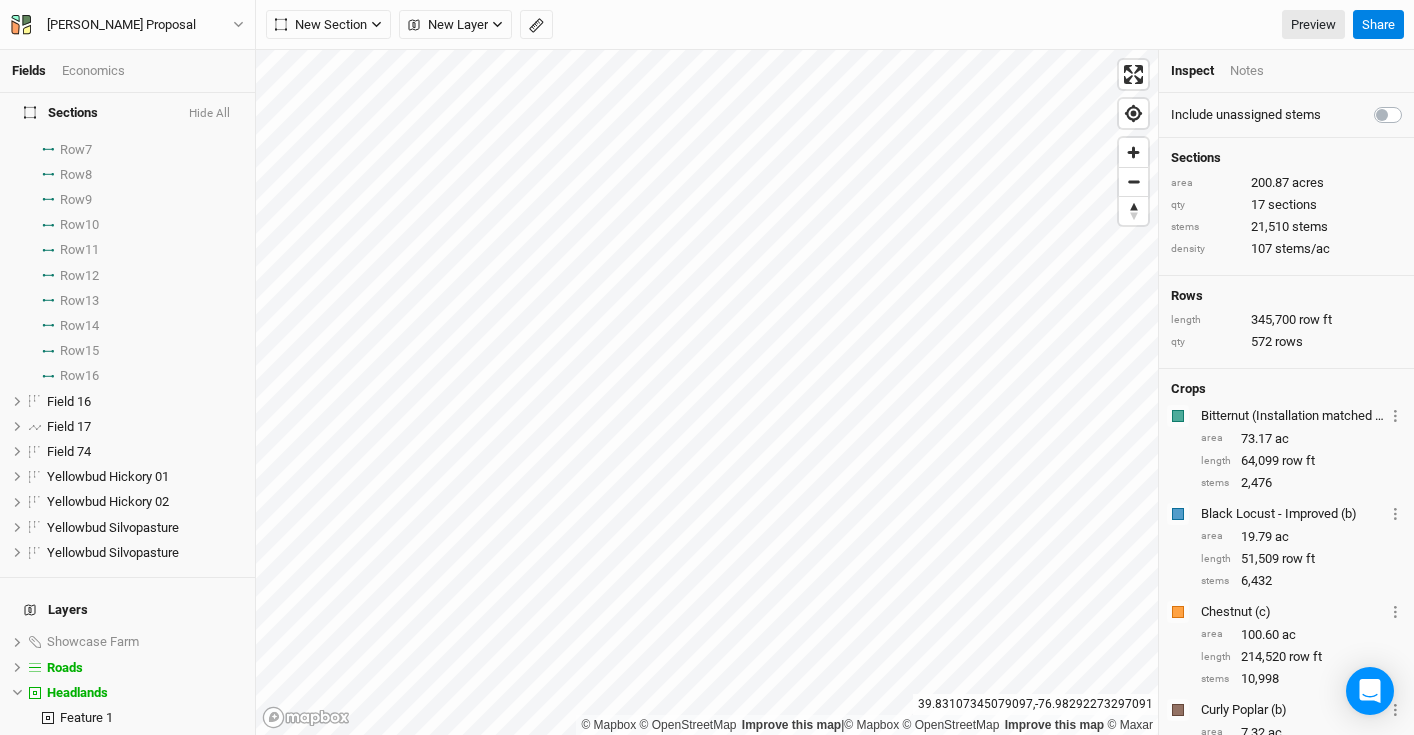 scroll, scrollTop: 0, scrollLeft: 0, axis: both 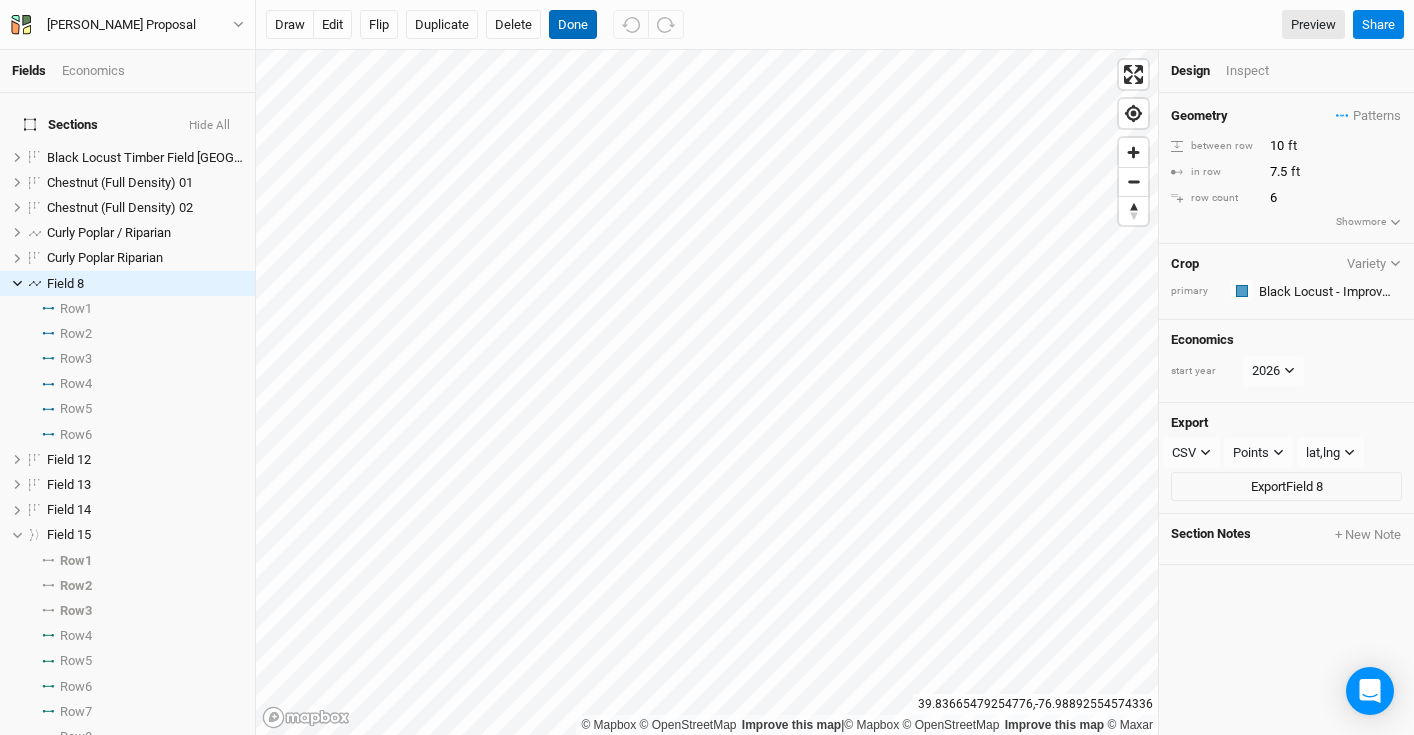 click on "Done" at bounding box center (573, 25) 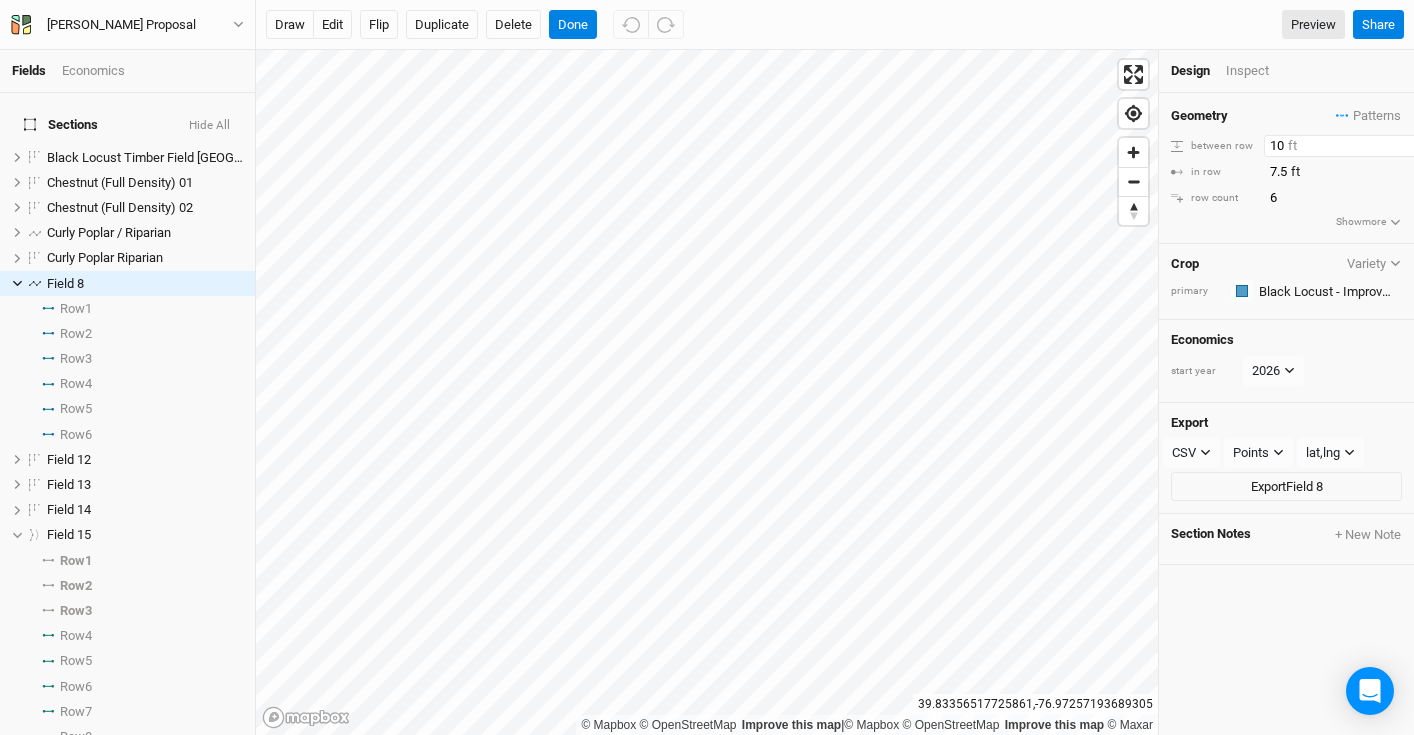 drag, startPoint x: 1286, startPoint y: 149, endPoint x: 1213, endPoint y: 141, distance: 73.43705 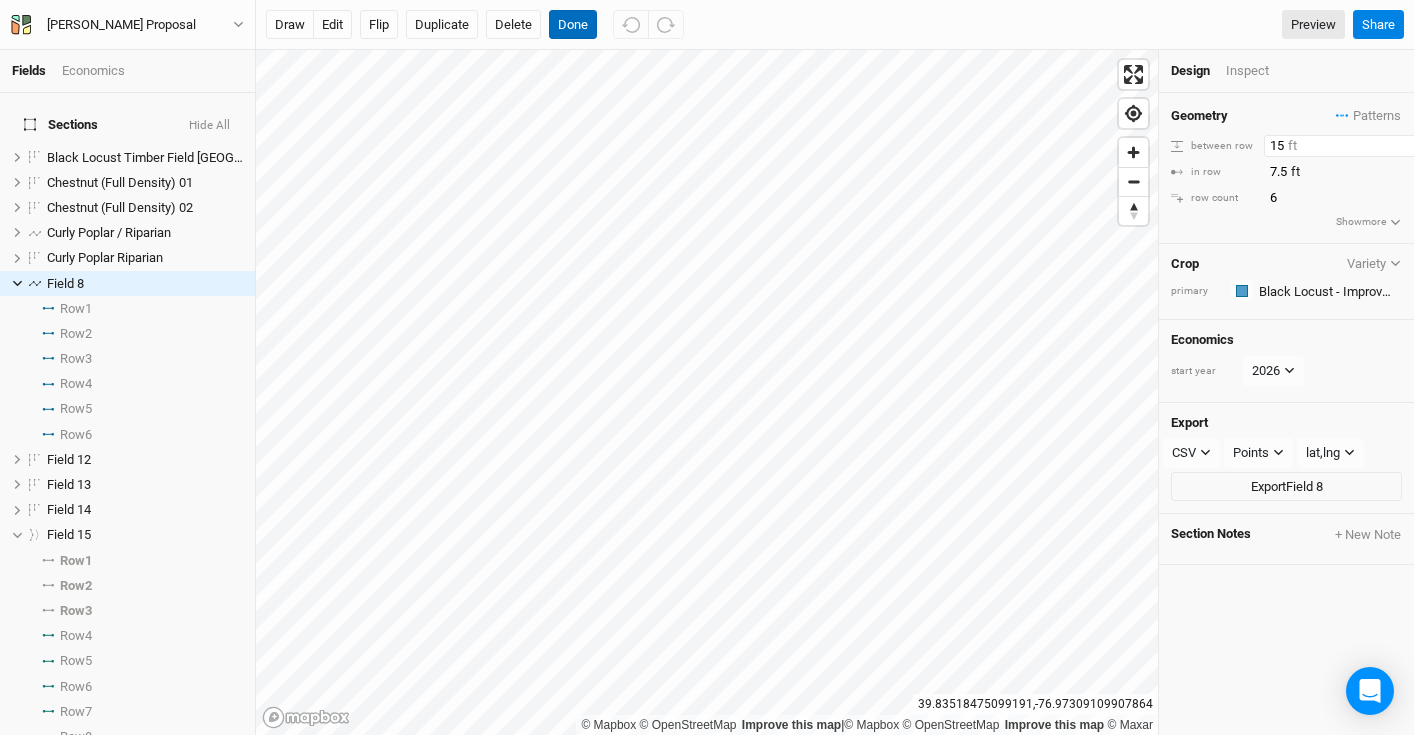 type on "15" 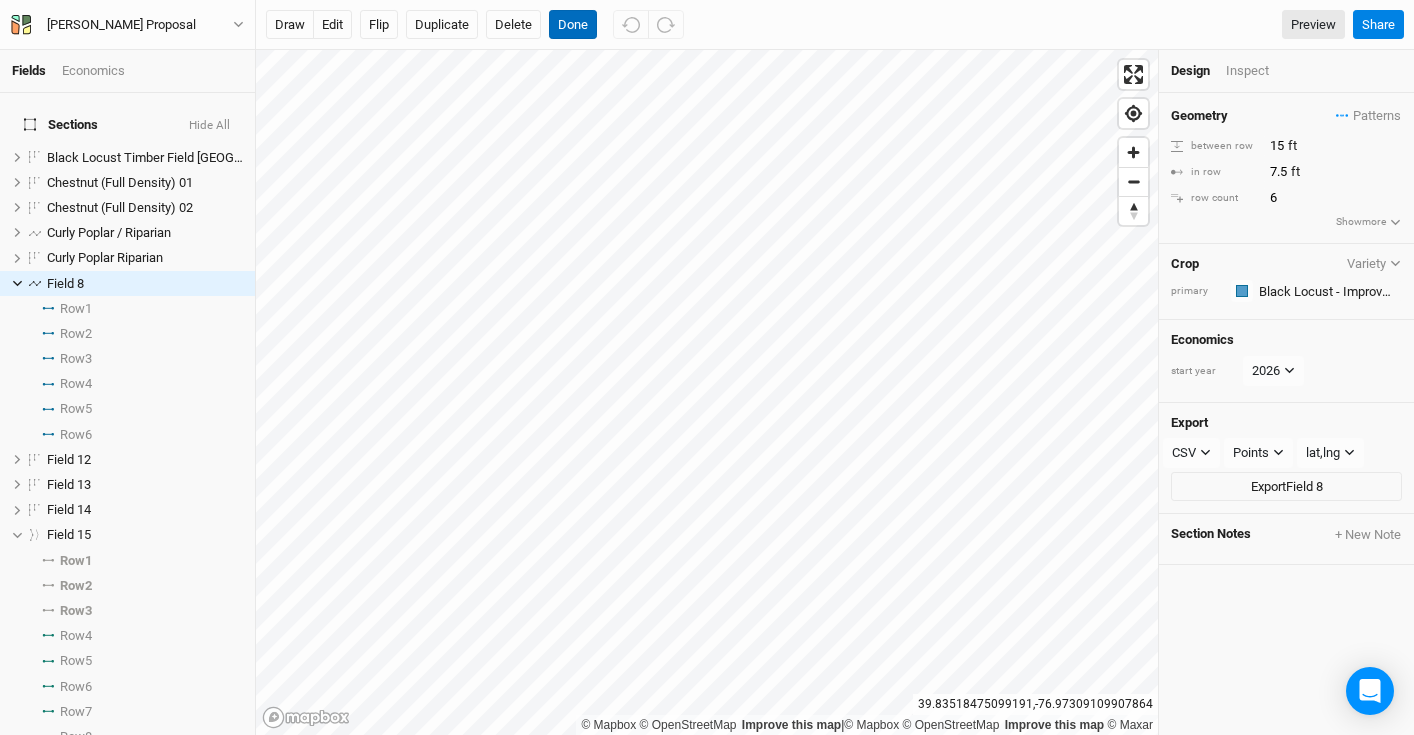 click on "Done" at bounding box center [573, 25] 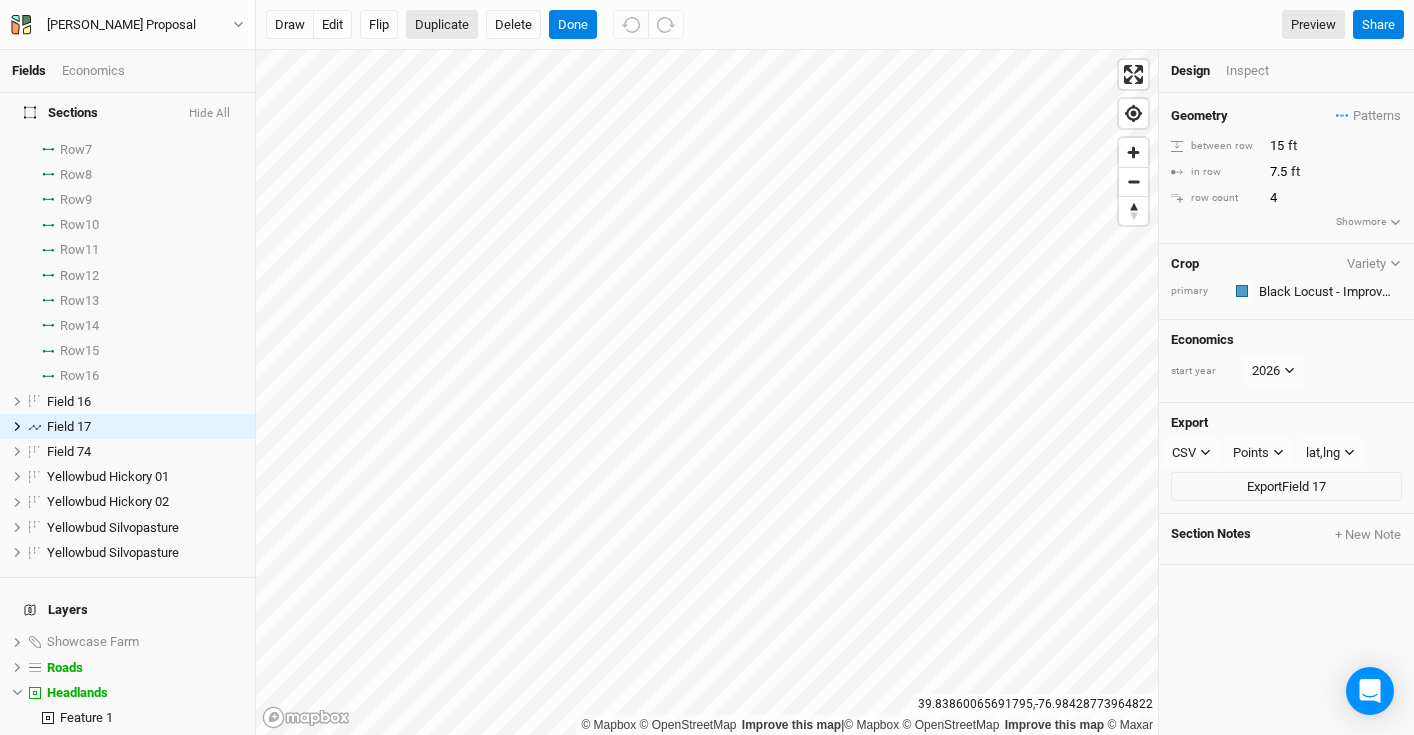 click on "Duplicate" at bounding box center [442, 25] 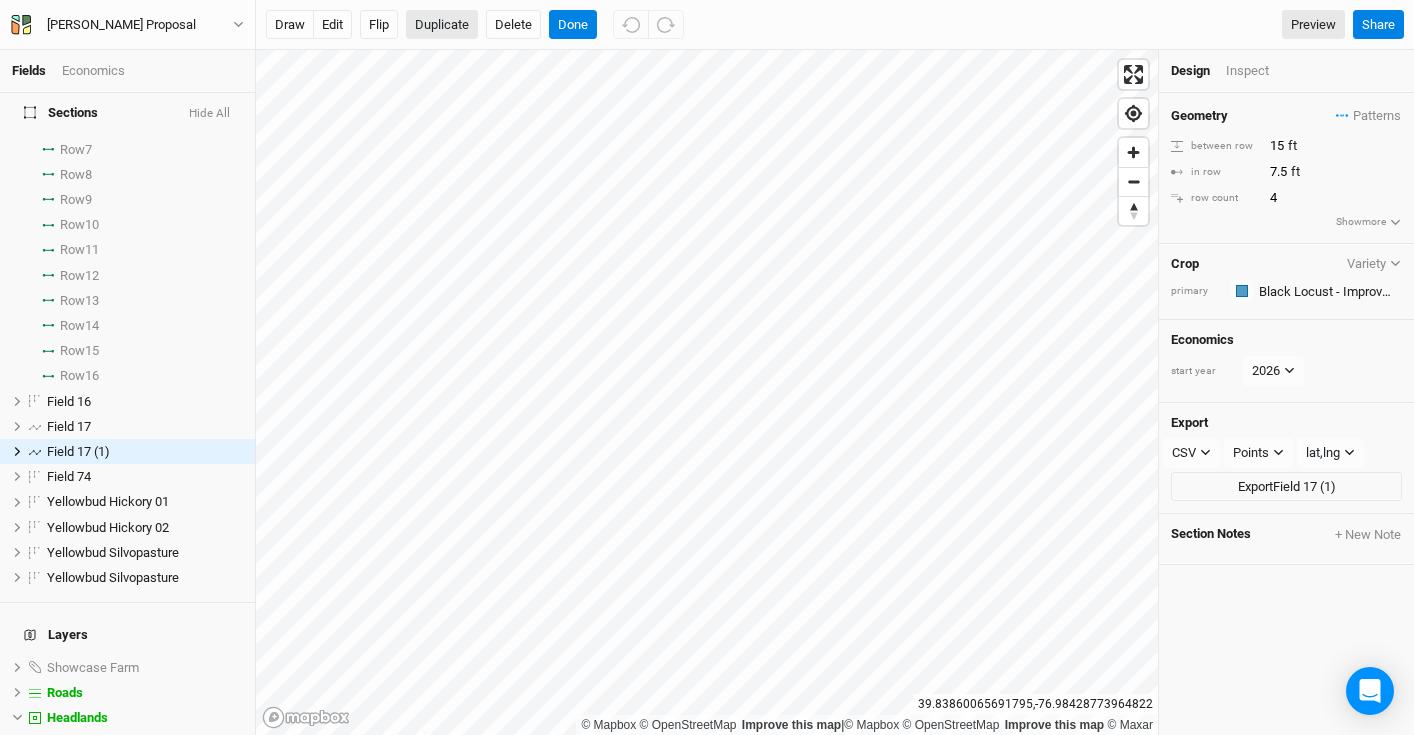scroll, scrollTop: 587, scrollLeft: 0, axis: vertical 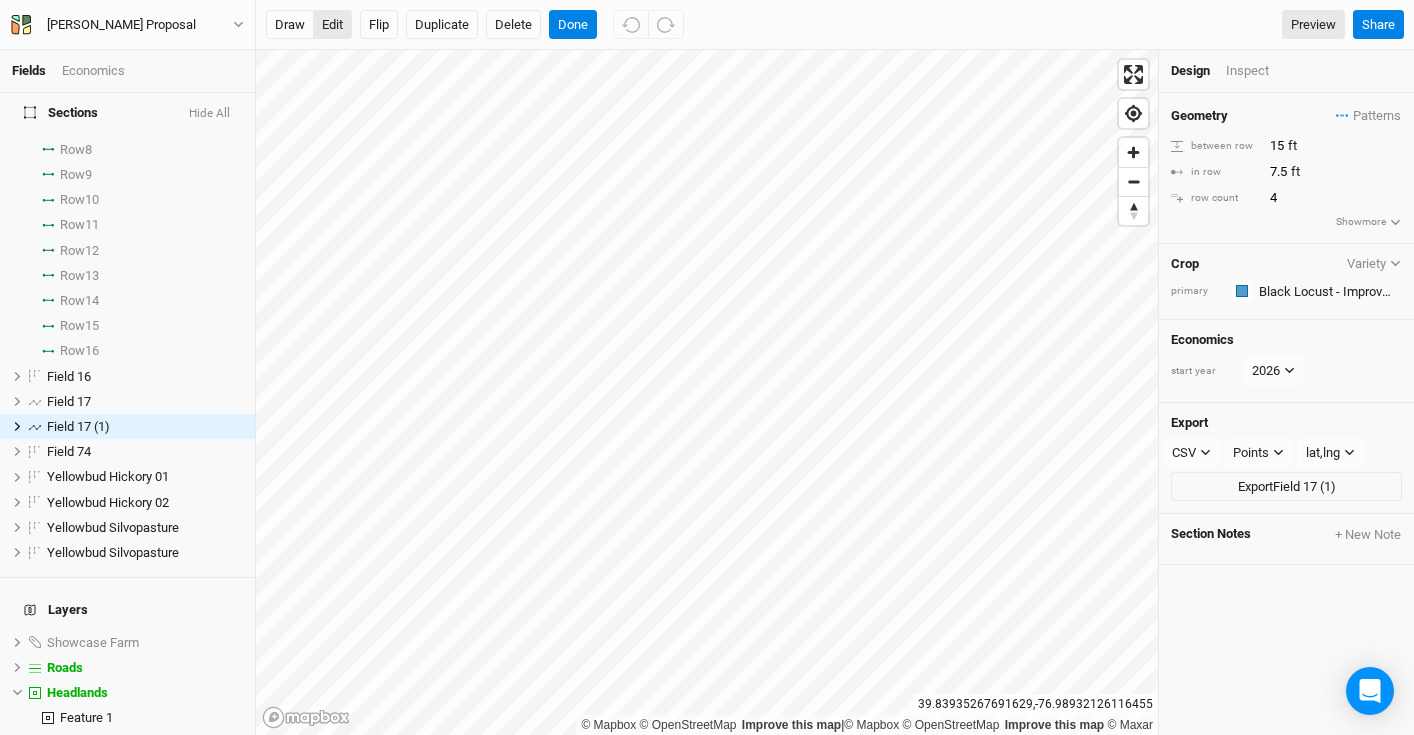 click on "edit" at bounding box center (332, 25) 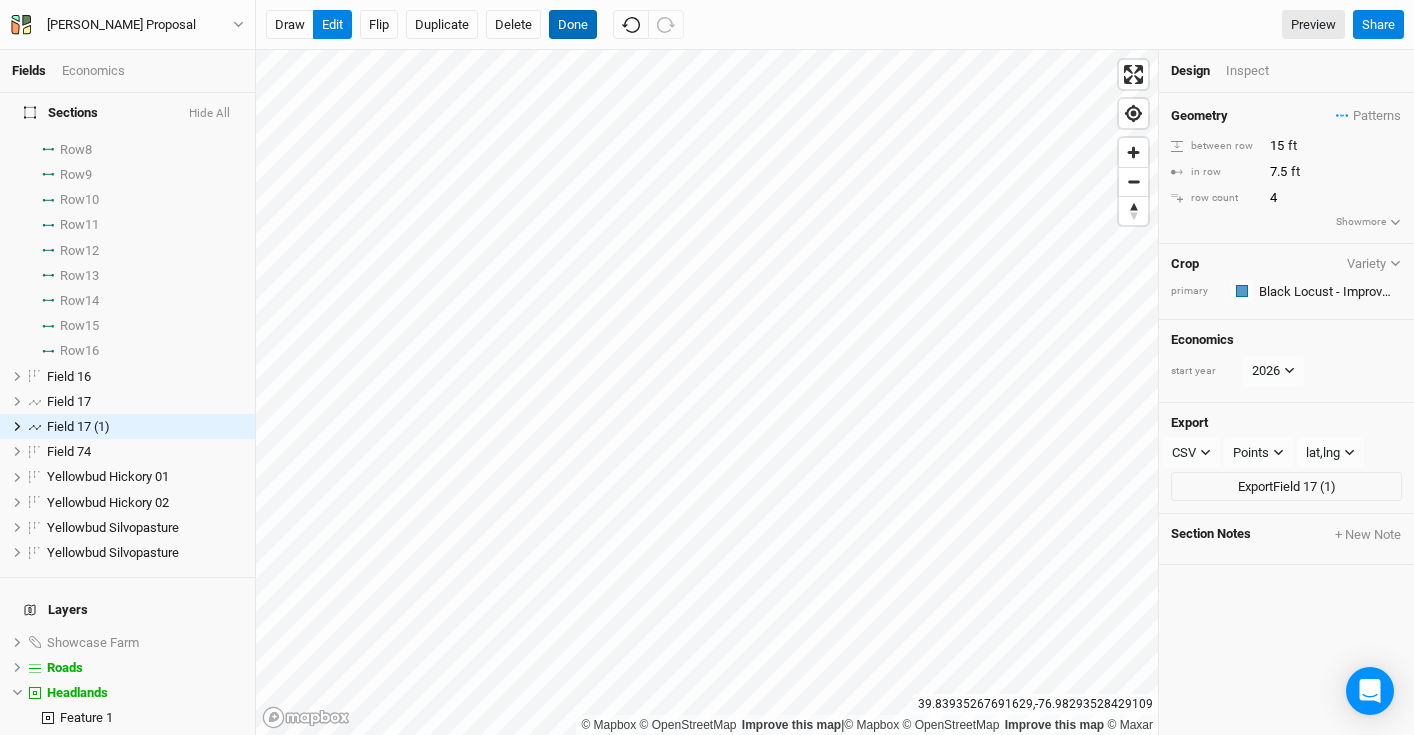 click on "Done" at bounding box center [573, 25] 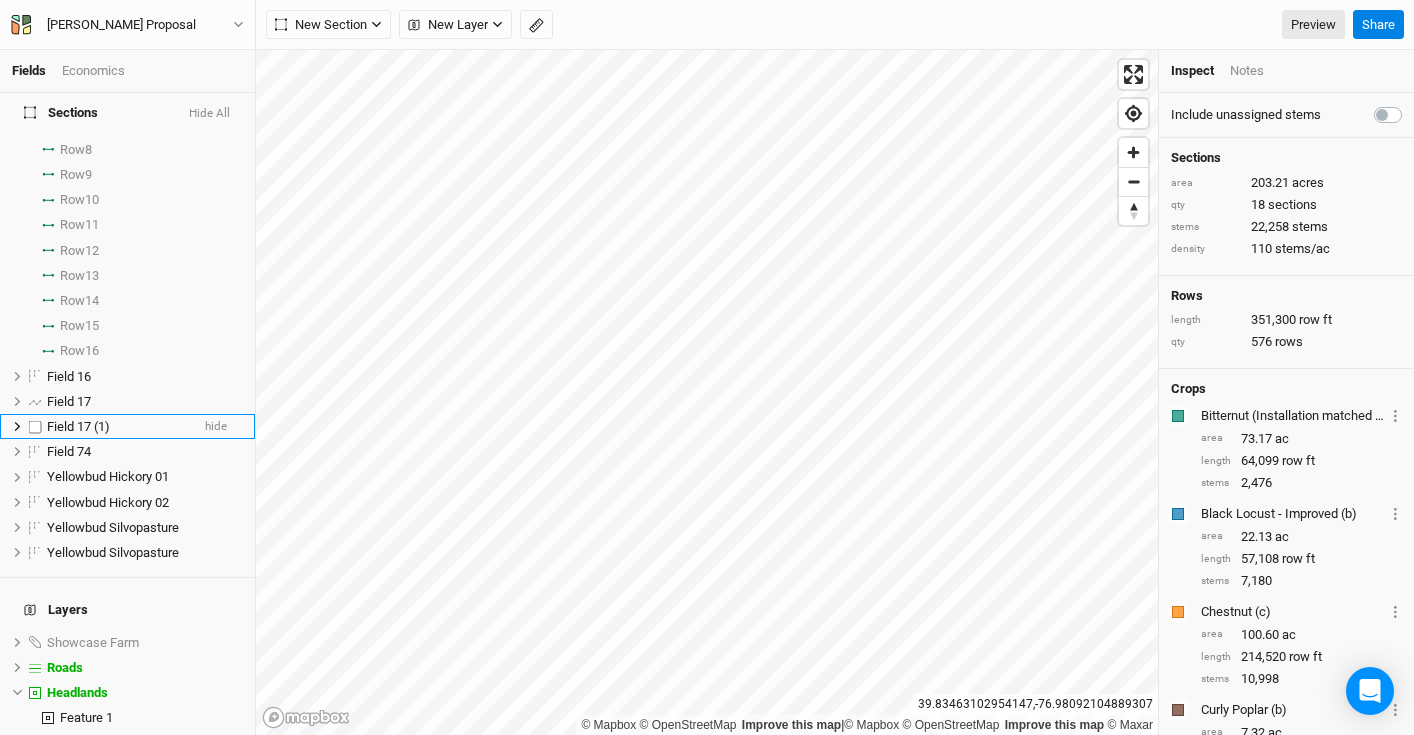 click on "Field 17 (1)" at bounding box center (78, 426) 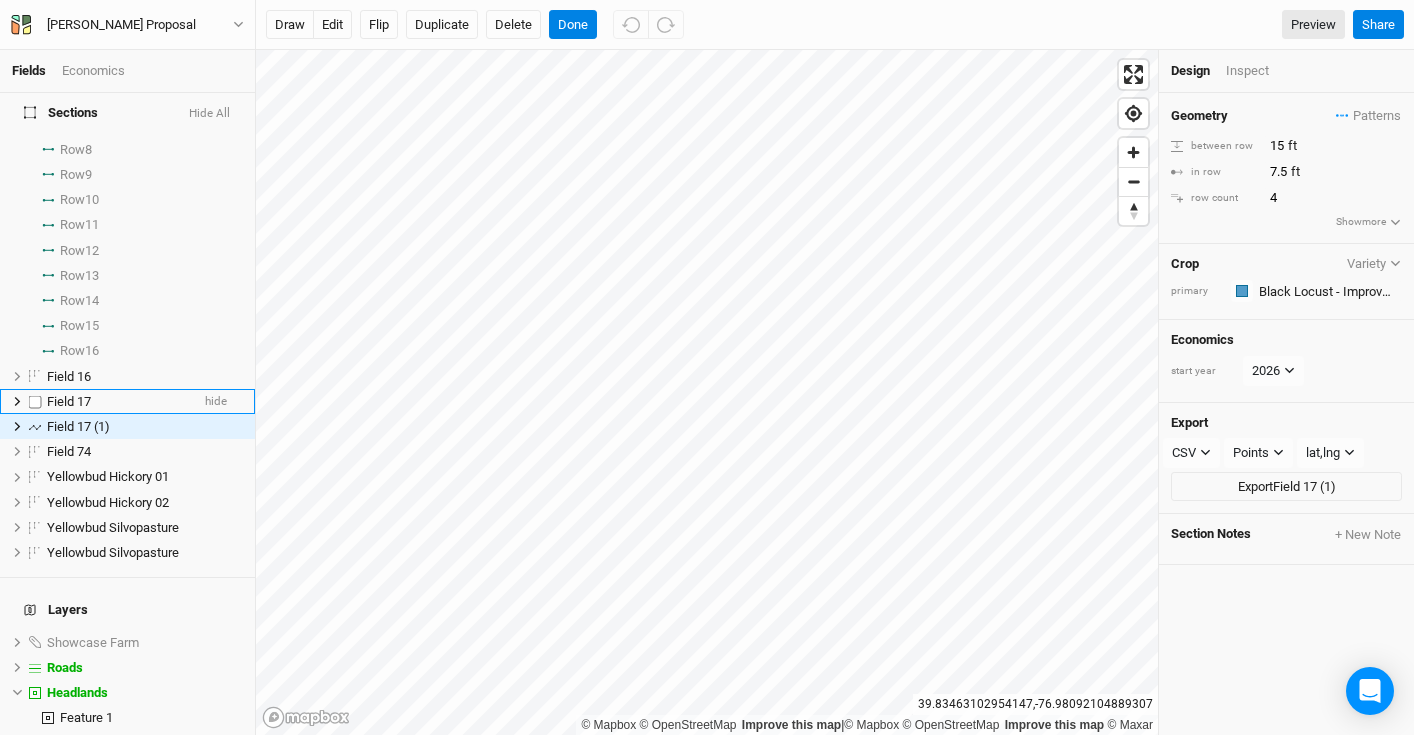 click on "Field 17" at bounding box center (69, 401) 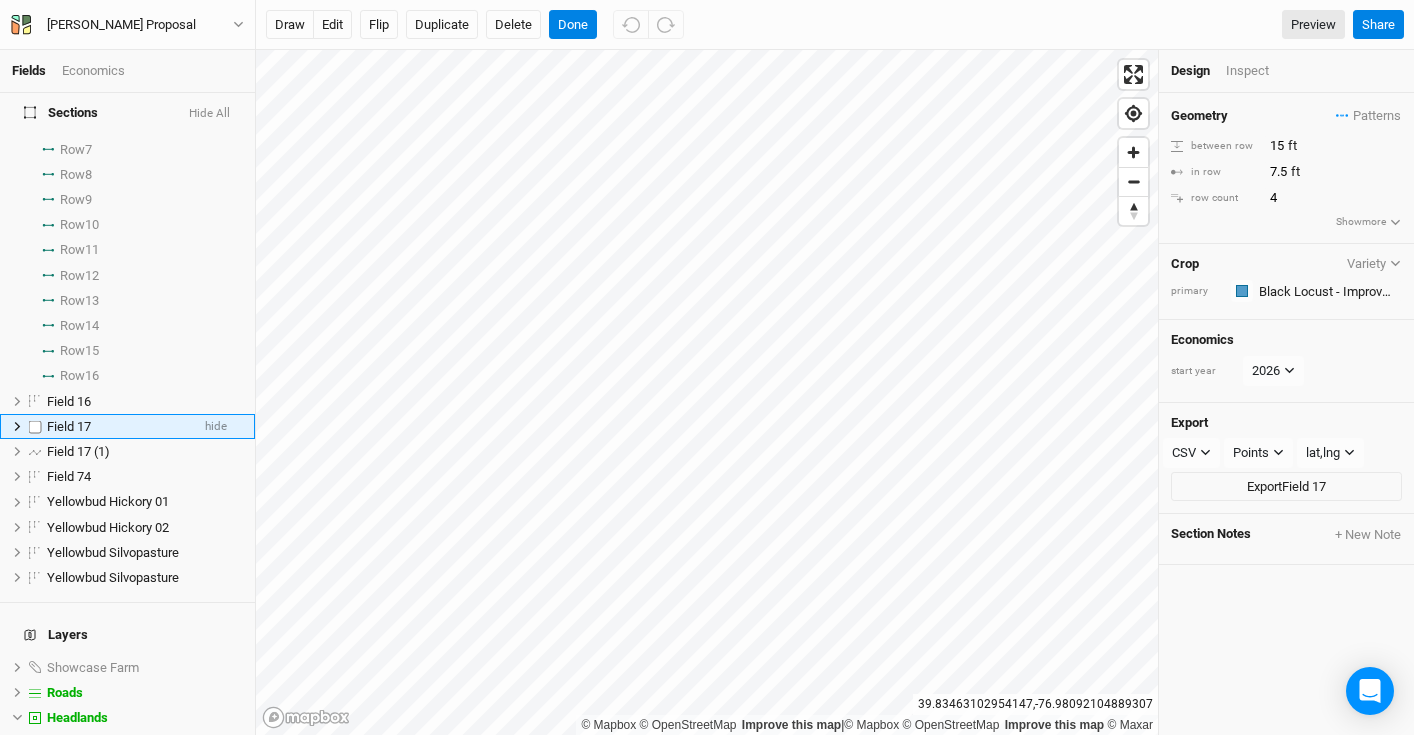 click on "Field 17" at bounding box center [69, 426] 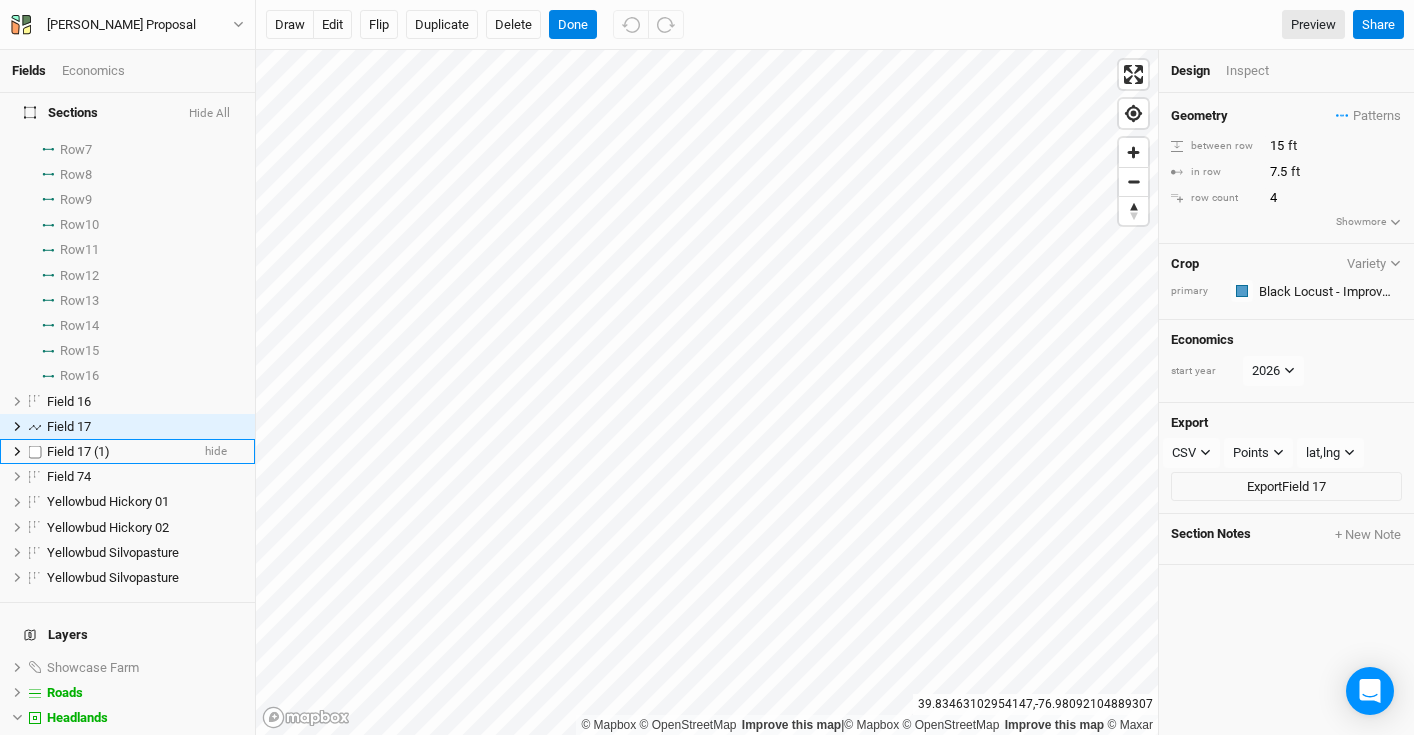 click on "Field 17 (1)" at bounding box center [78, 451] 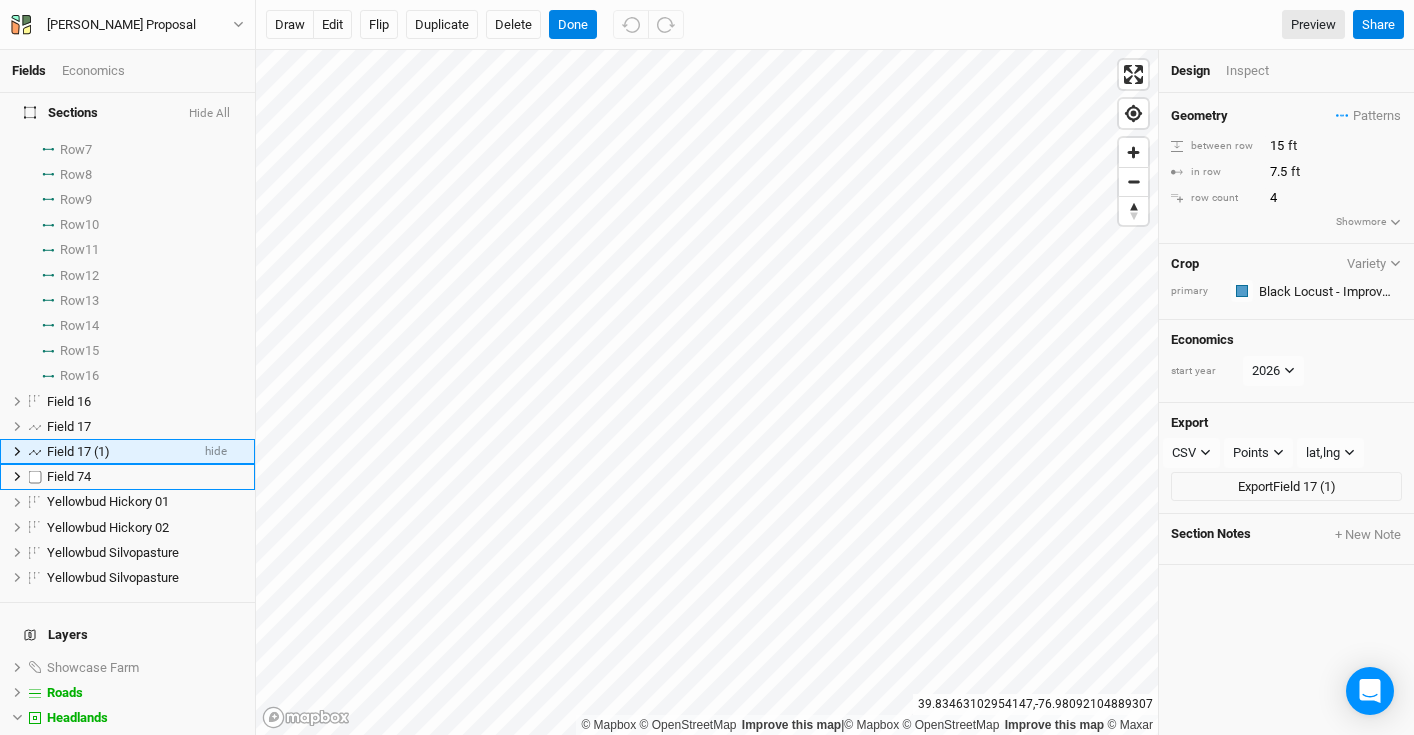 scroll, scrollTop: 587, scrollLeft: 0, axis: vertical 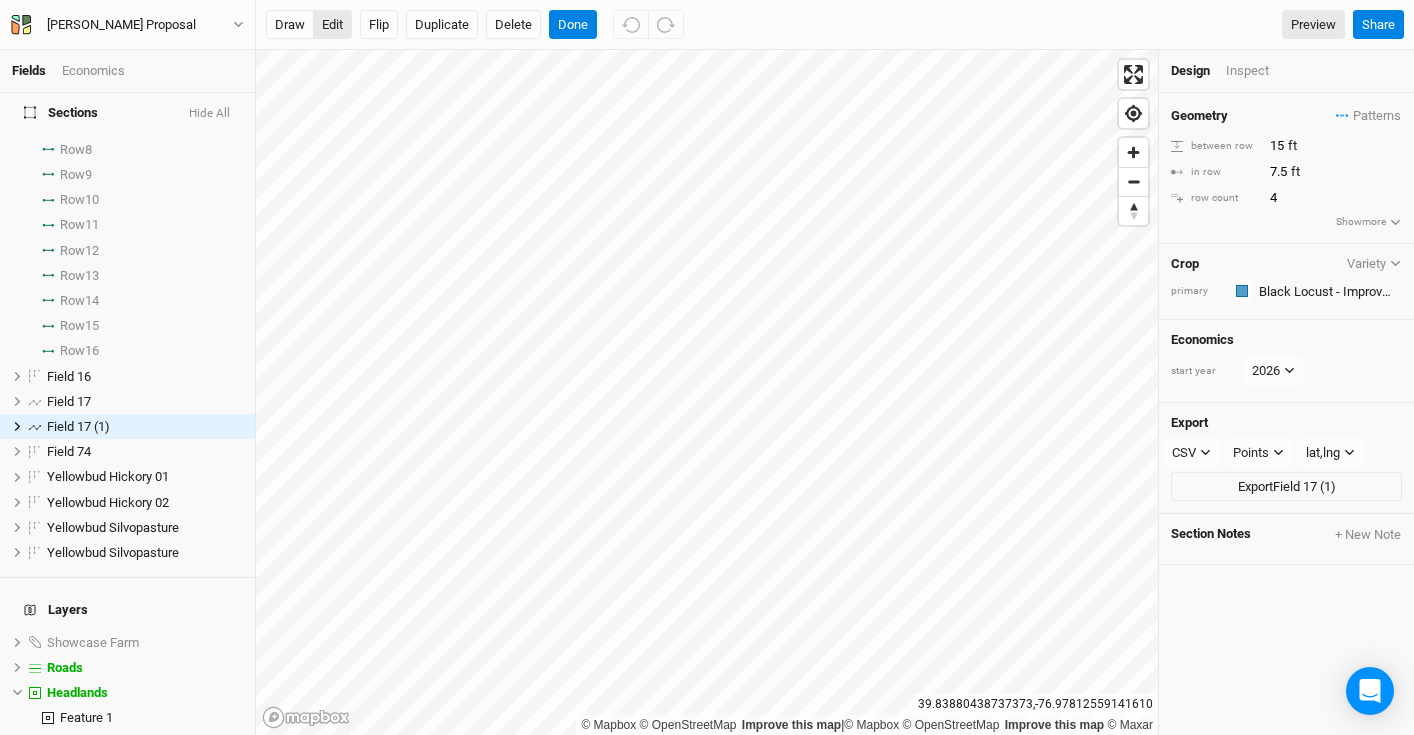 click on "edit" at bounding box center (332, 25) 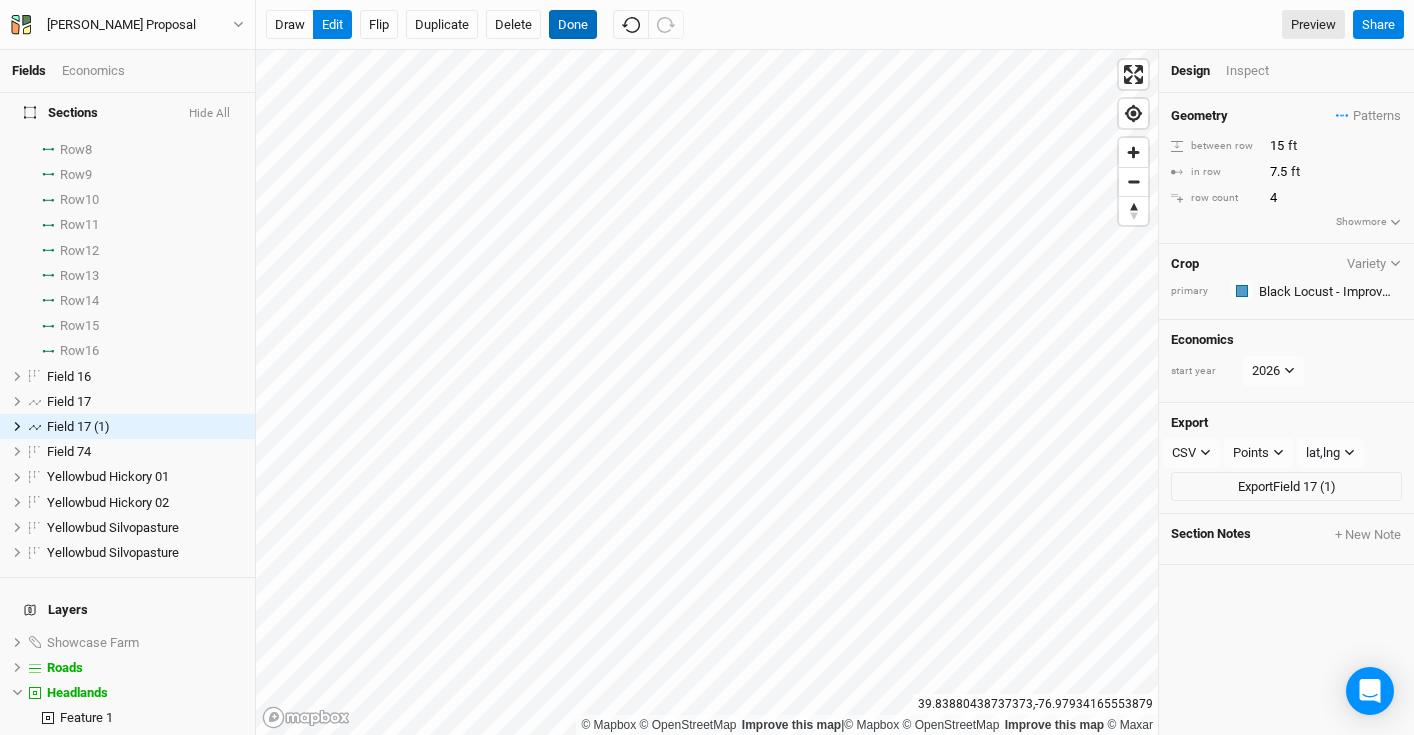 click on "Done" at bounding box center [573, 25] 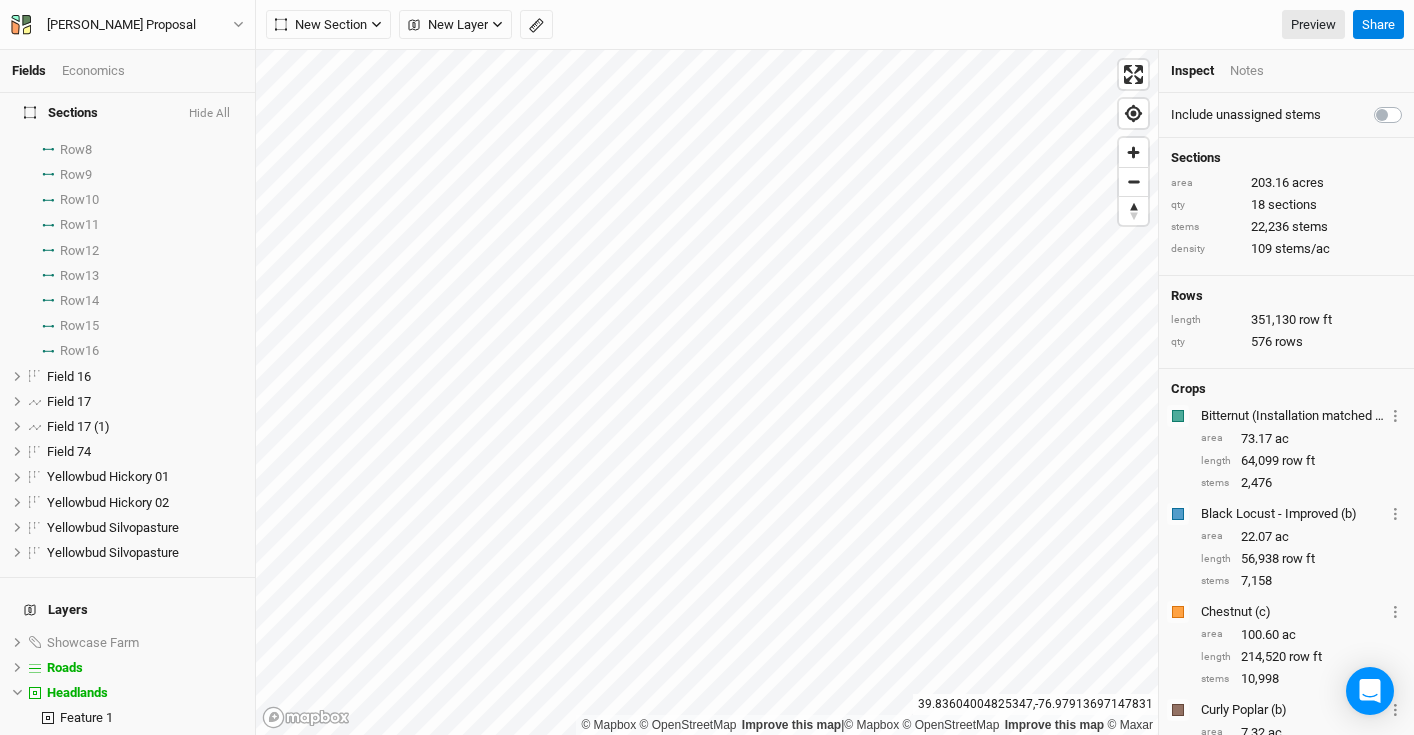 click on "Fields Economics Sections Hide All Black Locust Timber Field Buffers Headland Field hide Chestnut (Full Density) 01 hide Chestnut (Full Density) 02 hide Curly Poplar / Riparian hide Curly Poplar Riparian hide Field 8 hide Row  1 select rows with crop Row  2 select rows with crop Row  3 select rows with crop Row  4 select rows with crop Row  5 select rows with crop Row  6 select rows with crop Field 12 hide Field 13 hide Field 14 hide Field 15 hide Row  1 select rows with crop Row  2 select rows with crop Row  3 select rows with crop Row  4 select rows with crop Row  5 select rows with crop Row  6 select rows with crop Row  7 select rows with crop Row  8 select rows with crop Row  9 select rows with crop Row  10 select rows with crop Row  11 select rows with crop Row  12 select rows with crop Row  13 select rows with crop Row  14 select rows with crop Row  15 select rows with crop Row  16 select rows with crop Field 16 hide Field 17 hide Field 17 (1) hide Field 74 hide Yellowbud Hickory 01 hide hide hide hide" at bounding box center [707, 367] 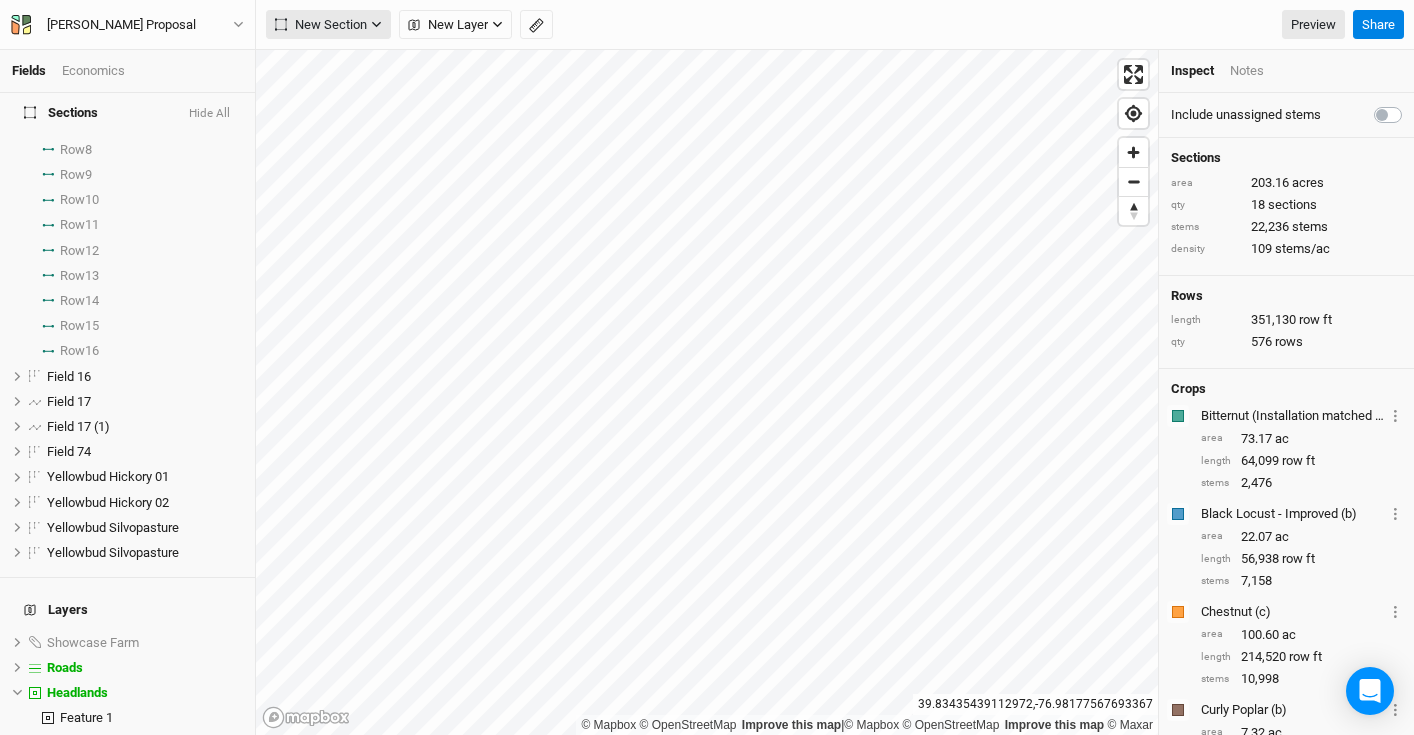 click on "New Section" at bounding box center (328, 25) 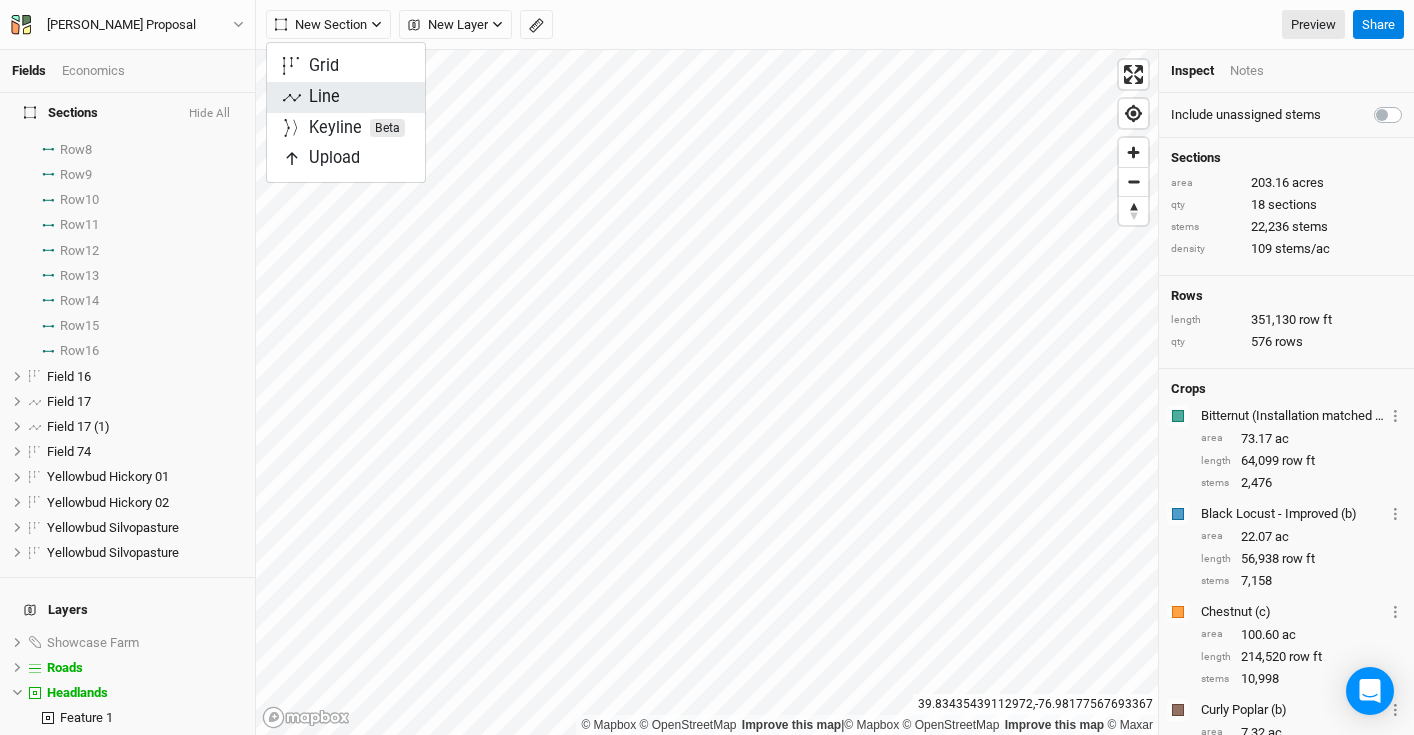 click on "Line" at bounding box center (324, 97) 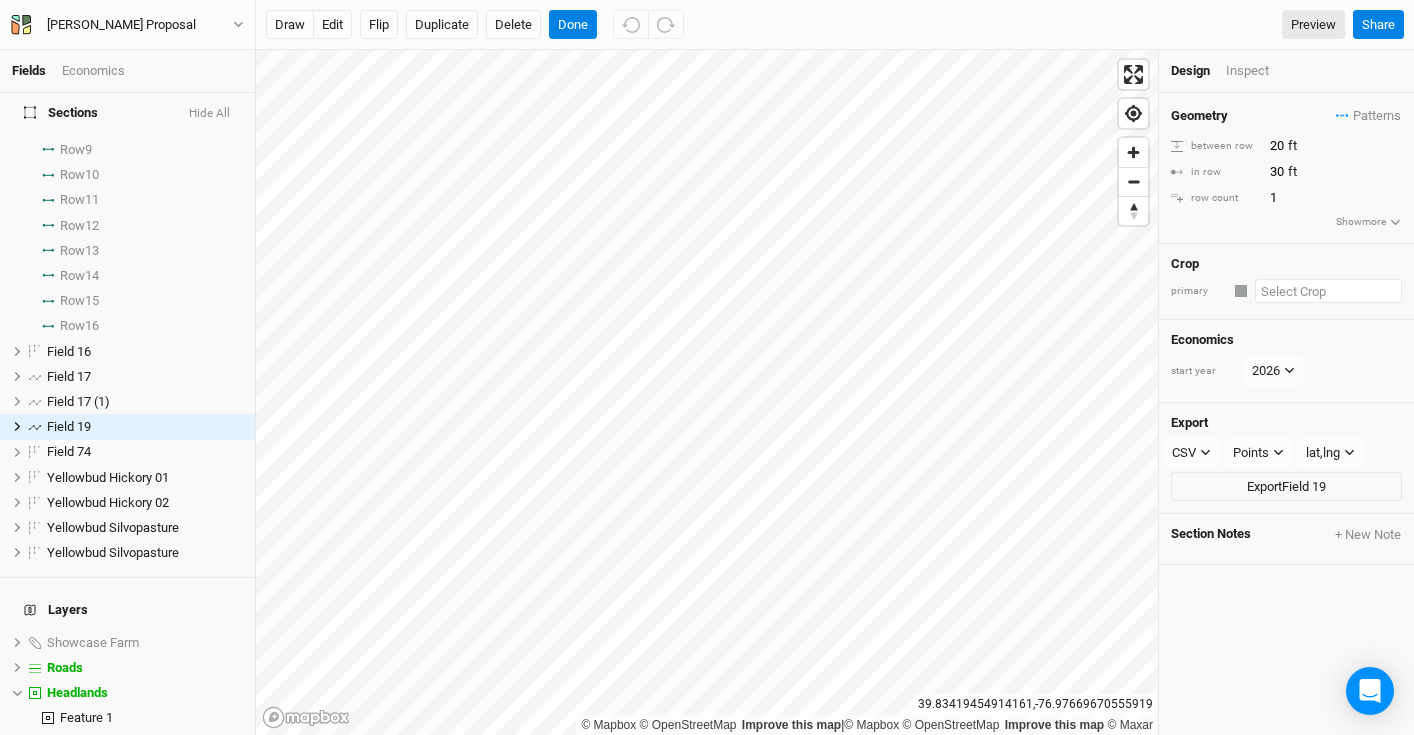 click at bounding box center [1328, 291] 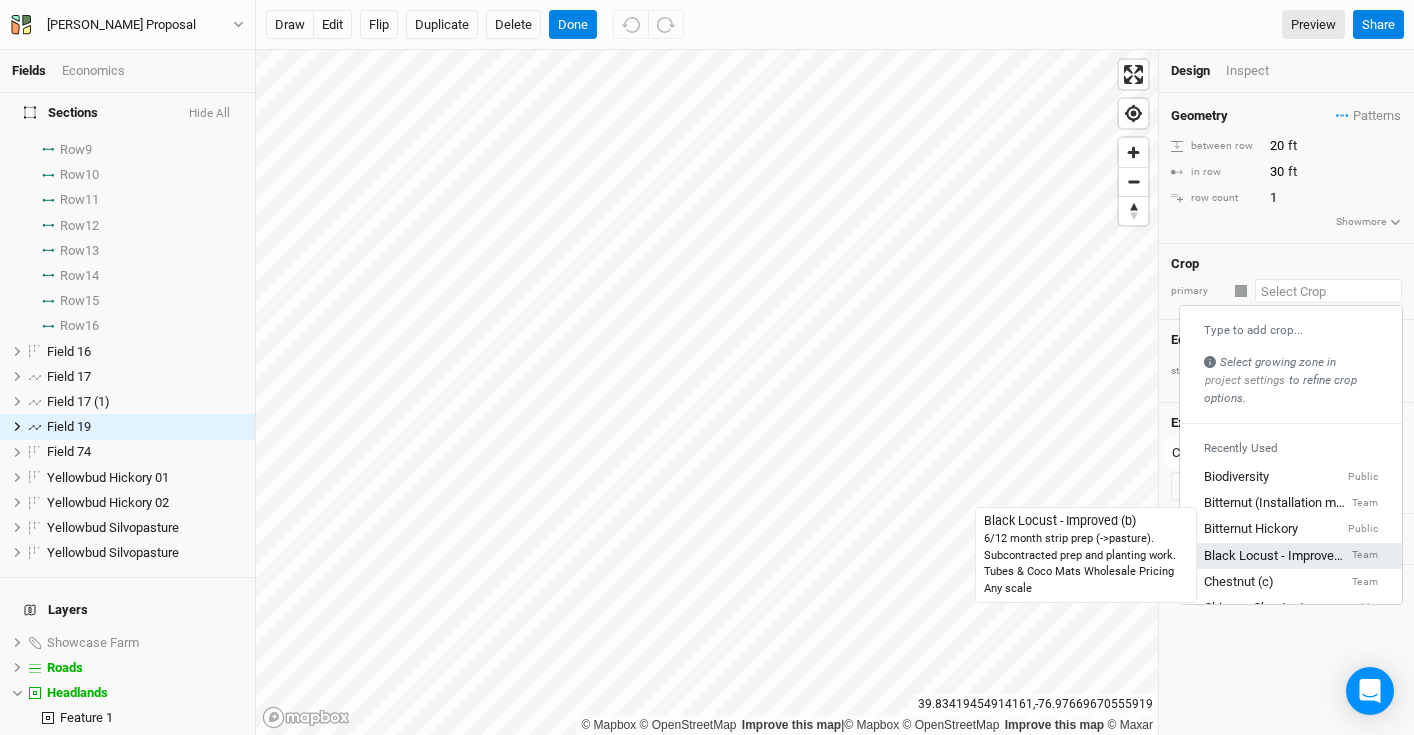 click on "Black Locust - Improved (b)" at bounding box center [1276, 556] 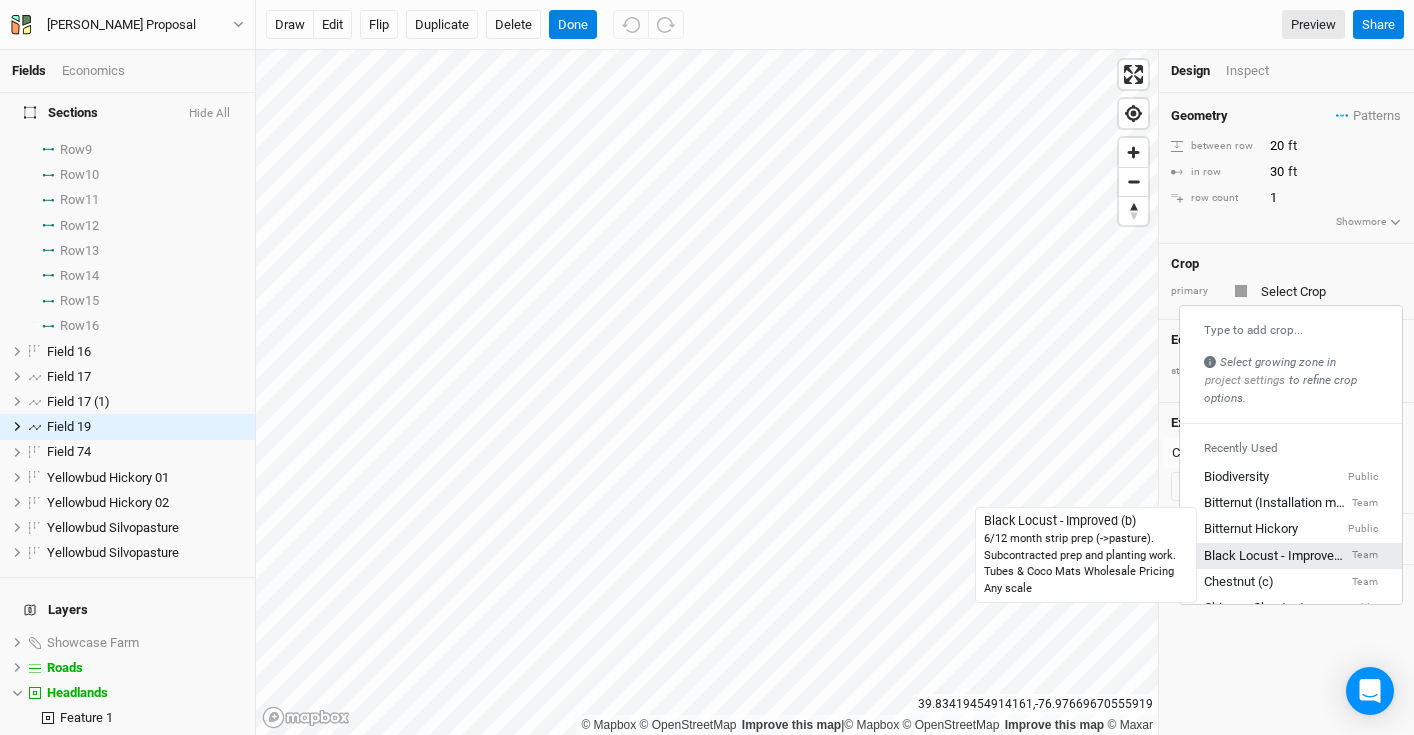 type on "10" 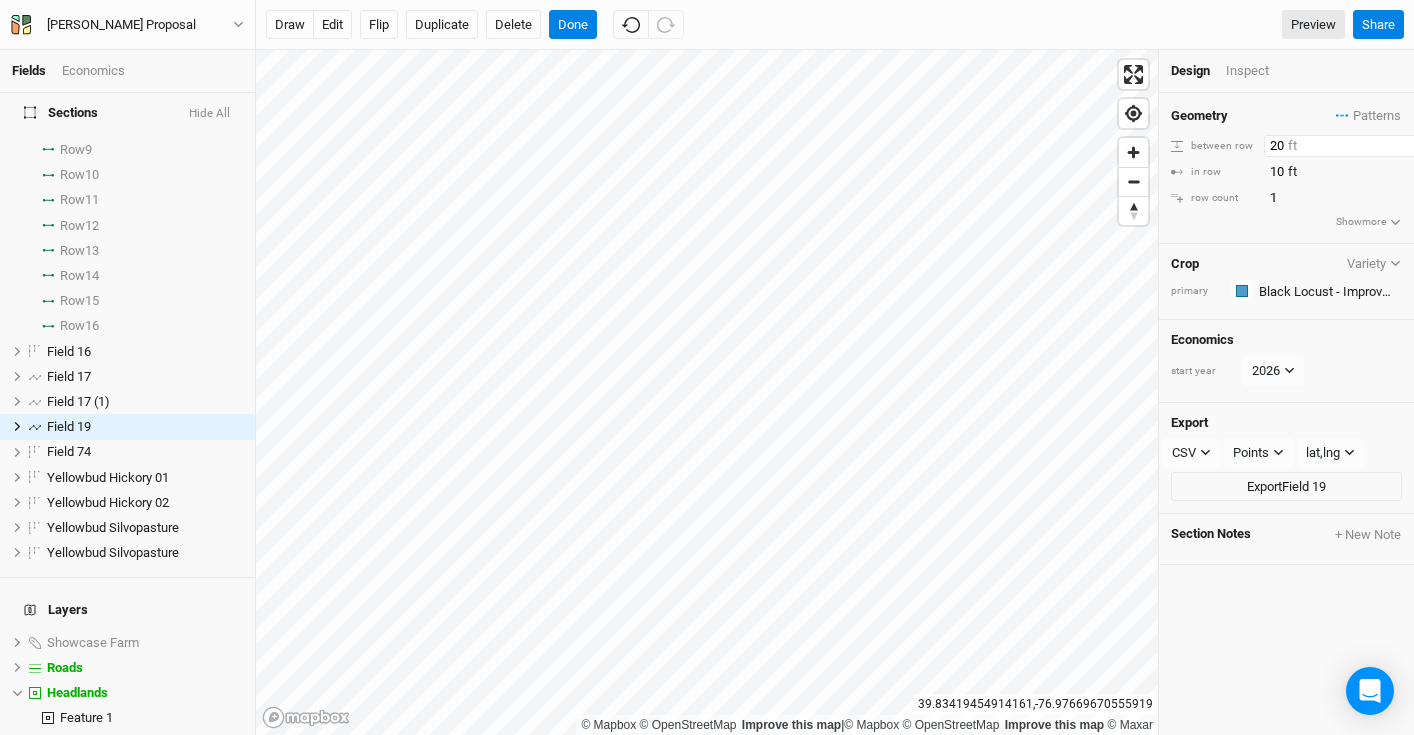 drag, startPoint x: 1284, startPoint y: 148, endPoint x: 1179, endPoint y: 146, distance: 105.01904 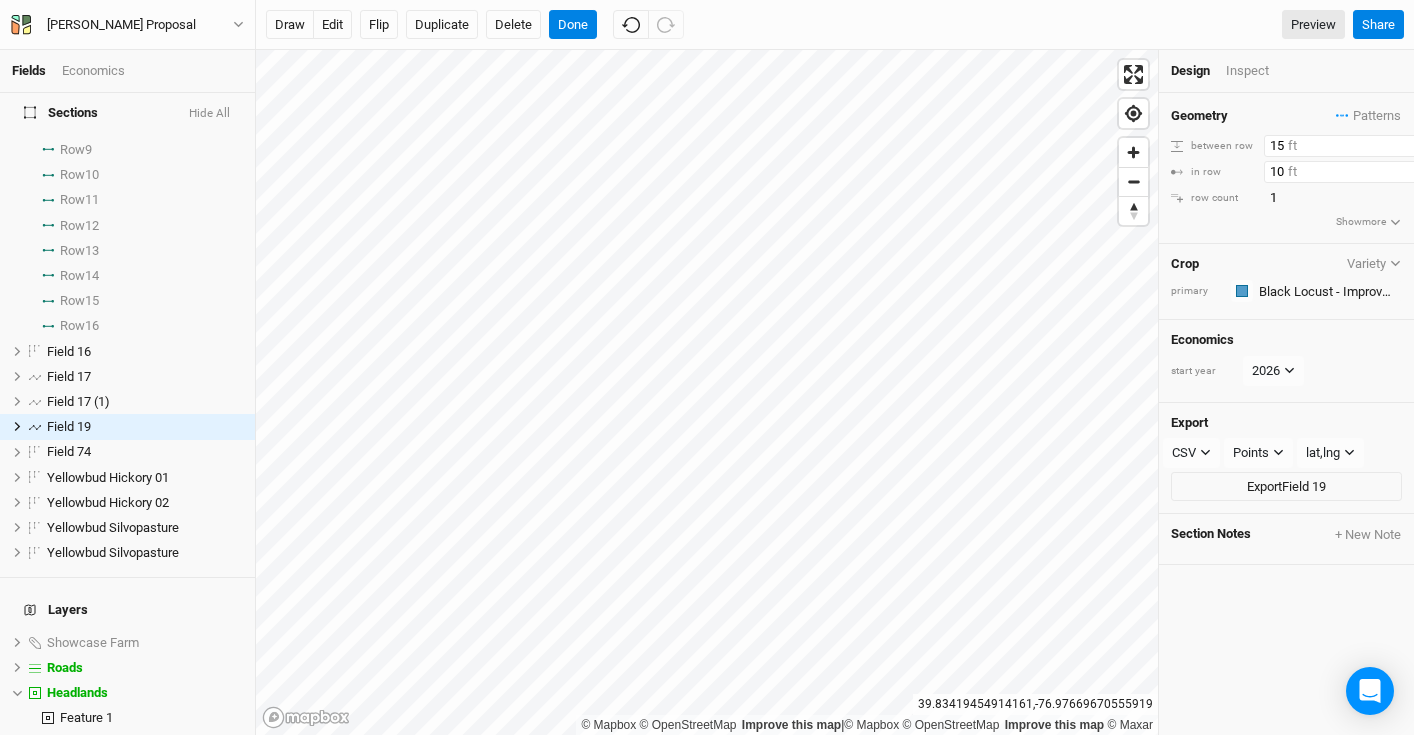 type on "15" 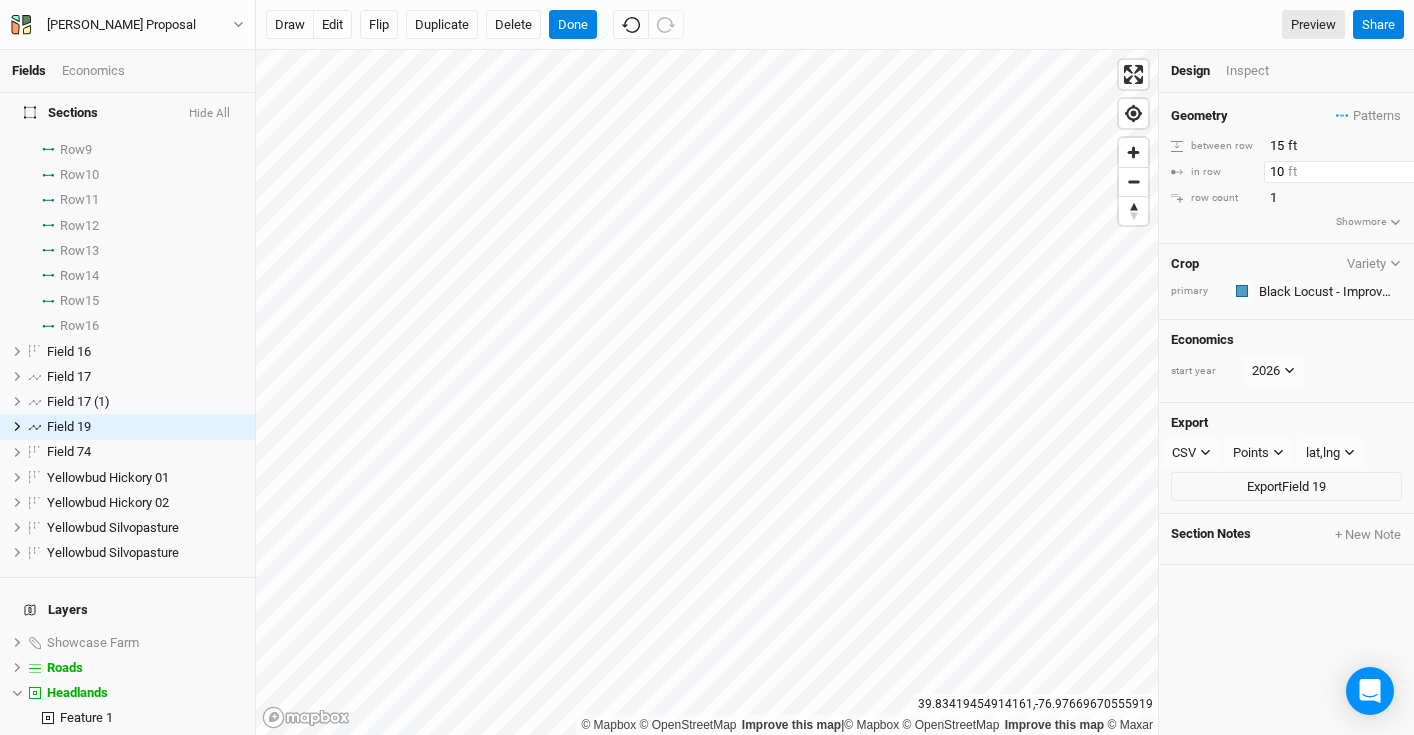 drag, startPoint x: 1286, startPoint y: 171, endPoint x: 1184, endPoint y: 167, distance: 102.0784 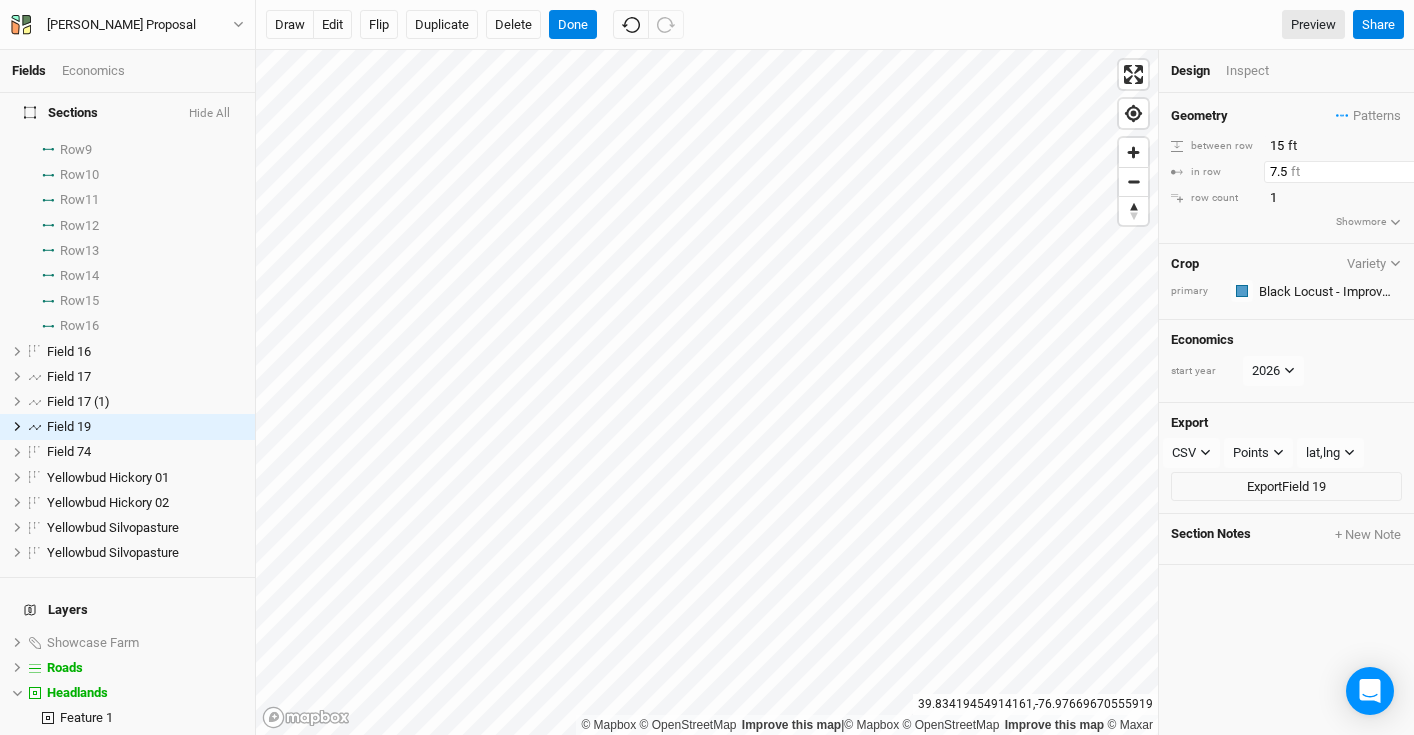 type on "7.5" 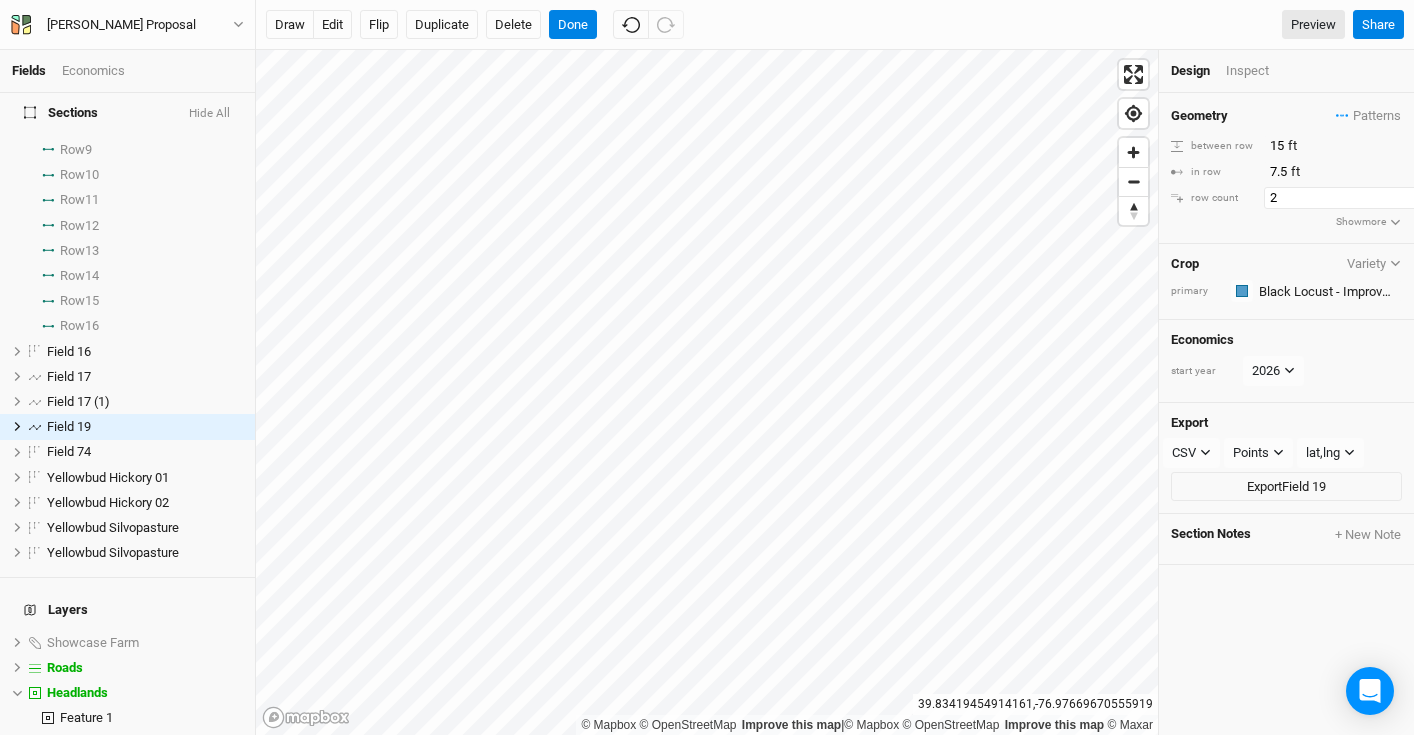 click on "2" at bounding box center [1351, 198] 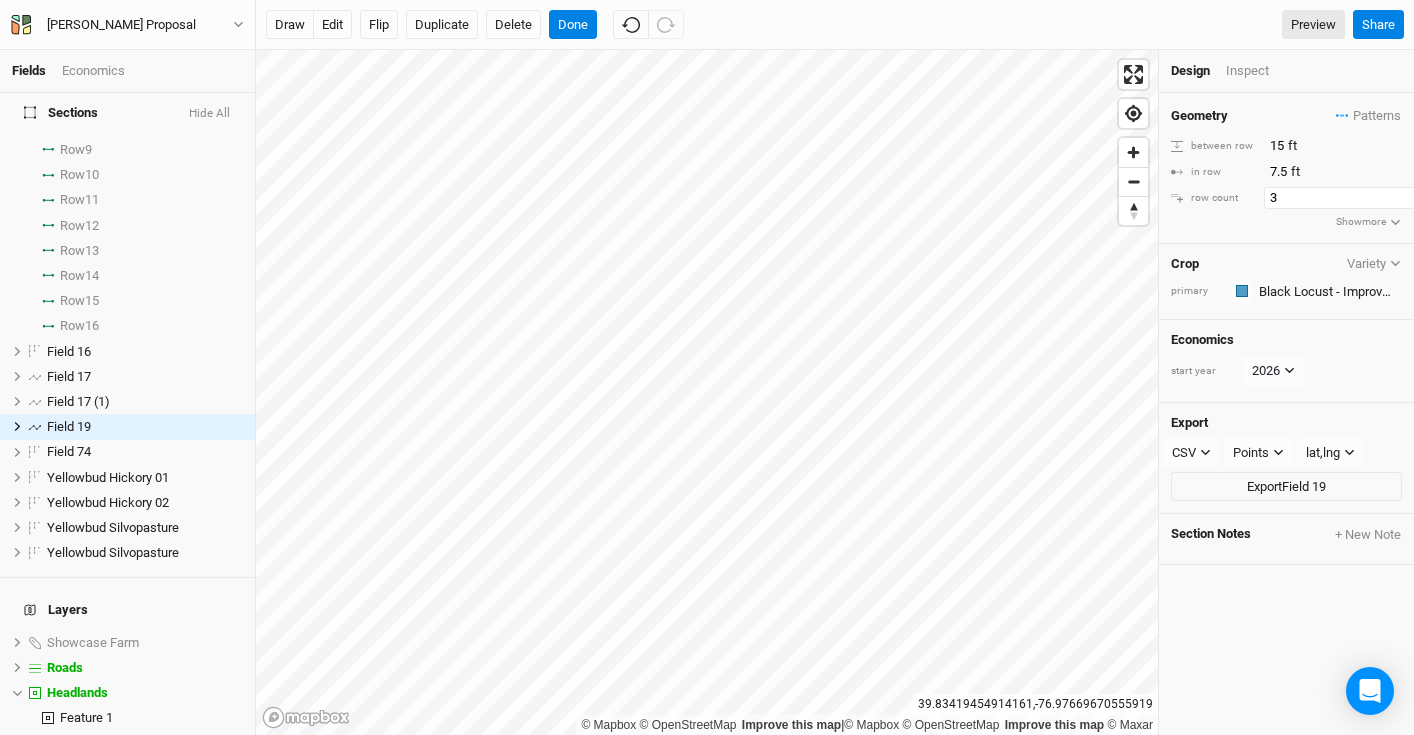 click on "3" at bounding box center (1351, 198) 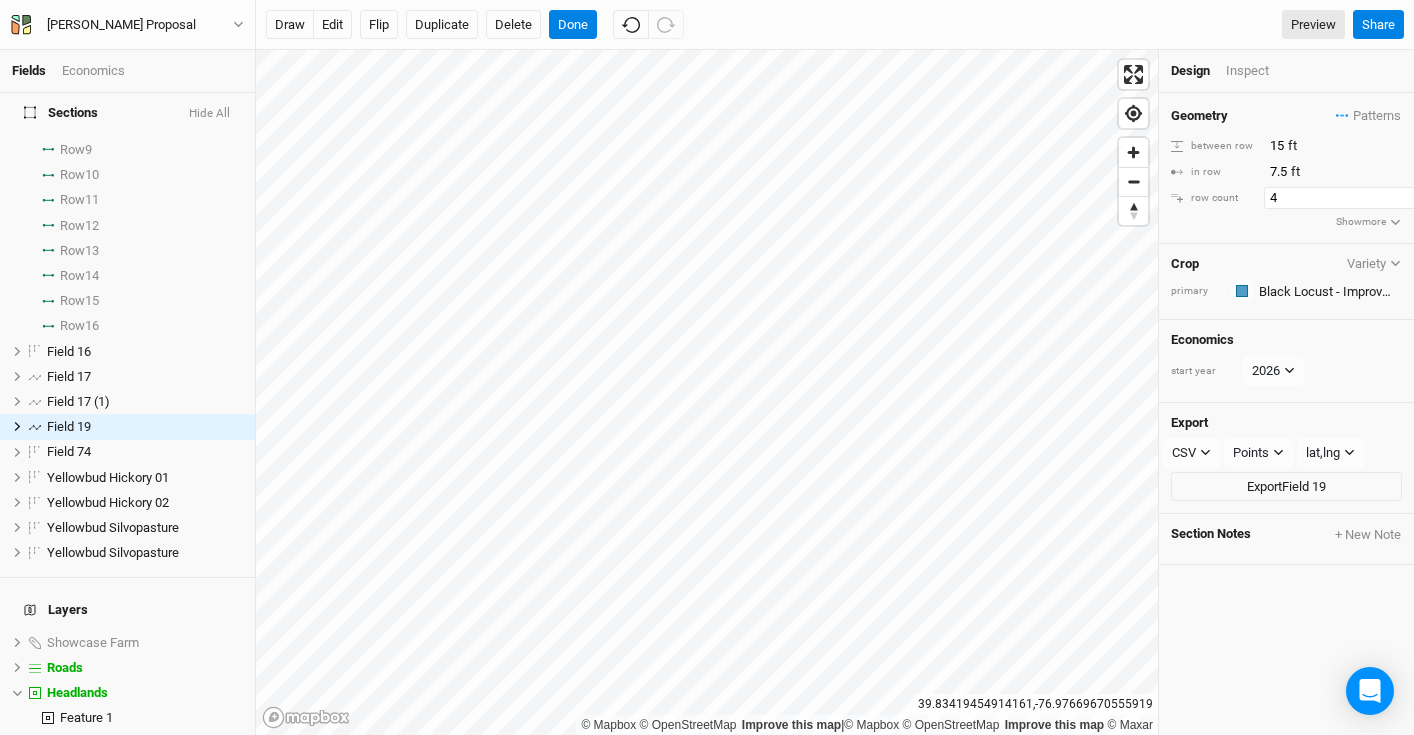 type on "4" 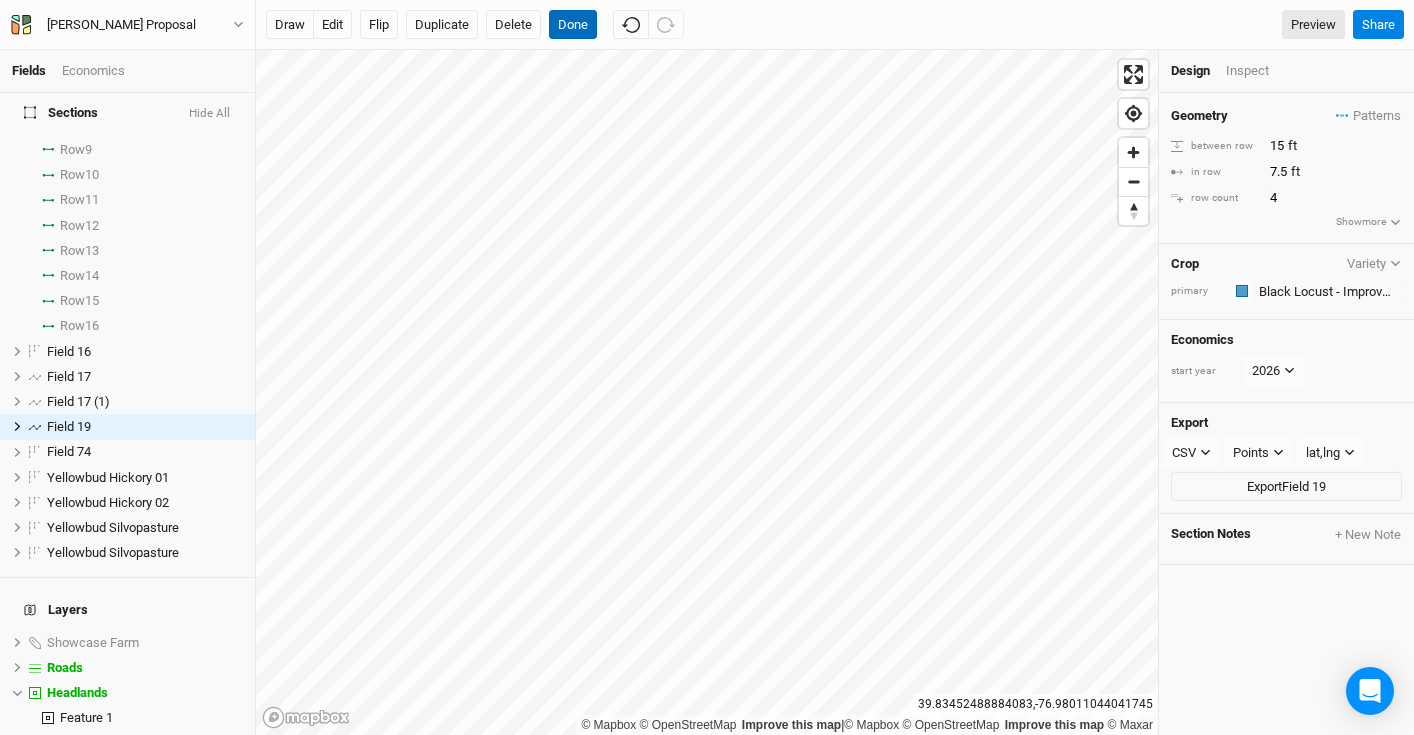 click on "Done" at bounding box center (573, 25) 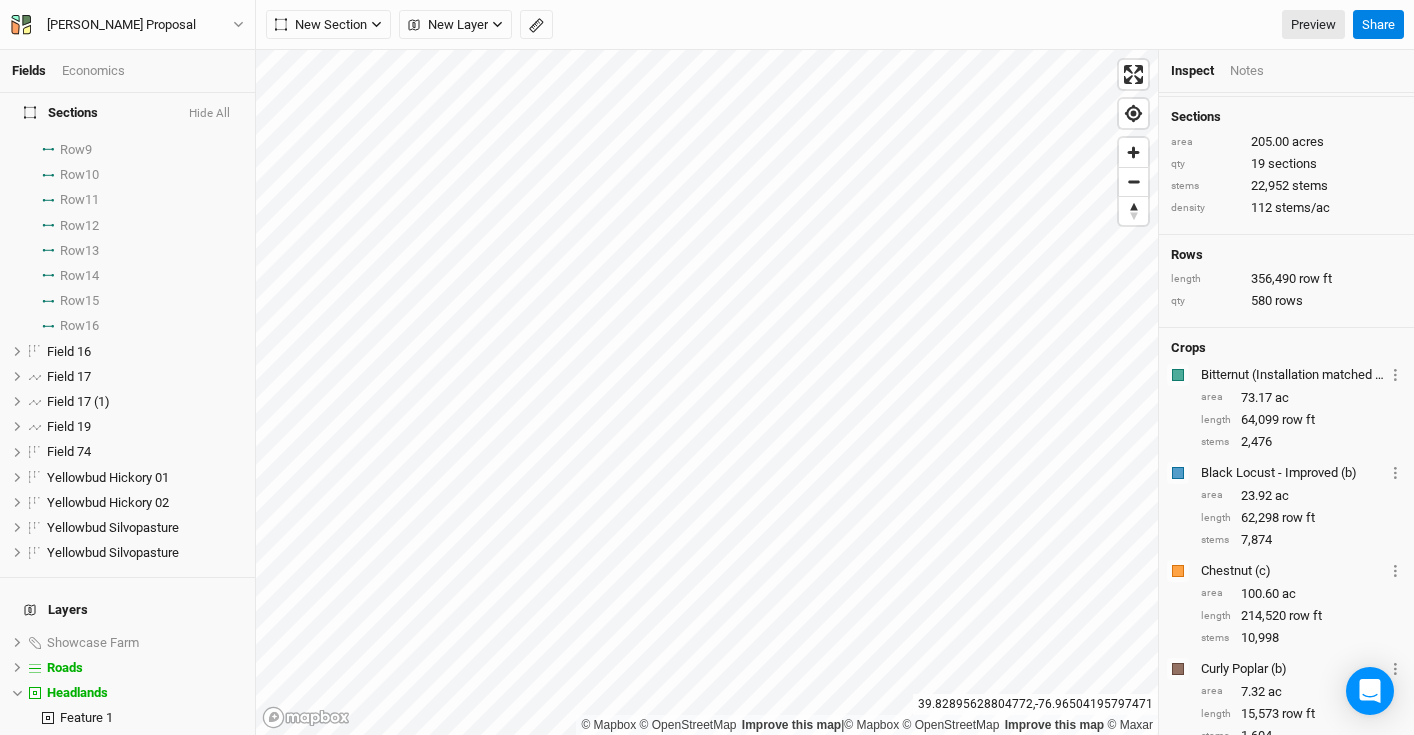 scroll, scrollTop: 30, scrollLeft: 0, axis: vertical 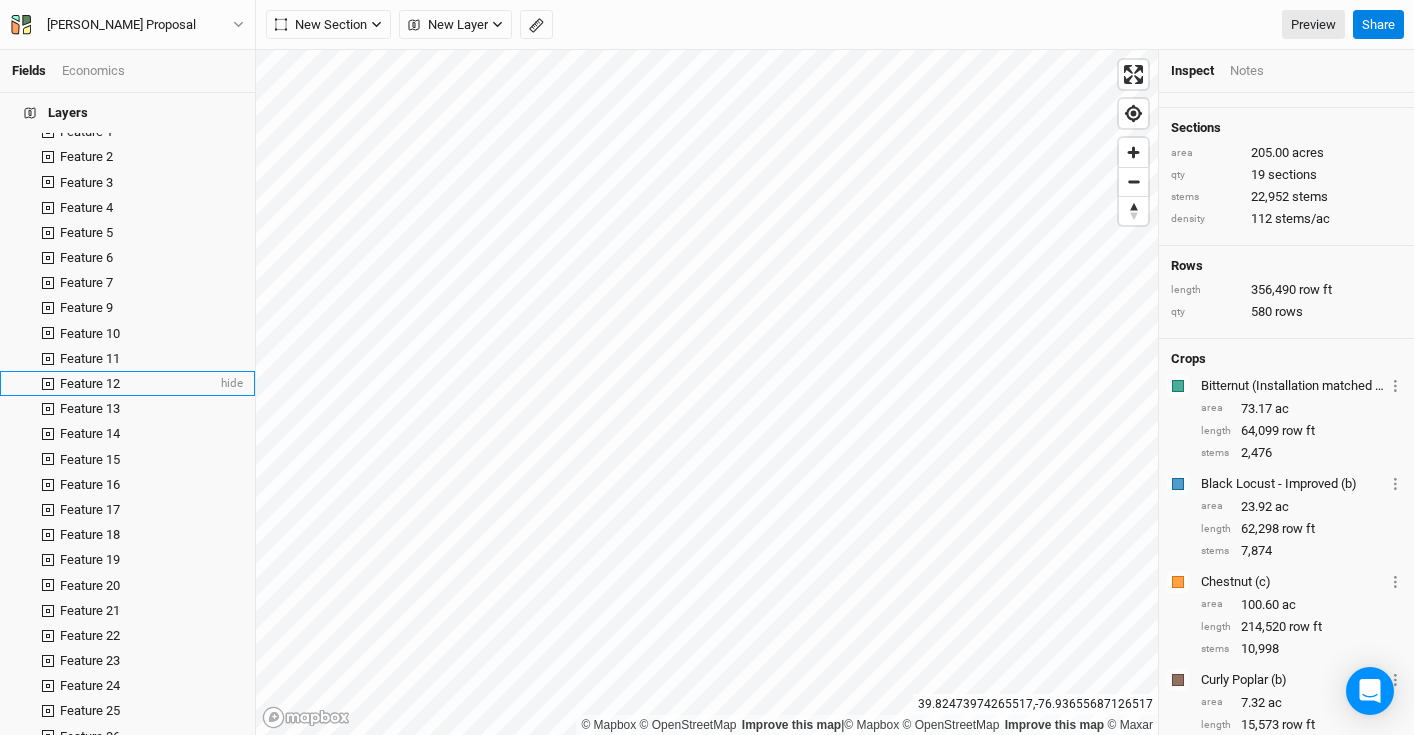 click on "Feature 12 hide" at bounding box center (127, 383) 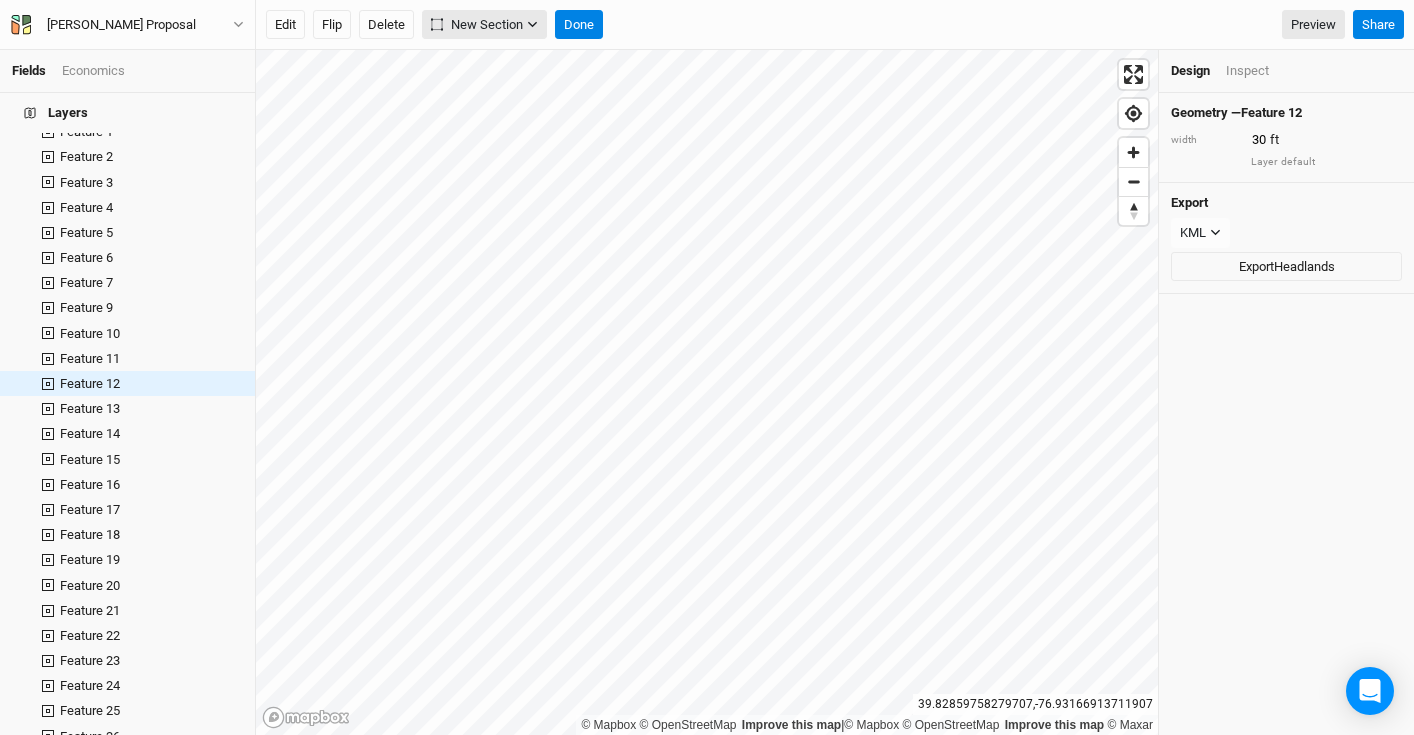 click on "New Section" at bounding box center [477, 25] 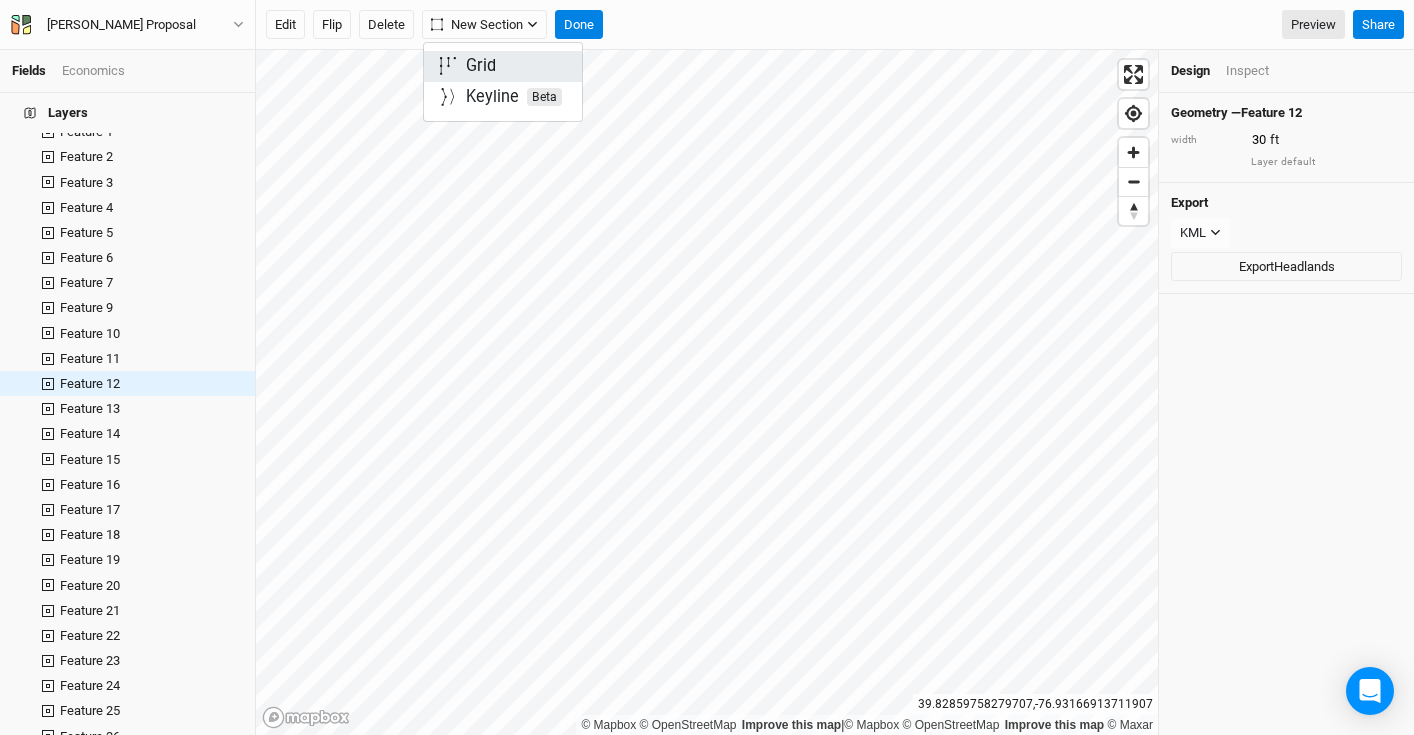 click on "Grid" at bounding box center [481, 66] 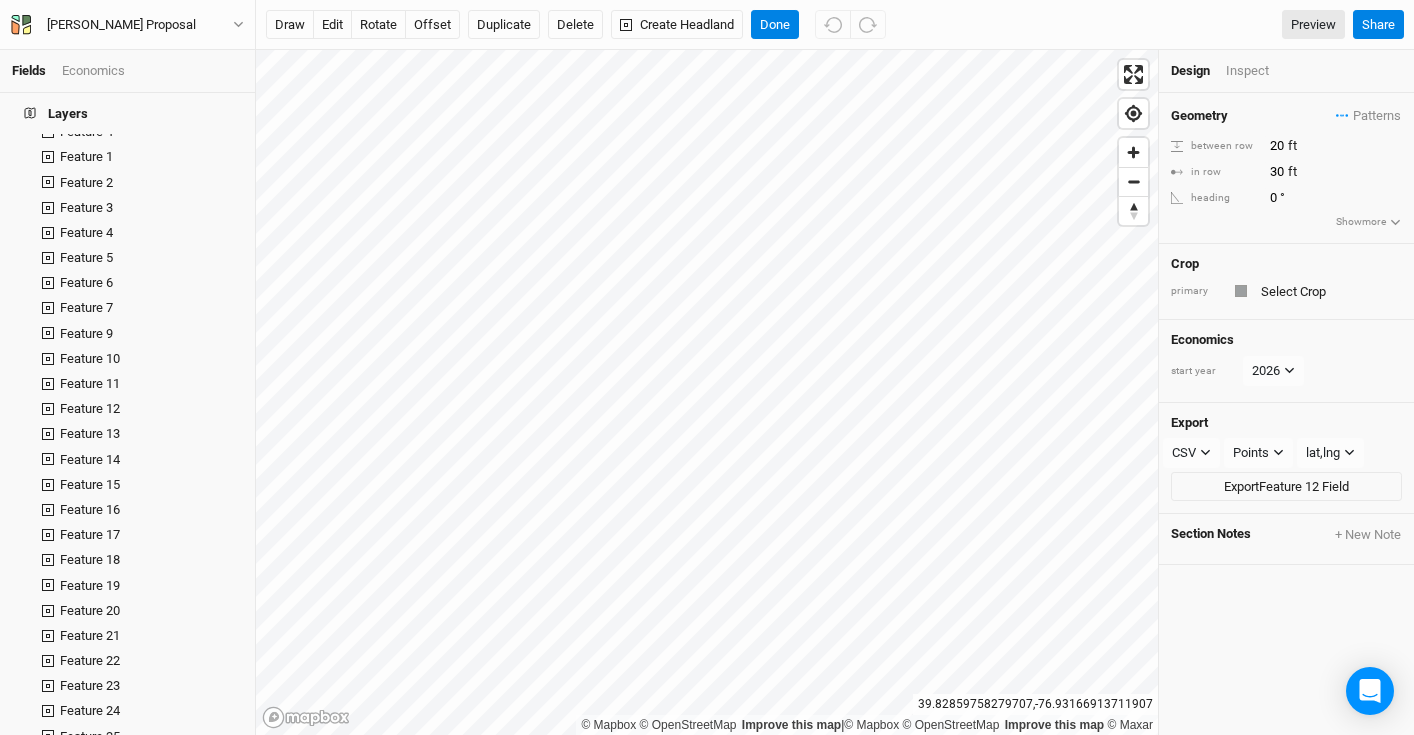 scroll, scrollTop: 0, scrollLeft: 0, axis: both 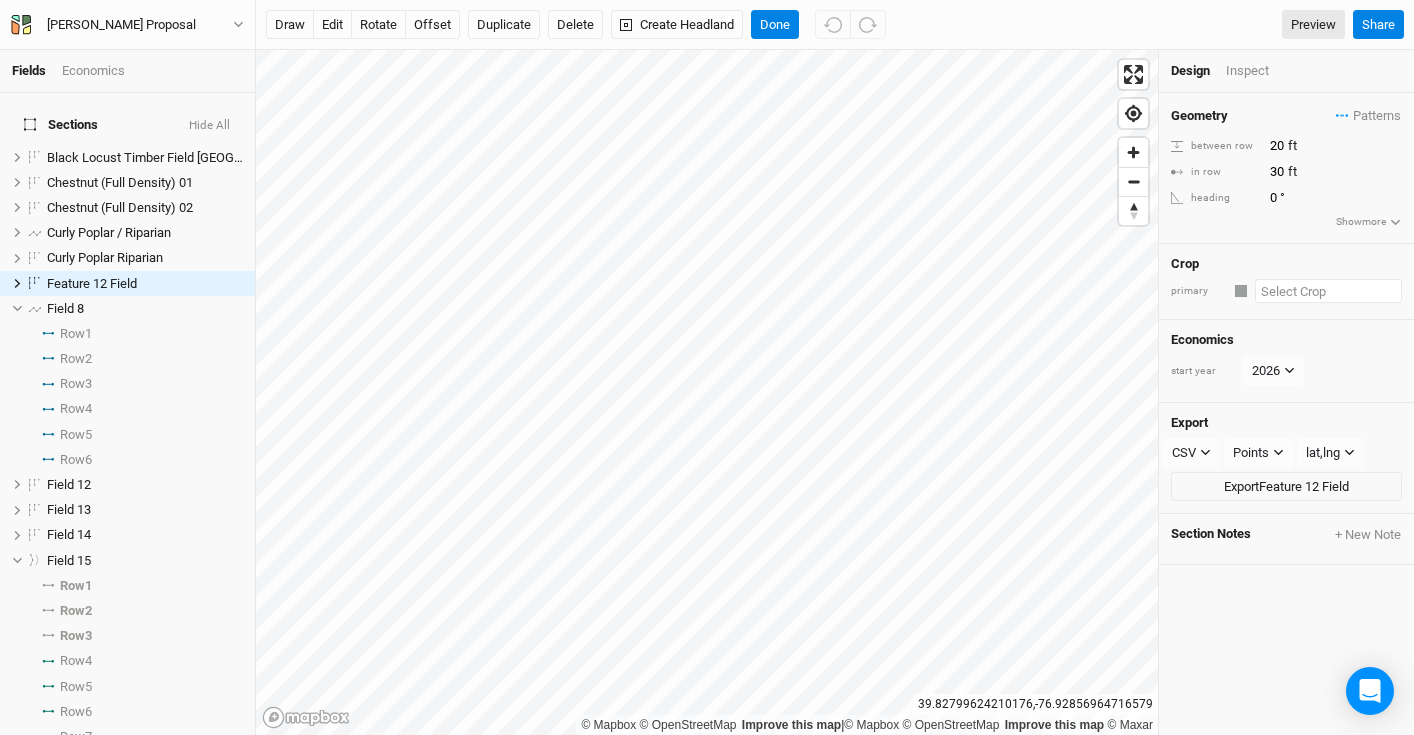 click at bounding box center (1328, 291) 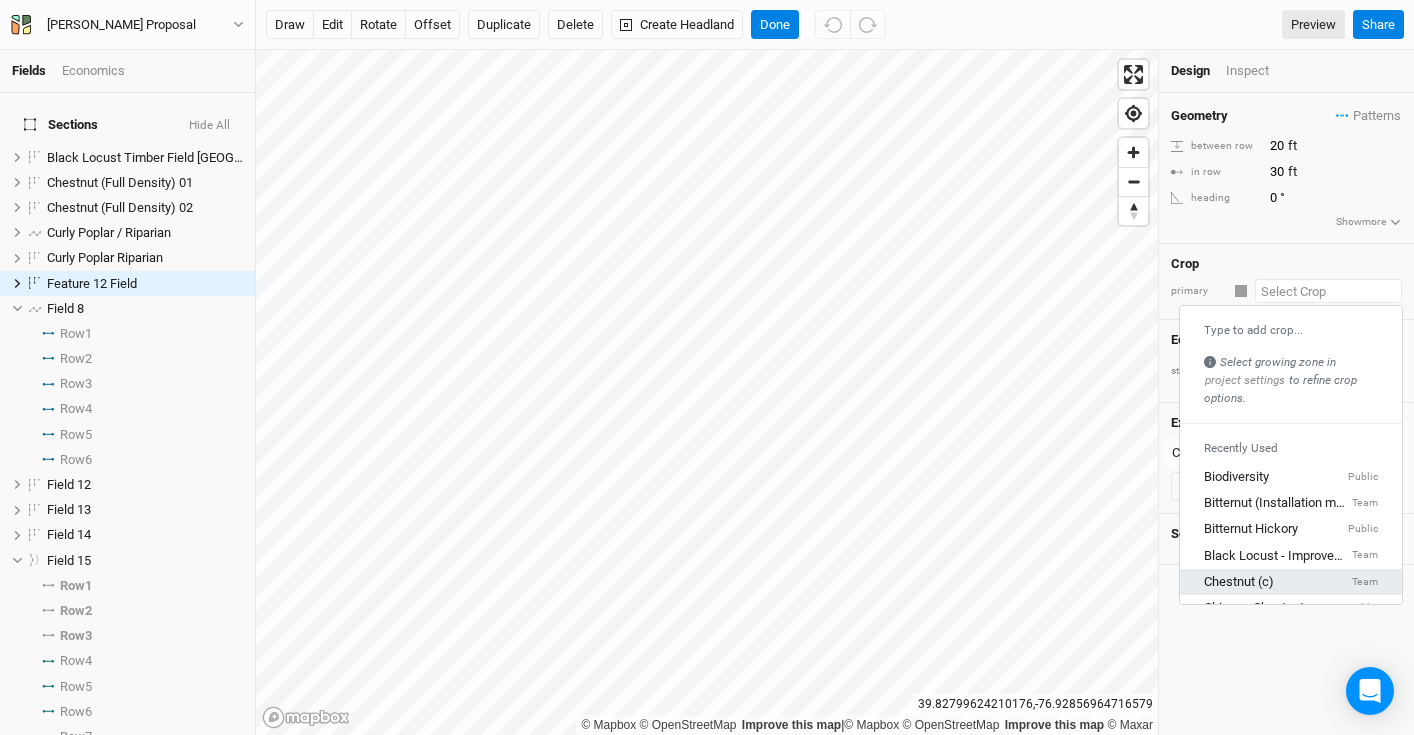 click on "Chestnut (c) Team" at bounding box center (1291, 582) 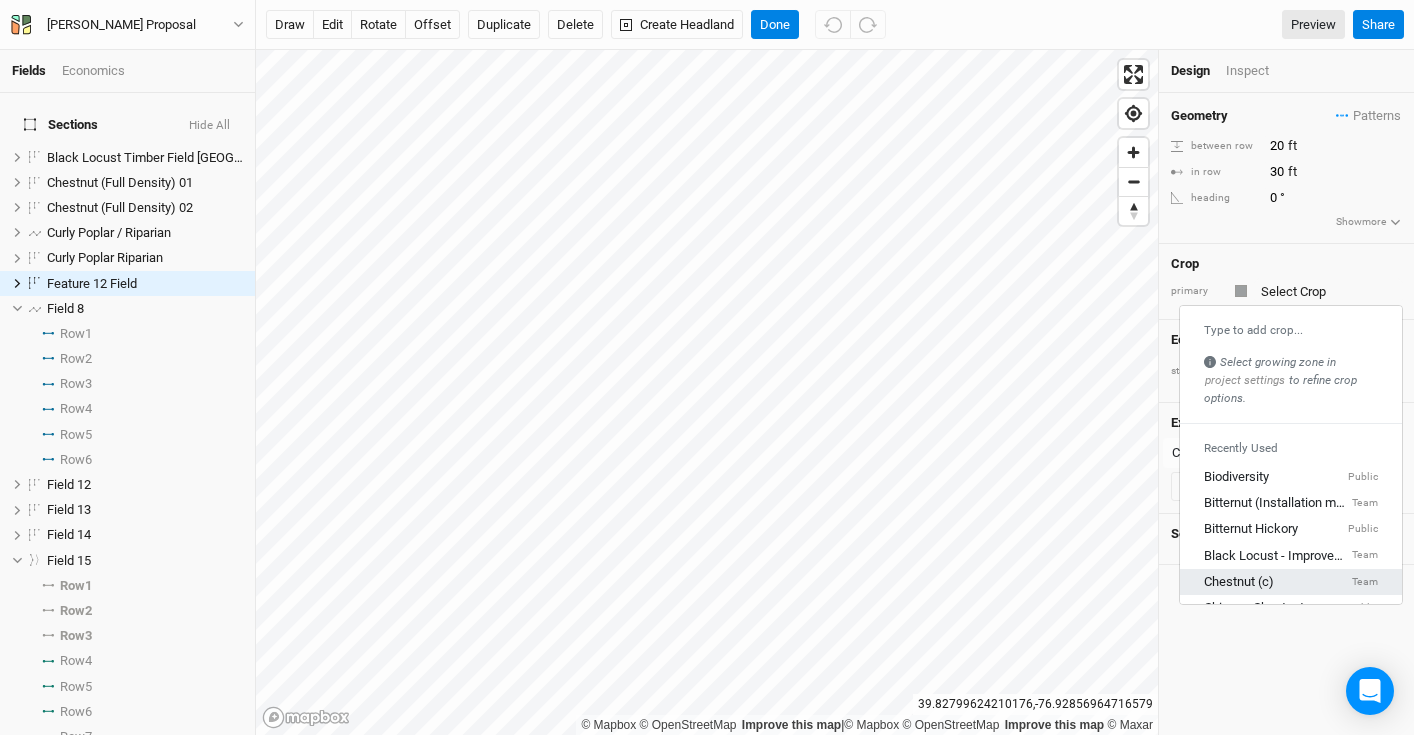 type on "20" 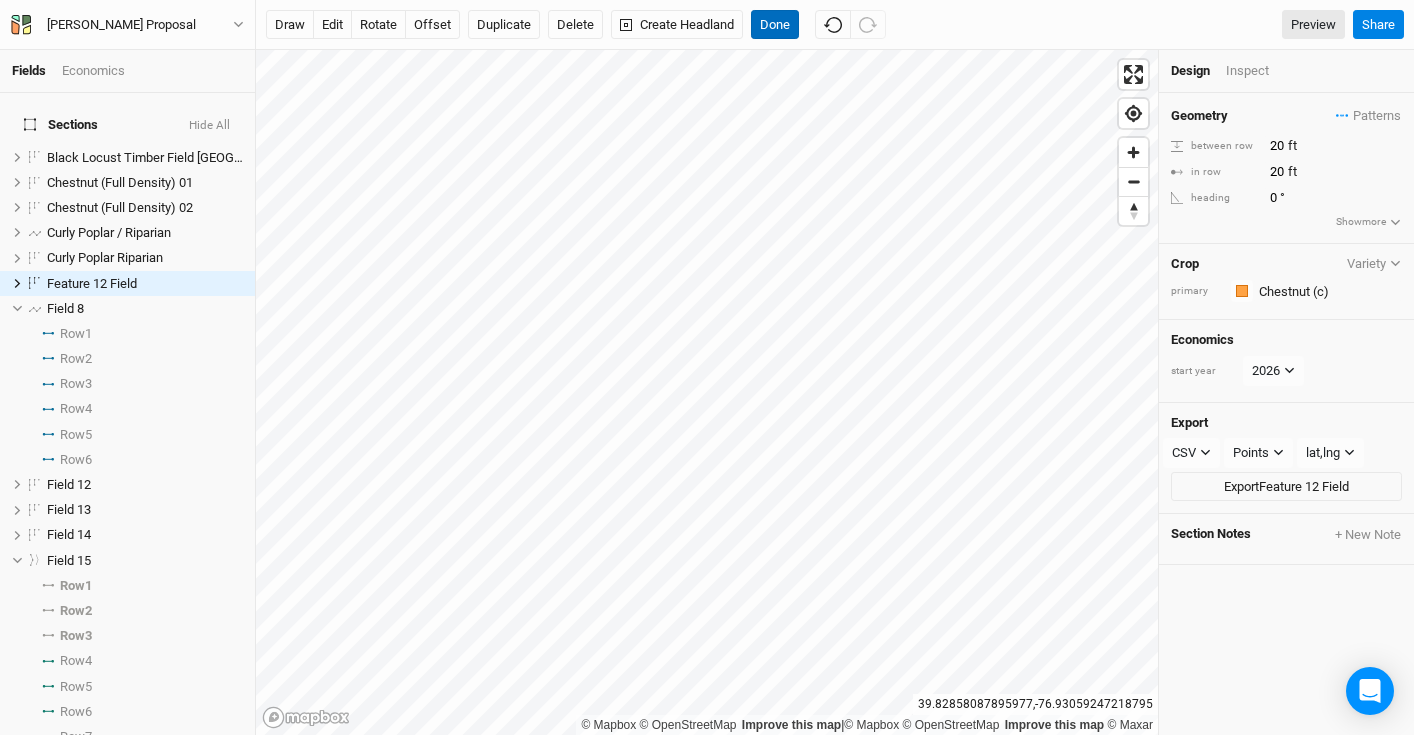 click on "Done" at bounding box center (775, 25) 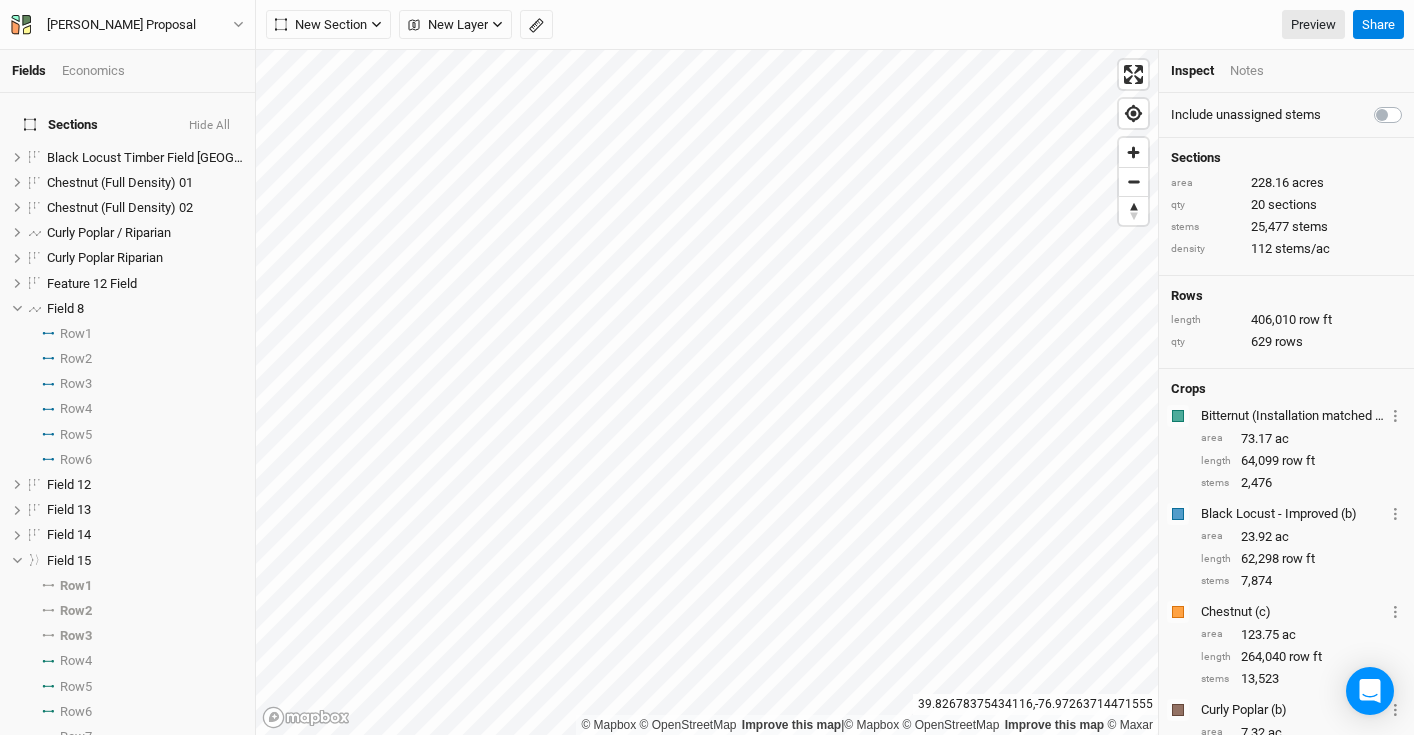 click on "Economics" at bounding box center [93, 71] 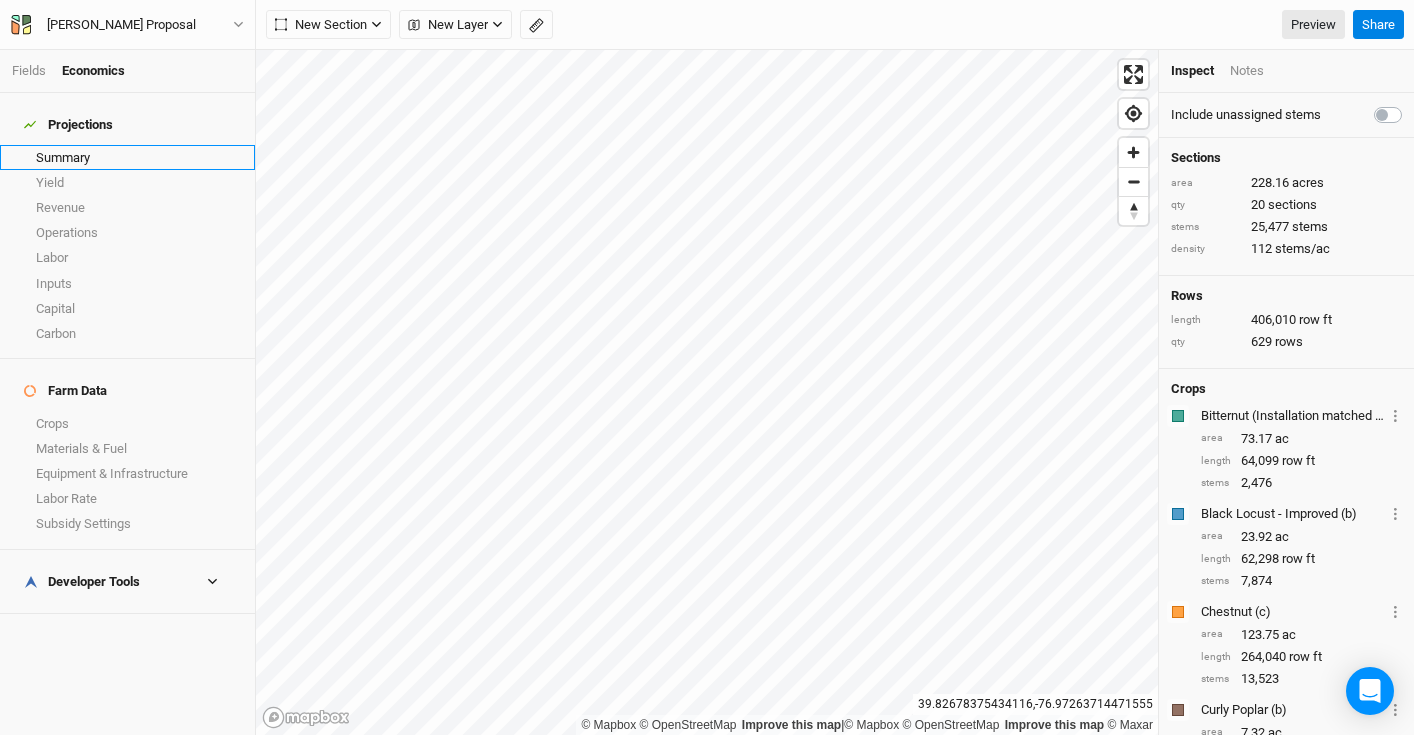 click on "Summary" at bounding box center [127, 157] 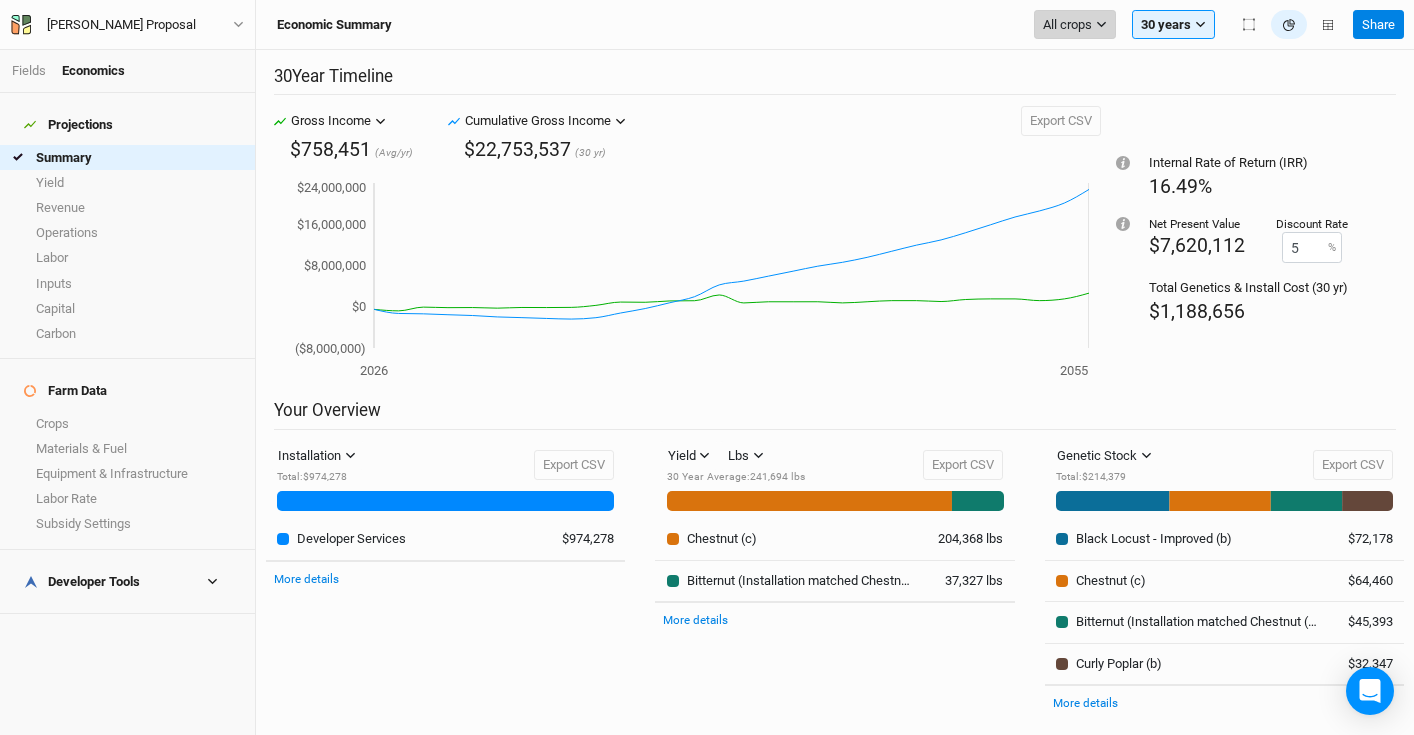 click on "All crops" at bounding box center [1067, 25] 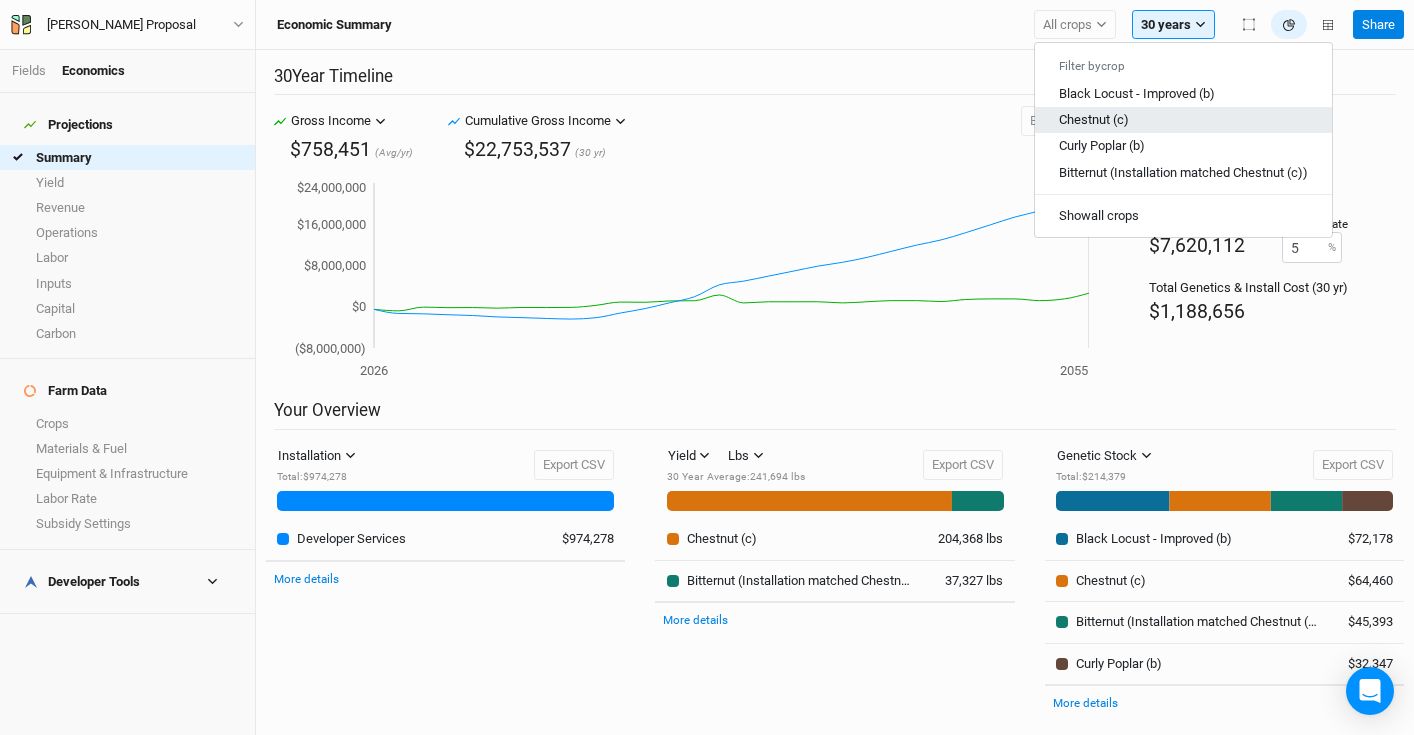 click on "Chestnut (c)" at bounding box center [1094, 119] 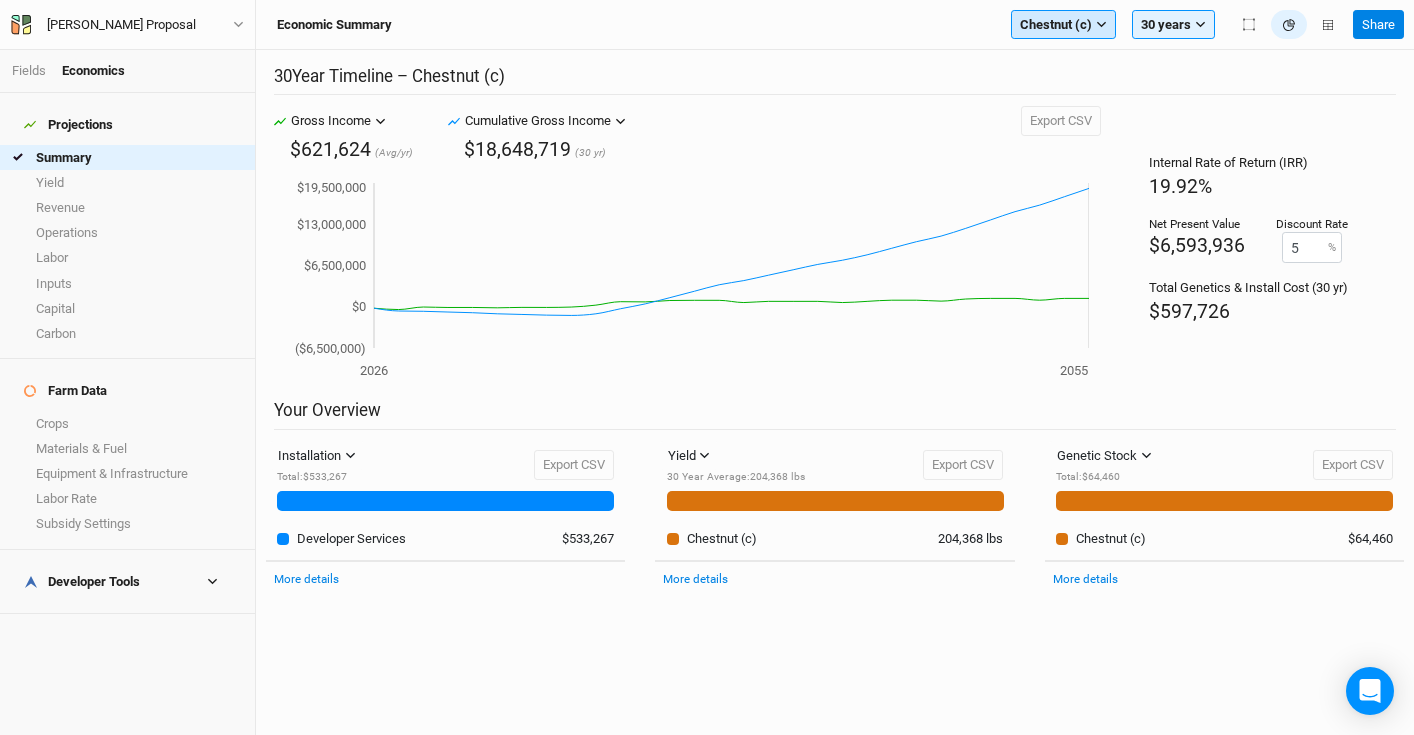 click on "Chestnut (c)" at bounding box center (1056, 25) 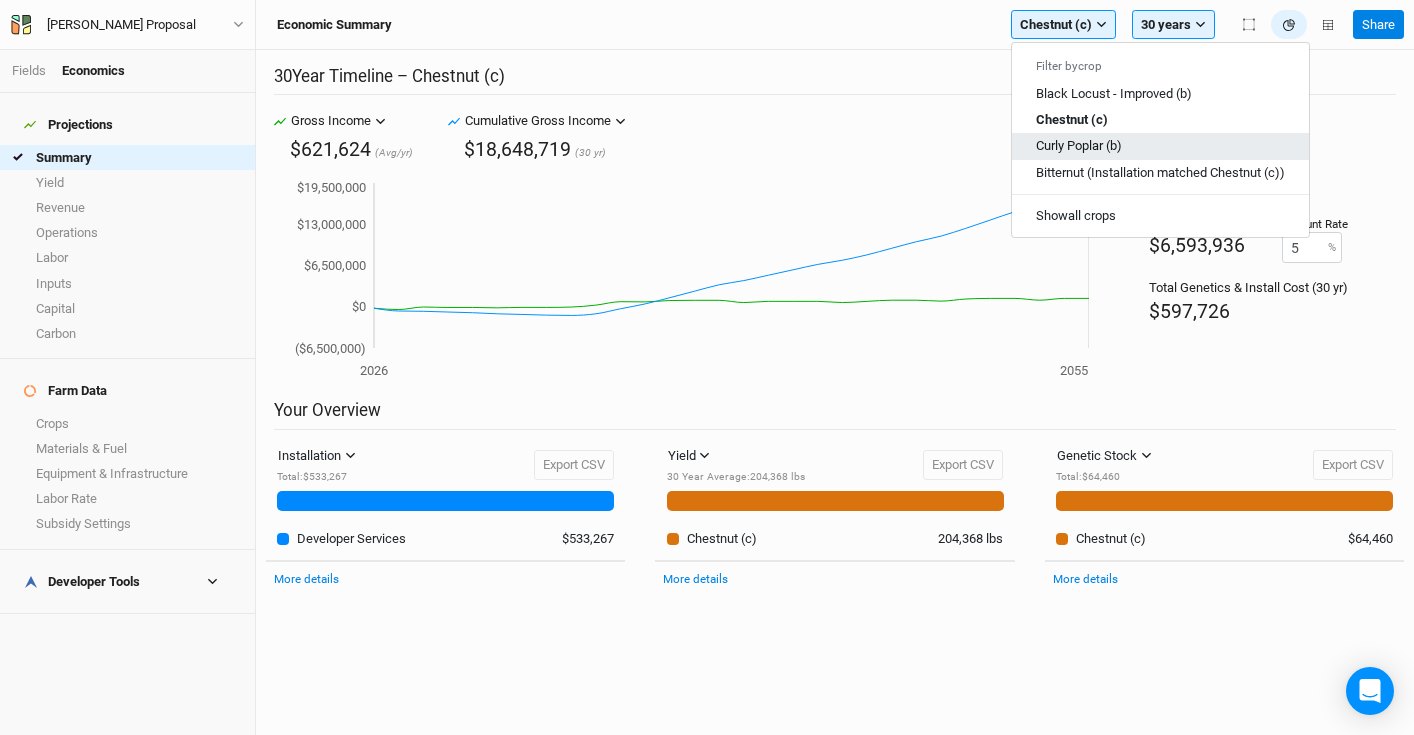 click on "Curly Poplar (b)" at bounding box center (1079, 145) 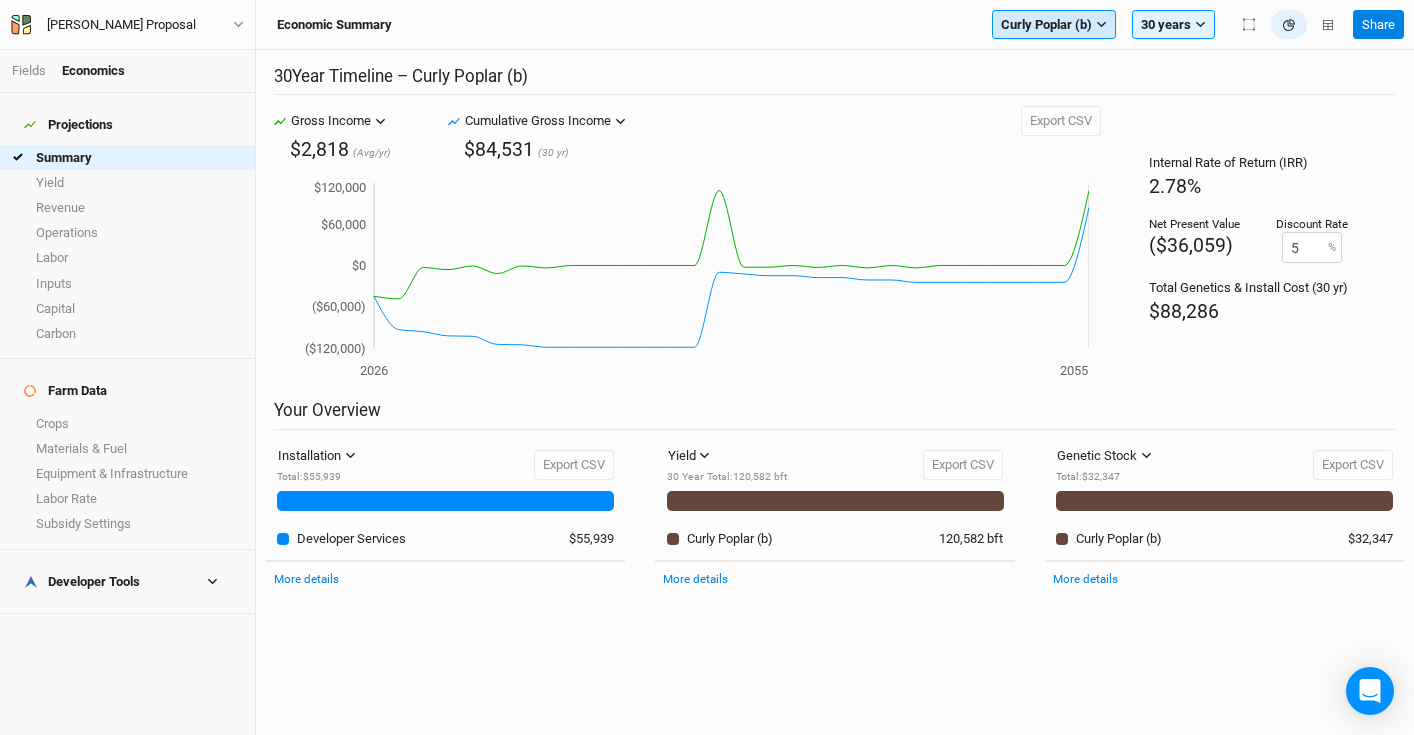 click on "Curly Poplar (b)" at bounding box center [1046, 25] 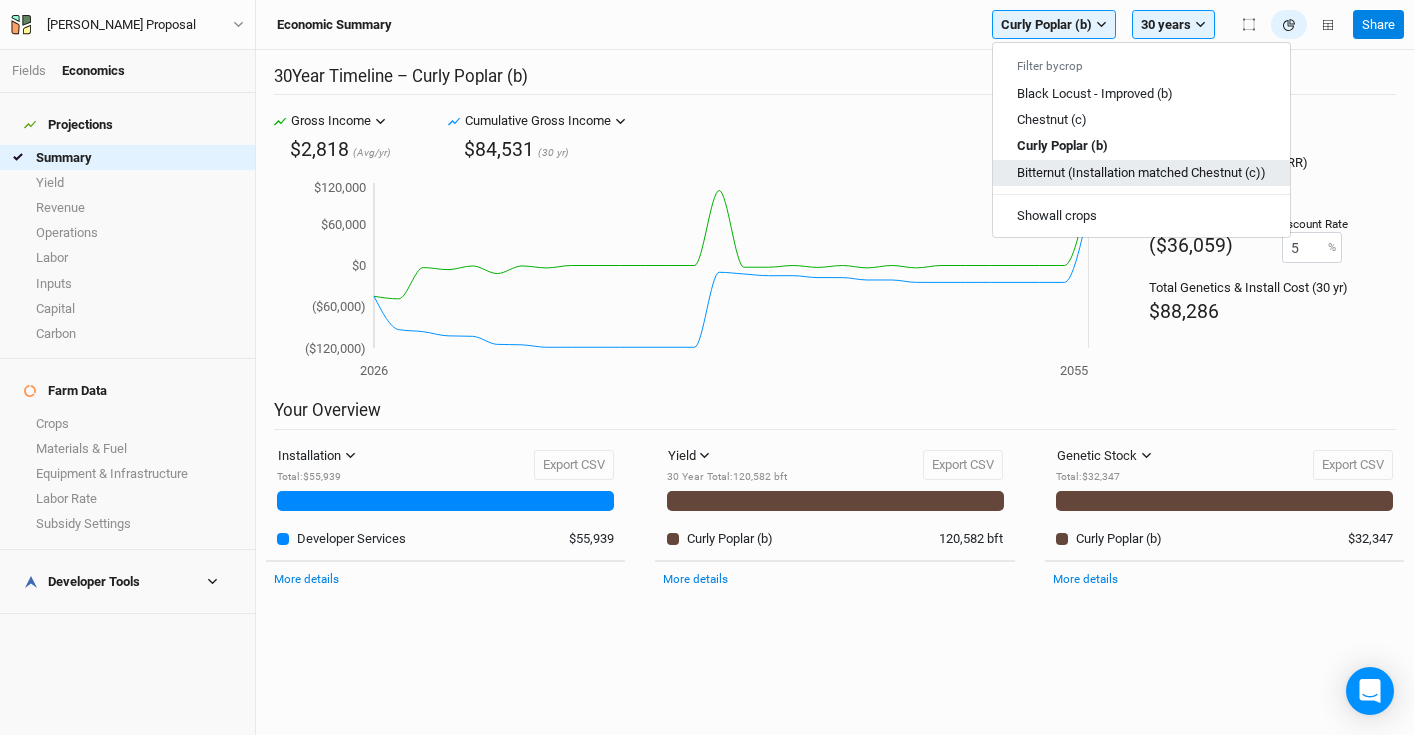 click on "Bitternut (Installation matched Chestnut (c))" at bounding box center [1141, 171] 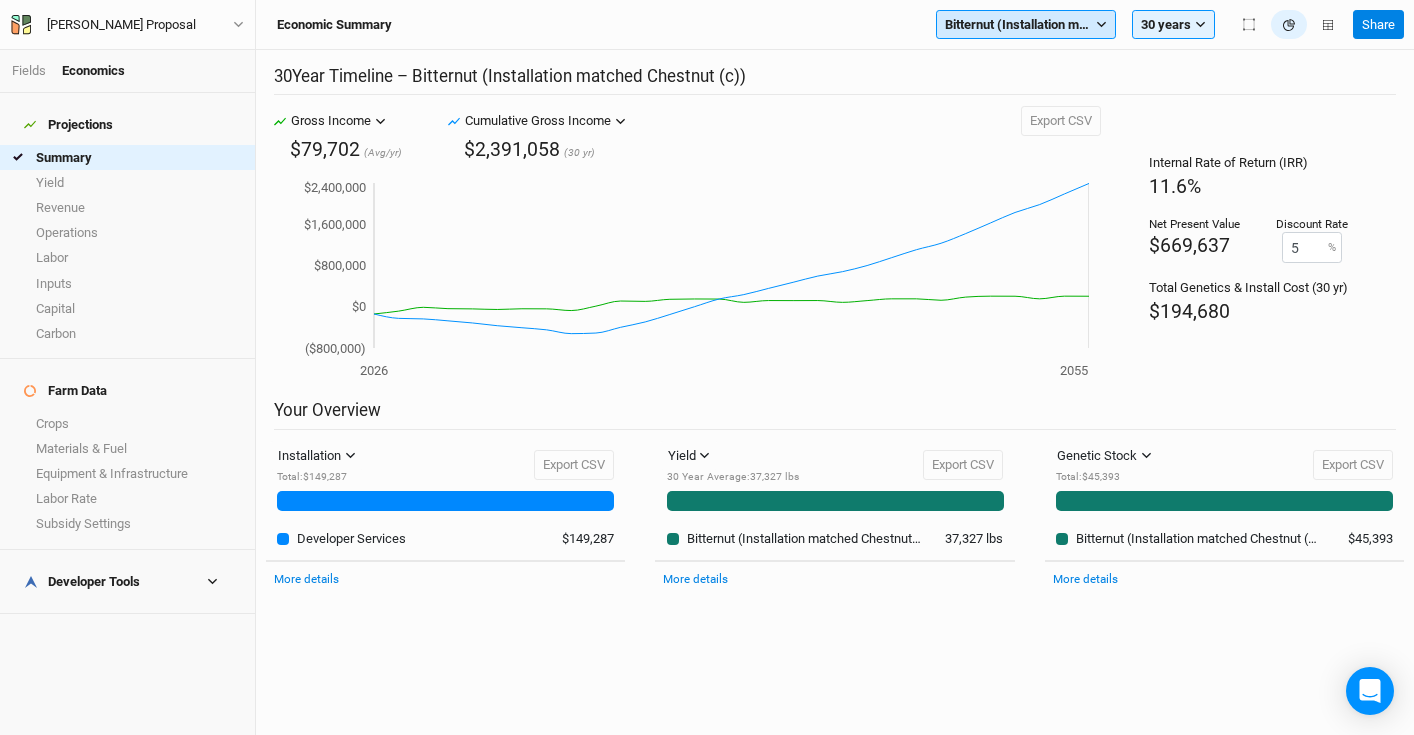 click on "Bitternut (Installation matched Chestnut (c))" at bounding box center (1018, 25) 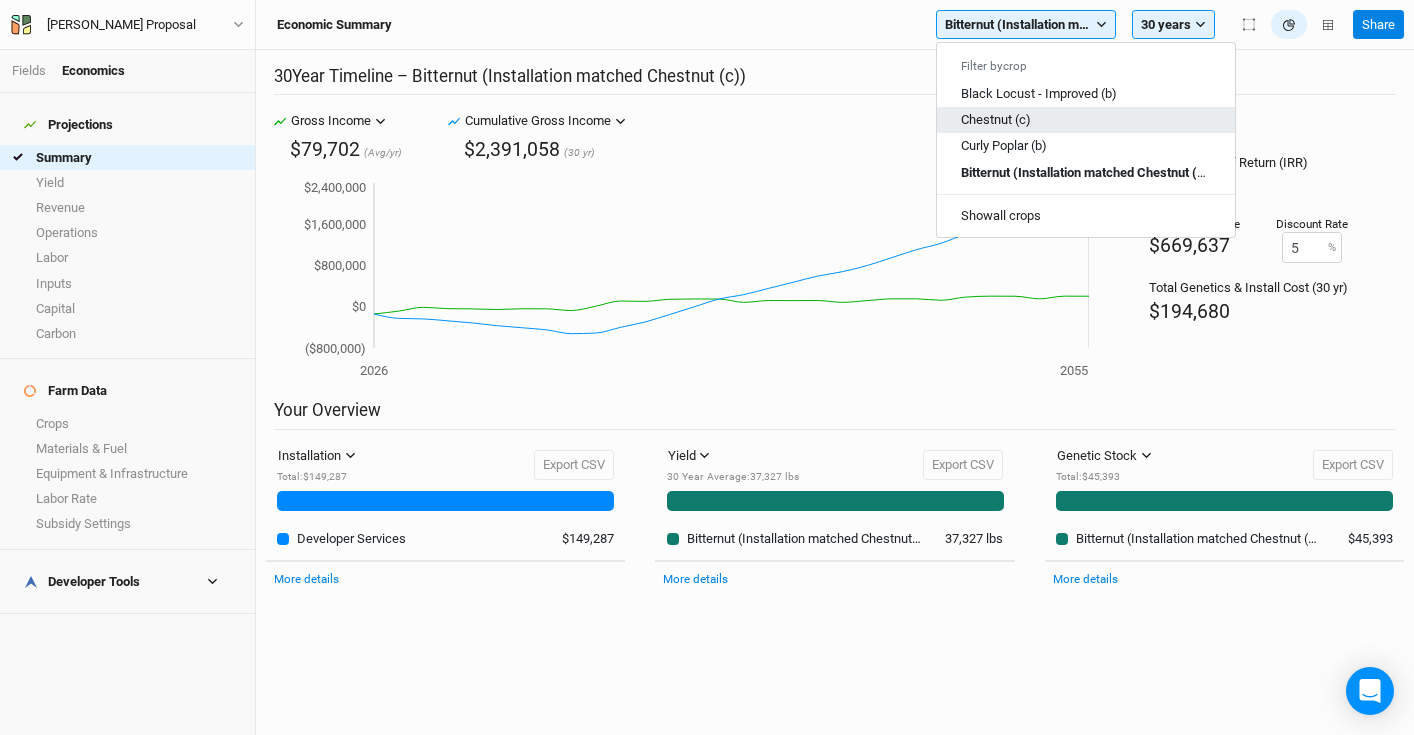 click on "Chestnut (c)" at bounding box center (1086, 120) 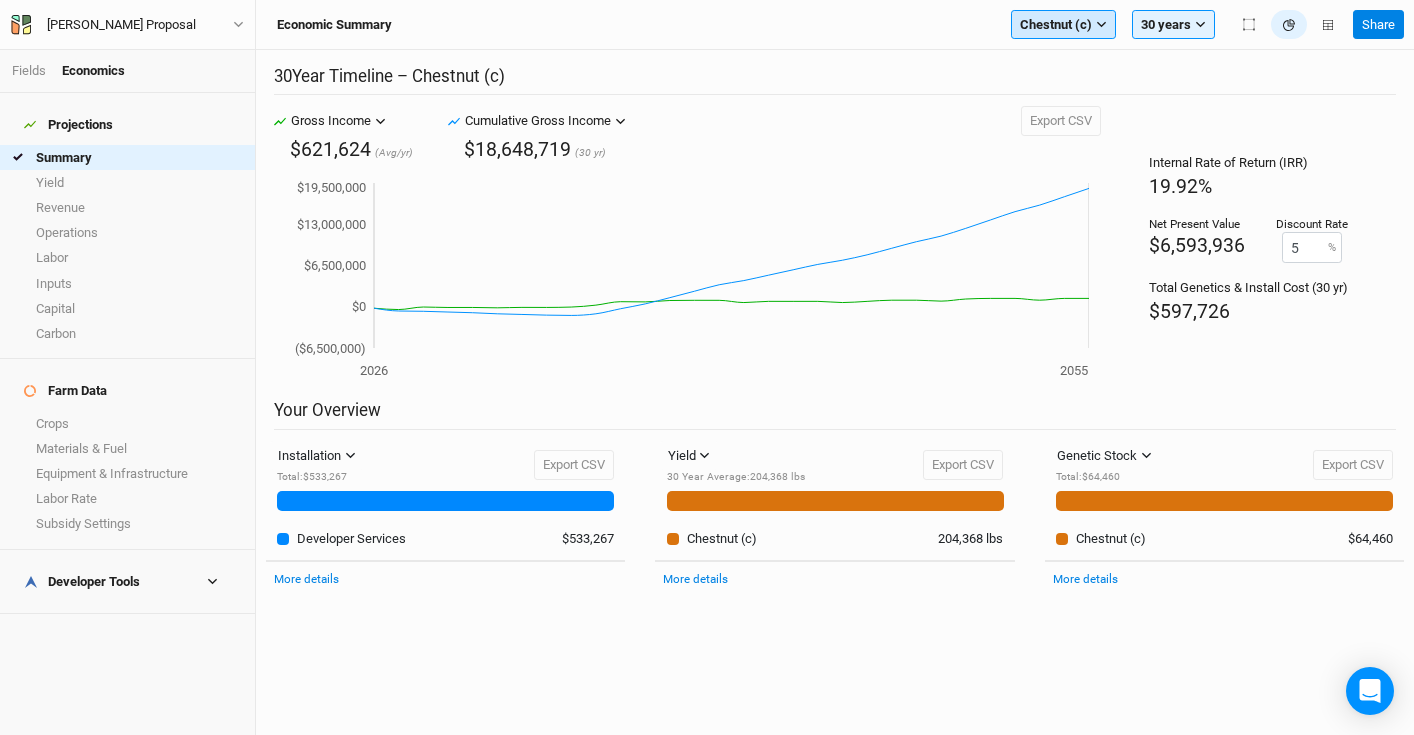 click on "Chestnut (c)" at bounding box center [1056, 25] 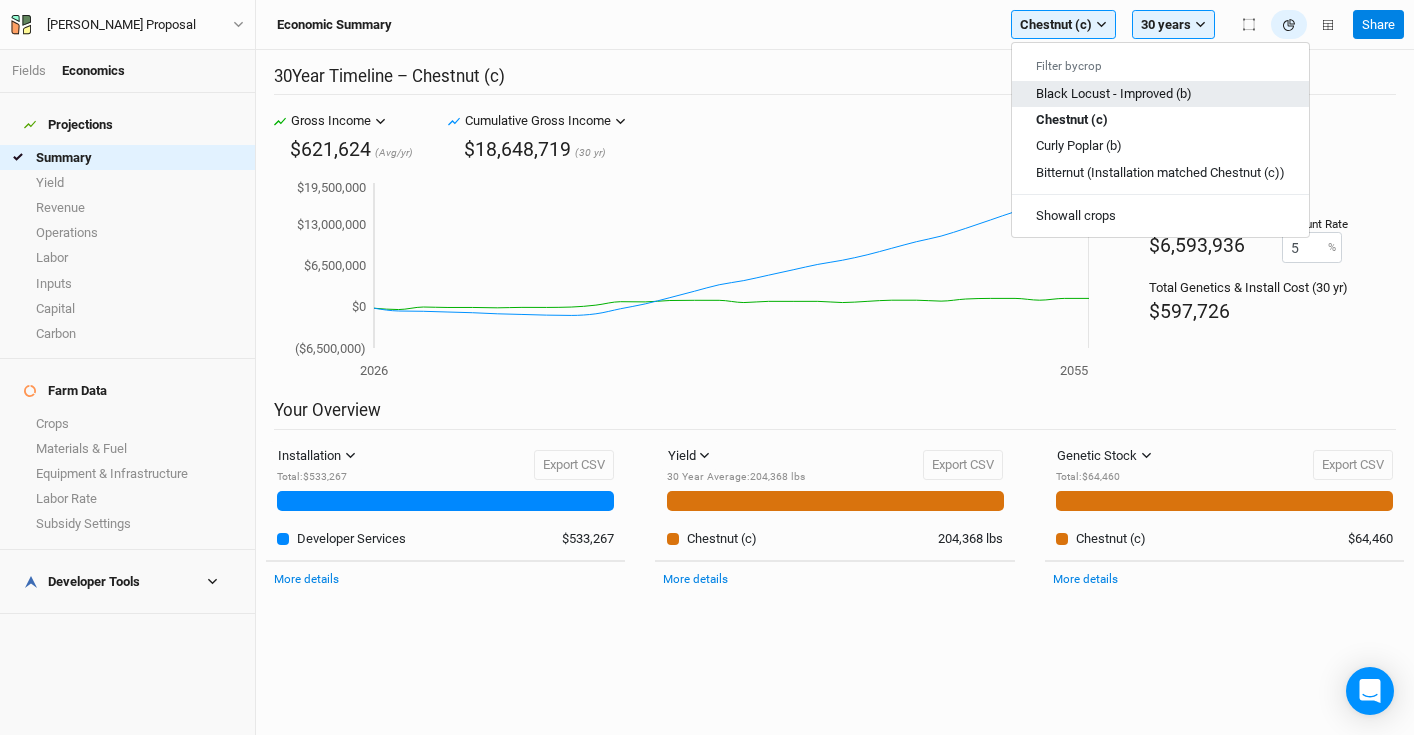 click on "Black Locust - Improved (b)" at bounding box center (1114, 93) 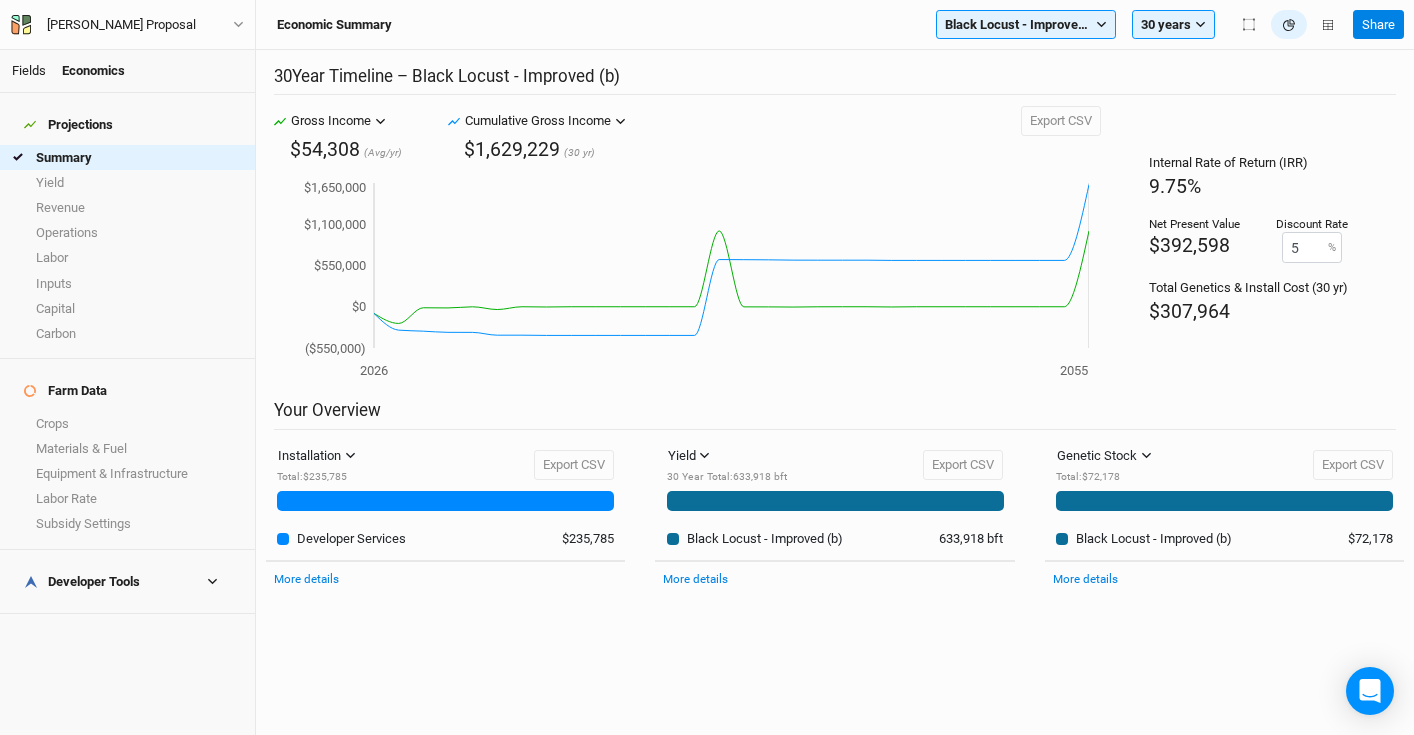 click on "Fields" at bounding box center (29, 70) 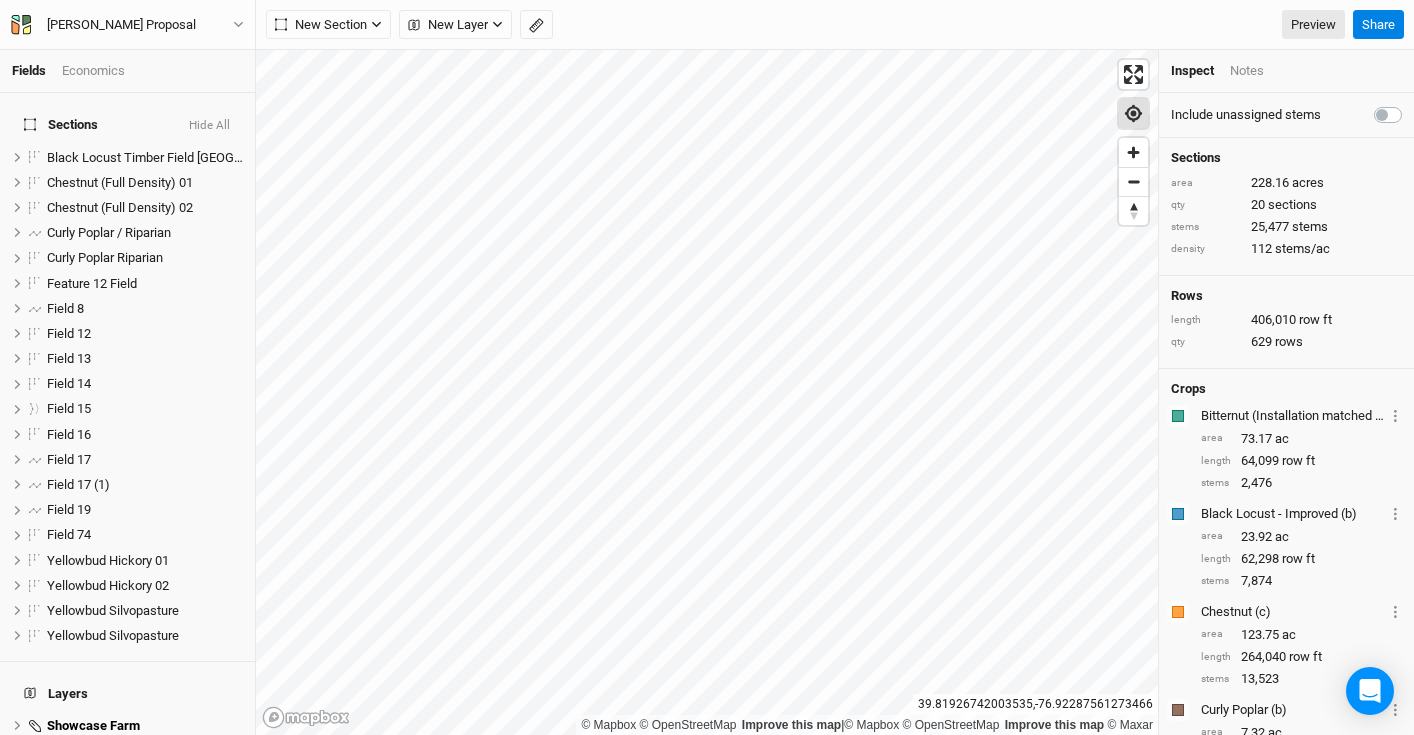 click on "© Mapbox   © OpenStreetMap   Improve this map  |  © Mapbox   © OpenStreetMap   Improve this map   © Maxar" at bounding box center [707, 392] 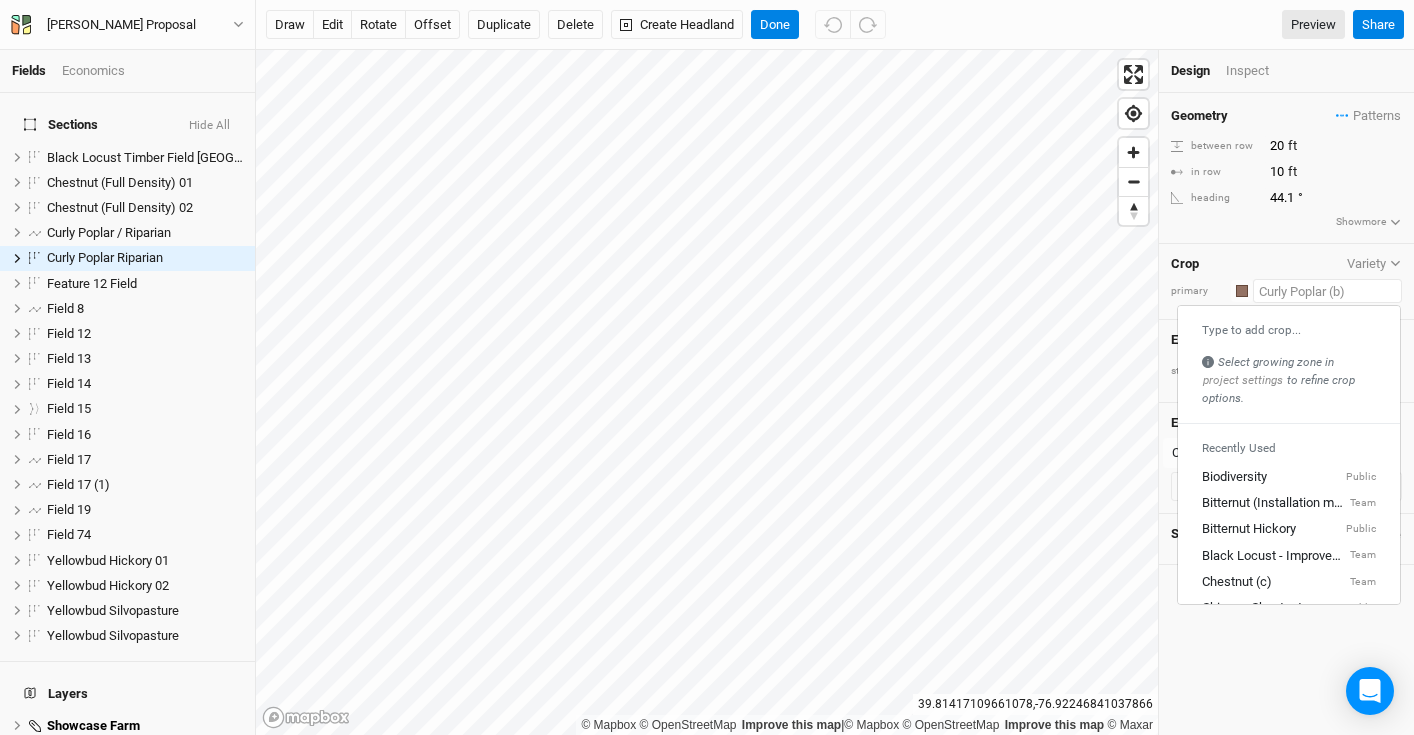 click at bounding box center (1327, 291) 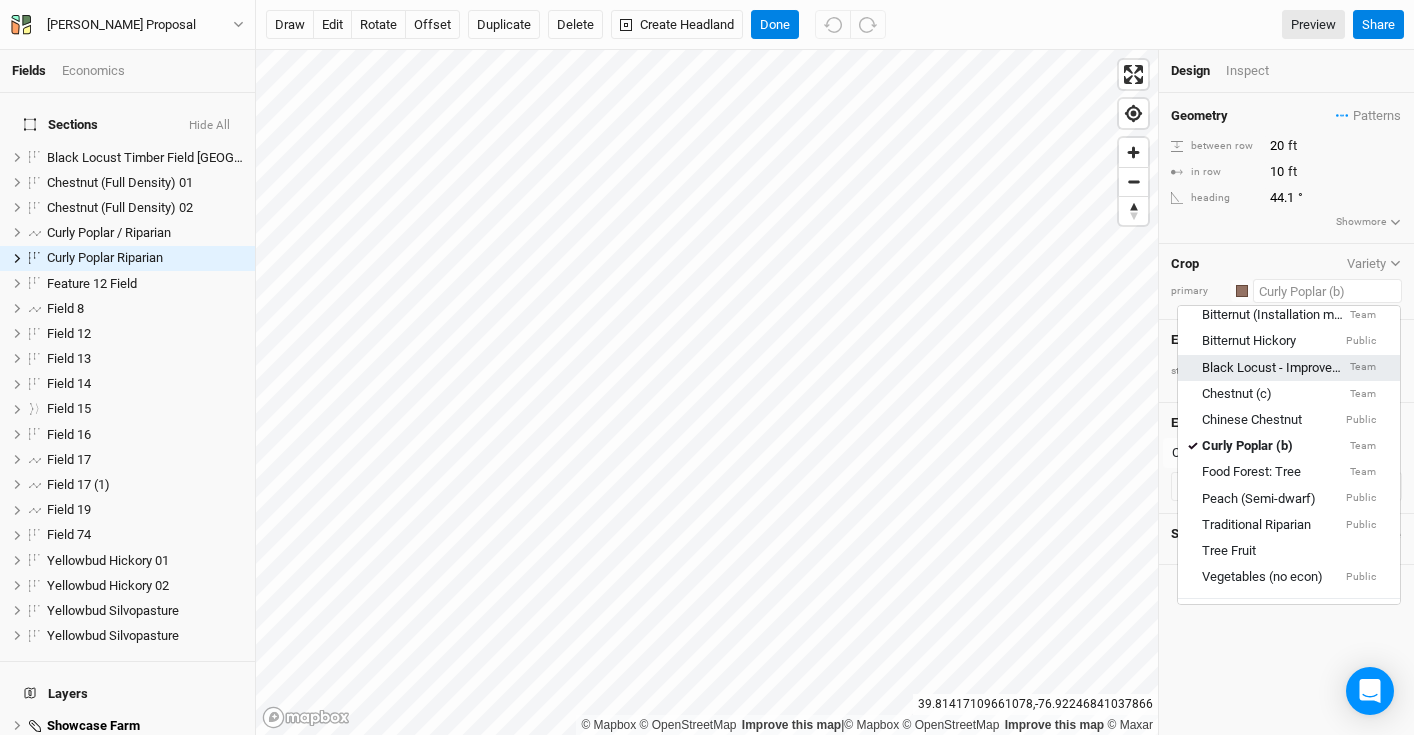scroll, scrollTop: 193, scrollLeft: 0, axis: vertical 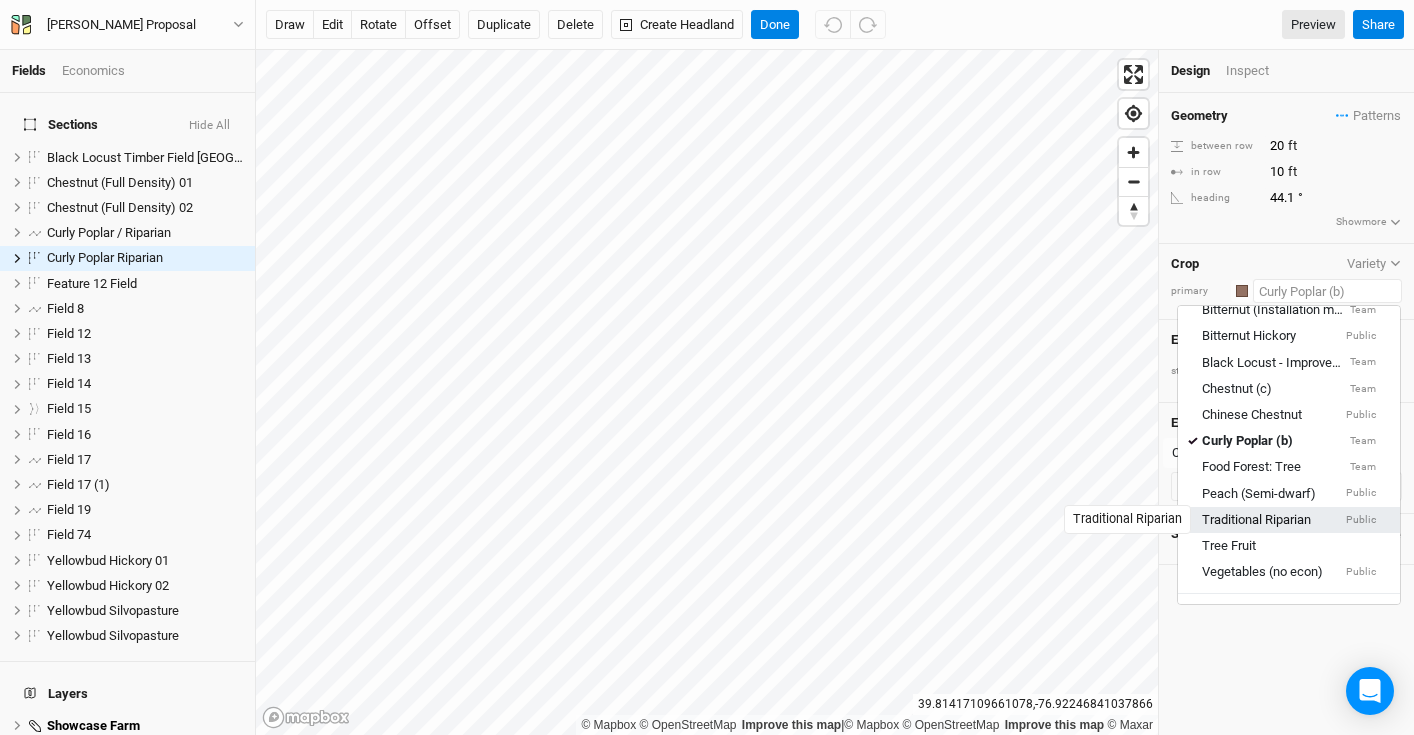 click on "Traditional Riparian" at bounding box center (1256, 520) 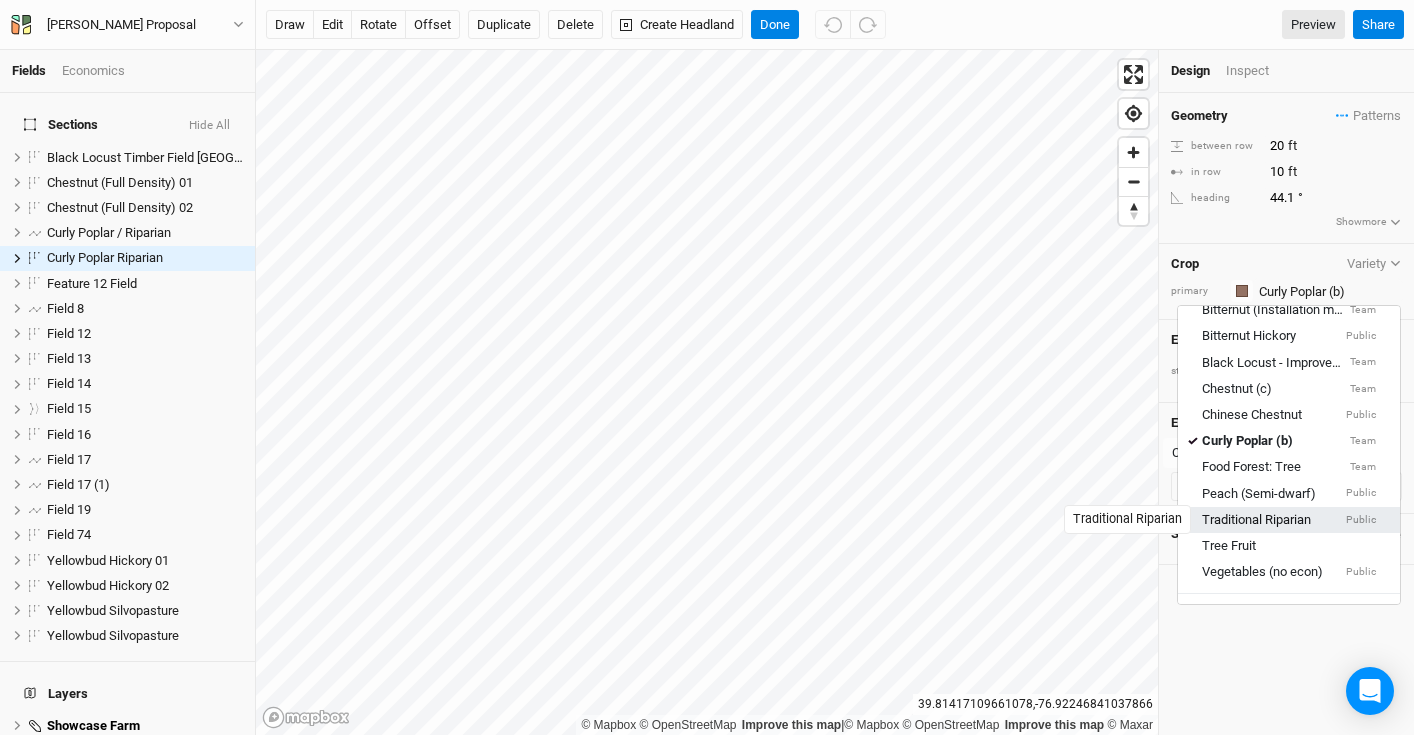 type on "15" 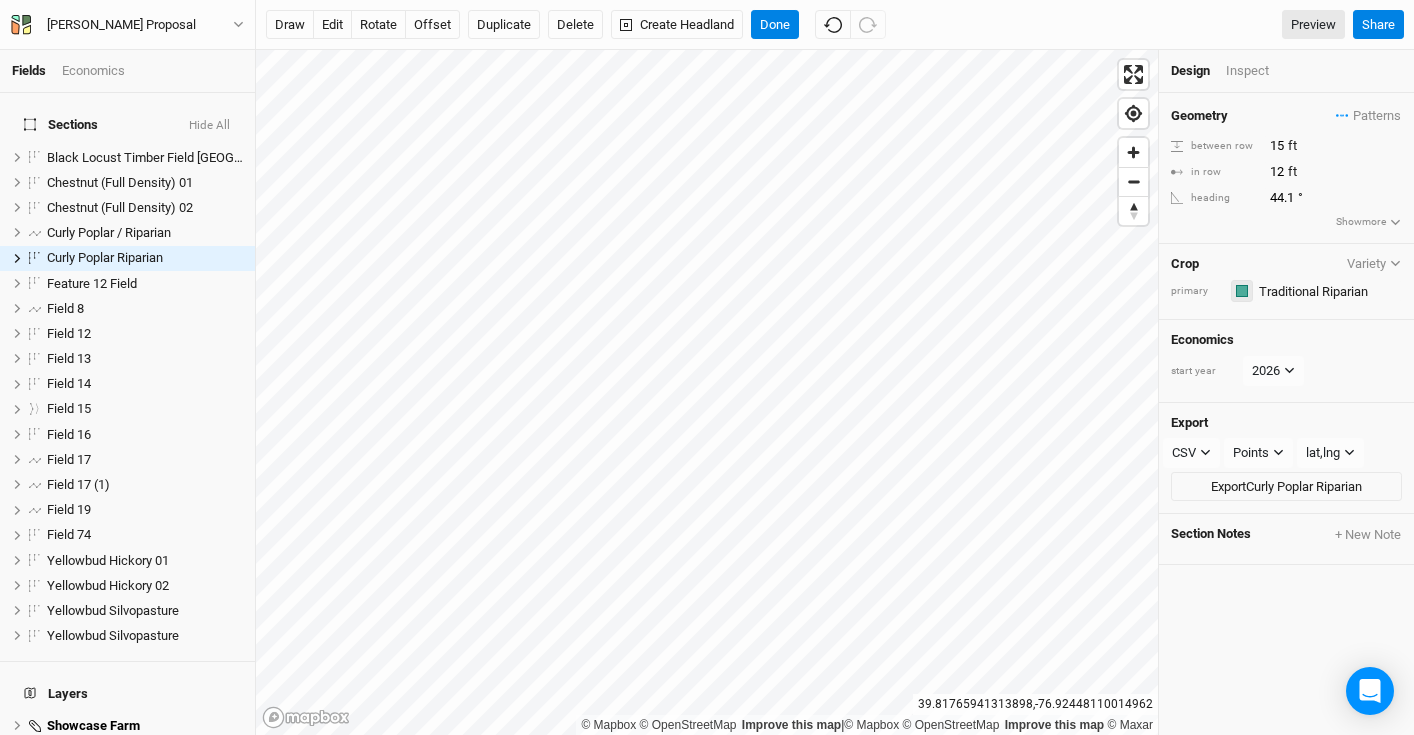 click at bounding box center (1242, 291) 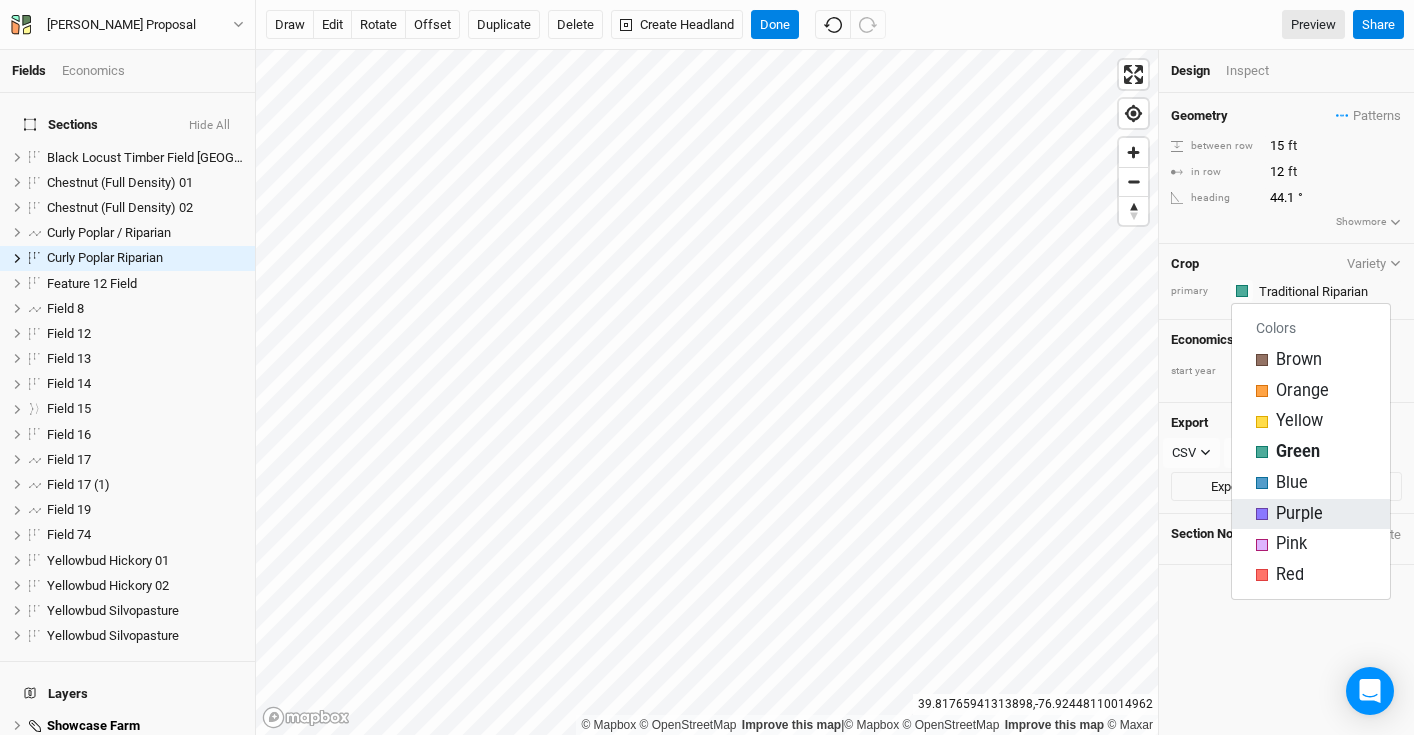 click on "Purple" at bounding box center (1311, 514) 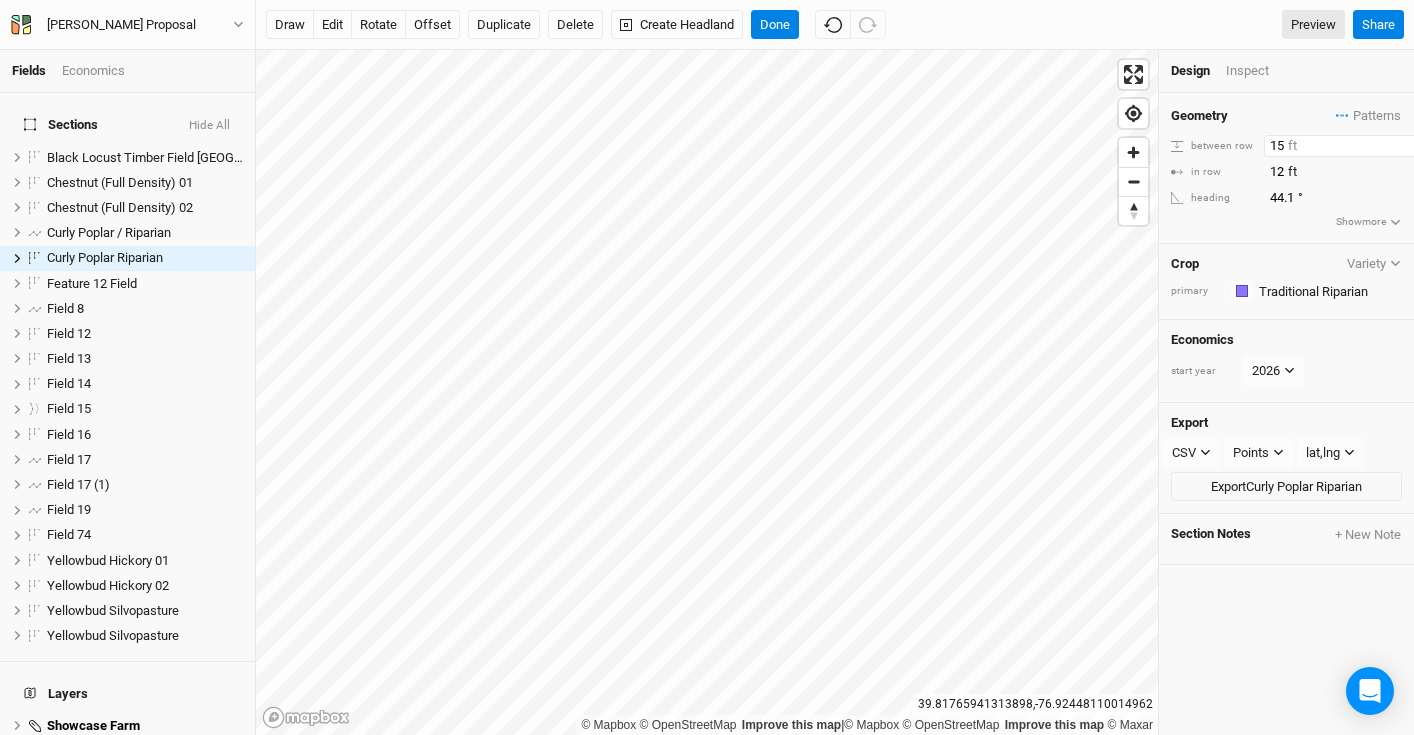 drag, startPoint x: 1289, startPoint y: 145, endPoint x: 1198, endPoint y: 117, distance: 95.2103 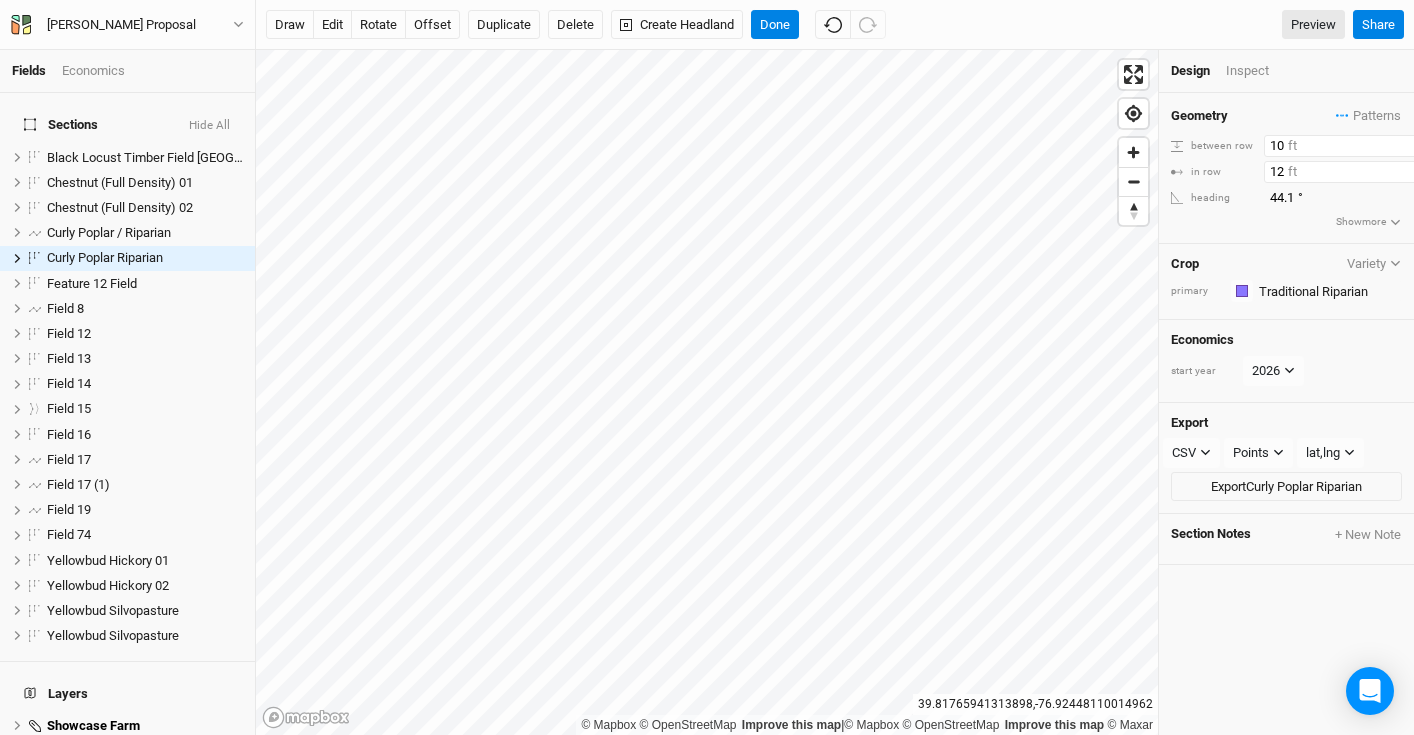 type on "10" 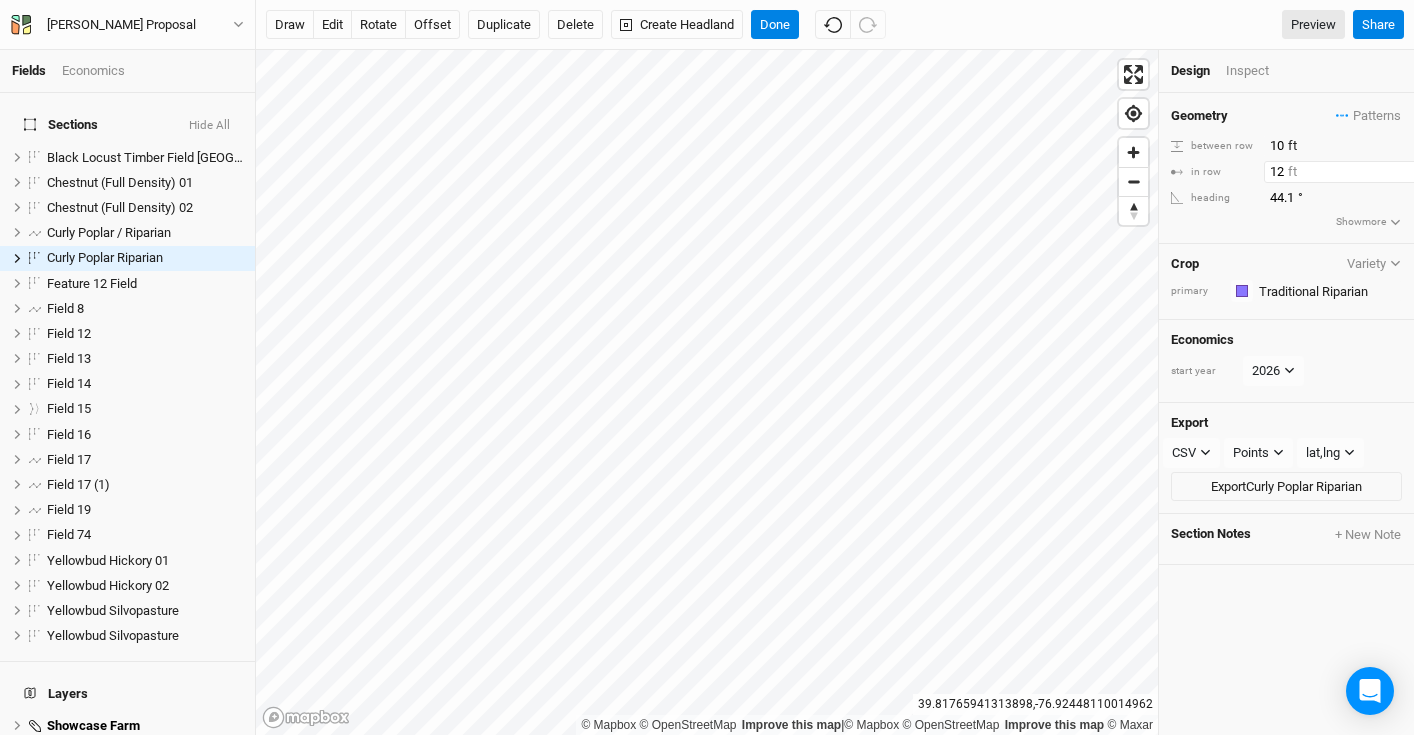 drag, startPoint x: 1285, startPoint y: 176, endPoint x: 1178, endPoint y: 168, distance: 107.298645 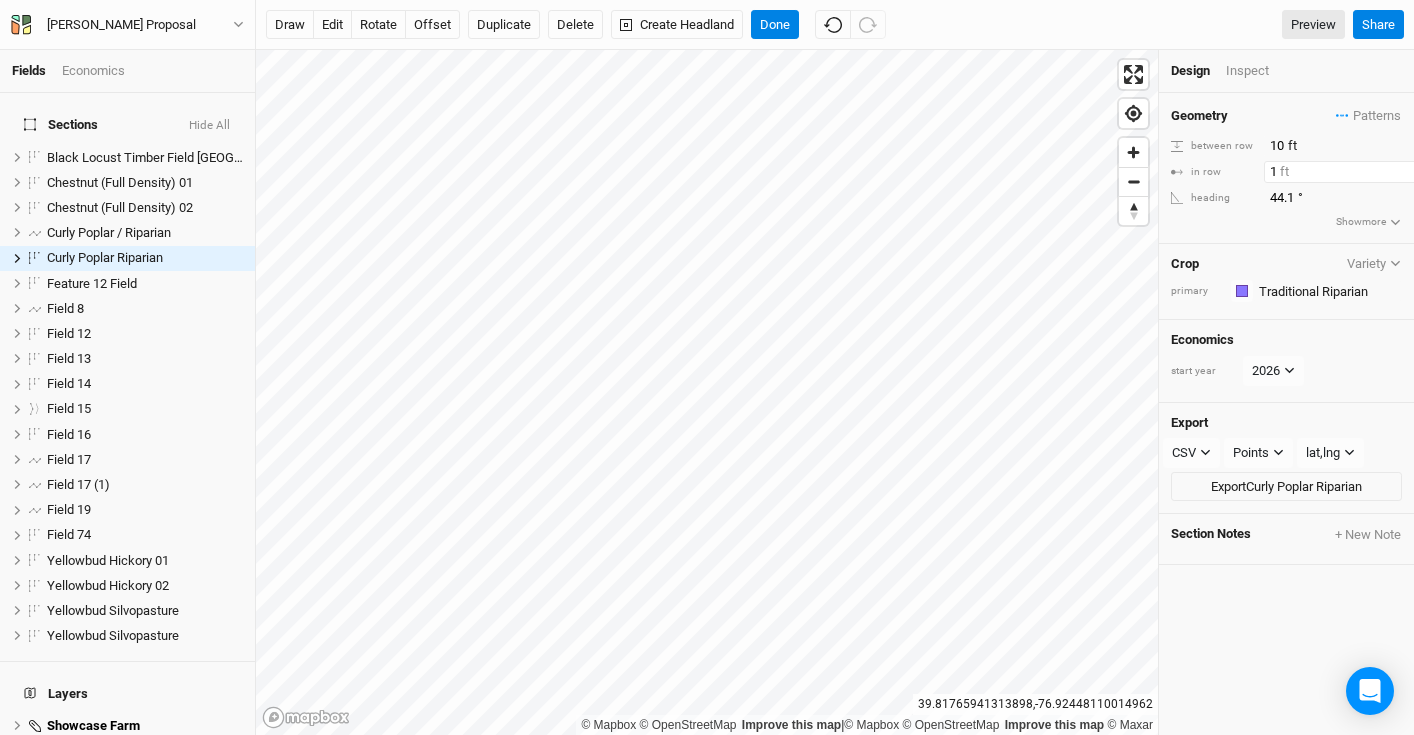 type on "10" 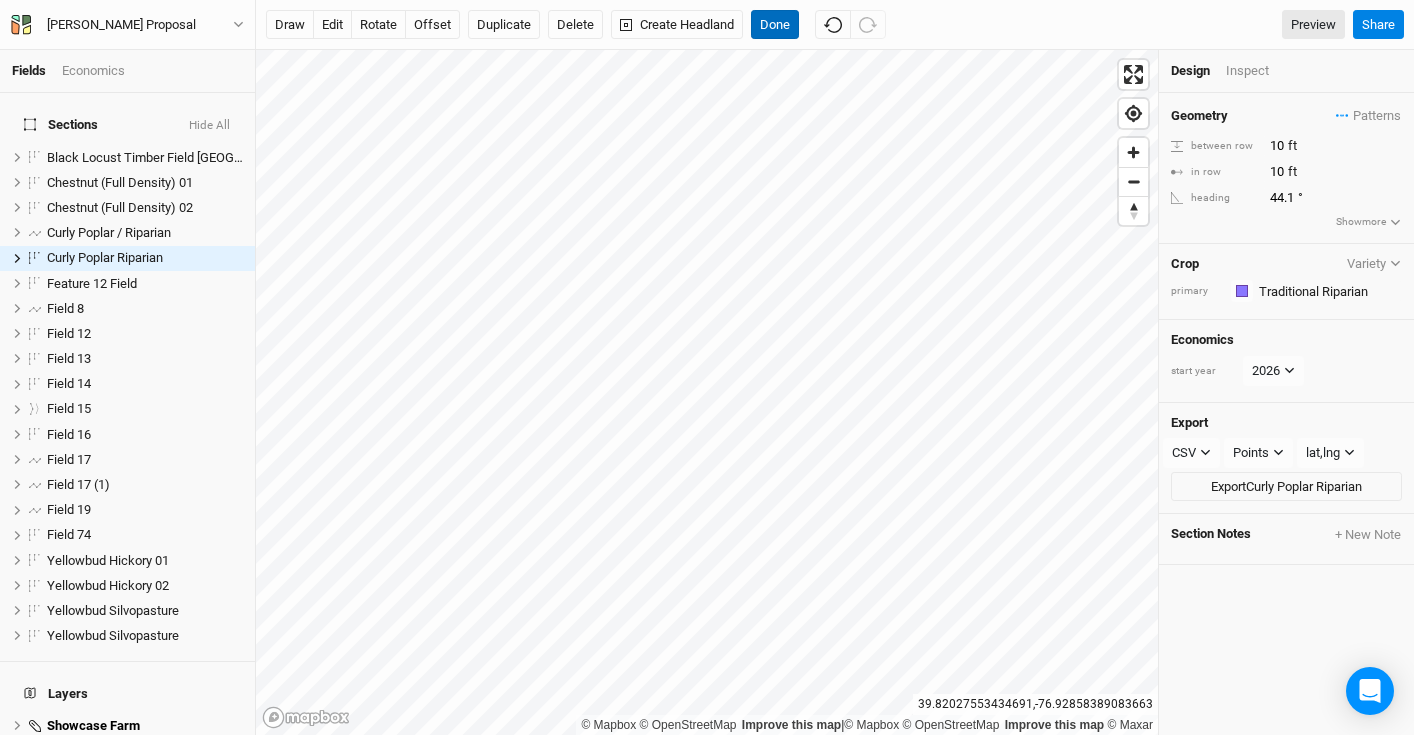 click on "Done" at bounding box center (775, 25) 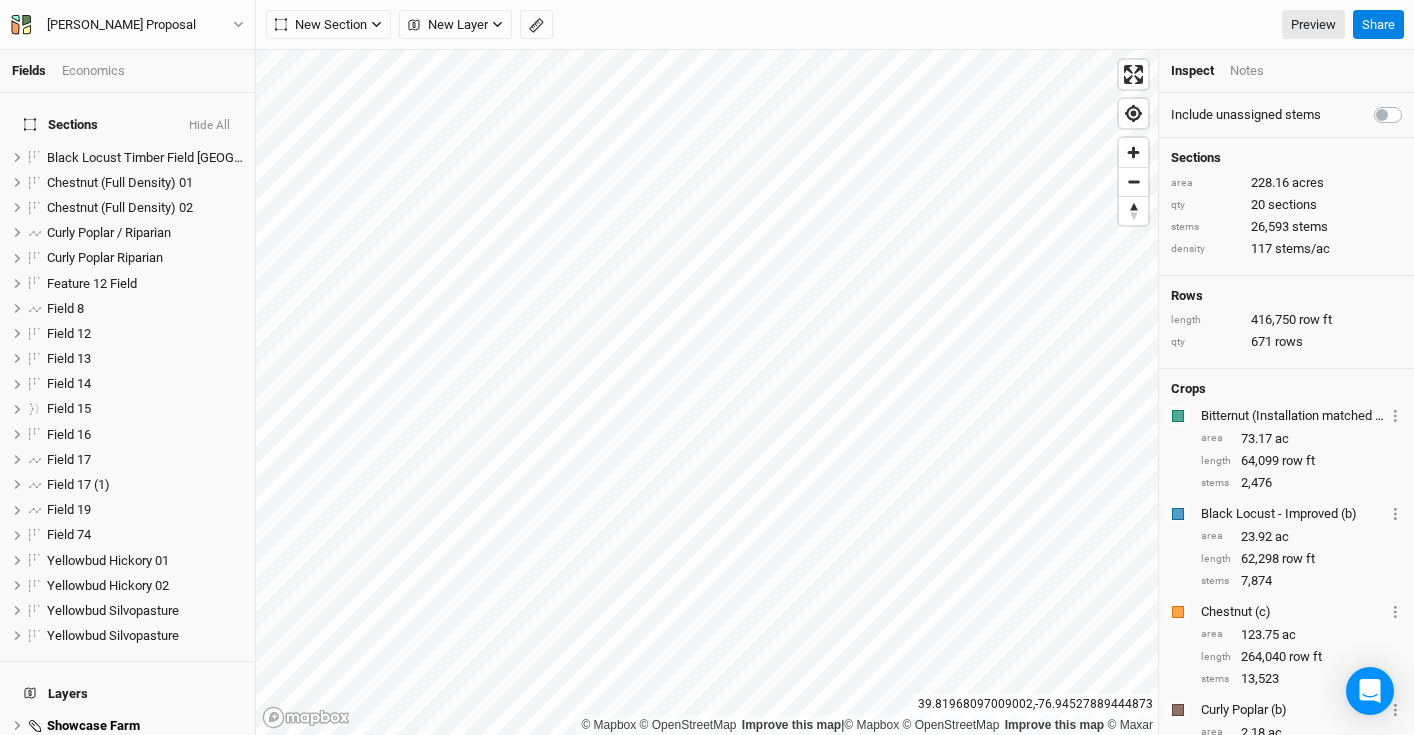 click on "Economics" at bounding box center (93, 71) 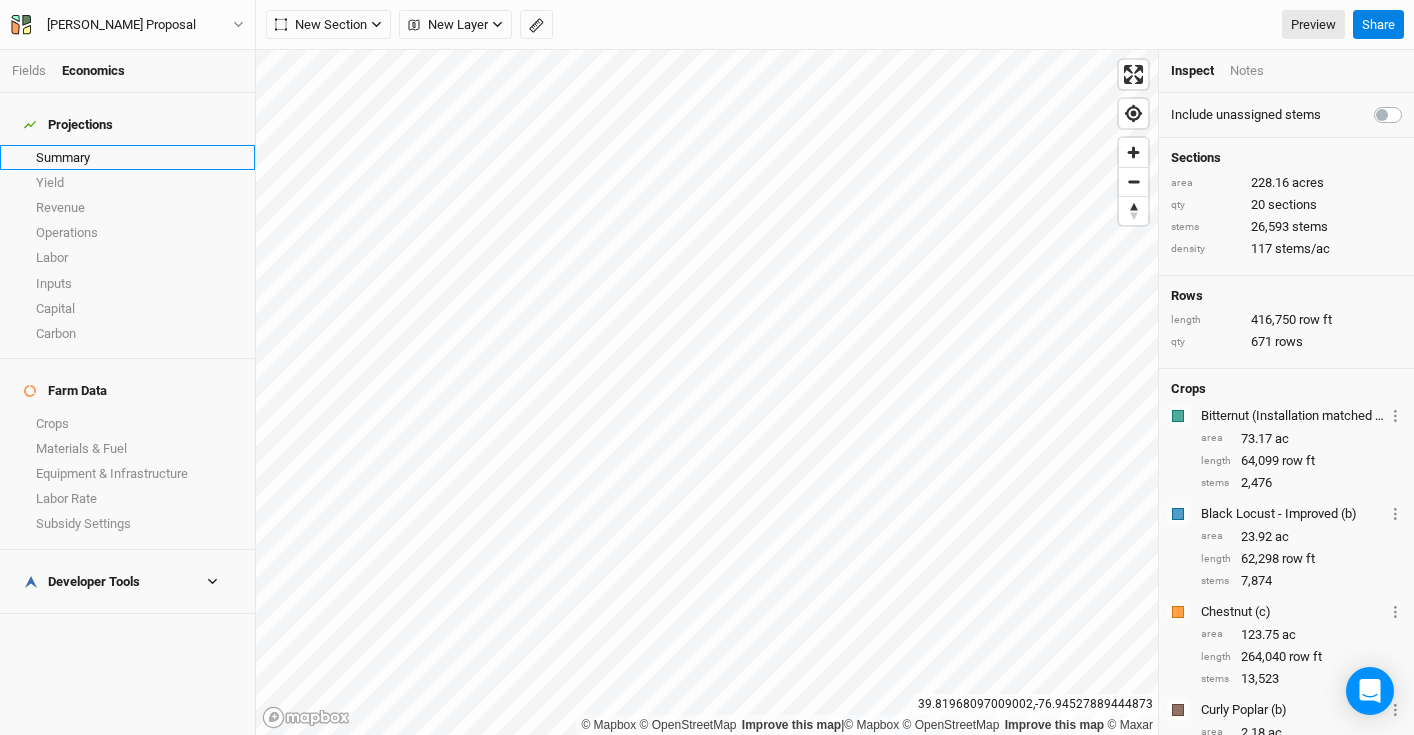 click on "Summary" at bounding box center (127, 157) 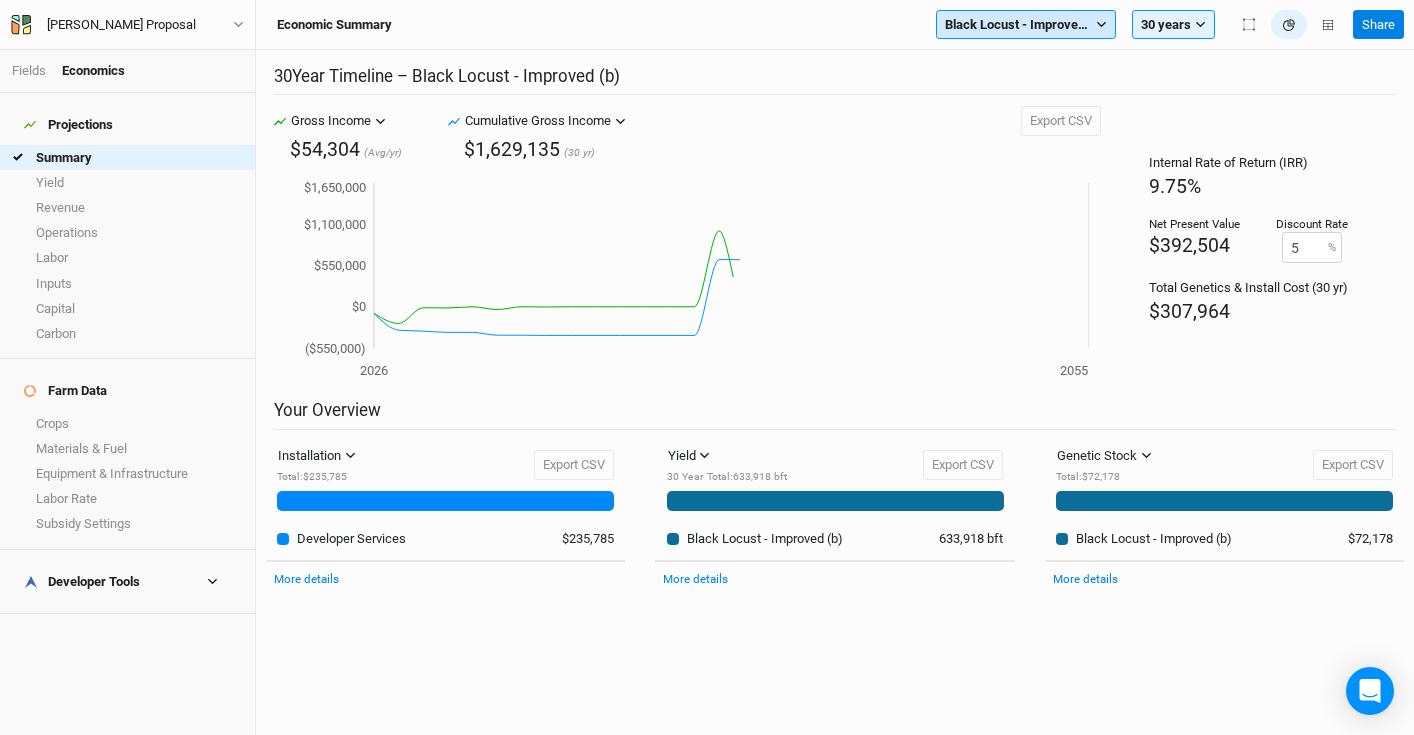 click on "Black Locust - Improved (b)" at bounding box center (1018, 25) 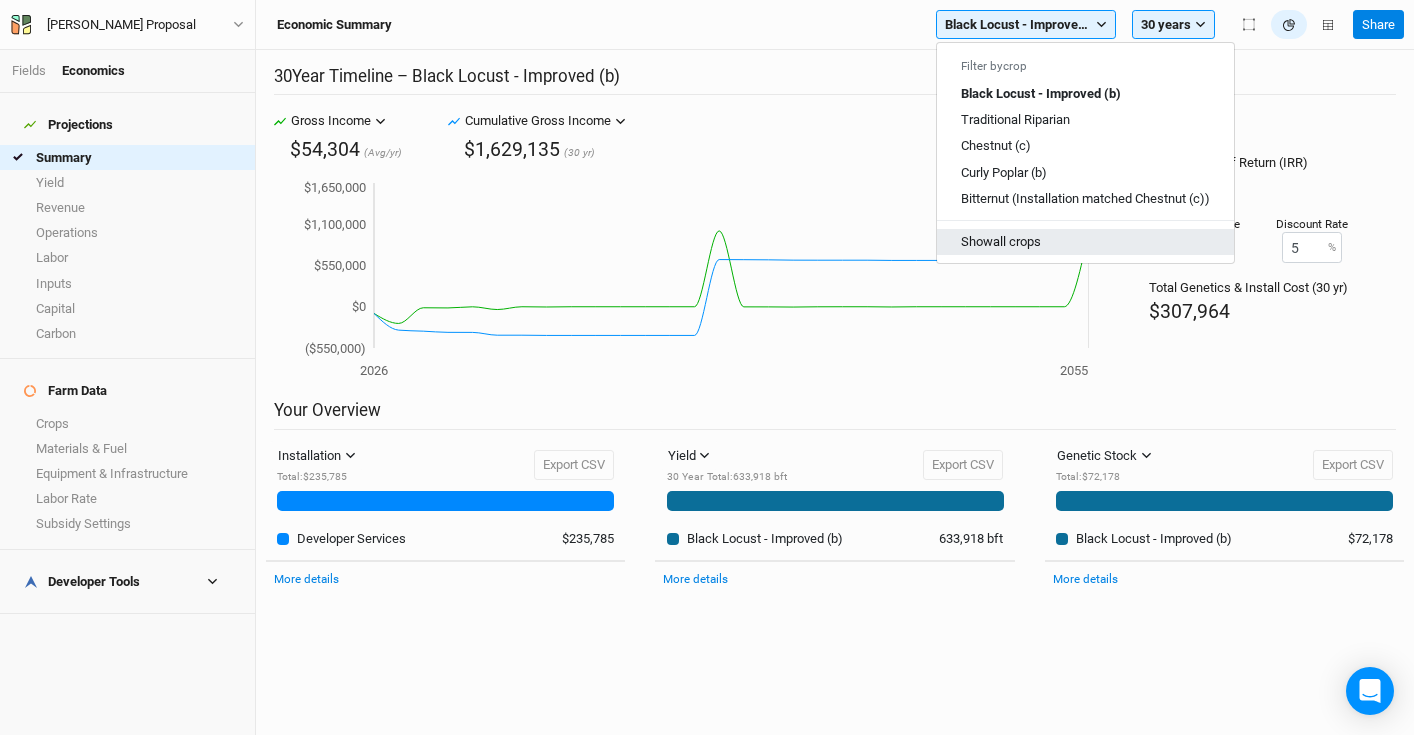 click on "Show  all crops" at bounding box center [1085, 242] 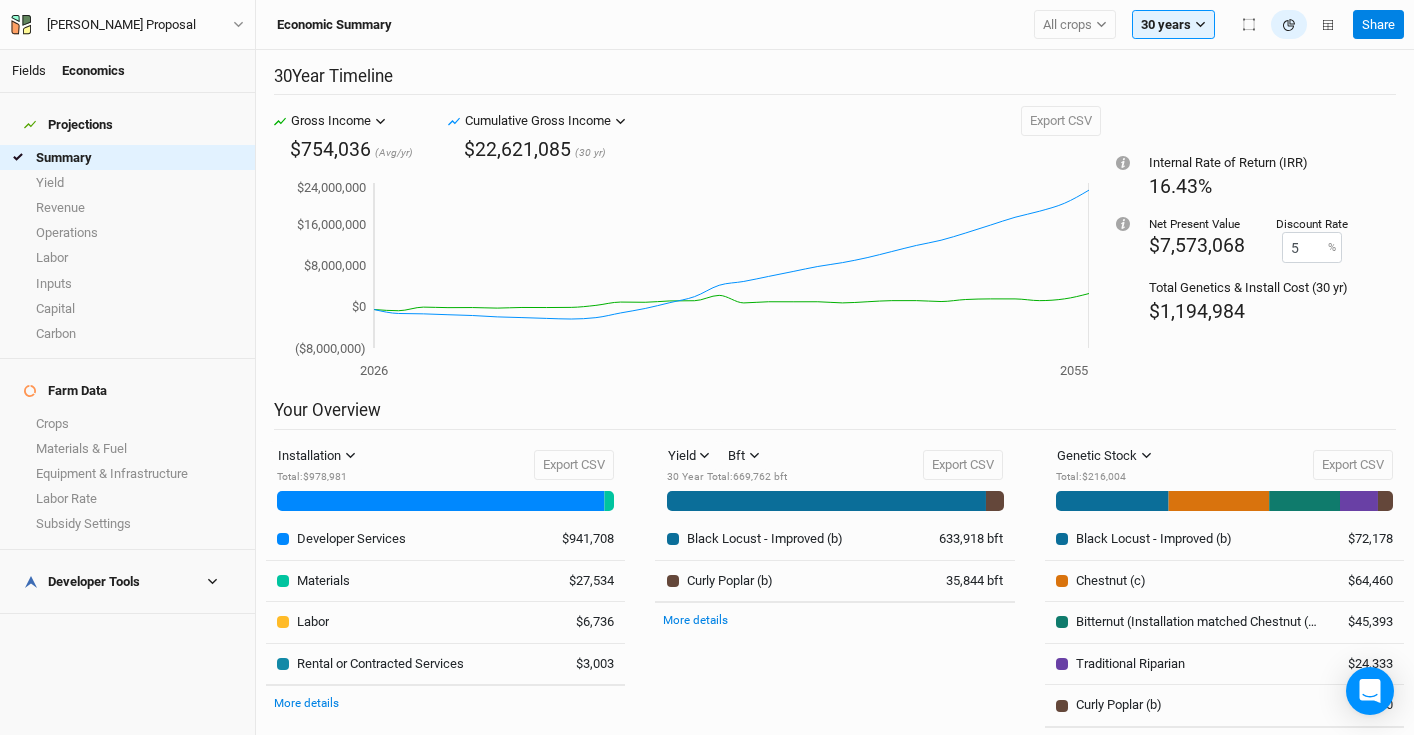 click on "Fields" at bounding box center (29, 70) 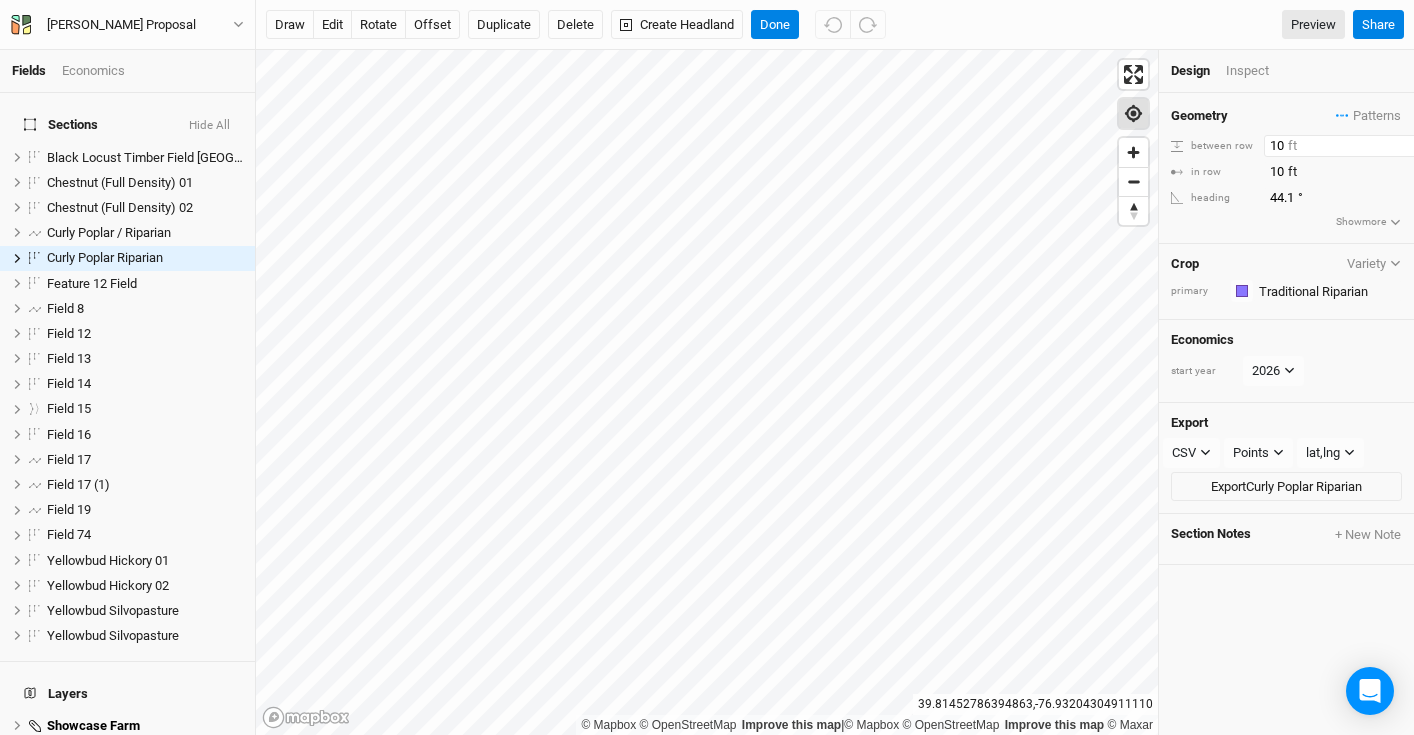 drag, startPoint x: 1283, startPoint y: 147, endPoint x: 1128, endPoint y: 123, distance: 156.84706 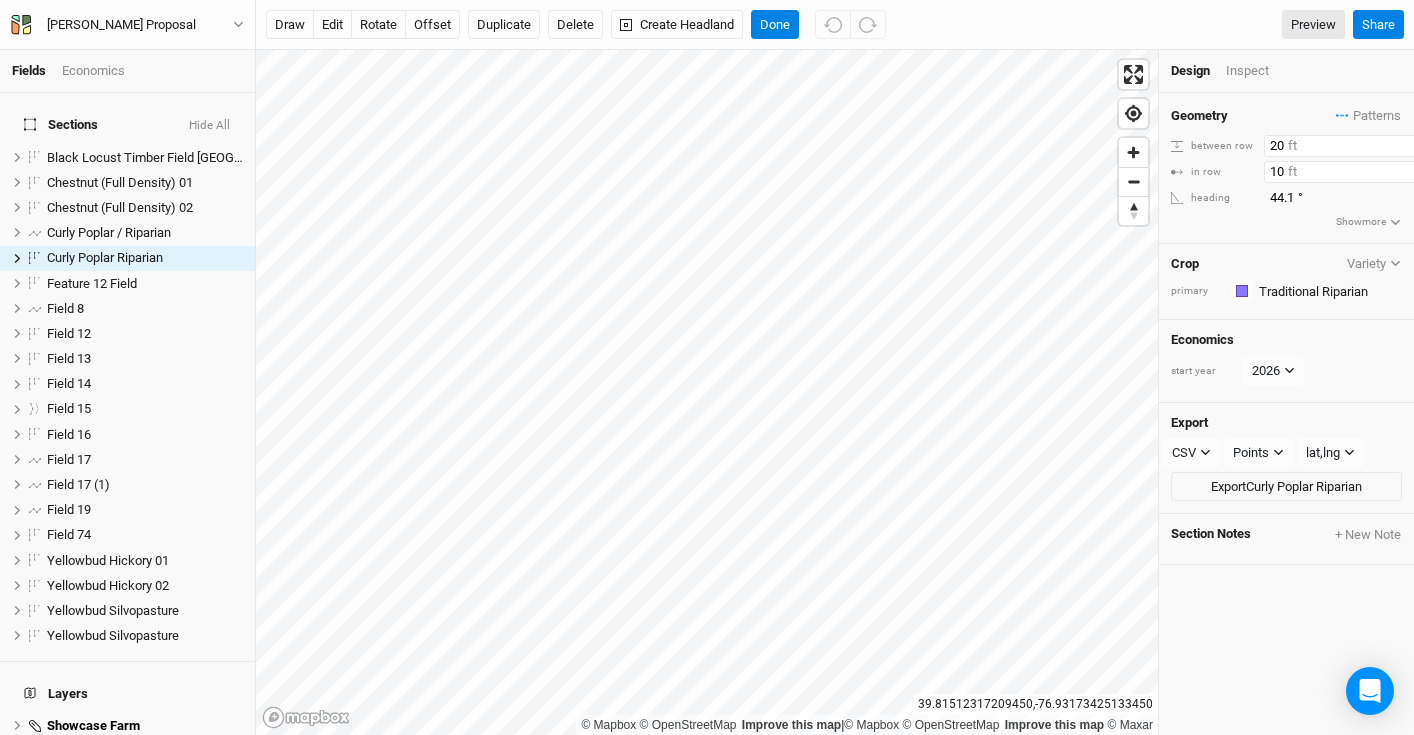 type on "20" 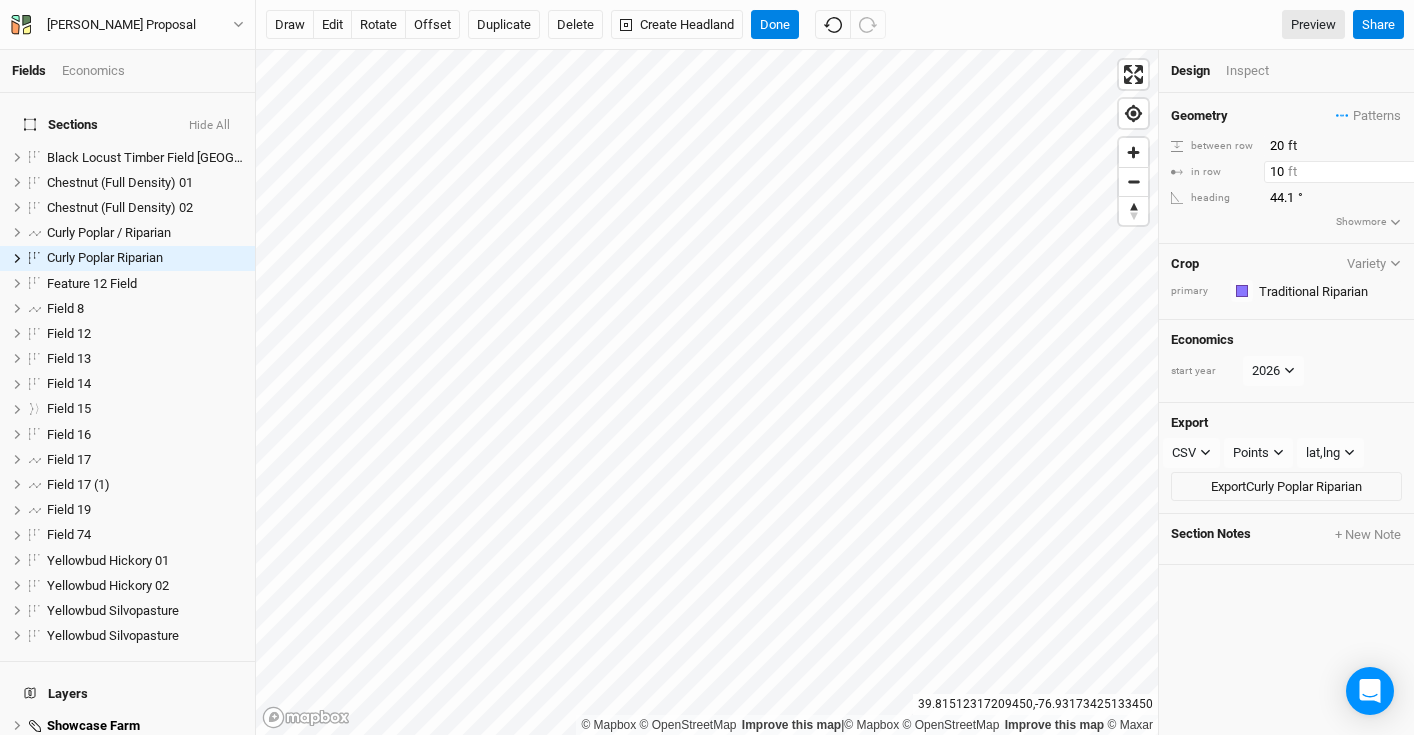 drag, startPoint x: 1287, startPoint y: 174, endPoint x: 1170, endPoint y: 168, distance: 117.15375 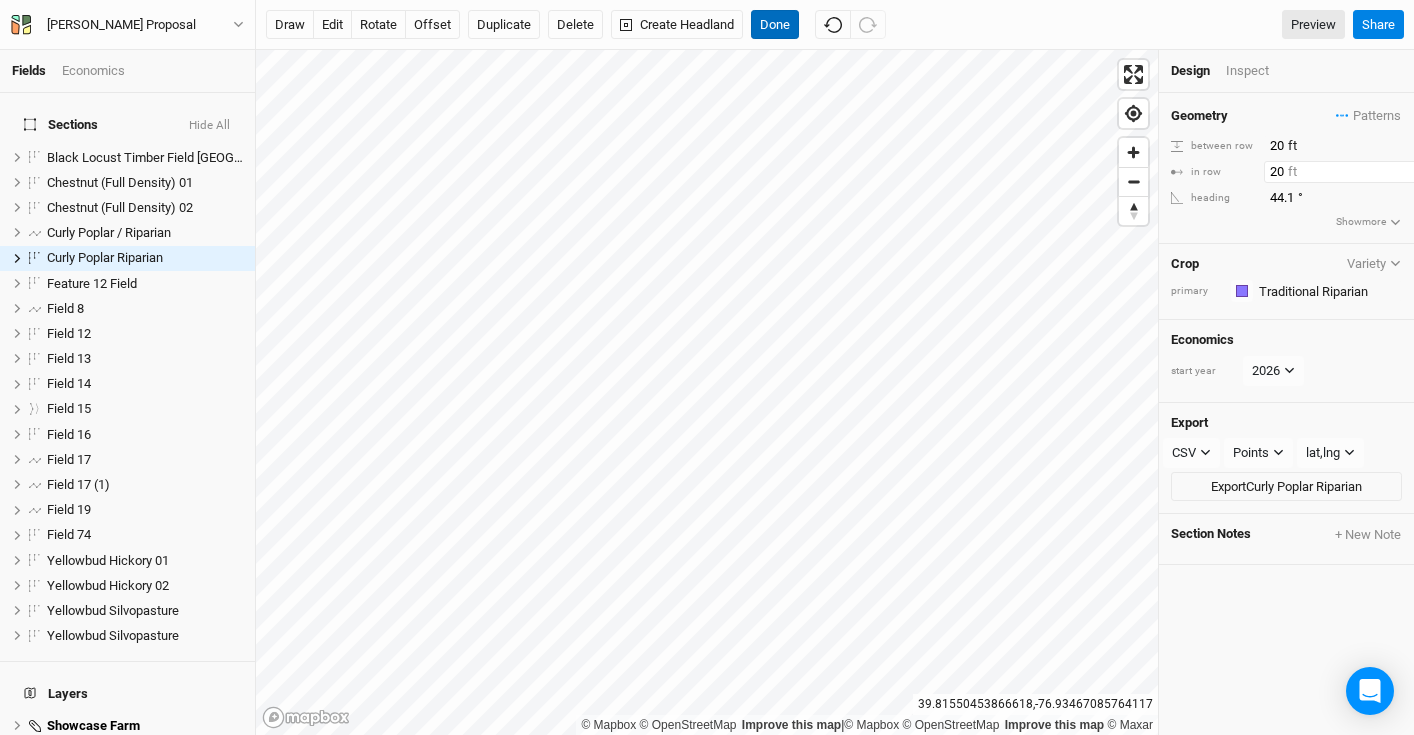 type on "20" 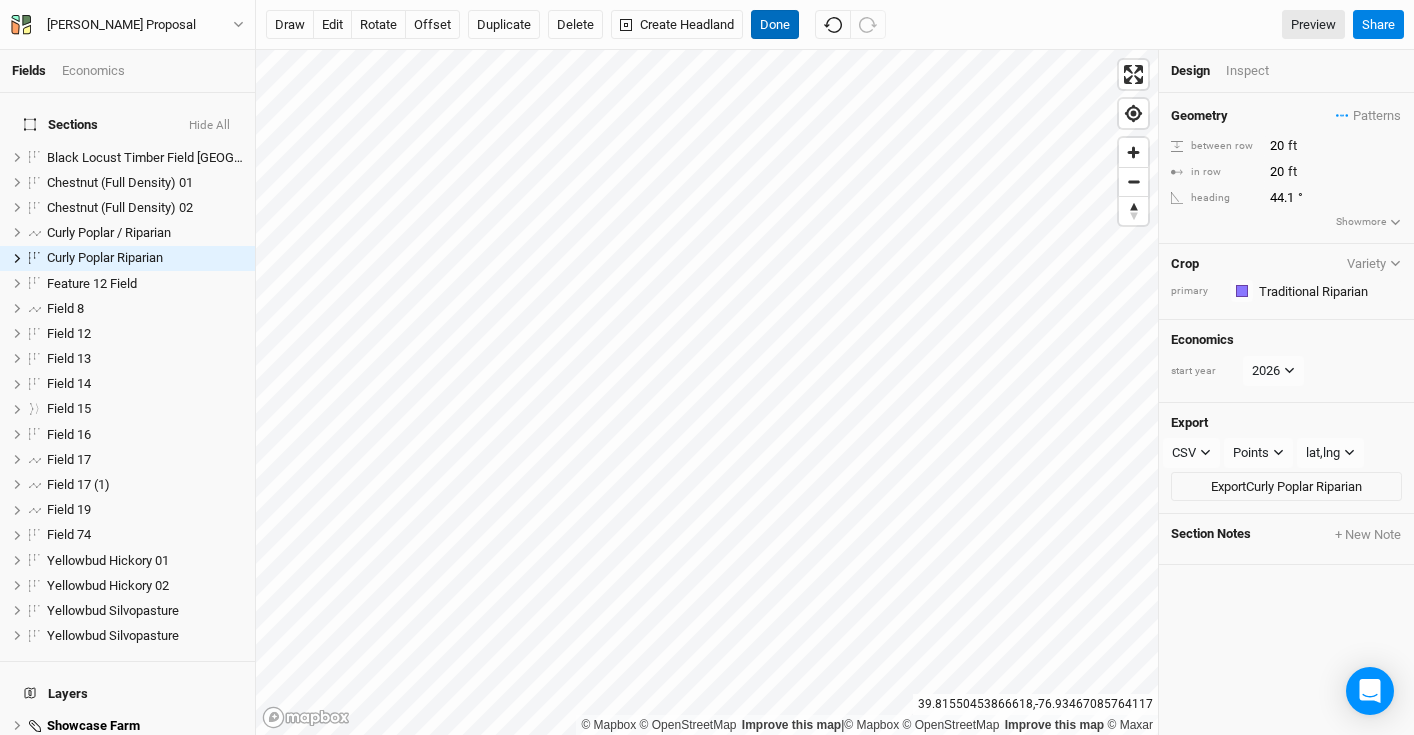 click on "Done" at bounding box center (775, 25) 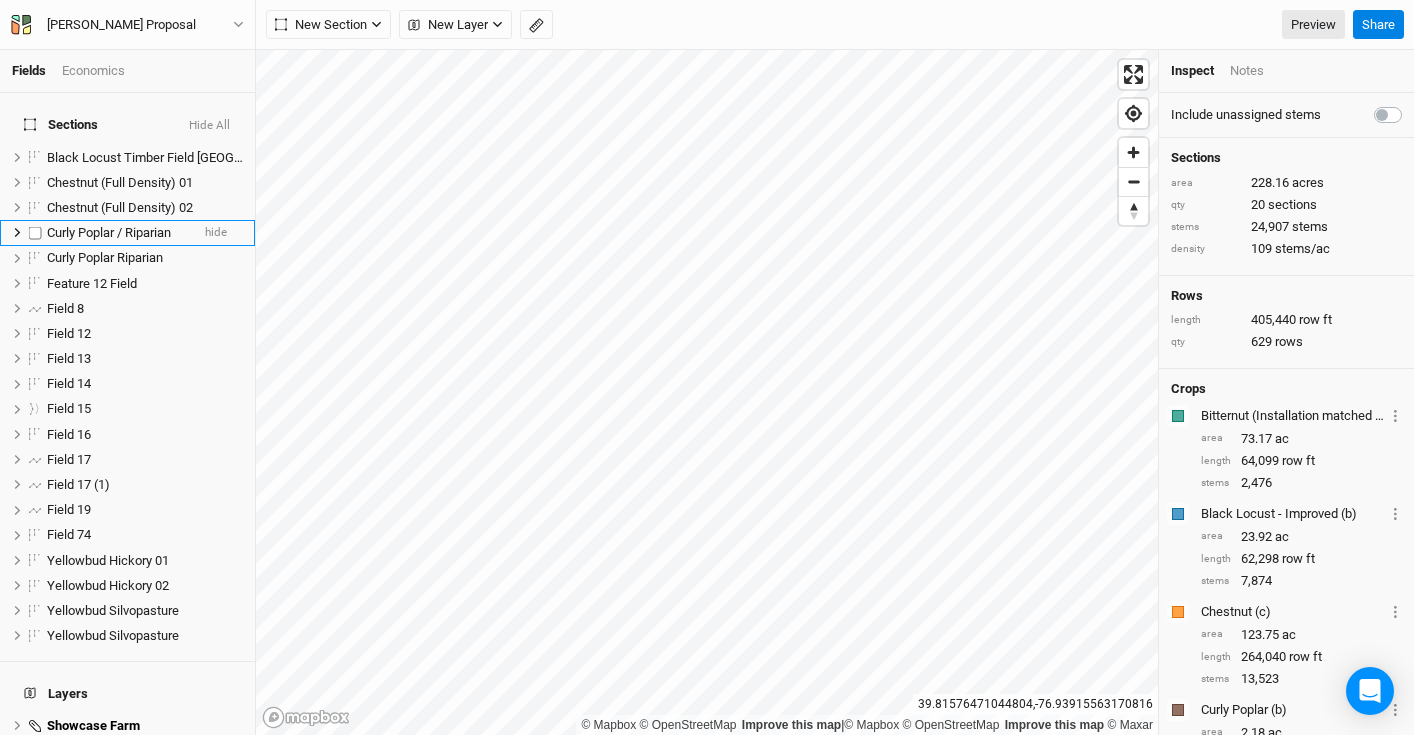 click on "Curly Poplar / Riparian" at bounding box center (109, 232) 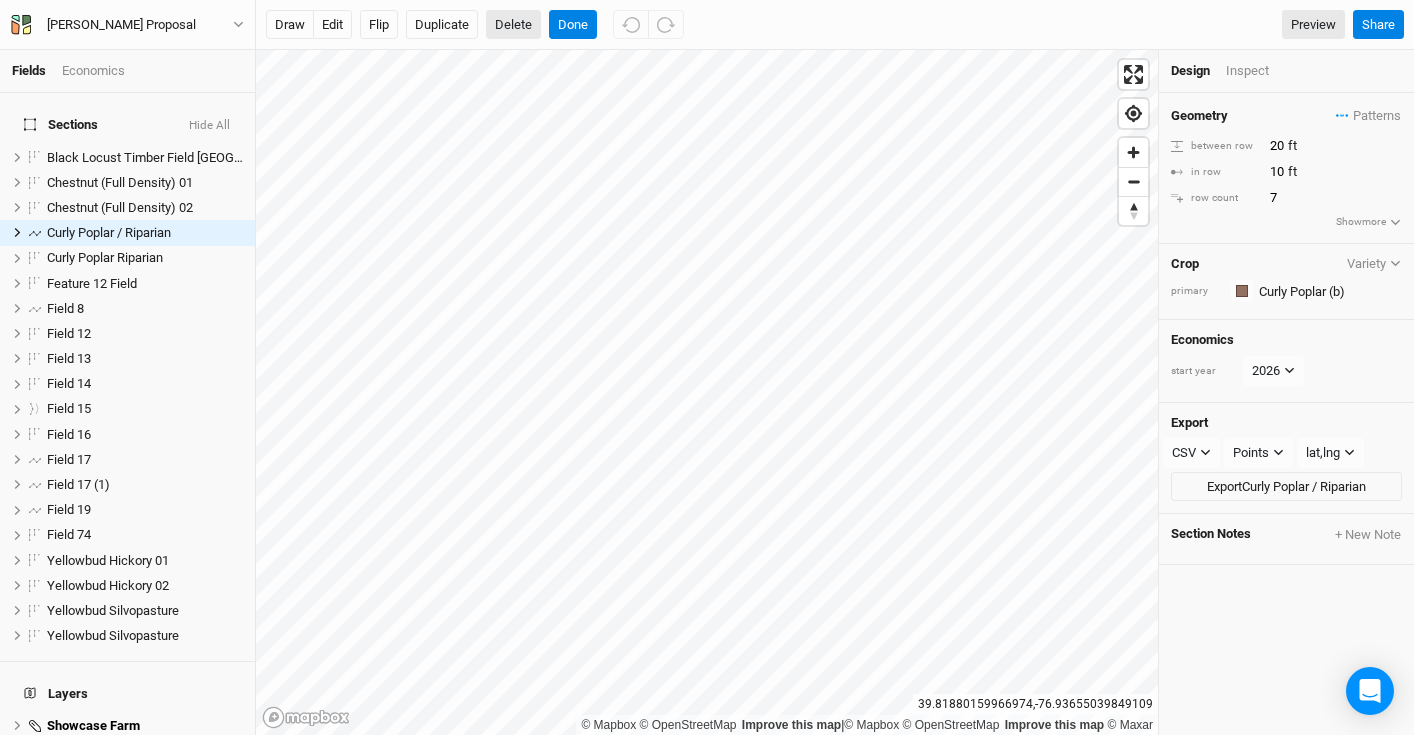 click on "Delete" at bounding box center (513, 25) 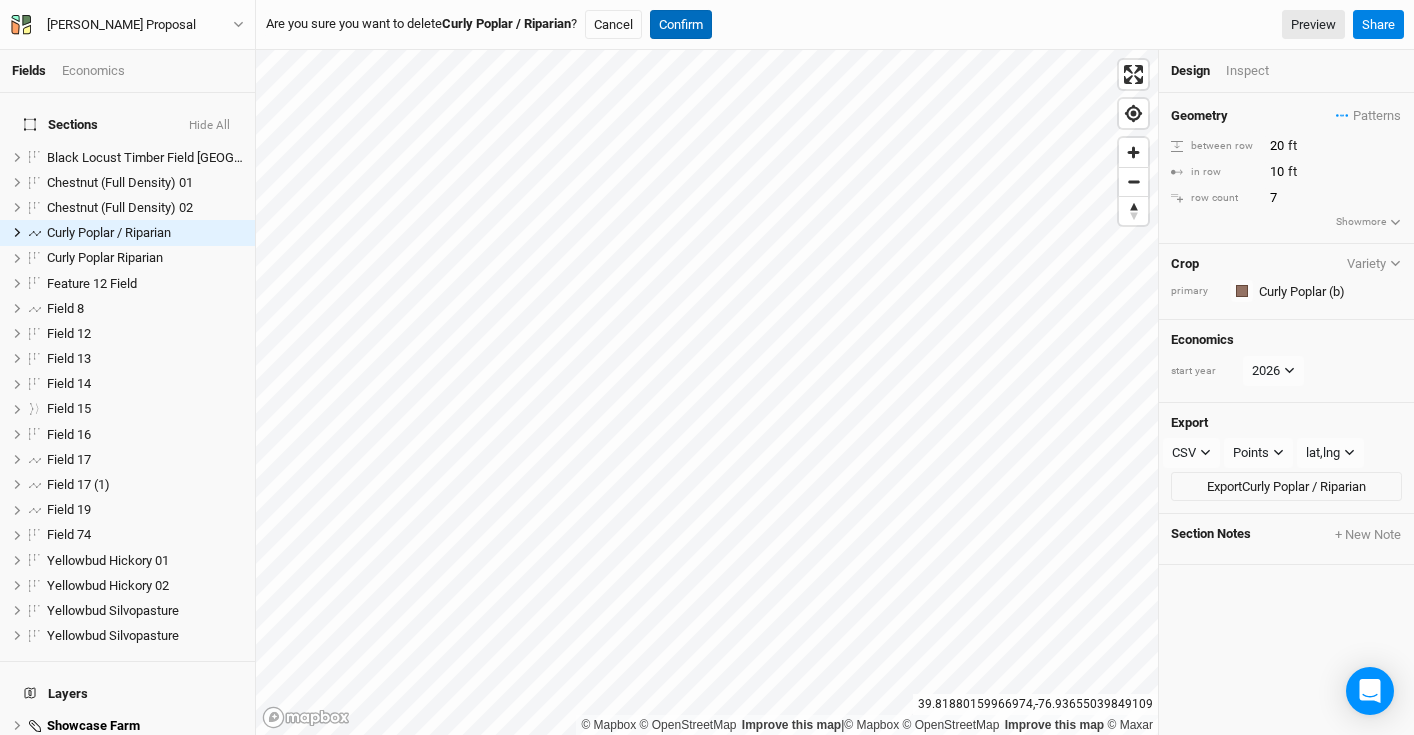 click on "Confirm" at bounding box center (681, 25) 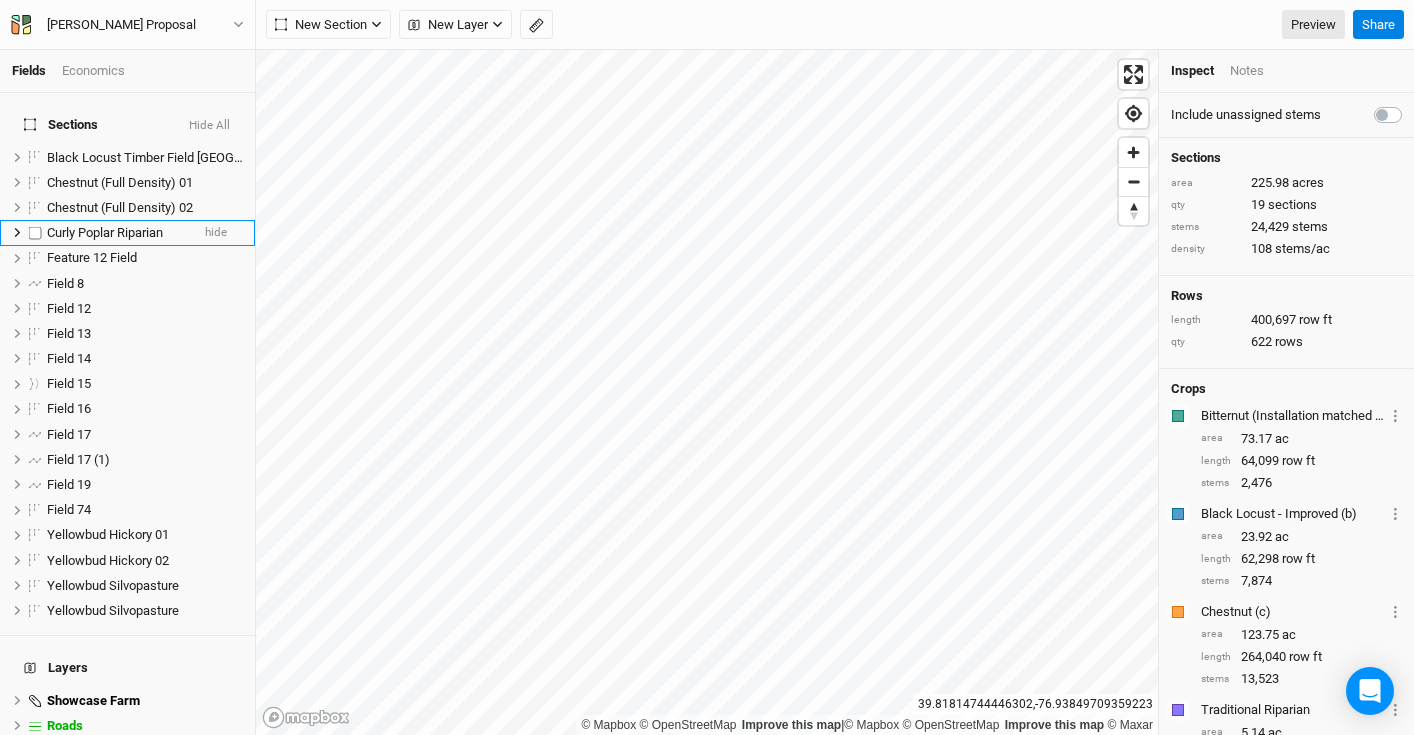 click on "Curly Poplar Riparian" at bounding box center (105, 232) 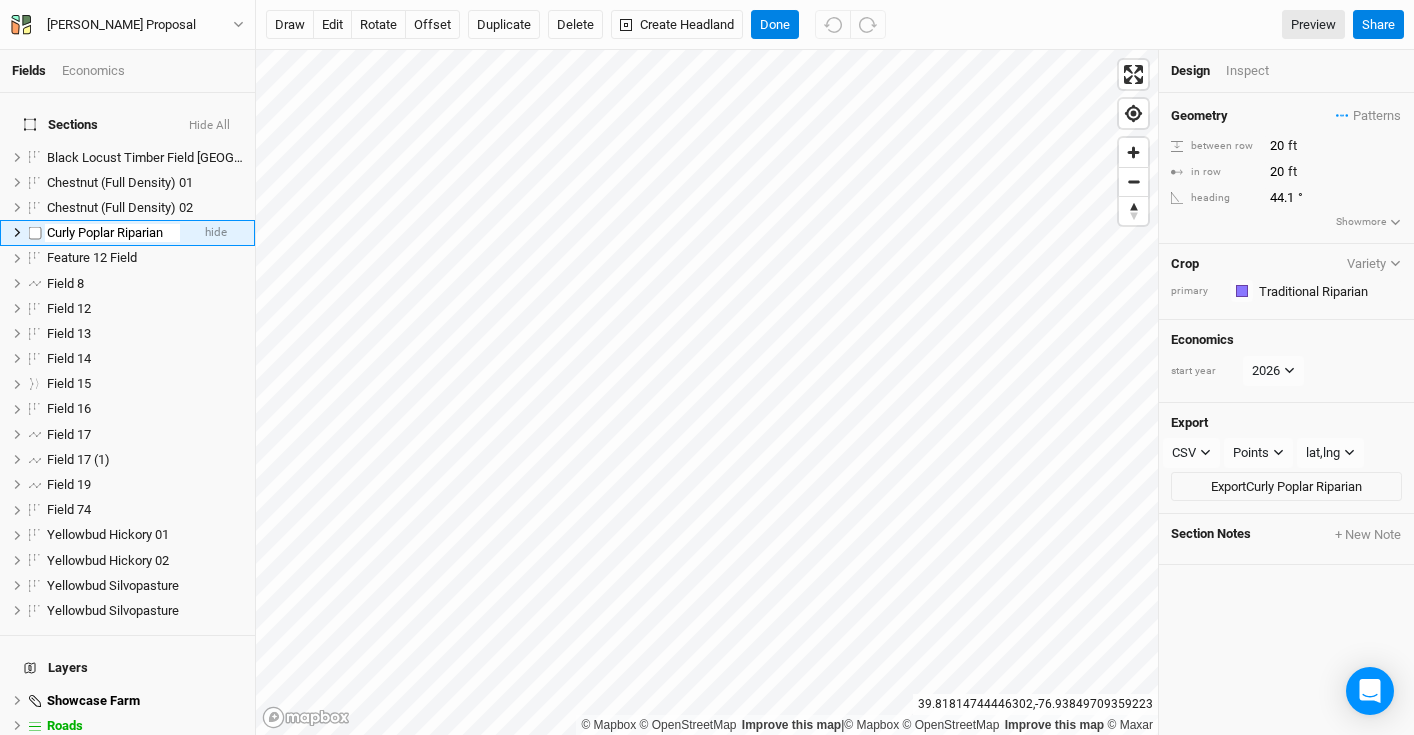 click on "Curly Poplar Riparian" at bounding box center (112, 233) 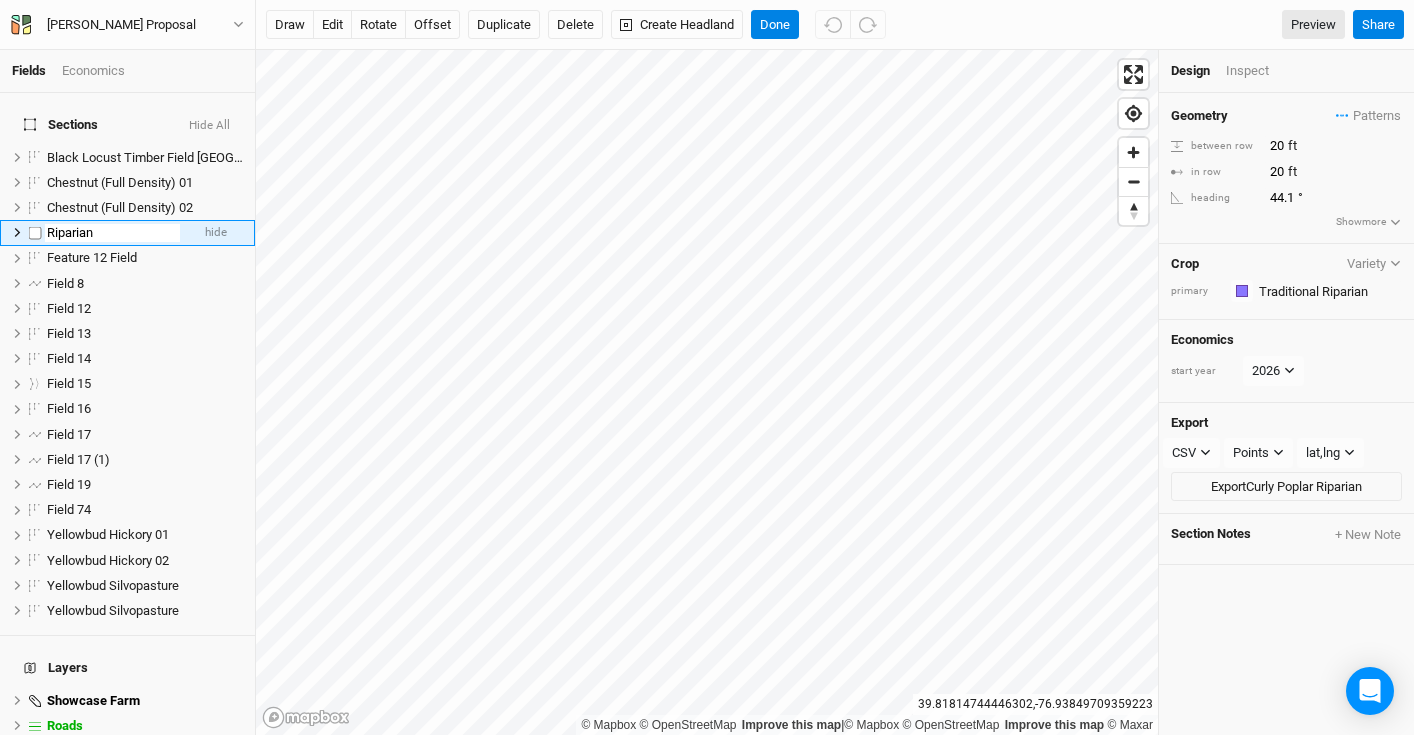 type on "Riparian" 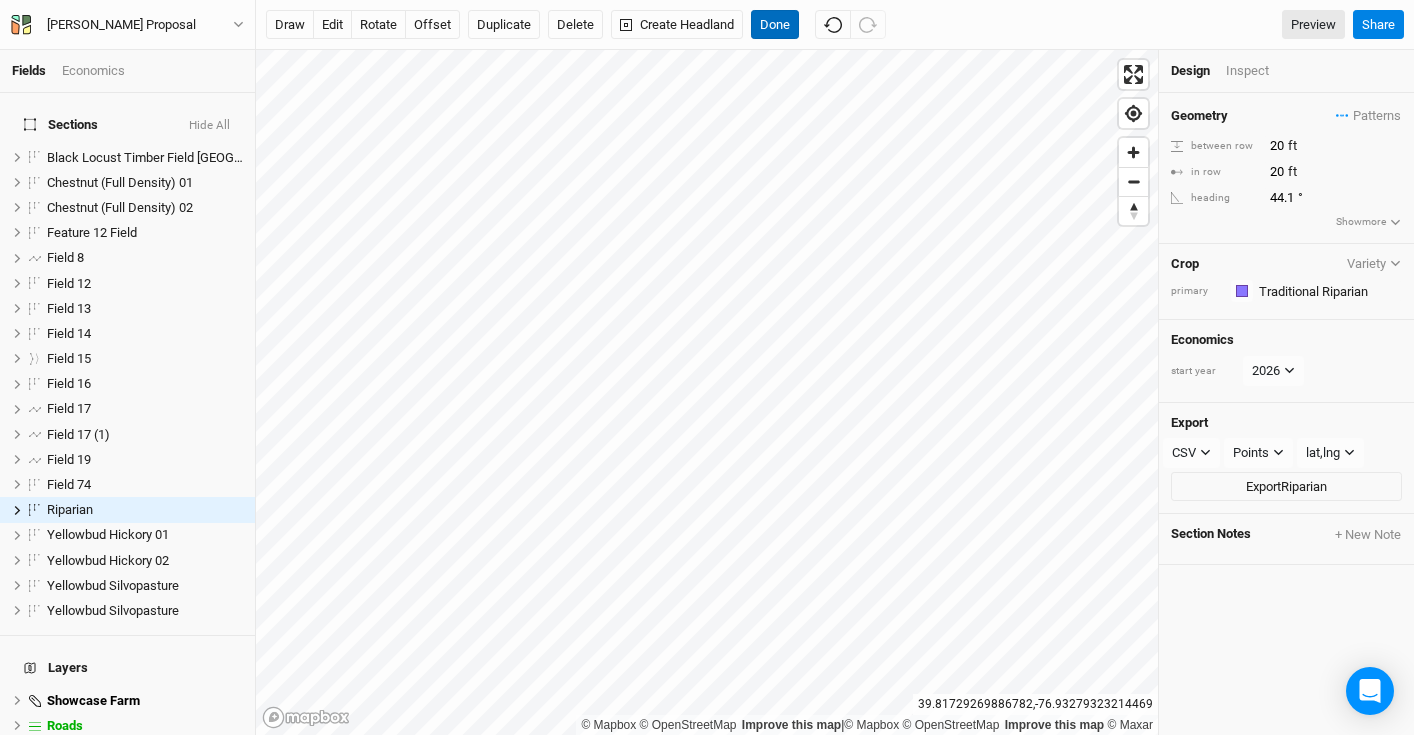 click on "Done" at bounding box center (775, 25) 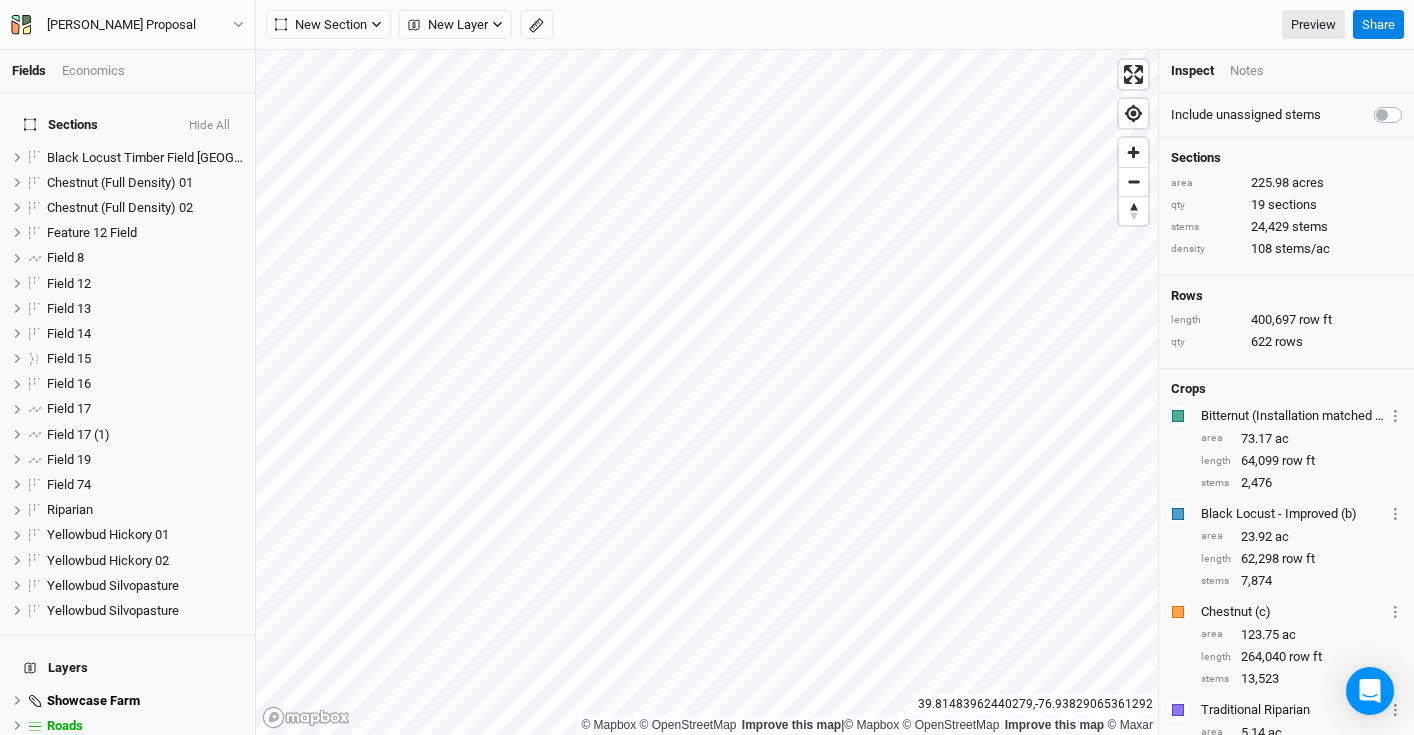 click on "Headlands hide" at bounding box center [127, 750] 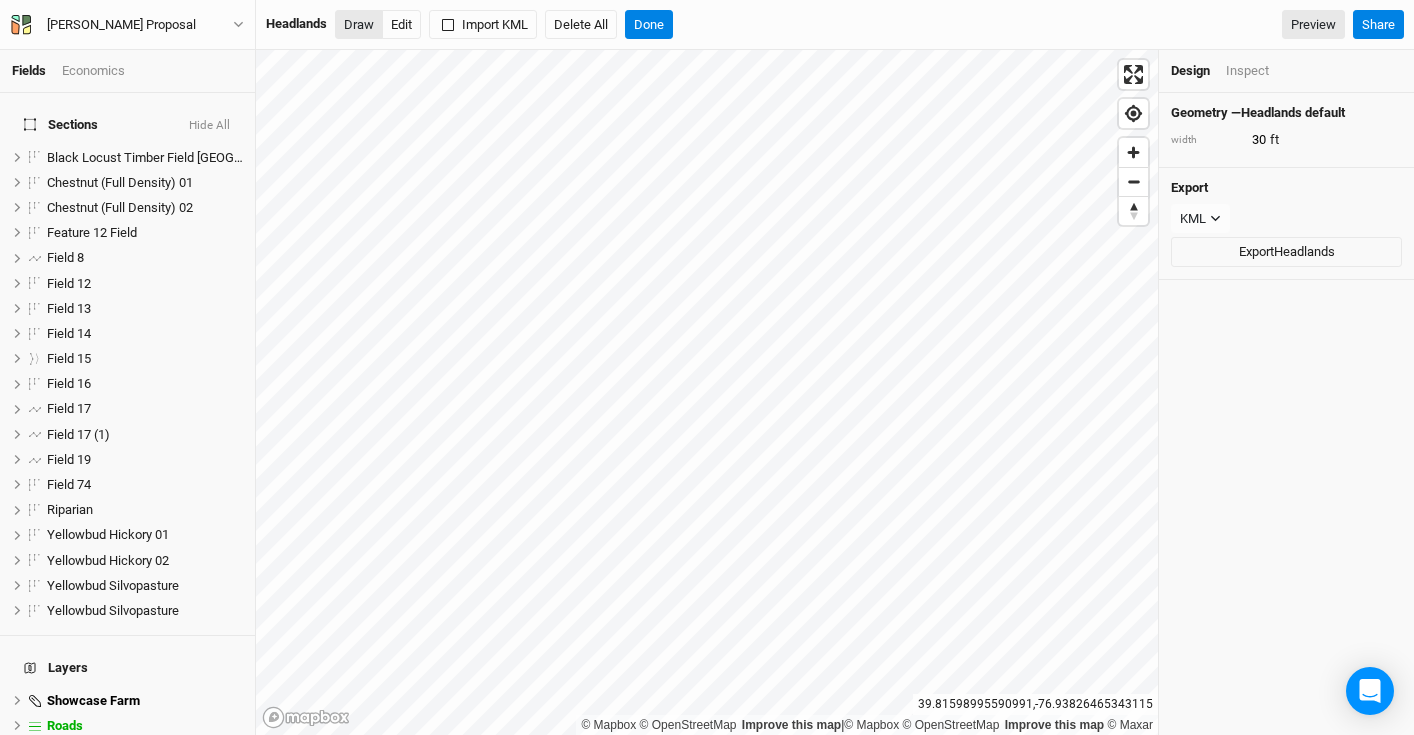 click on "Draw" at bounding box center [359, 25] 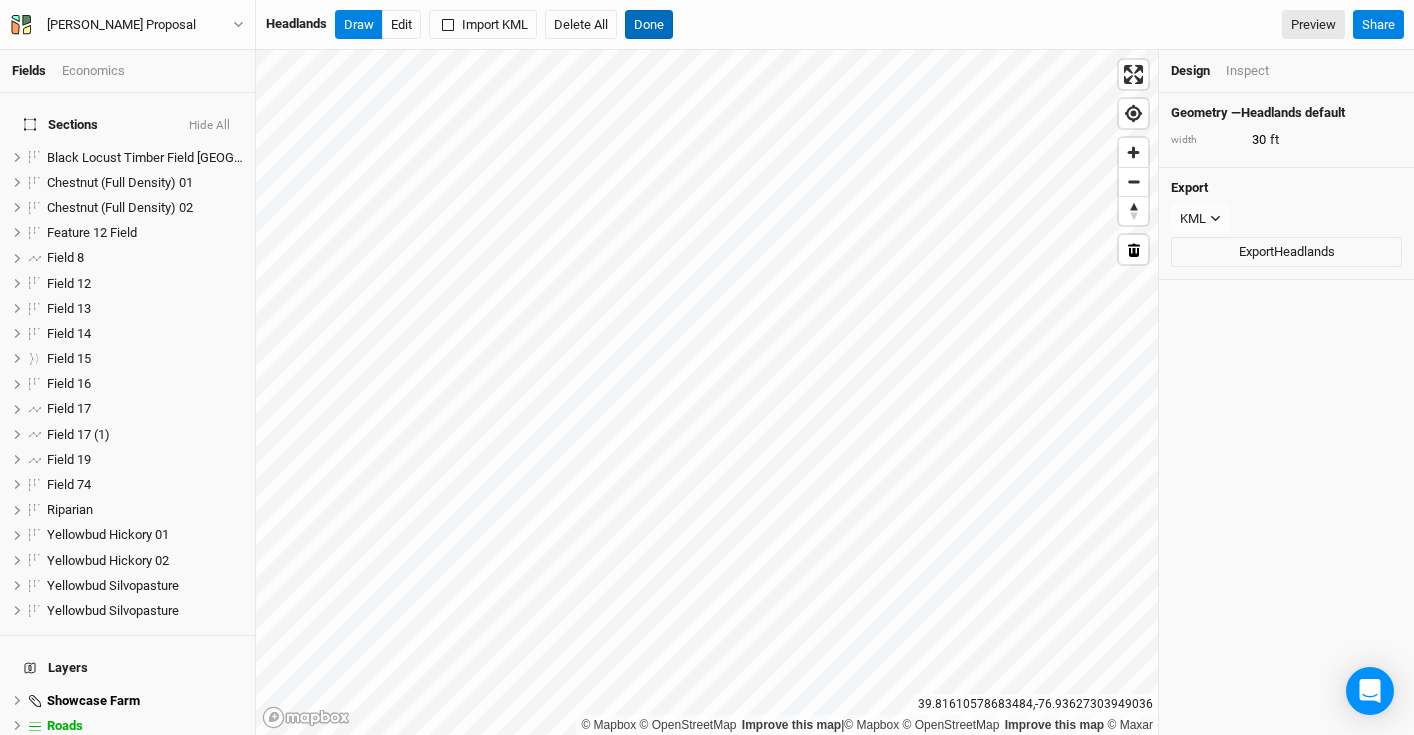 click on "Done" at bounding box center [649, 25] 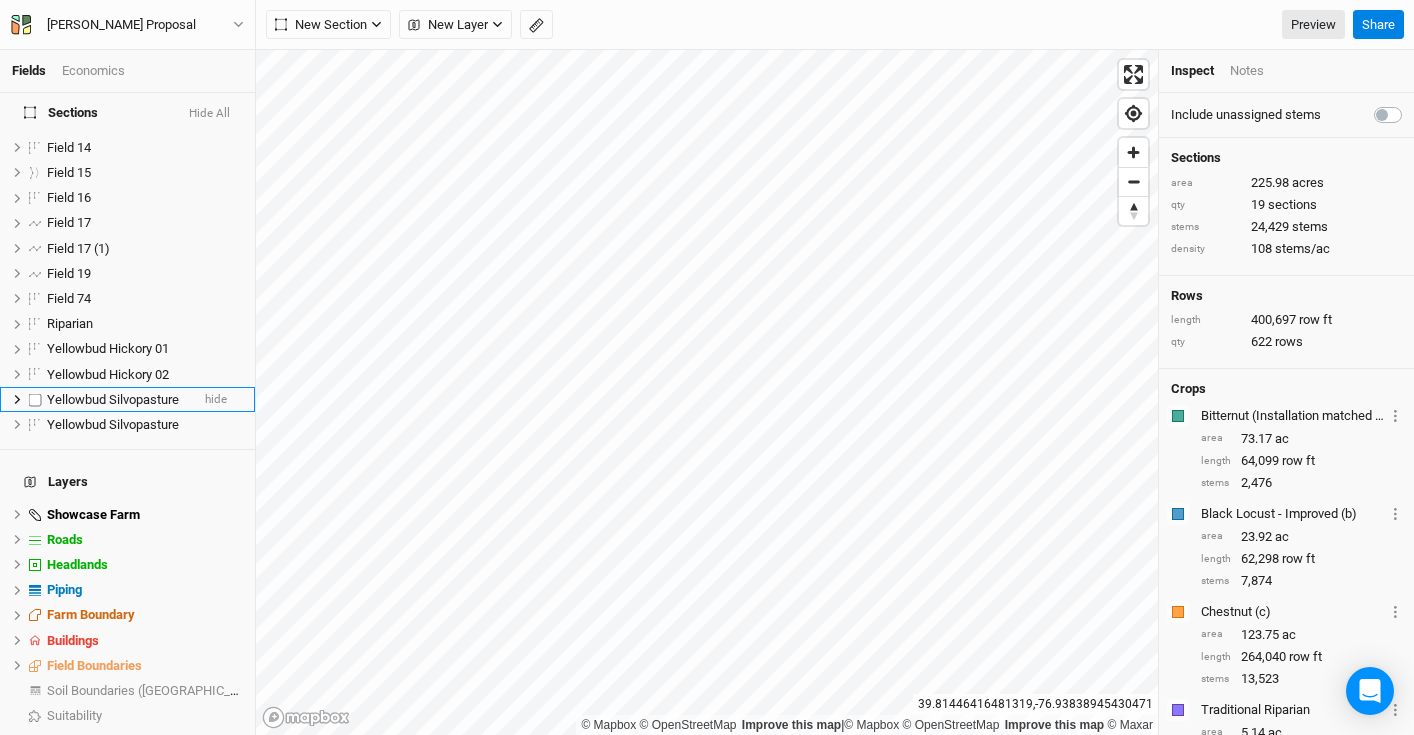 scroll, scrollTop: 185, scrollLeft: 0, axis: vertical 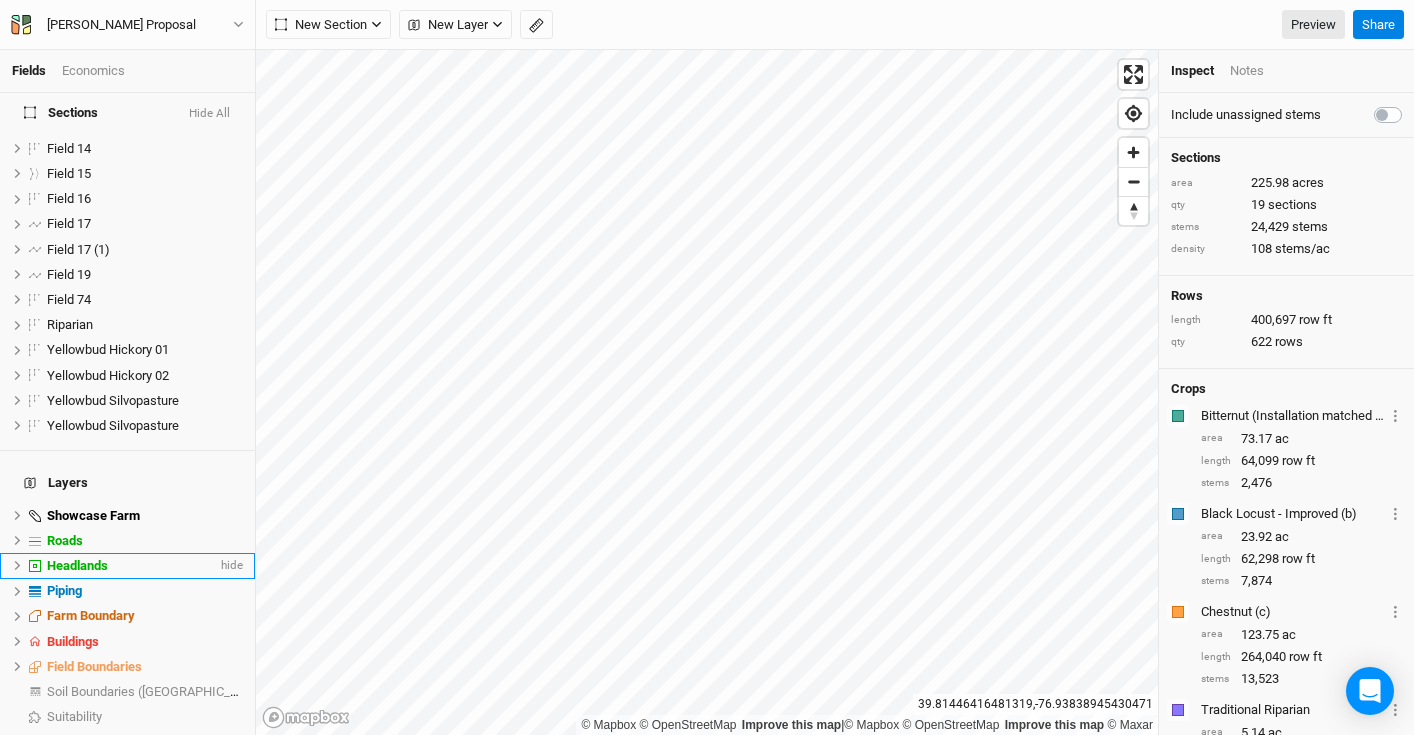 click 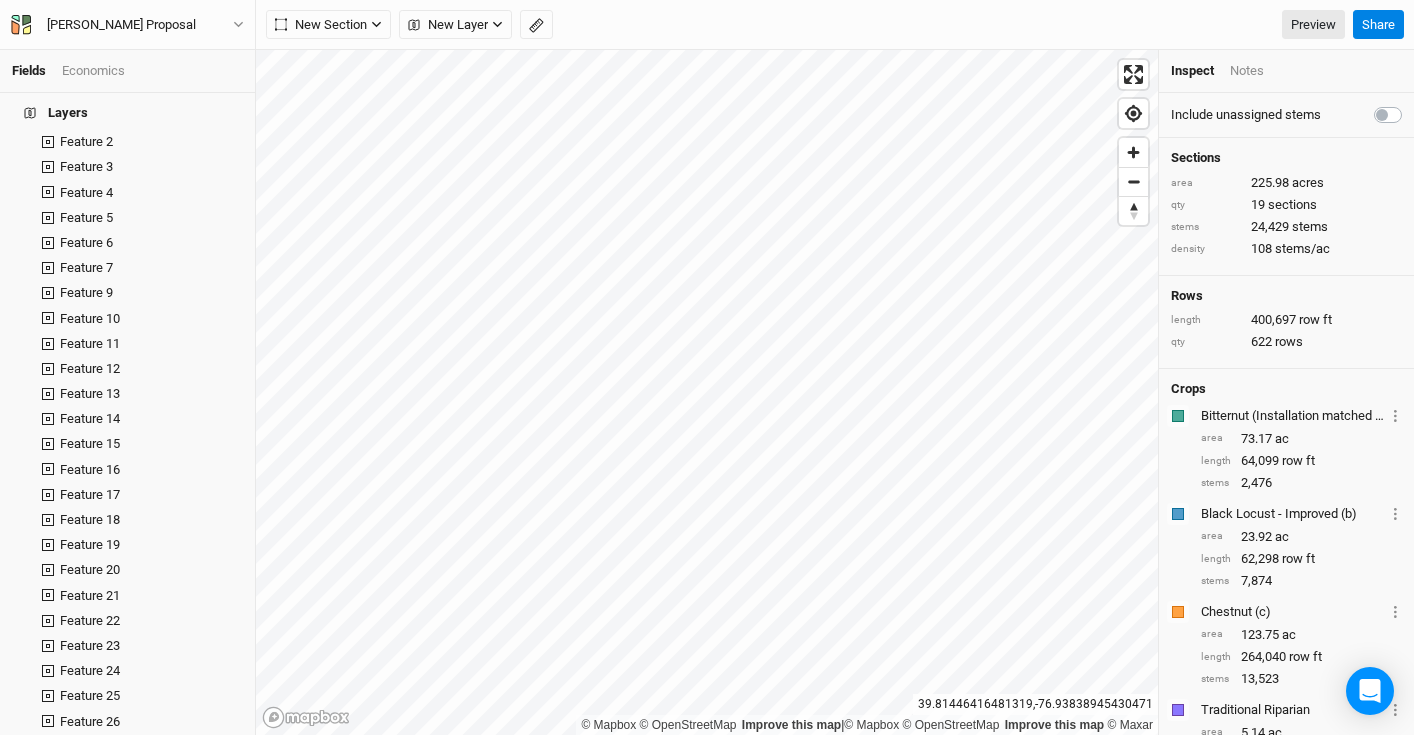 scroll, scrollTop: 1879, scrollLeft: 0, axis: vertical 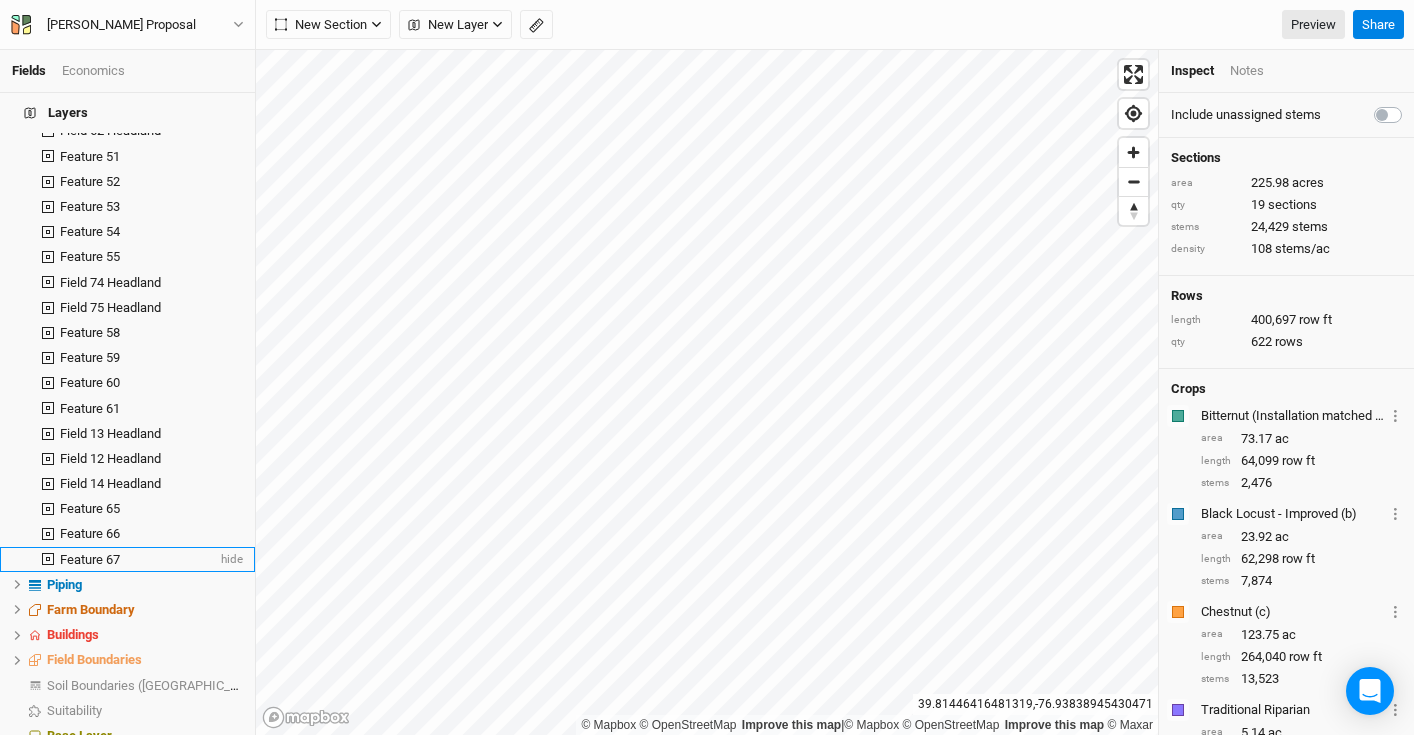 click on "Feature 67" at bounding box center [138, 560] 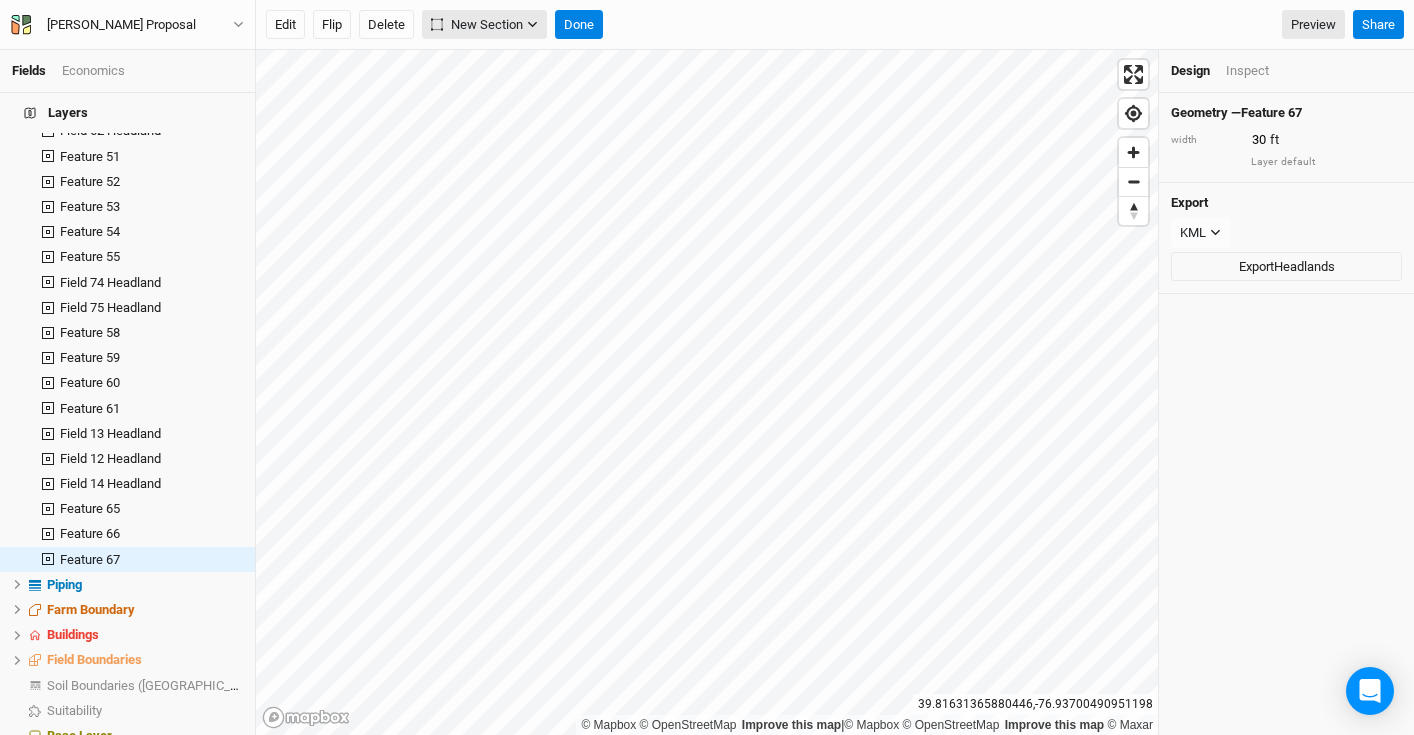 click on "New Section" at bounding box center (477, 25) 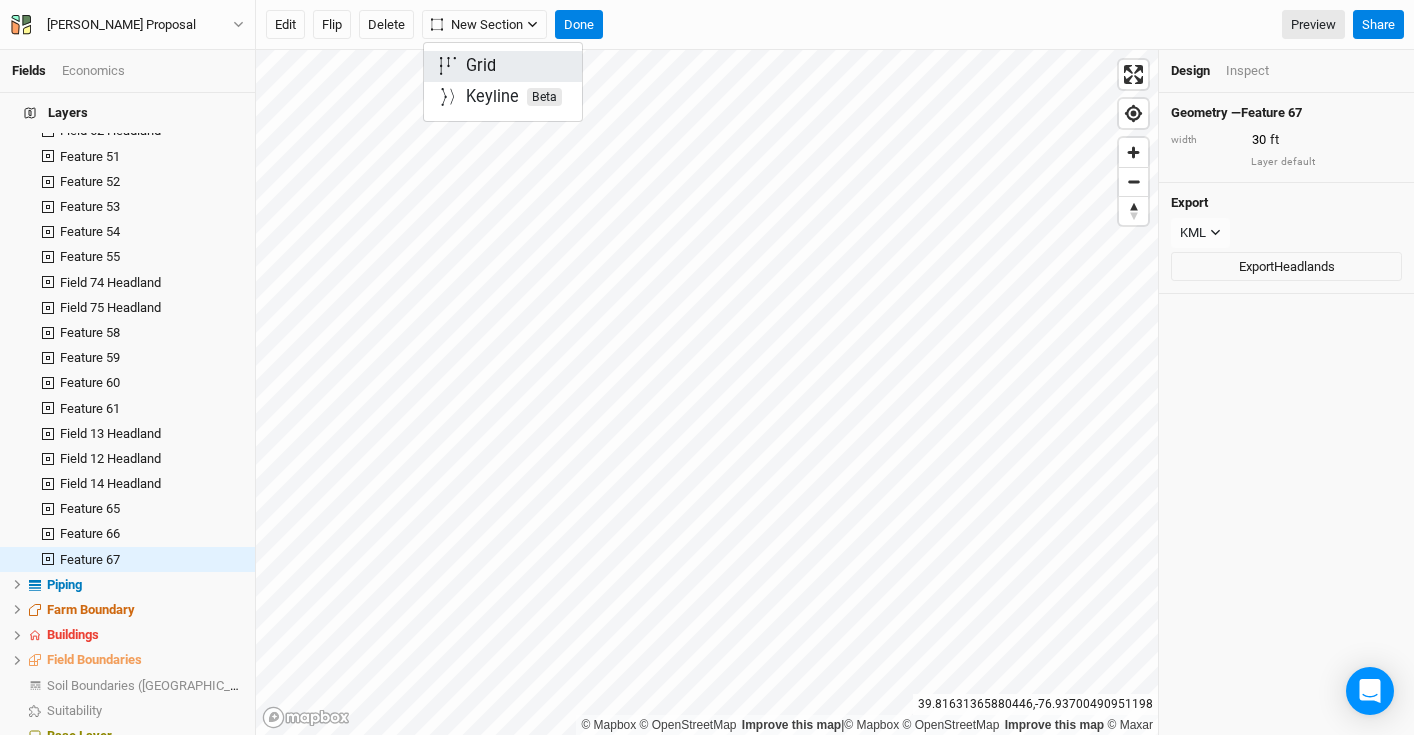 click on "Grid" at bounding box center [481, 66] 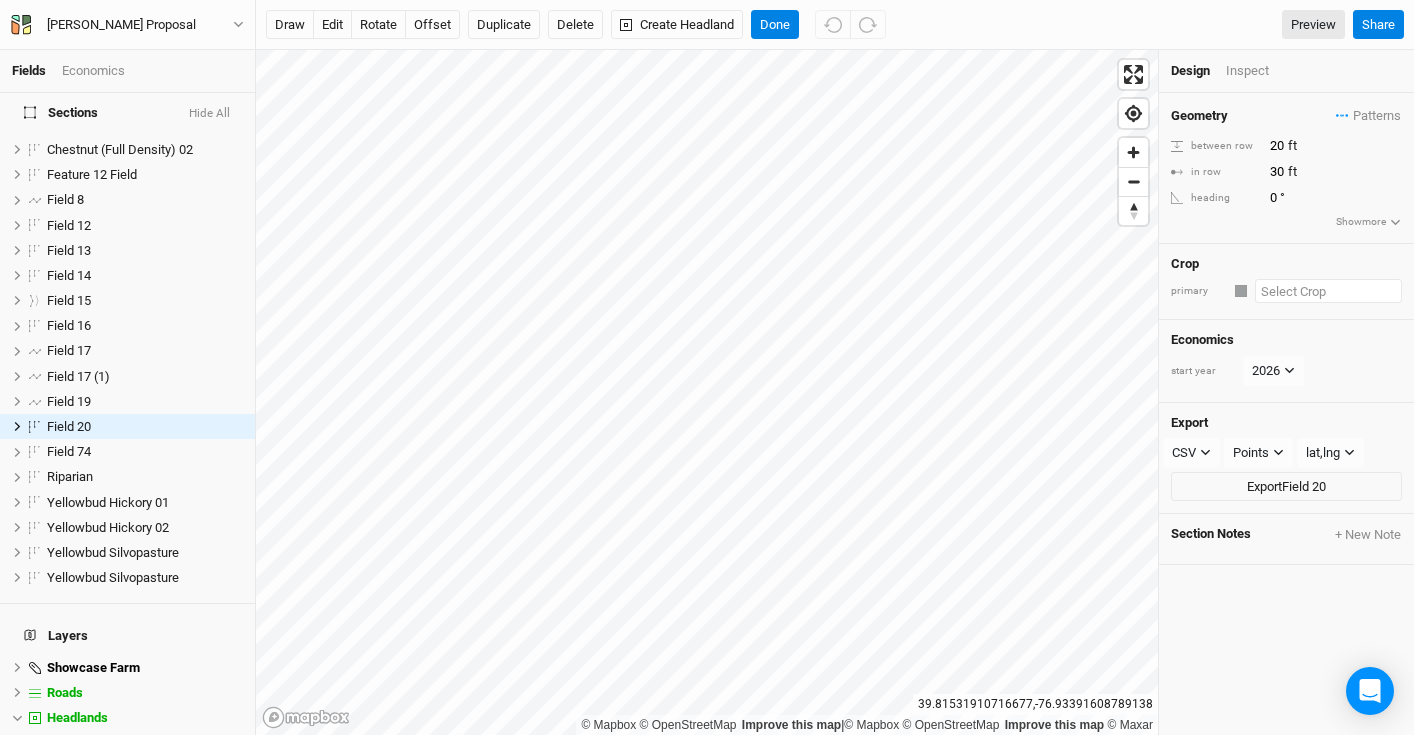 click at bounding box center [1328, 291] 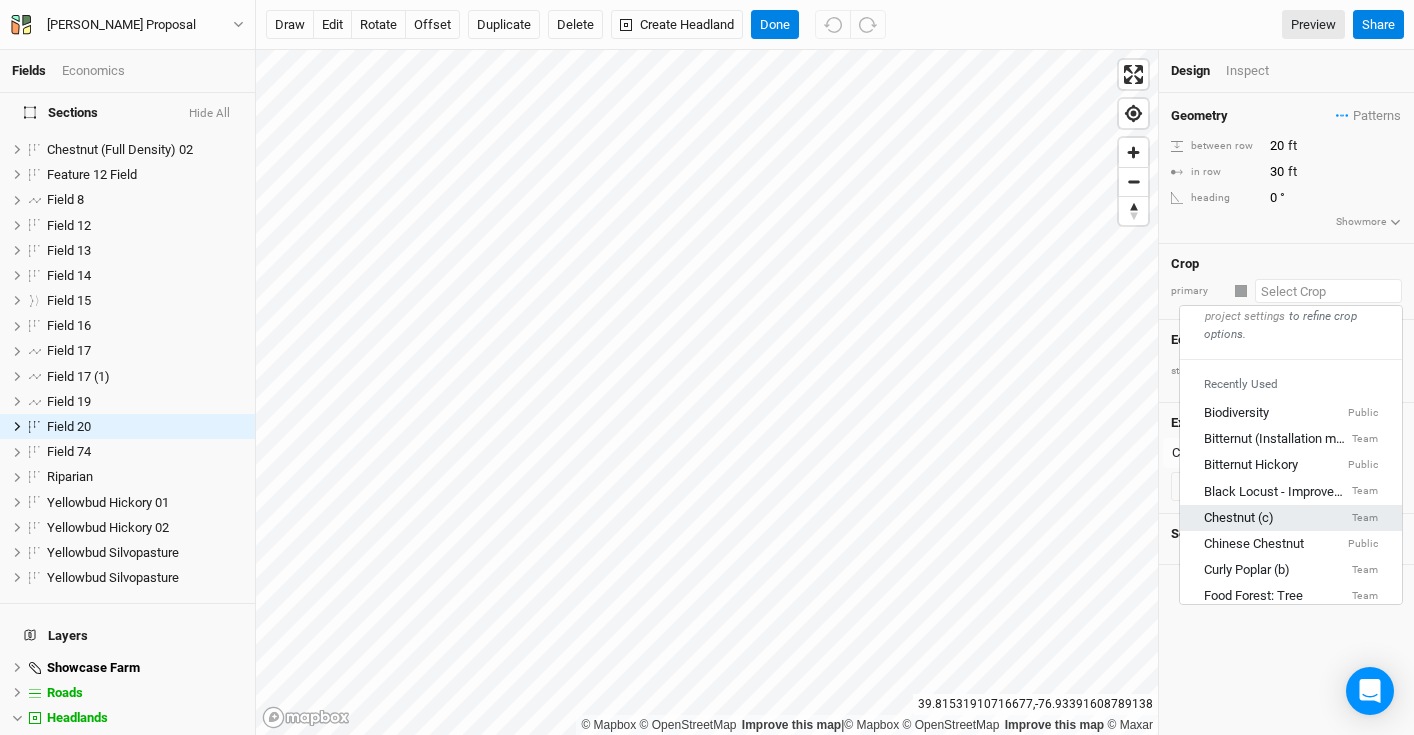 scroll, scrollTop: 100, scrollLeft: 0, axis: vertical 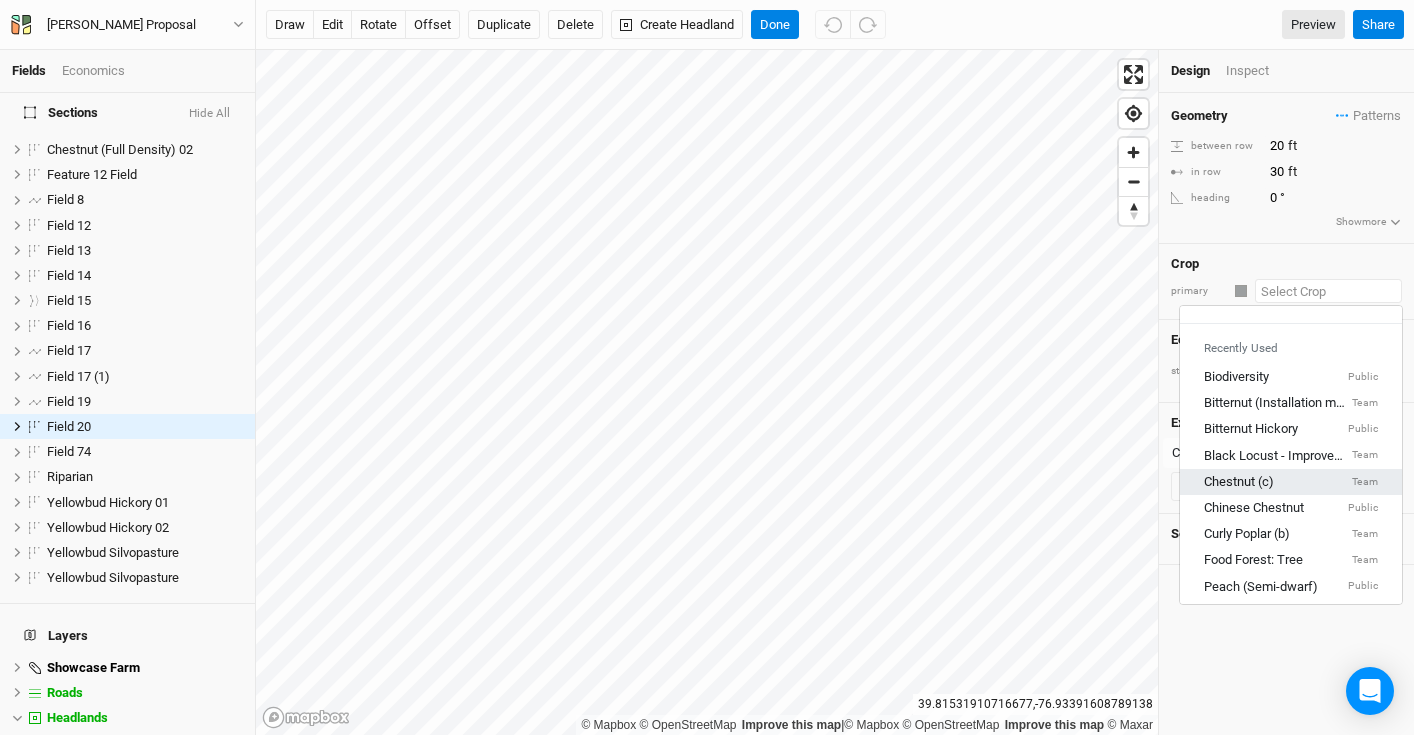 click on "Chestnut (c) Team" at bounding box center [1291, 482] 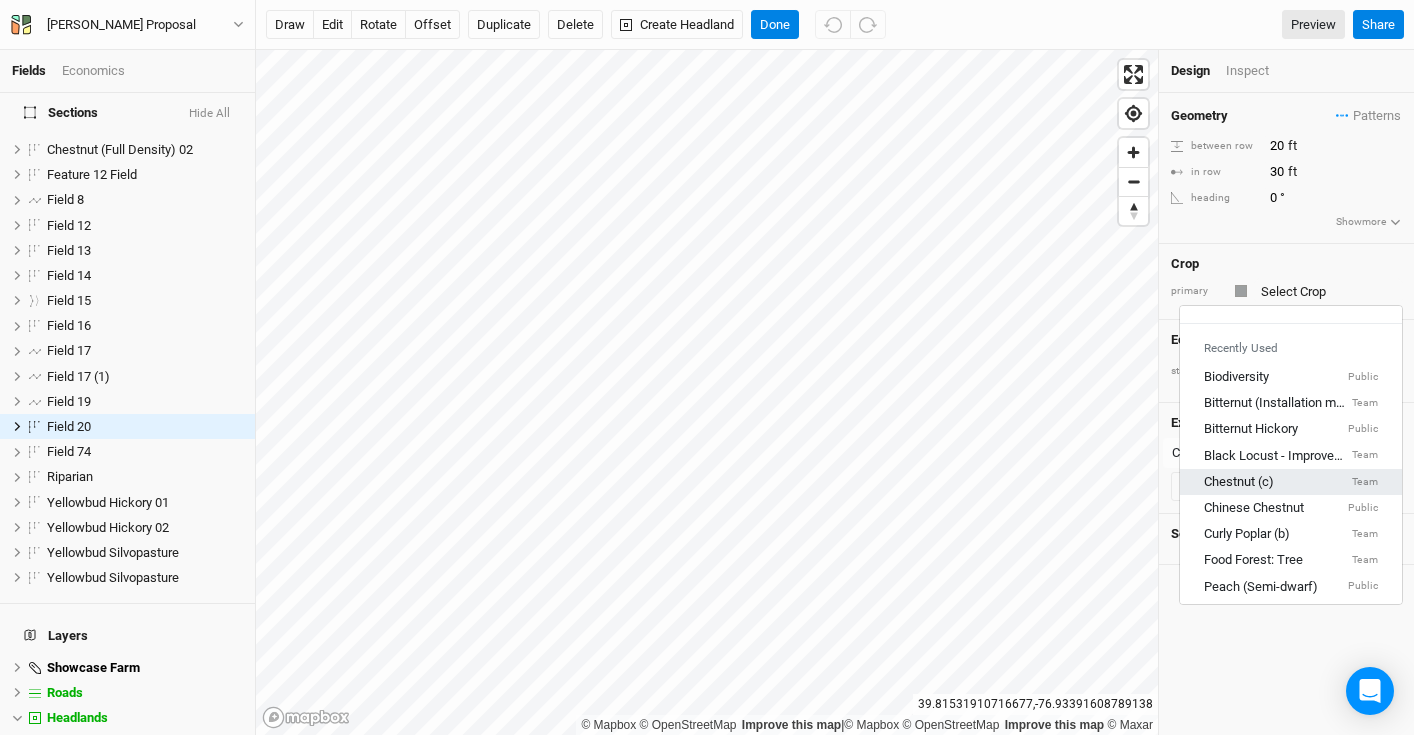 type on "20" 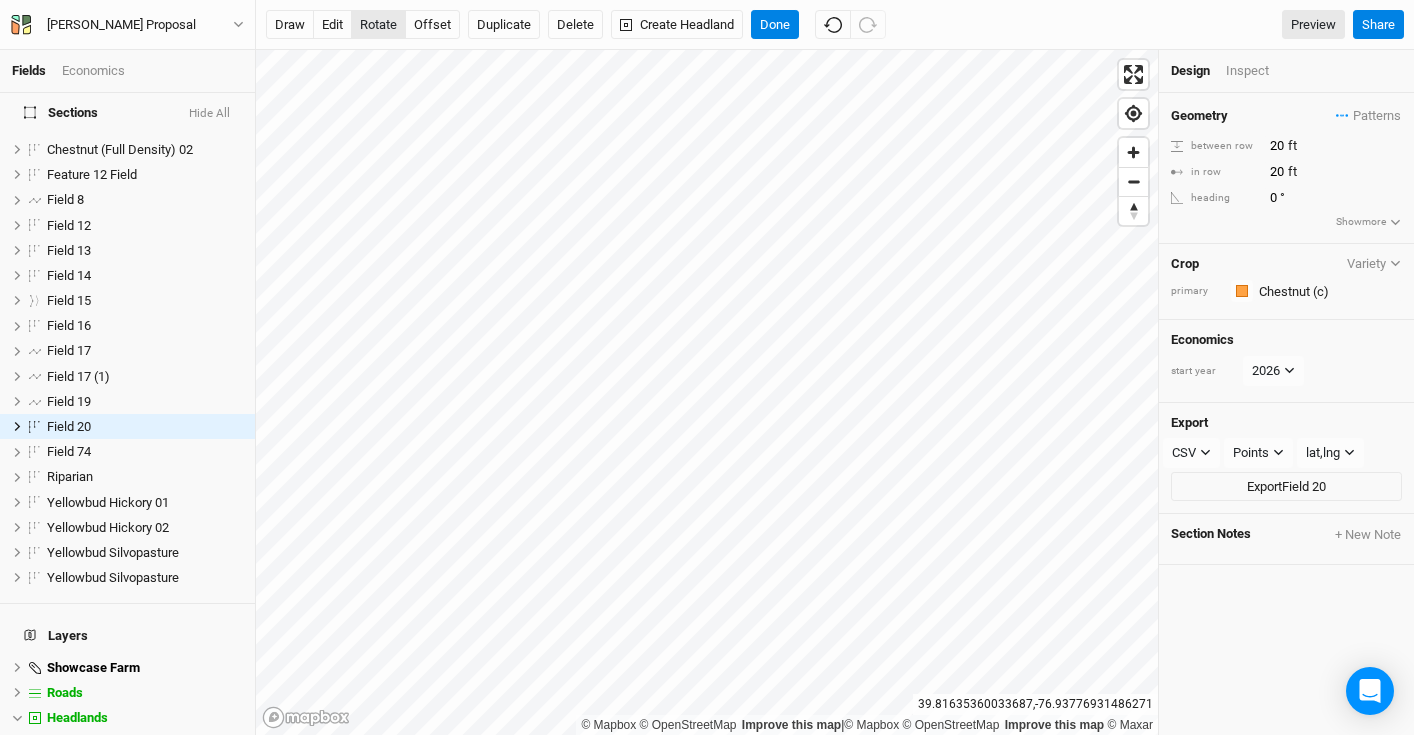 click on "rotate" at bounding box center [378, 25] 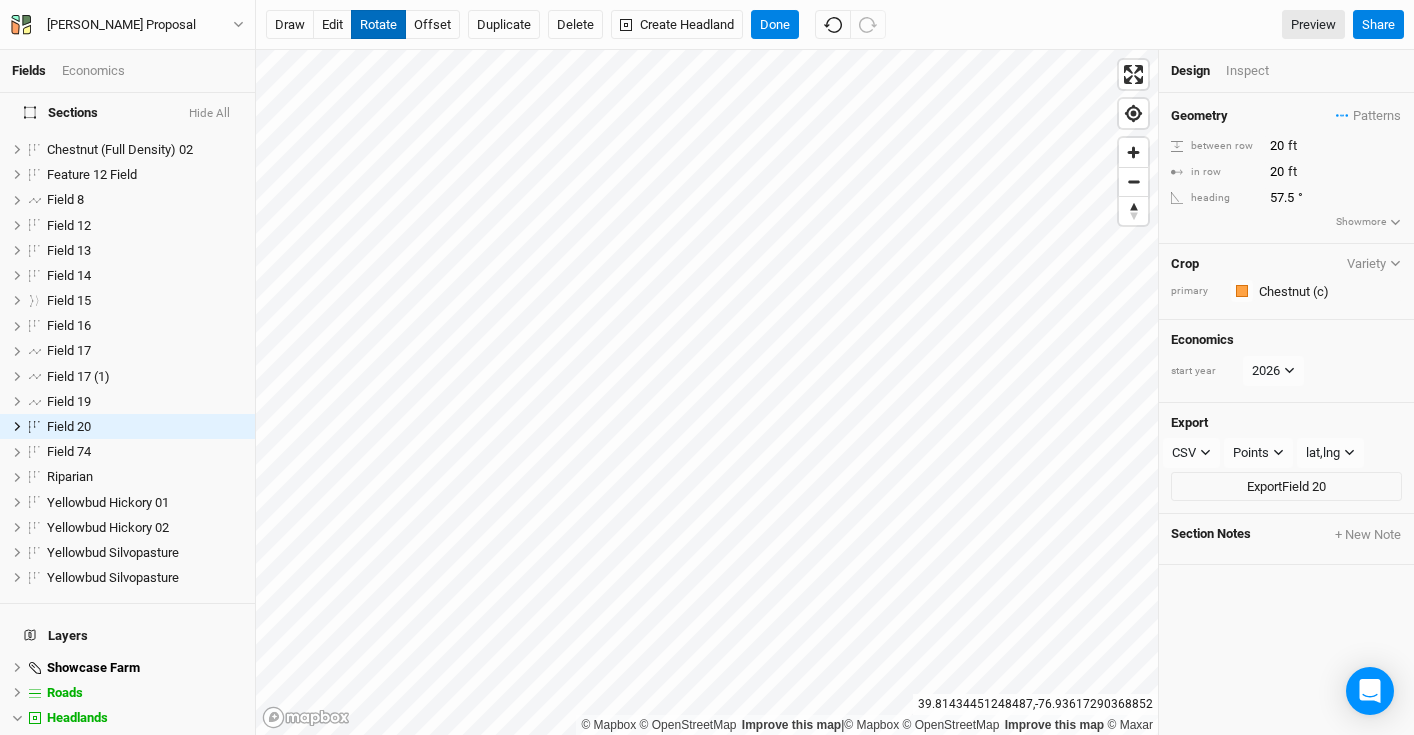 type on "57.9" 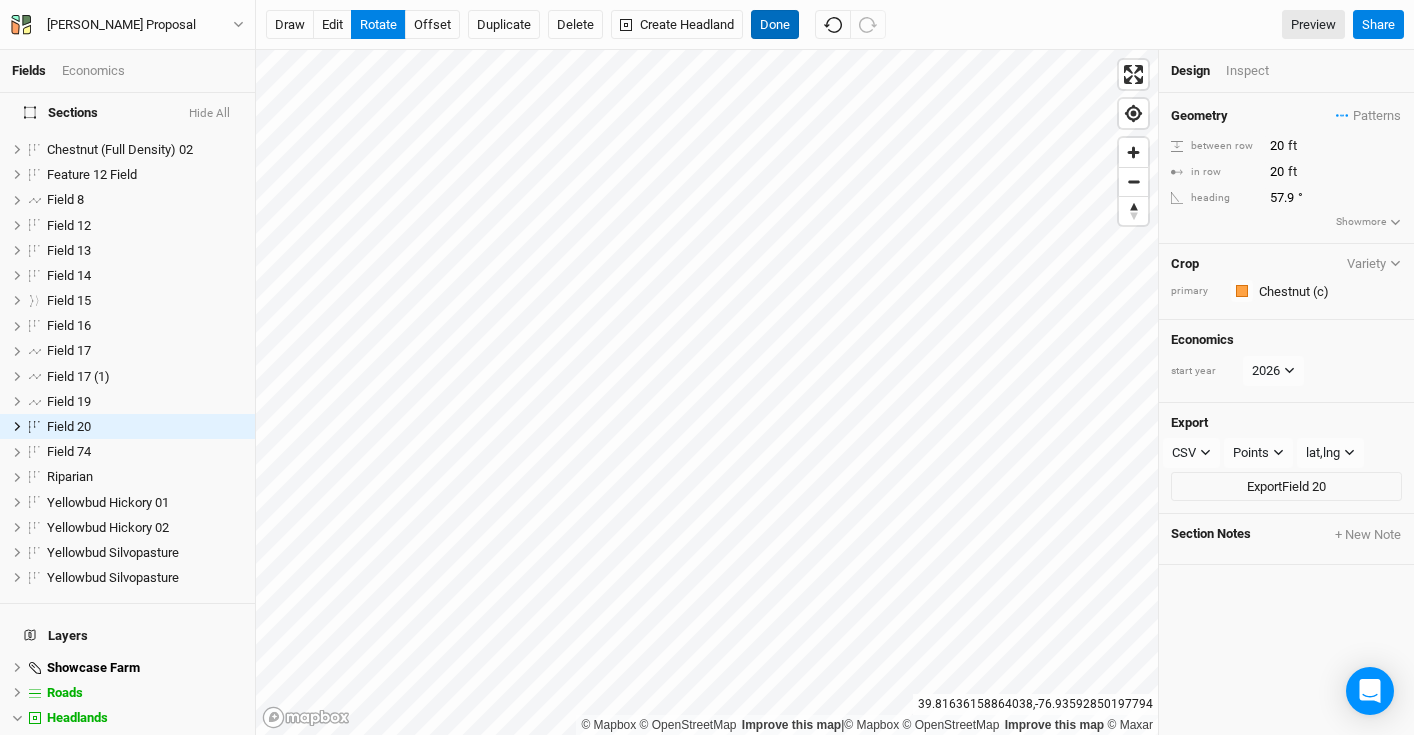 click on "Done" at bounding box center [775, 25] 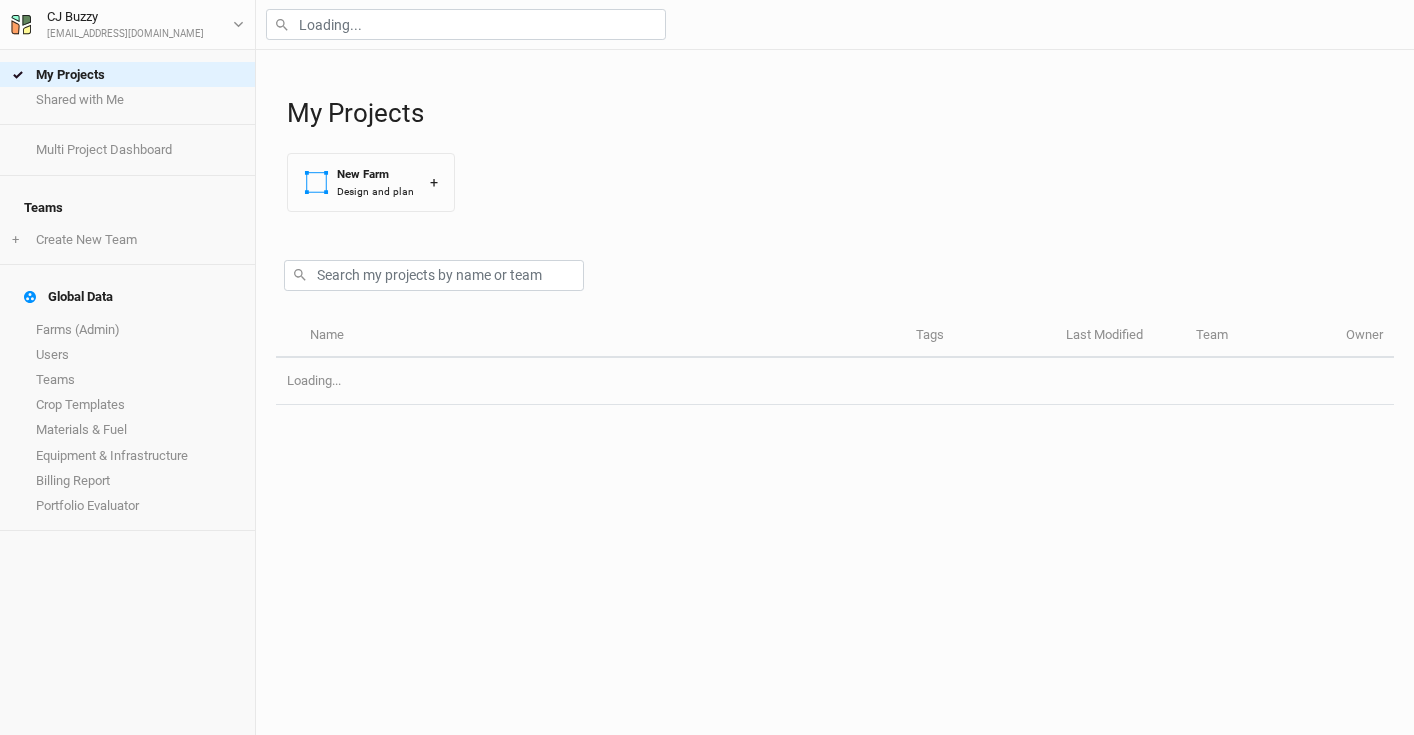 scroll, scrollTop: 0, scrollLeft: 0, axis: both 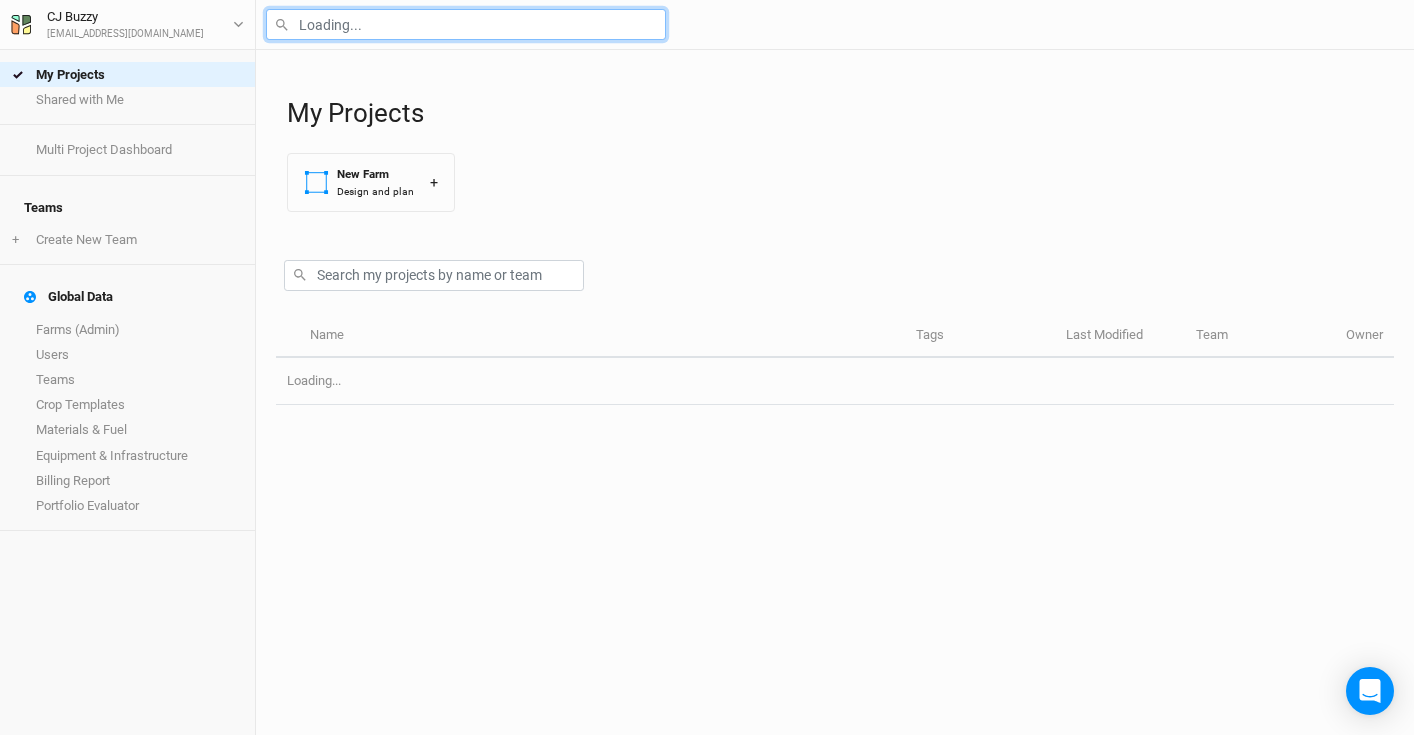 click at bounding box center [466, 24] 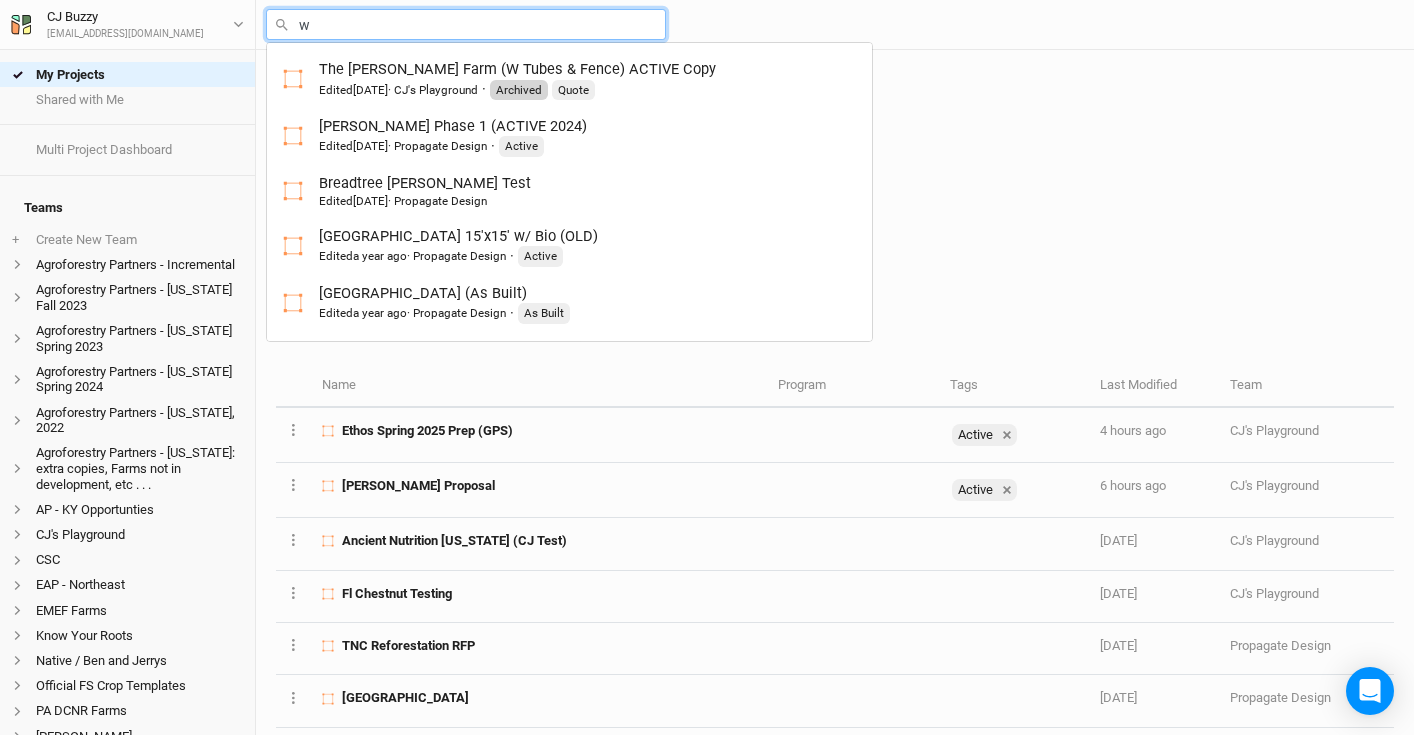 type on "wa" 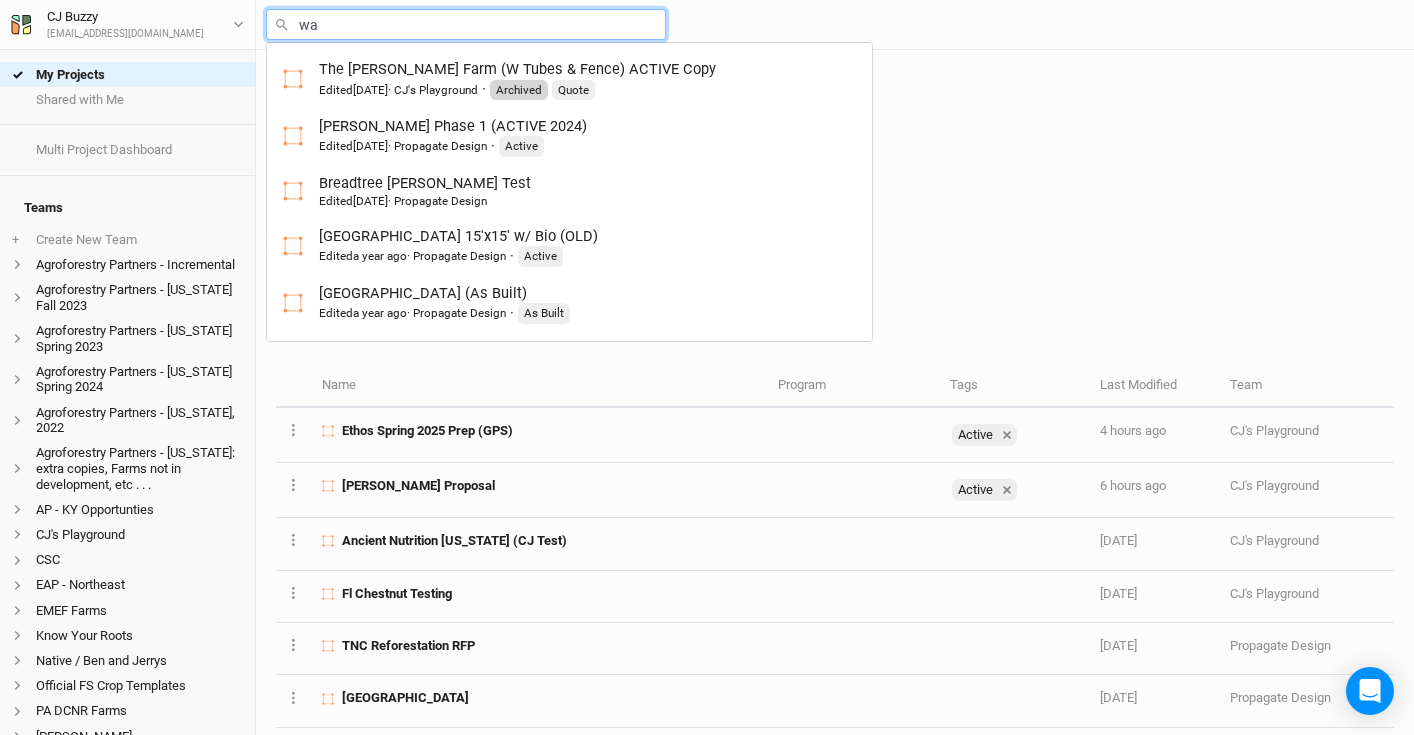 type on "[PERSON_NAME] Farm V2" 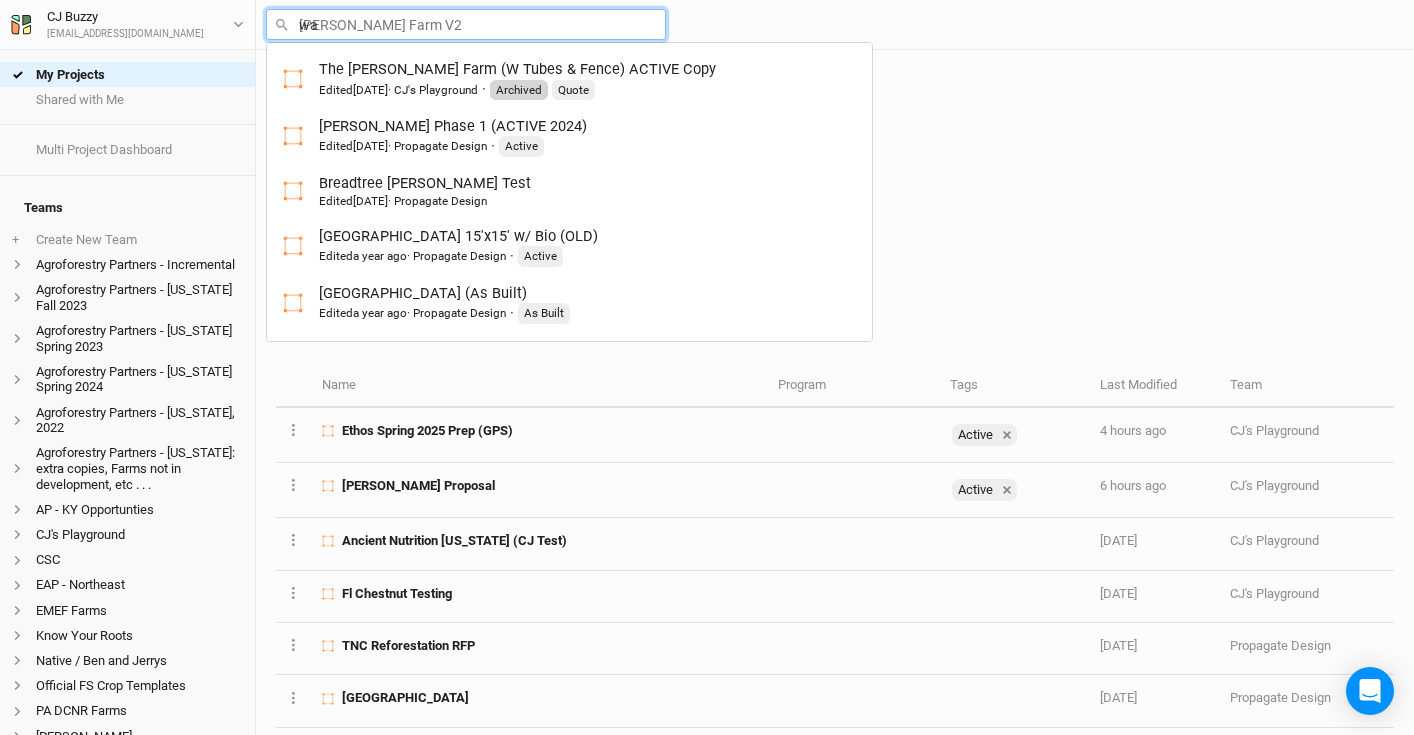 type on "war" 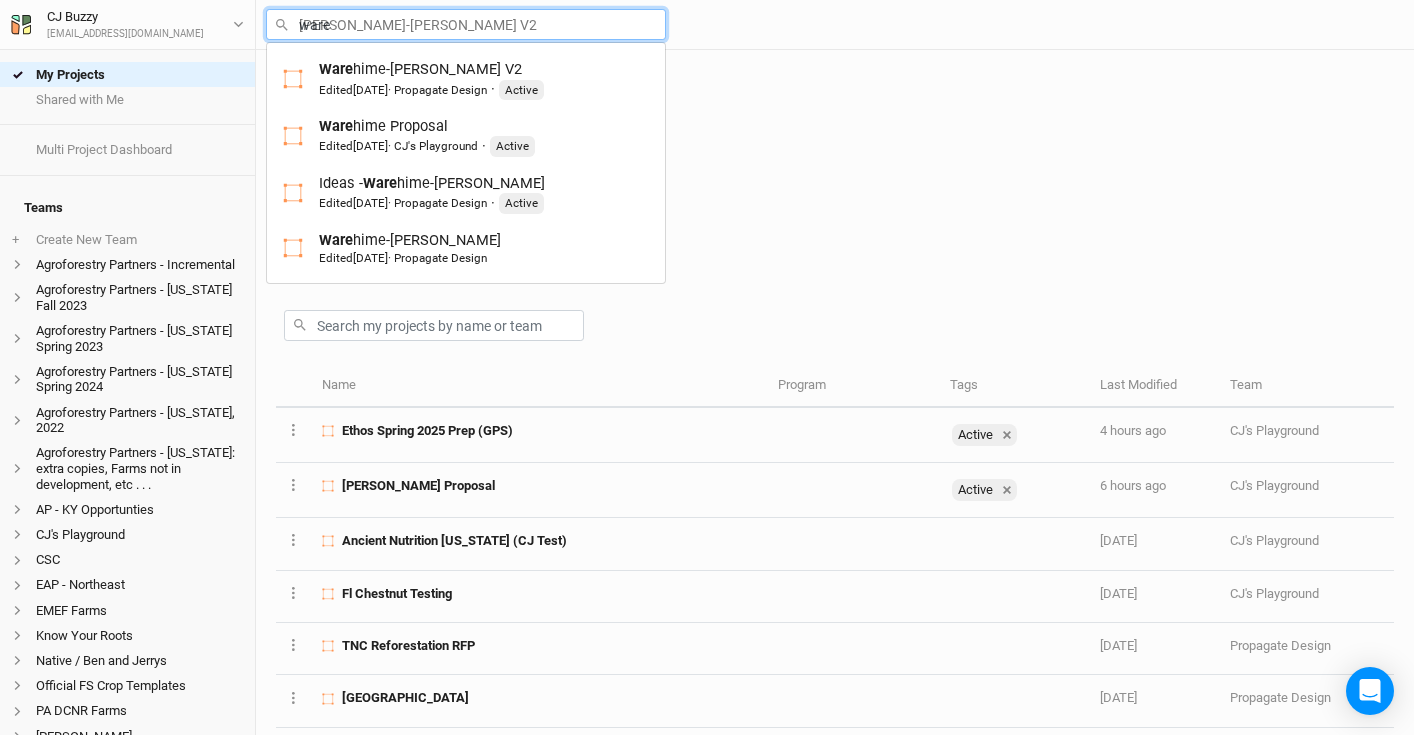 type on "wareh" 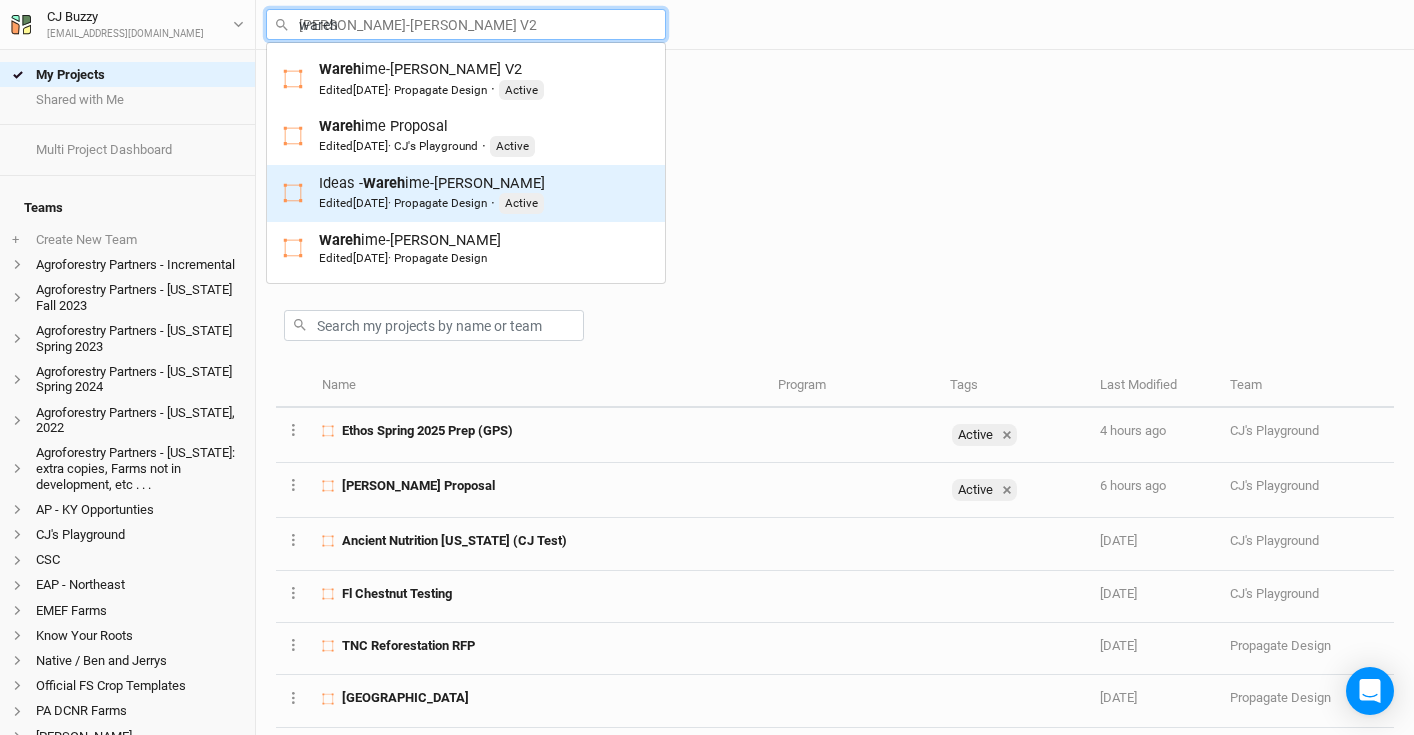 click on "Wareh" at bounding box center (384, 183) 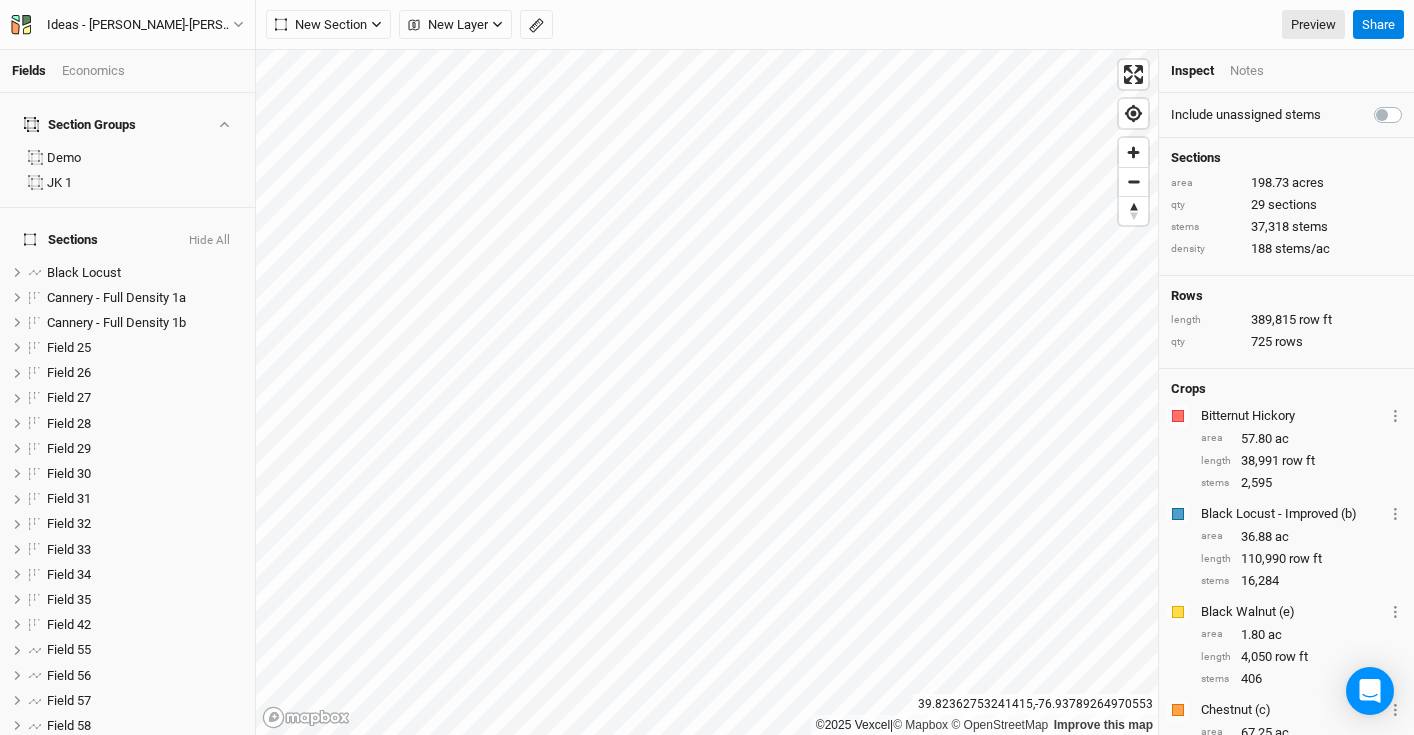 scroll, scrollTop: 438, scrollLeft: 0, axis: vertical 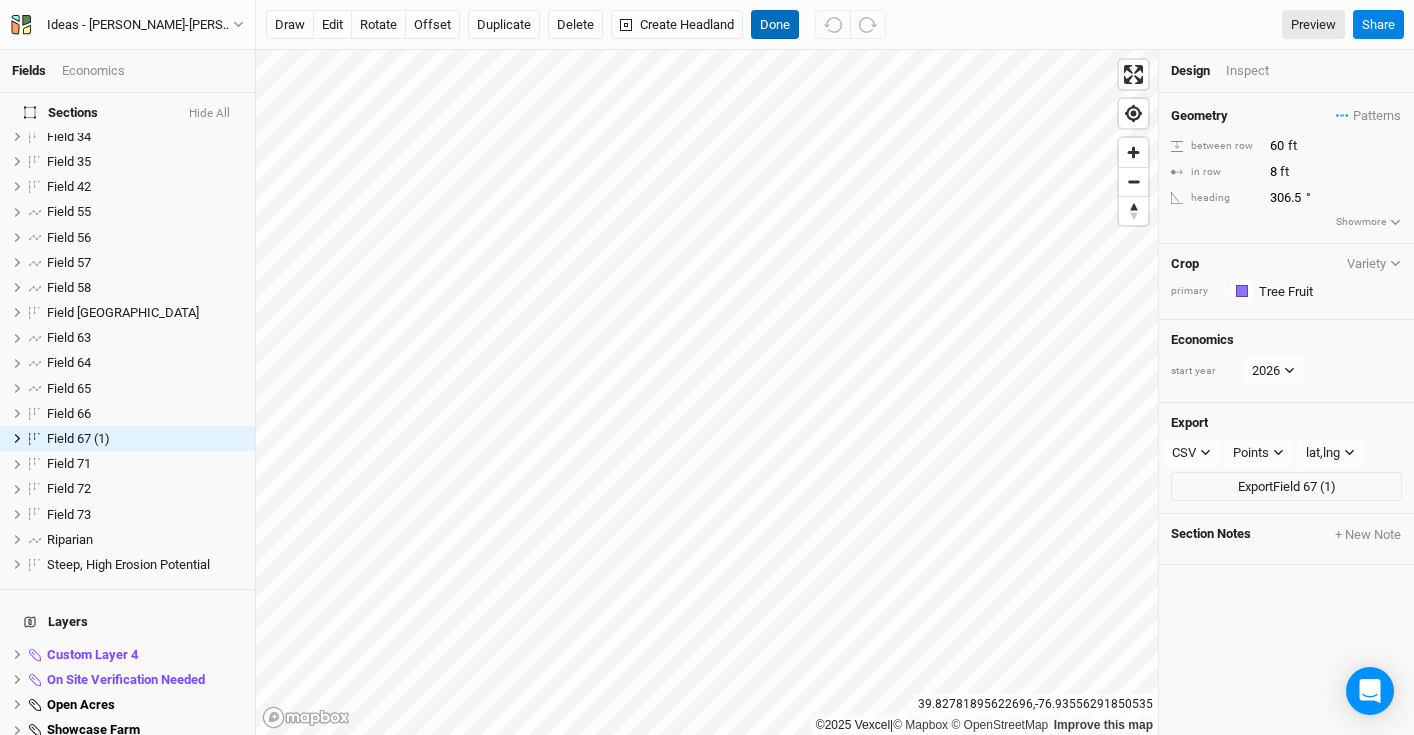 click on "Done" at bounding box center (775, 25) 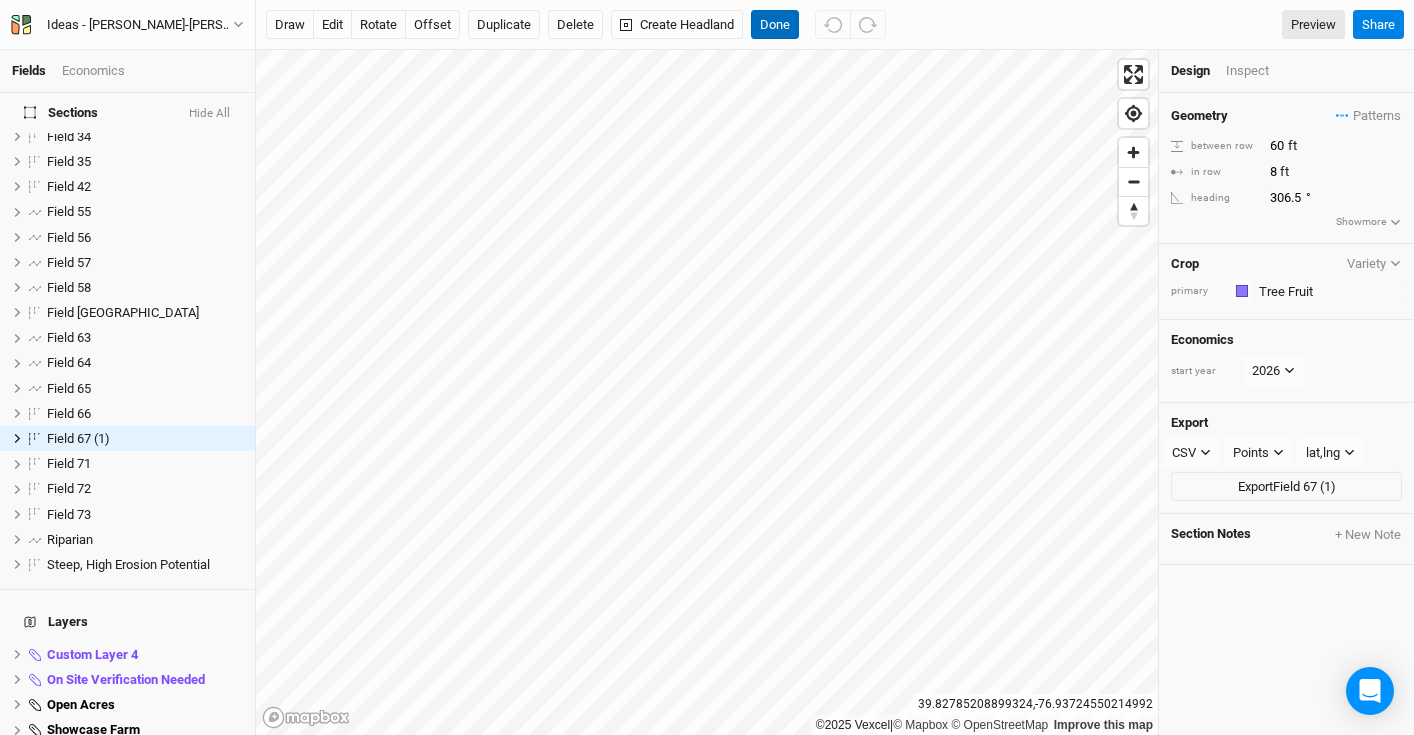 click on "Done" at bounding box center (775, 25) 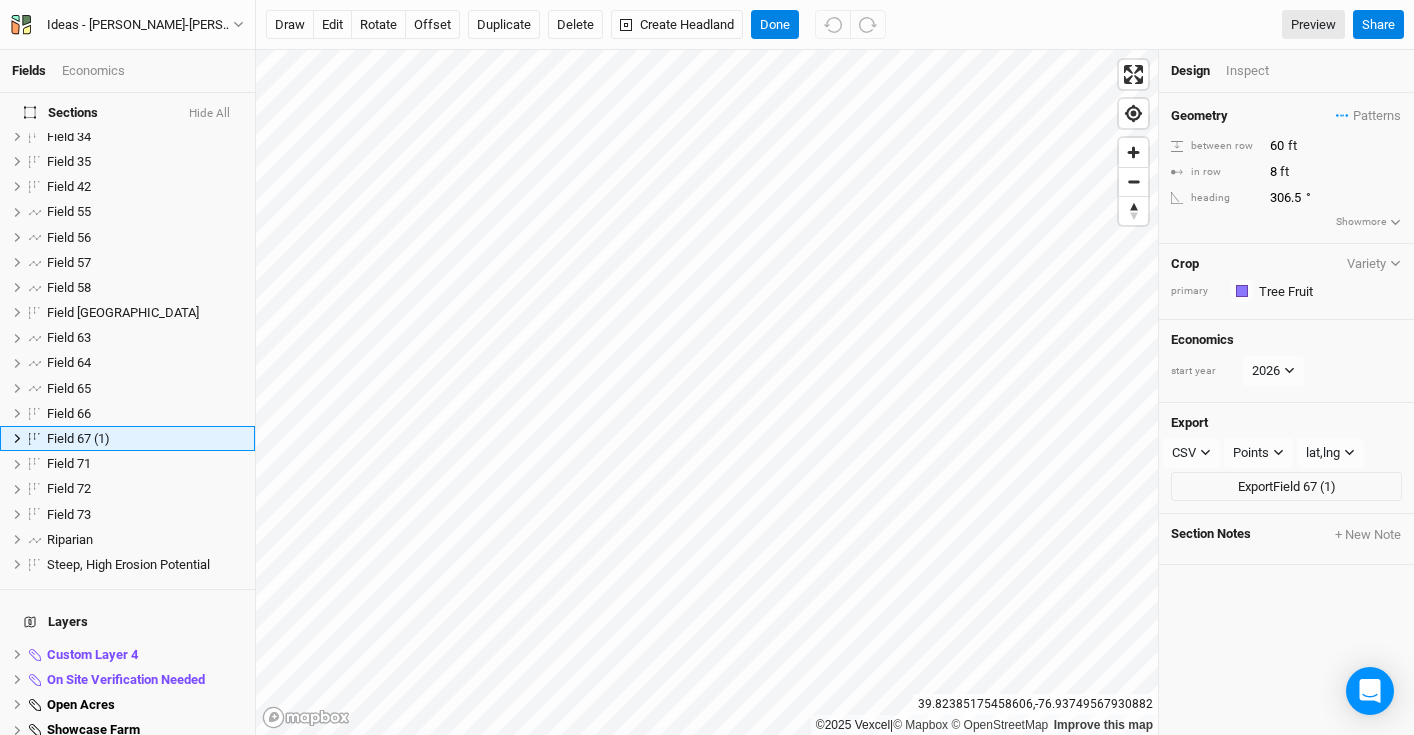 scroll, scrollTop: 488, scrollLeft: 0, axis: vertical 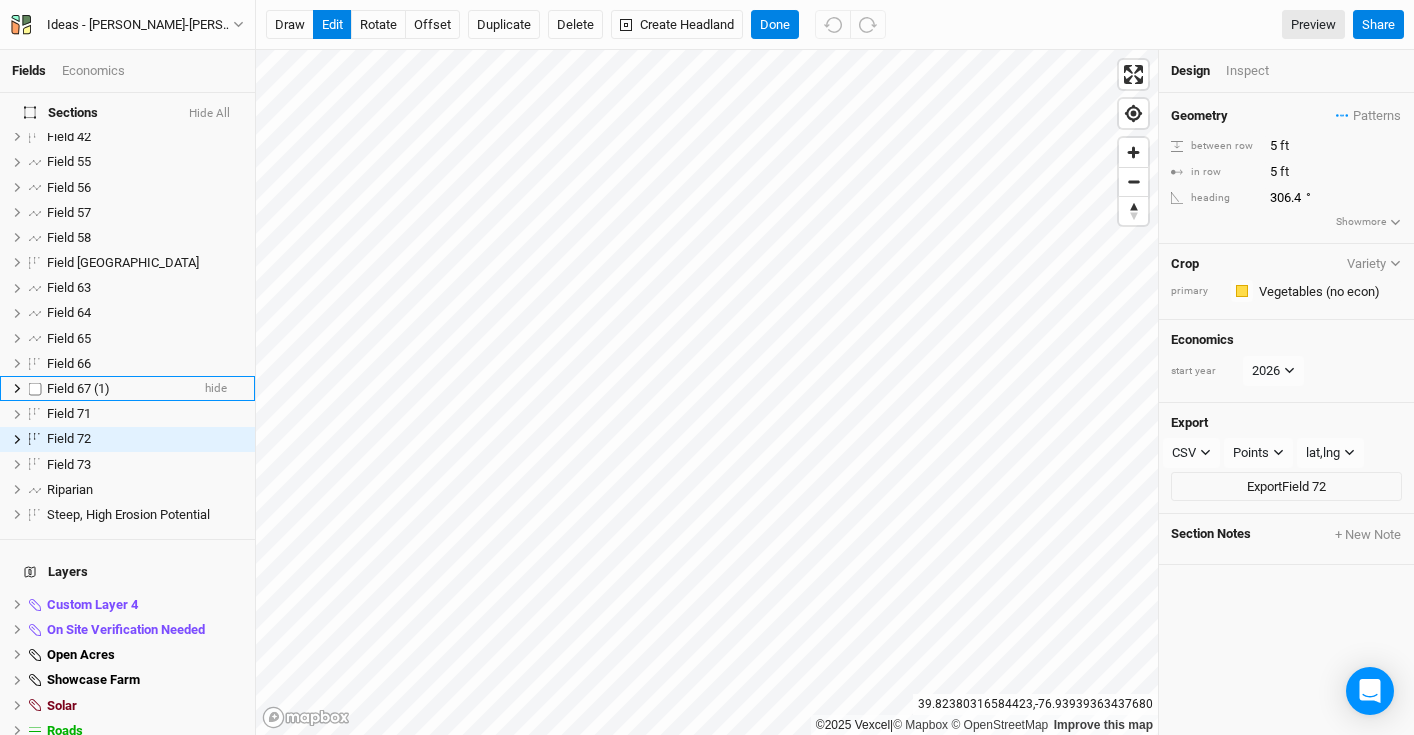 click 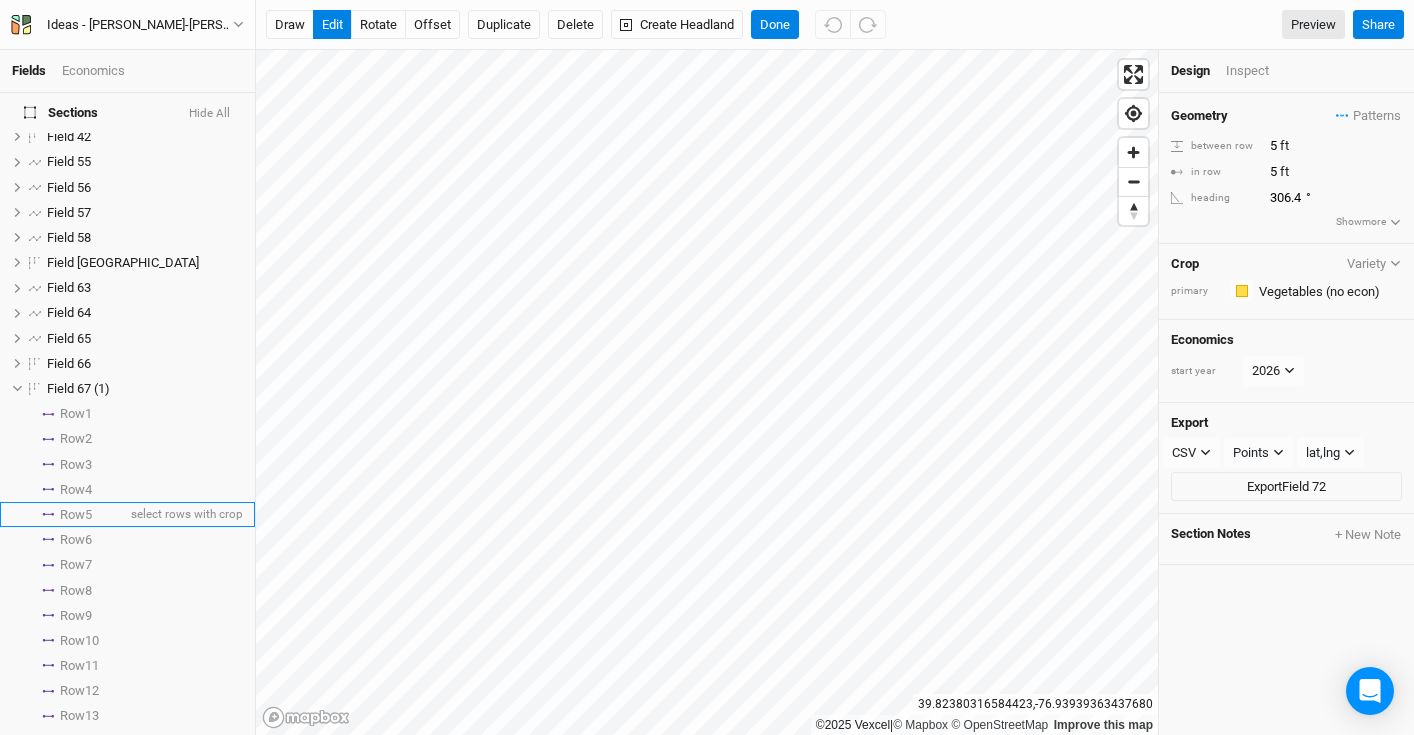 click on "Row  5 select rows with crop" at bounding box center [127, 514] 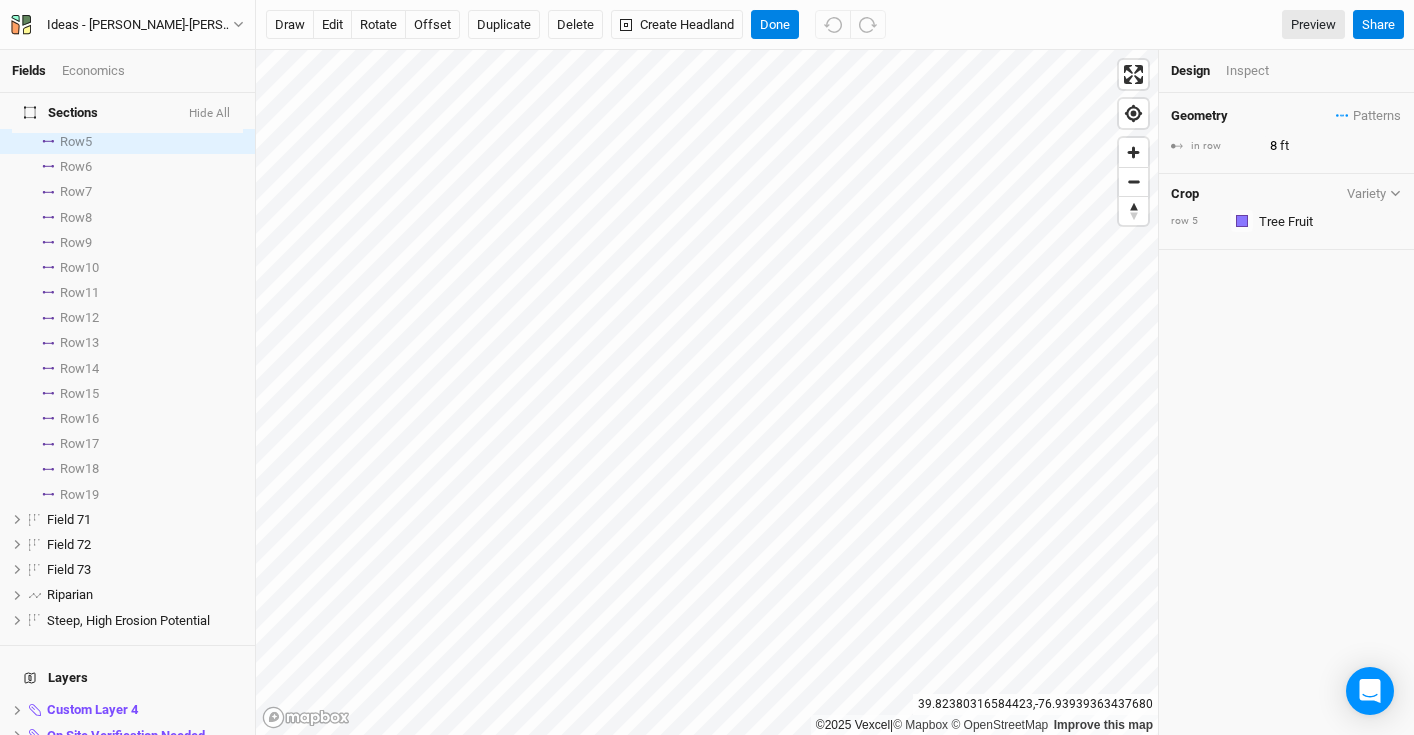 scroll, scrollTop: 232, scrollLeft: 0, axis: vertical 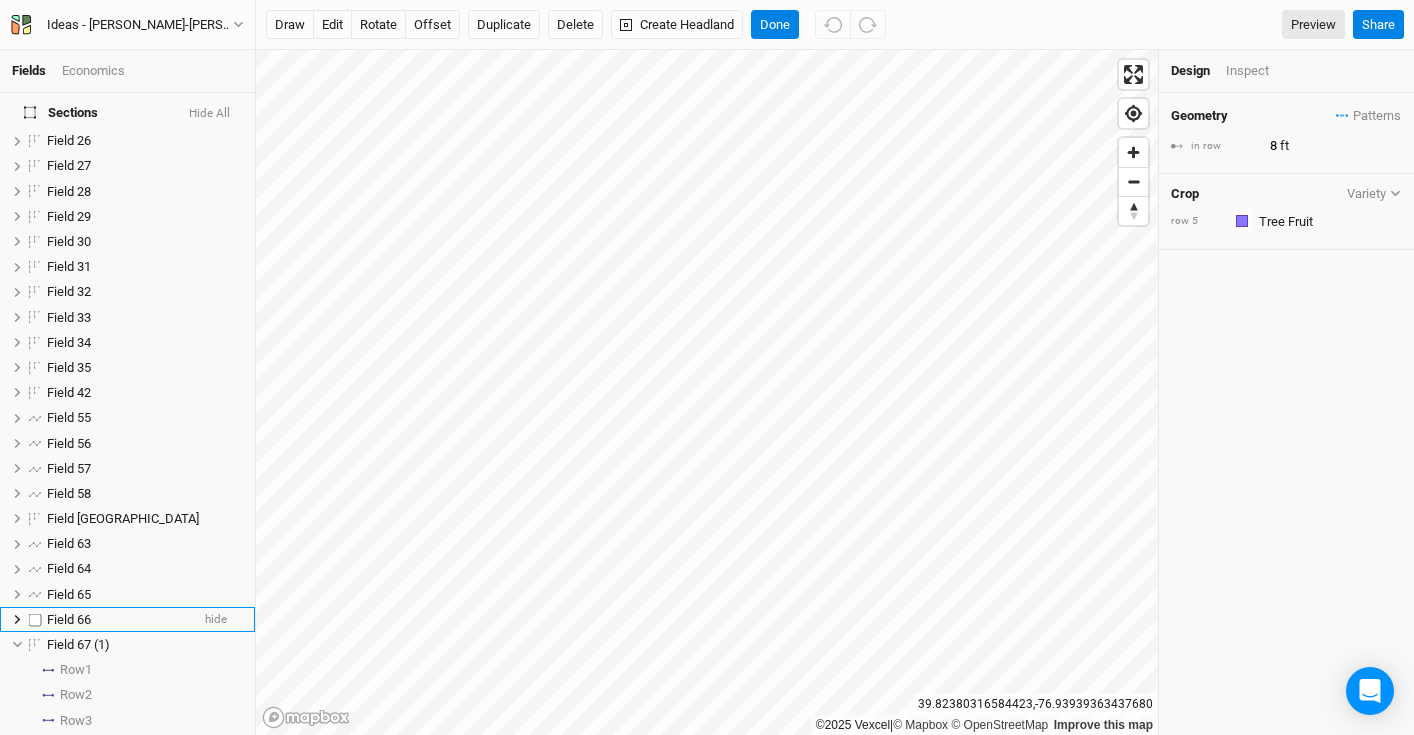 click on "Field 66" at bounding box center (69, 619) 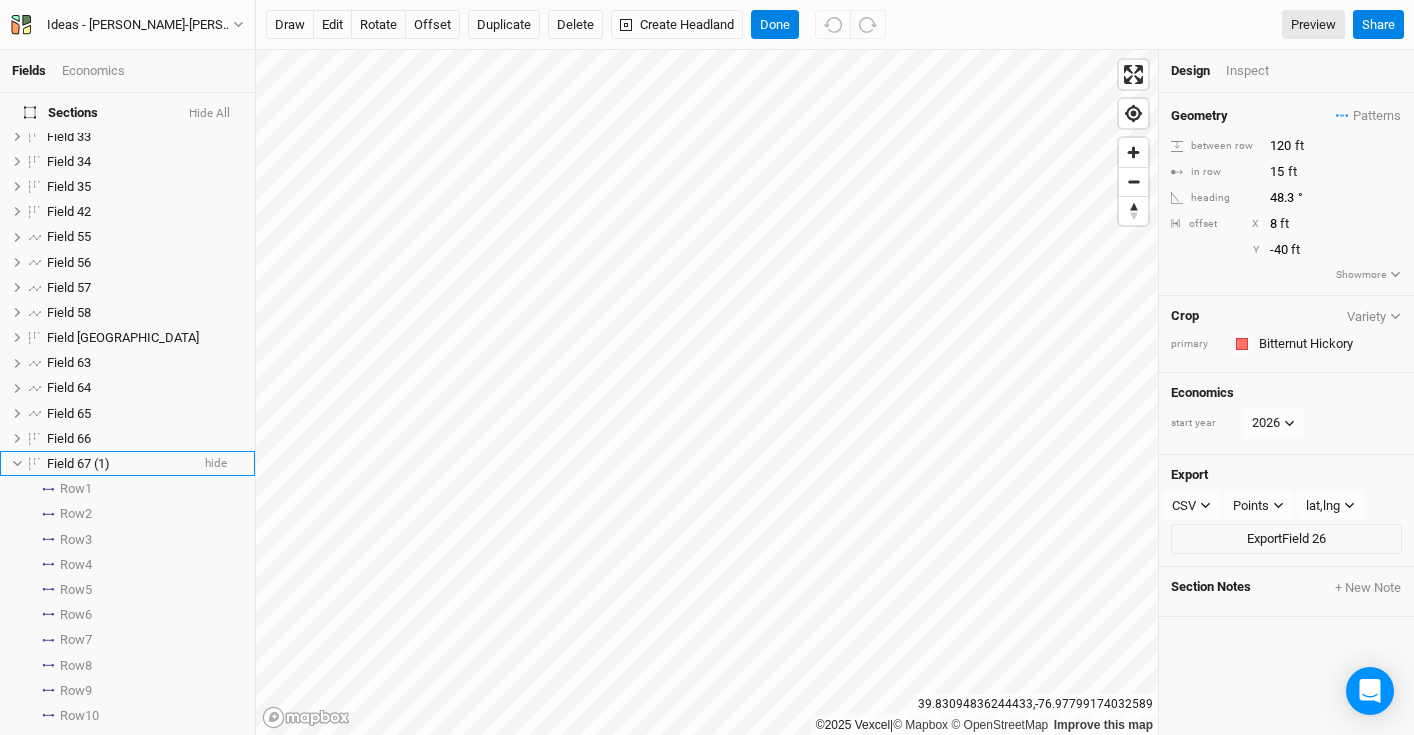 scroll, scrollTop: 0, scrollLeft: 0, axis: both 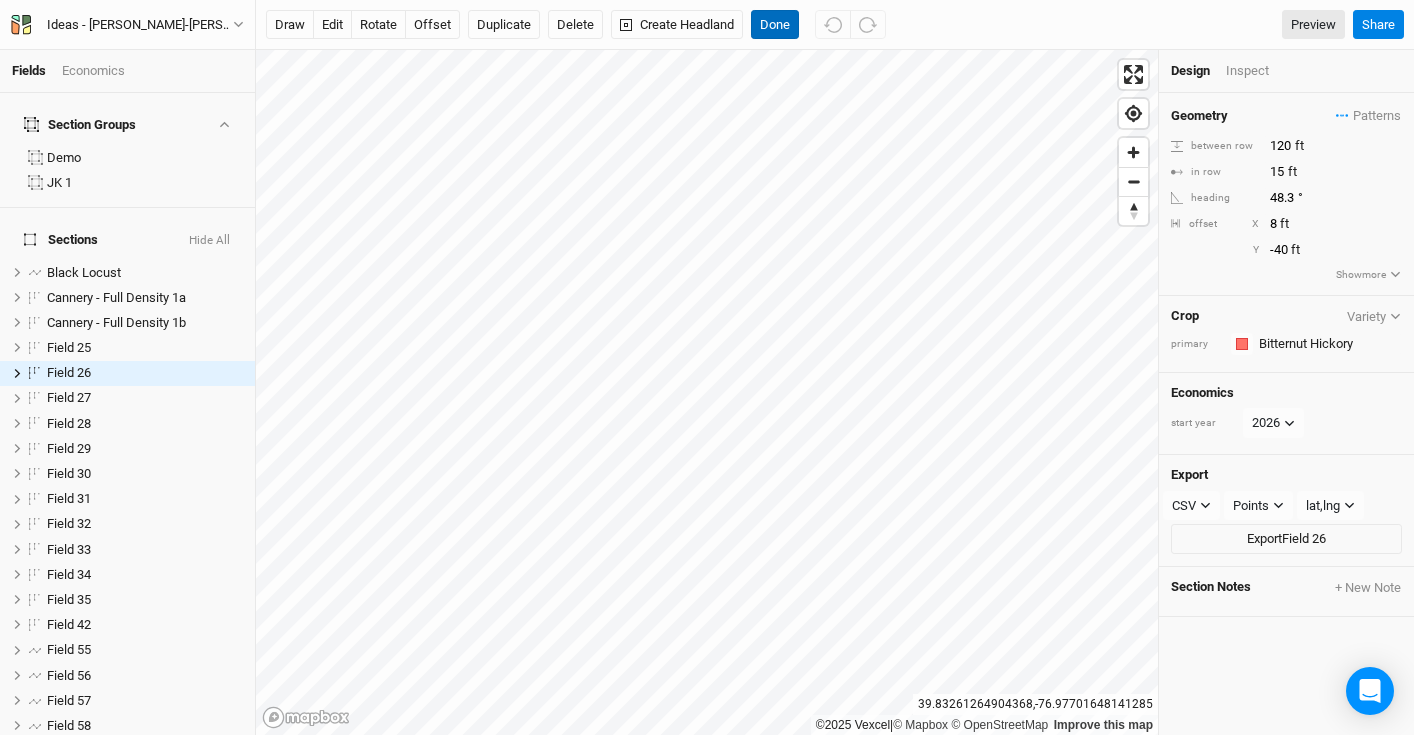 click on "Done" at bounding box center [775, 25] 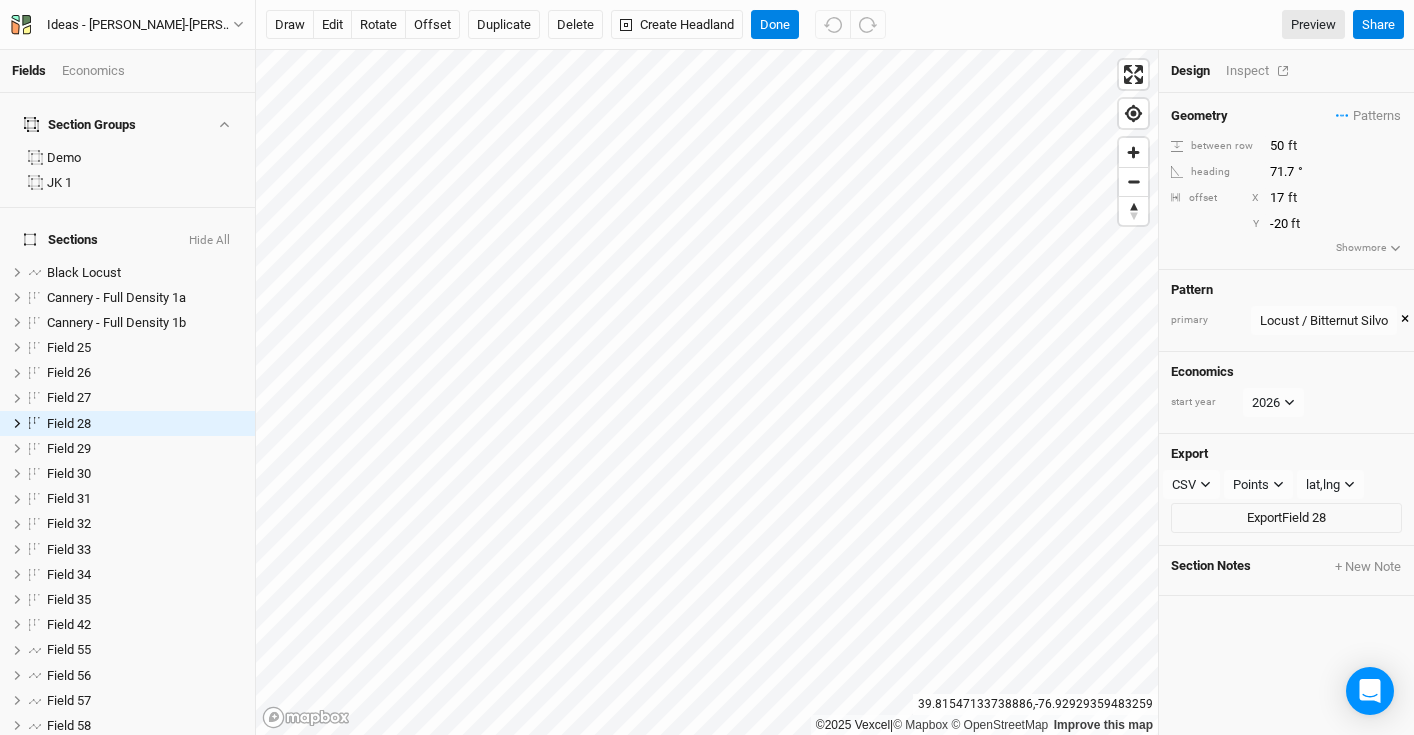click on "Inspect" at bounding box center (1261, 71) 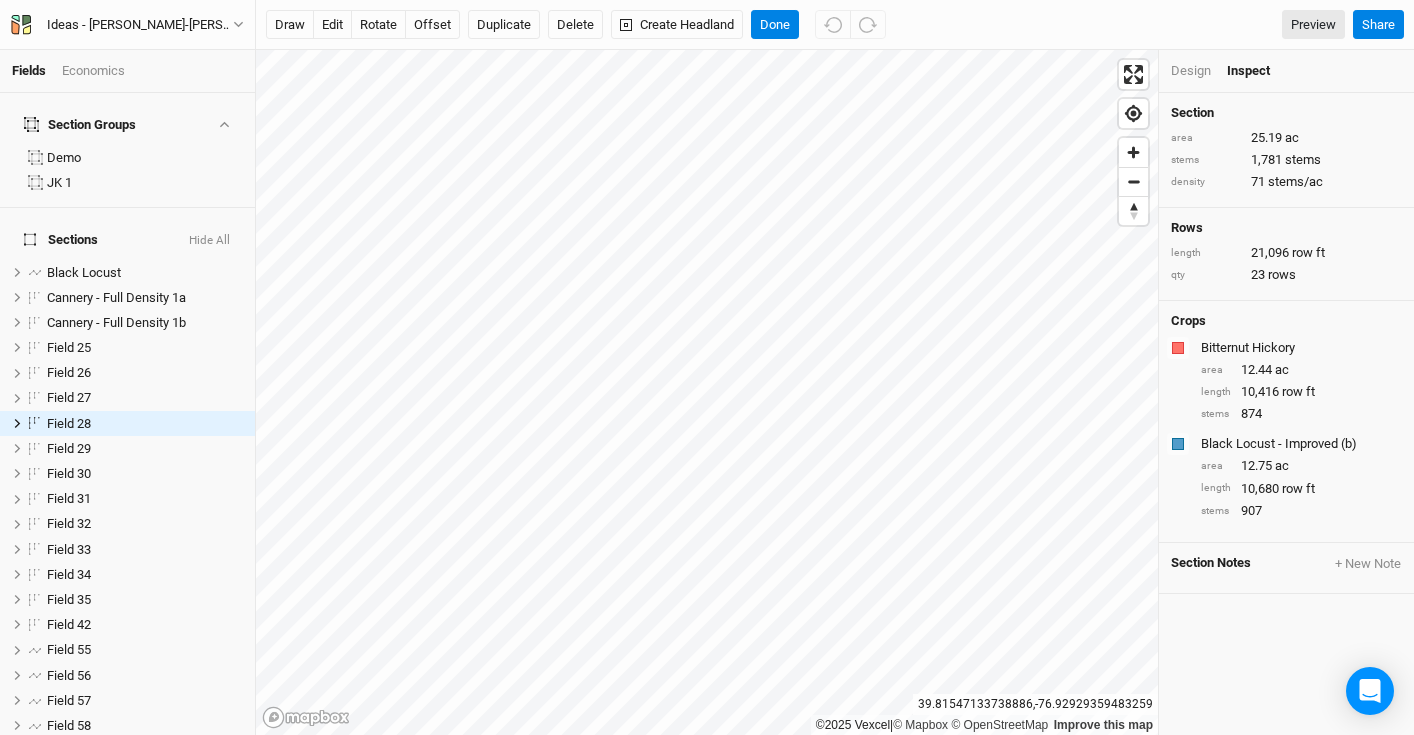 click on "Design" at bounding box center (1191, 71) 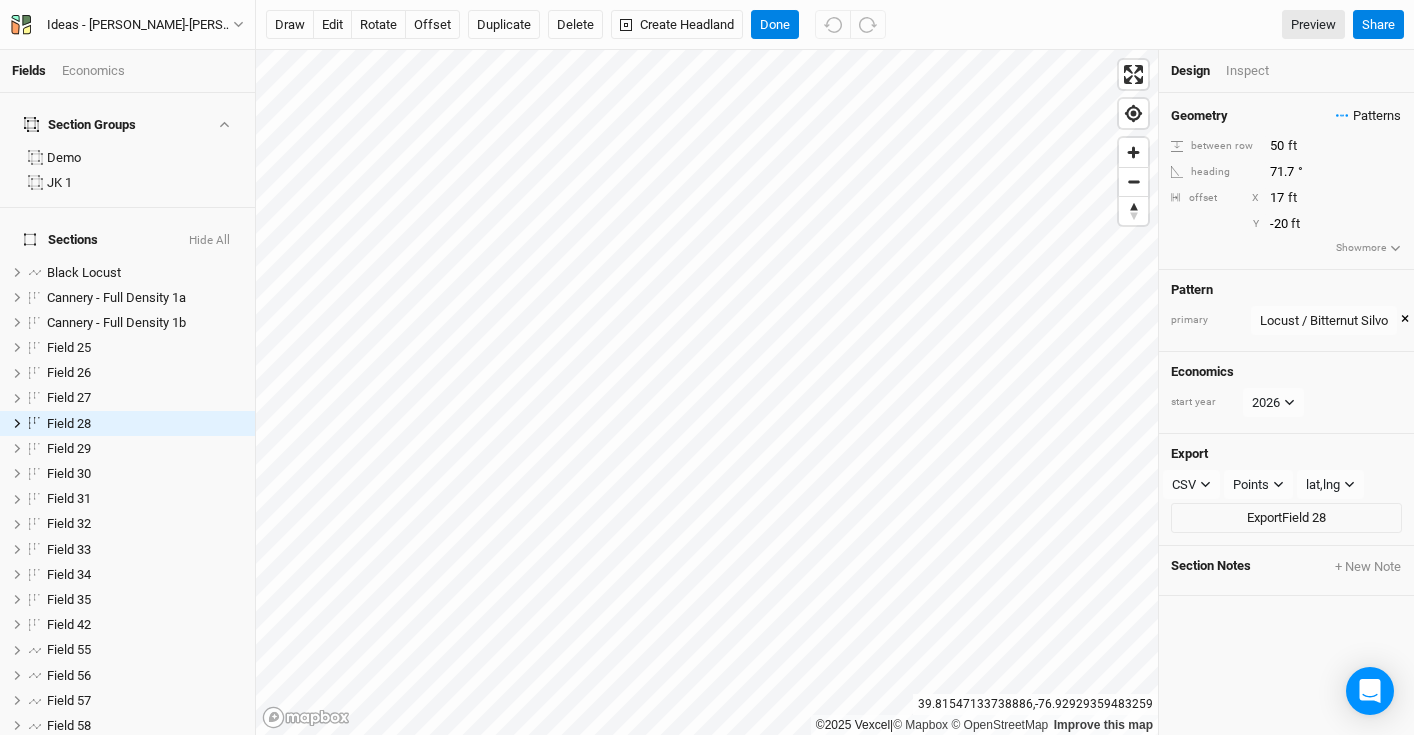 click on "Patterns" at bounding box center (1368, 116) 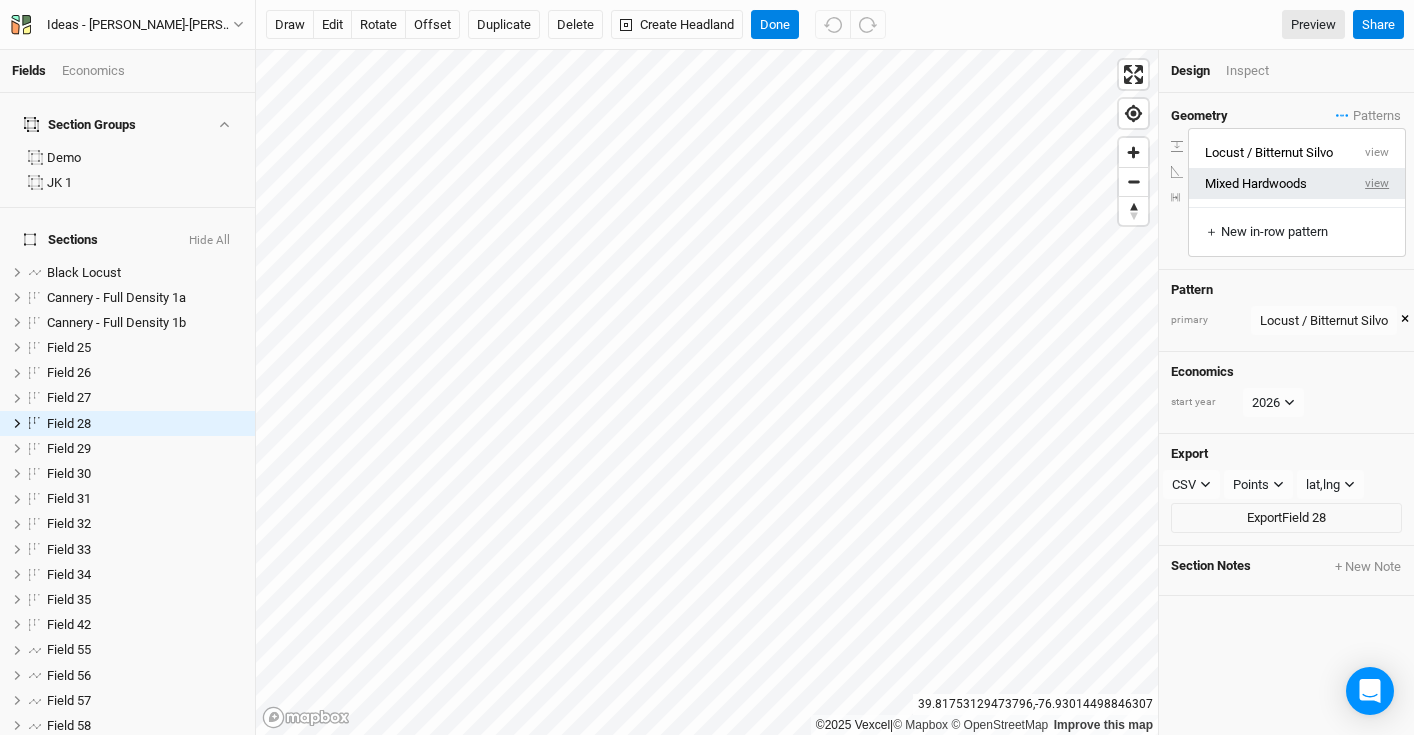 click on "view" at bounding box center (1377, 183) 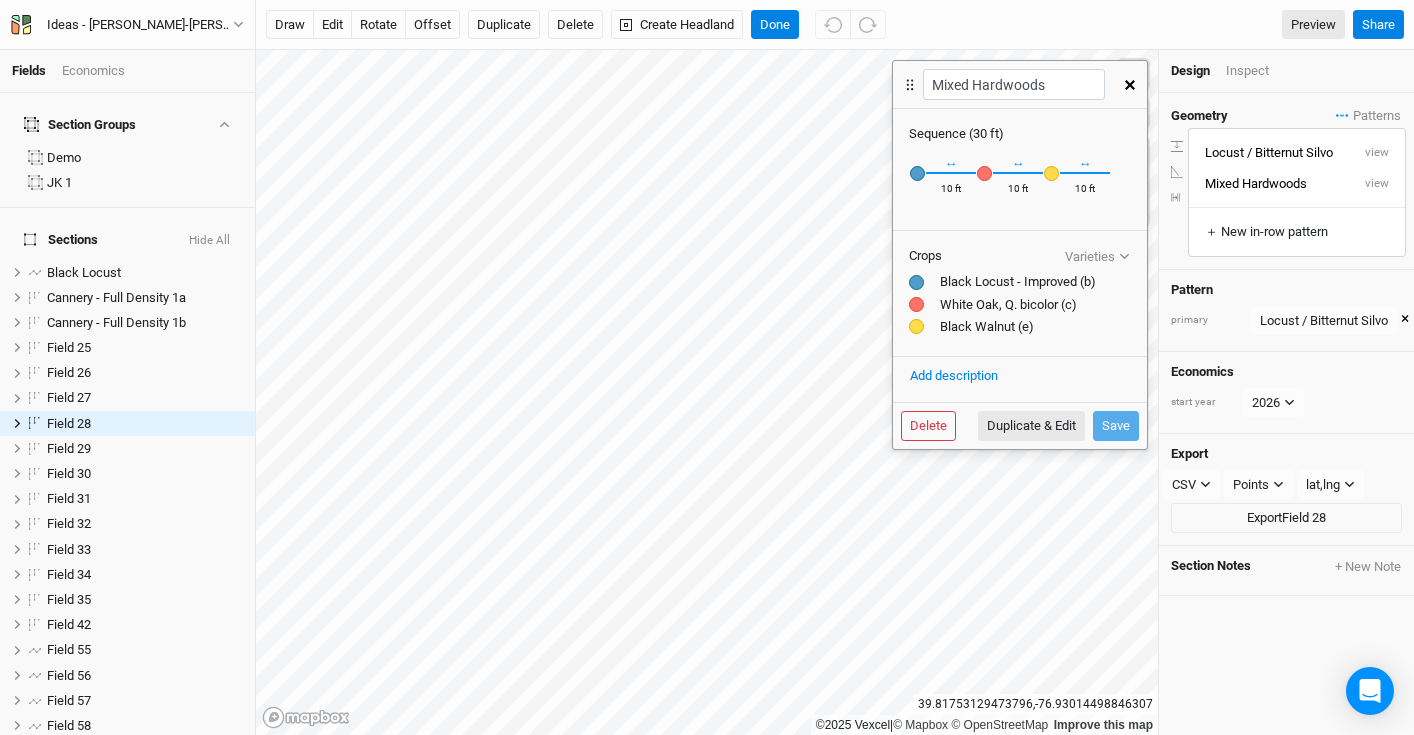 click 